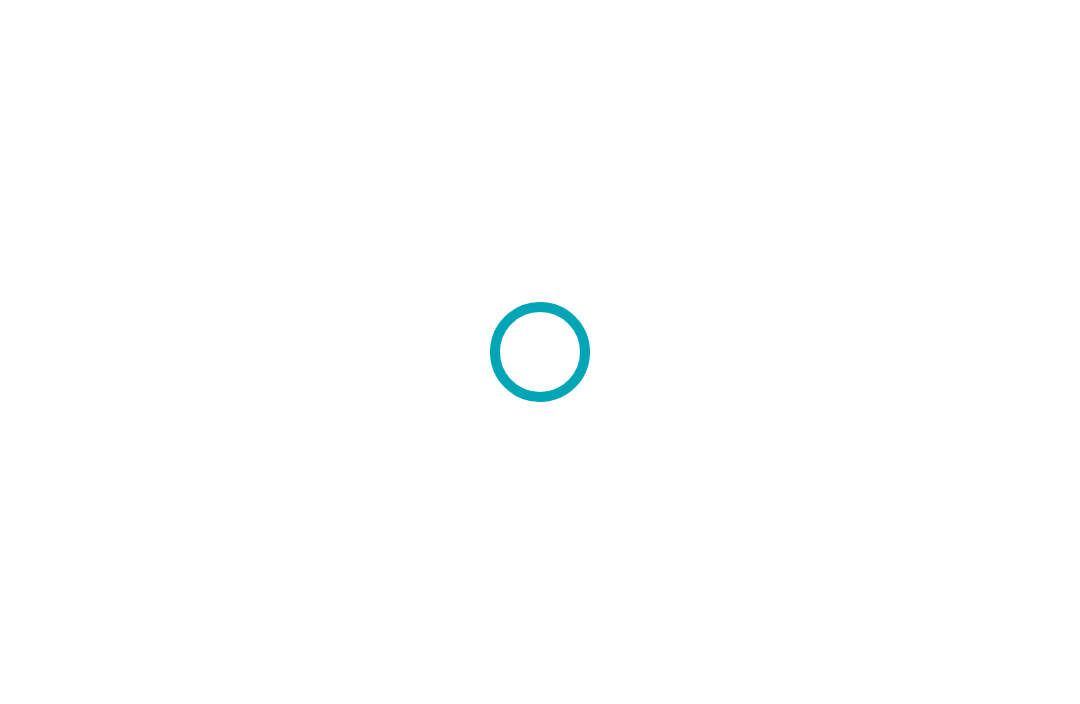 scroll, scrollTop: 0, scrollLeft: 0, axis: both 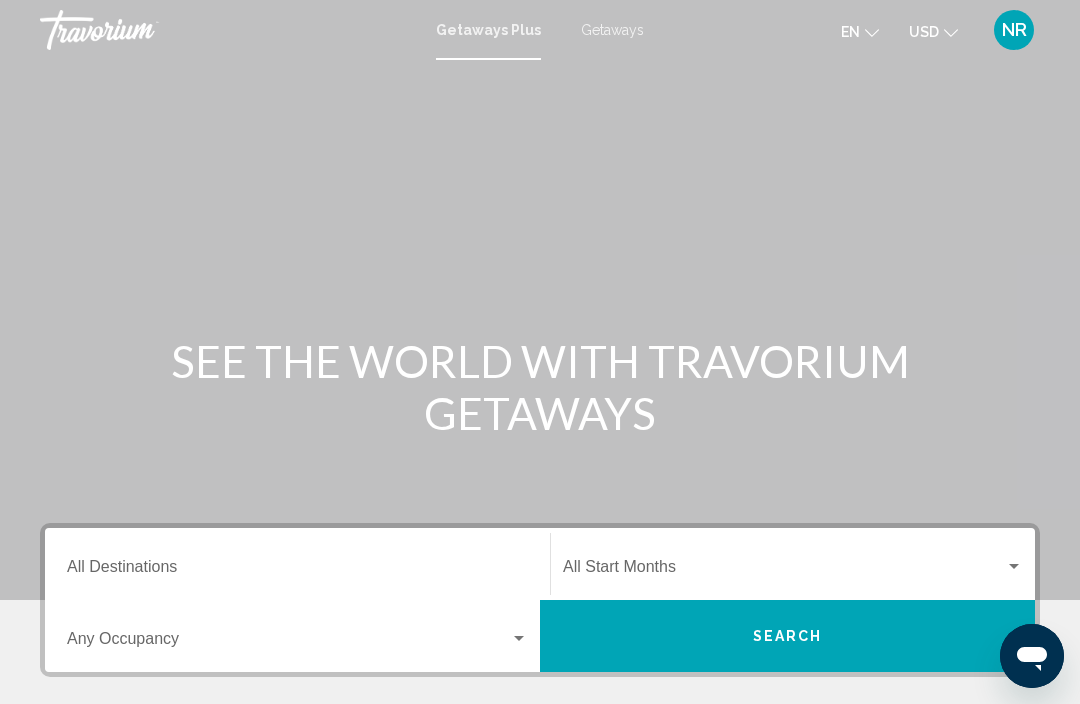 click on "Getaways Plus" at bounding box center [488, 30] 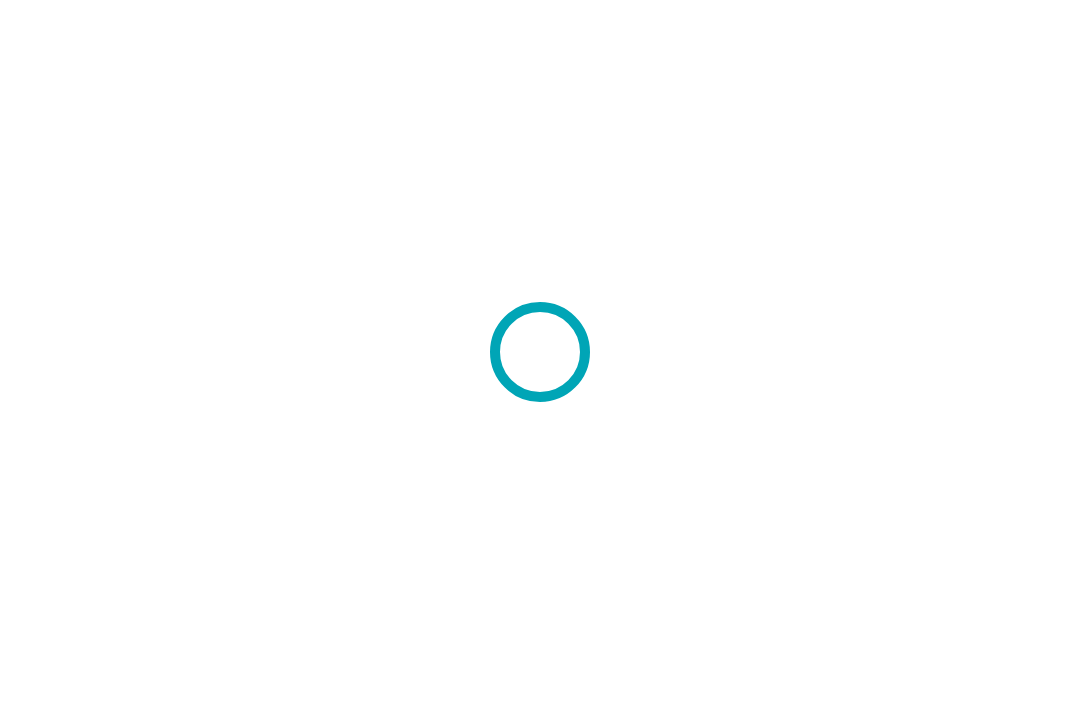 scroll, scrollTop: 0, scrollLeft: 0, axis: both 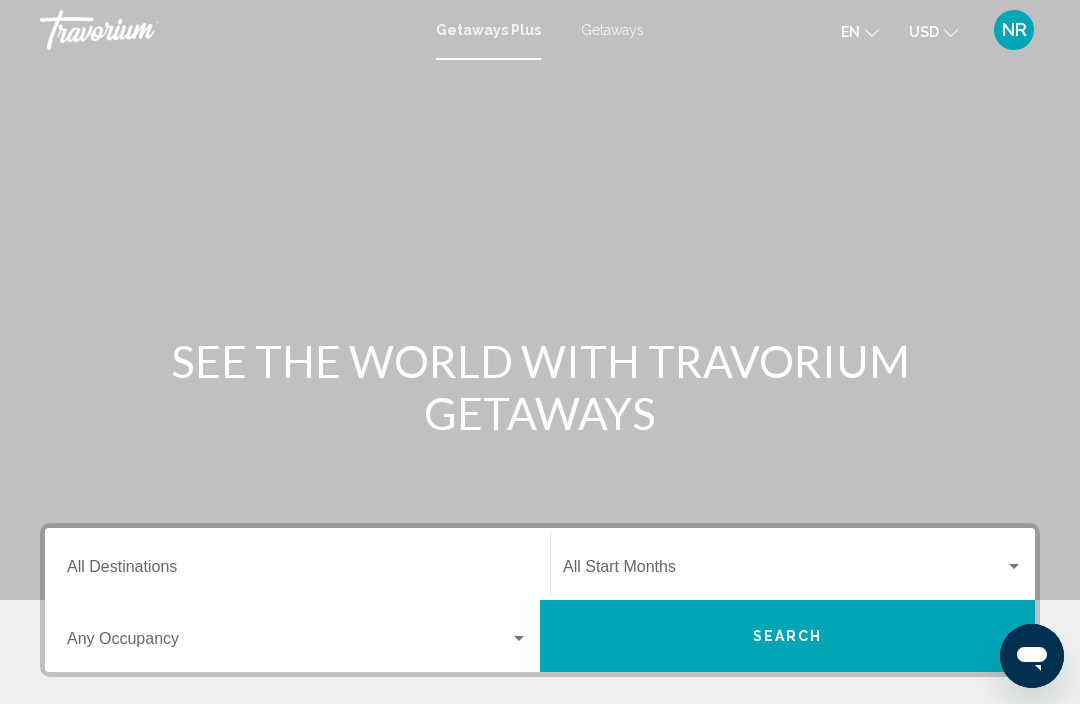 click on "Getaways" at bounding box center [612, 30] 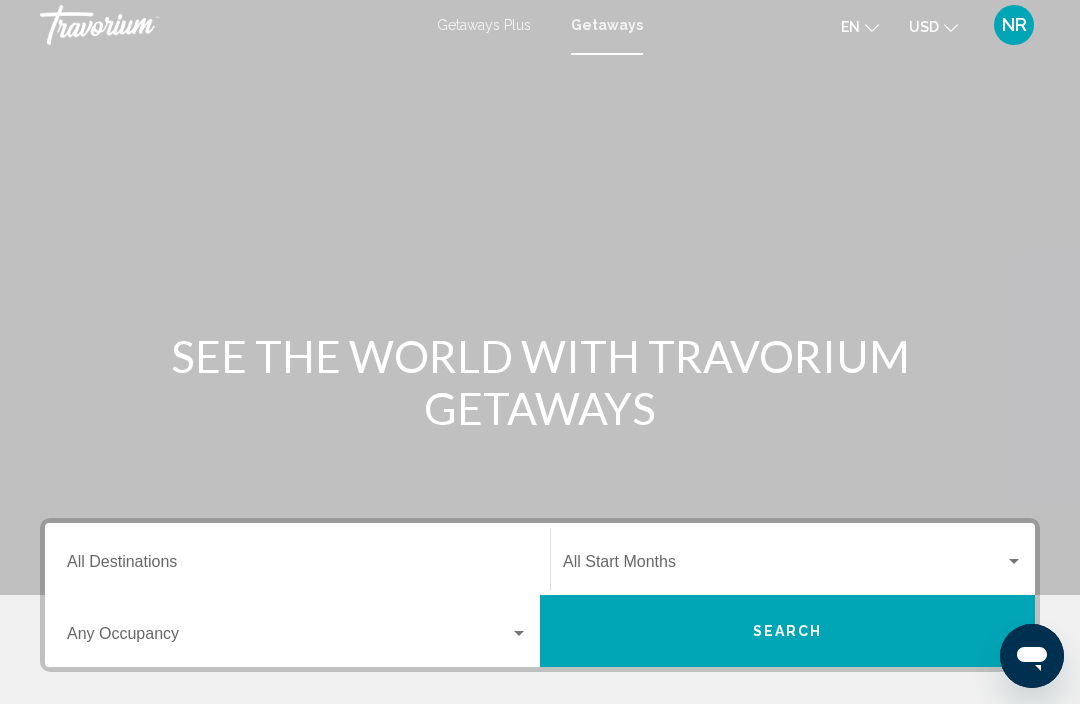 scroll, scrollTop: 0, scrollLeft: 0, axis: both 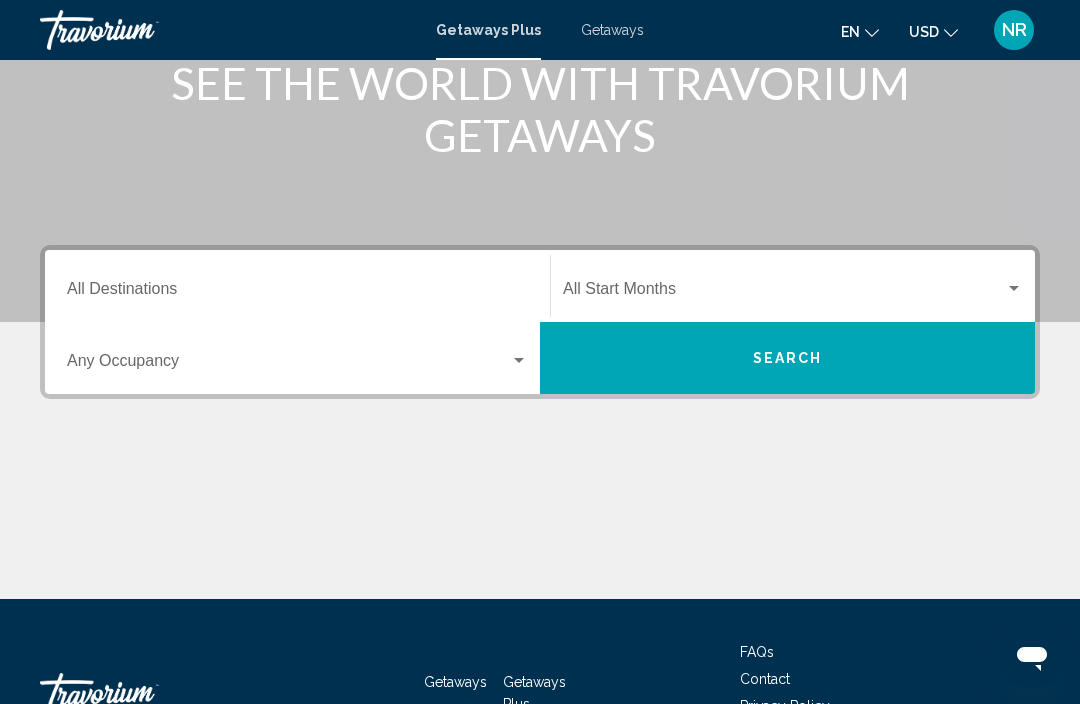click on "Destination All Destinations" at bounding box center [297, 293] 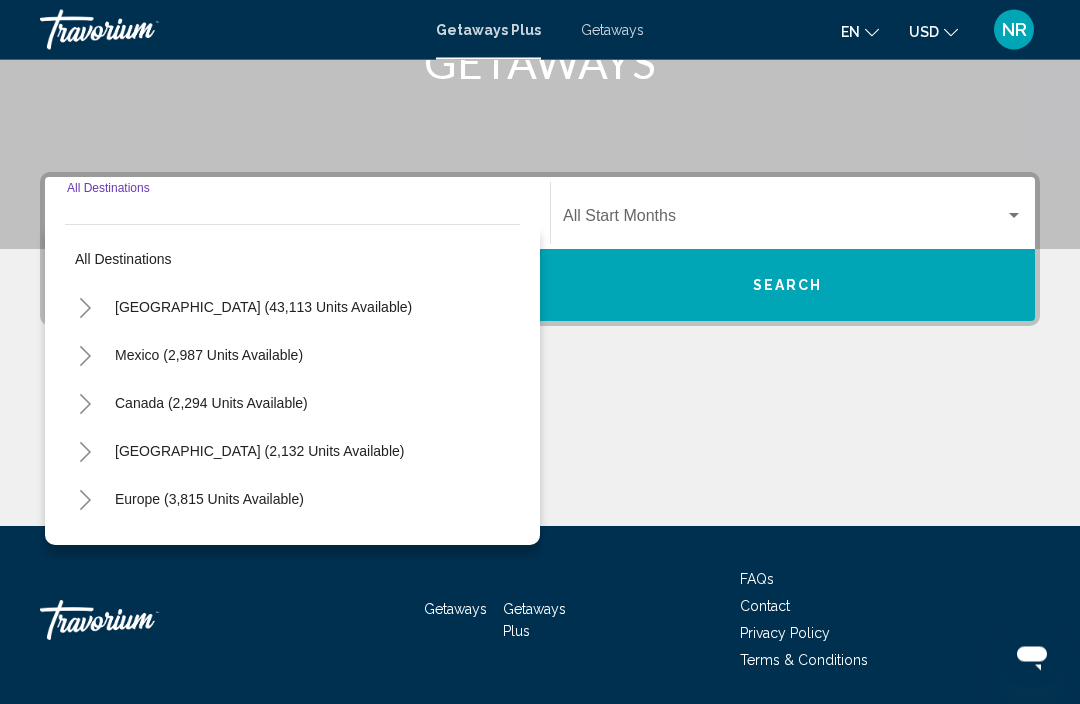 scroll, scrollTop: 352, scrollLeft: 0, axis: vertical 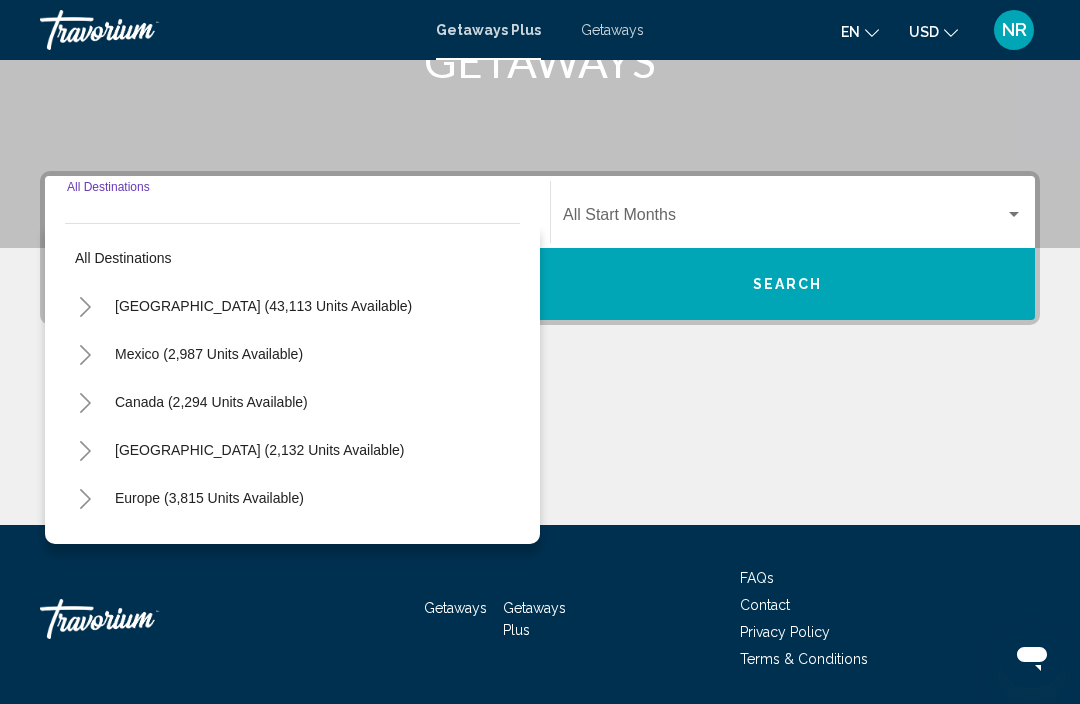 click on "United States (43,113 units available)" at bounding box center (209, 354) 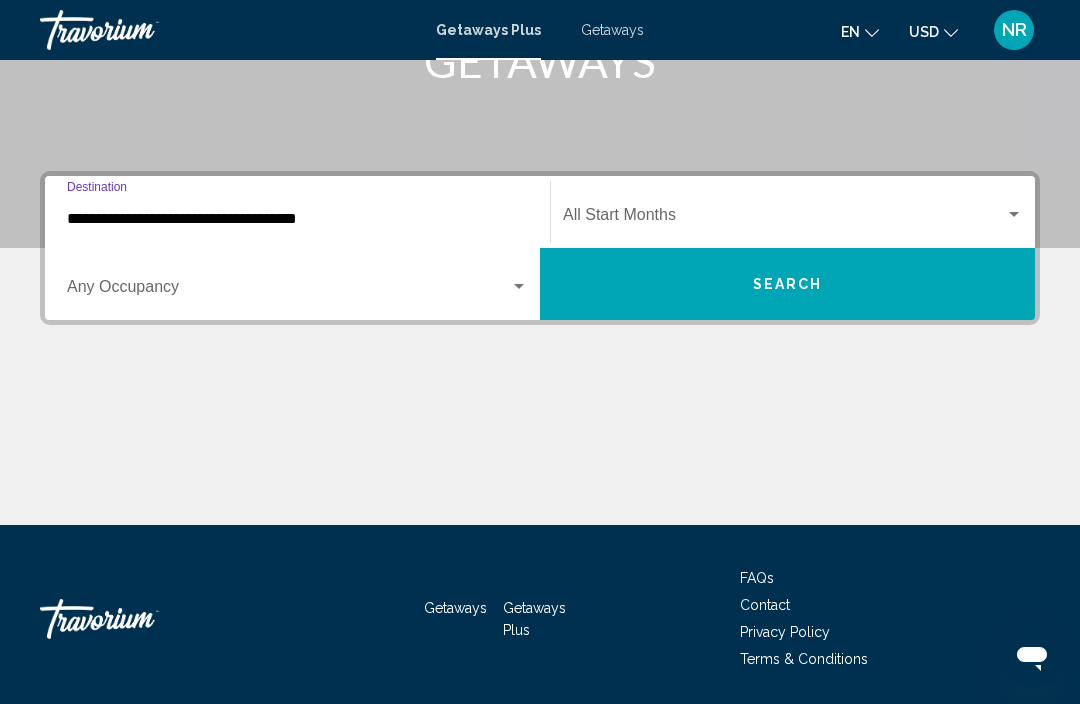 click on "**********" at bounding box center [297, 219] 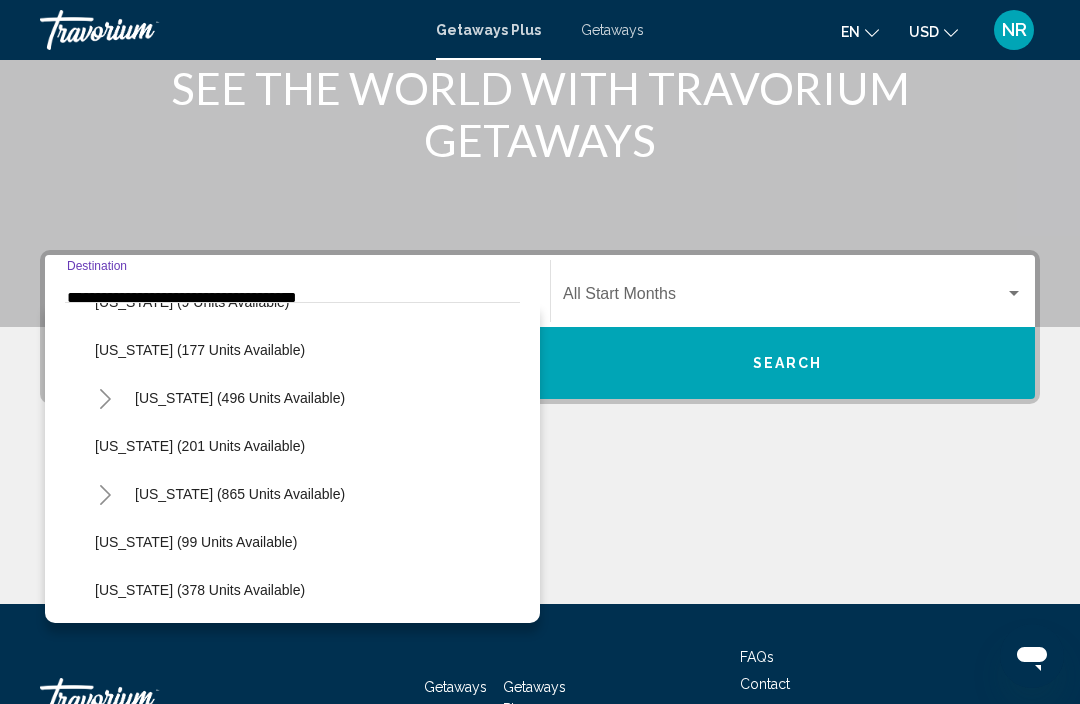 scroll, scrollTop: 619, scrollLeft: 0, axis: vertical 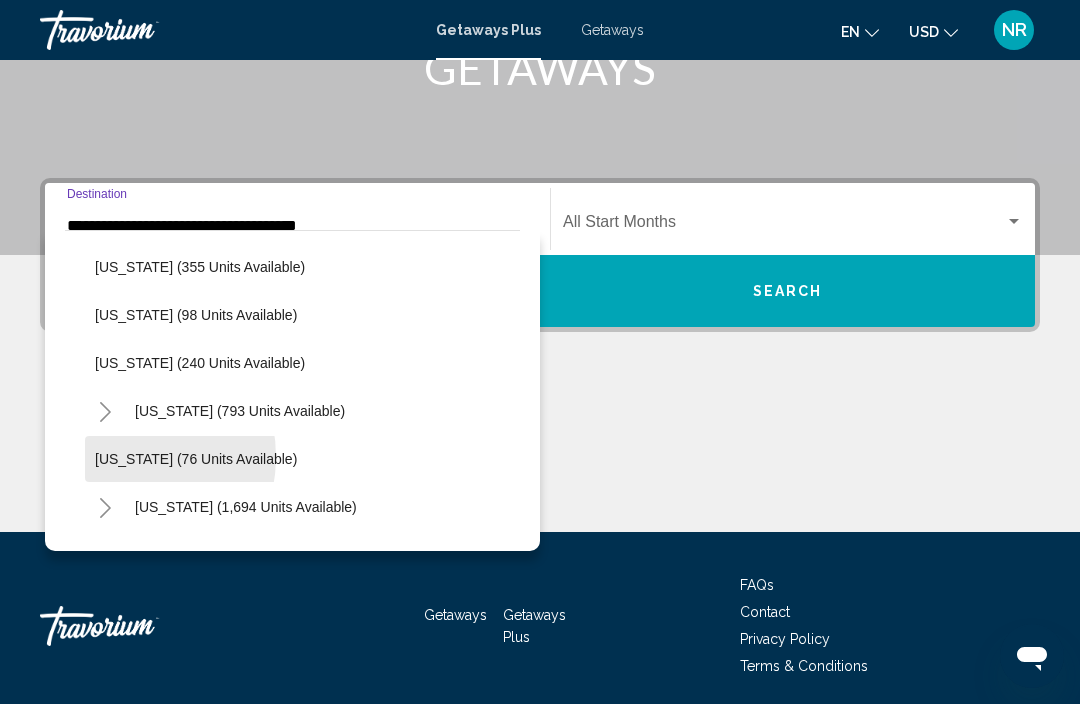 click on "[US_STATE] (76 units available)" 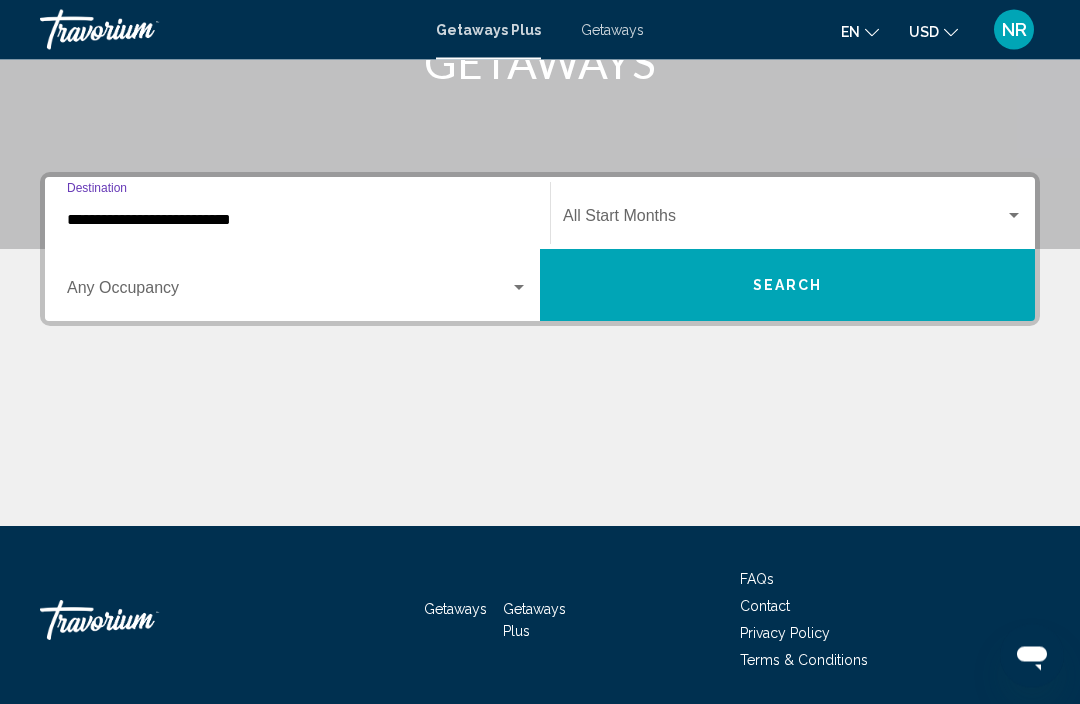 scroll, scrollTop: 351, scrollLeft: 0, axis: vertical 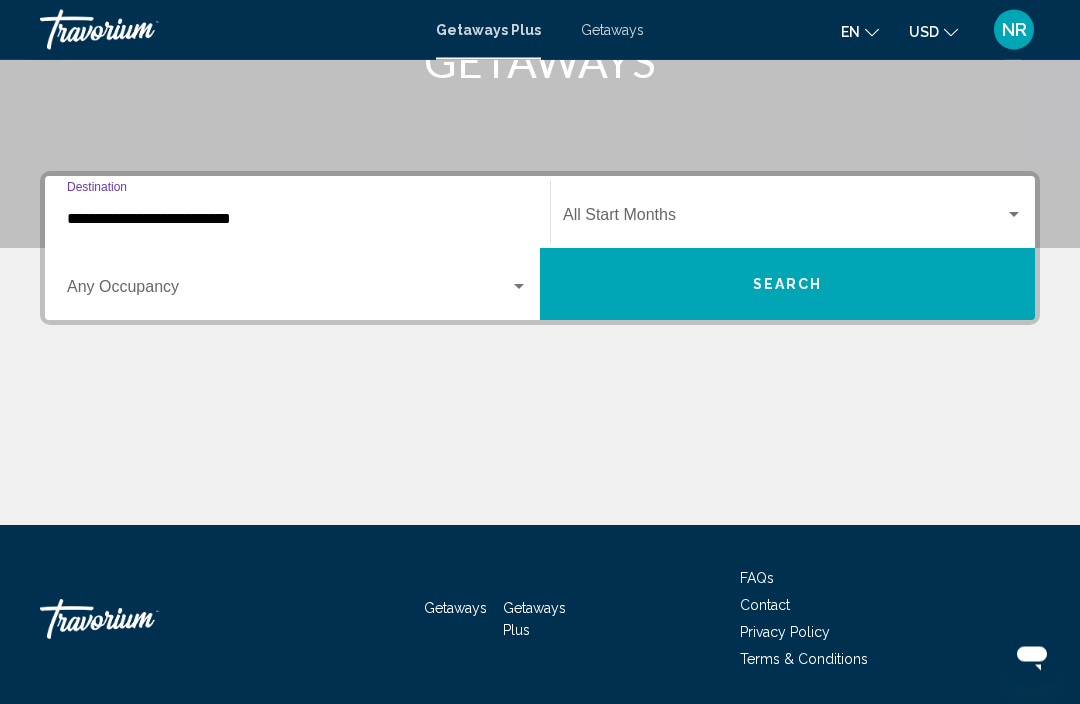 click on "Search" at bounding box center [788, 286] 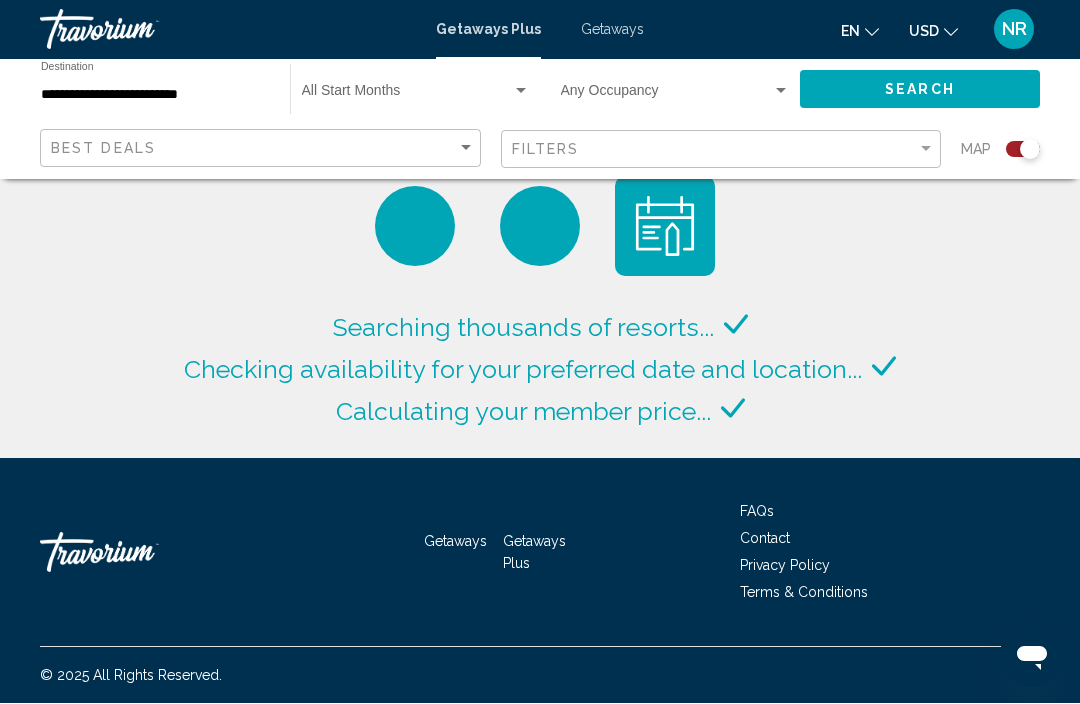 scroll, scrollTop: 1, scrollLeft: 0, axis: vertical 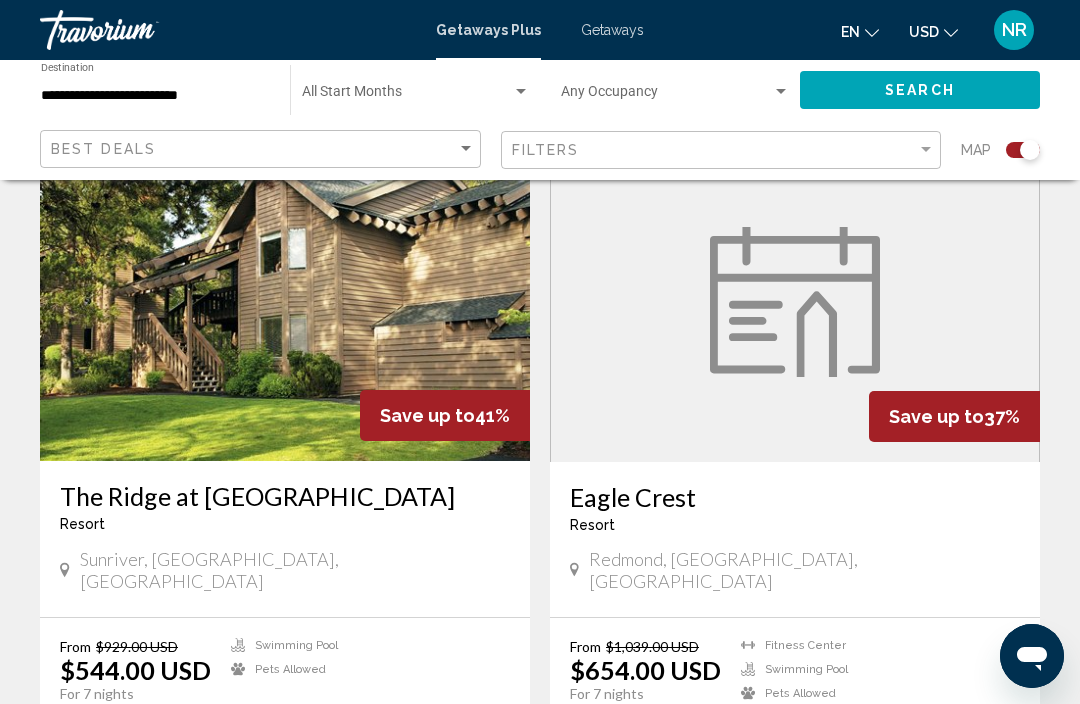 click on "View Resort" at bounding box center [326, 729] 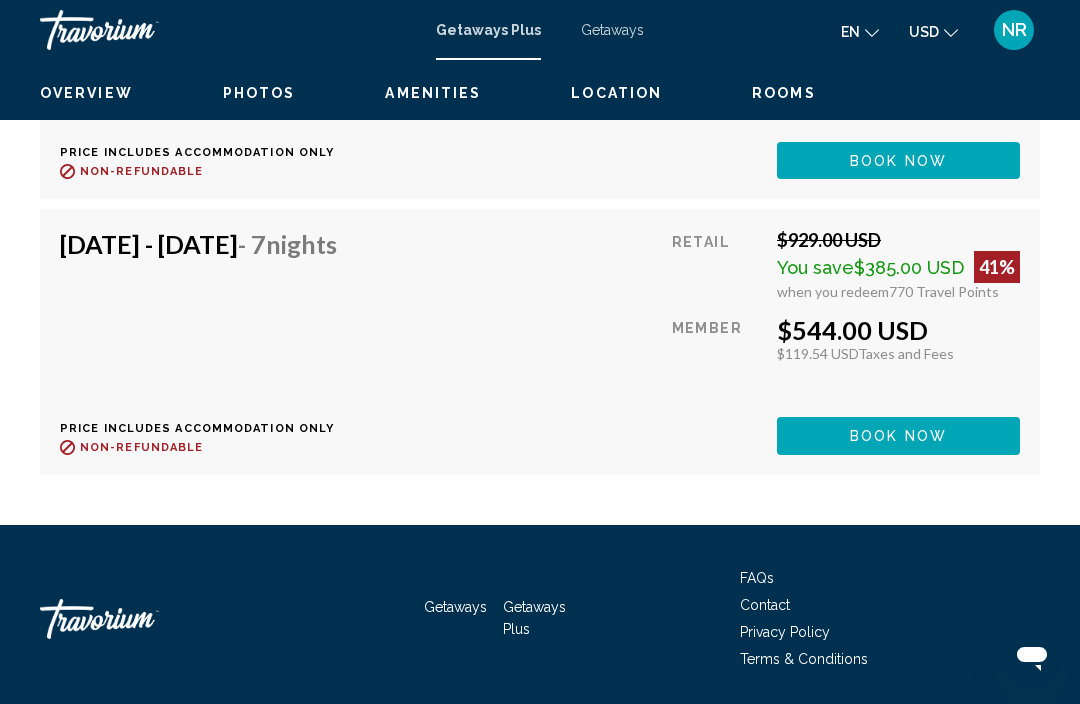 scroll, scrollTop: 4087, scrollLeft: 0, axis: vertical 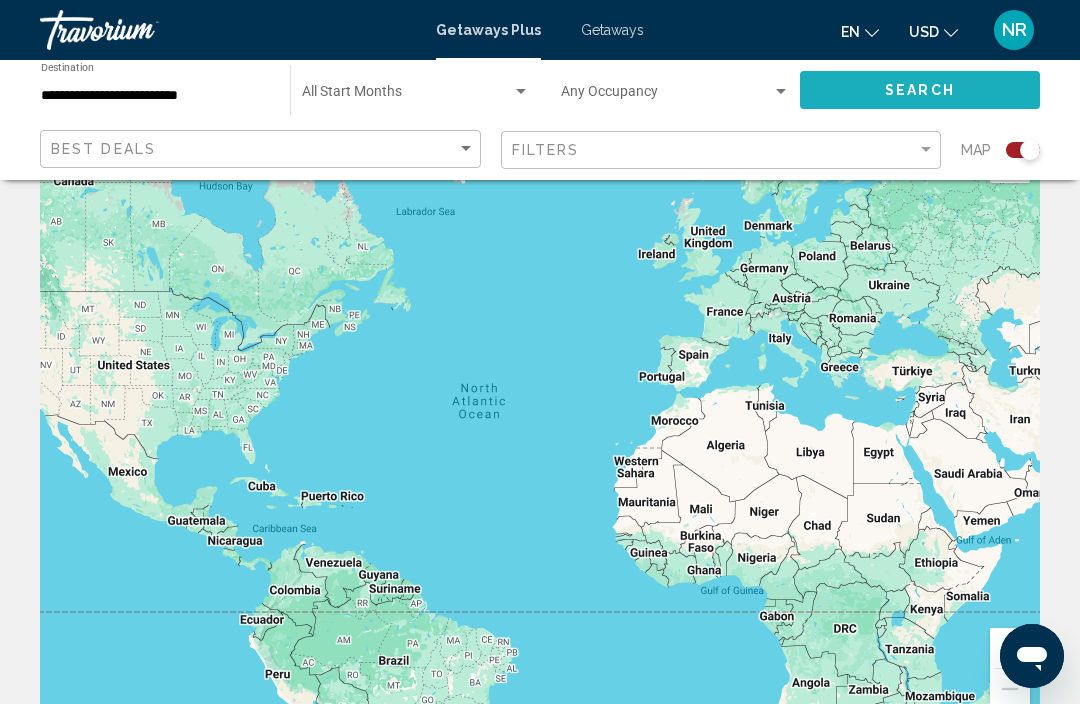 click on "Search" 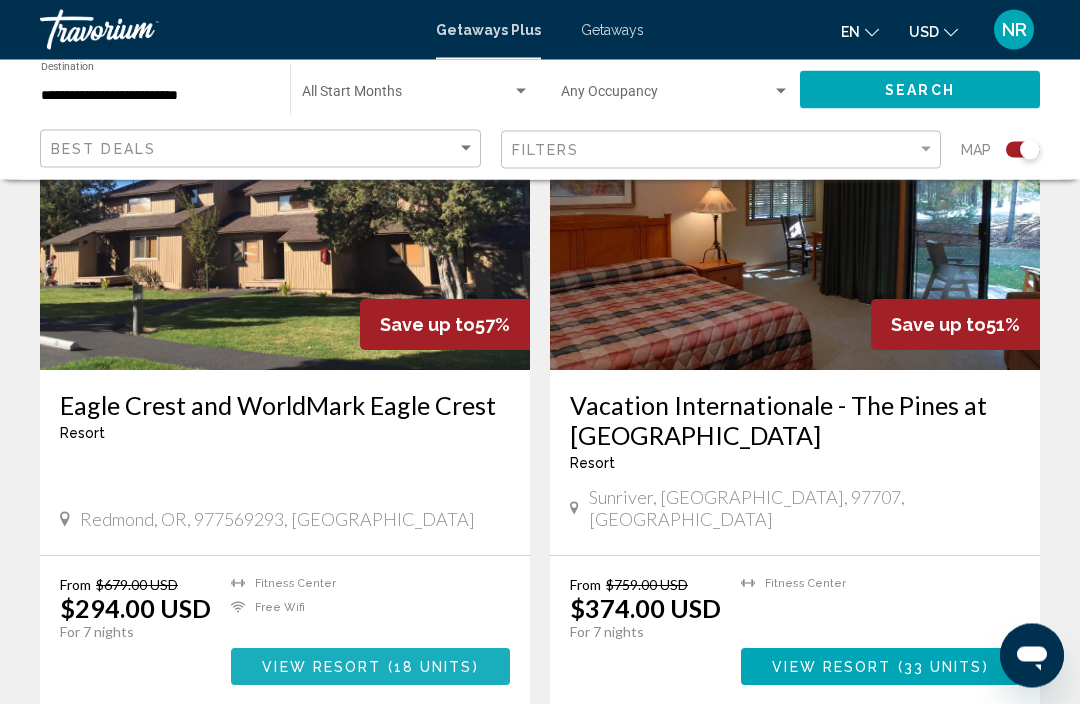 scroll, scrollTop: 840, scrollLeft: 0, axis: vertical 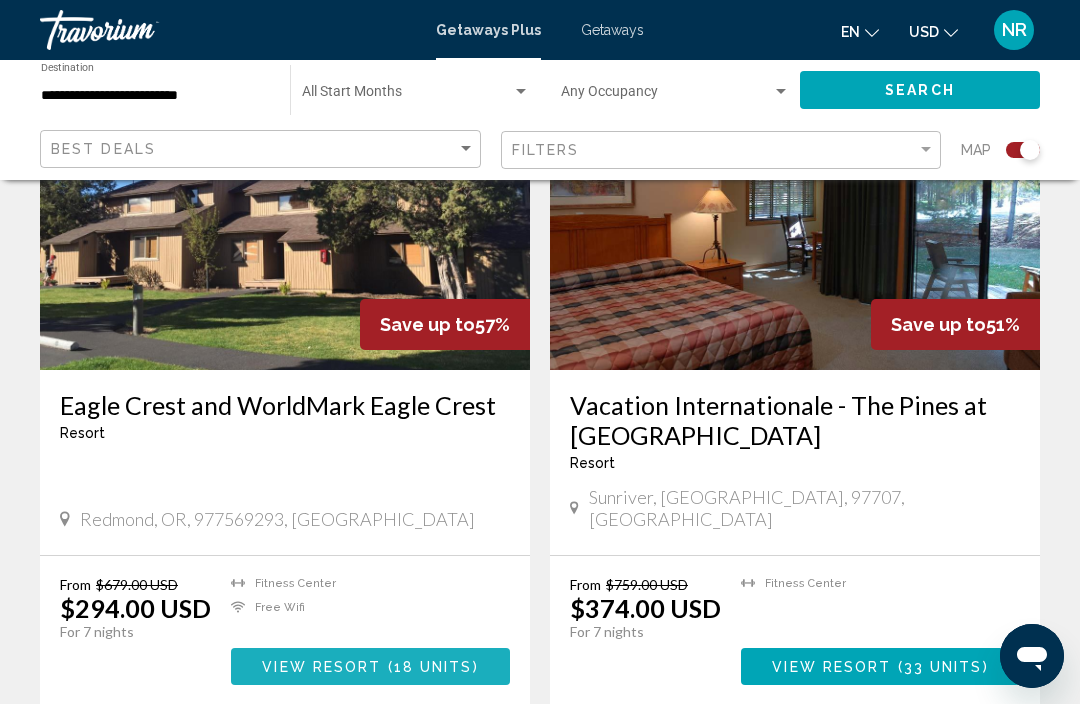click on "18 units" at bounding box center (433, 667) 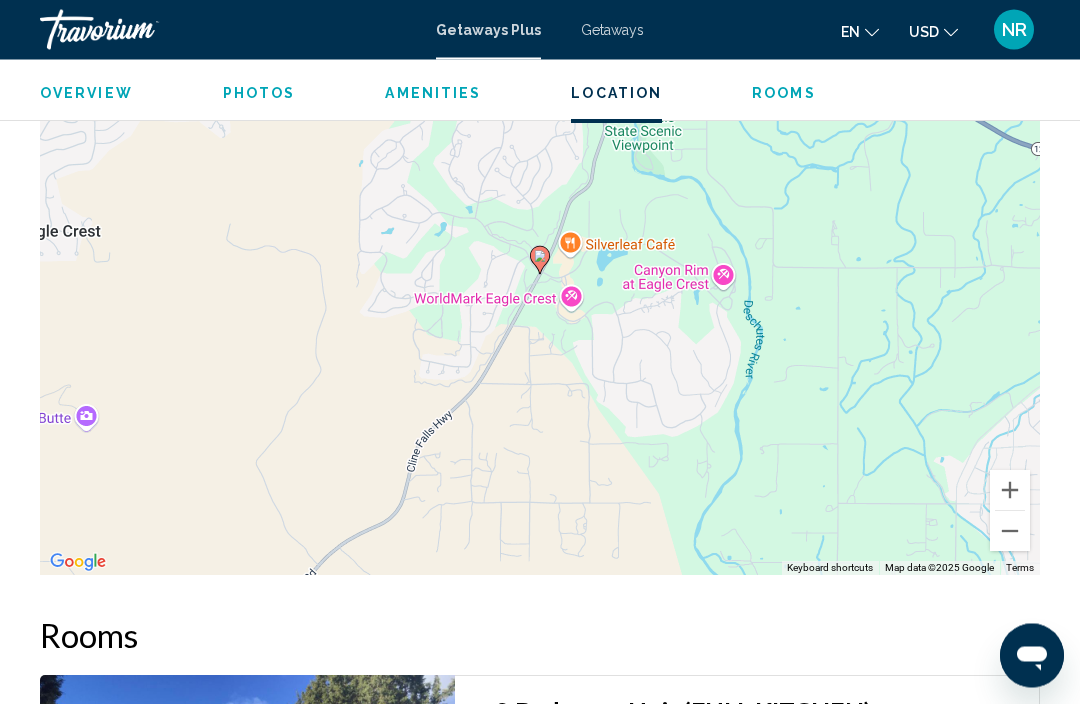 scroll, scrollTop: 2867, scrollLeft: 0, axis: vertical 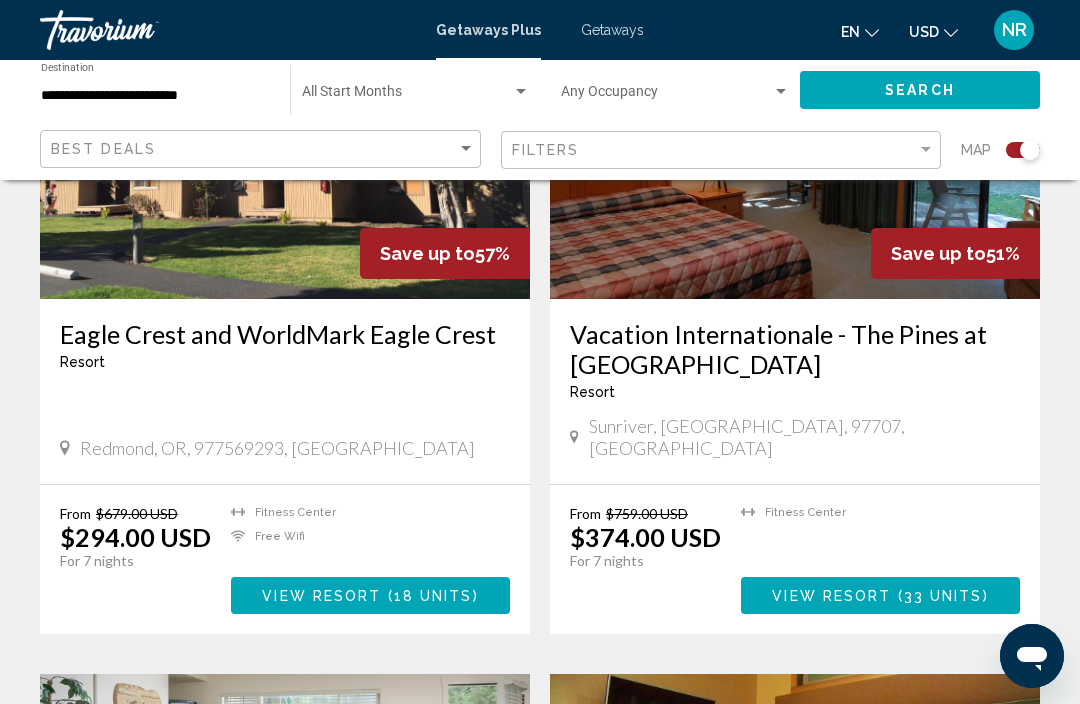 click on "View Resort    ( 33 units )" at bounding box center [880, 595] 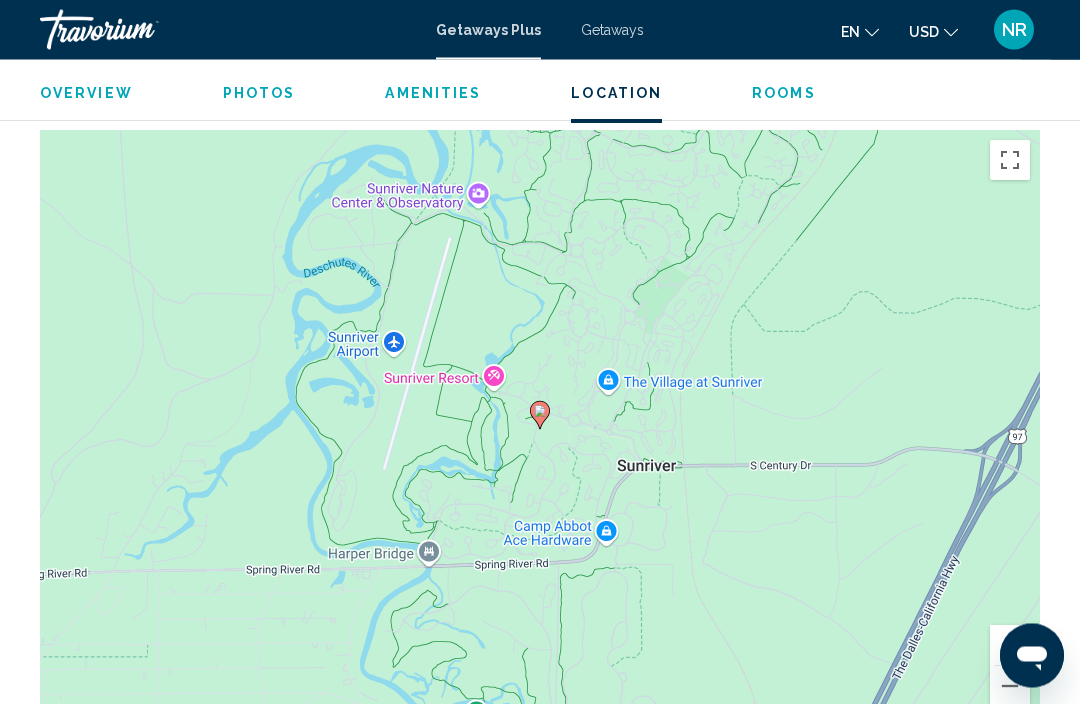 scroll, scrollTop: 2800, scrollLeft: 0, axis: vertical 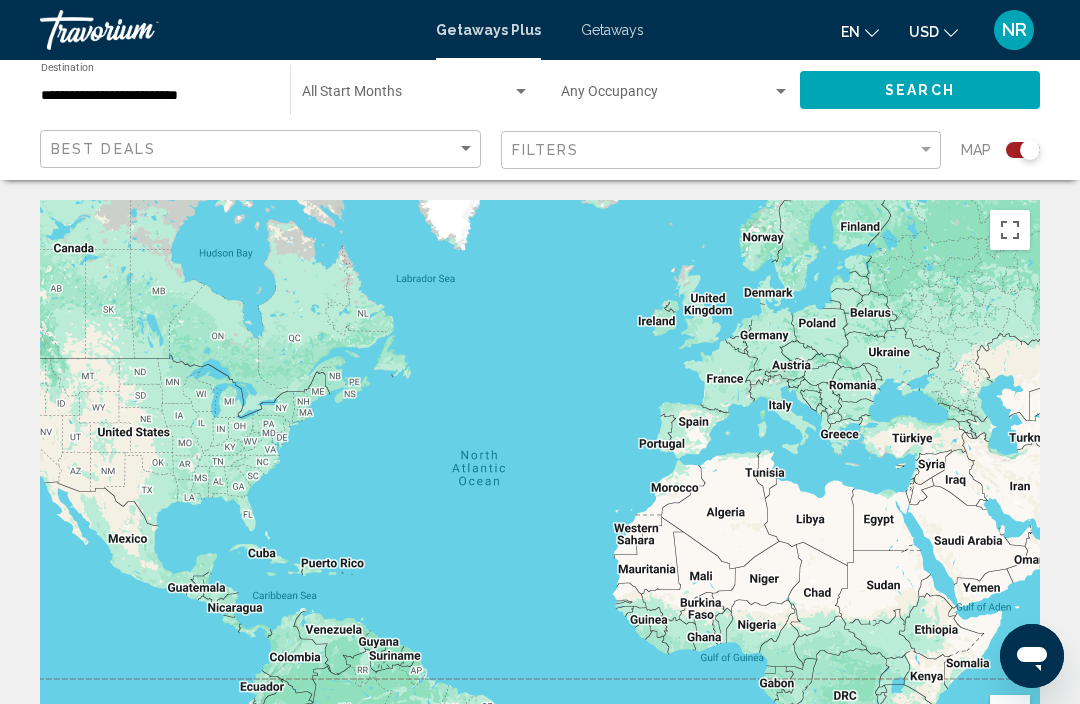 click at bounding box center [521, 92] 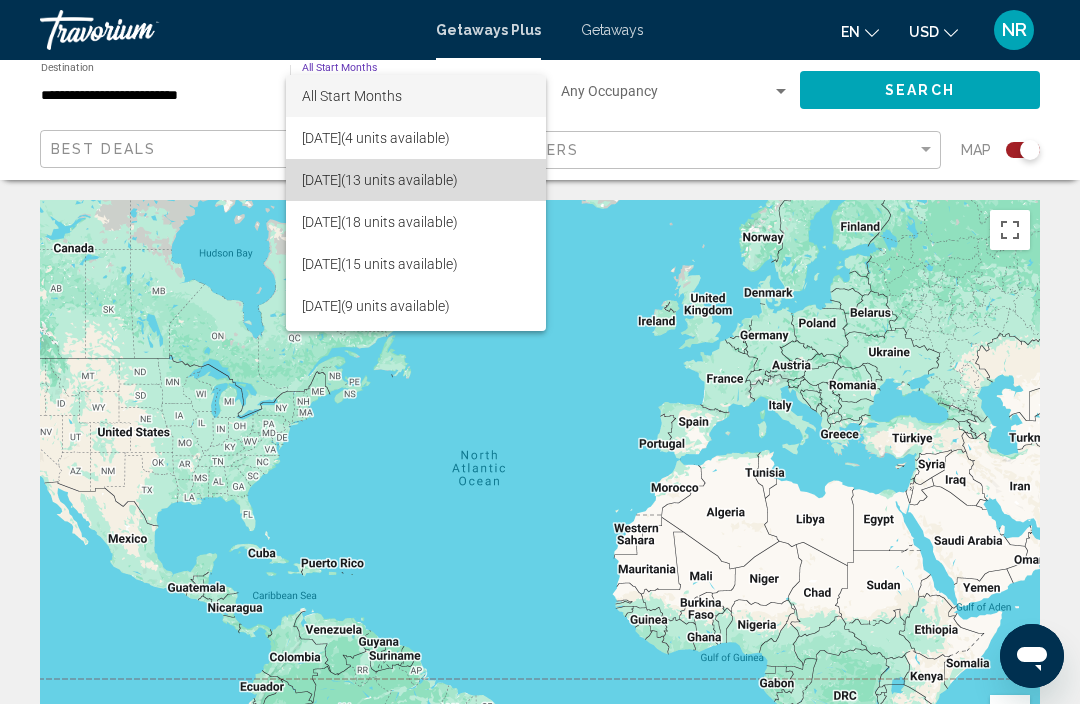click on "November 2025  (13 units available)" at bounding box center (416, 180) 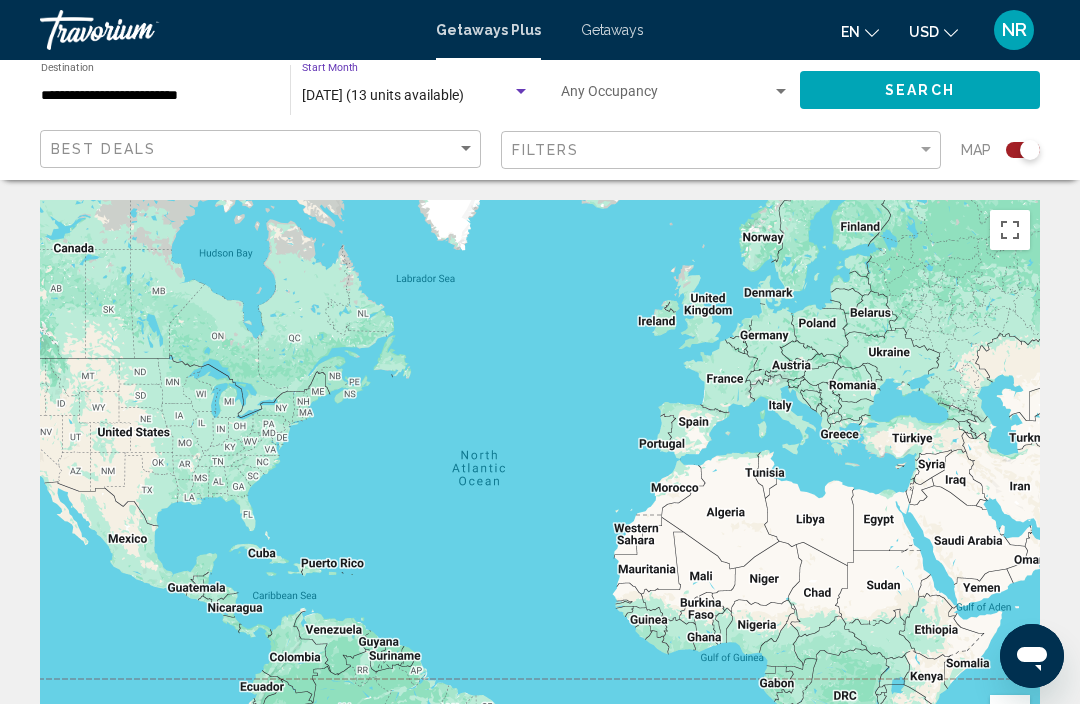 click on "Search" 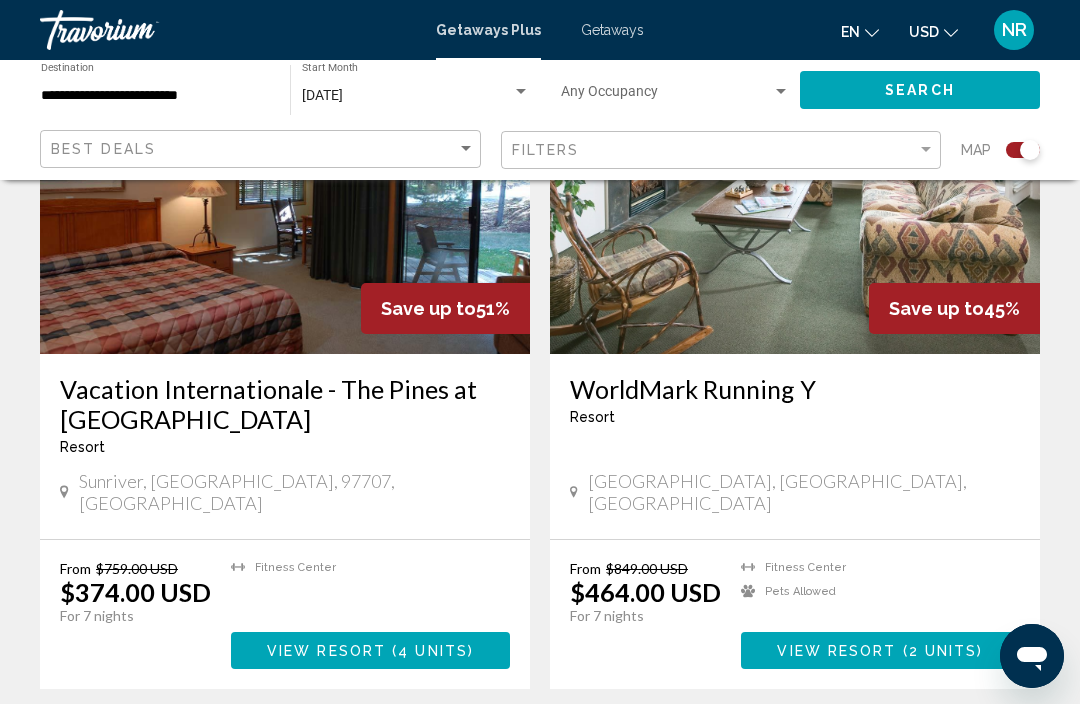 scroll, scrollTop: 854, scrollLeft: 0, axis: vertical 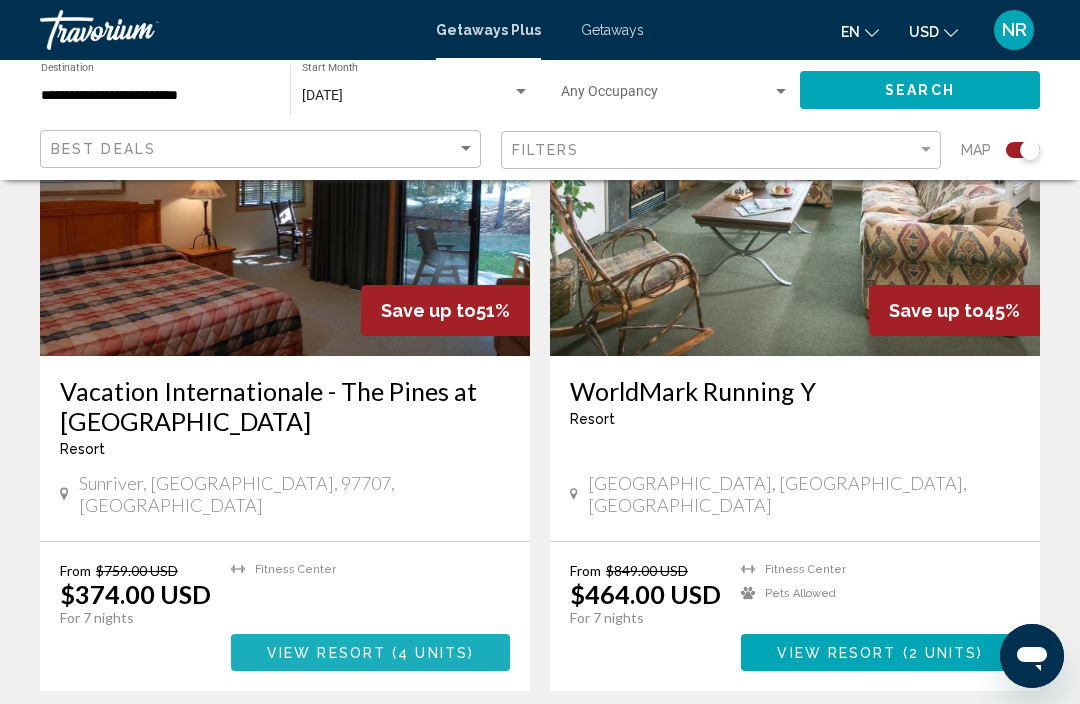 click on "4 units" at bounding box center [433, 653] 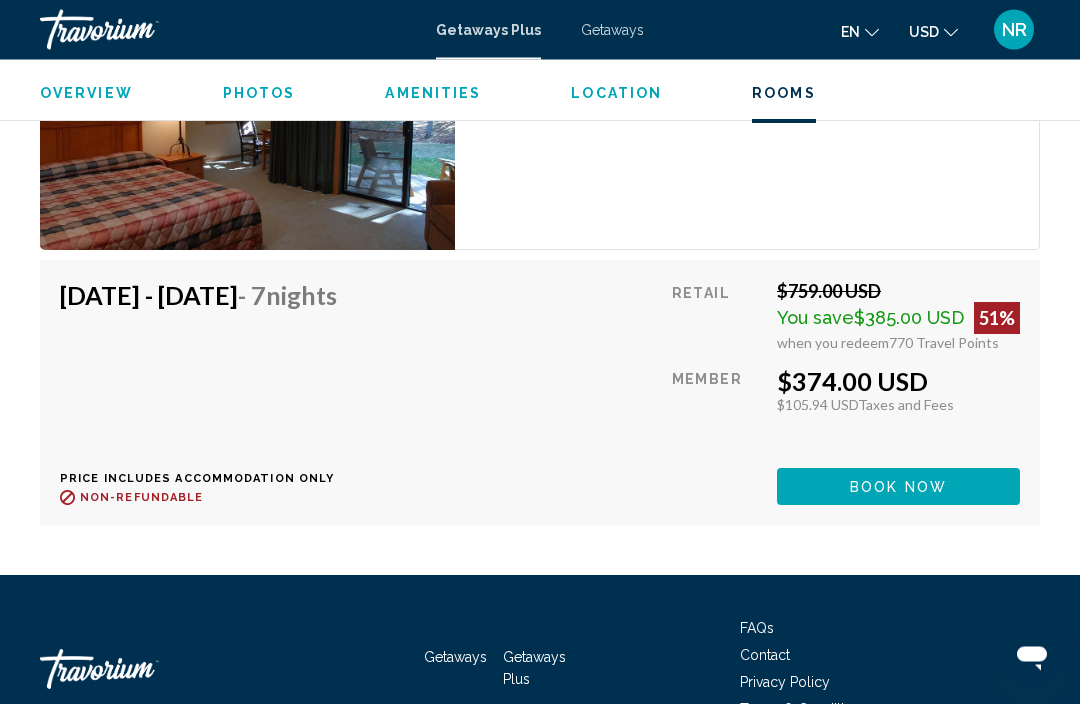 scroll, scrollTop: 3659, scrollLeft: 0, axis: vertical 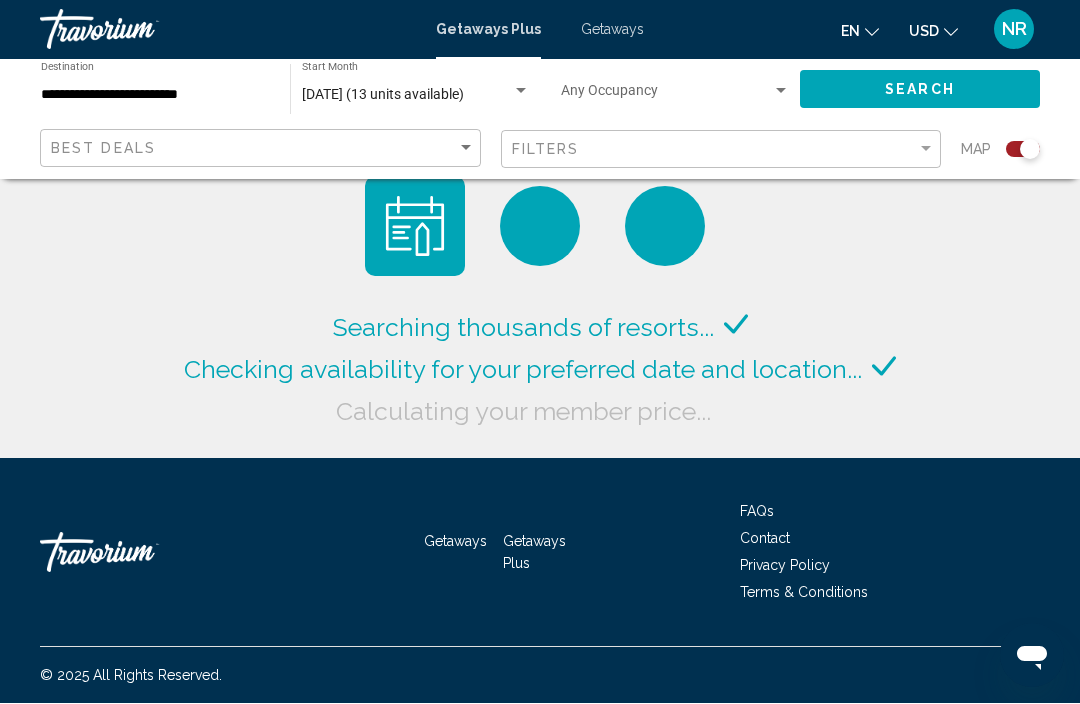 click on "November 2025 (13 units available) Start Month All Start Months" 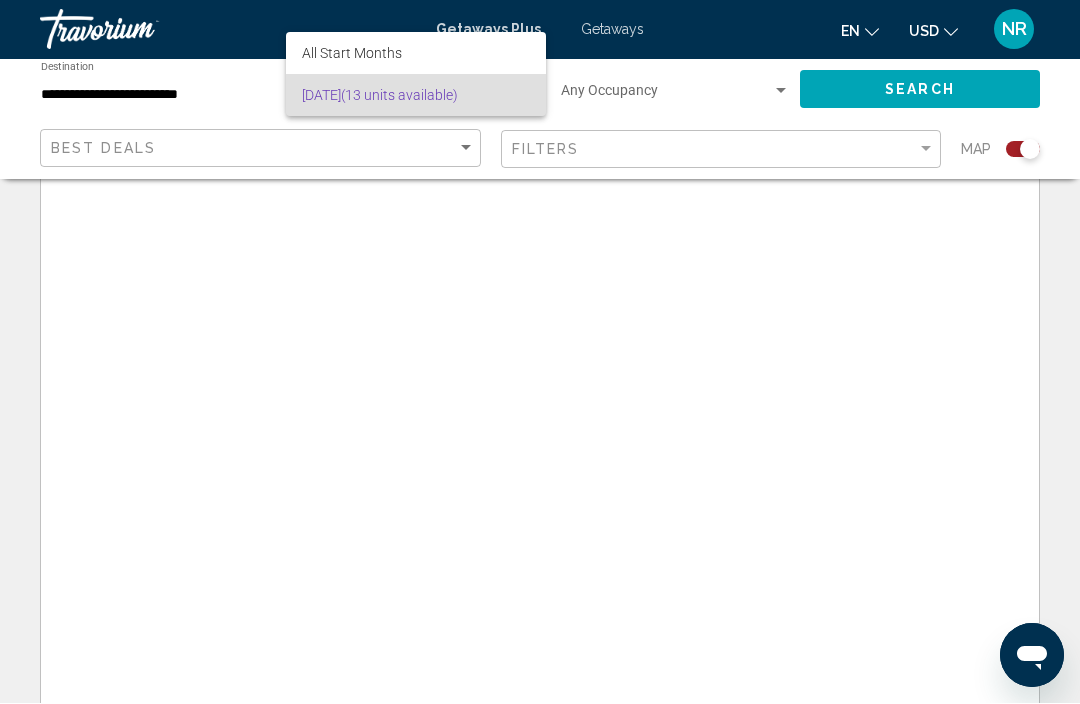scroll, scrollTop: 67, scrollLeft: 0, axis: vertical 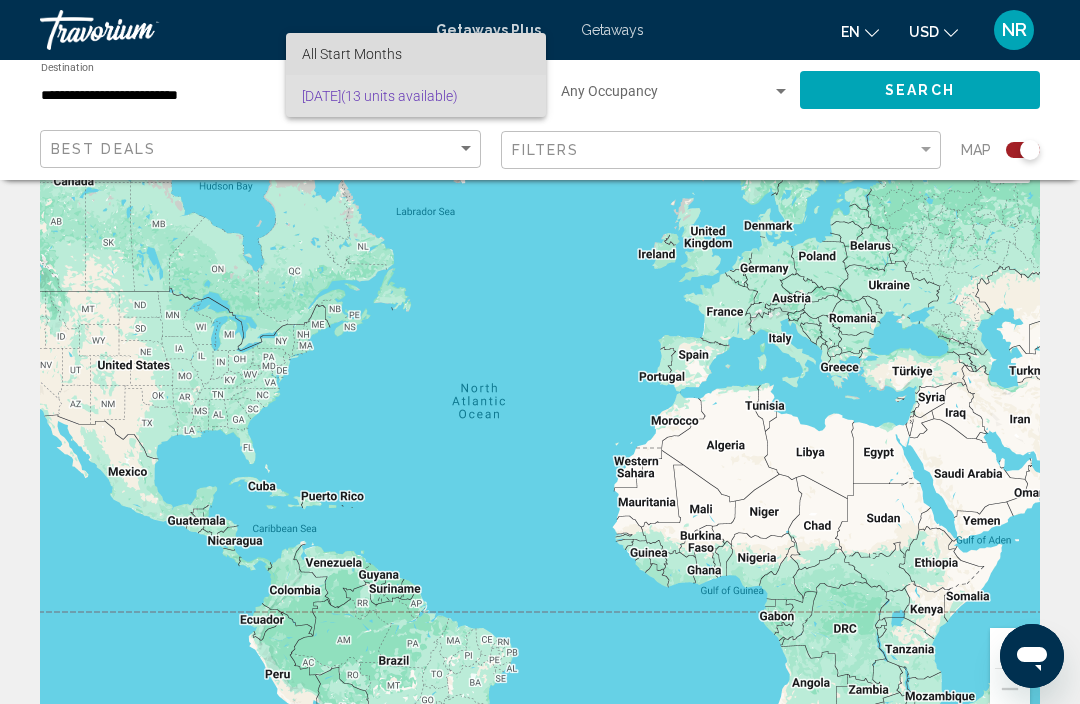click on "All Start Months" at bounding box center (416, 54) 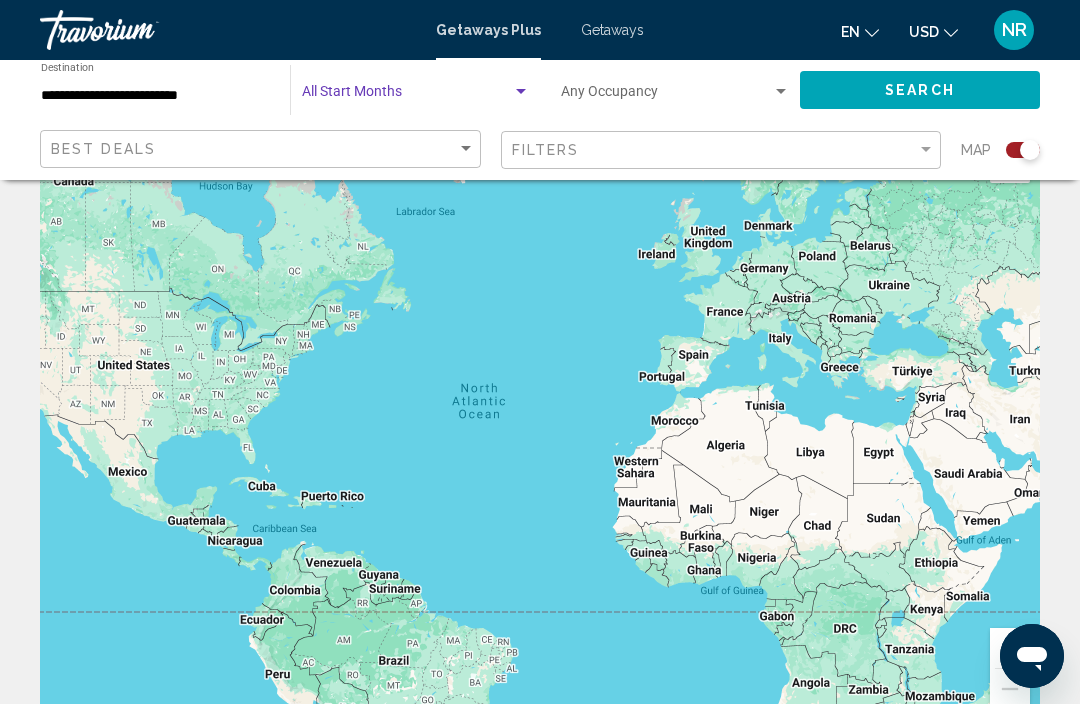 click at bounding box center (521, 92) 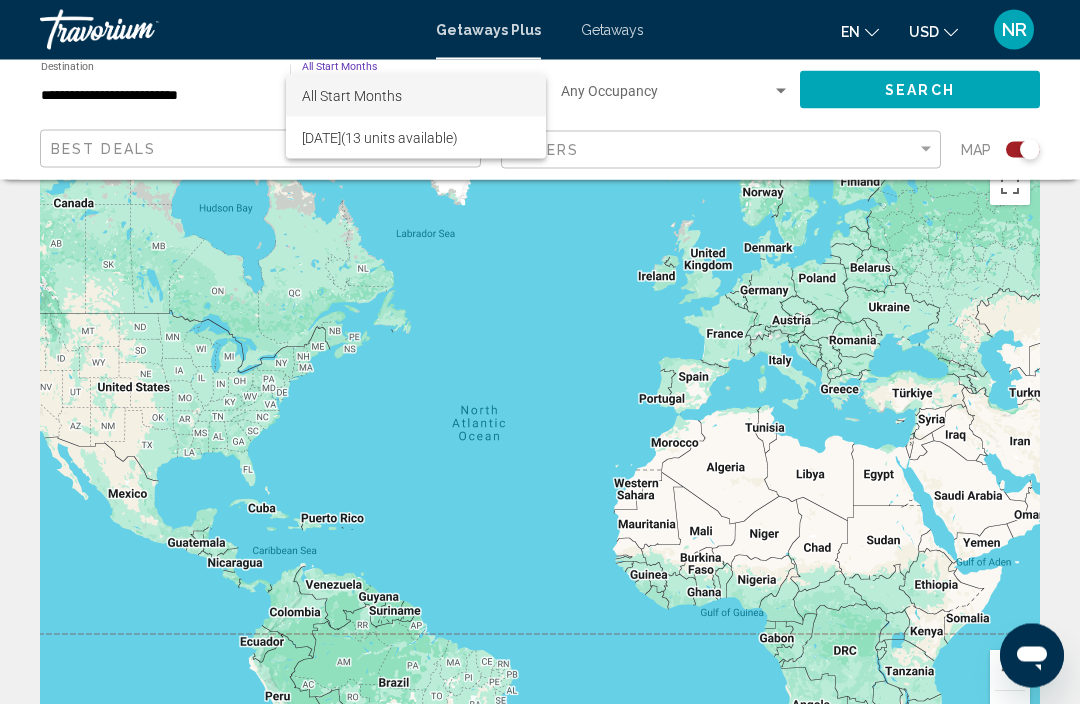scroll, scrollTop: 0, scrollLeft: 0, axis: both 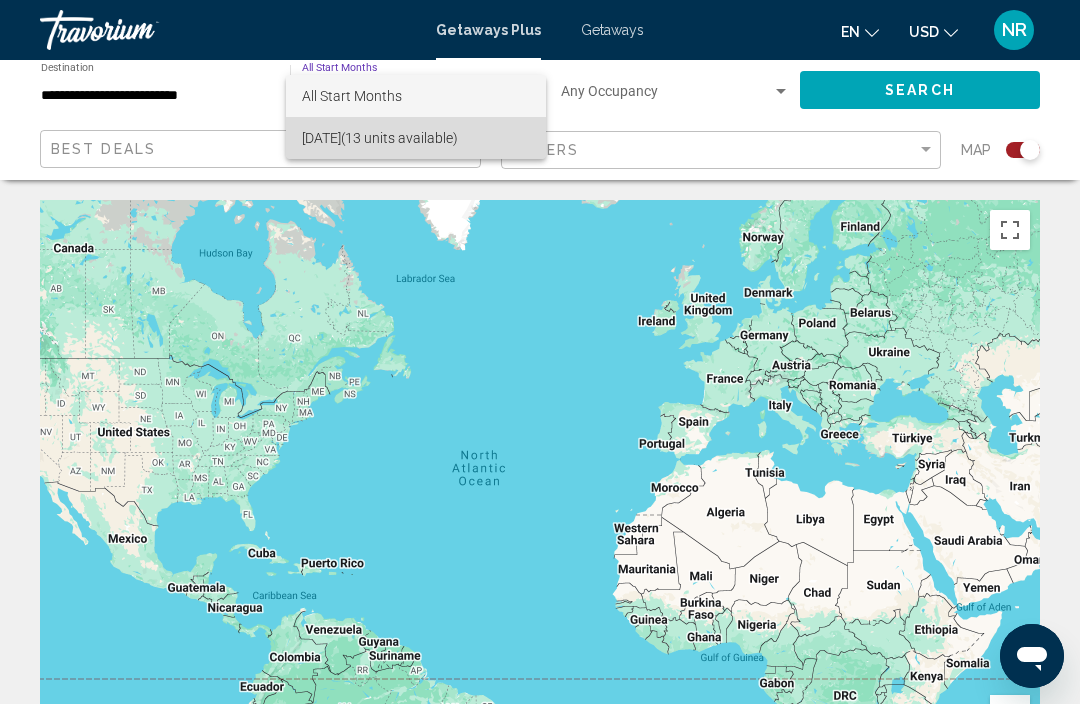 click on "November 2025  (13 units available)" at bounding box center (416, 138) 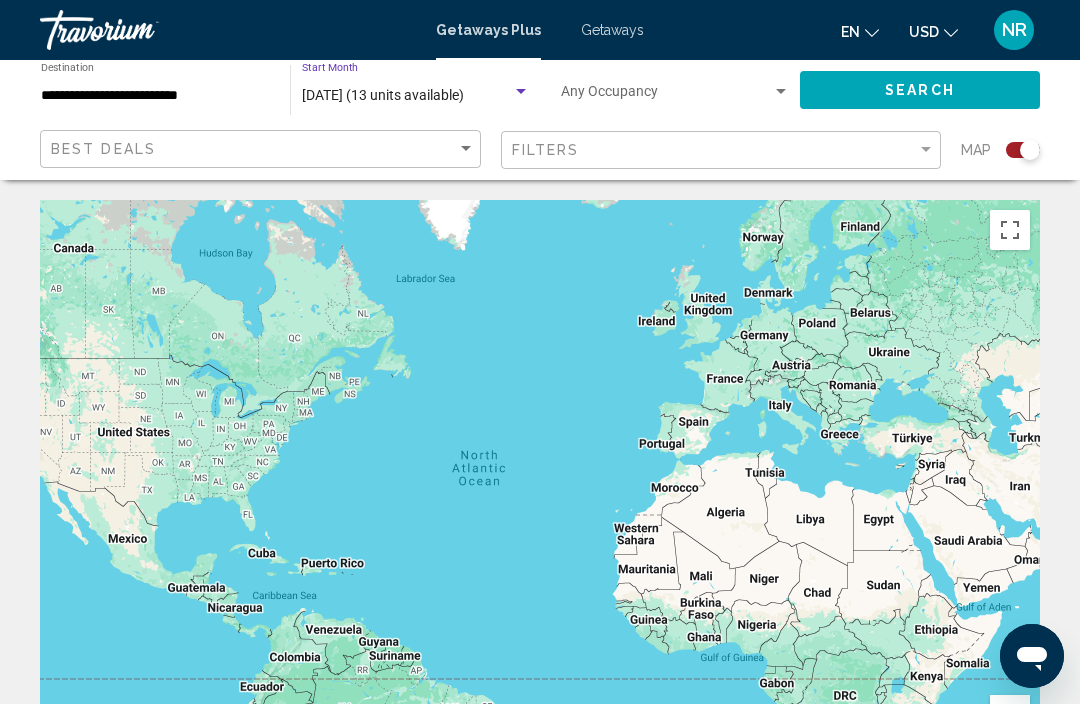 click on "November 2025 (13 units available)" at bounding box center (407, 96) 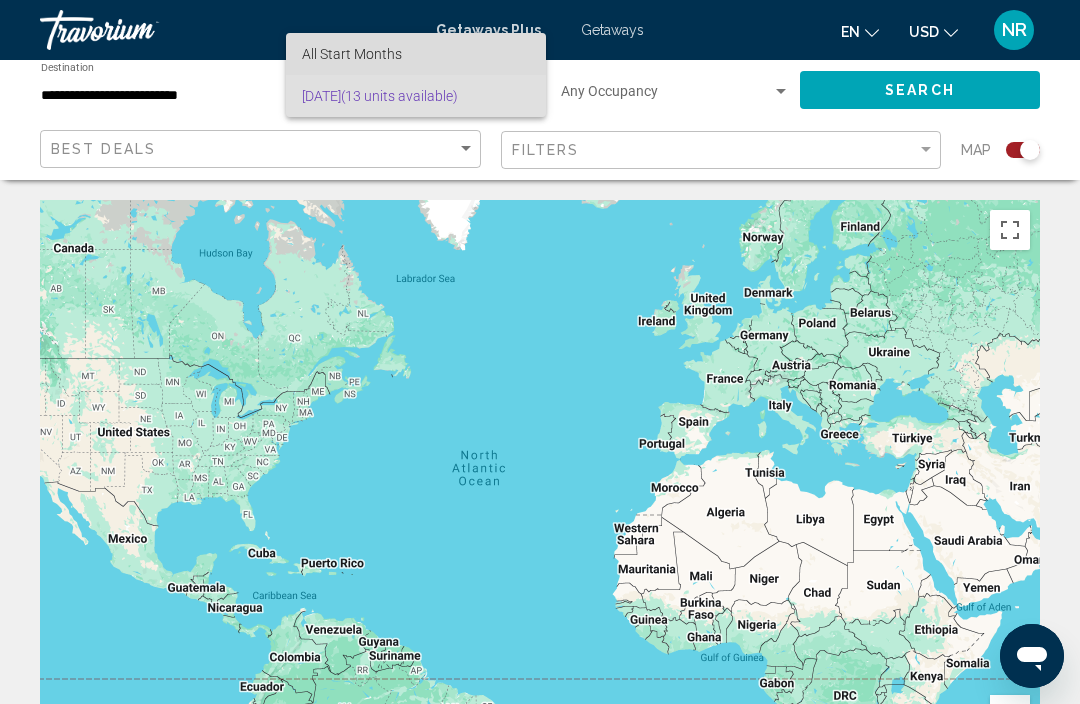 click on "All Start Months" at bounding box center [416, 54] 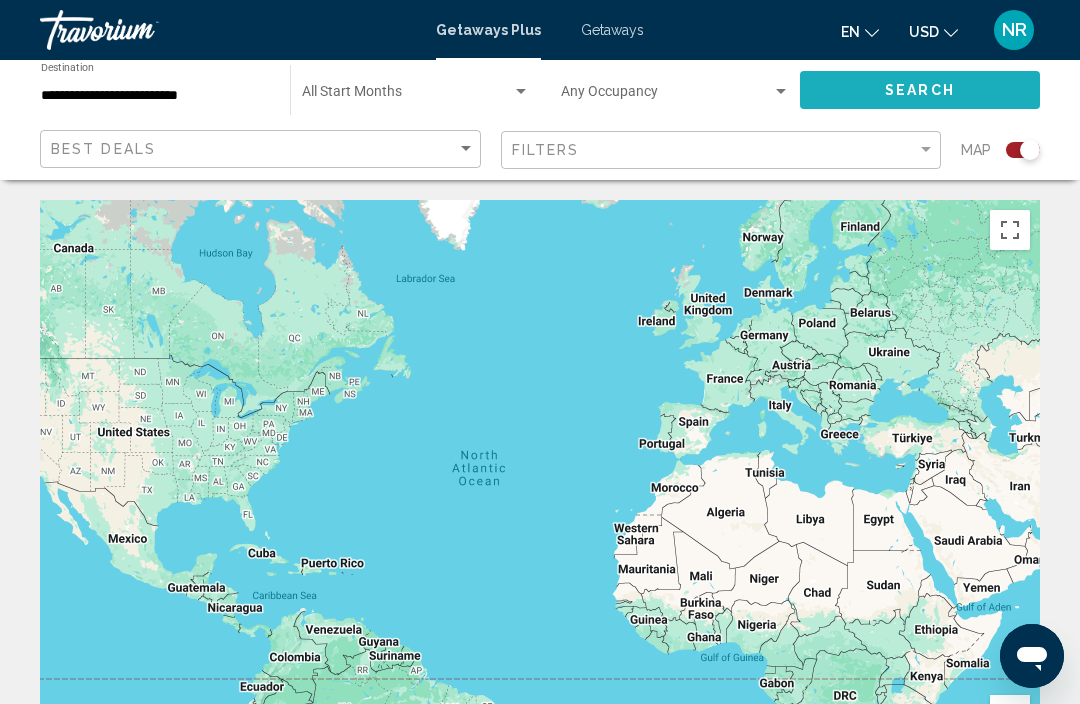click on "Search" 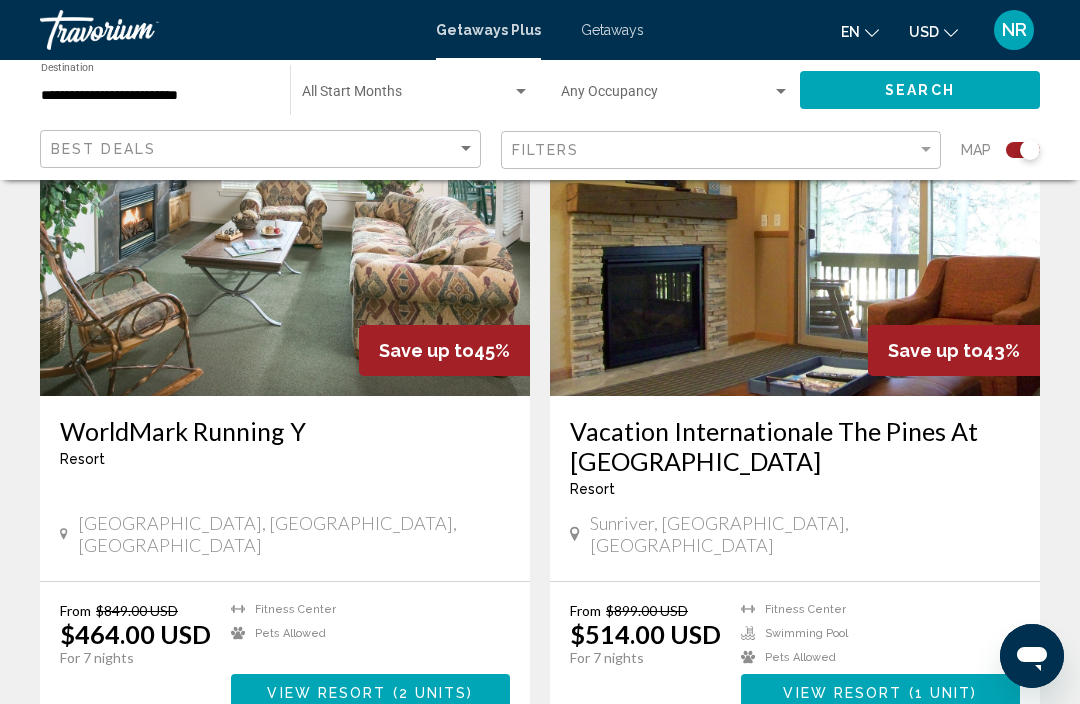 scroll, scrollTop: 1491, scrollLeft: 0, axis: vertical 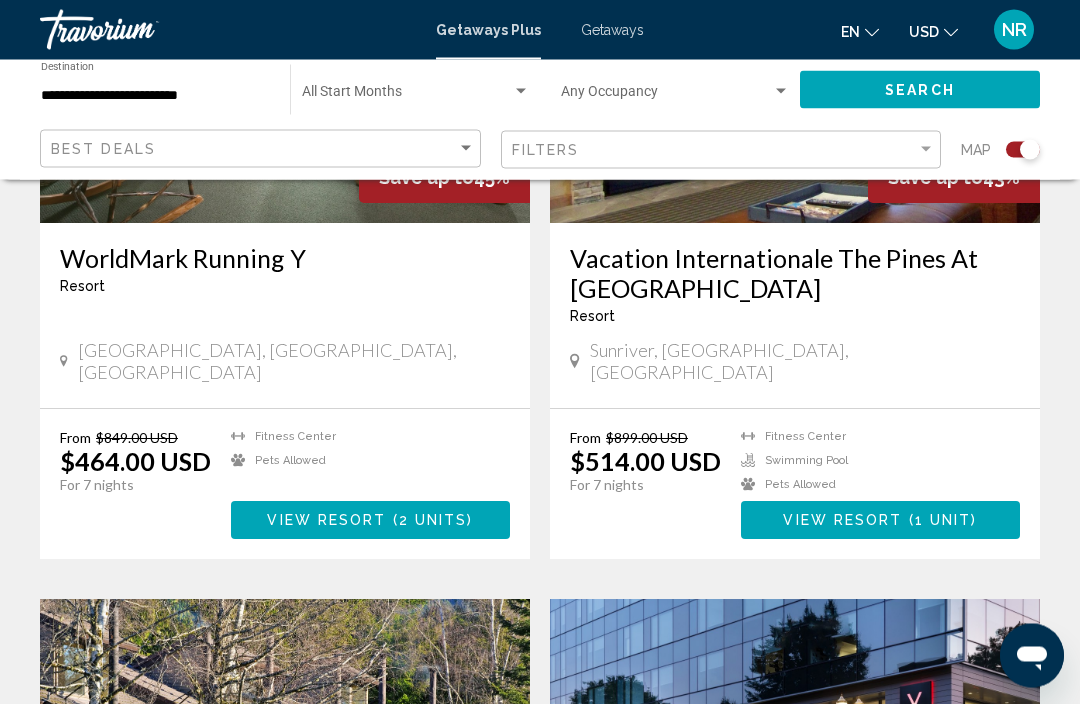 click on "1 unit" at bounding box center (943, 522) 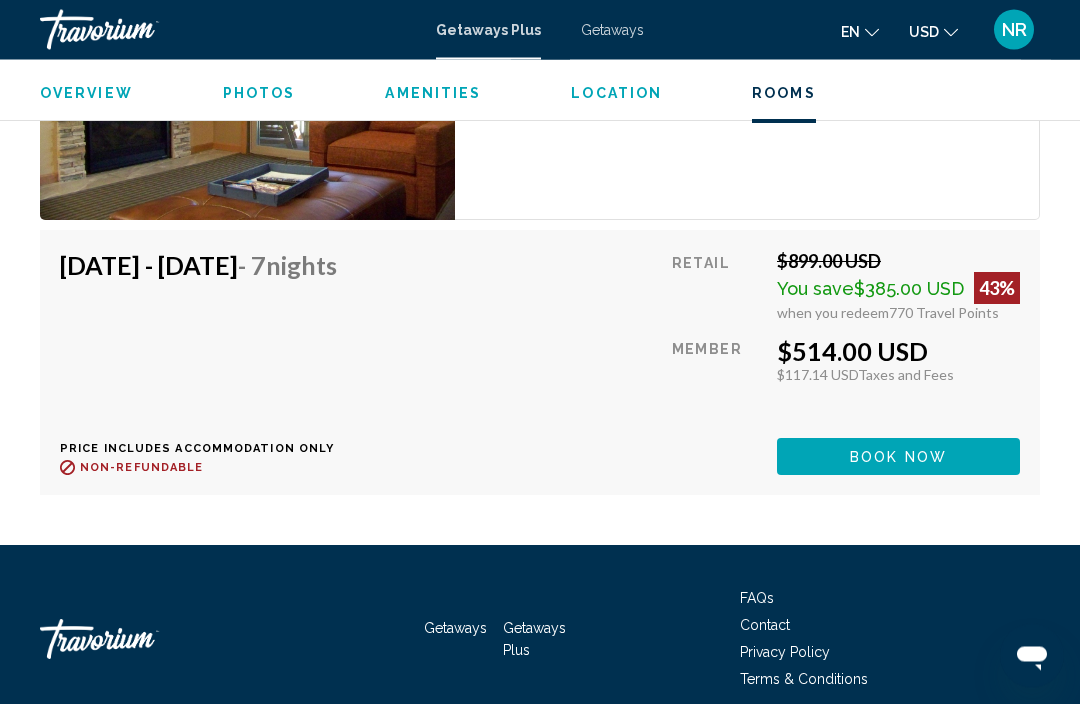 scroll, scrollTop: 3883, scrollLeft: 0, axis: vertical 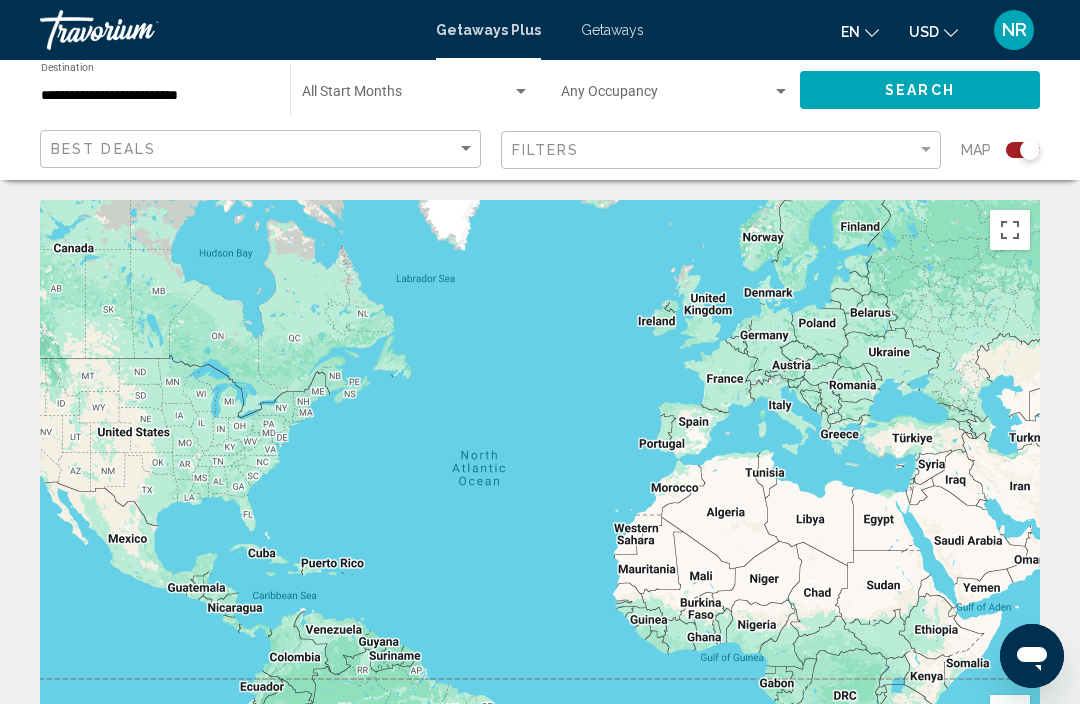 click on "**********" at bounding box center (155, 96) 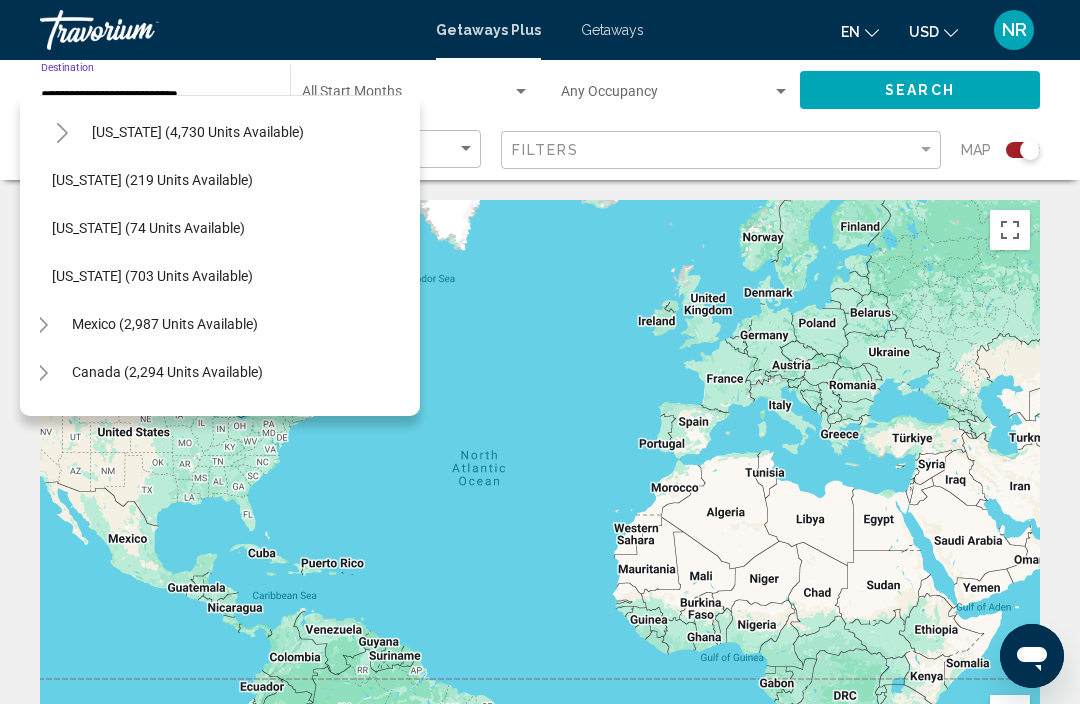 scroll, scrollTop: 1723, scrollLeft: 18, axis: both 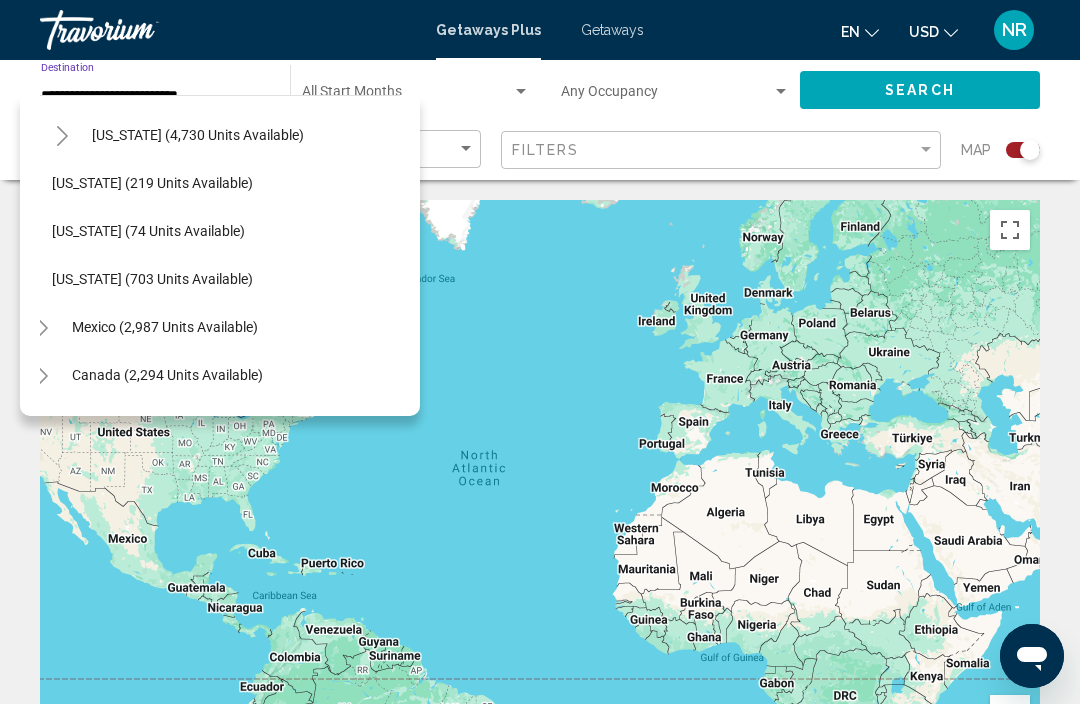 click on "Washington (219 units available)" 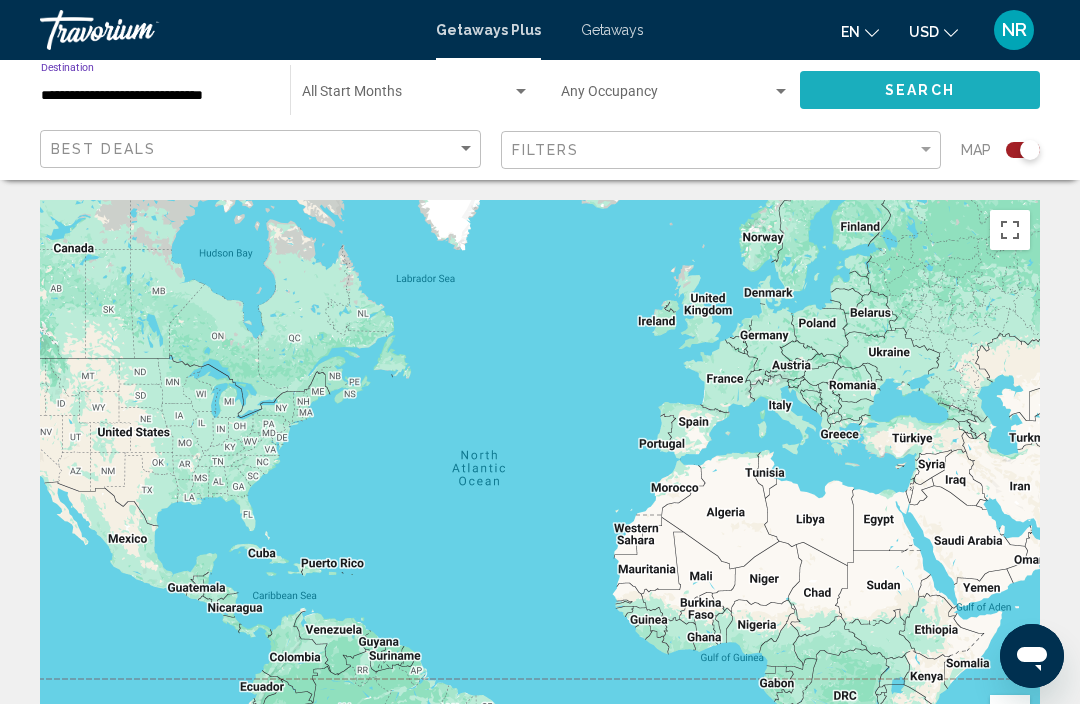 click on "Search" 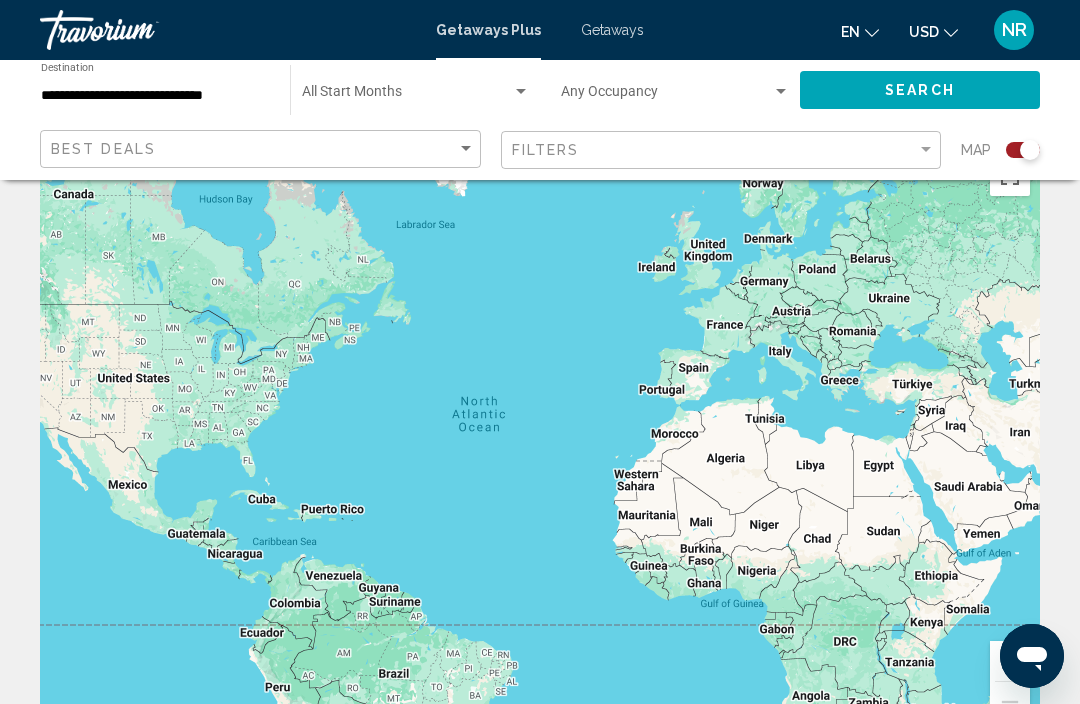 scroll, scrollTop: 45, scrollLeft: 0, axis: vertical 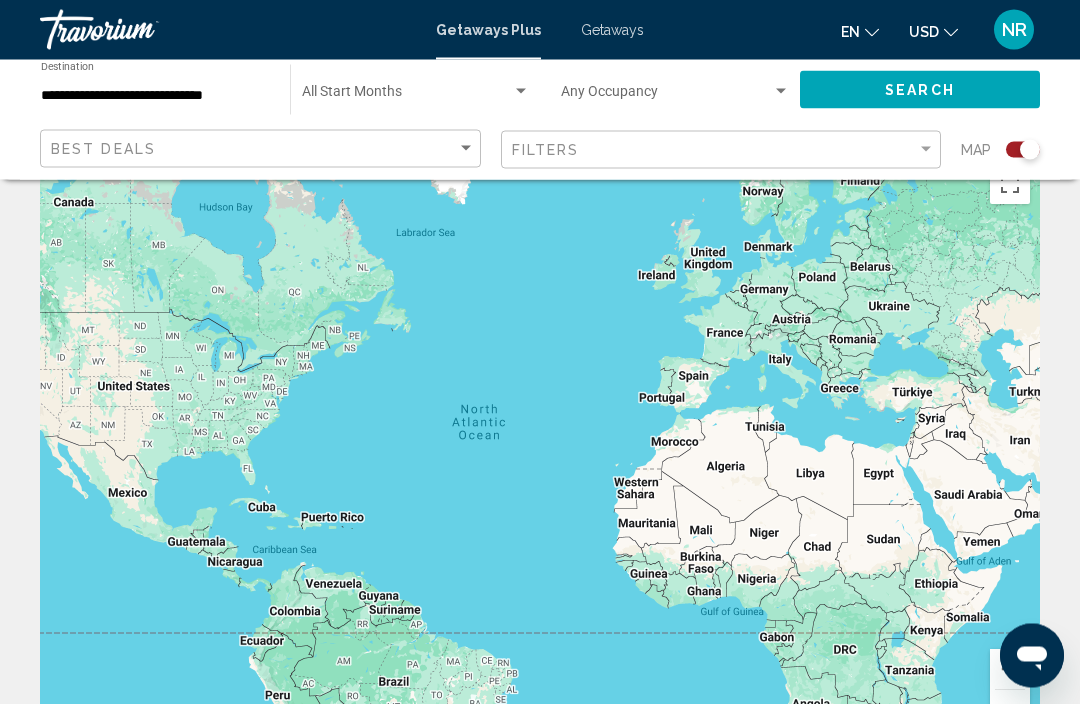 click 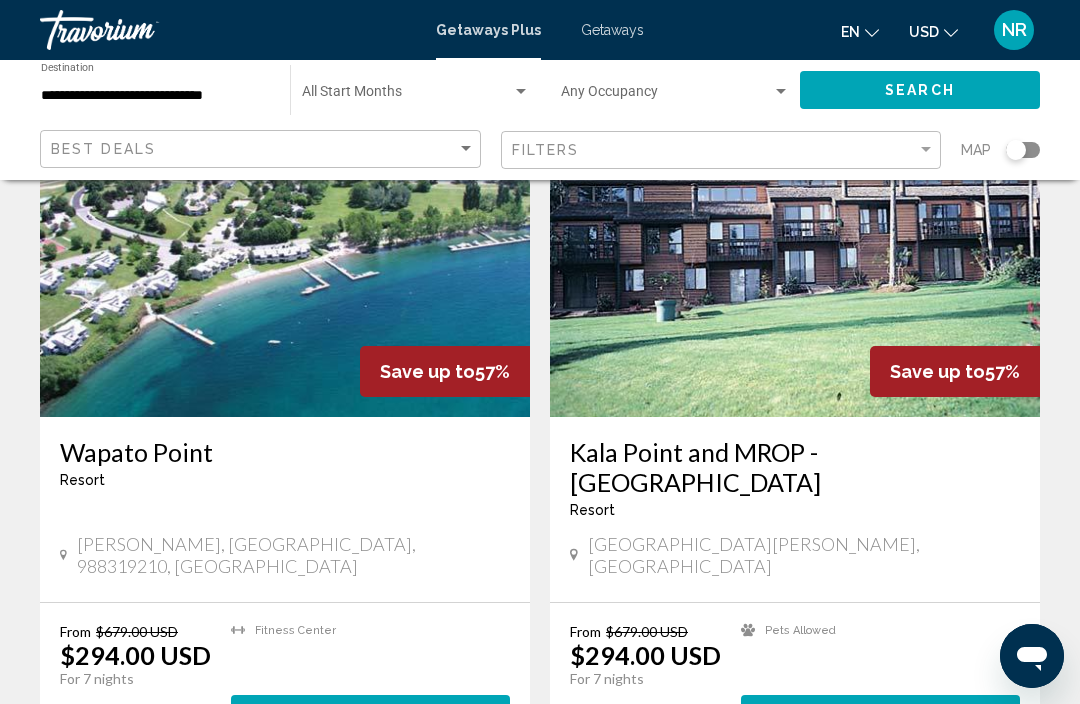 scroll, scrollTop: 817, scrollLeft: 0, axis: vertical 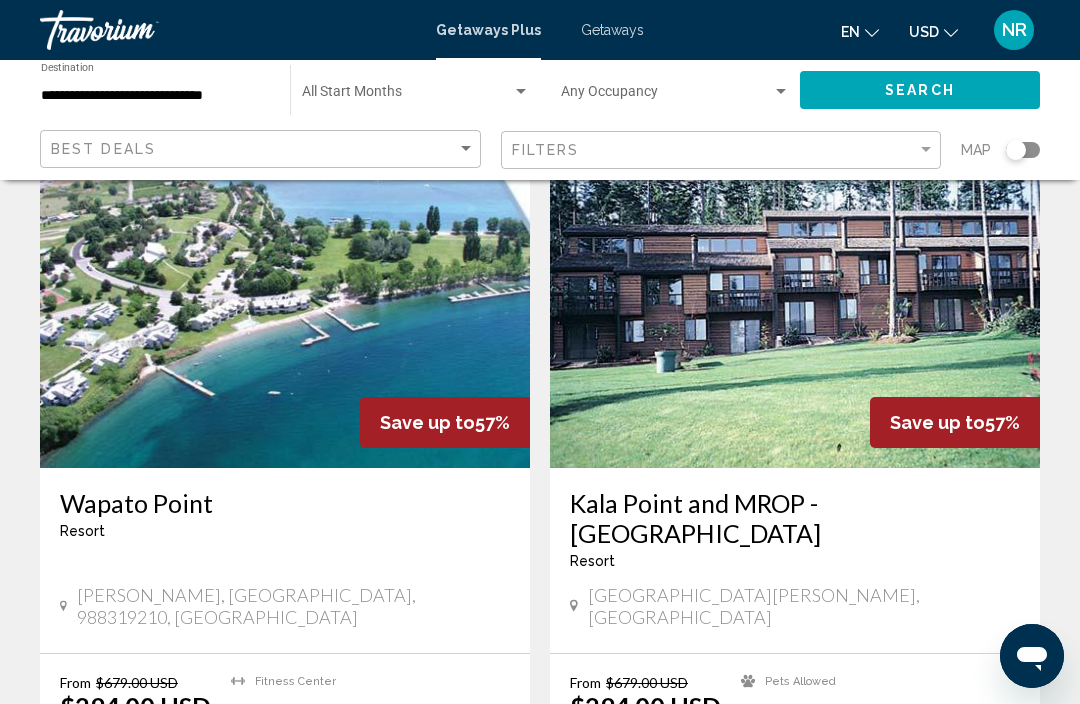 click at bounding box center (285, 308) 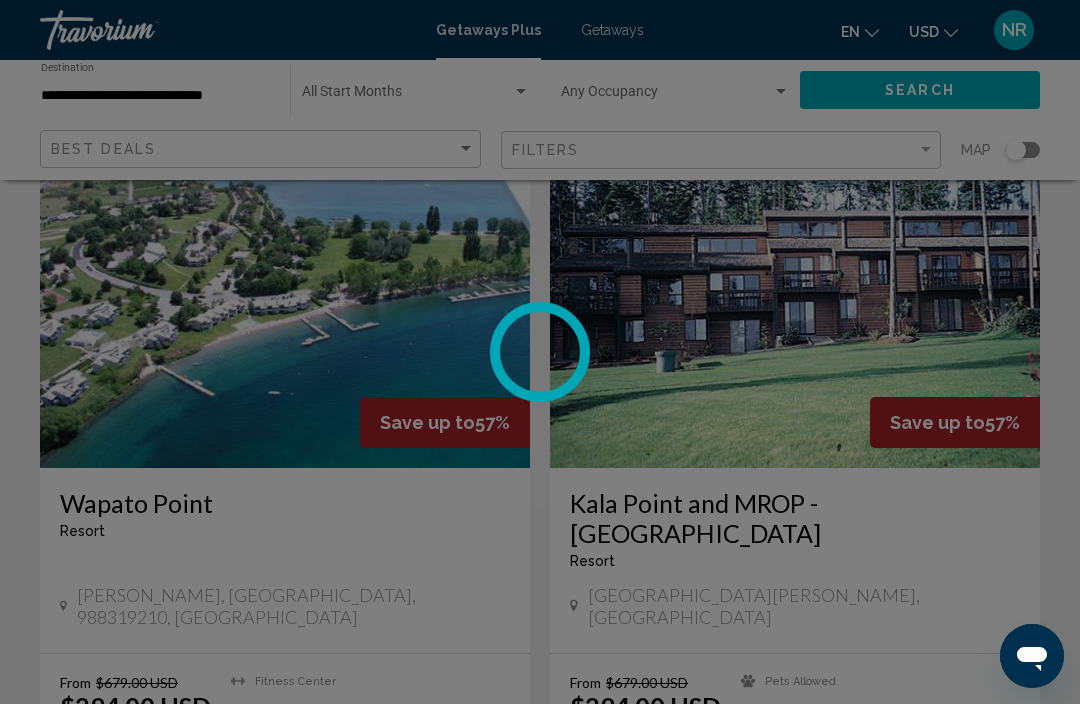 scroll, scrollTop: 0, scrollLeft: 0, axis: both 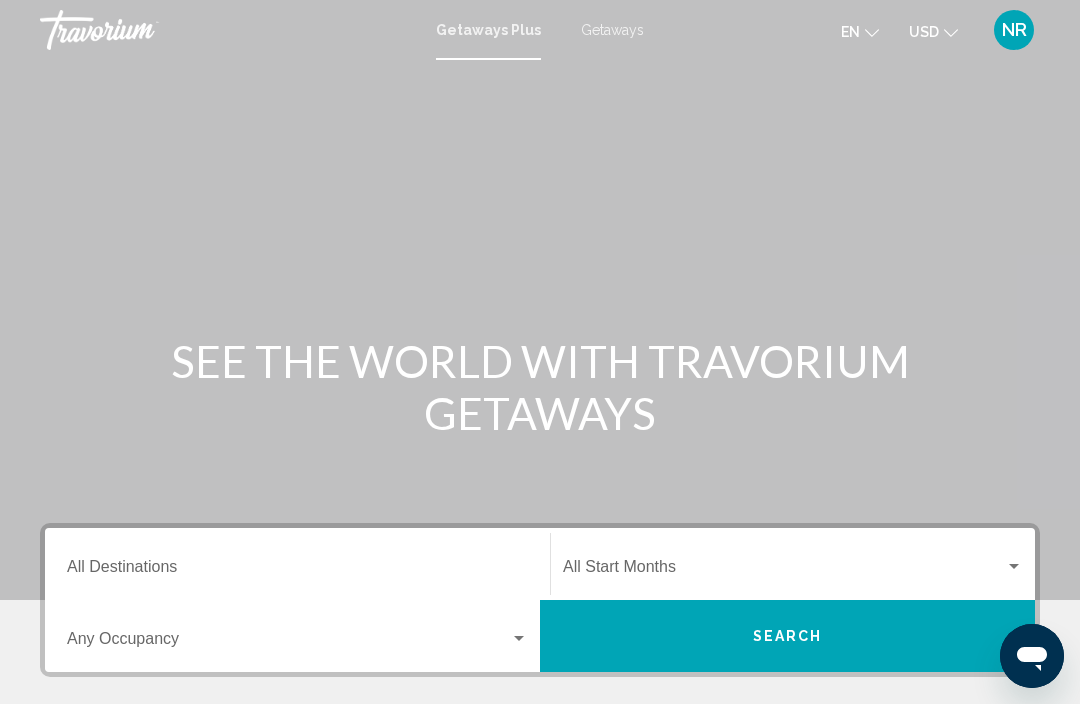 click on "Destination All Destinations" at bounding box center (297, 571) 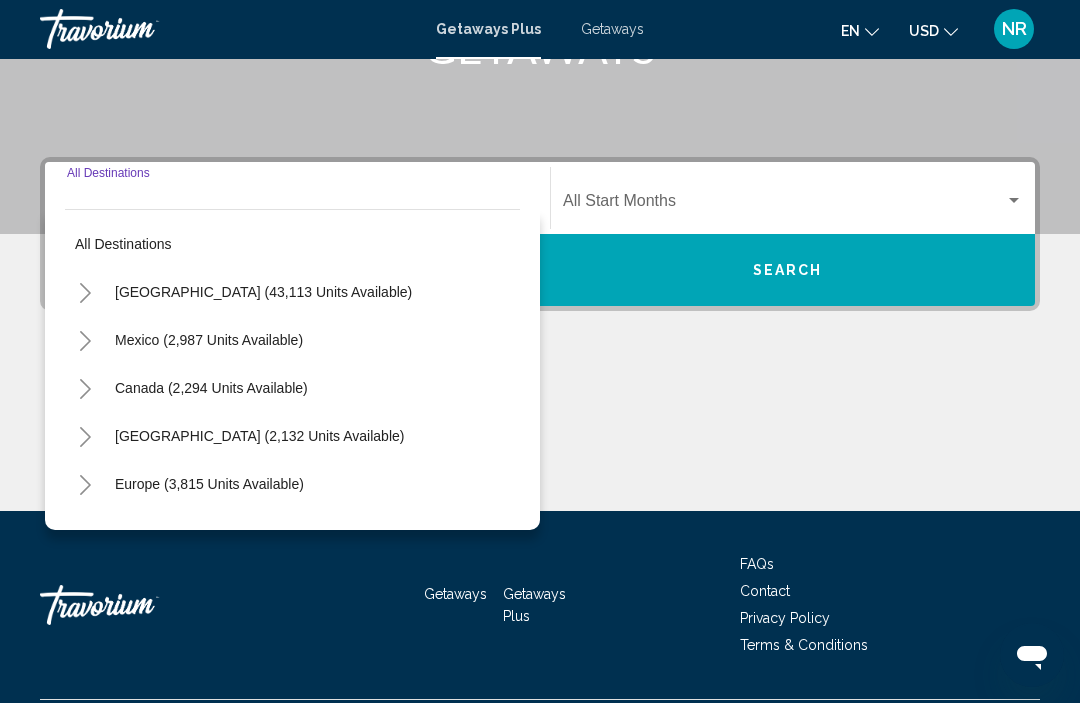 scroll, scrollTop: 418, scrollLeft: 0, axis: vertical 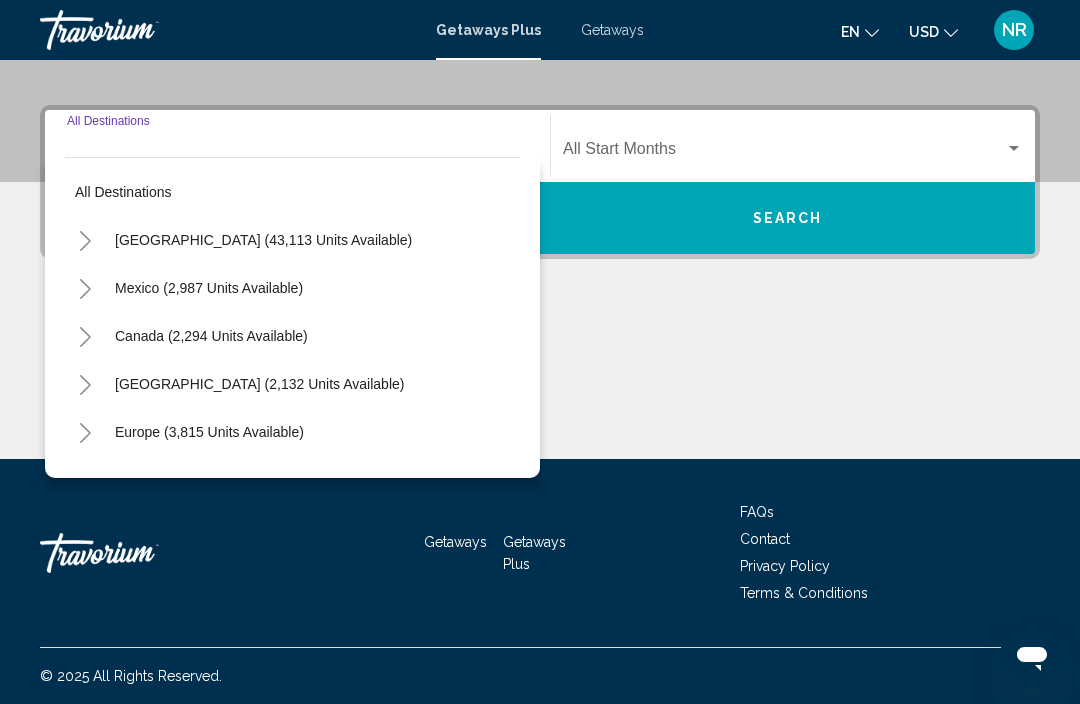 click on "United States (43,113 units available)" at bounding box center [209, 288] 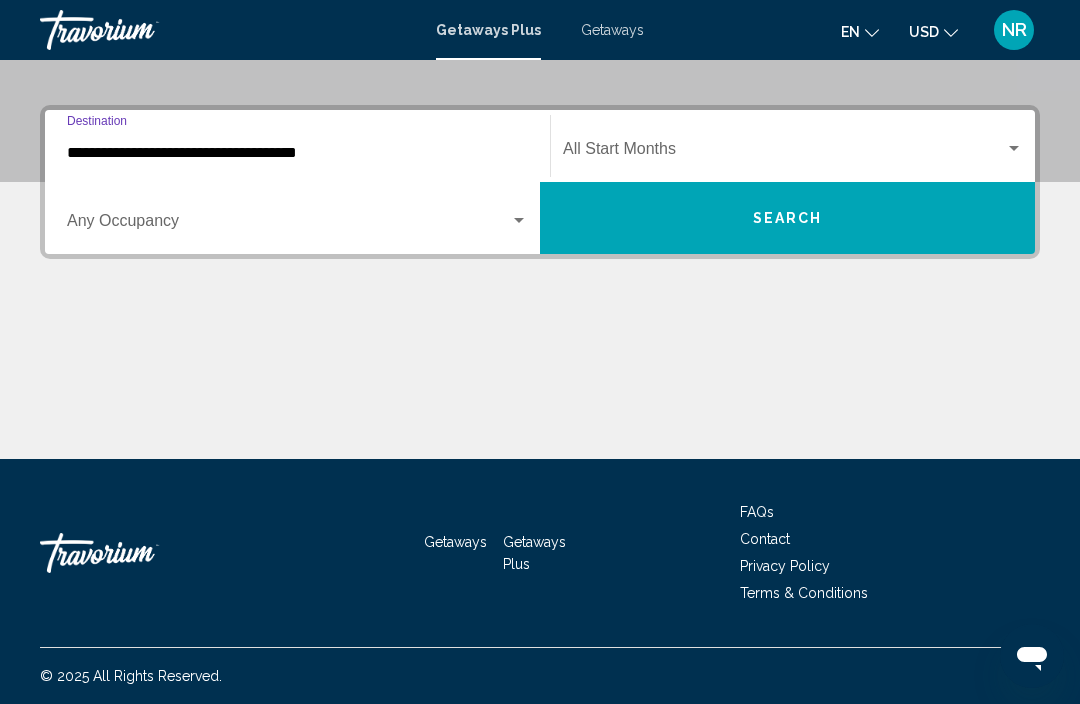 click on "**********" at bounding box center (297, 153) 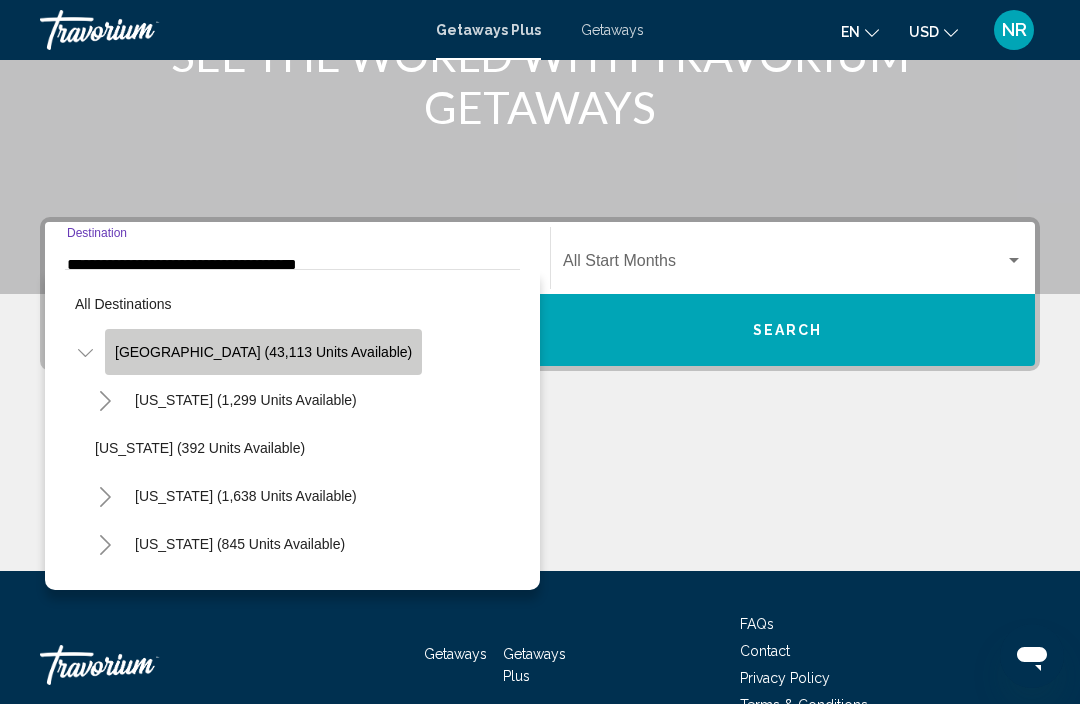 click on "United States (43,113 units available)" 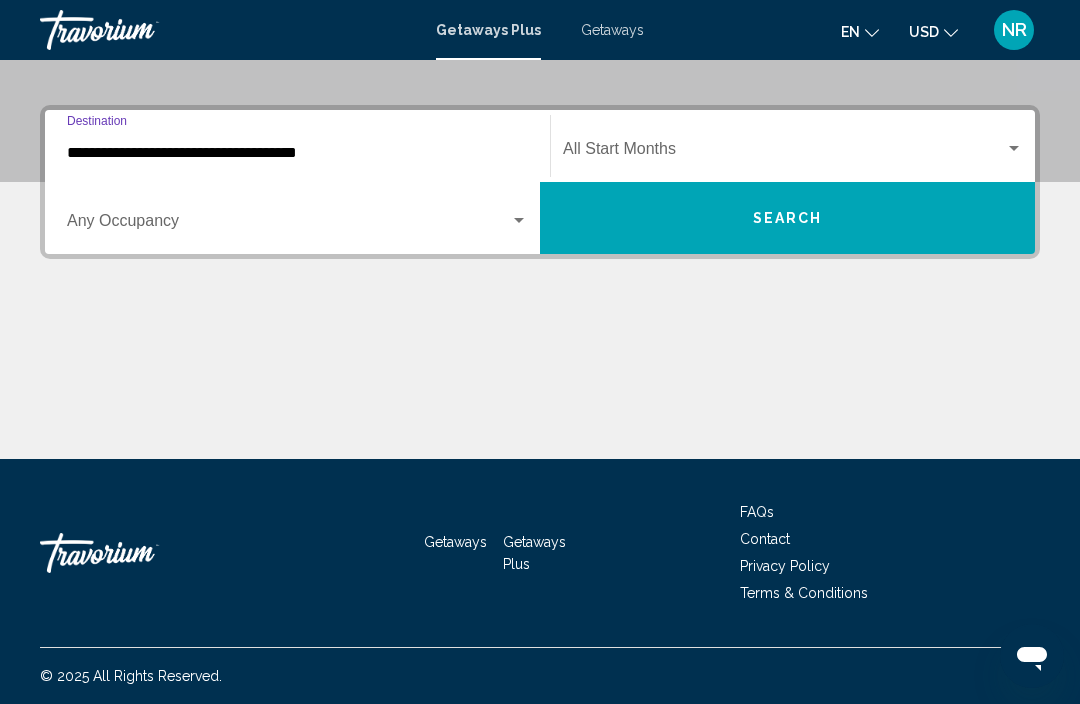 click on "**********" at bounding box center [297, 153] 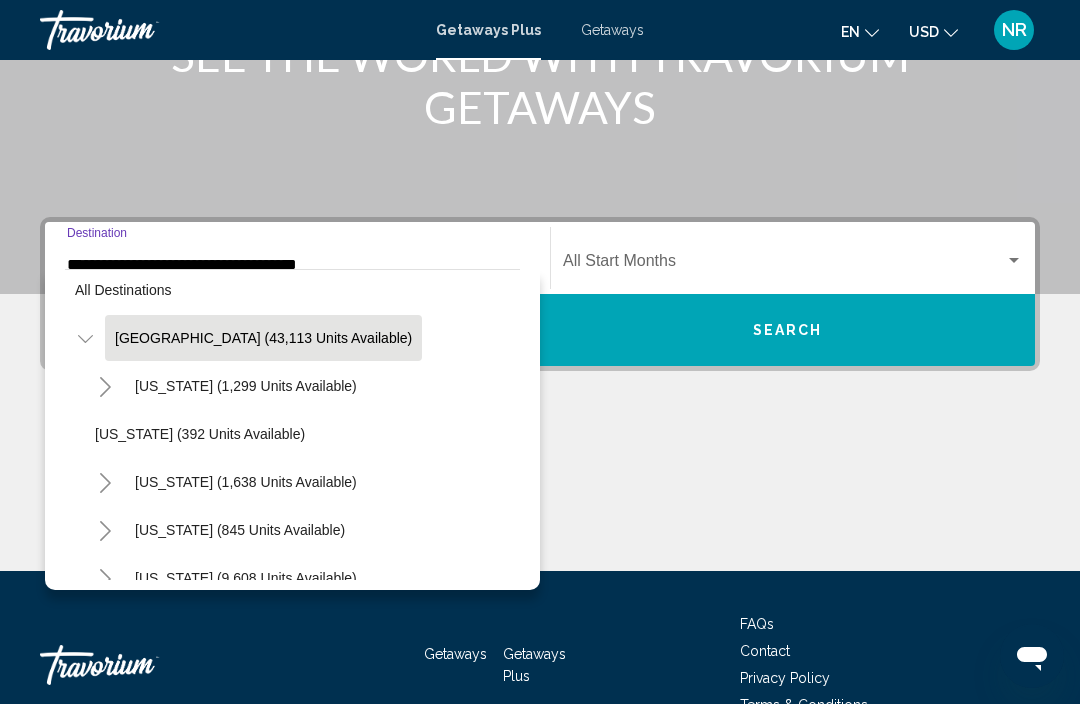 scroll, scrollTop: 14, scrollLeft: 0, axis: vertical 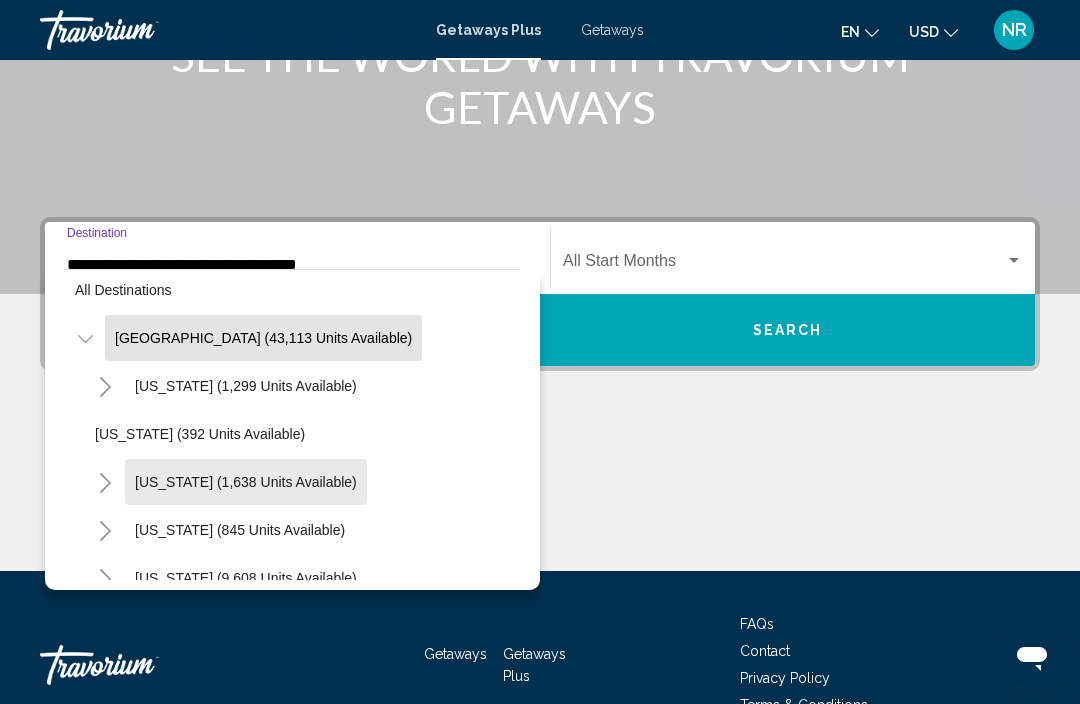 click on "California (1,638 units available)" 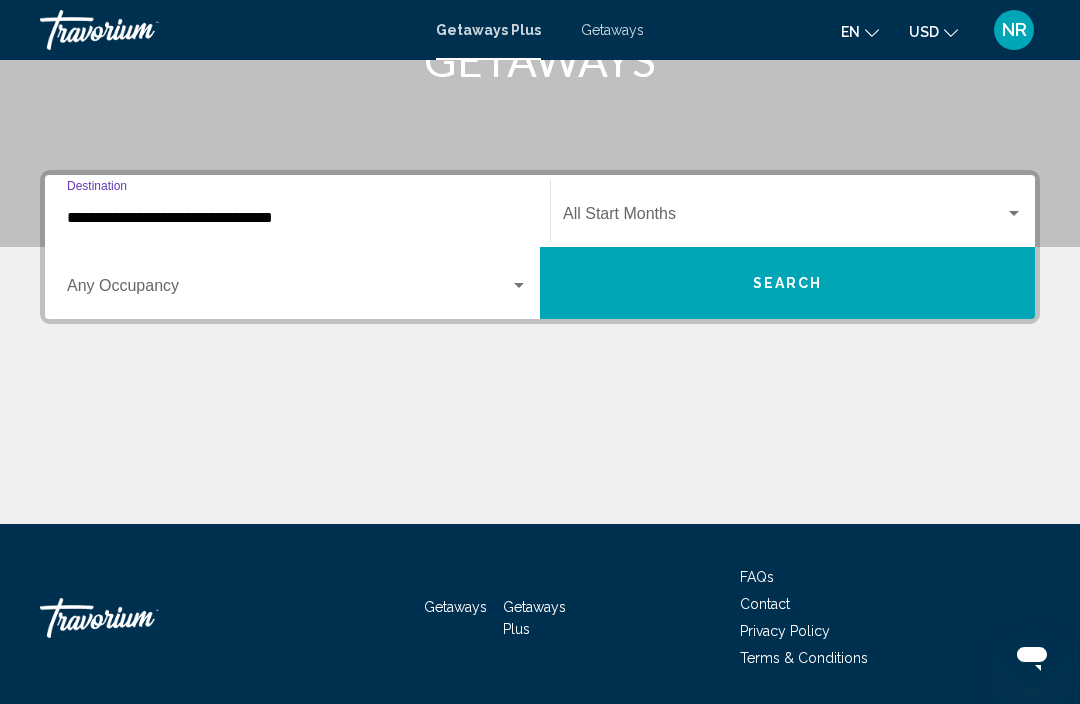 scroll, scrollTop: 352, scrollLeft: 0, axis: vertical 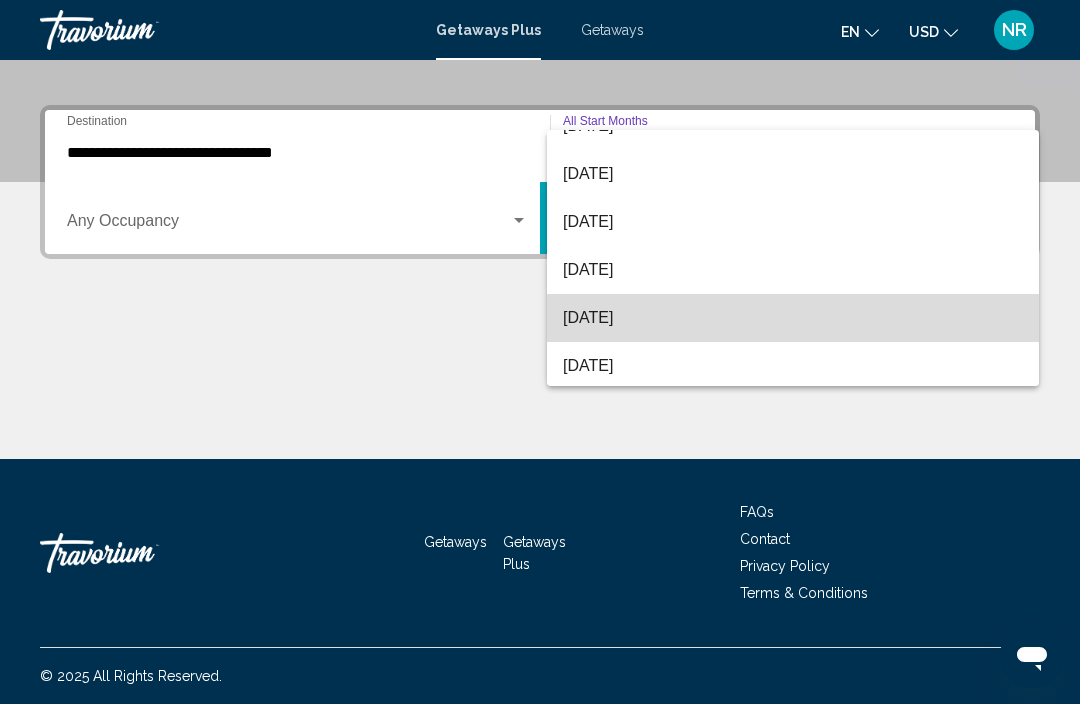 click on "[DATE]" at bounding box center [793, 318] 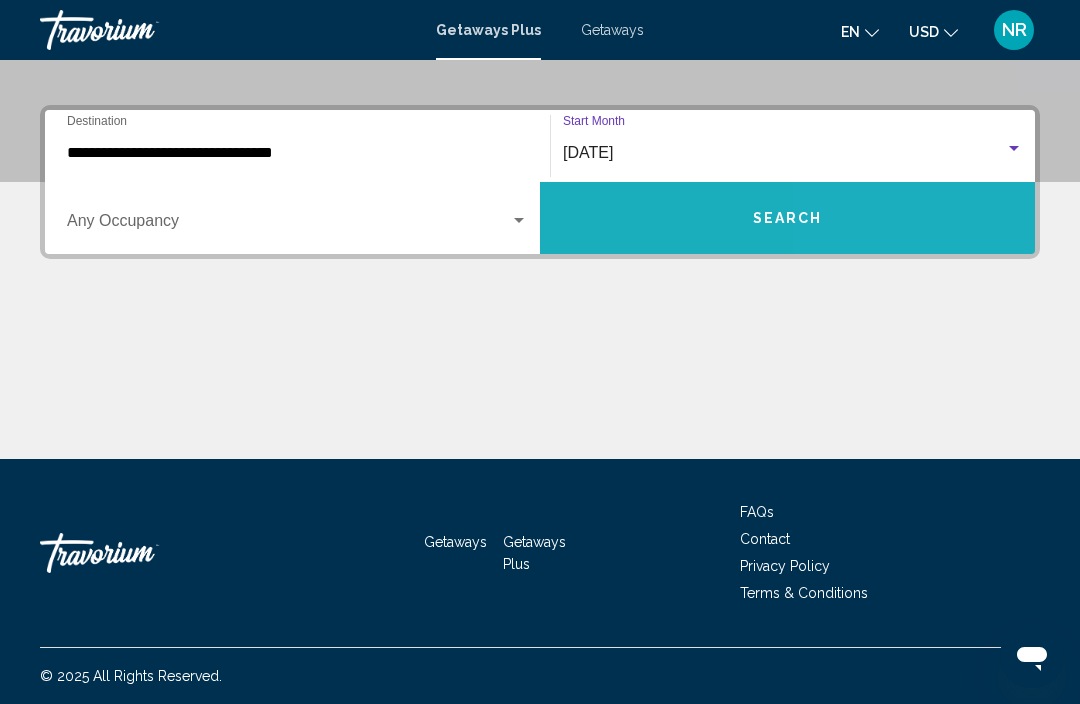click on "Search" at bounding box center [787, 218] 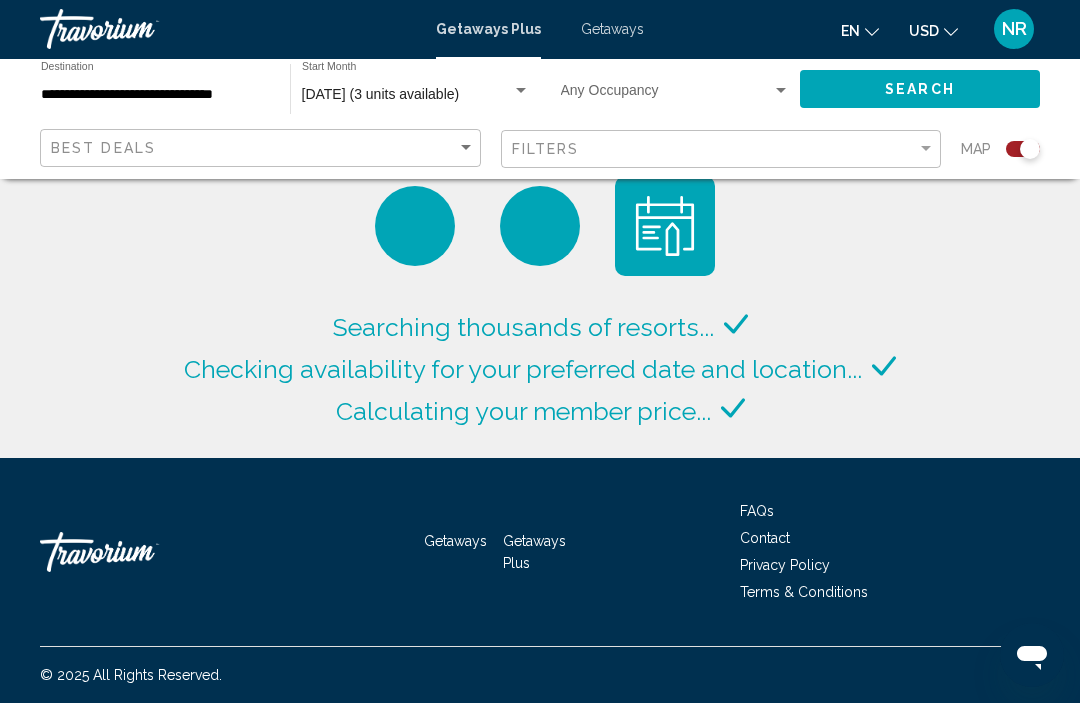 scroll, scrollTop: 67, scrollLeft: 0, axis: vertical 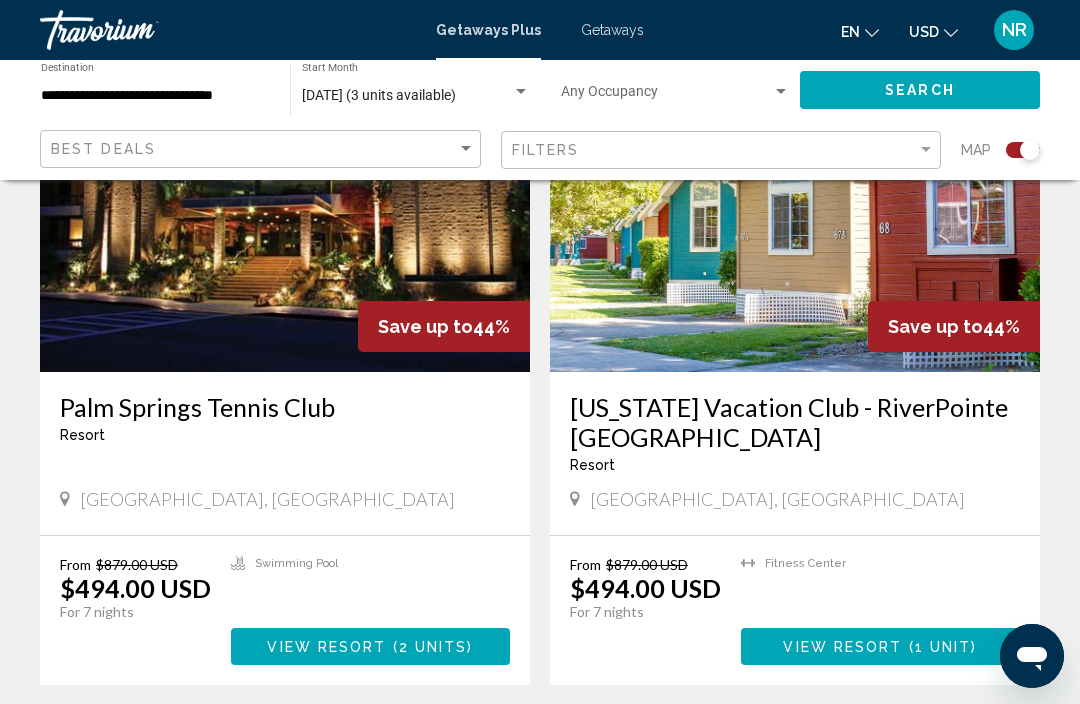 click on "2 units" at bounding box center (433, 647) 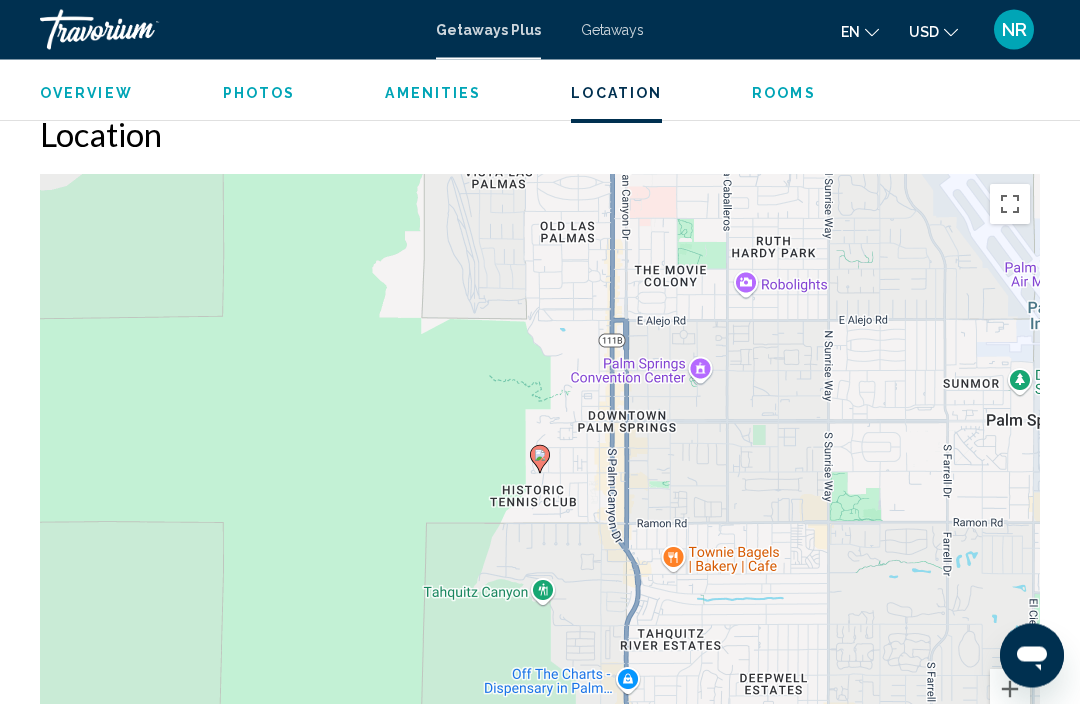 scroll, scrollTop: 2631, scrollLeft: 0, axis: vertical 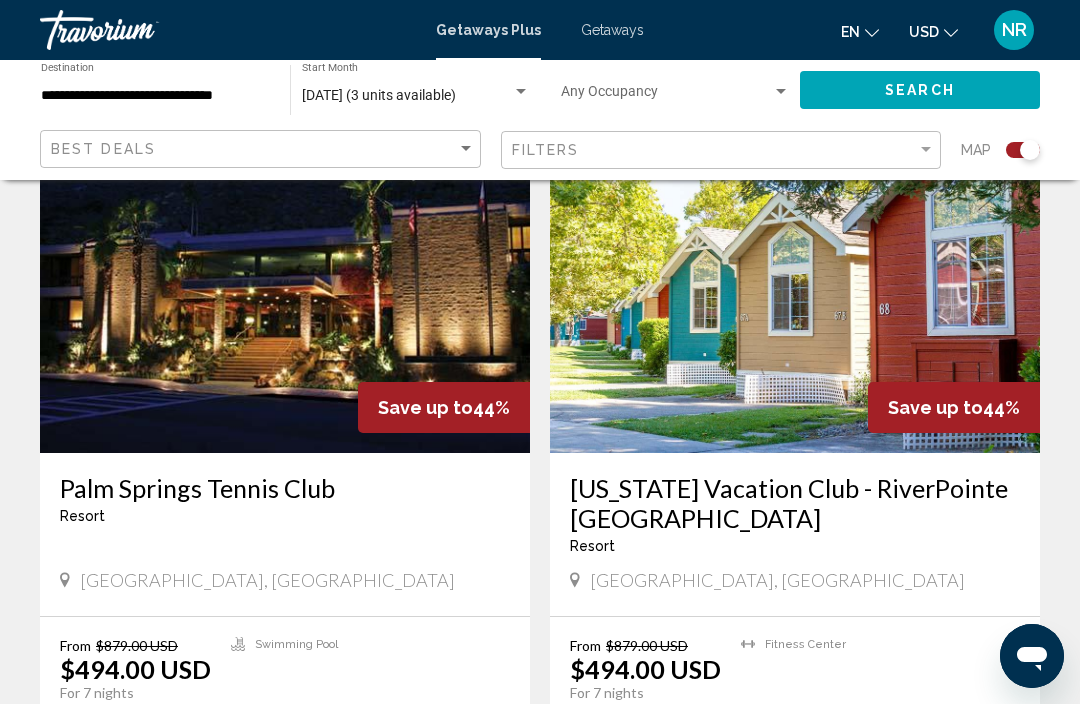 click on "California Vacation Club - RiverPointe Napa Valley" at bounding box center (795, 503) 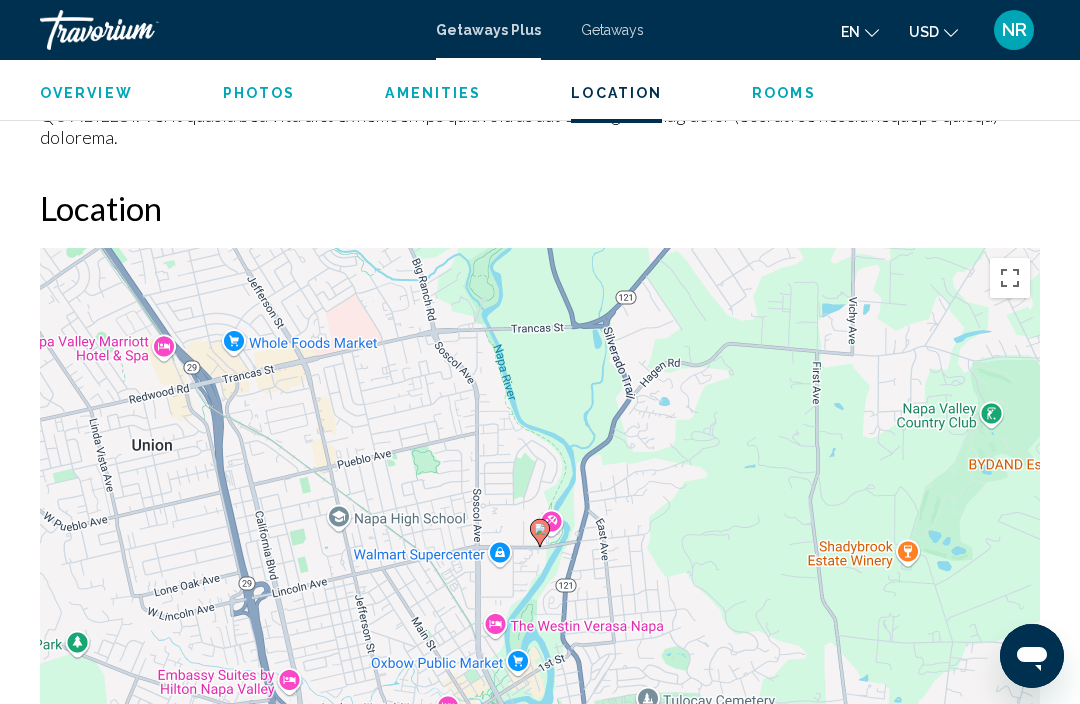 scroll, scrollTop: 2803, scrollLeft: 0, axis: vertical 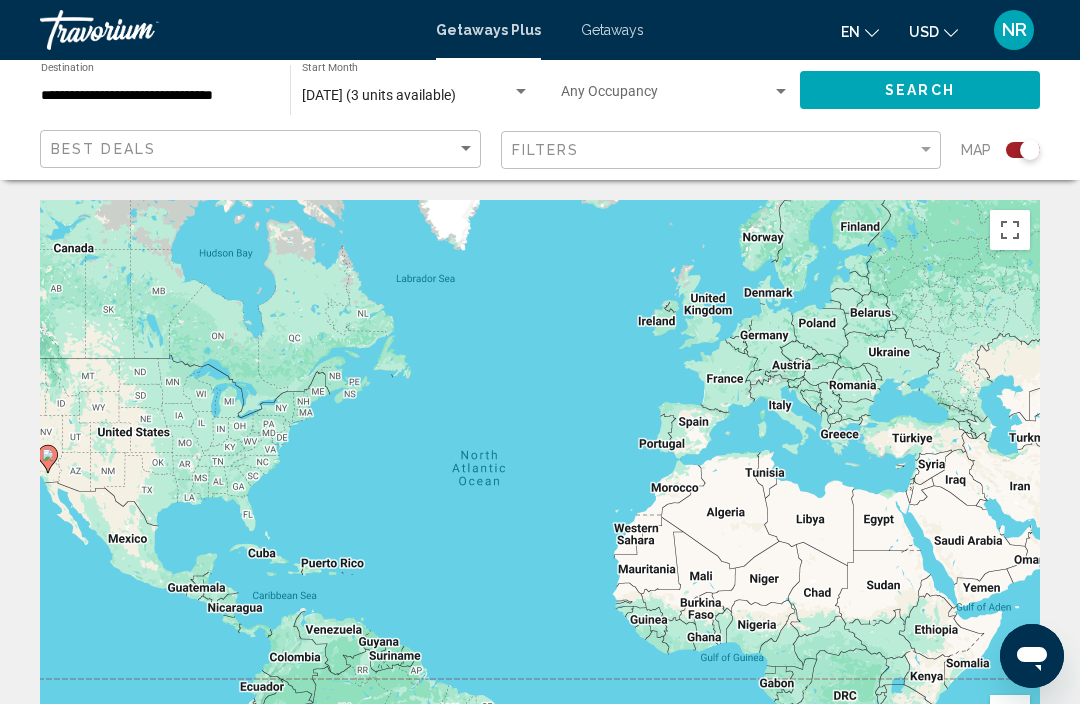 click at bounding box center [521, 92] 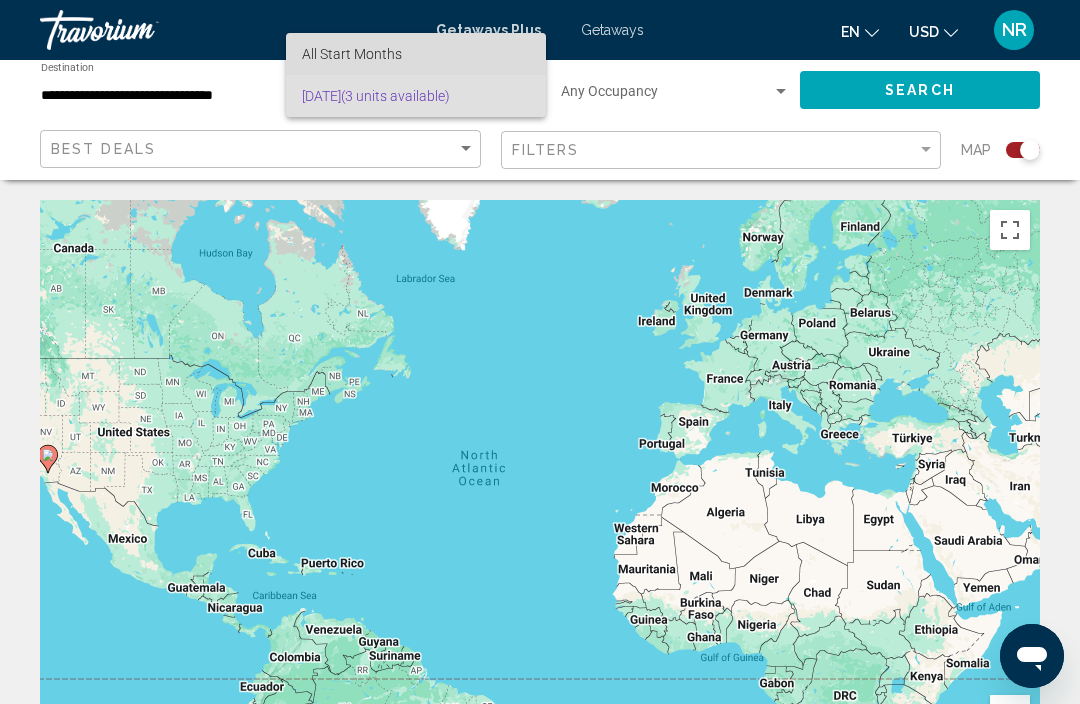 click on "All Start Months" at bounding box center [416, 54] 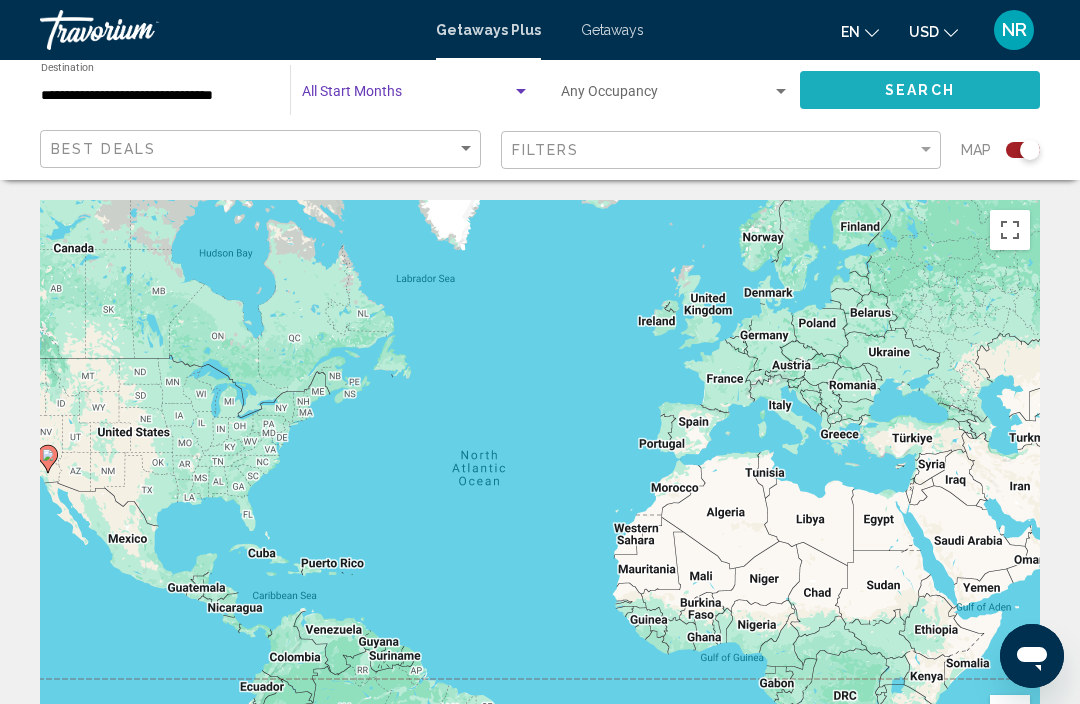 click on "Search" 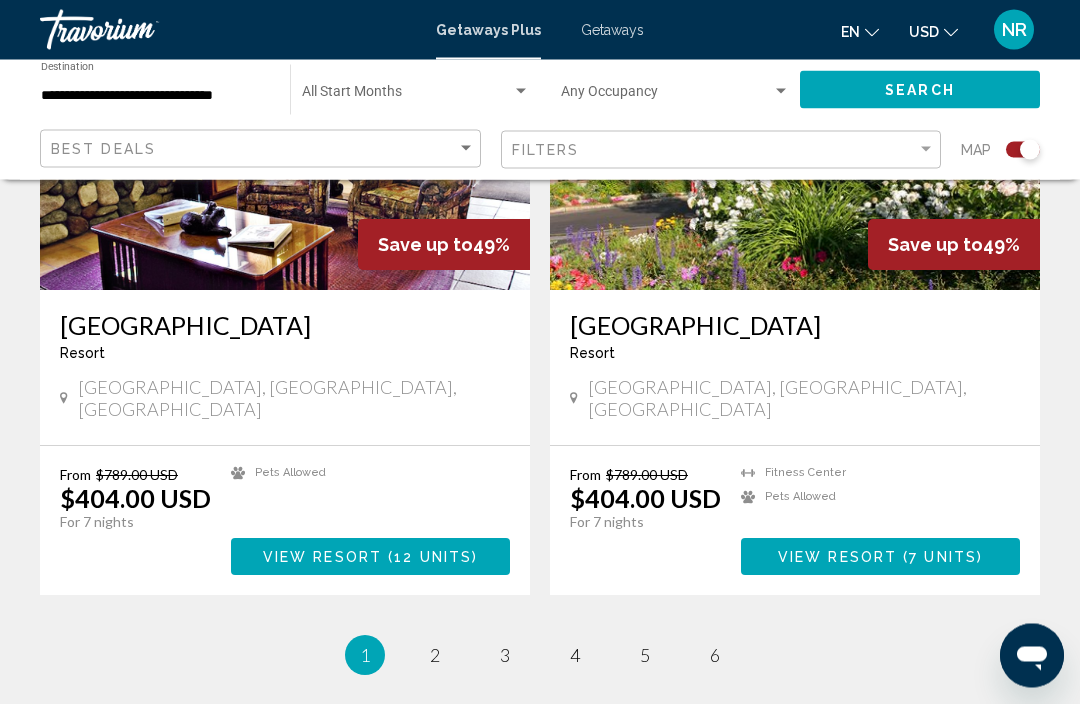 scroll, scrollTop: 4266, scrollLeft: 0, axis: vertical 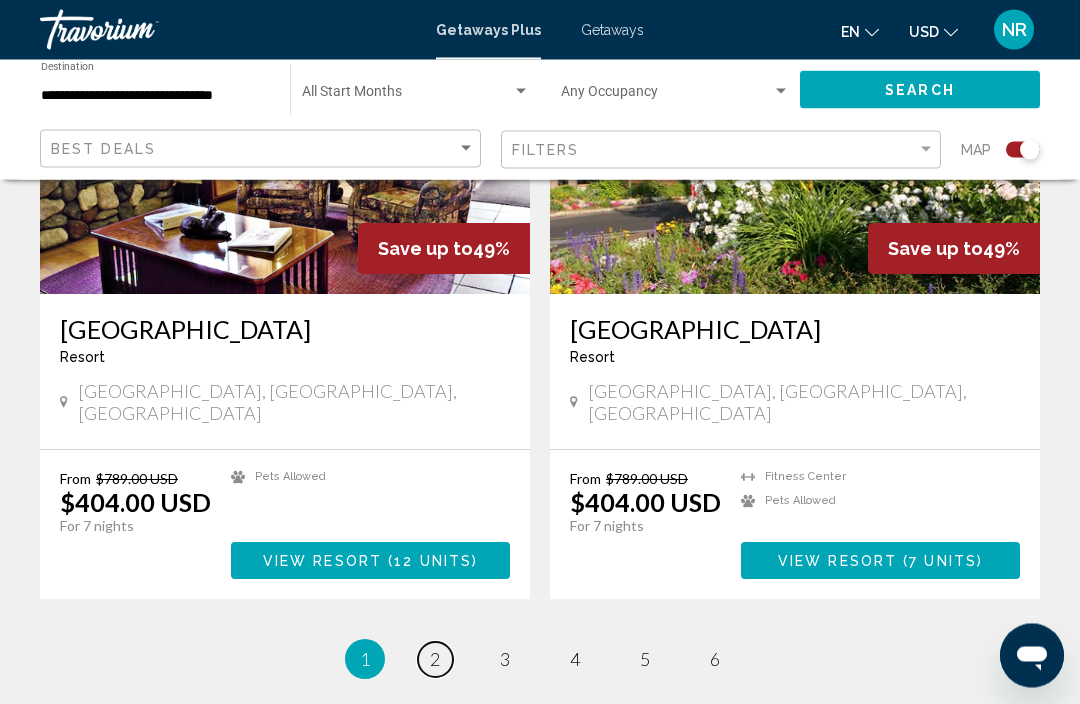 click on "page  2" at bounding box center [435, 660] 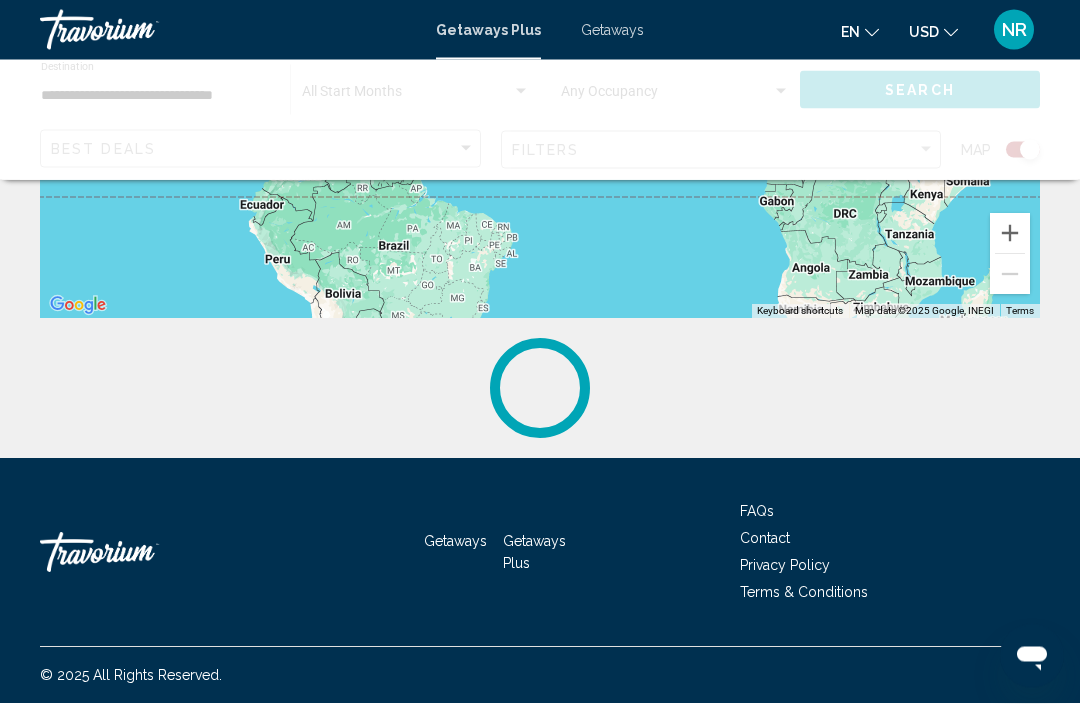 scroll, scrollTop: 0, scrollLeft: 0, axis: both 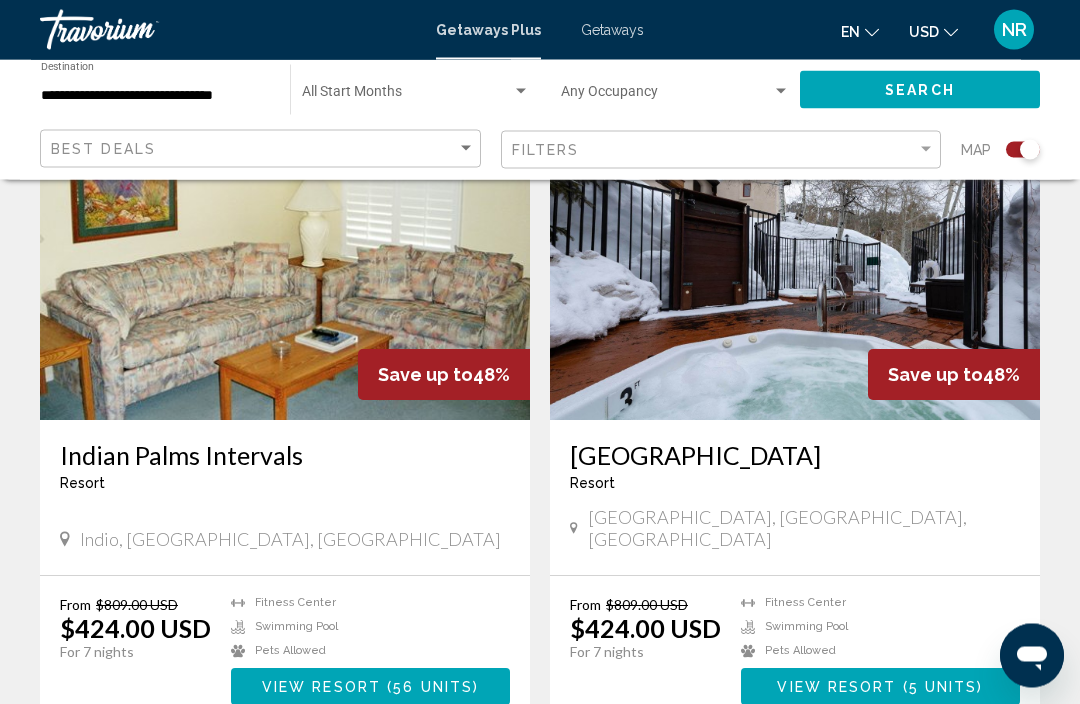 click on "3" at bounding box center [505, 786] 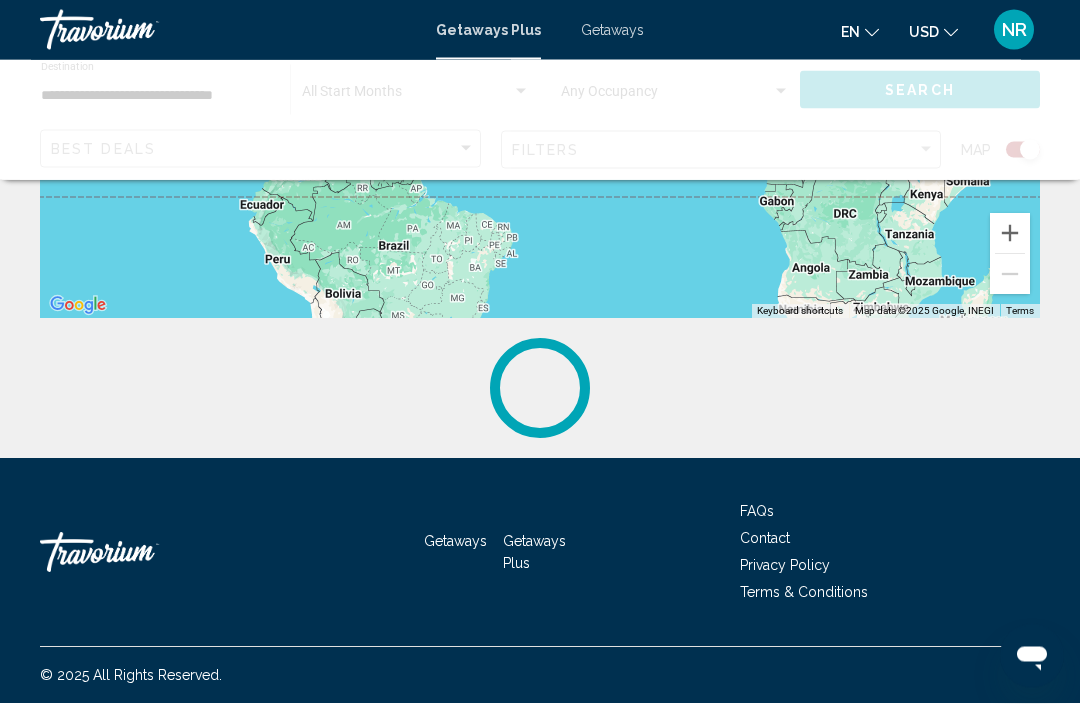 scroll, scrollTop: 0, scrollLeft: 0, axis: both 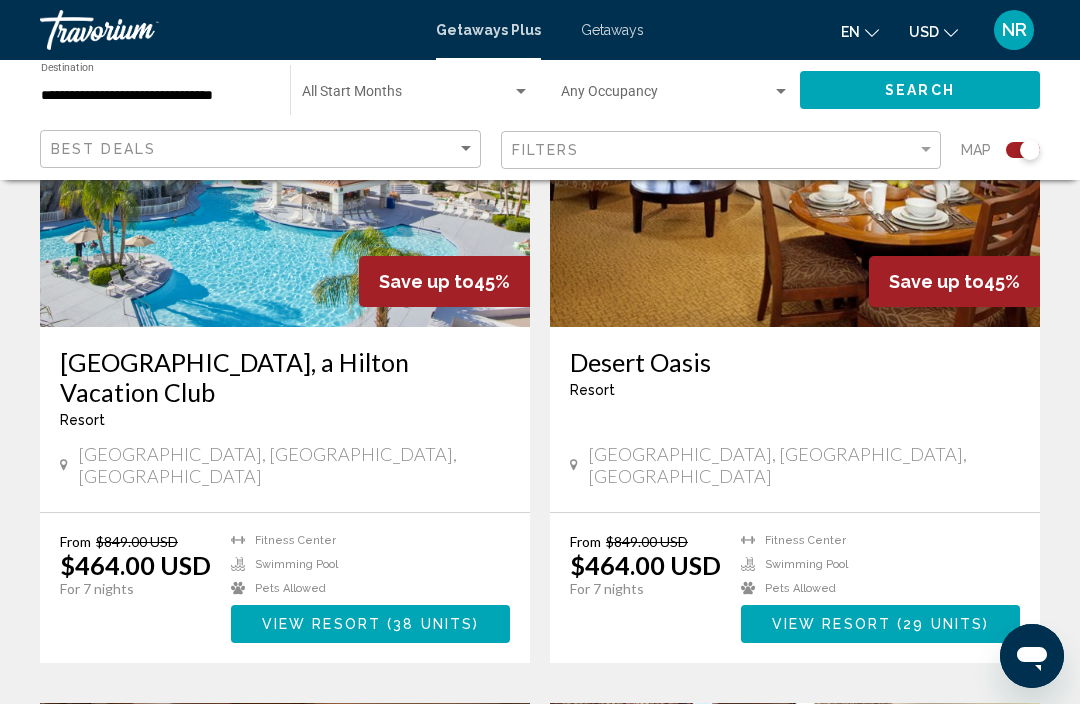click on "38 units" at bounding box center [433, 625] 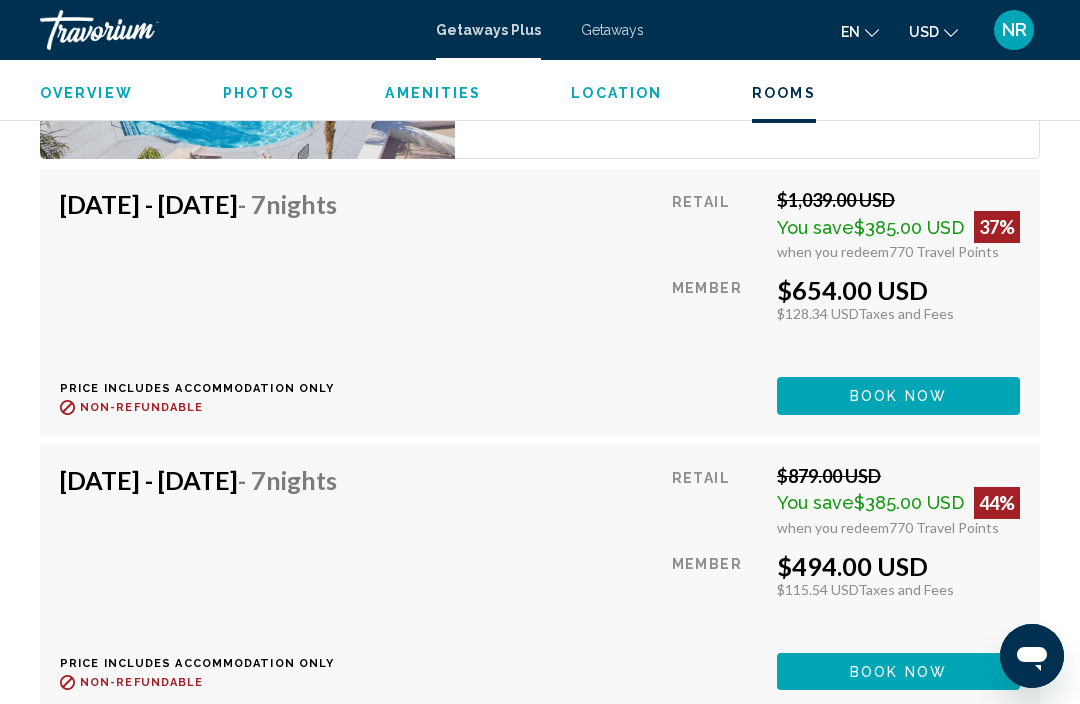 scroll, scrollTop: 8339, scrollLeft: 0, axis: vertical 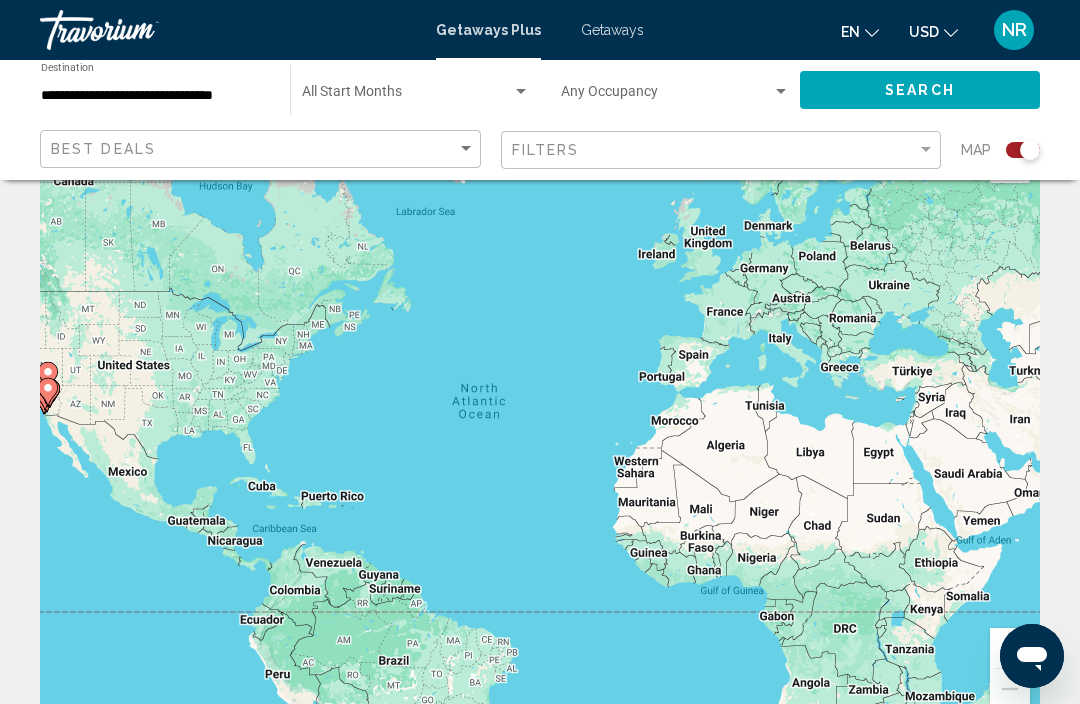 click at bounding box center (521, 92) 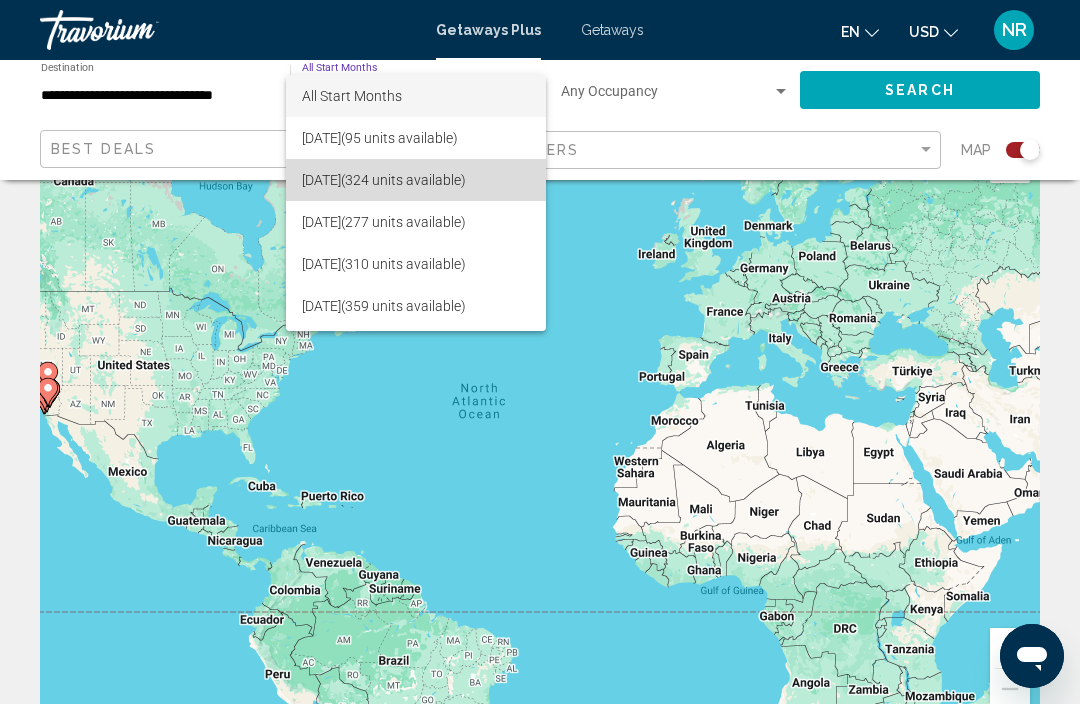 click on "August 2025  (324 units available)" at bounding box center [416, 180] 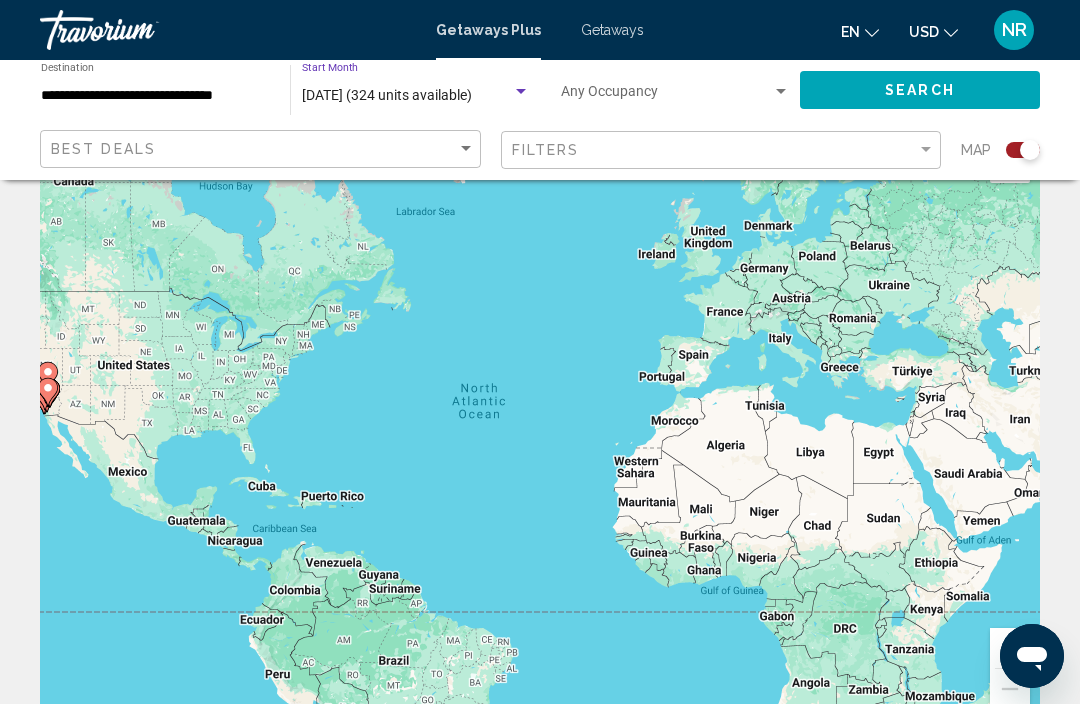 click on "Search" 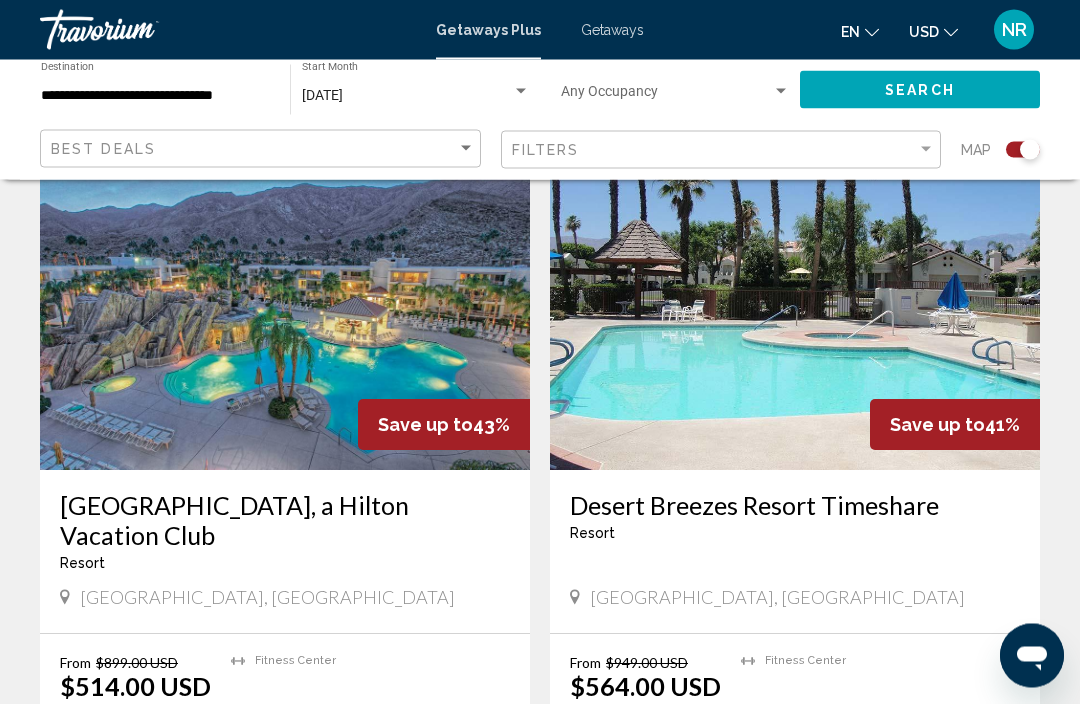 scroll, scrollTop: 4137, scrollLeft: 0, axis: vertical 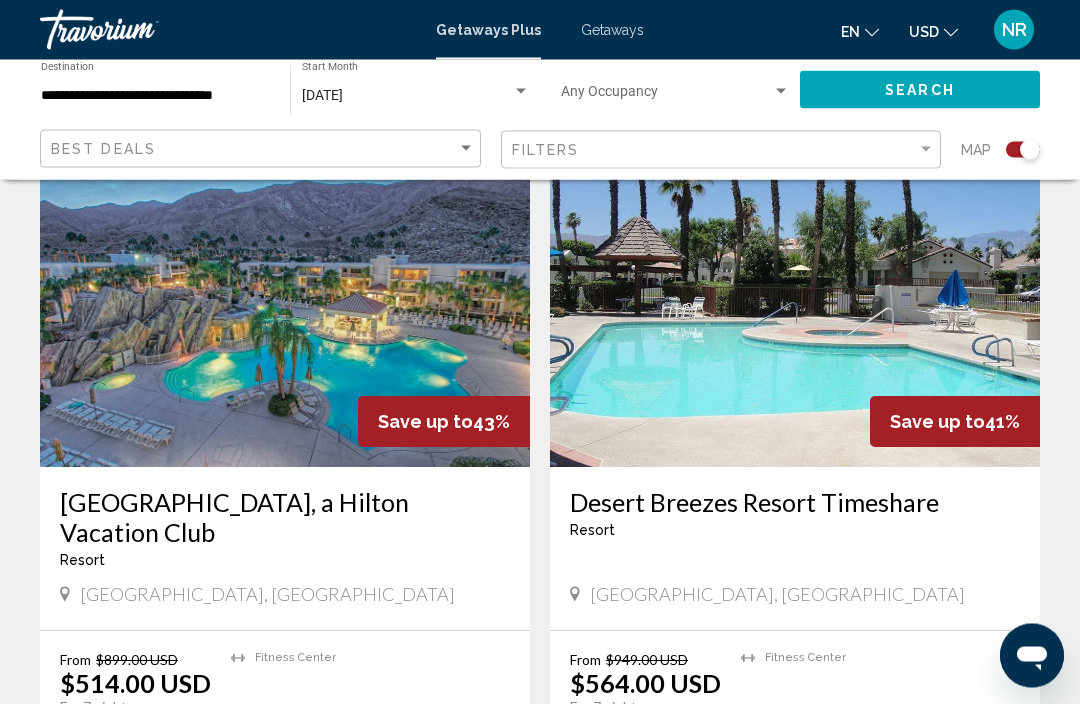 click on "page  2" at bounding box center [540, 841] 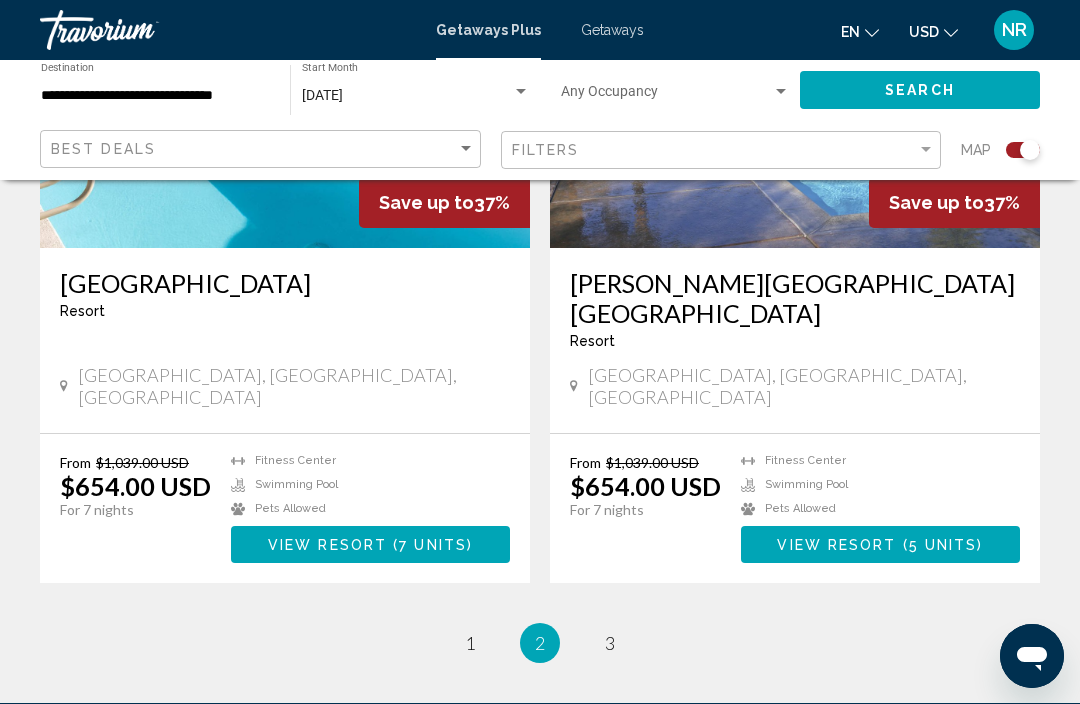 scroll, scrollTop: 4326, scrollLeft: 0, axis: vertical 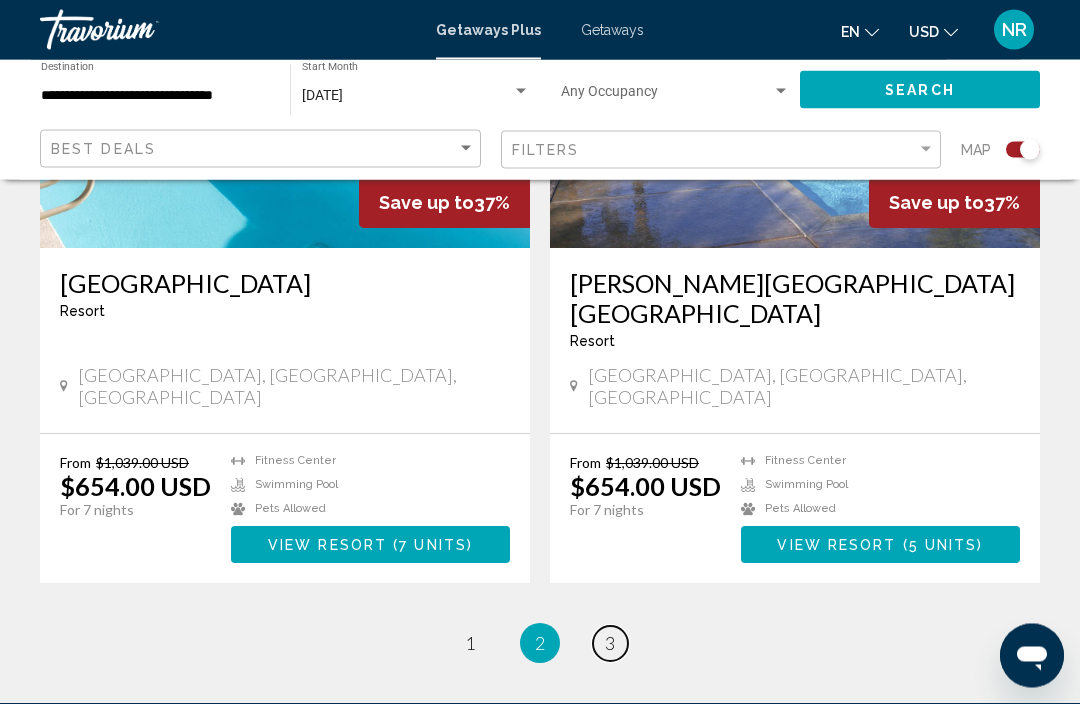 click on "page  3" at bounding box center [610, 644] 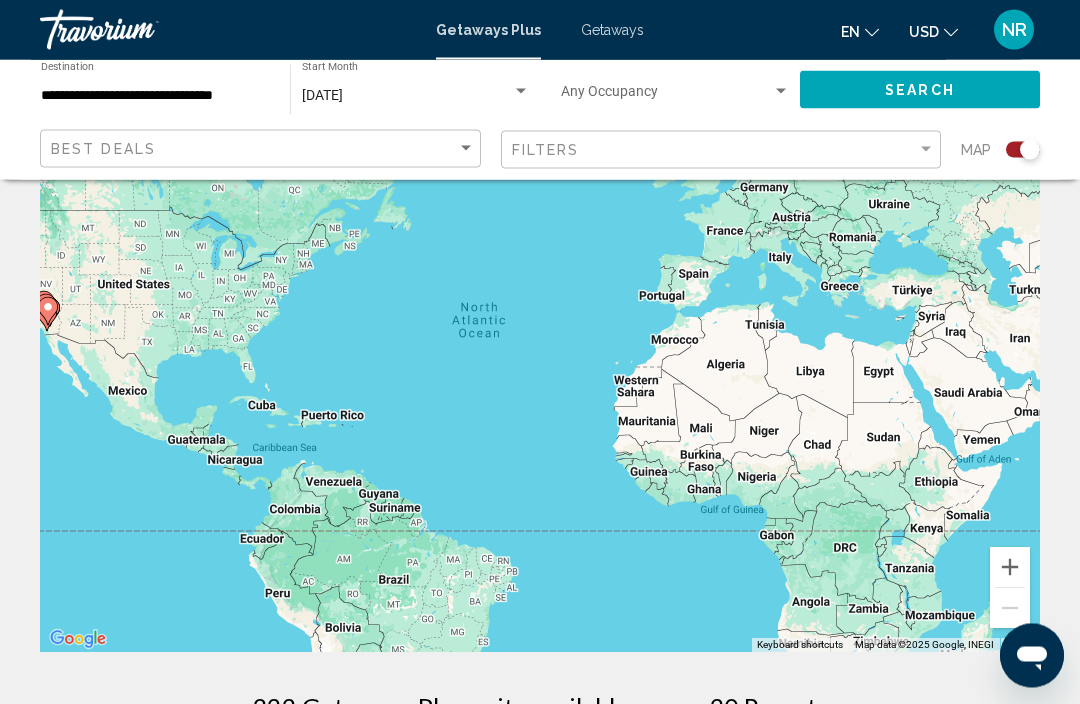 scroll, scrollTop: 0, scrollLeft: 0, axis: both 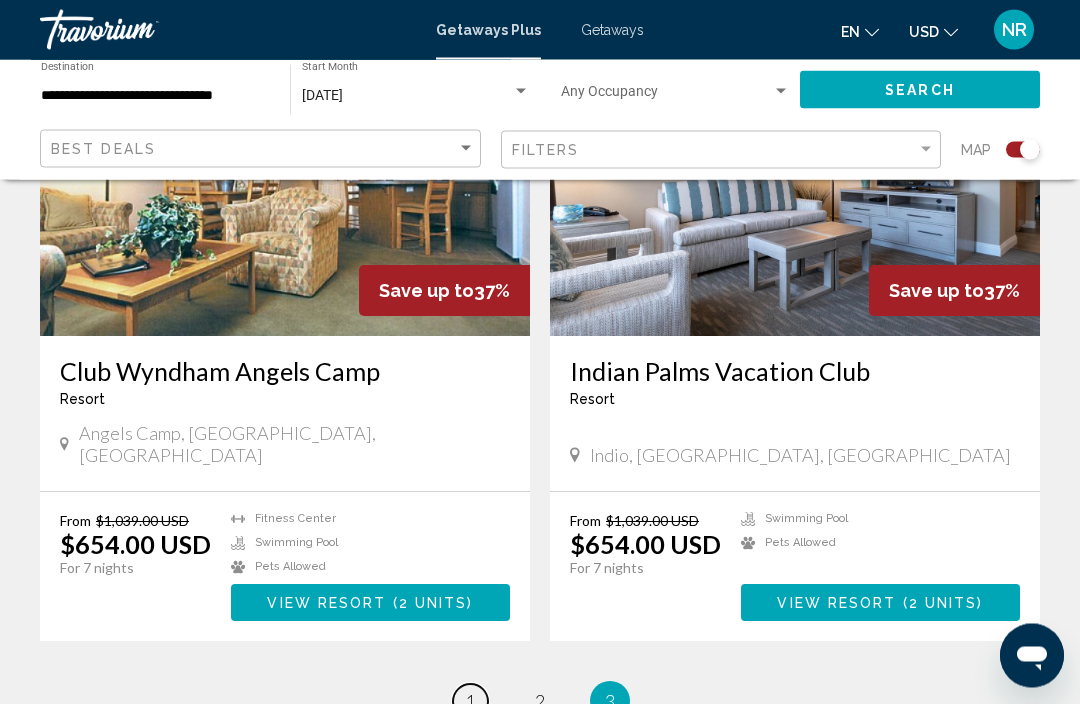 click on "1" at bounding box center [470, 702] 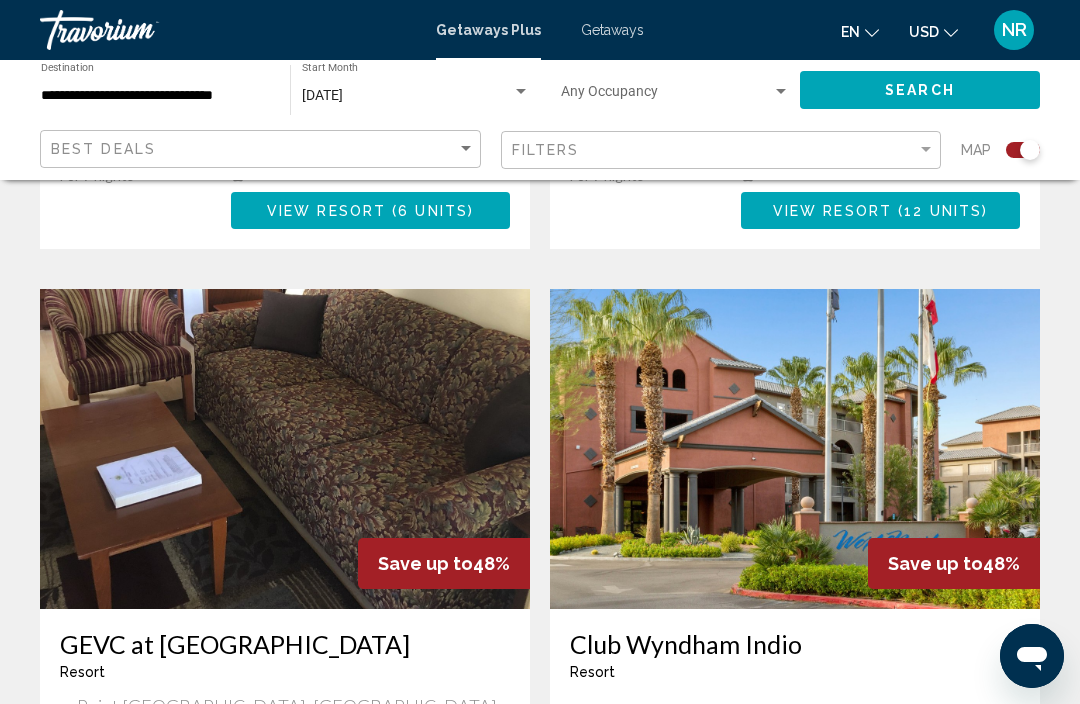 scroll, scrollTop: 1294, scrollLeft: 0, axis: vertical 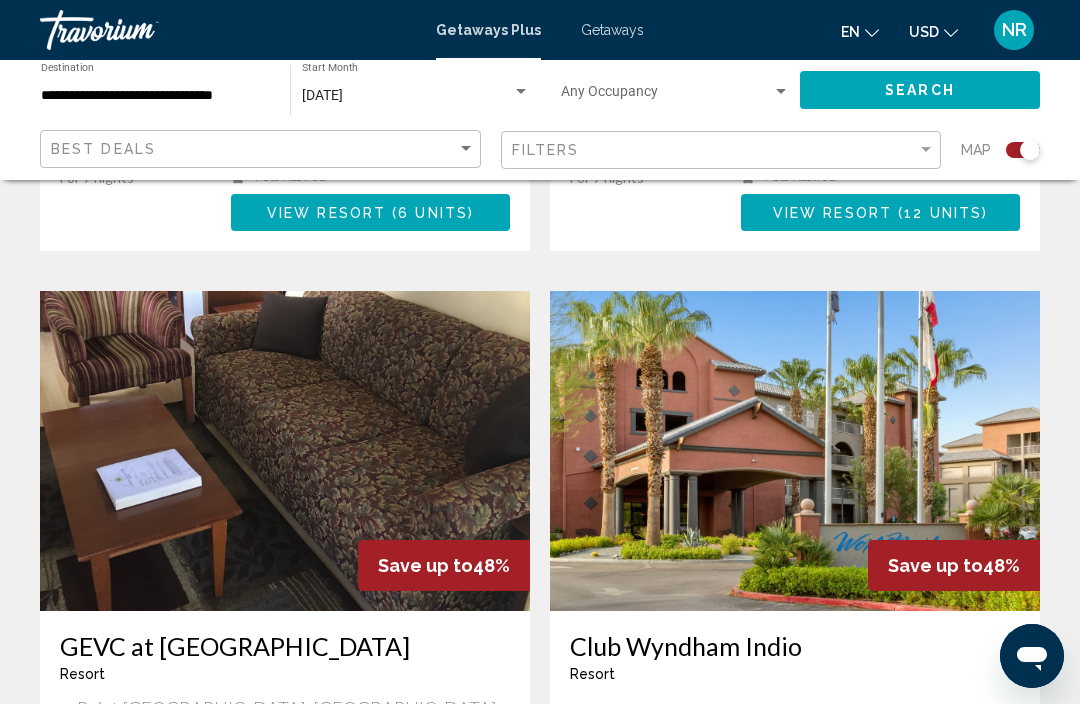 click at bounding box center (795, 451) 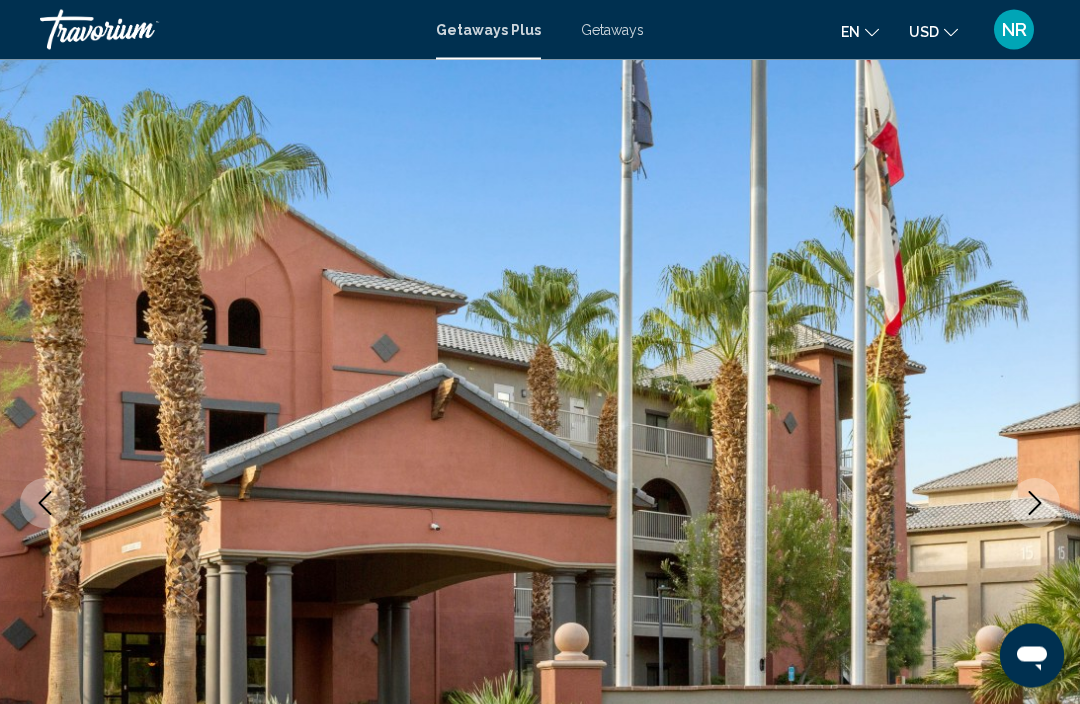 scroll, scrollTop: 0, scrollLeft: 0, axis: both 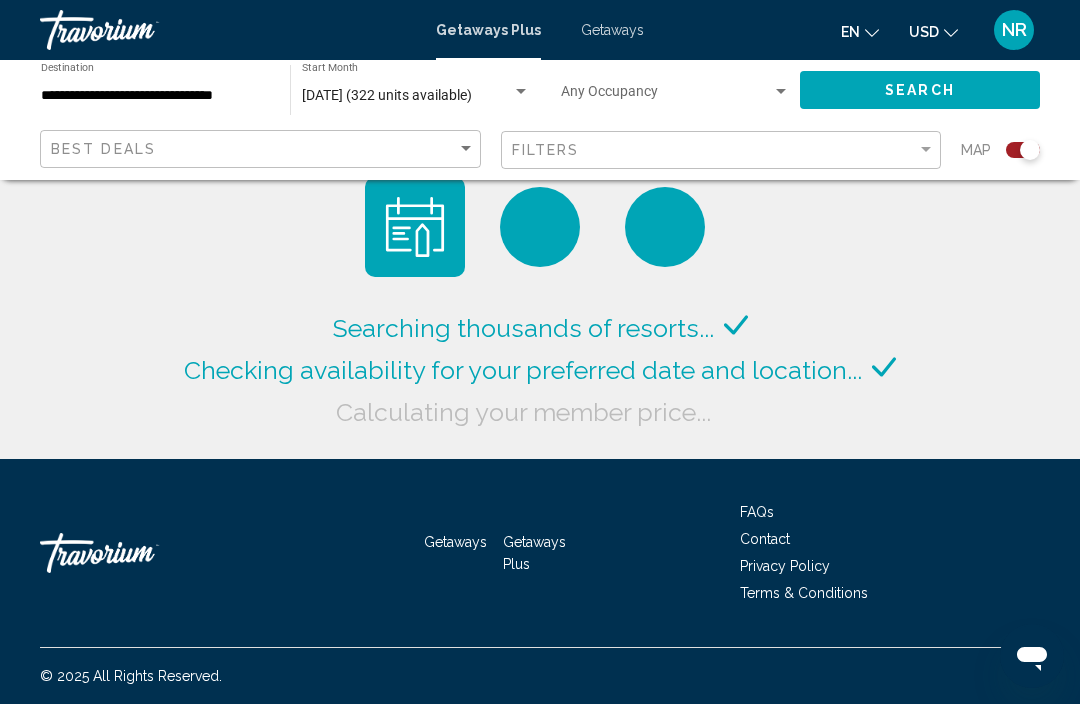 click at bounding box center (521, 91) 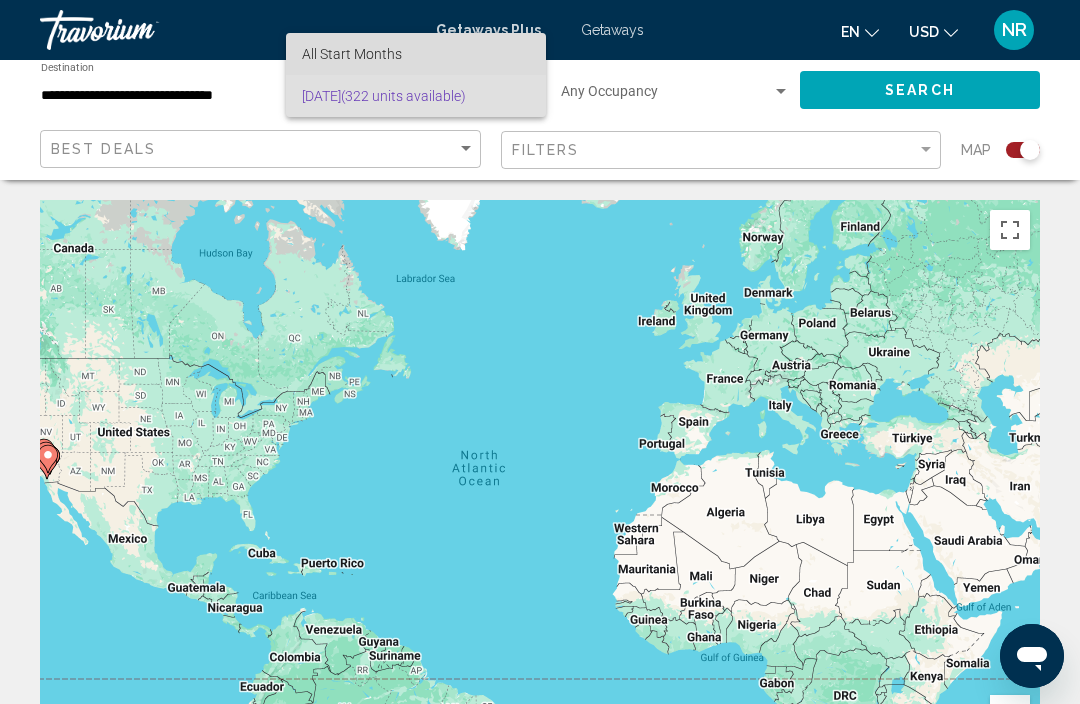 click on "All Start Months" at bounding box center [416, 54] 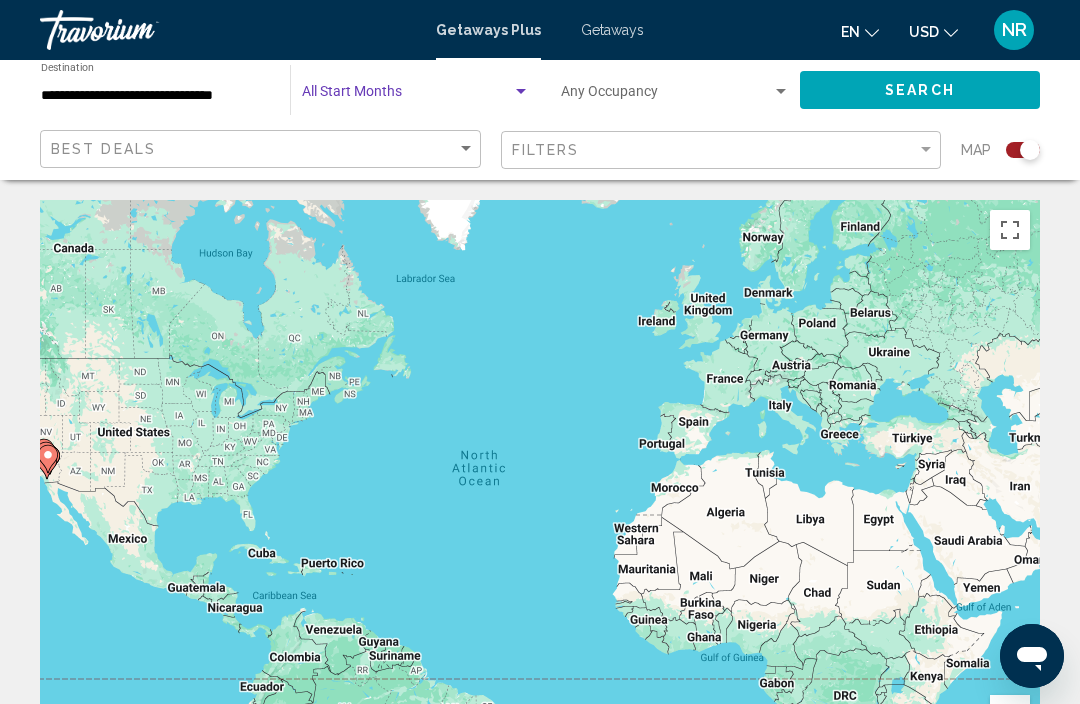 click at bounding box center [407, 96] 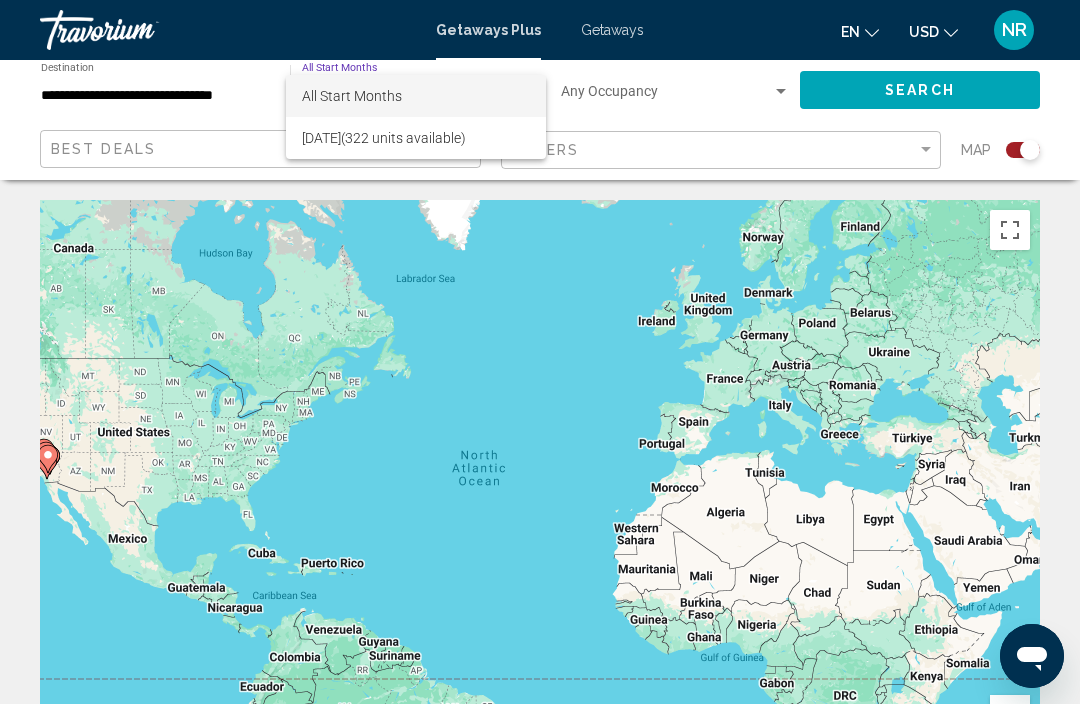 click at bounding box center [540, 352] 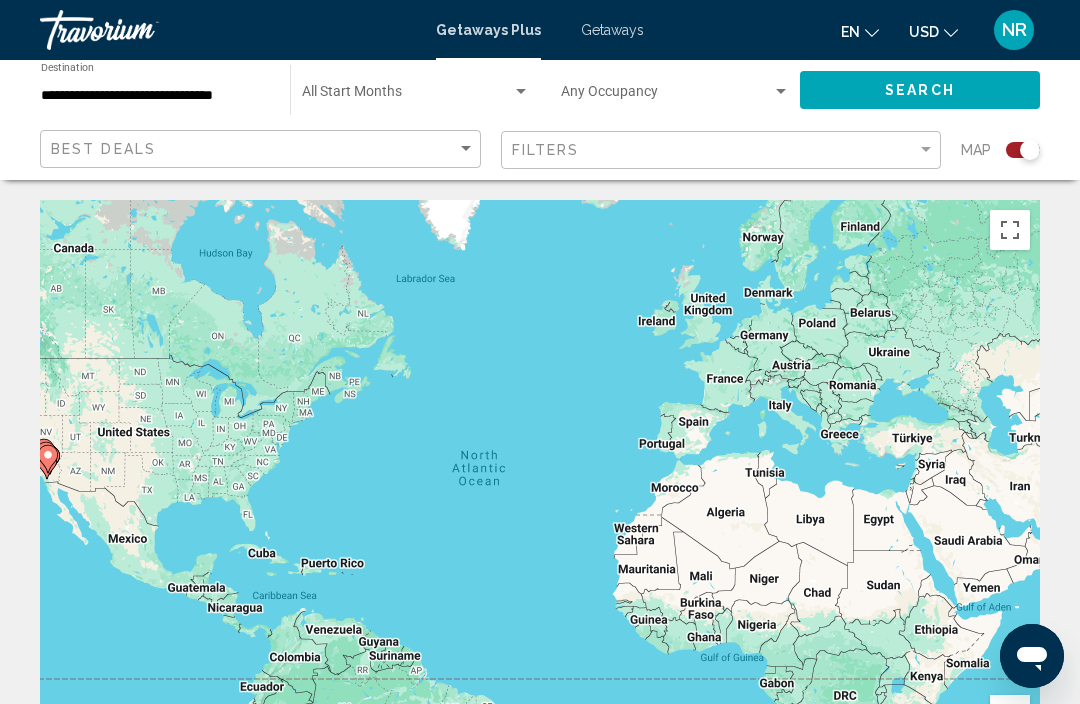 click at bounding box center [407, 96] 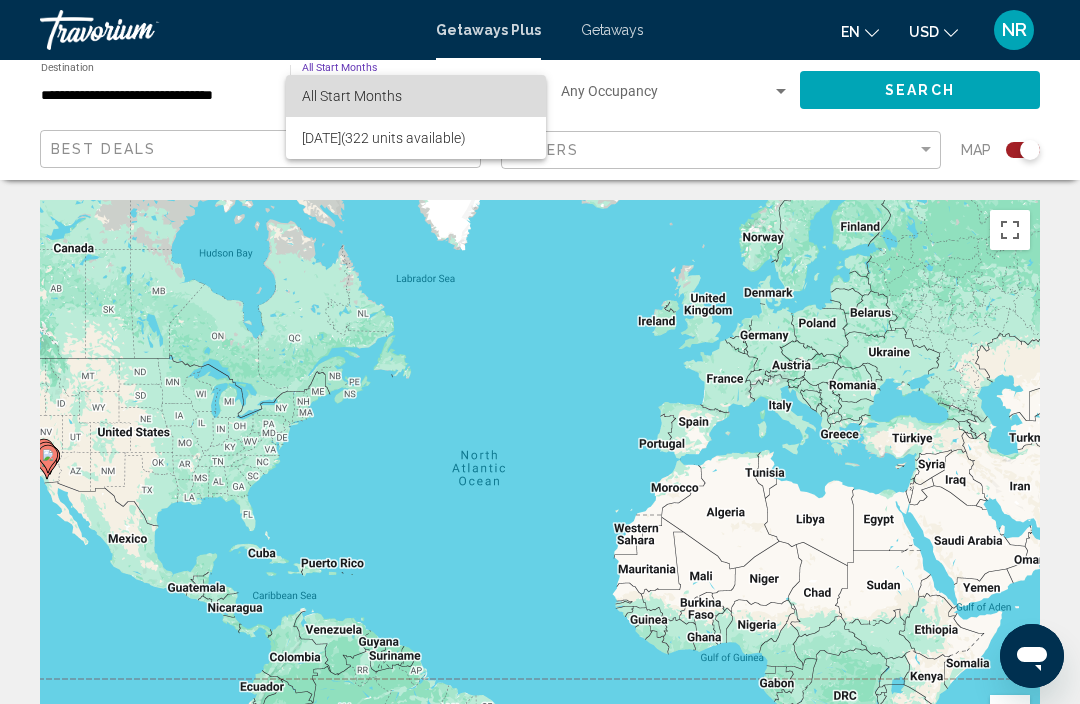 click on "All Start Months" at bounding box center (416, 96) 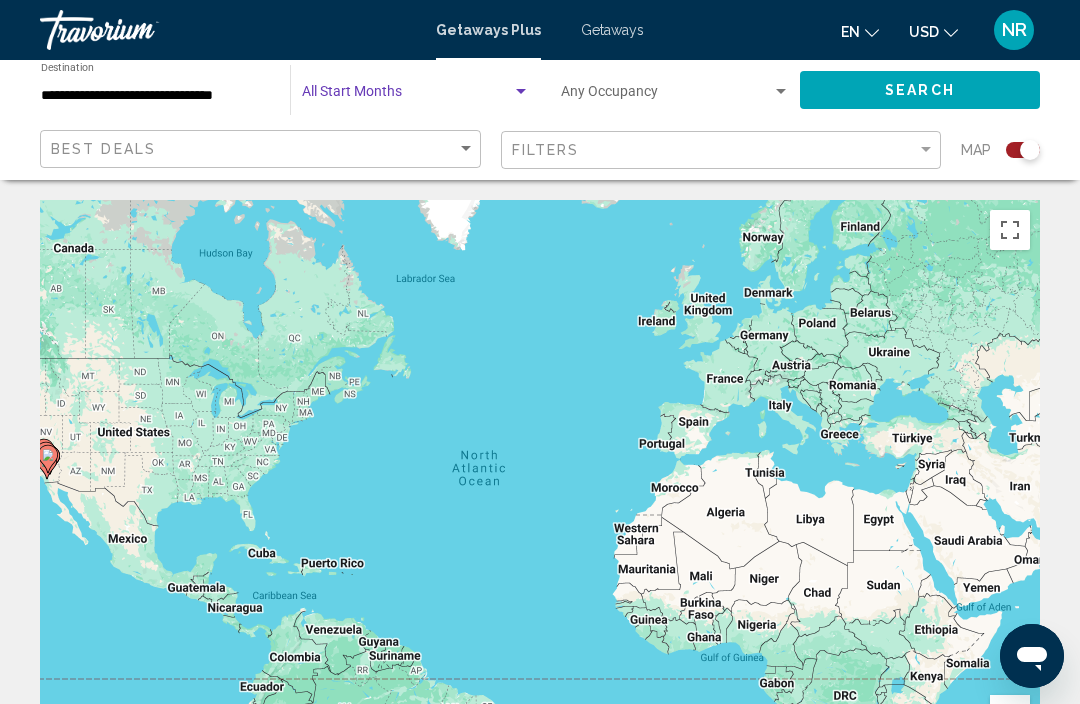 click at bounding box center [407, 96] 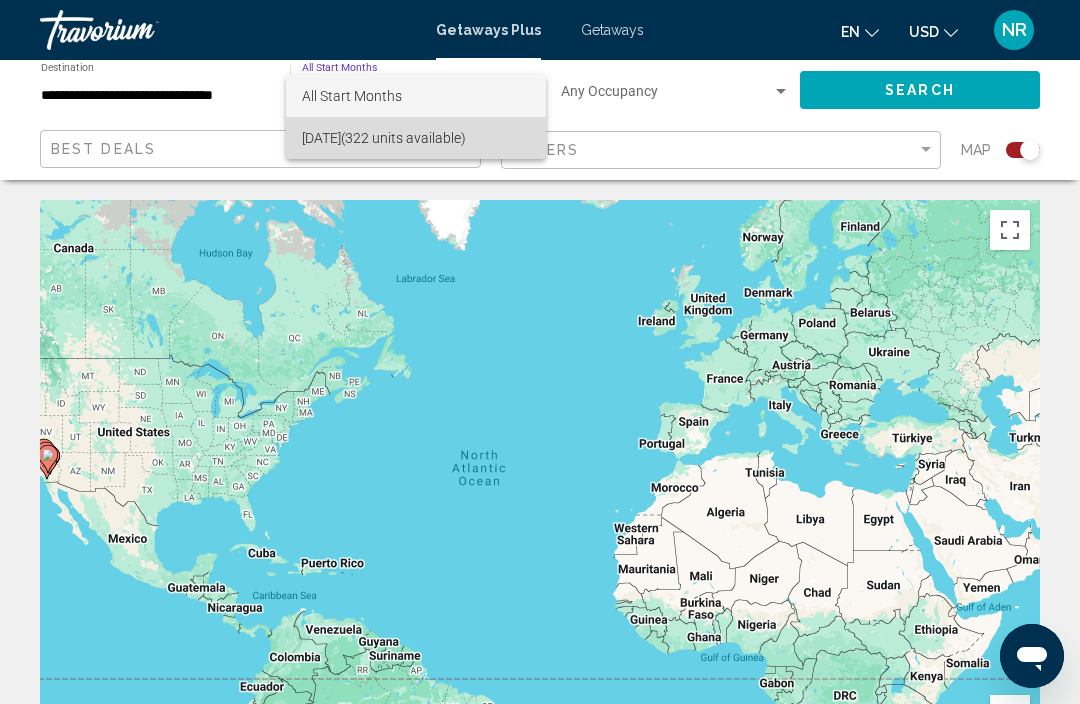 click on "August 2025  (322 units available)" at bounding box center [416, 138] 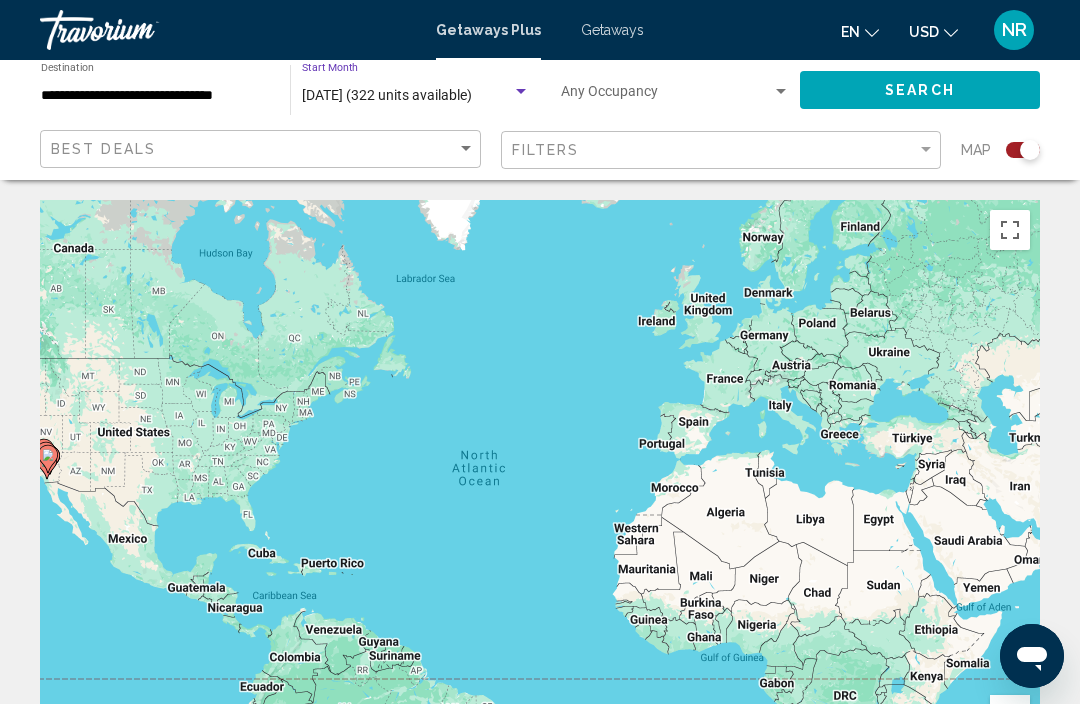 click at bounding box center (521, 92) 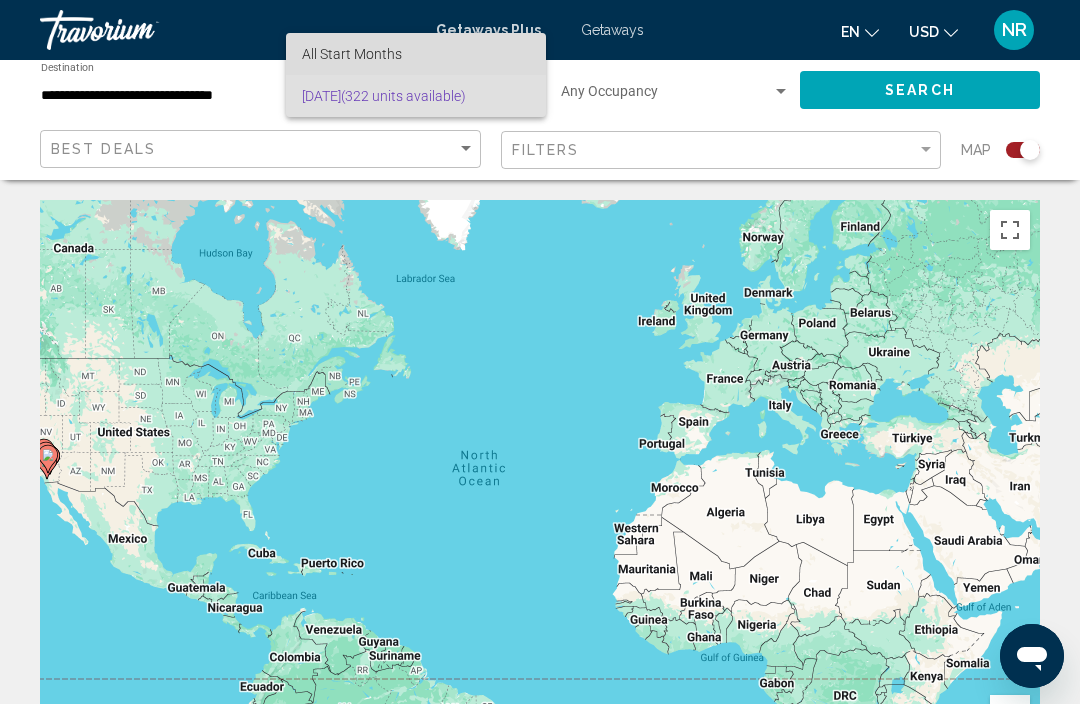 click on "All Start Months" at bounding box center (416, 54) 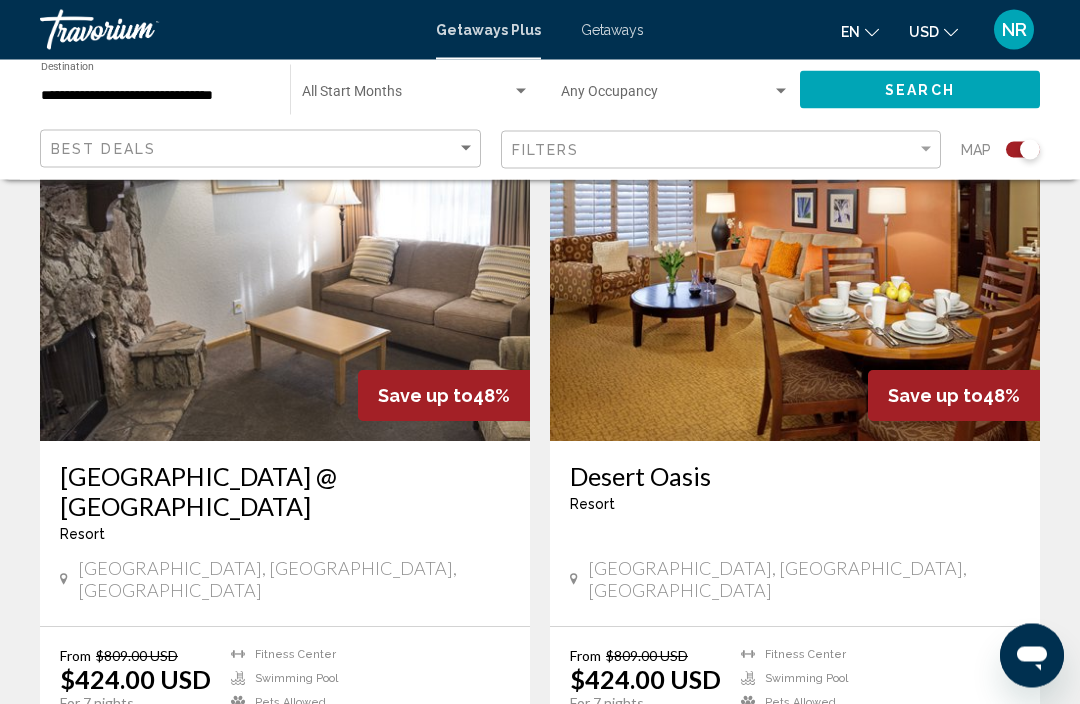 scroll, scrollTop: 769, scrollLeft: 0, axis: vertical 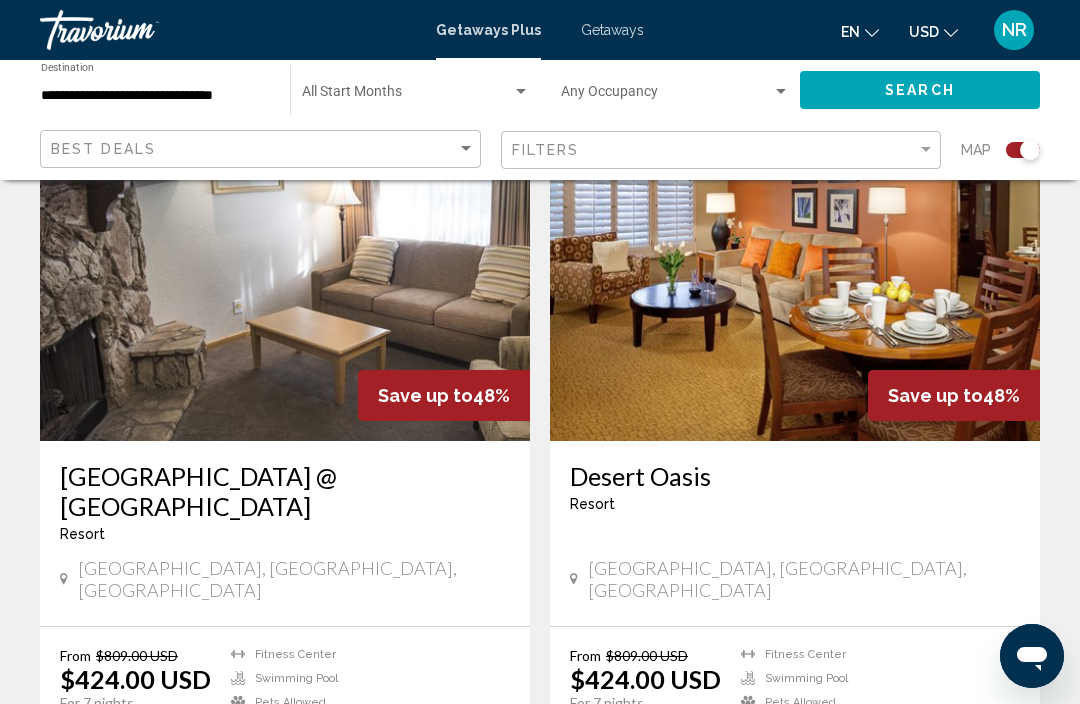 click on "View Resort    ( 12 units )" at bounding box center [880, 737] 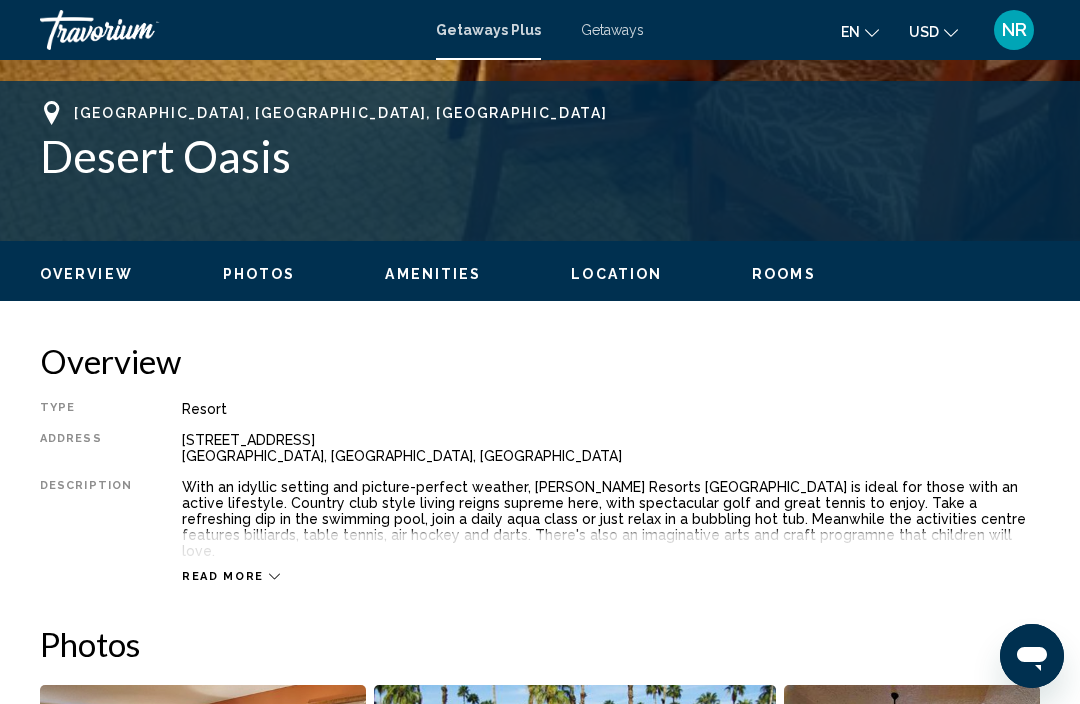 scroll, scrollTop: 0, scrollLeft: 0, axis: both 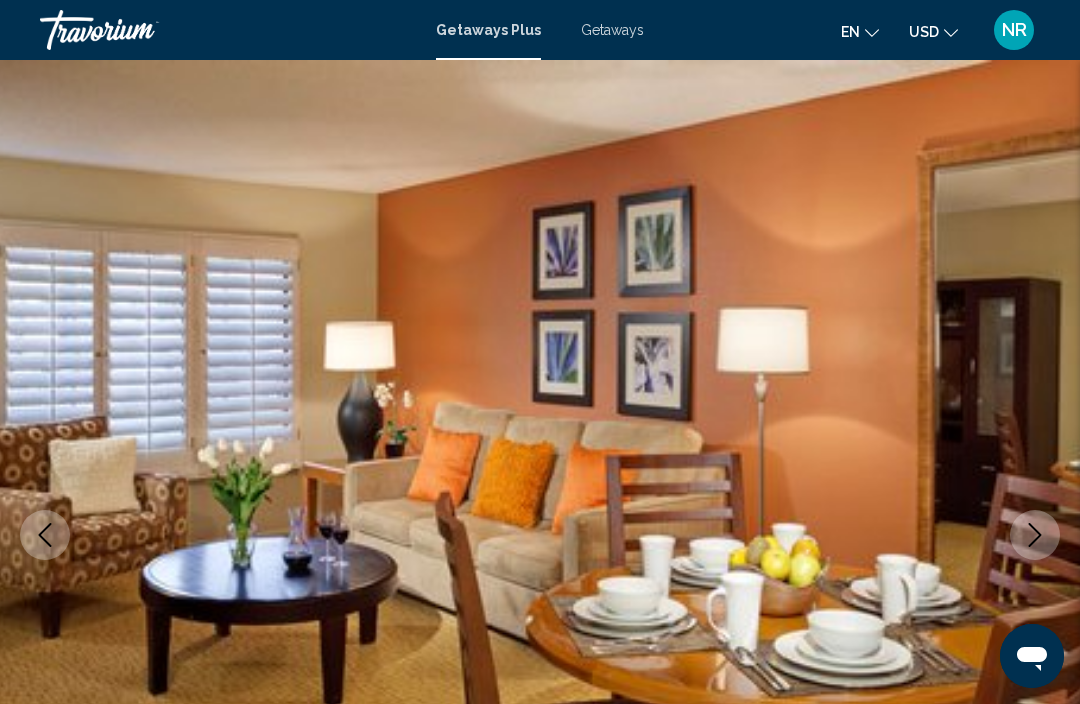 click 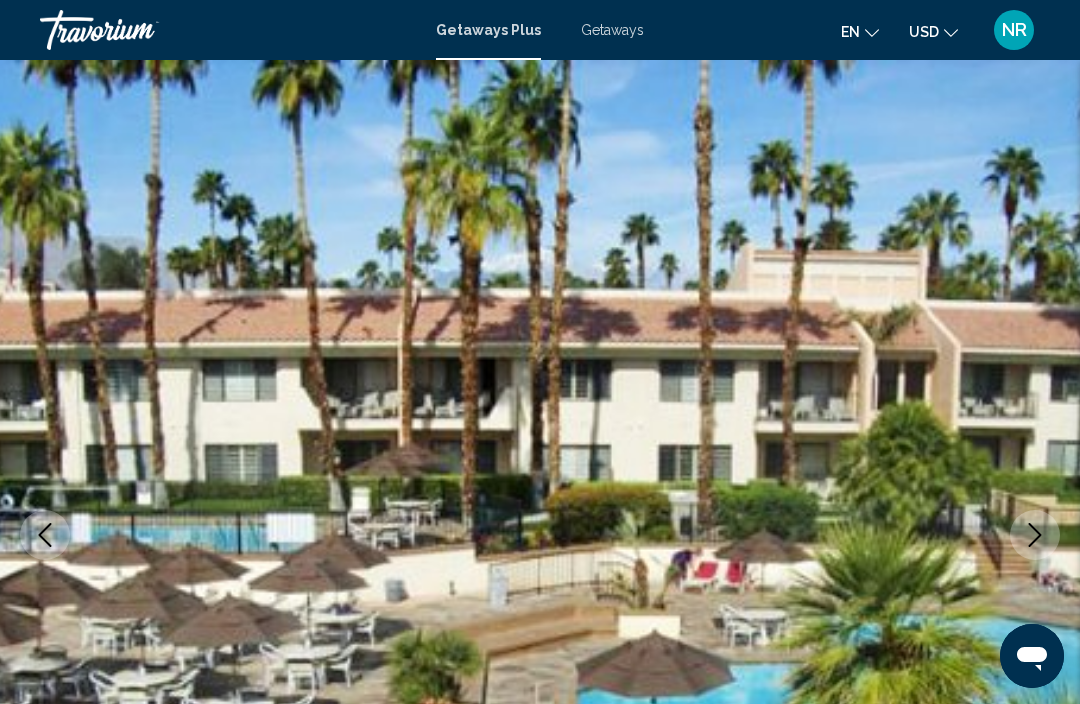 click at bounding box center [1035, 535] 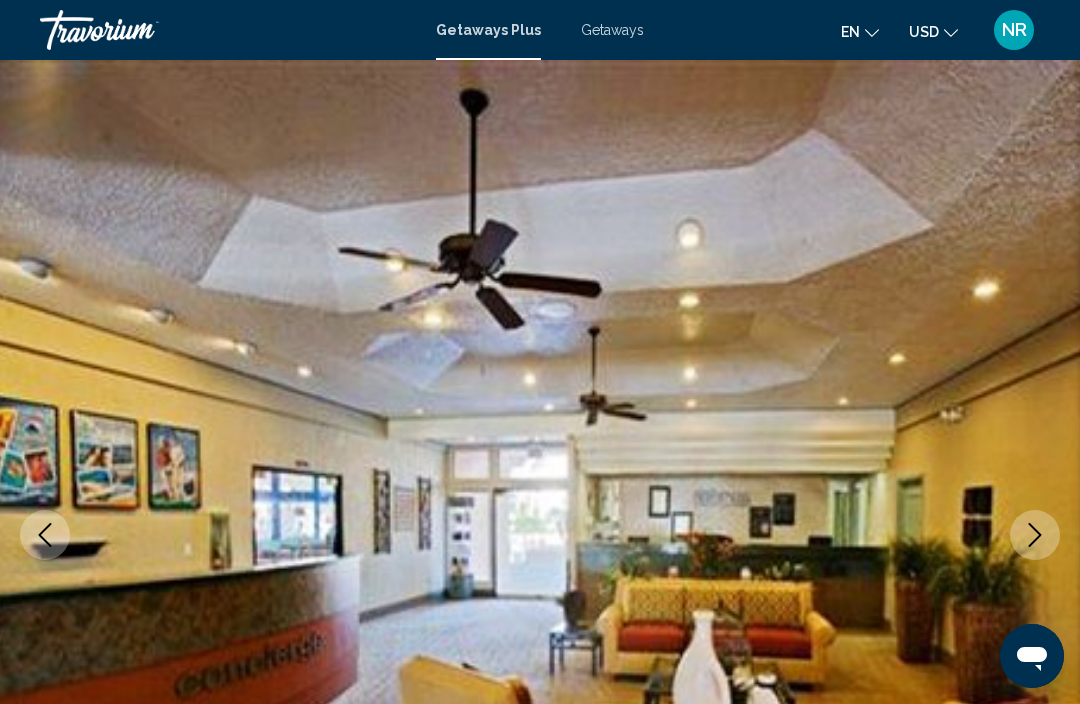 click at bounding box center (1035, 535) 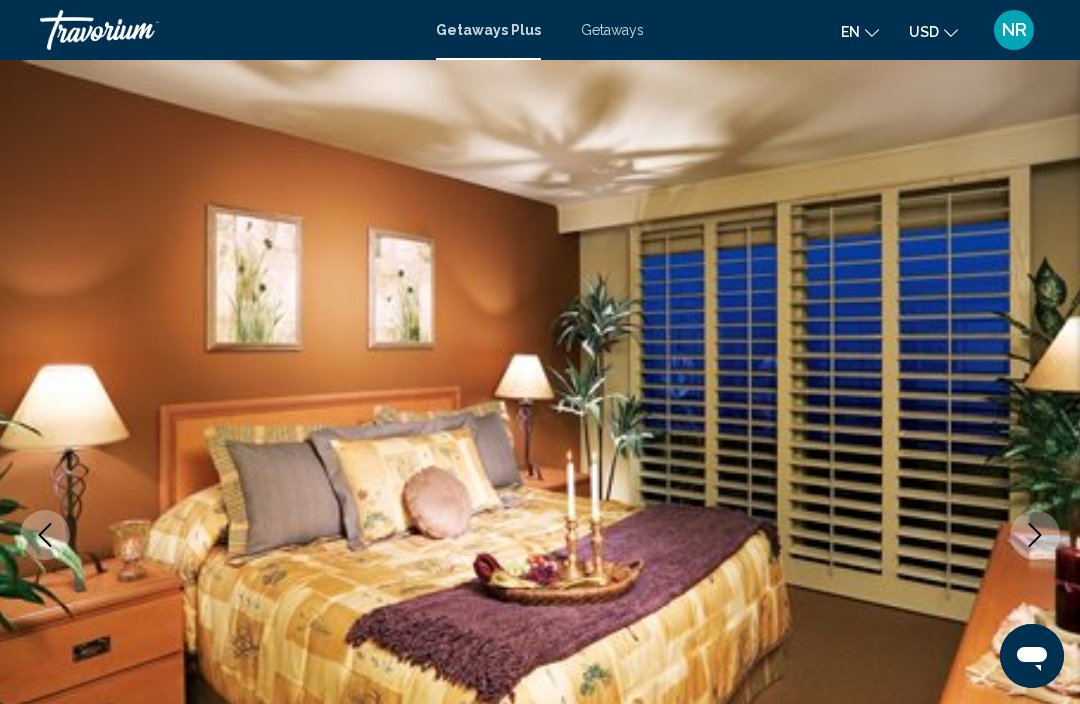 click at bounding box center [1035, 535] 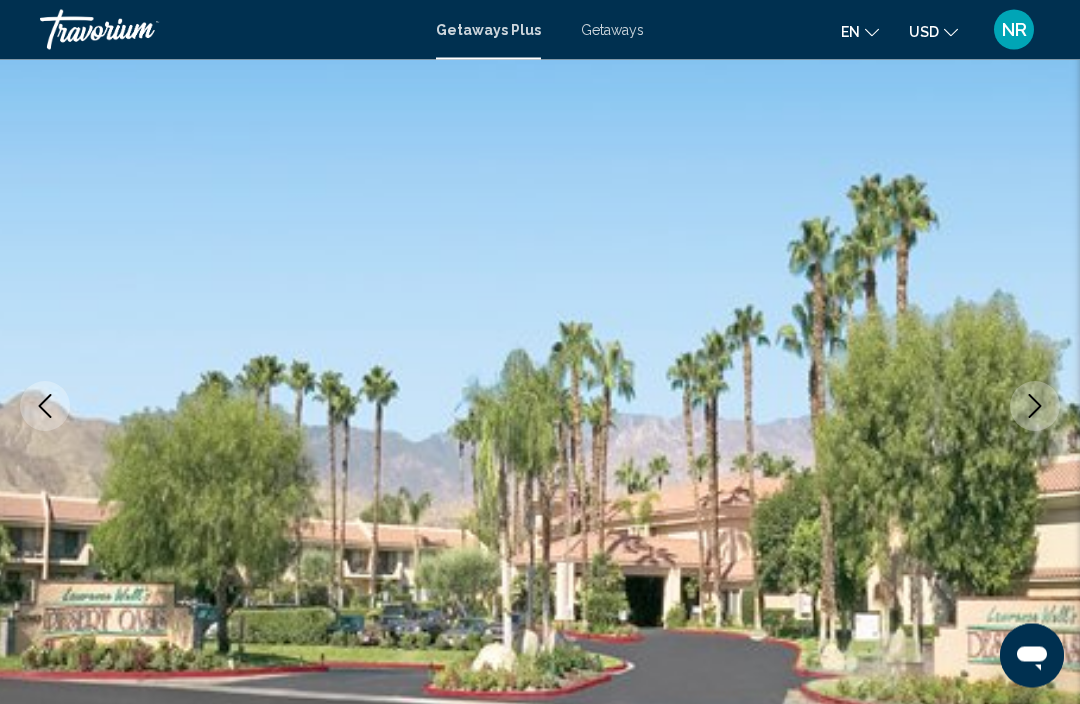 scroll, scrollTop: 135, scrollLeft: 0, axis: vertical 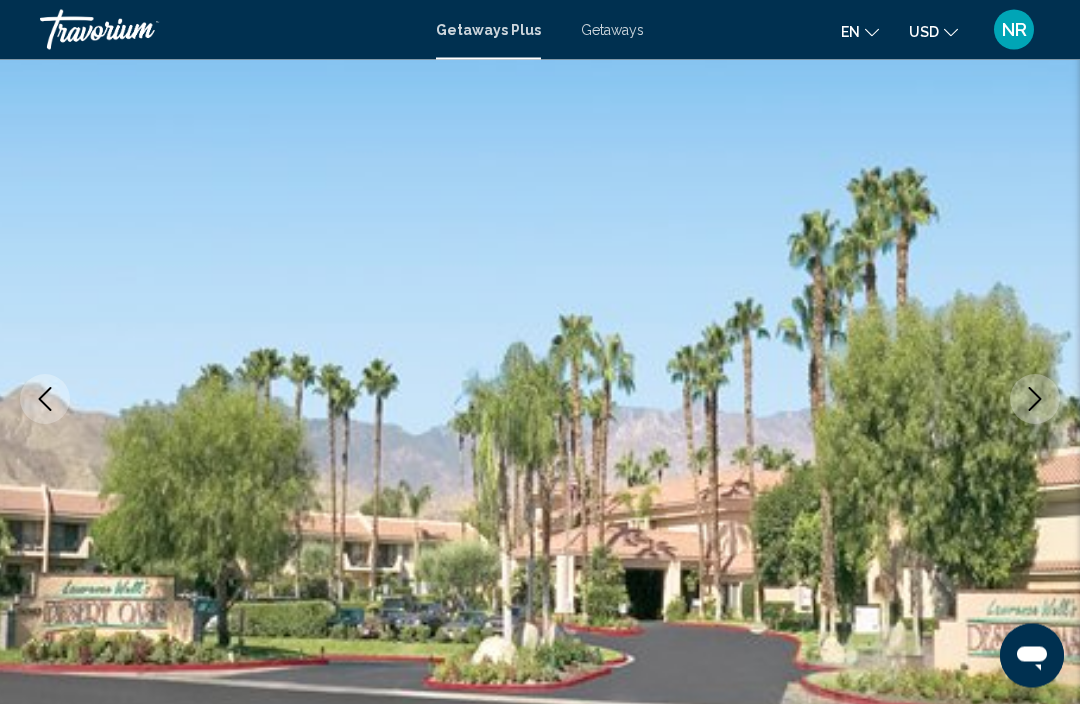 click 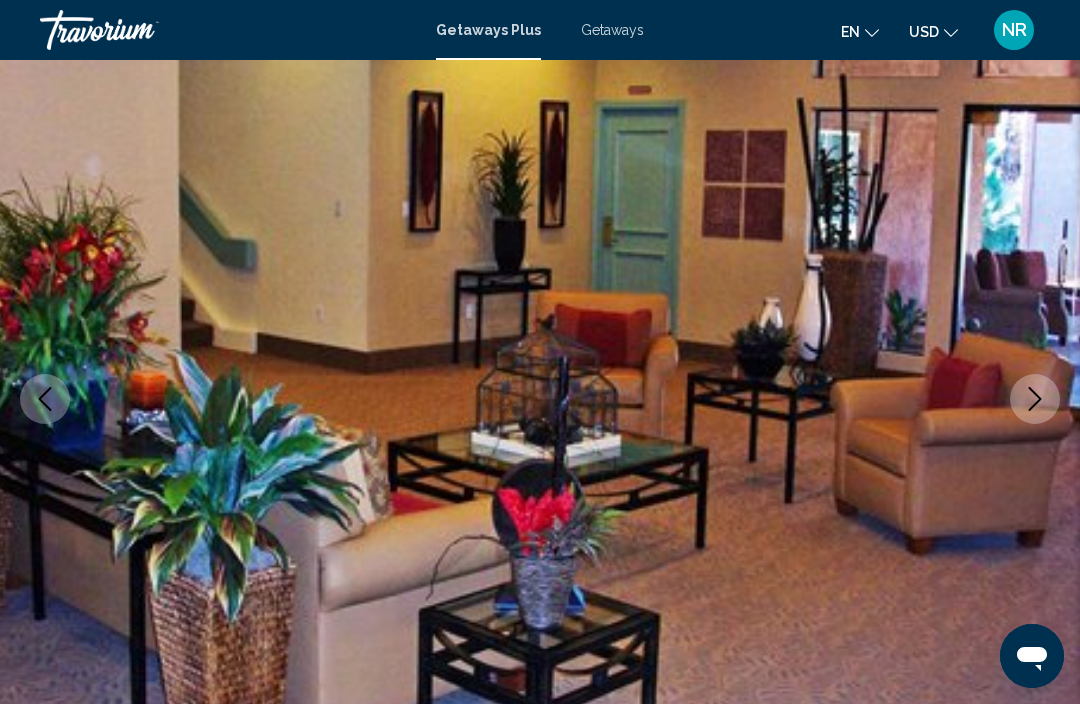 click at bounding box center [1035, 399] 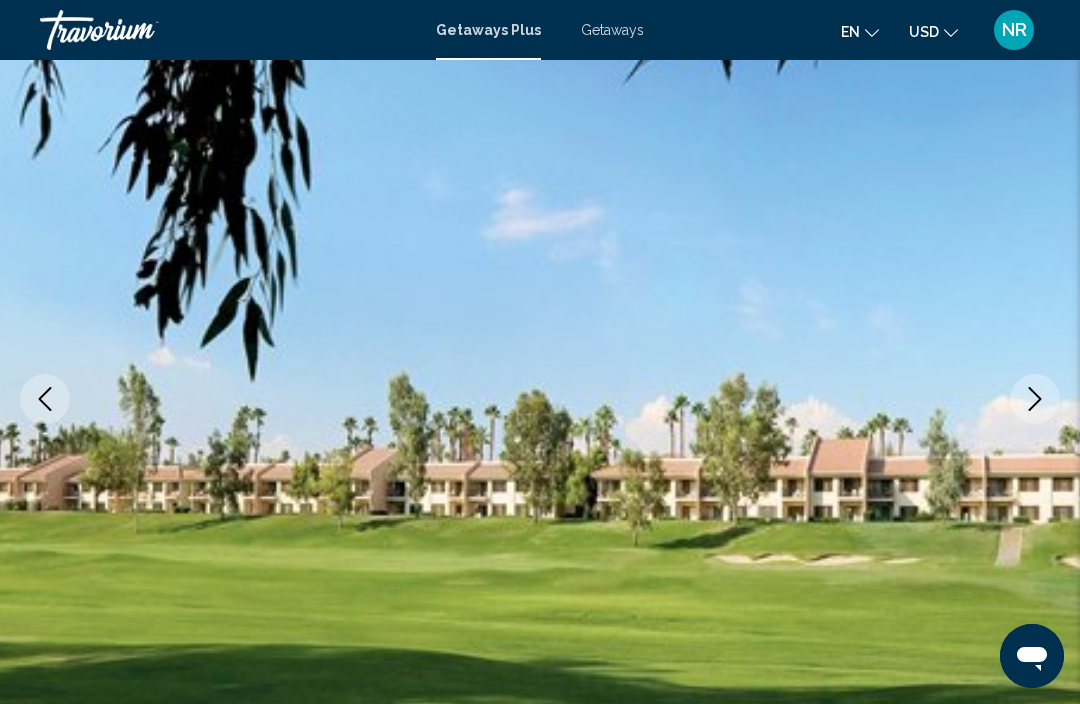 click at bounding box center (1035, 399) 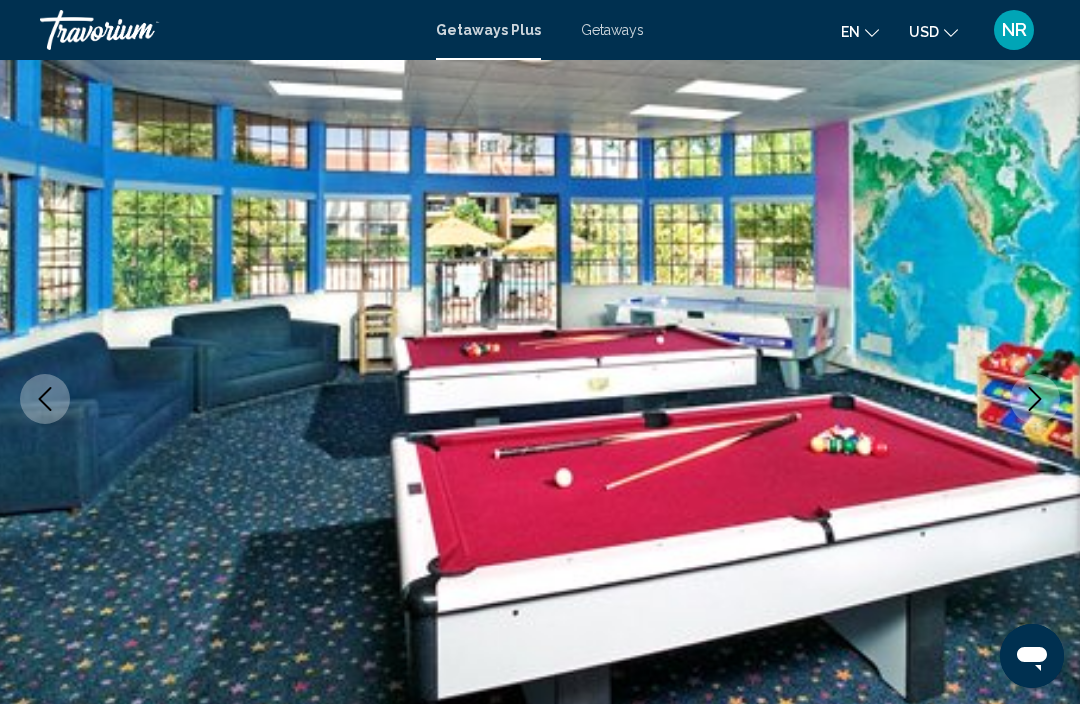 click at bounding box center (1035, 399) 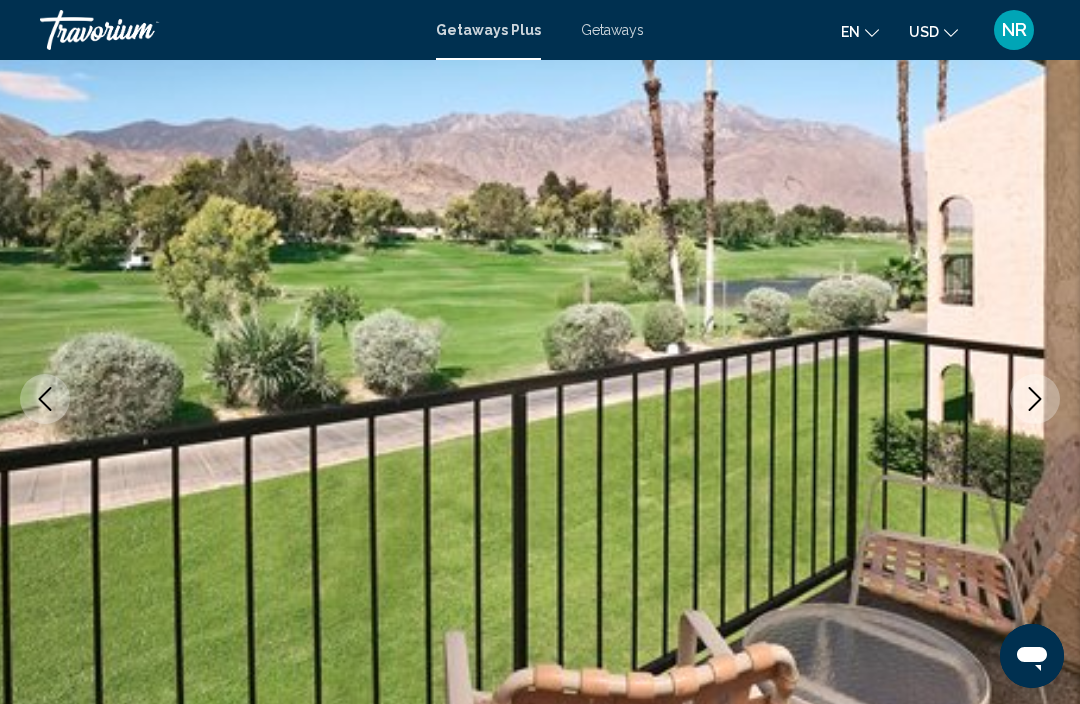 click at bounding box center (1035, 399) 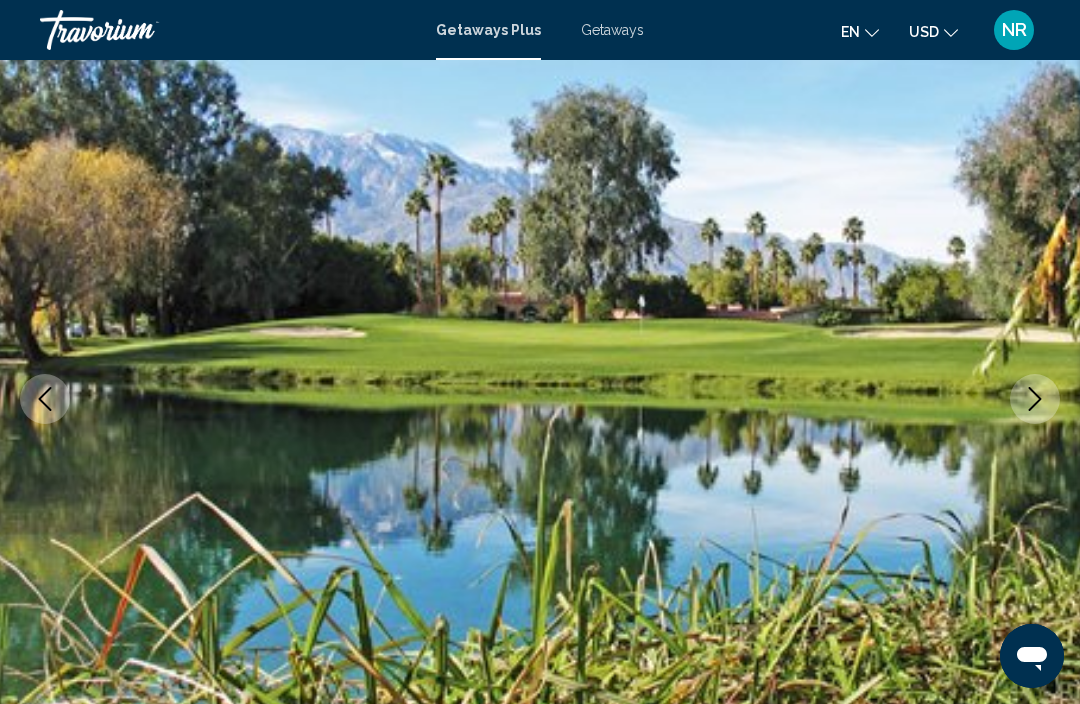 click at bounding box center (1035, 399) 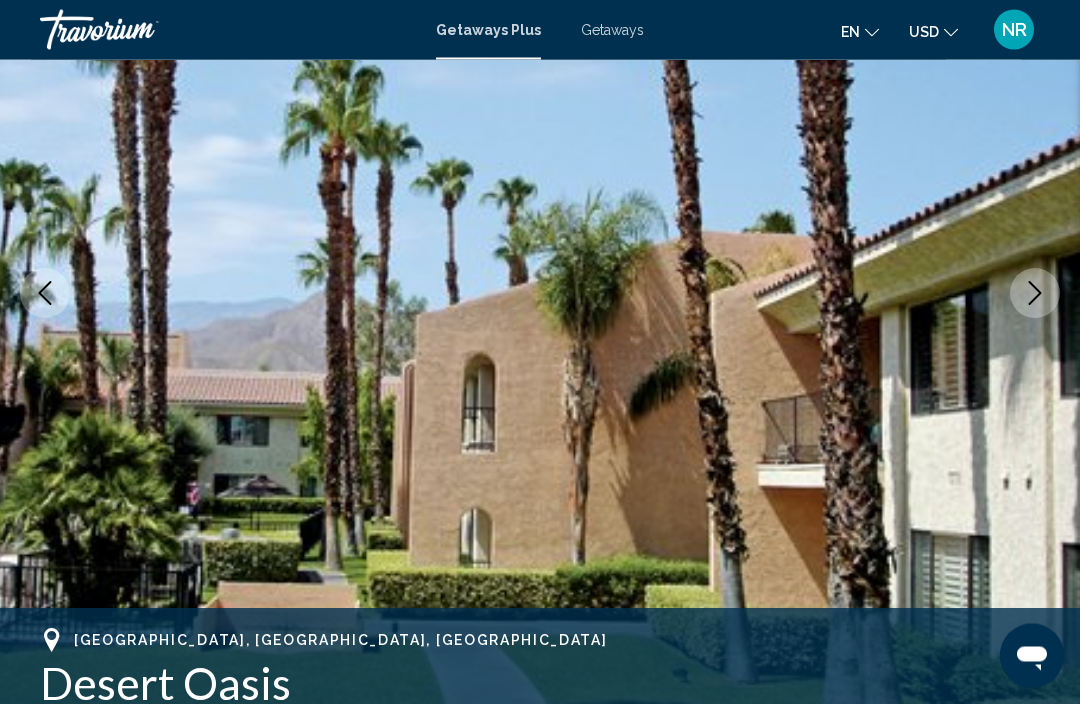 scroll, scrollTop: 242, scrollLeft: 0, axis: vertical 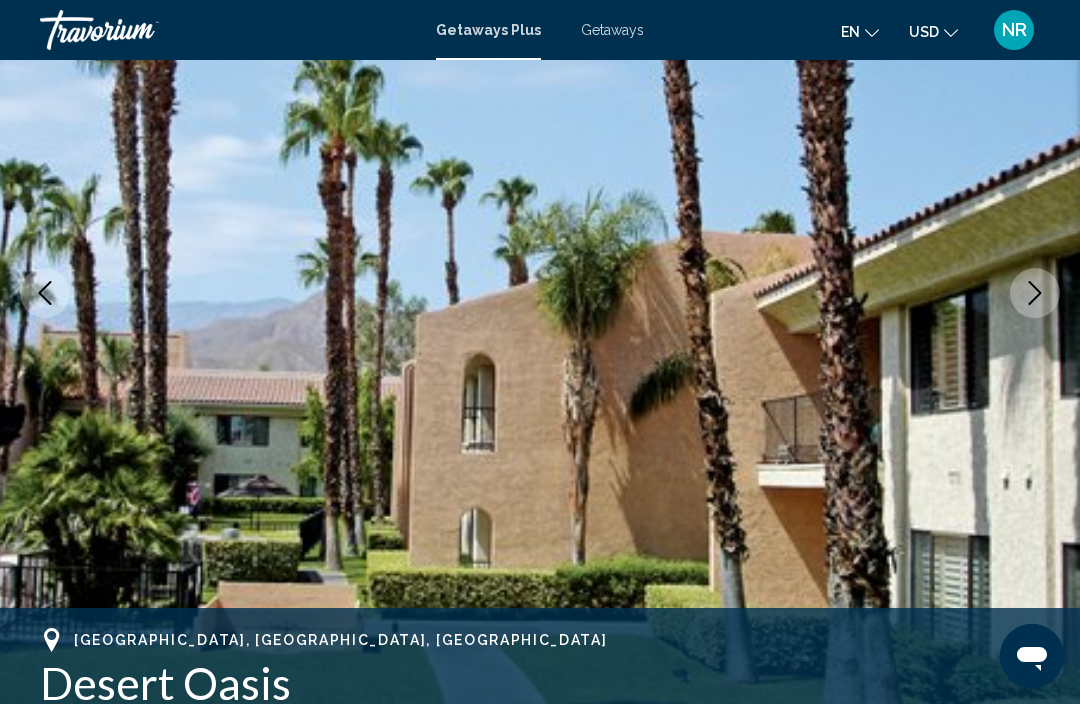 click 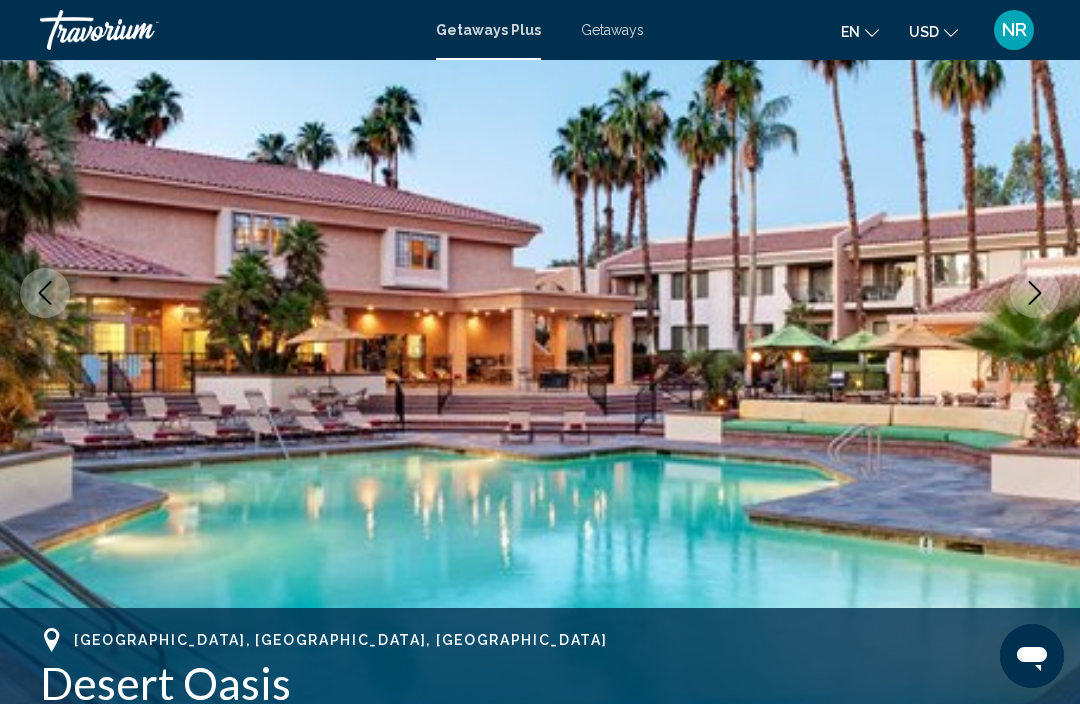 click 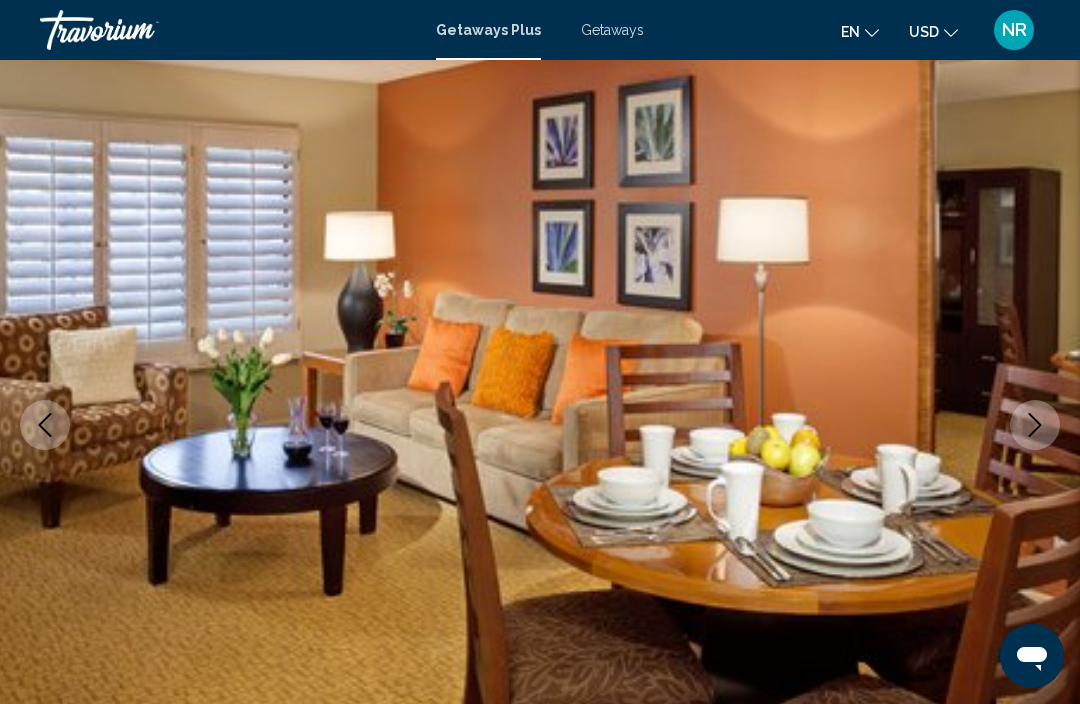 scroll, scrollTop: 0, scrollLeft: 0, axis: both 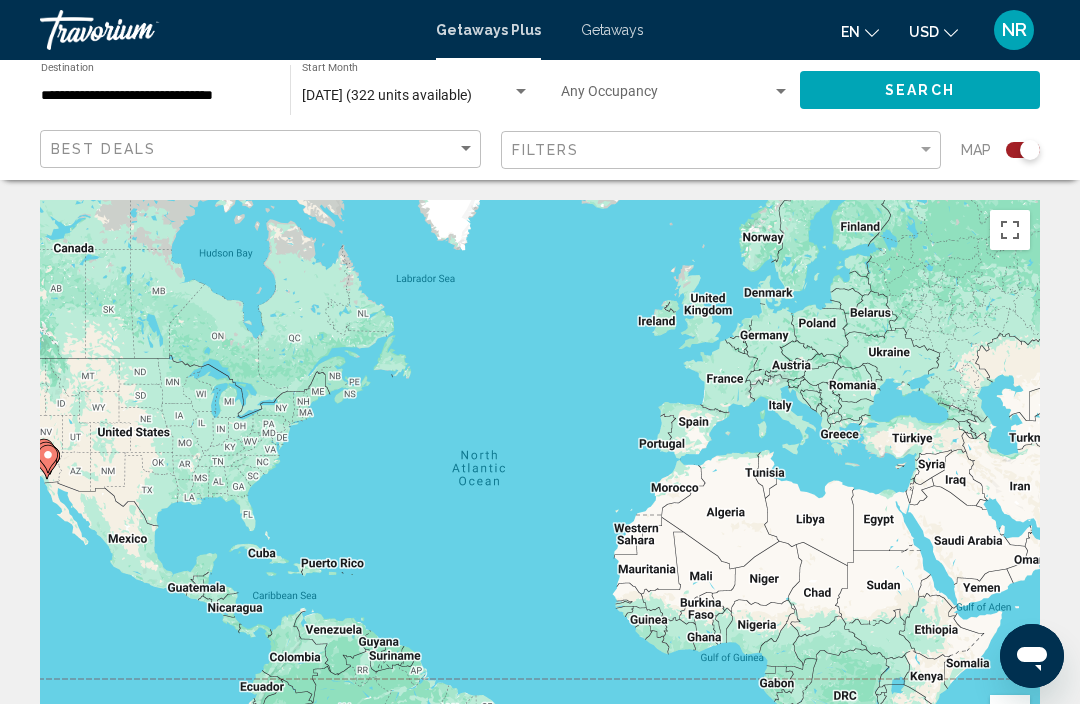 click on "August 2025 (322 units available)" at bounding box center [407, 96] 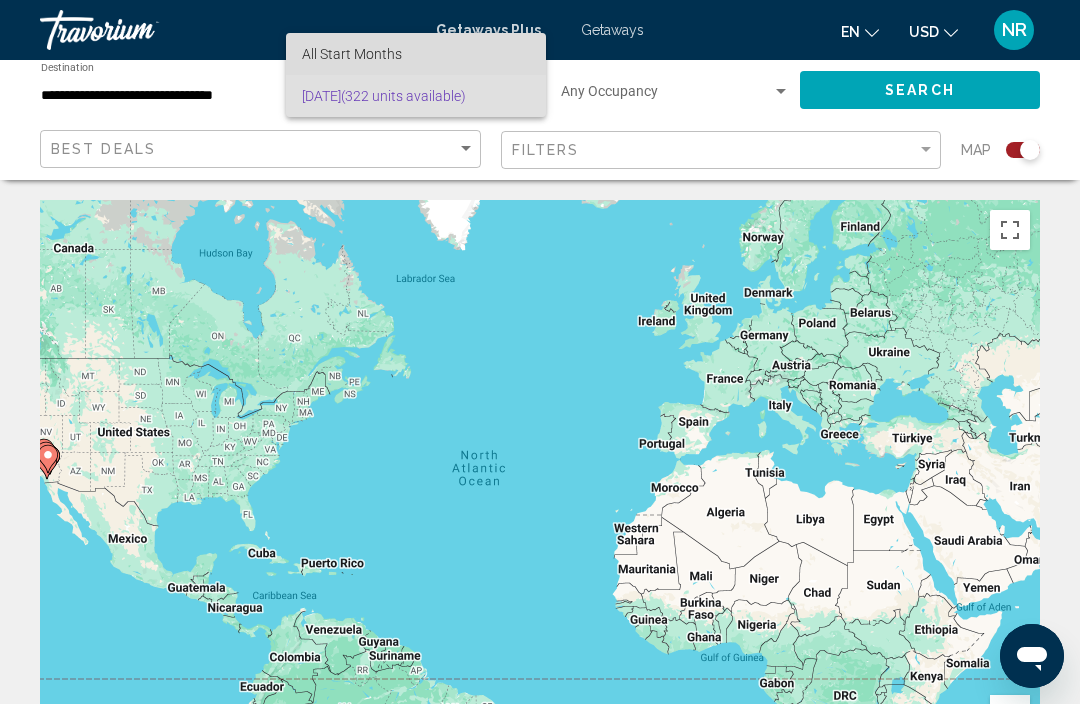 click on "All Start Months" at bounding box center (416, 54) 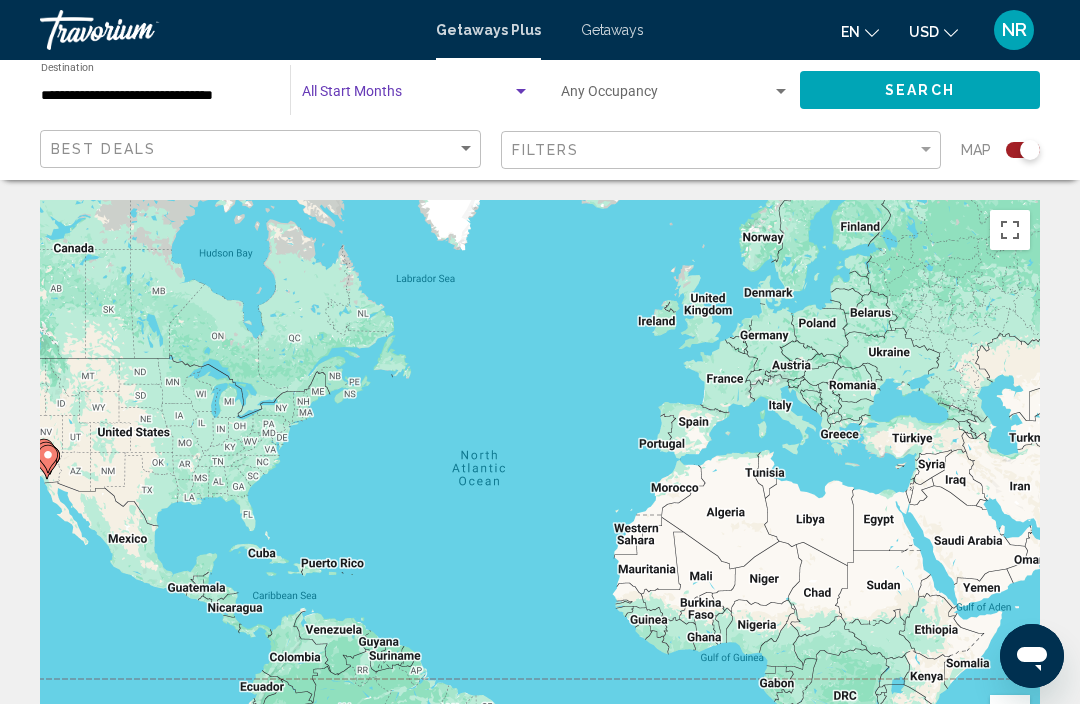 click at bounding box center [407, 96] 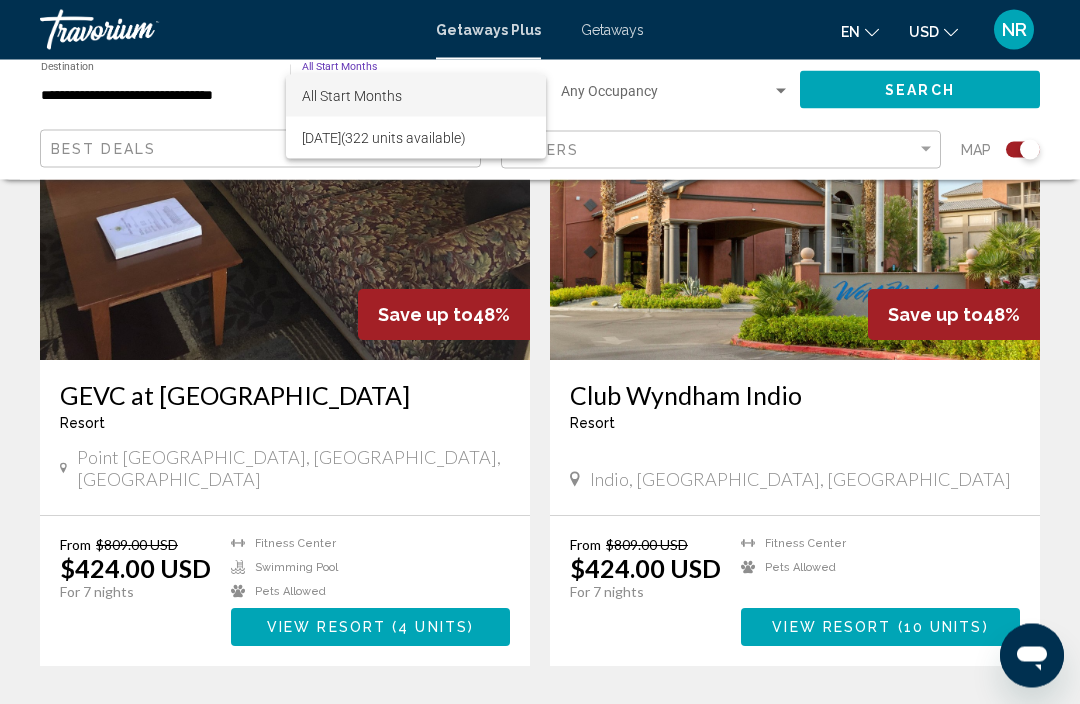 scroll, scrollTop: 1537, scrollLeft: 0, axis: vertical 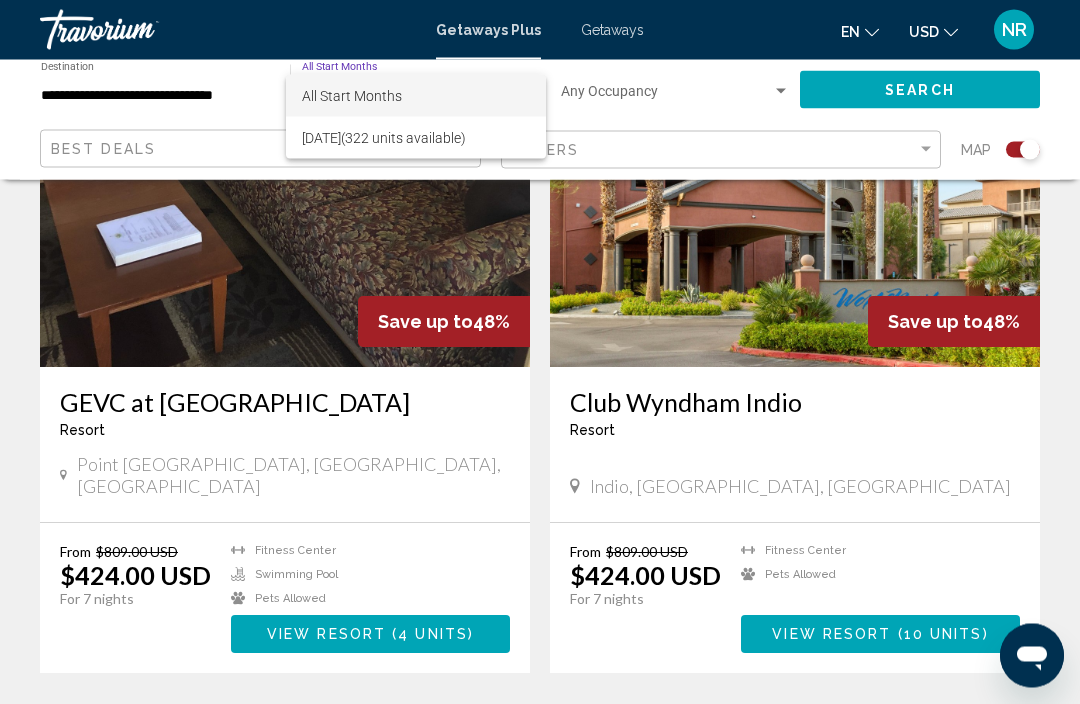 click at bounding box center (540, 352) 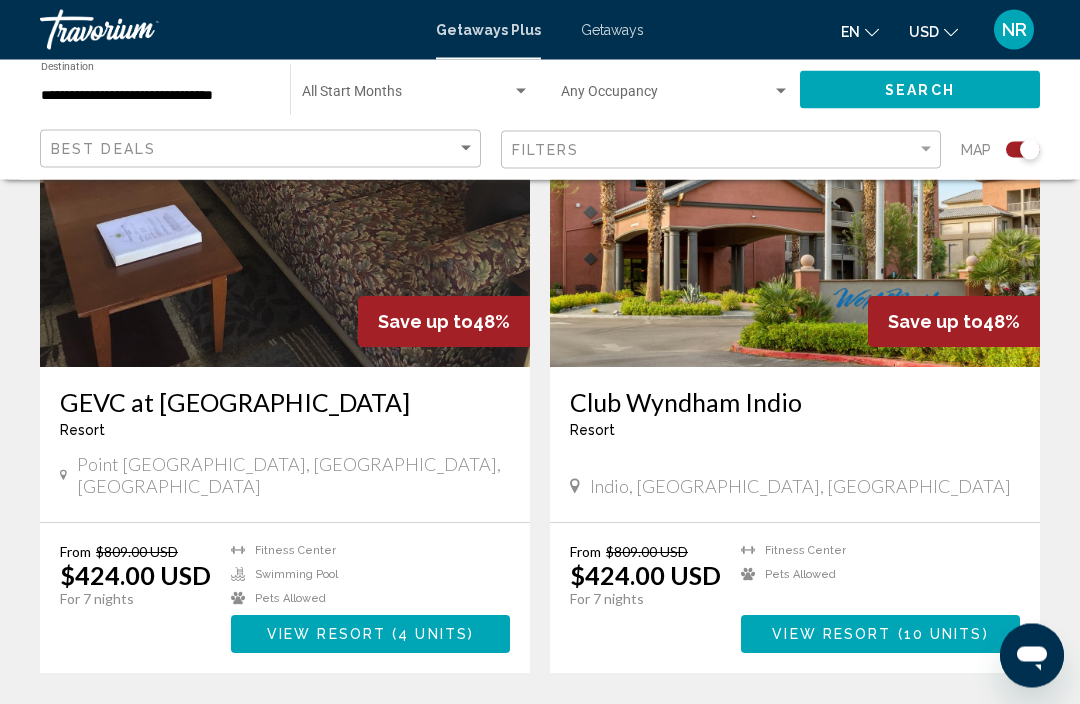 scroll, scrollTop: 1538, scrollLeft: 0, axis: vertical 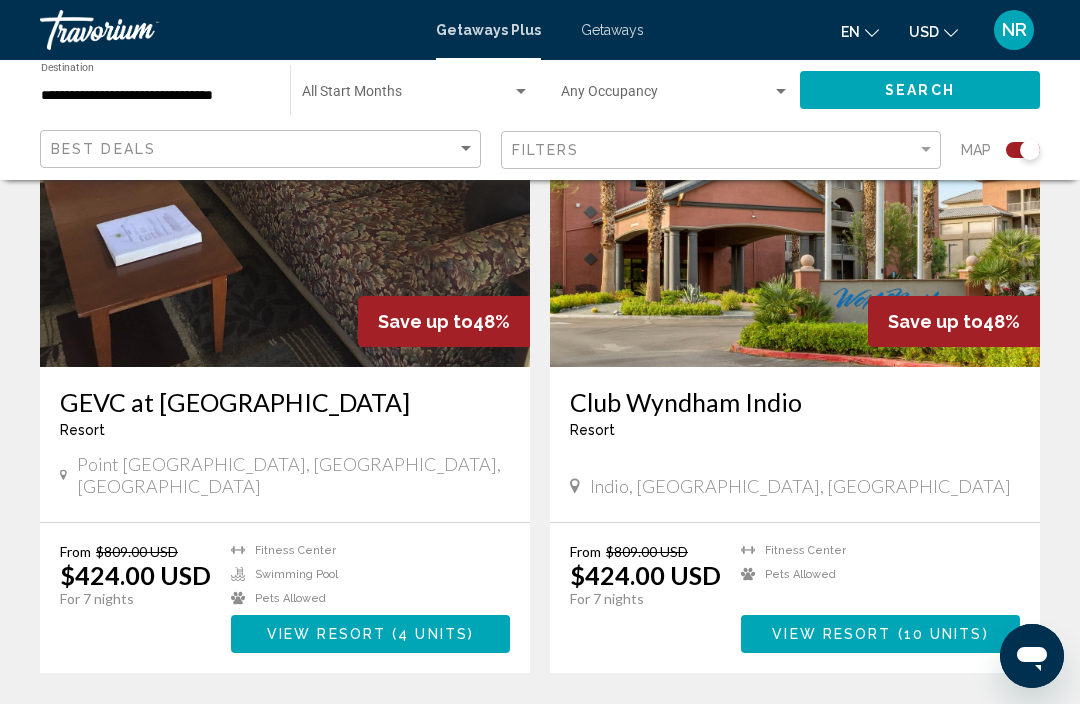 click on "Start Month All Start Months" 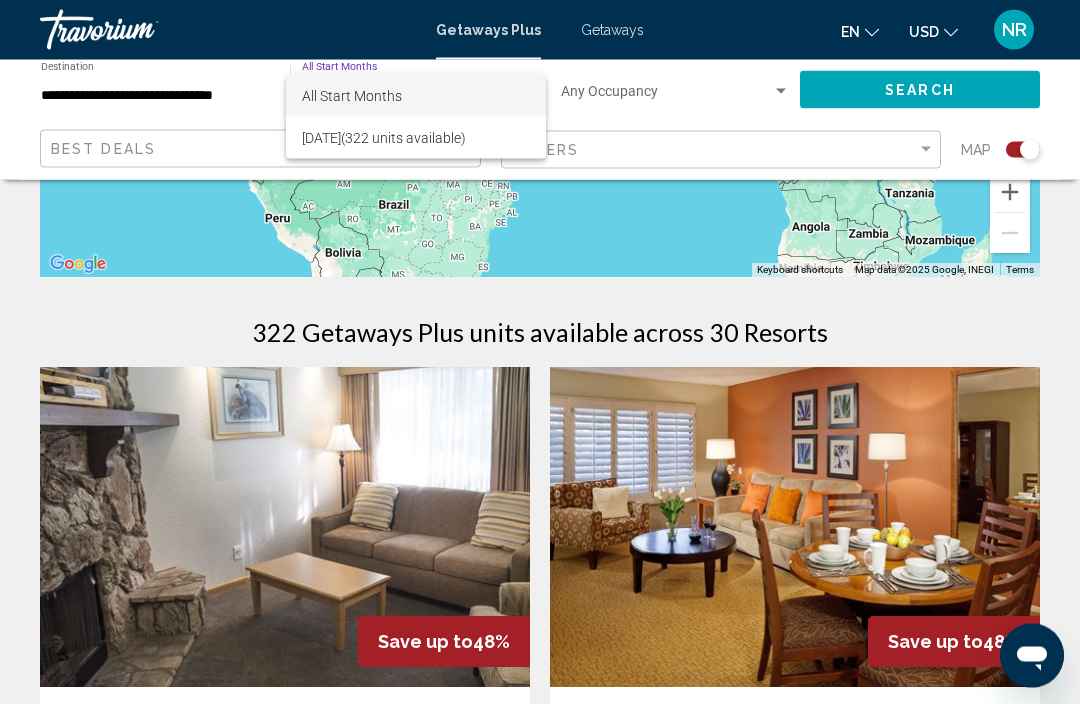scroll, scrollTop: 519, scrollLeft: 0, axis: vertical 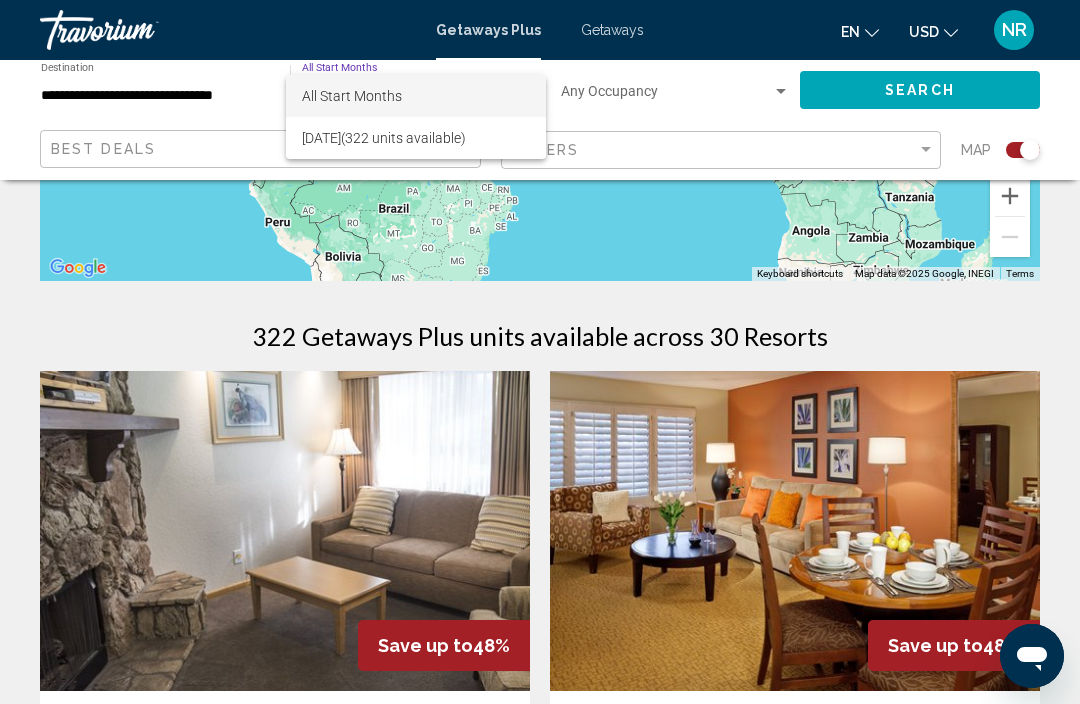 click at bounding box center (540, 352) 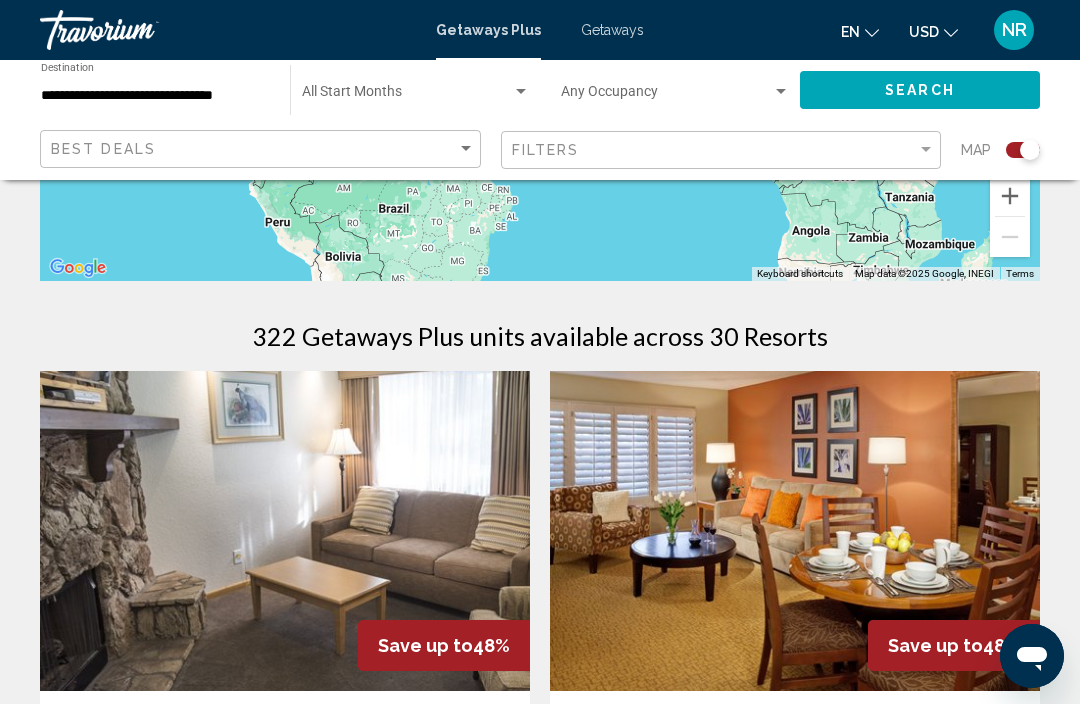 click on "**********" at bounding box center (155, 96) 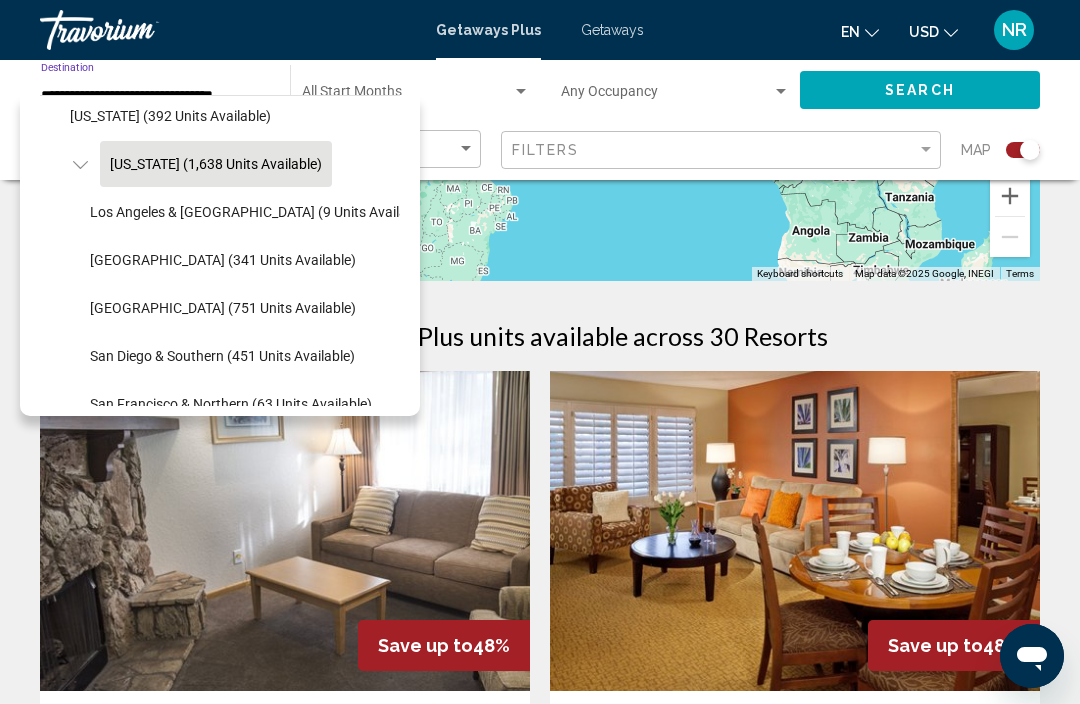 scroll, scrollTop: 156, scrollLeft: 0, axis: vertical 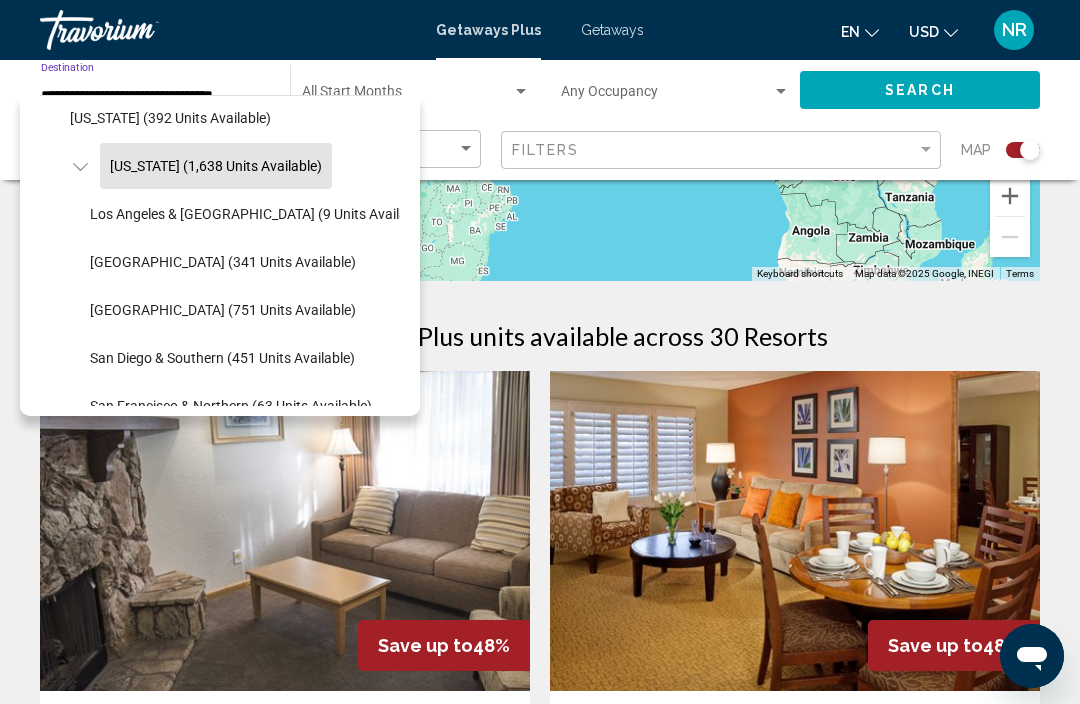 click on "[GEOGRAPHIC_DATA] (751 units available)" 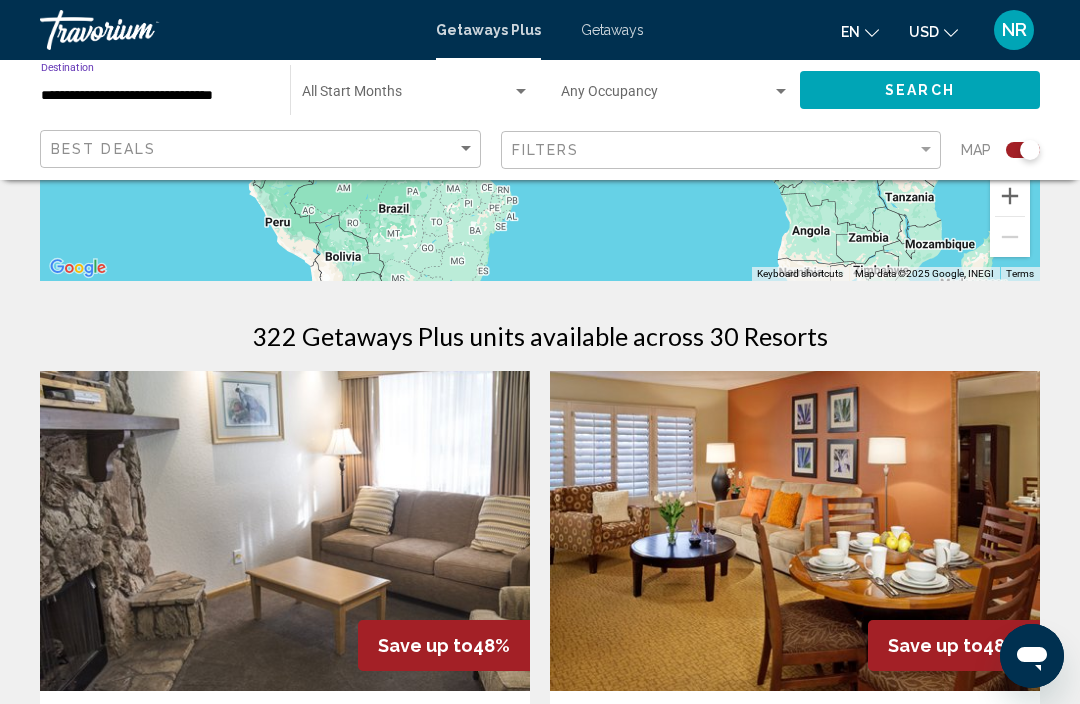 click on "Start Month All Start Months" 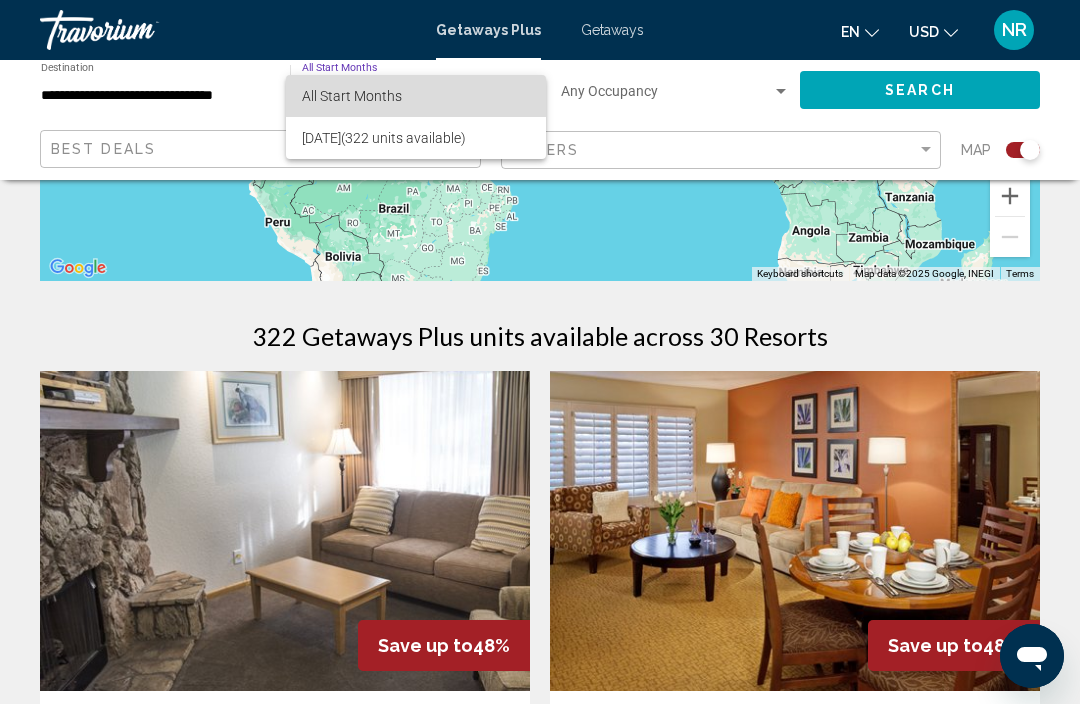 click on "All Start Months" at bounding box center (416, 96) 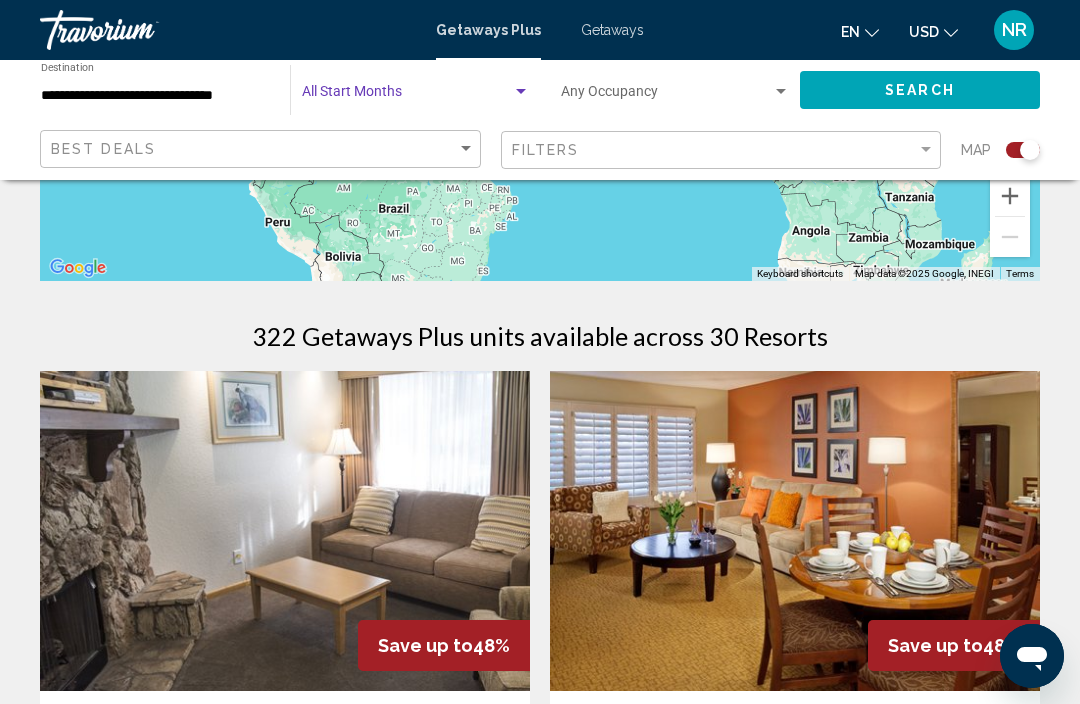 click on "Start Month All Start Months" 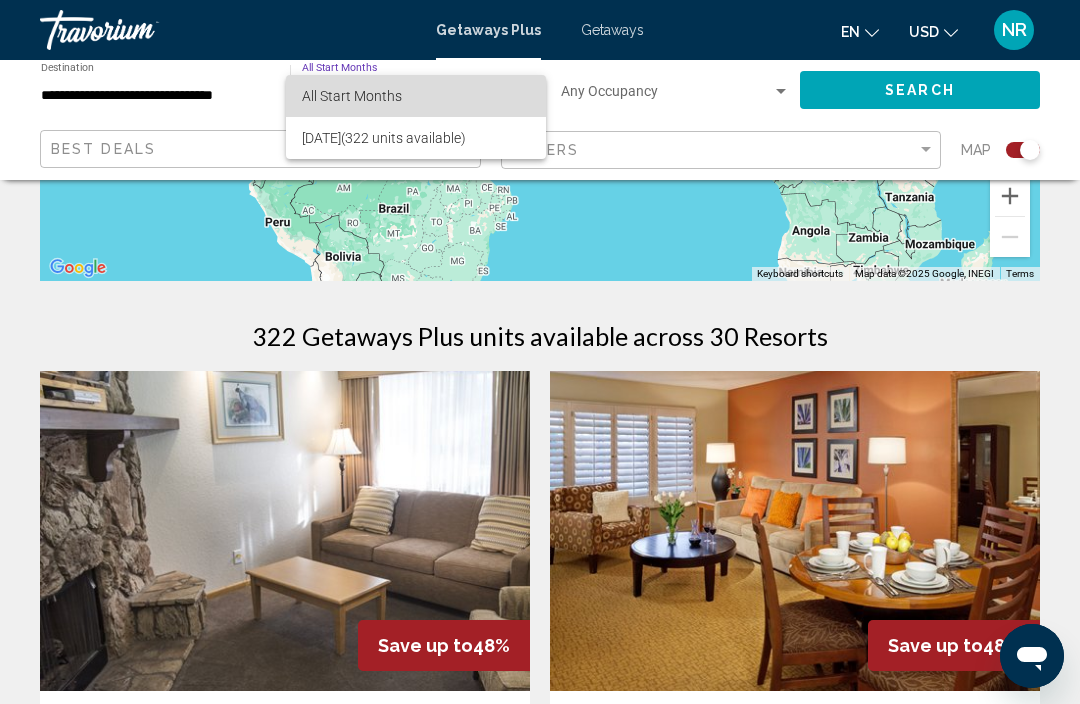 click on "All Start Months" at bounding box center (416, 96) 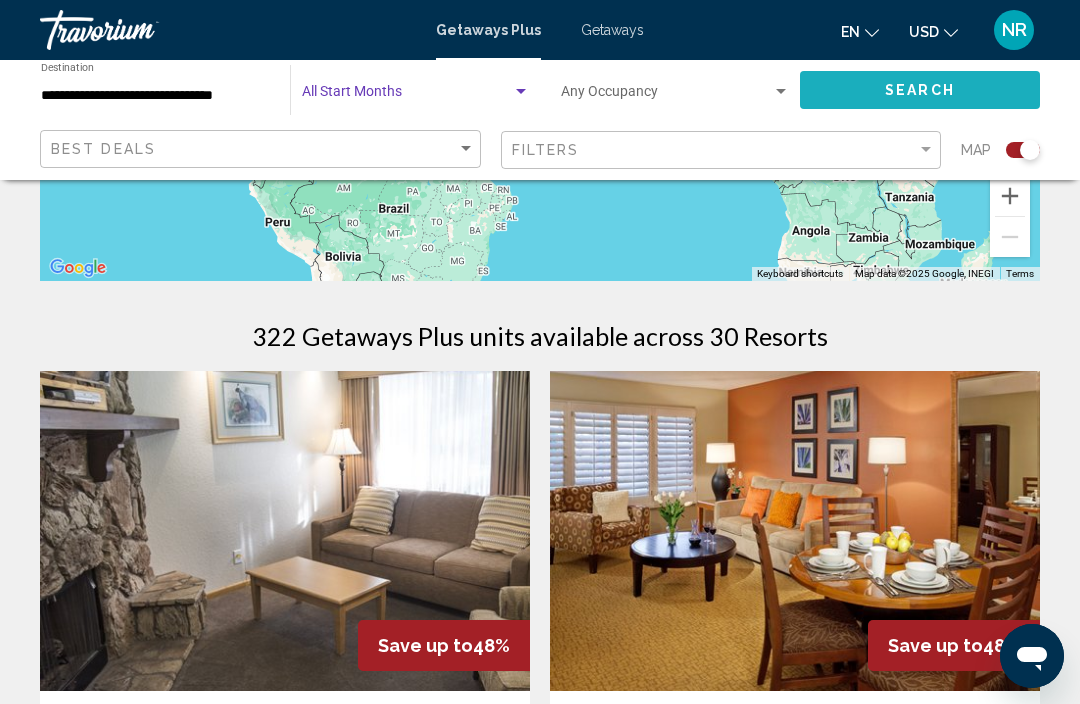click on "Search" 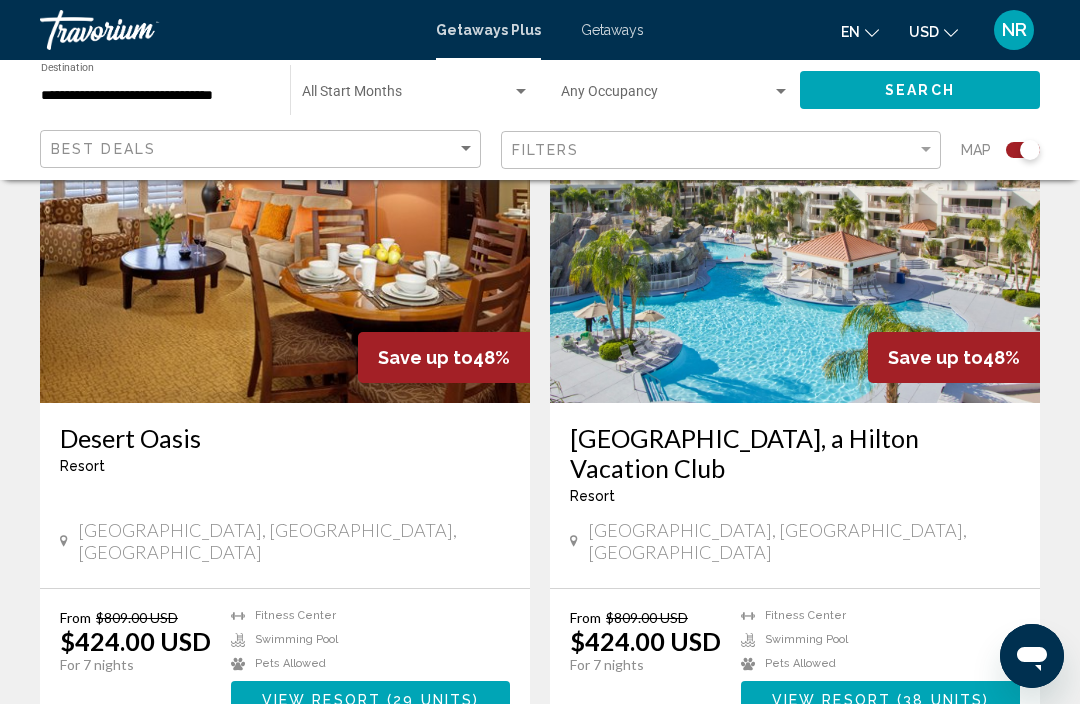 scroll, scrollTop: 4171, scrollLeft: 0, axis: vertical 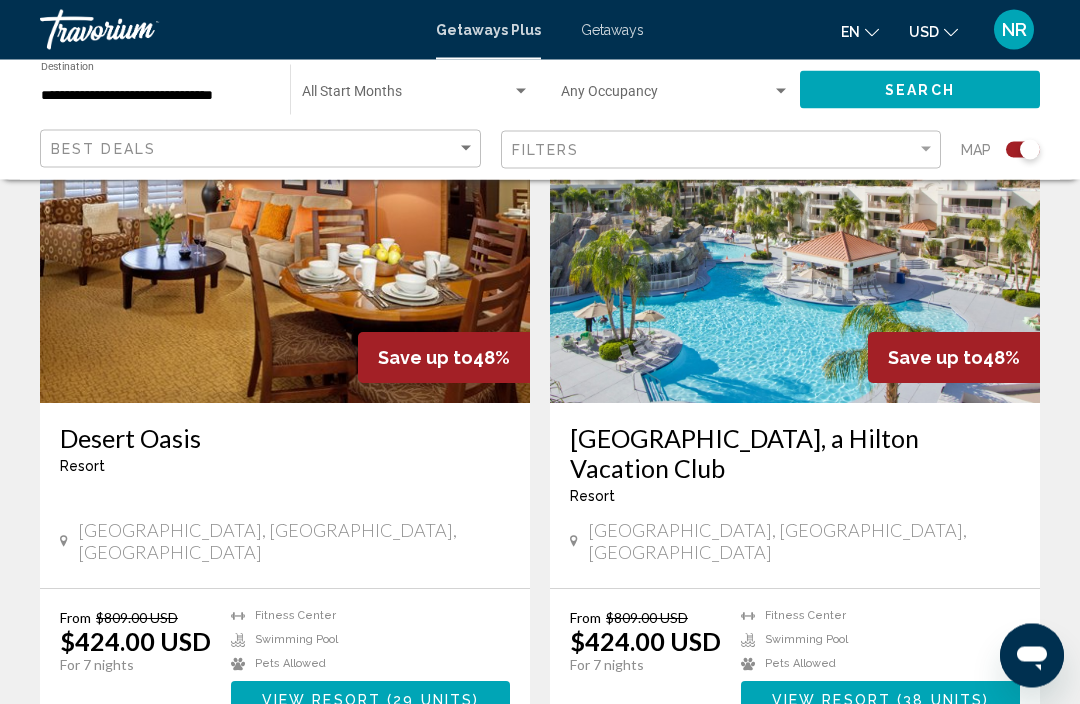 click on "2" at bounding box center [540, 799] 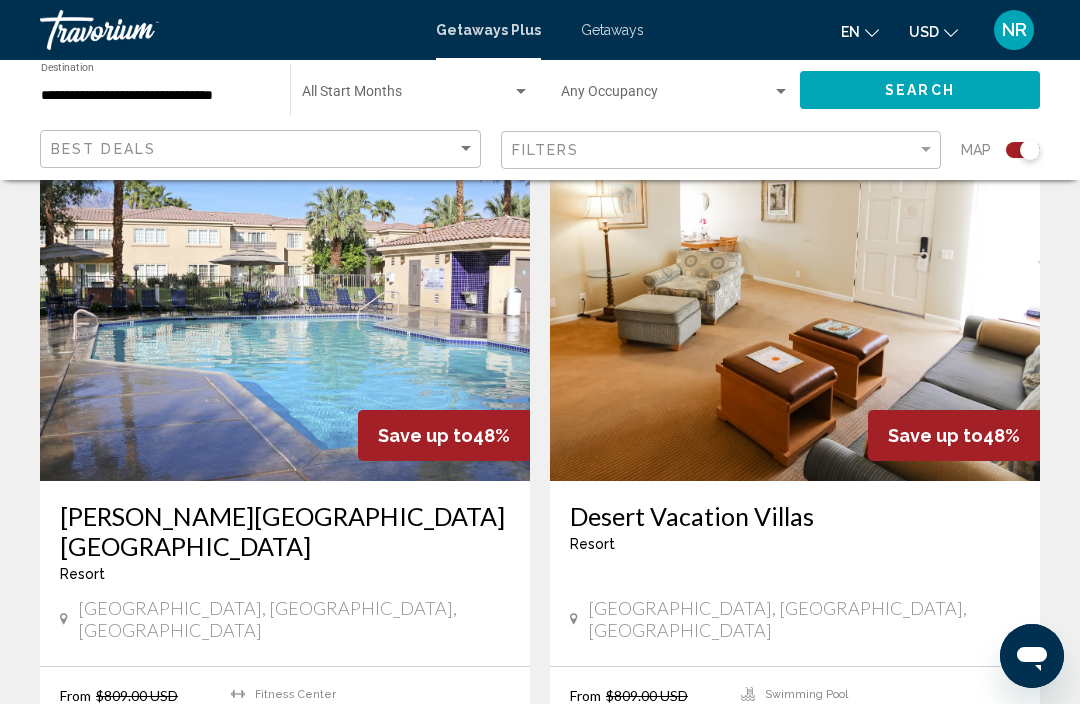 scroll, scrollTop: 721, scrollLeft: 0, axis: vertical 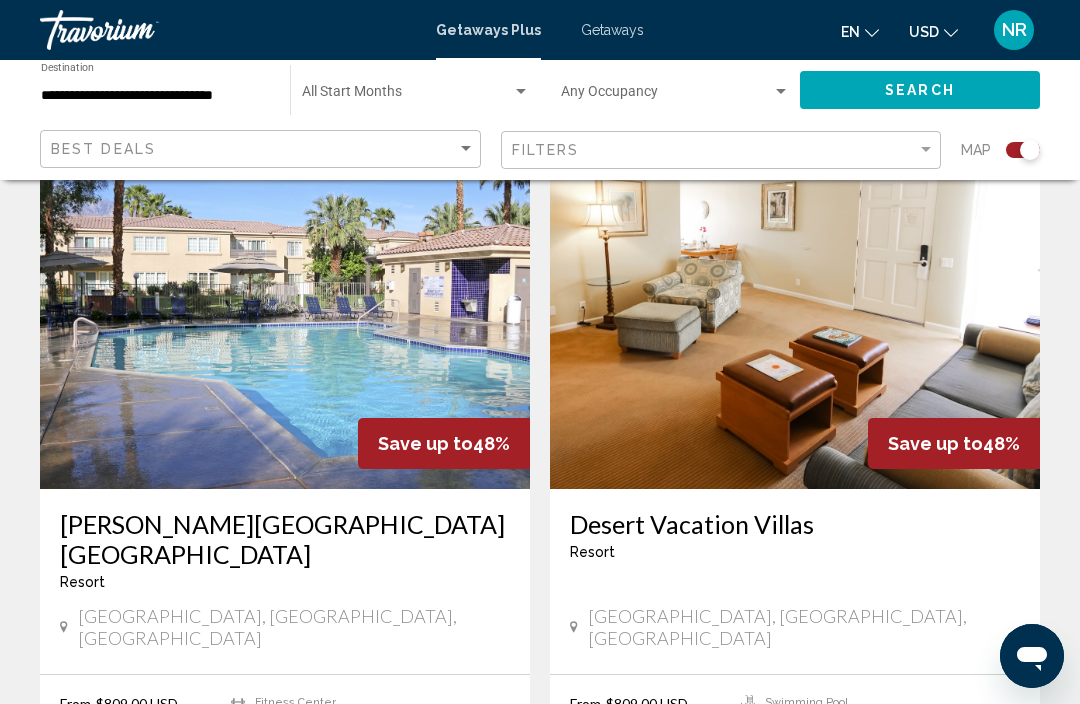 click at bounding box center [795, 329] 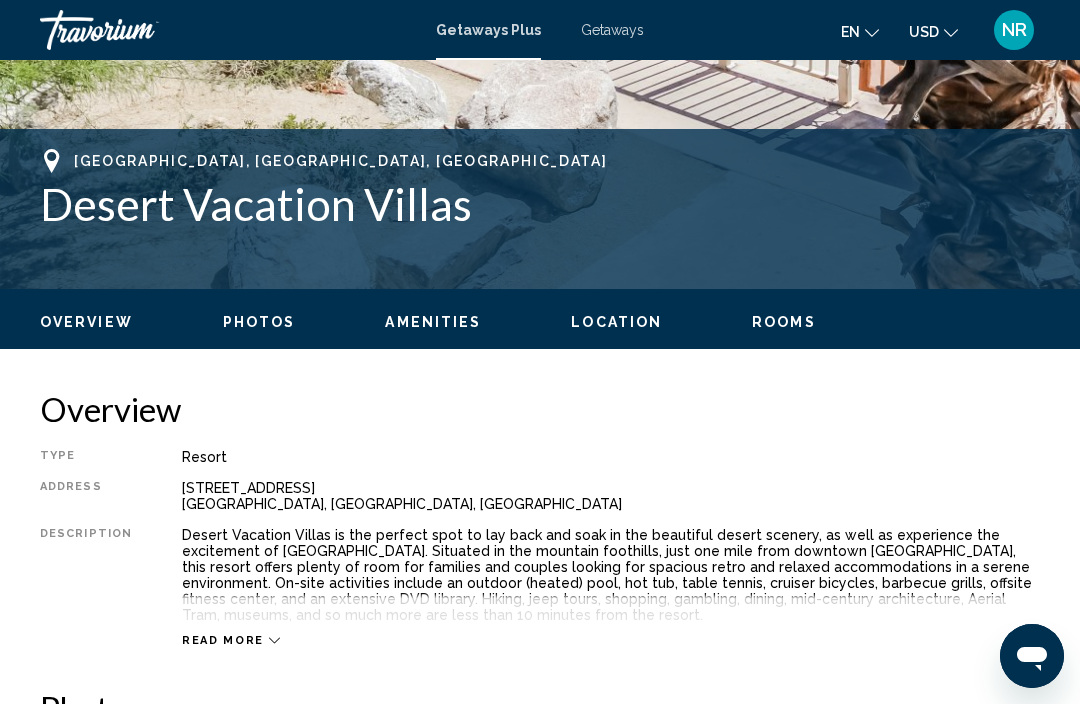 scroll, scrollTop: 0, scrollLeft: 0, axis: both 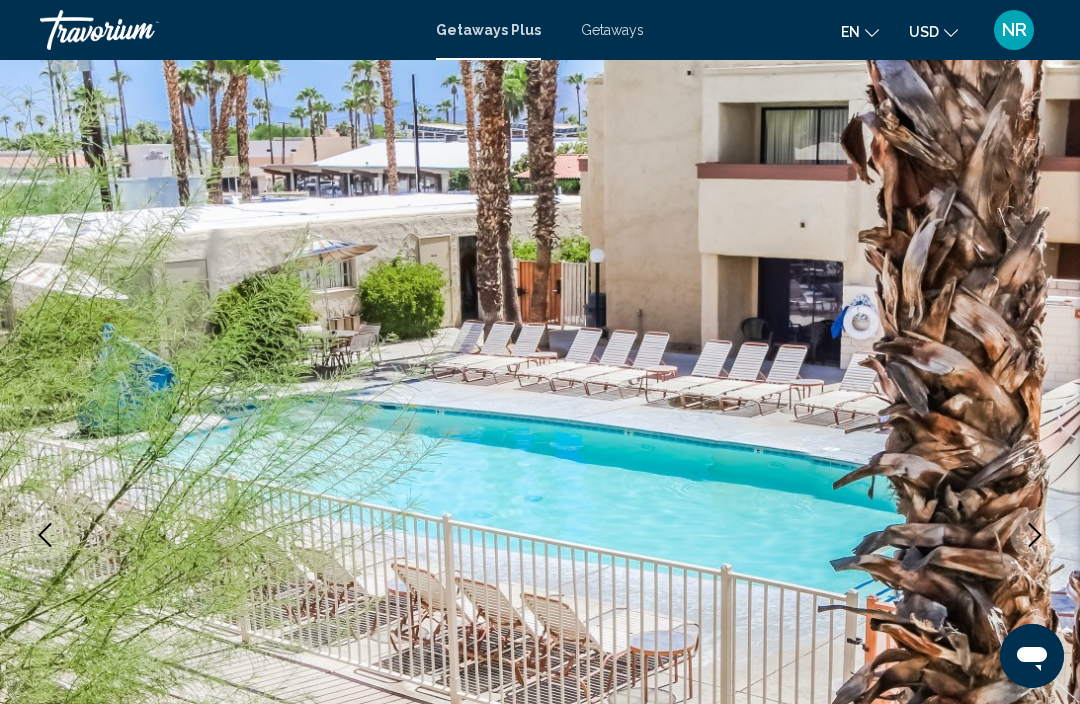 click 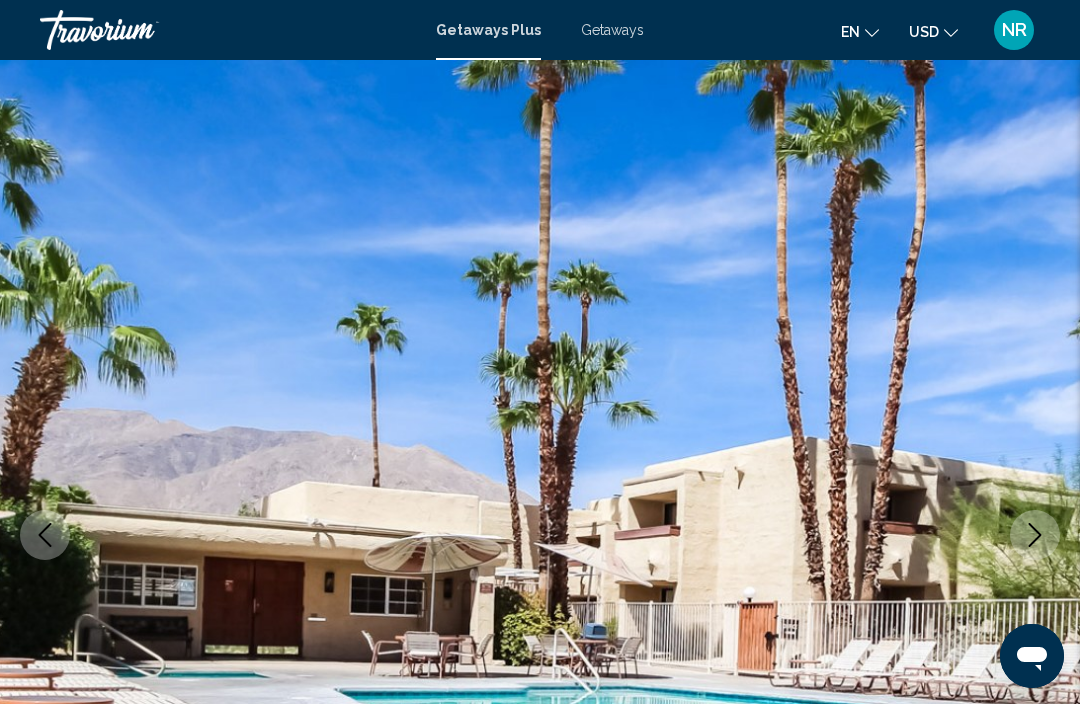 click 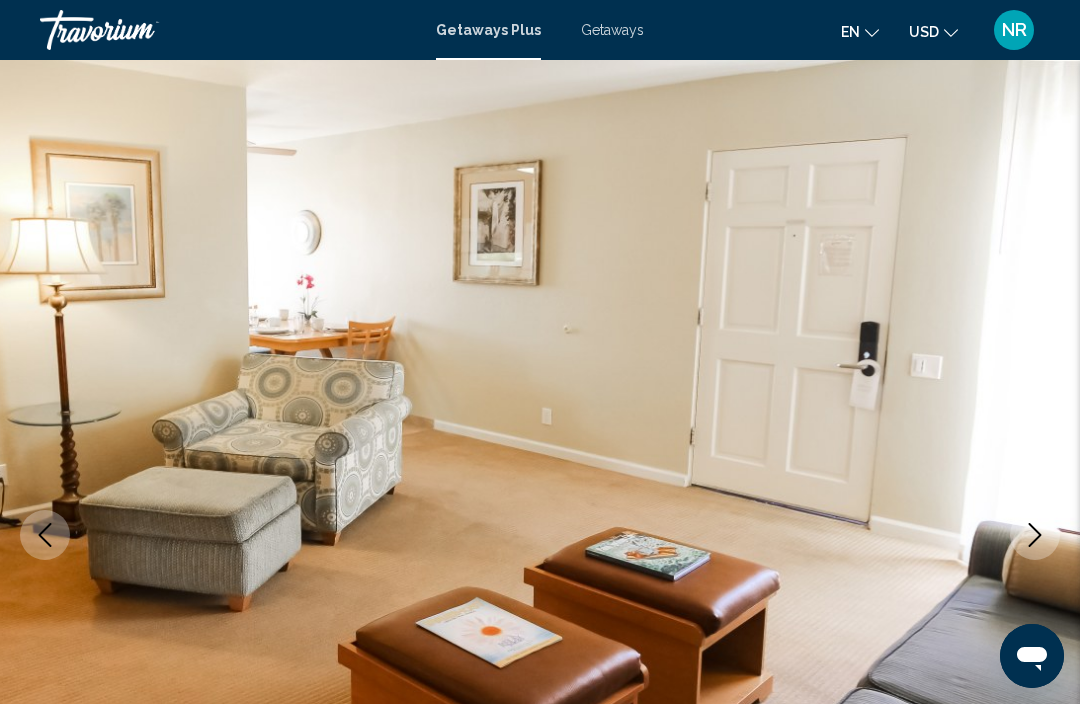 click at bounding box center [1035, 535] 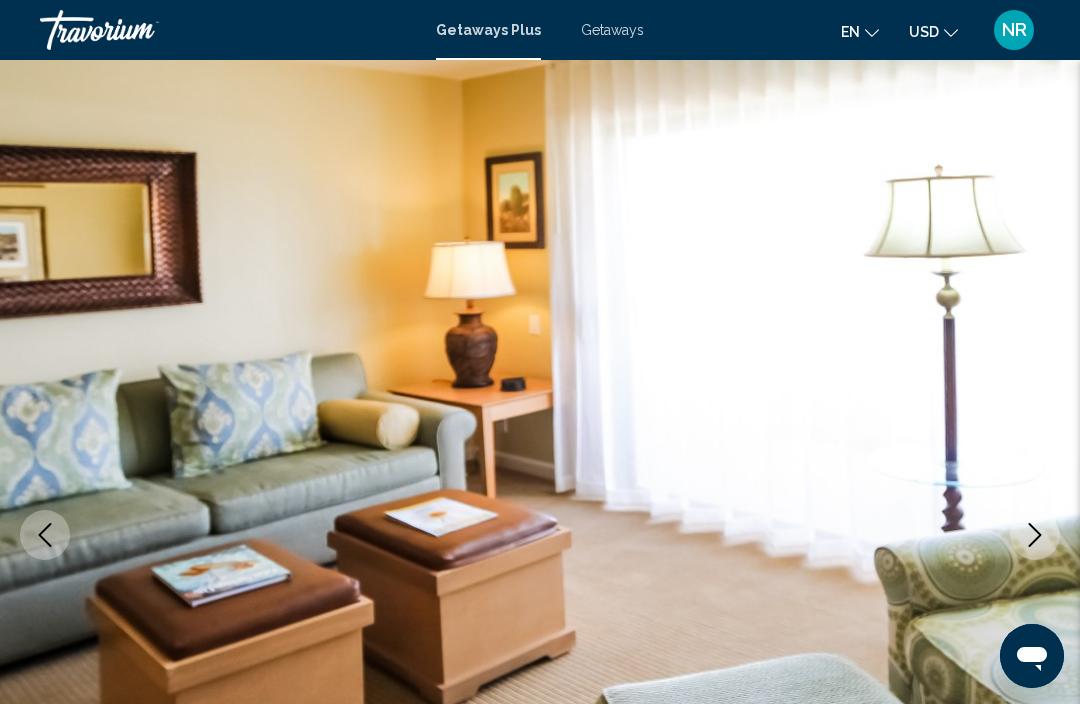 click at bounding box center [1035, 535] 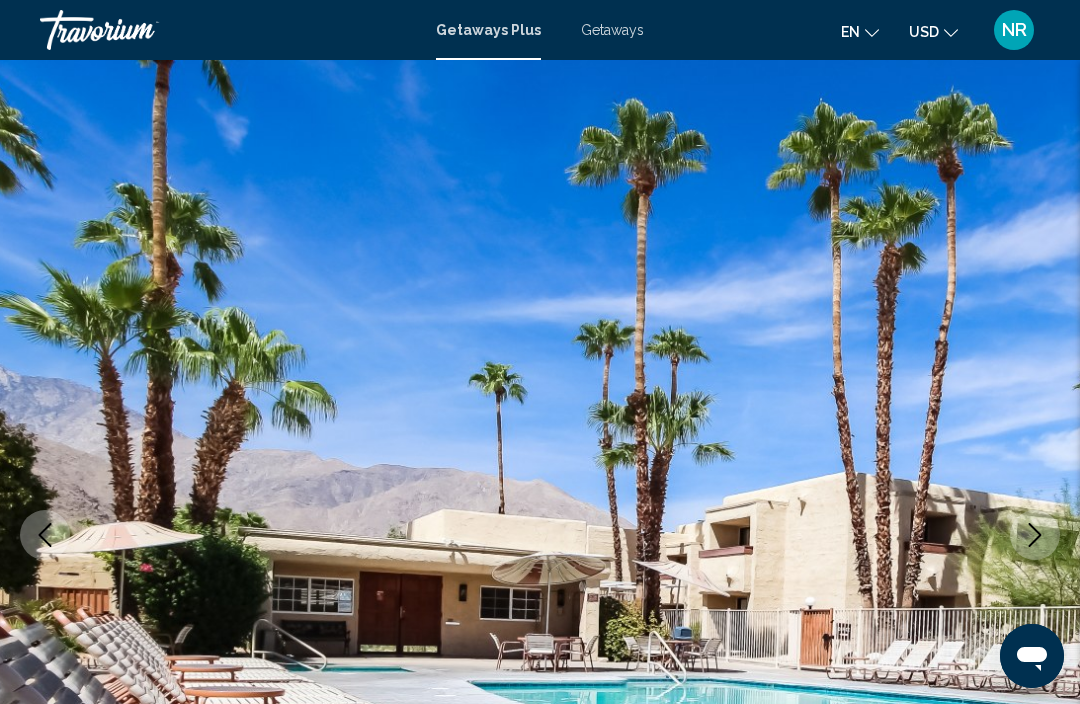 click at bounding box center [1035, 535] 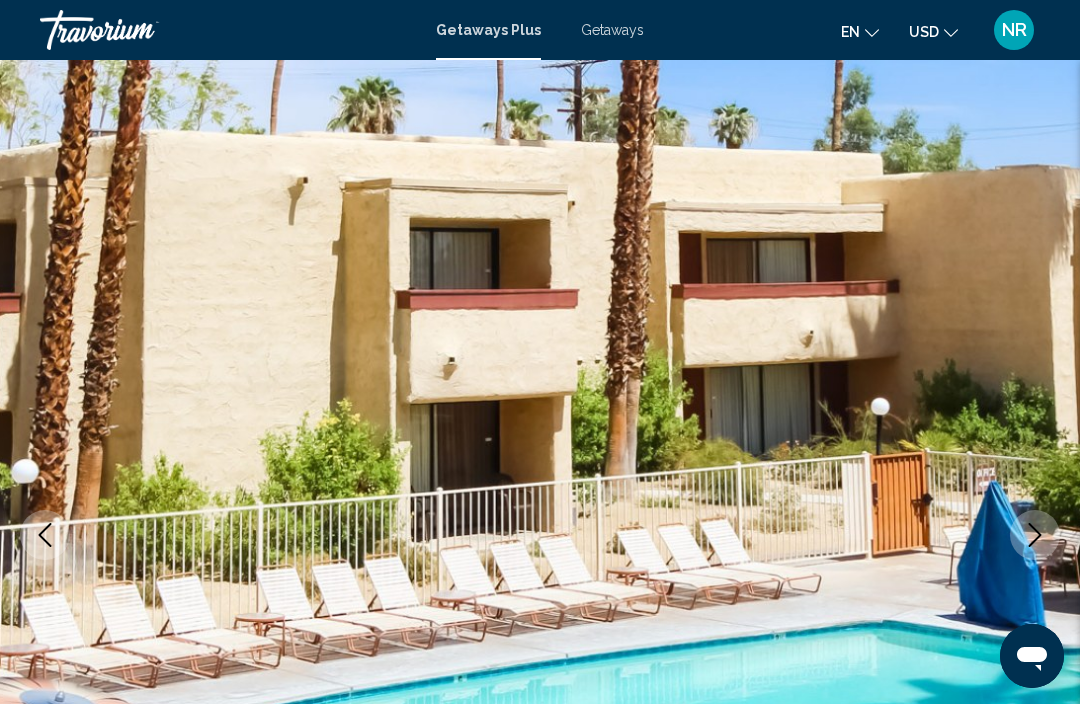 click at bounding box center [1035, 535] 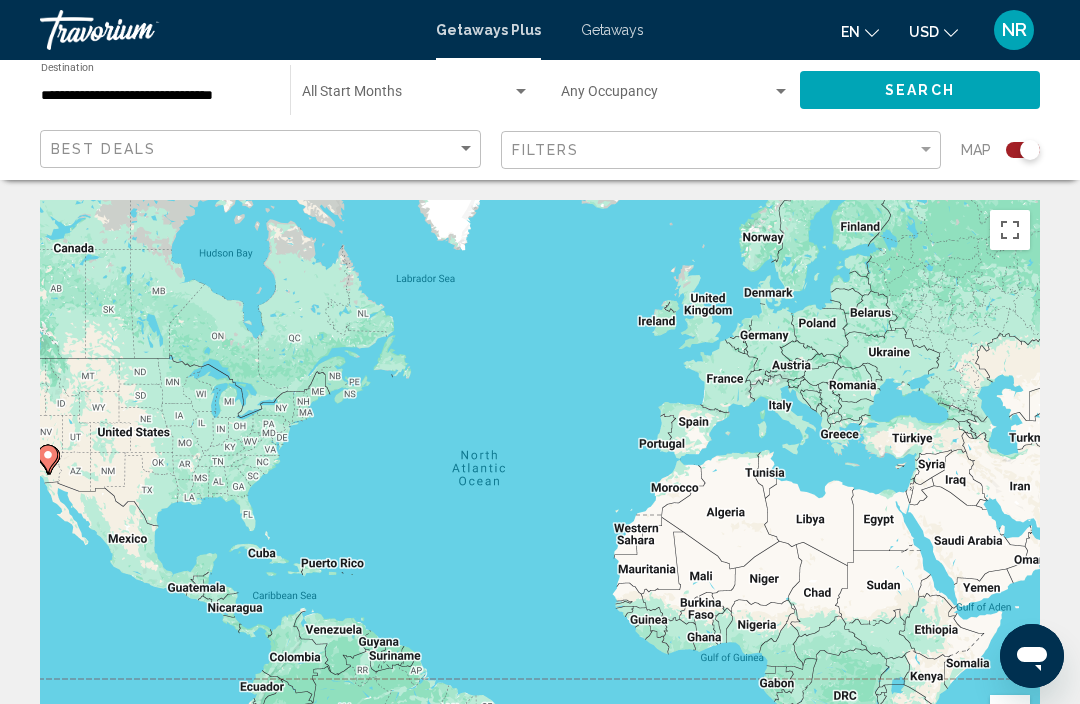 click at bounding box center [666, 96] 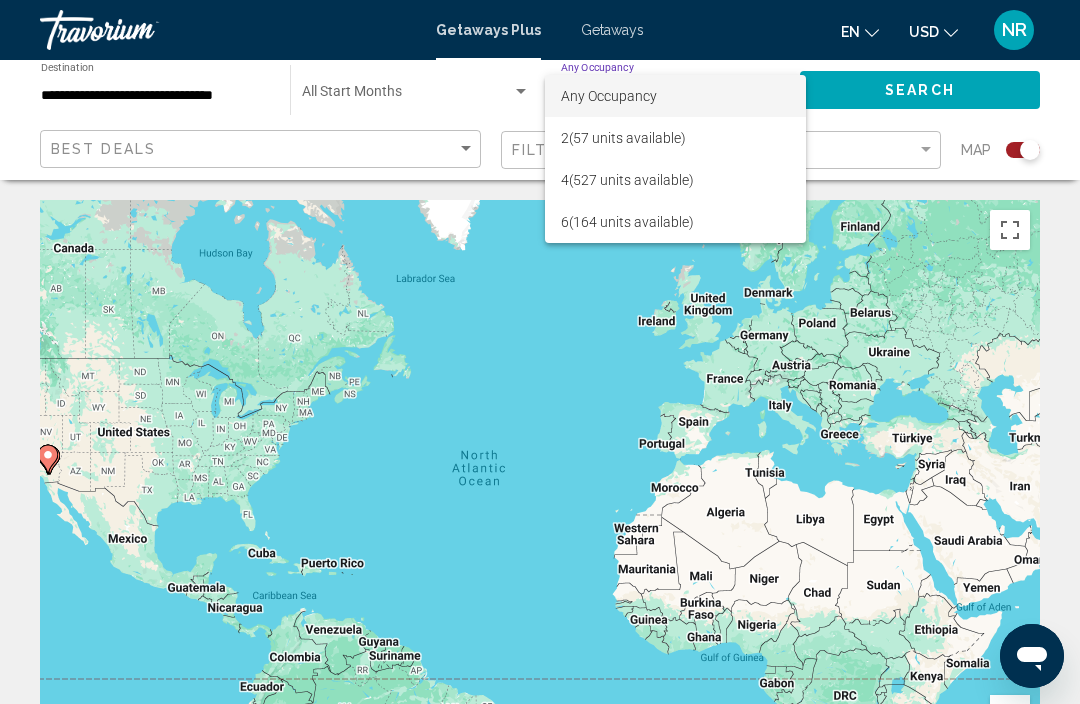 click at bounding box center (540, 352) 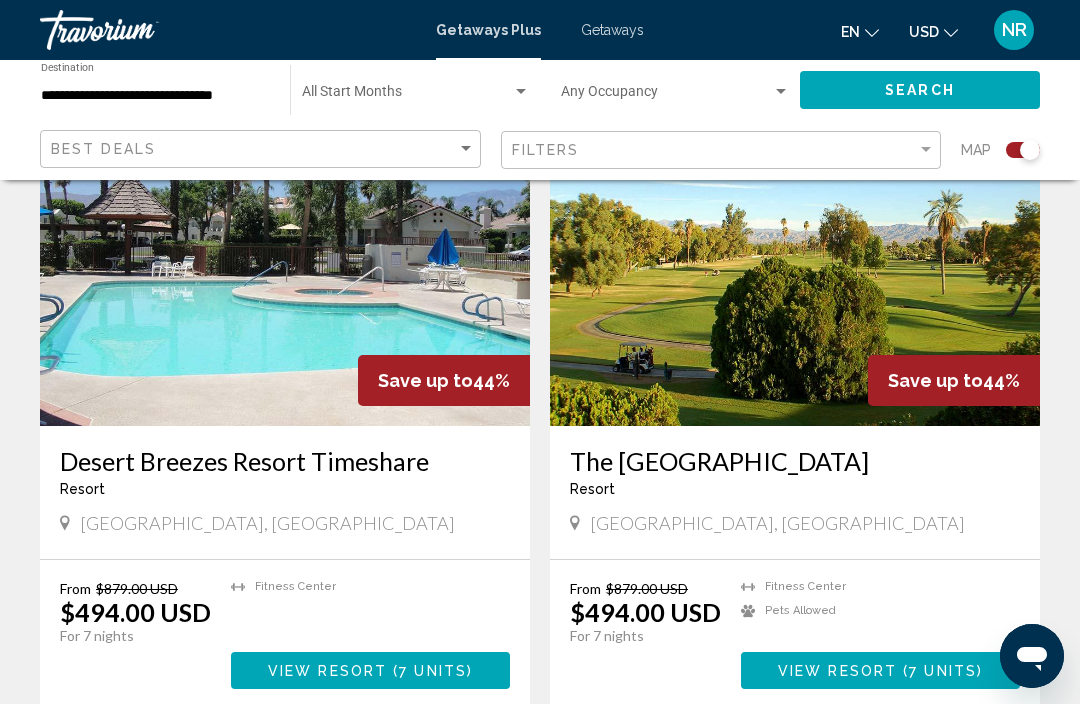 scroll, scrollTop: 2117, scrollLeft: 0, axis: vertical 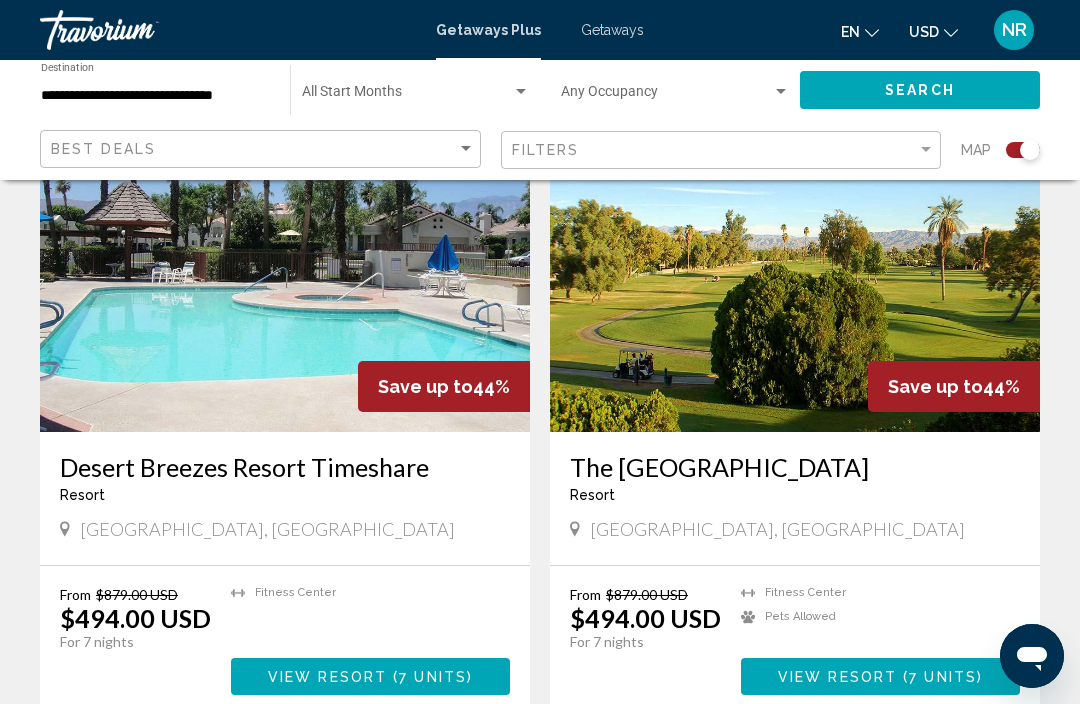 click on "7 units" at bounding box center [943, 677] 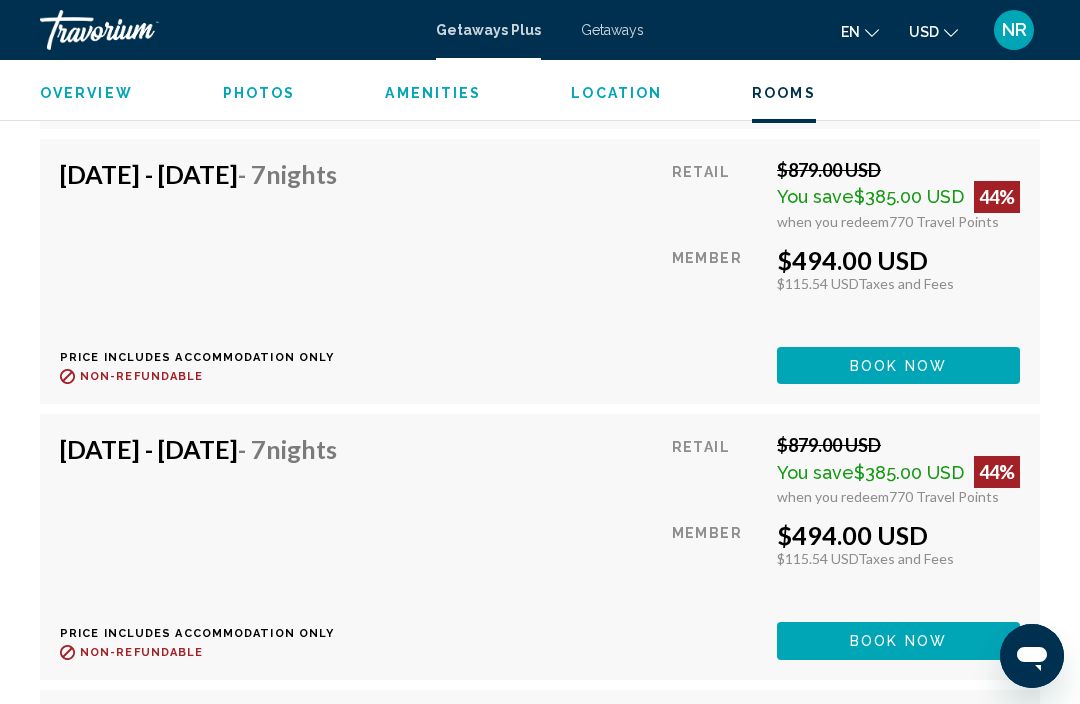 scroll, scrollTop: 4839, scrollLeft: 0, axis: vertical 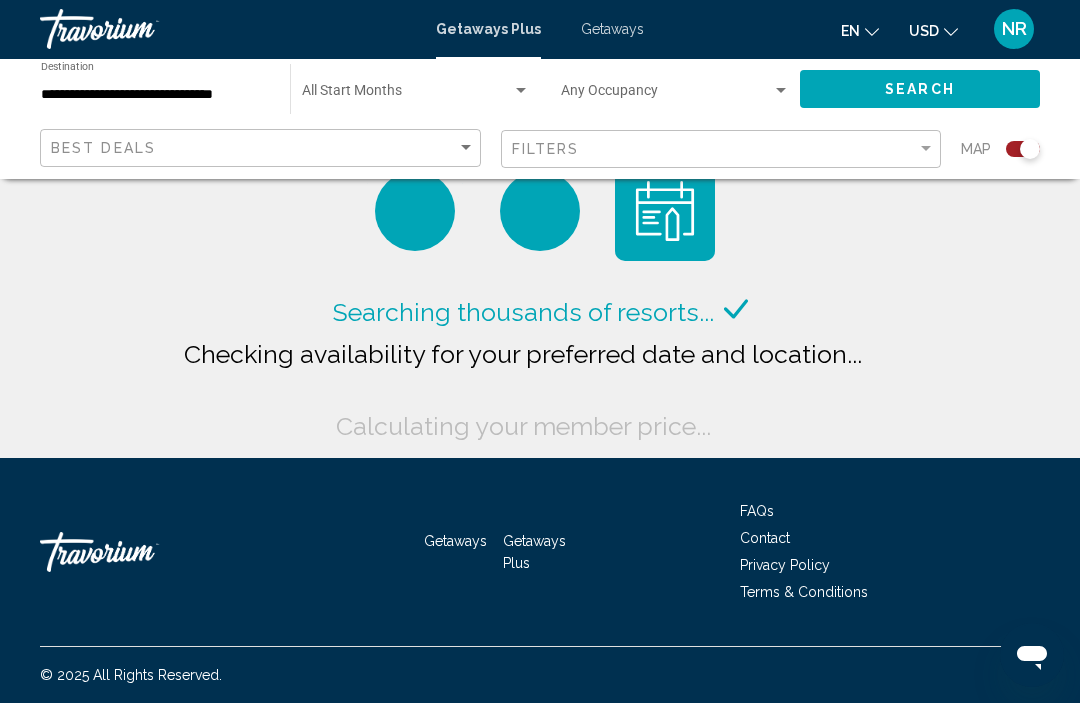 click on "**********" at bounding box center [155, 96] 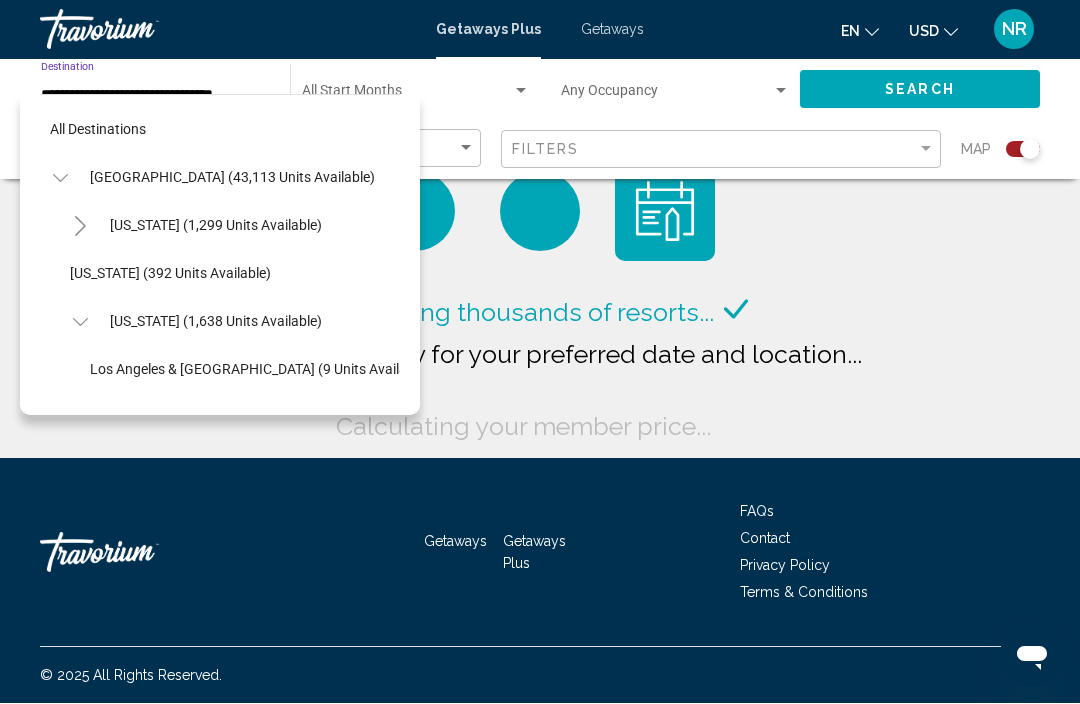 scroll, scrollTop: 215, scrollLeft: 0, axis: vertical 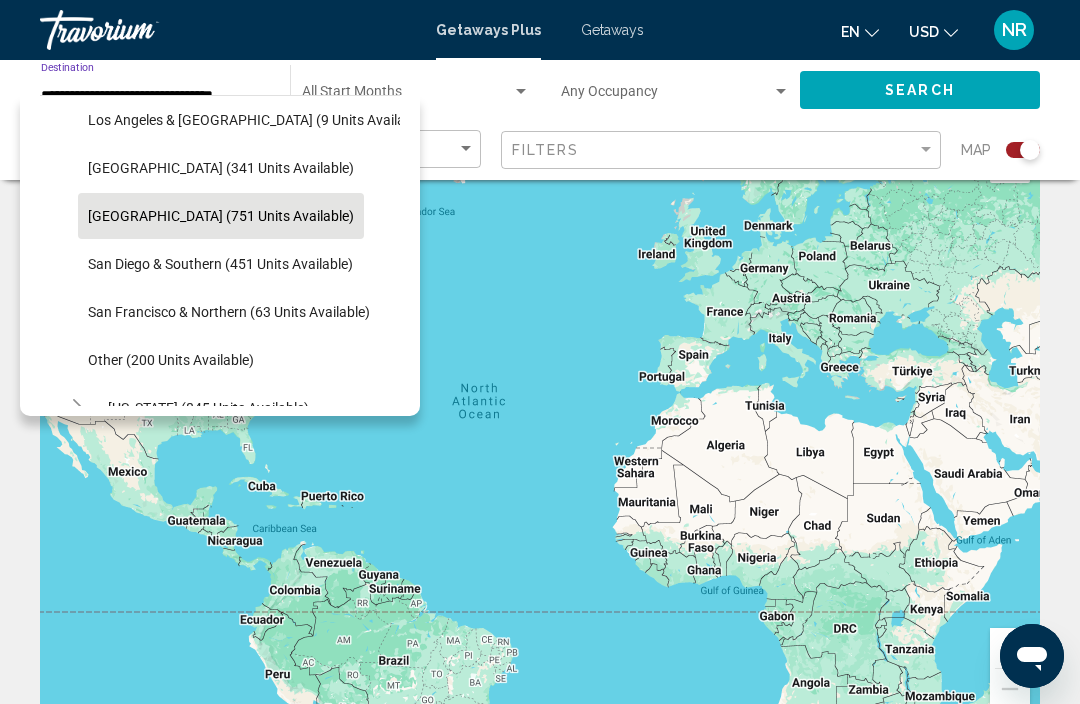 click on "San Diego & Southern (451 units available)" 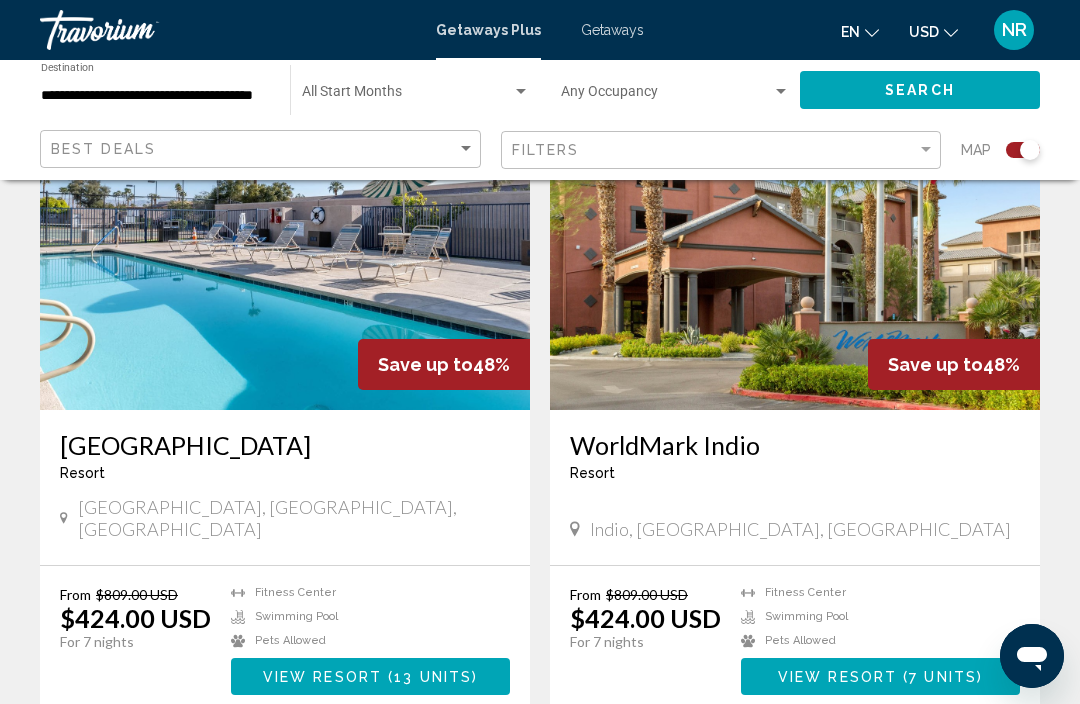 scroll, scrollTop: 2154, scrollLeft: 0, axis: vertical 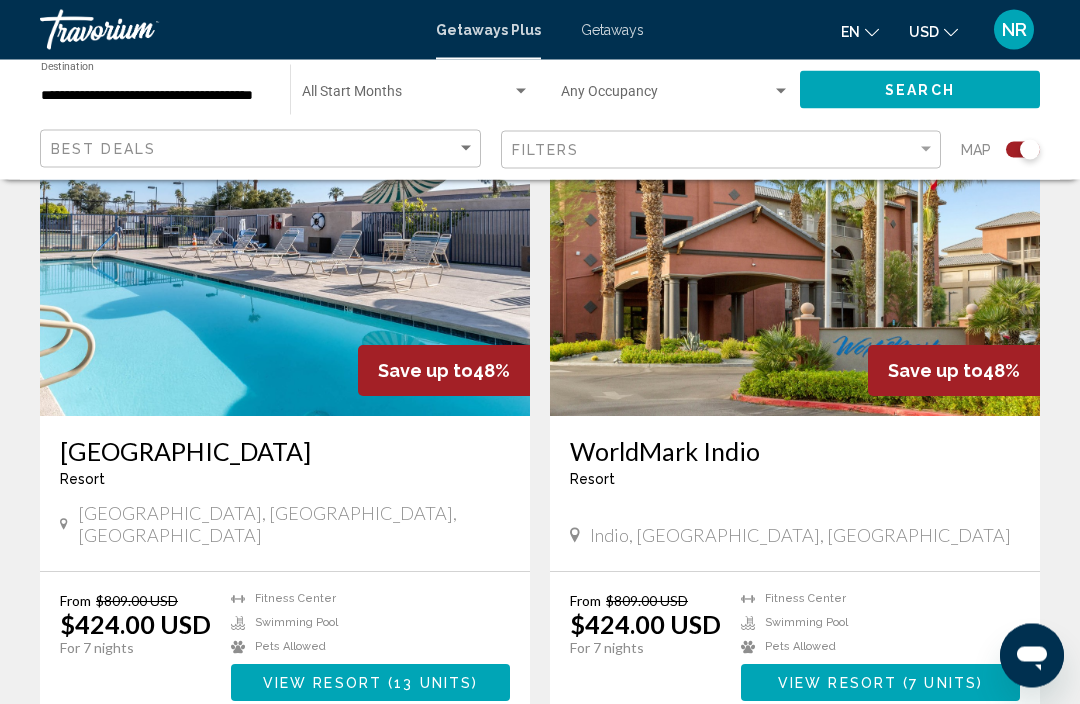 click on "**********" at bounding box center [155, 96] 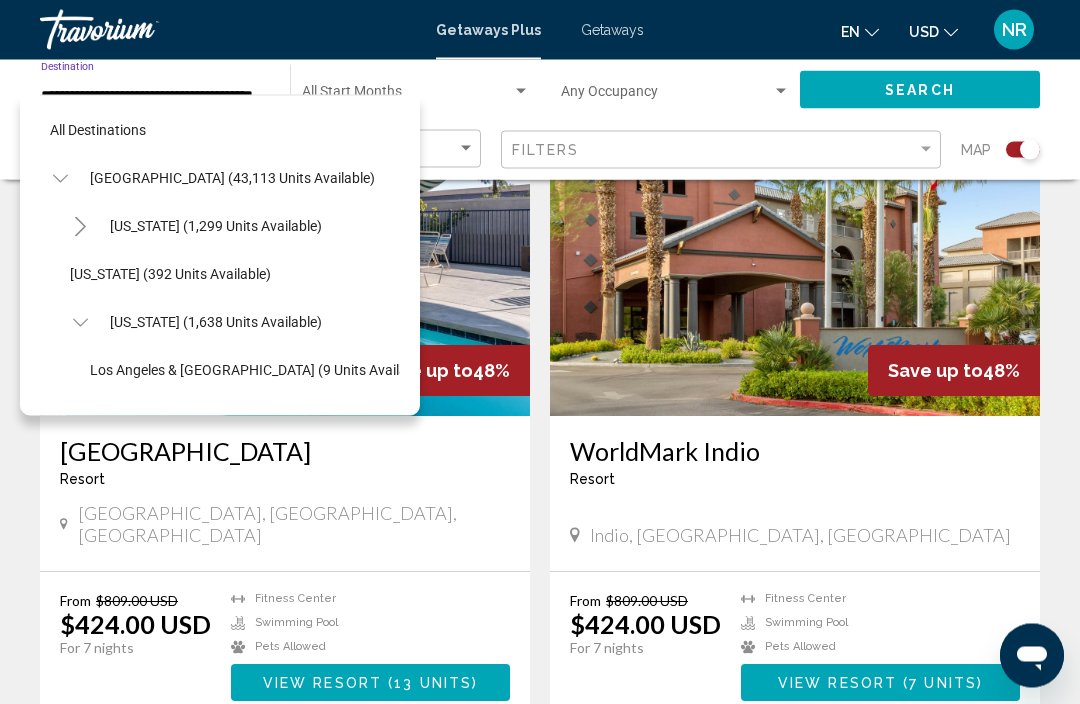 scroll, scrollTop: 2155, scrollLeft: 0, axis: vertical 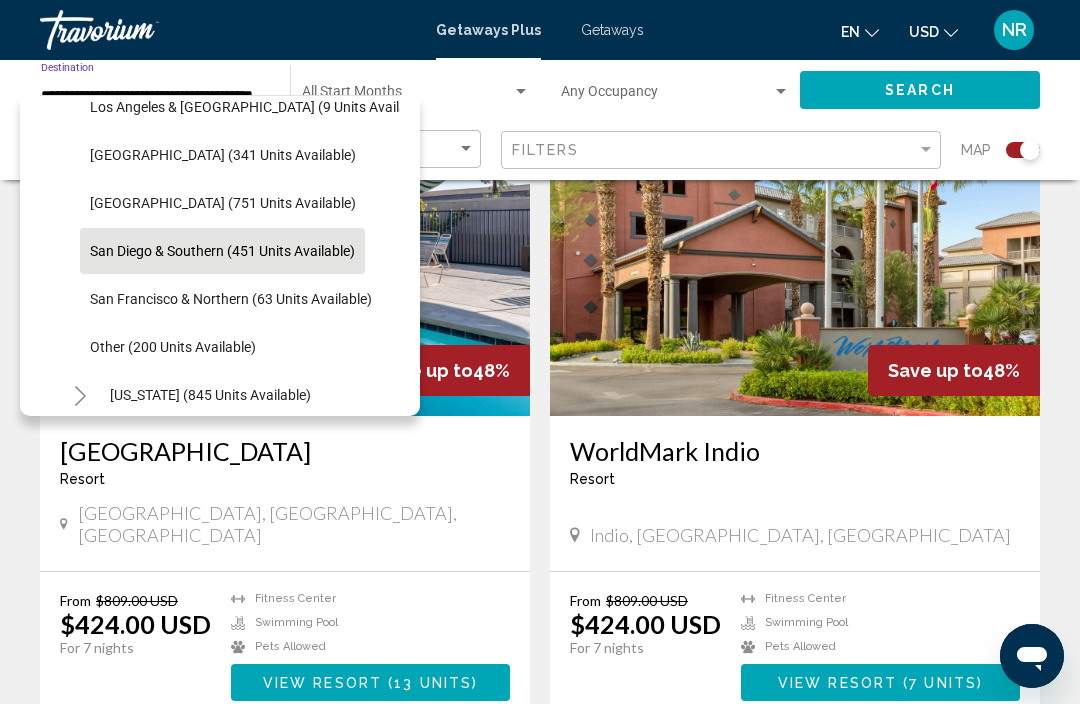 click on "Other (200 units available)" 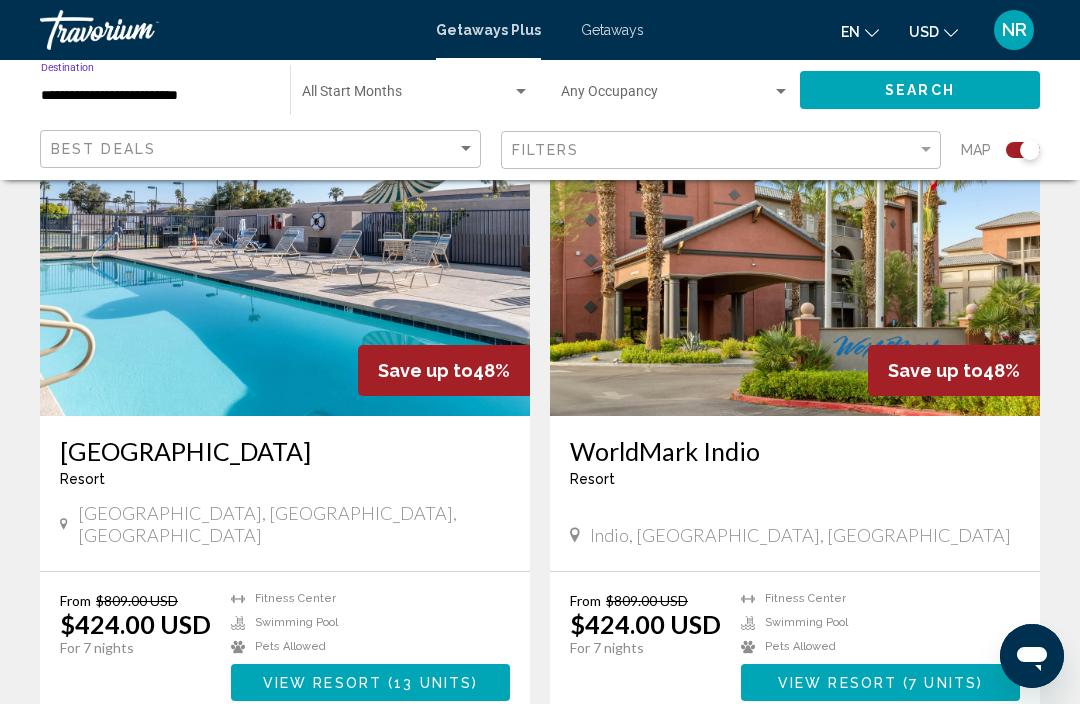click on "Search" 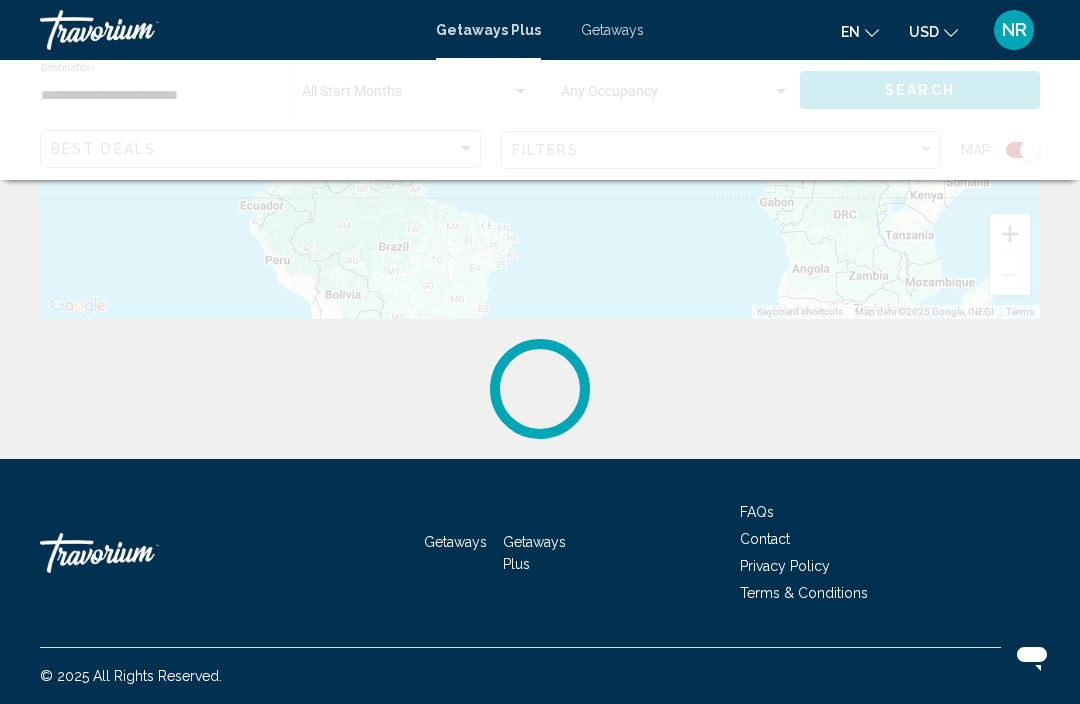 scroll, scrollTop: 0, scrollLeft: 0, axis: both 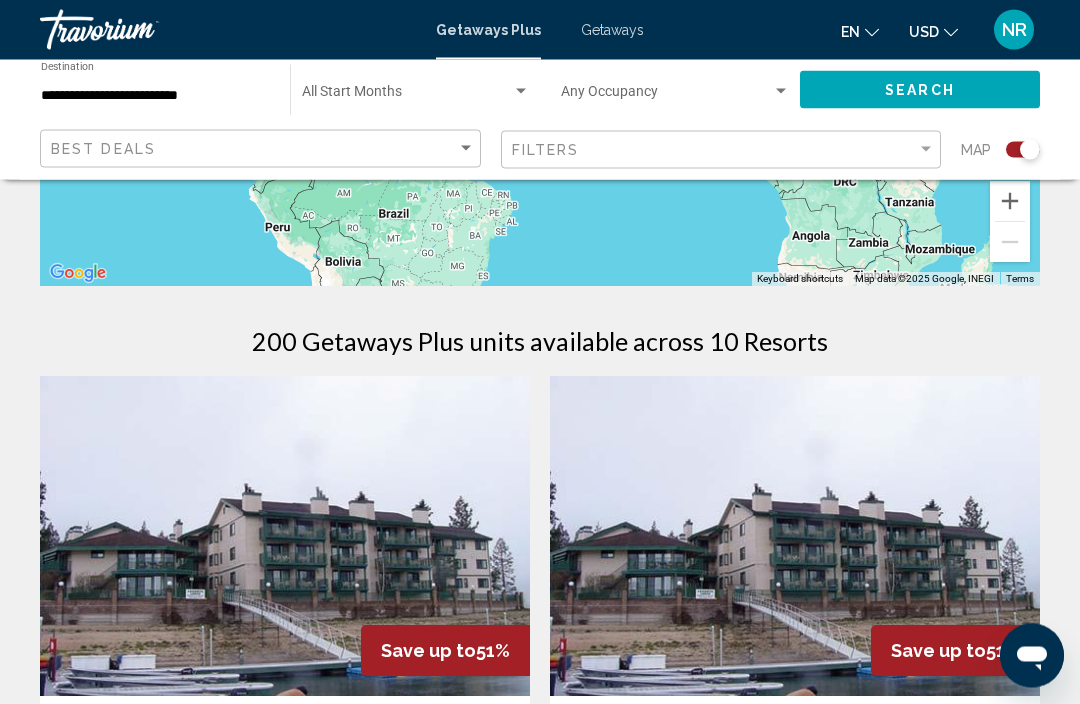 click on "**********" at bounding box center [155, 96] 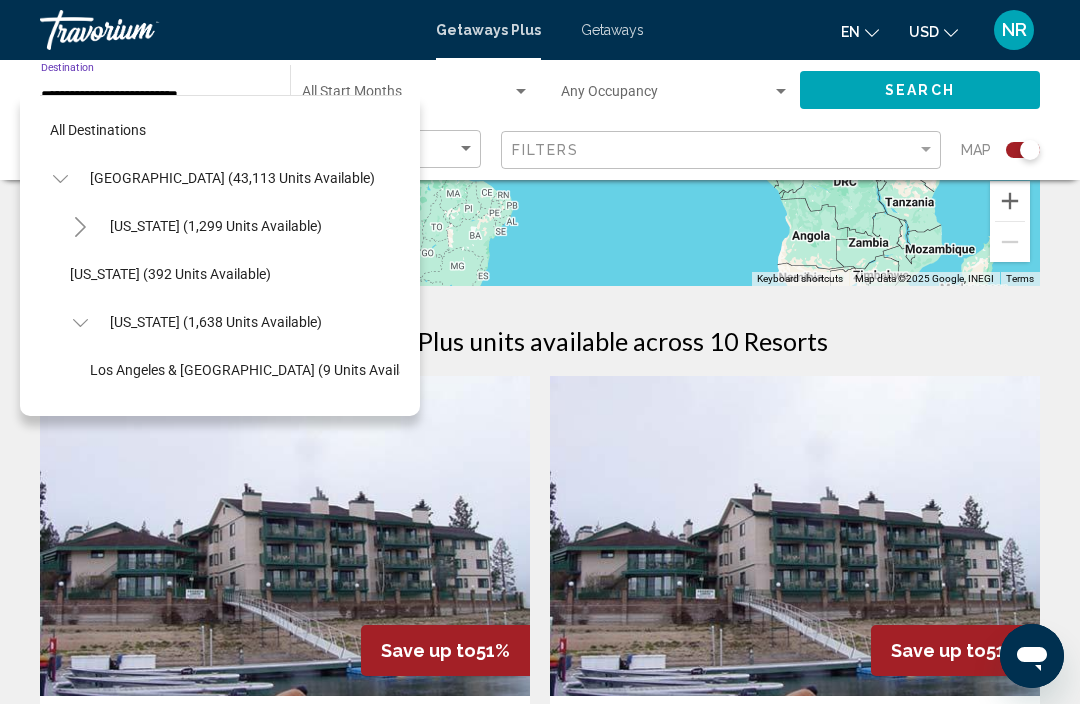 click on "**********" at bounding box center (155, 96) 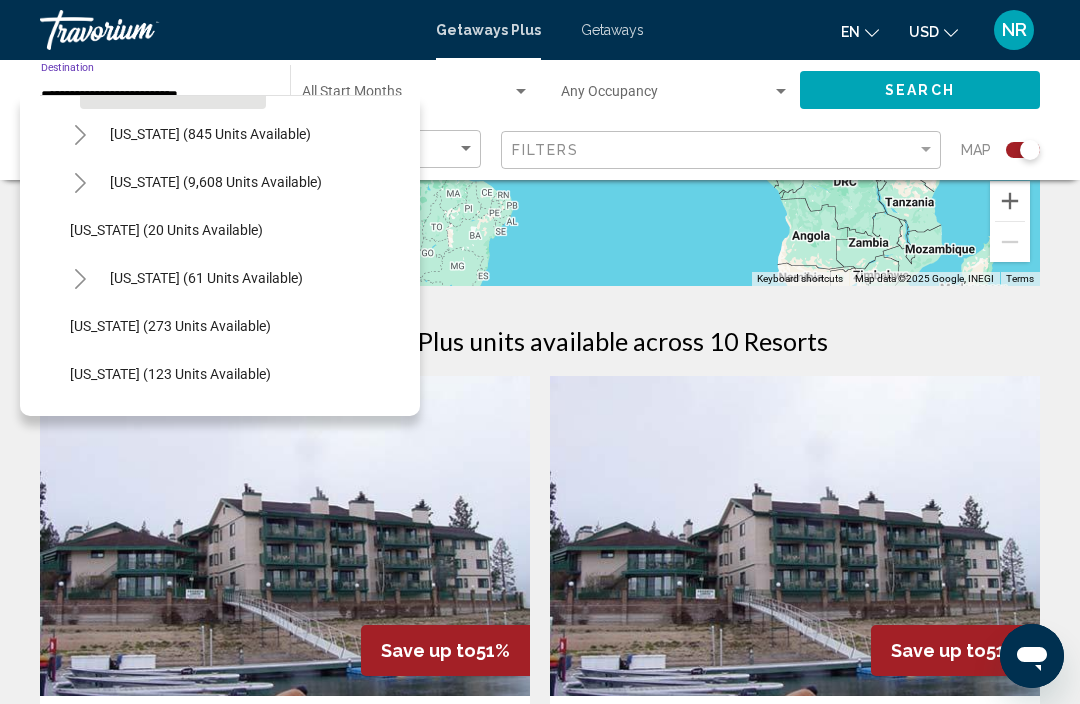 scroll, scrollTop: 525, scrollLeft: 0, axis: vertical 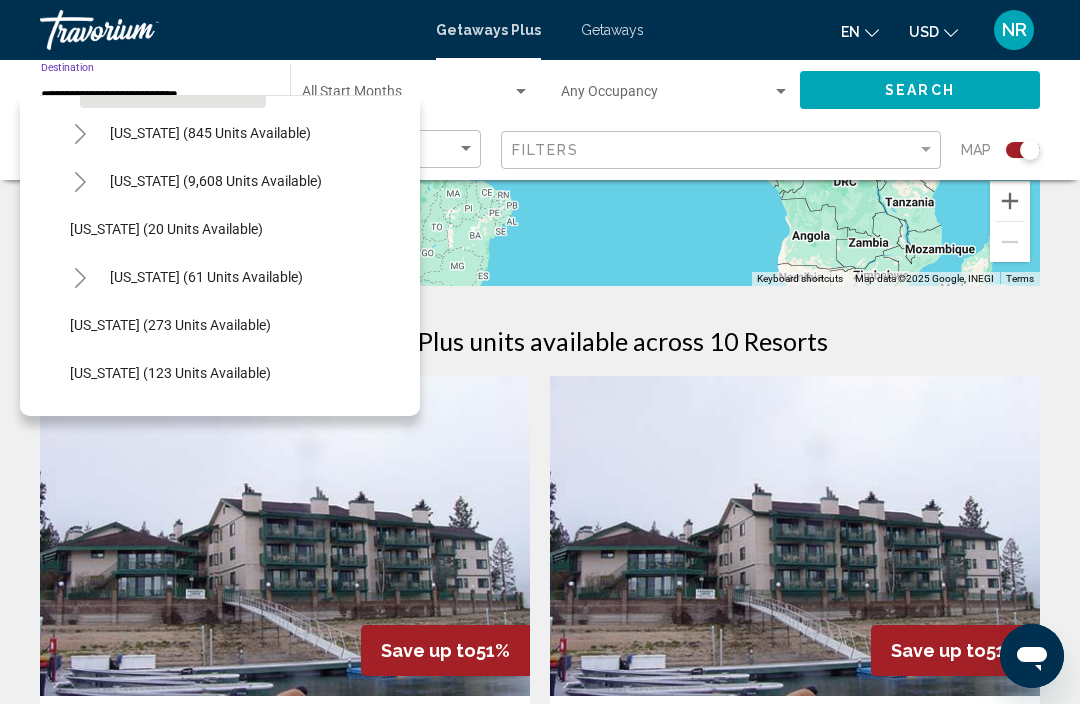 click on "[US_STATE] (61 units available)" 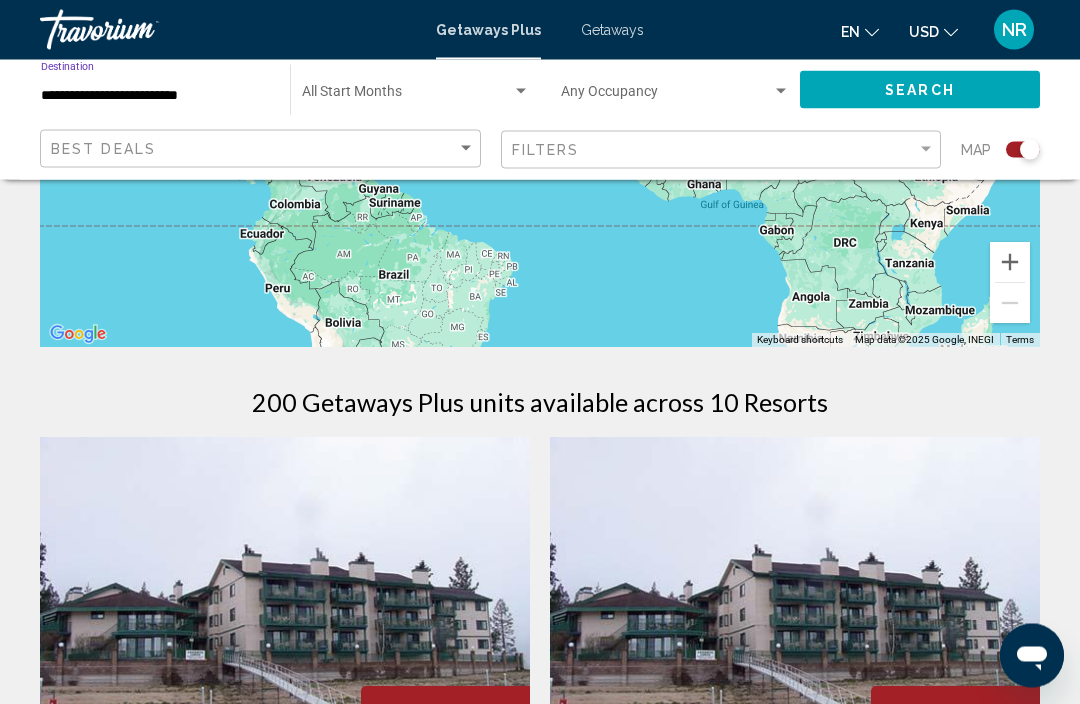 scroll, scrollTop: 442, scrollLeft: 0, axis: vertical 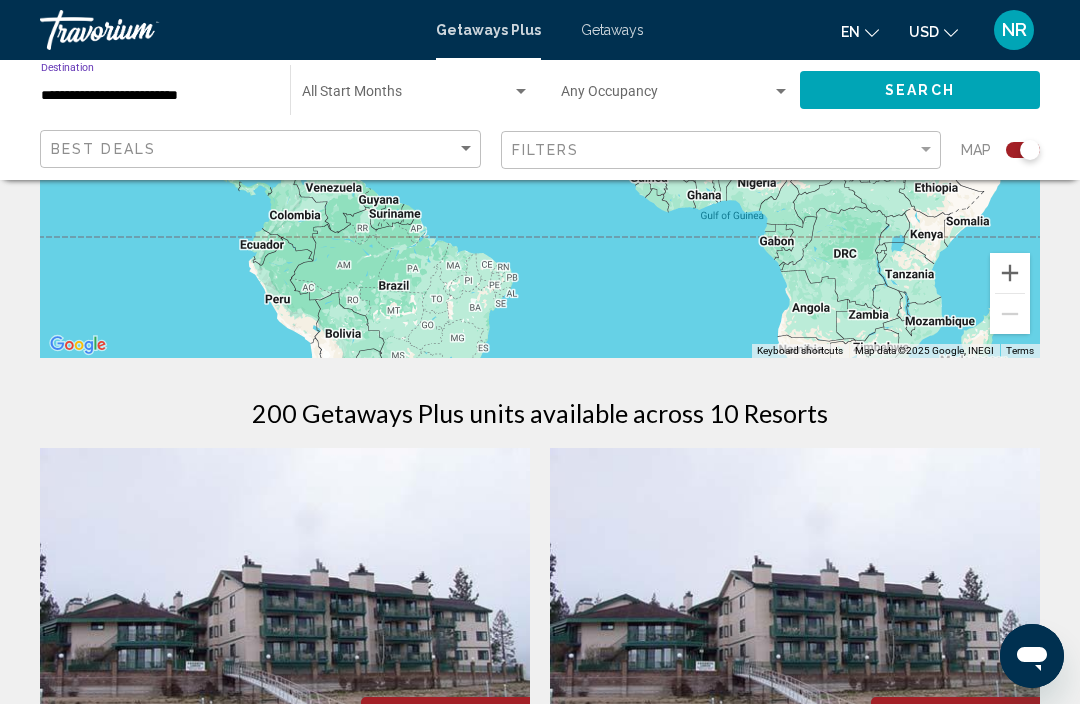 click at bounding box center (521, 92) 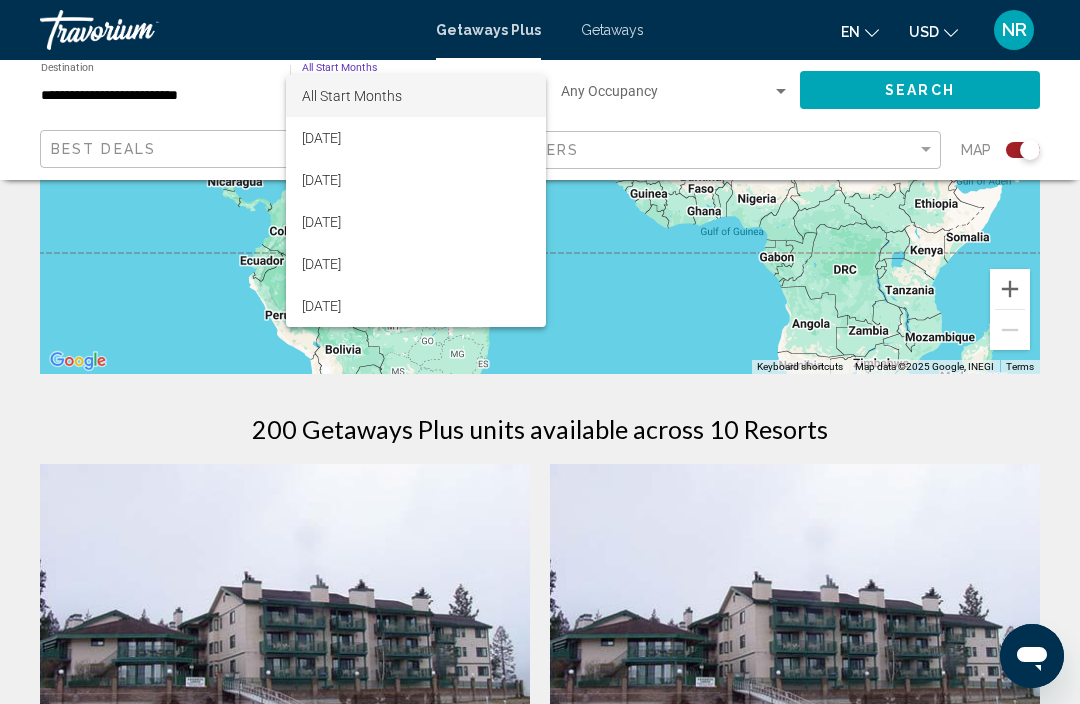 scroll, scrollTop: 425, scrollLeft: 0, axis: vertical 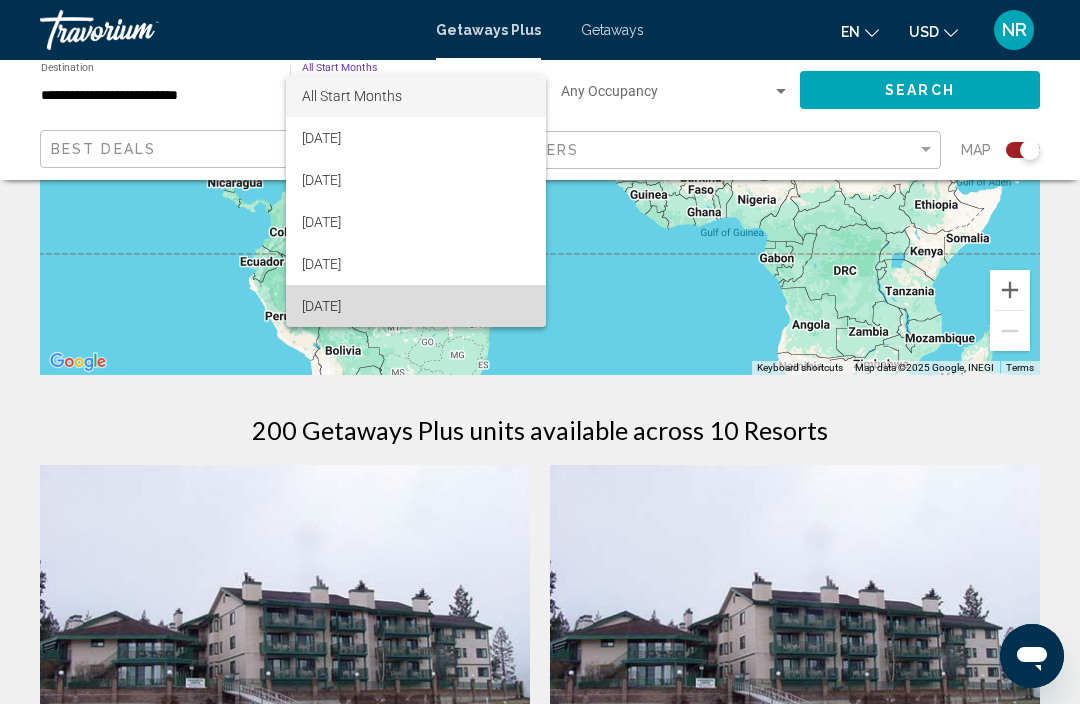 click on "[DATE]" at bounding box center [416, 306] 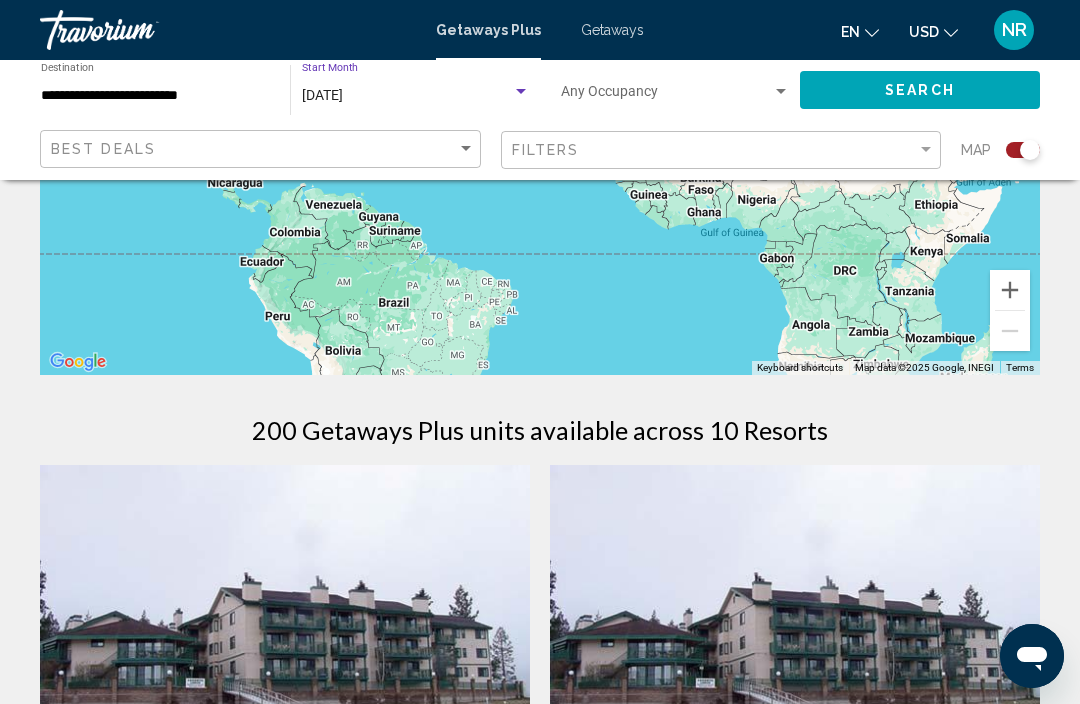 click on "Search" 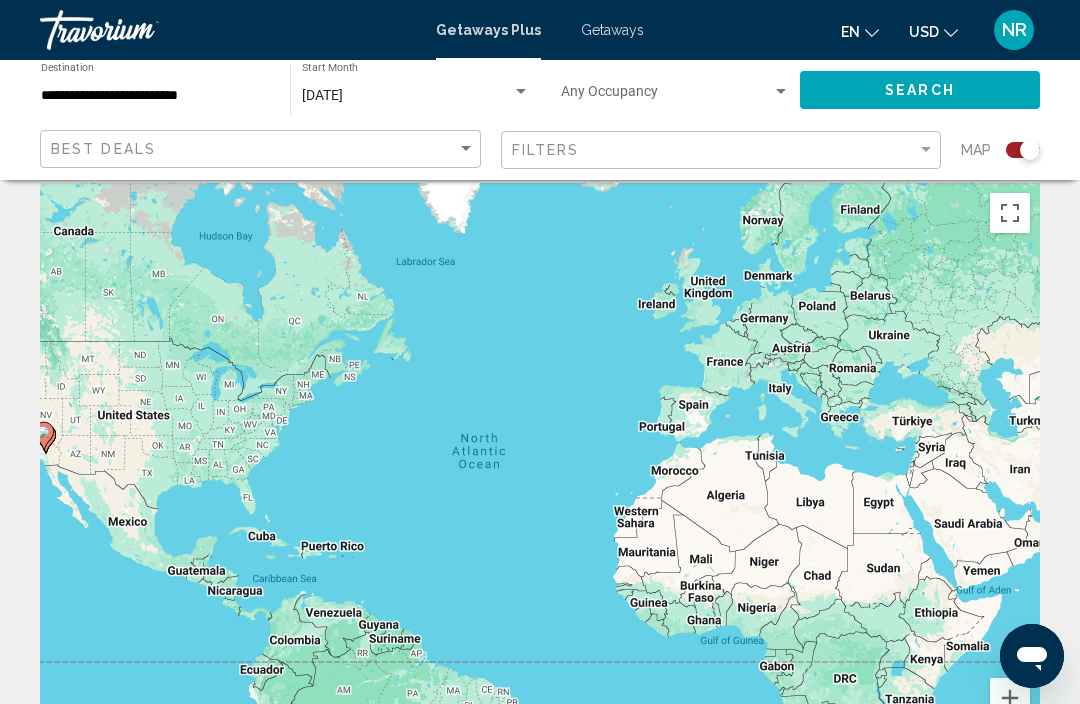 scroll, scrollTop: 0, scrollLeft: 0, axis: both 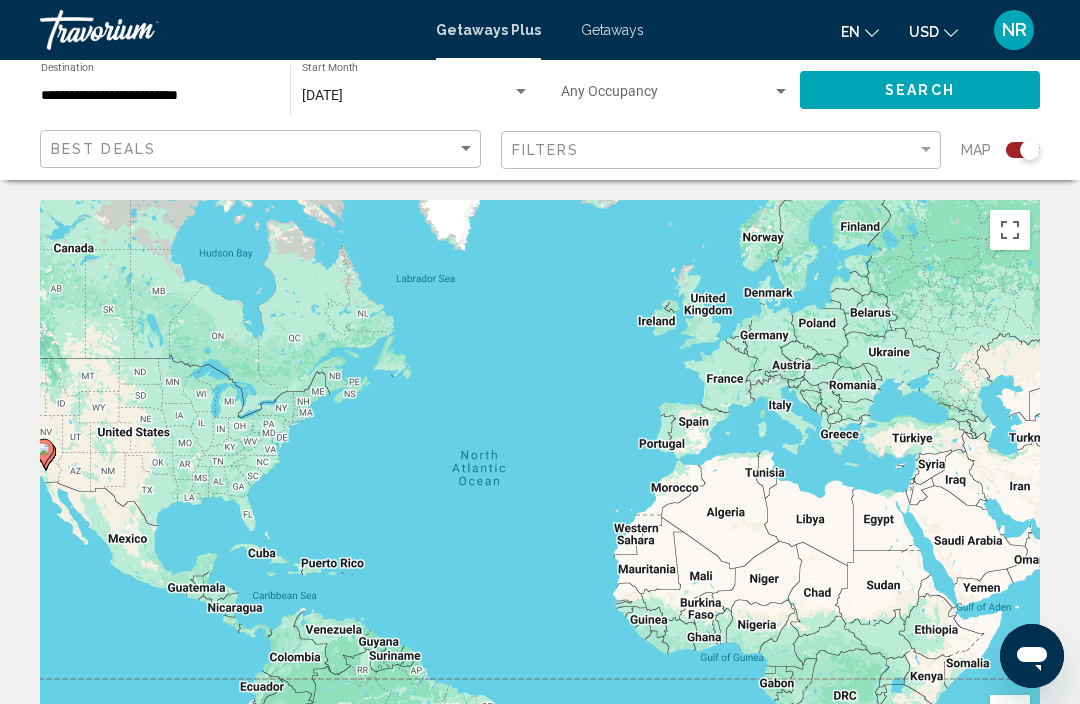 click at bounding box center (521, 92) 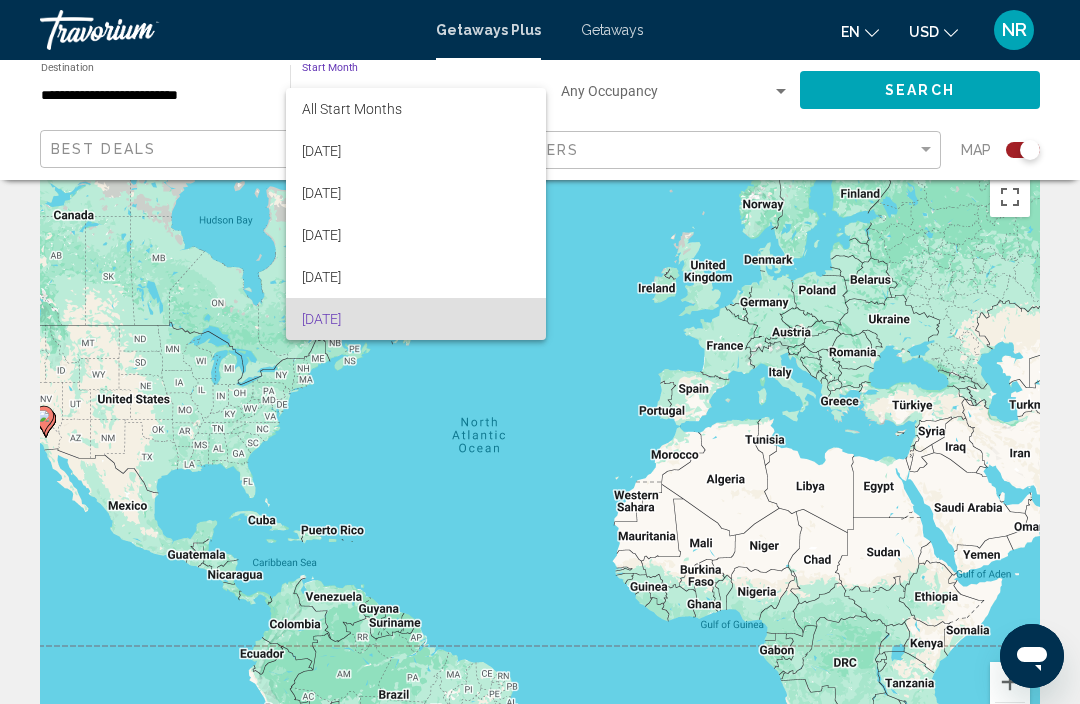 scroll, scrollTop: 0, scrollLeft: 0, axis: both 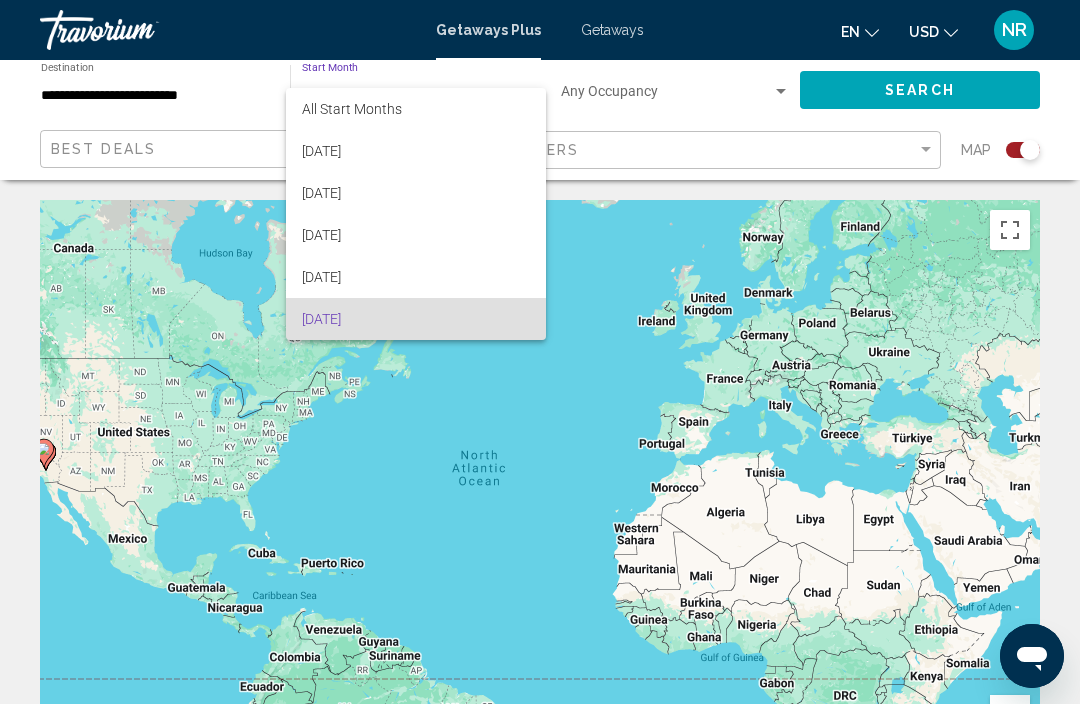 click at bounding box center [540, 352] 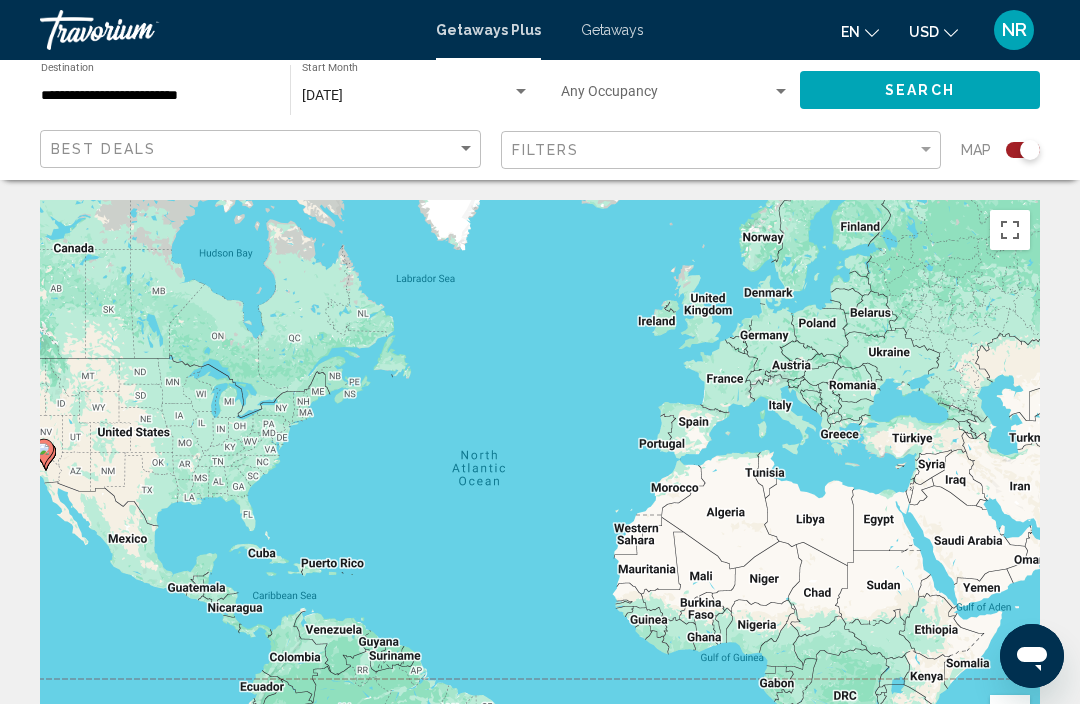 click on "To navigate, press the arrow keys. To activate drag with keyboard, press Alt + Enter. Once in keyboard drag state, use the arrow keys to move the marker. To complete the drag, press the Enter key. To cancel, press Escape." at bounding box center [540, 500] 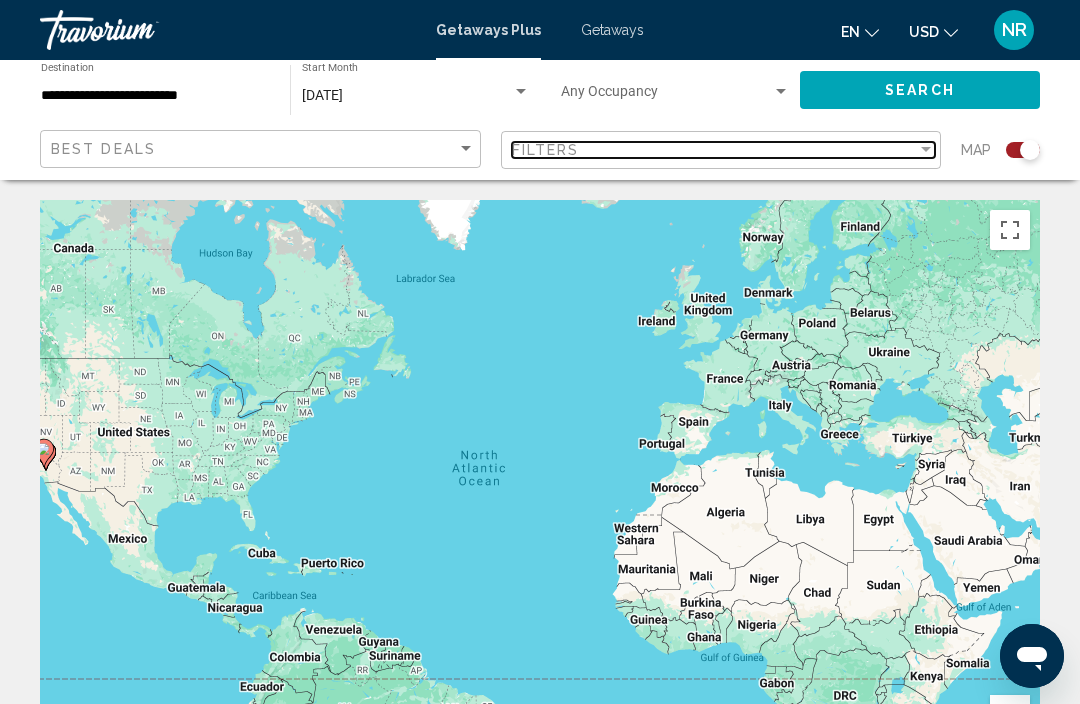 click at bounding box center [926, 150] 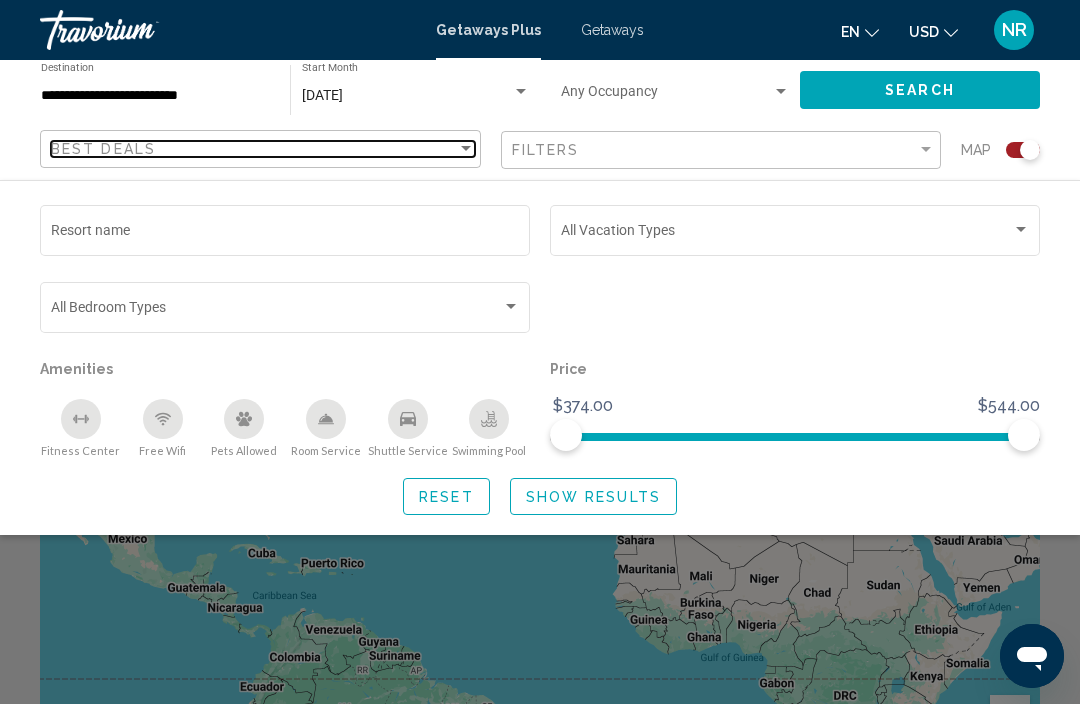 click at bounding box center [466, 149] 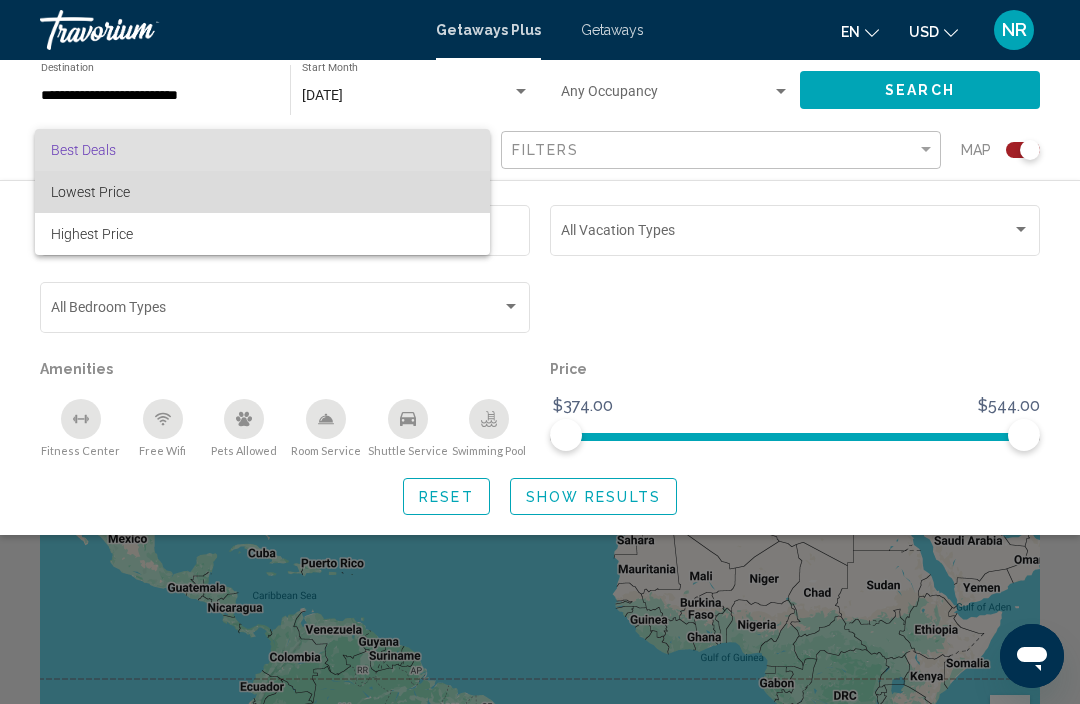 click on "Lowest Price" at bounding box center [90, 192] 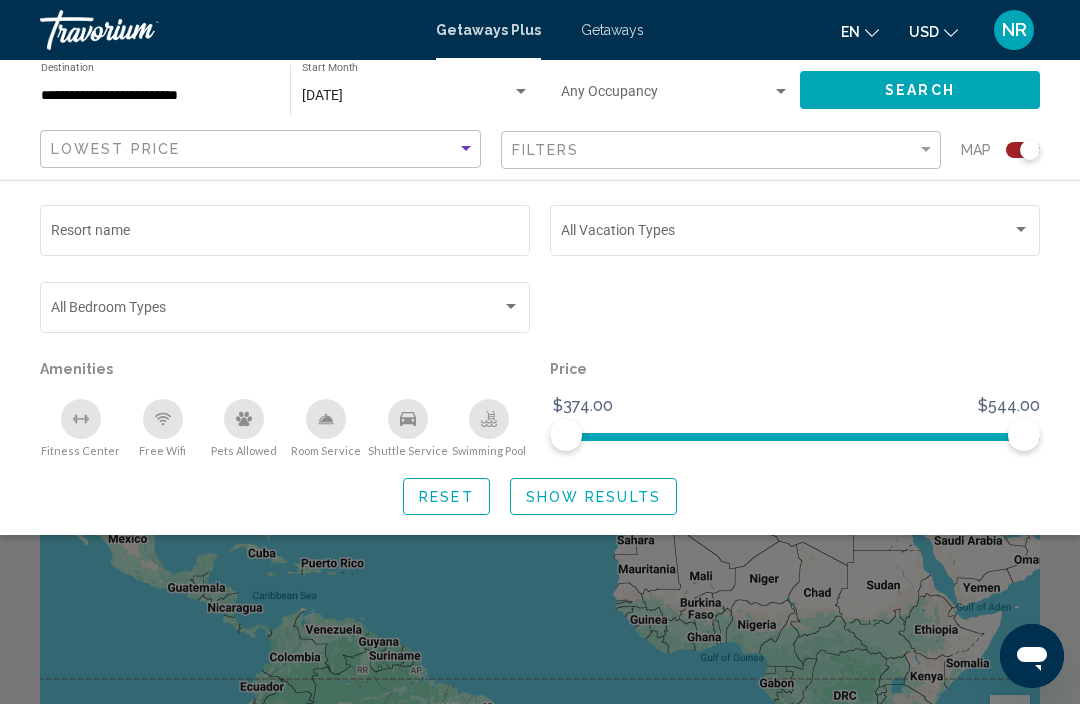 click on "Search" 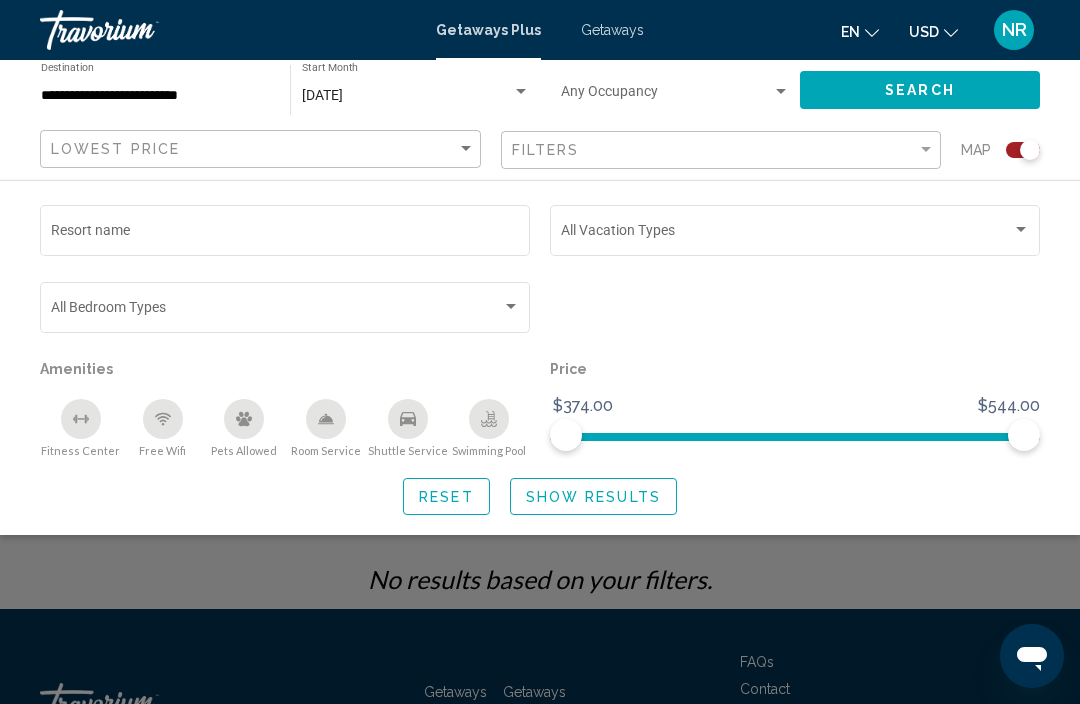 scroll, scrollTop: 0, scrollLeft: 0, axis: both 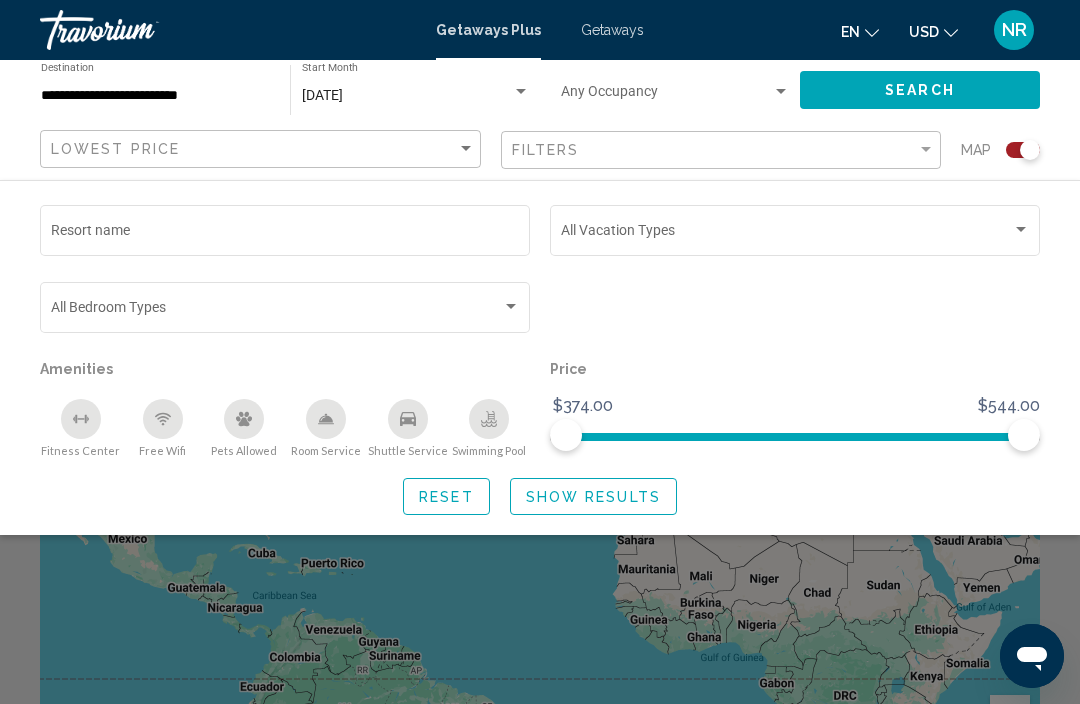 click on "**********" at bounding box center (155, 96) 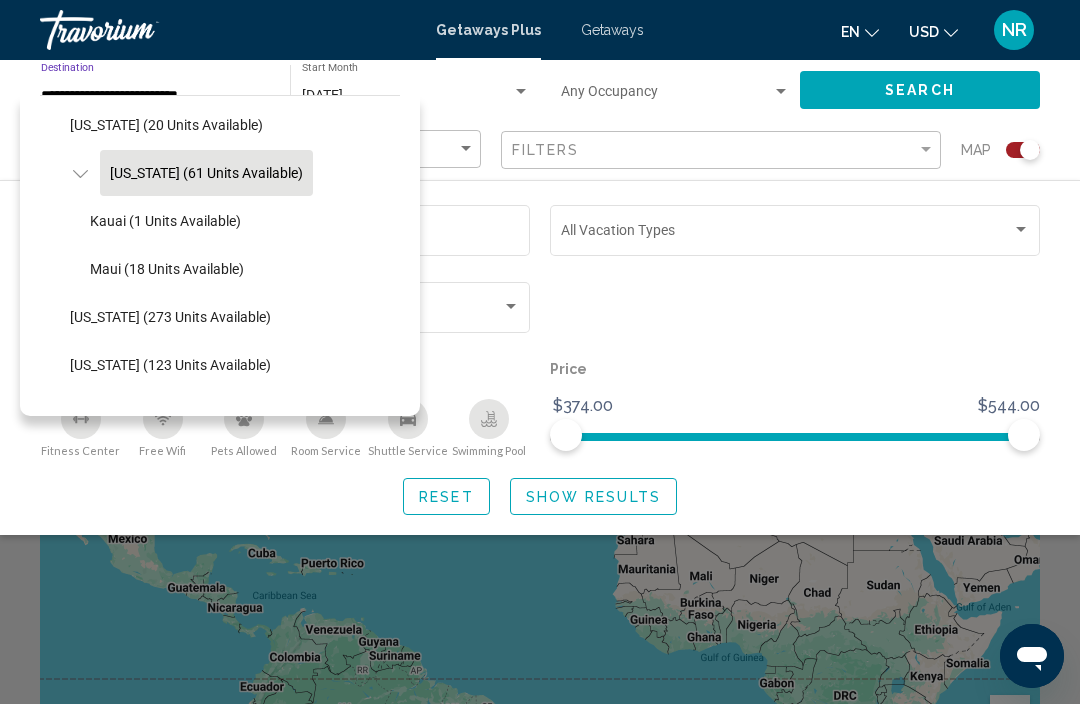 scroll, scrollTop: 342, scrollLeft: 0, axis: vertical 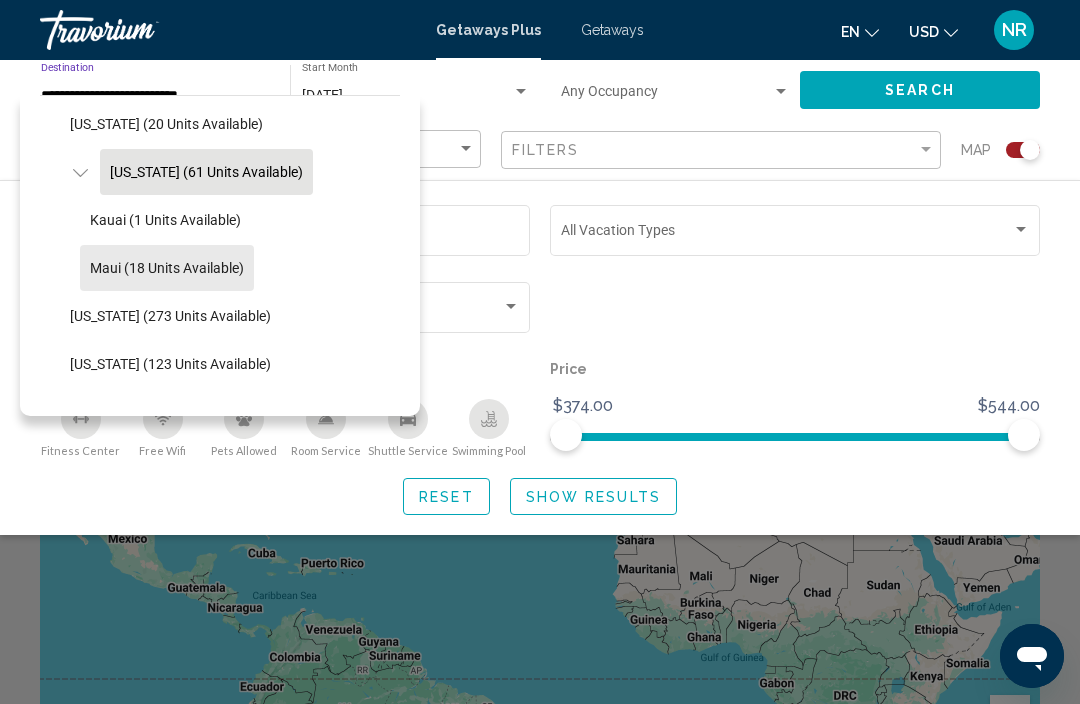 click on "Maui (18 units available)" 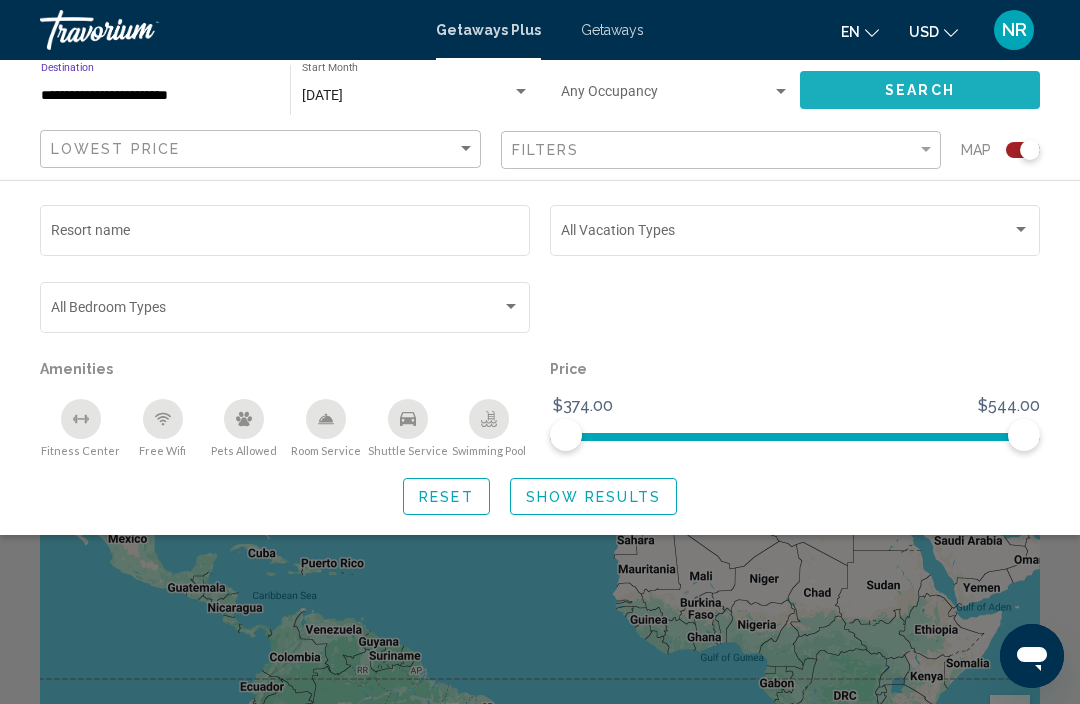 click on "Search" 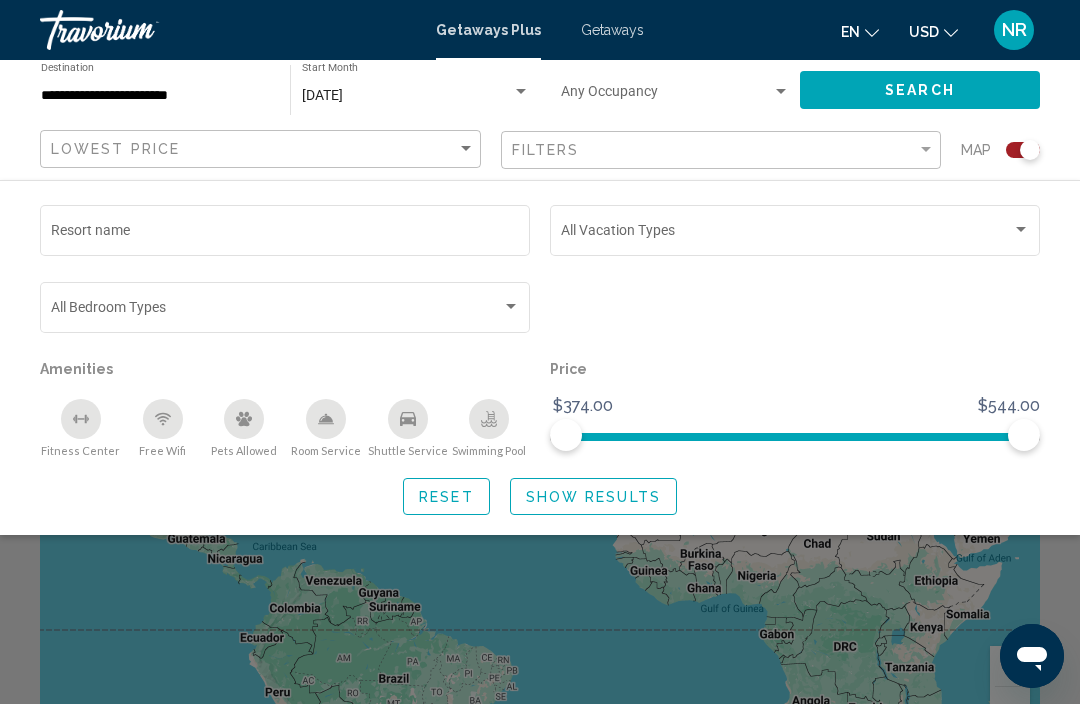 scroll, scrollTop: 0, scrollLeft: 0, axis: both 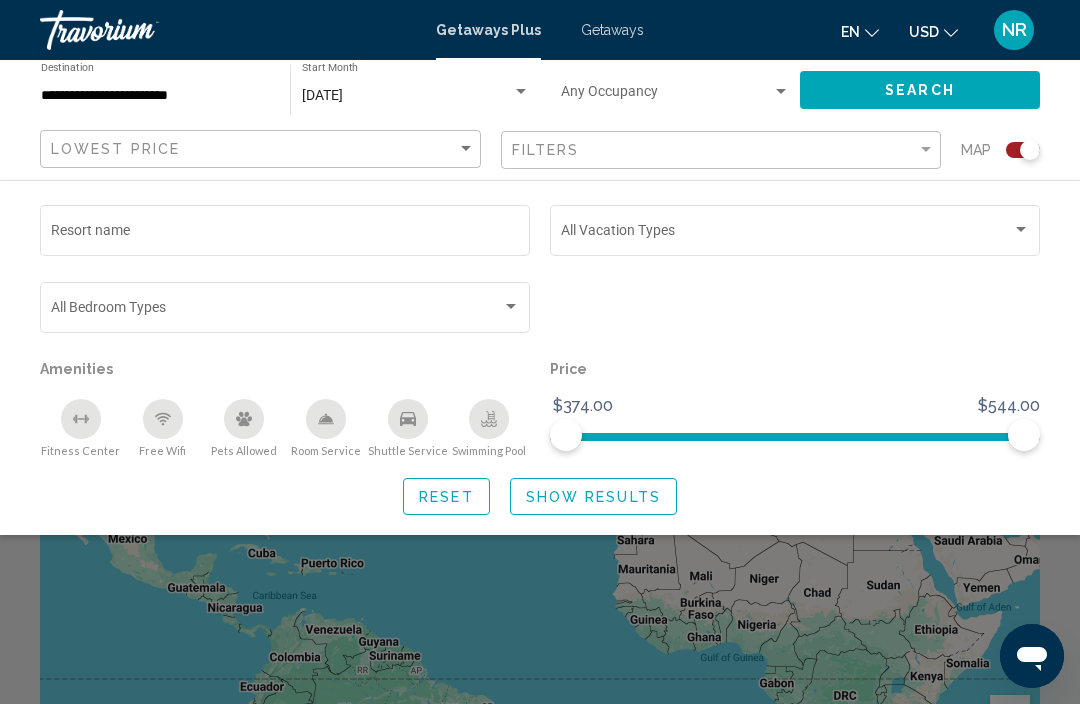 click at bounding box center (521, 92) 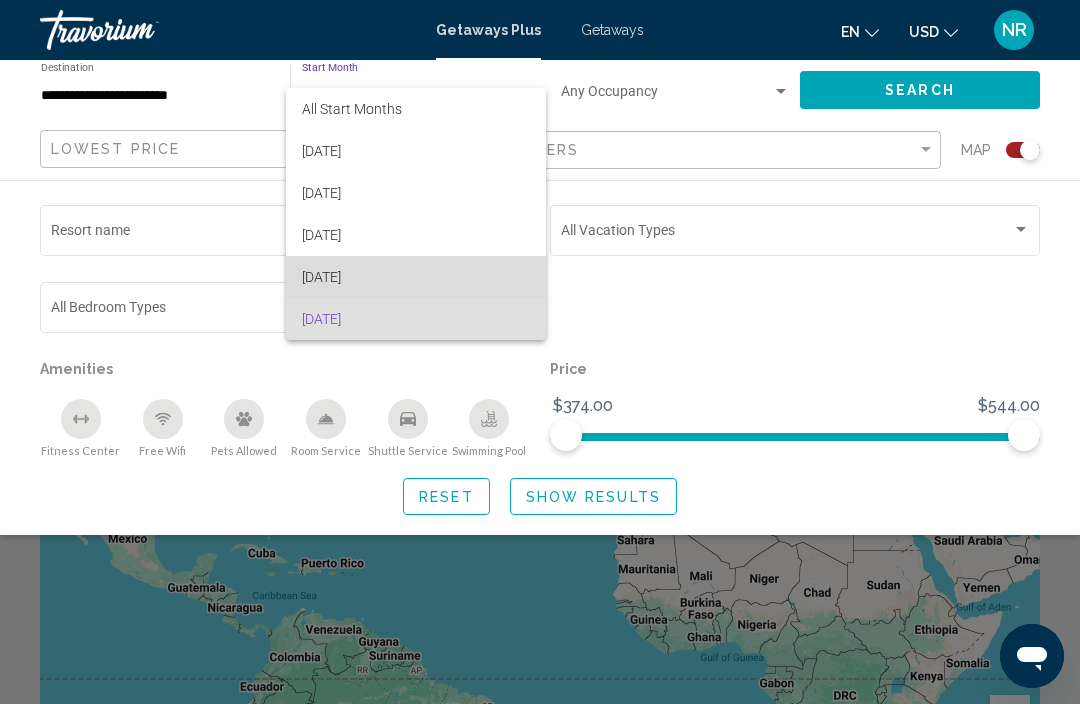 click on "[DATE]" at bounding box center [416, 277] 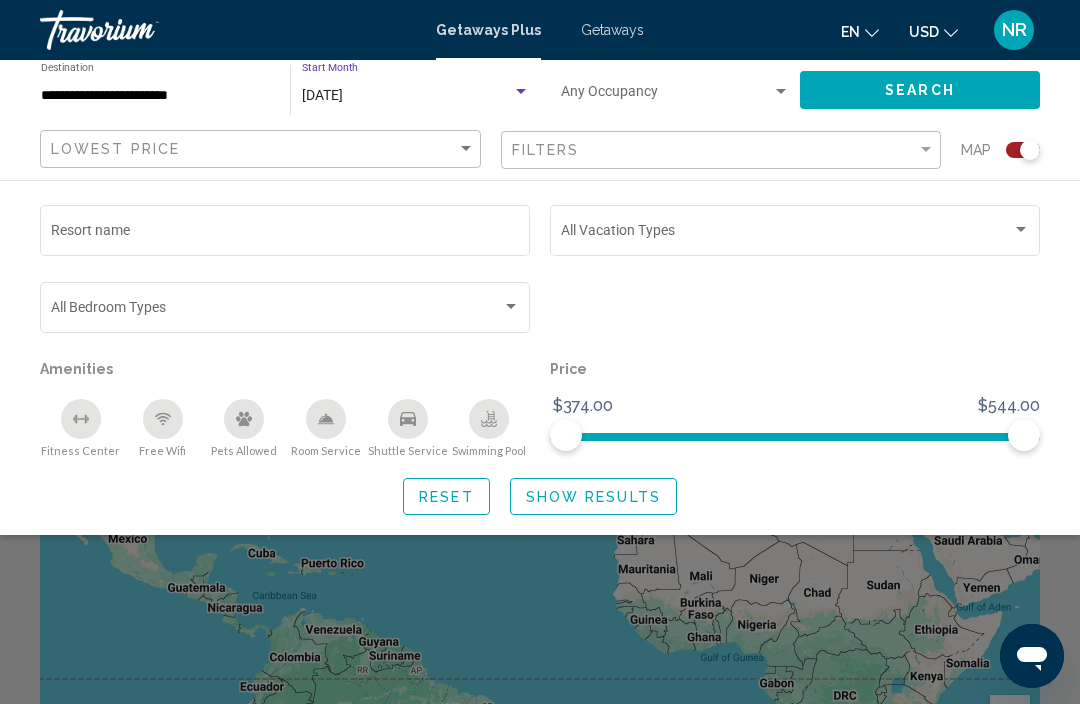 click on "[DATE]" at bounding box center (322, 95) 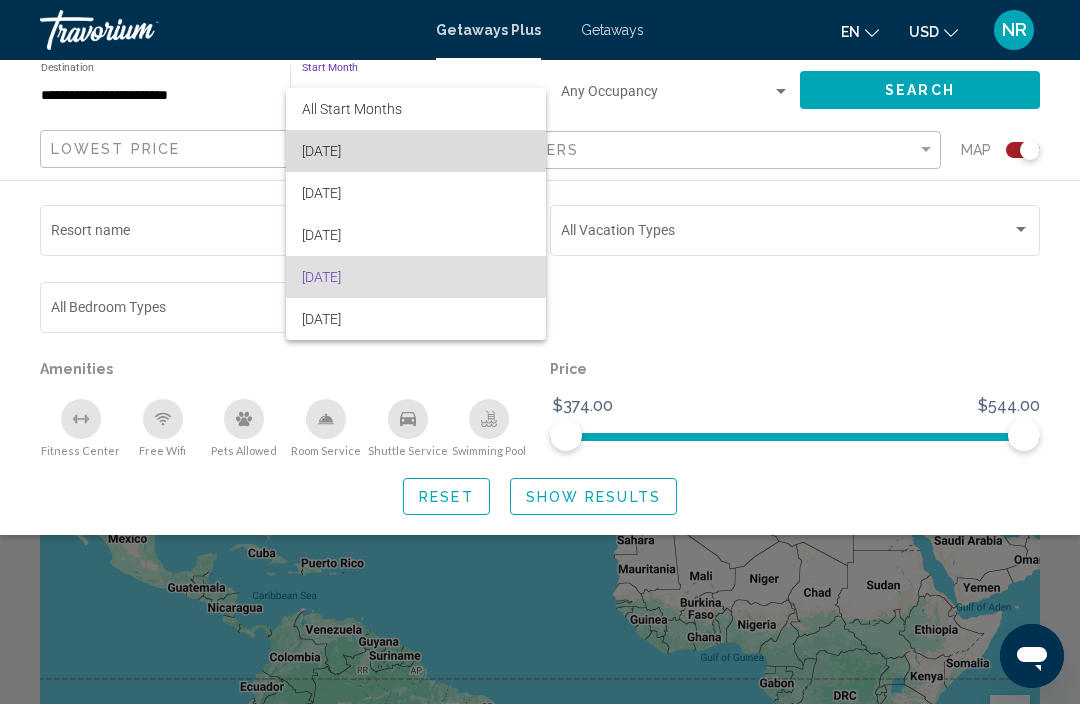 click on "[DATE]" at bounding box center [416, 151] 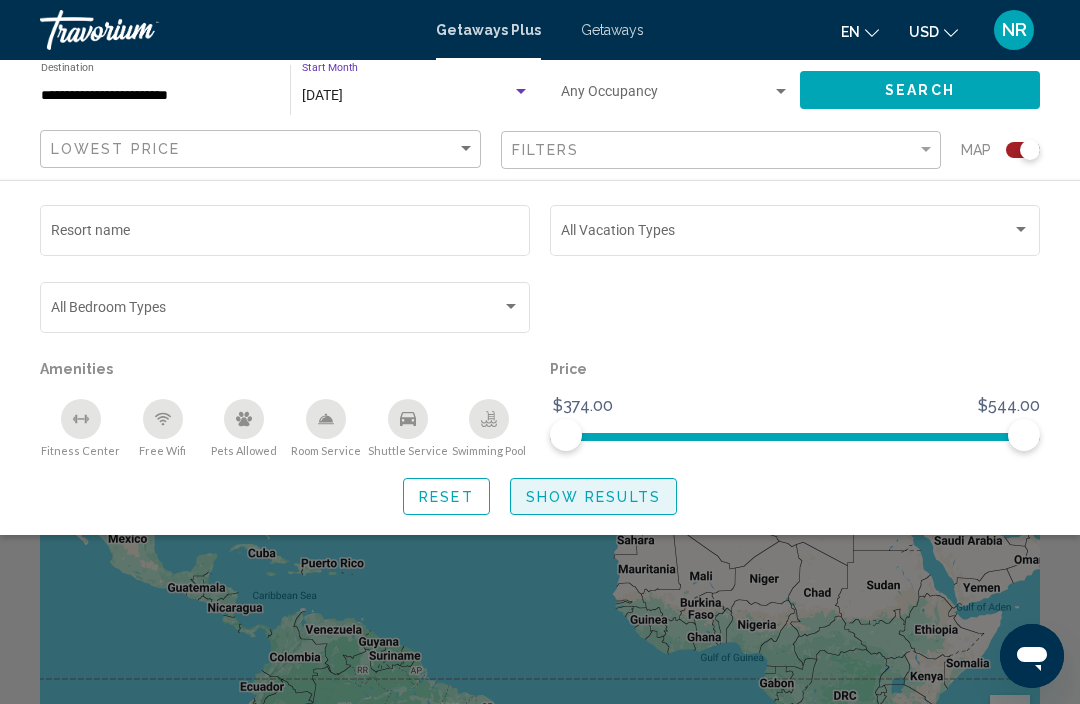 click on "Show Results" 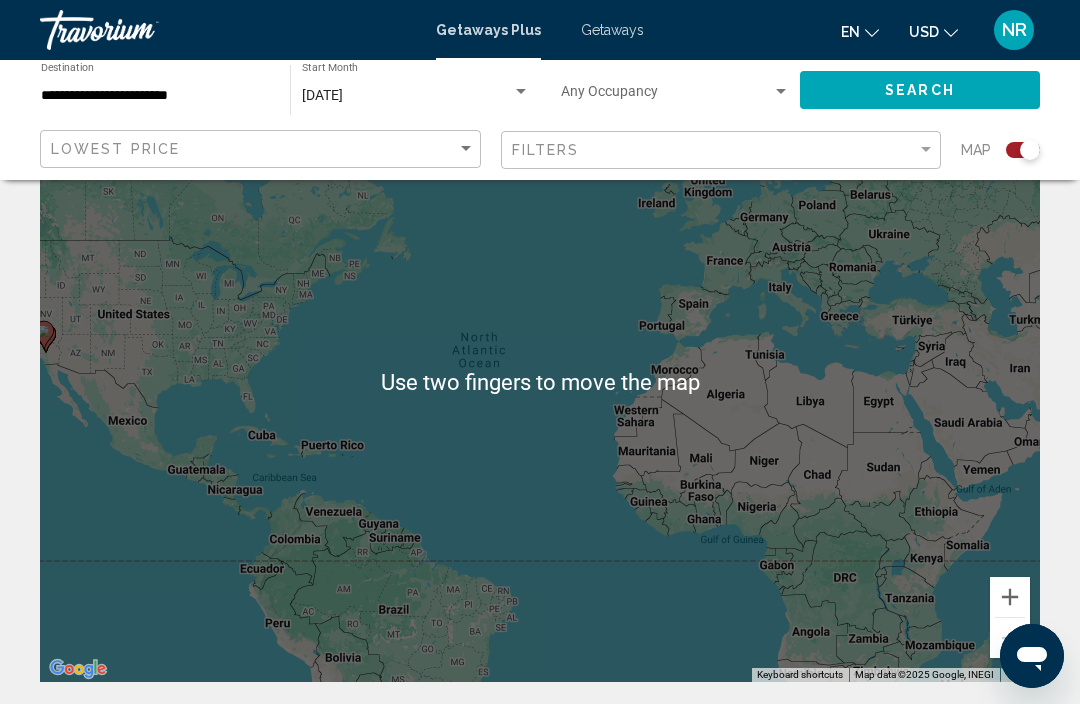 scroll, scrollTop: 0, scrollLeft: 0, axis: both 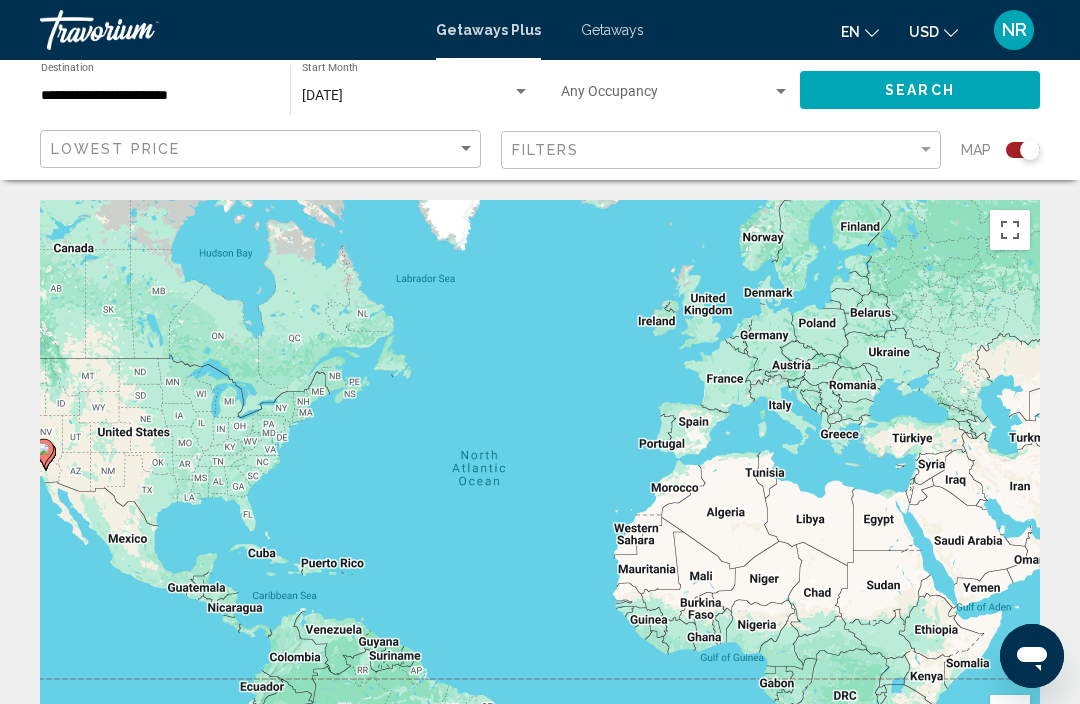 click on "**********" at bounding box center (155, 96) 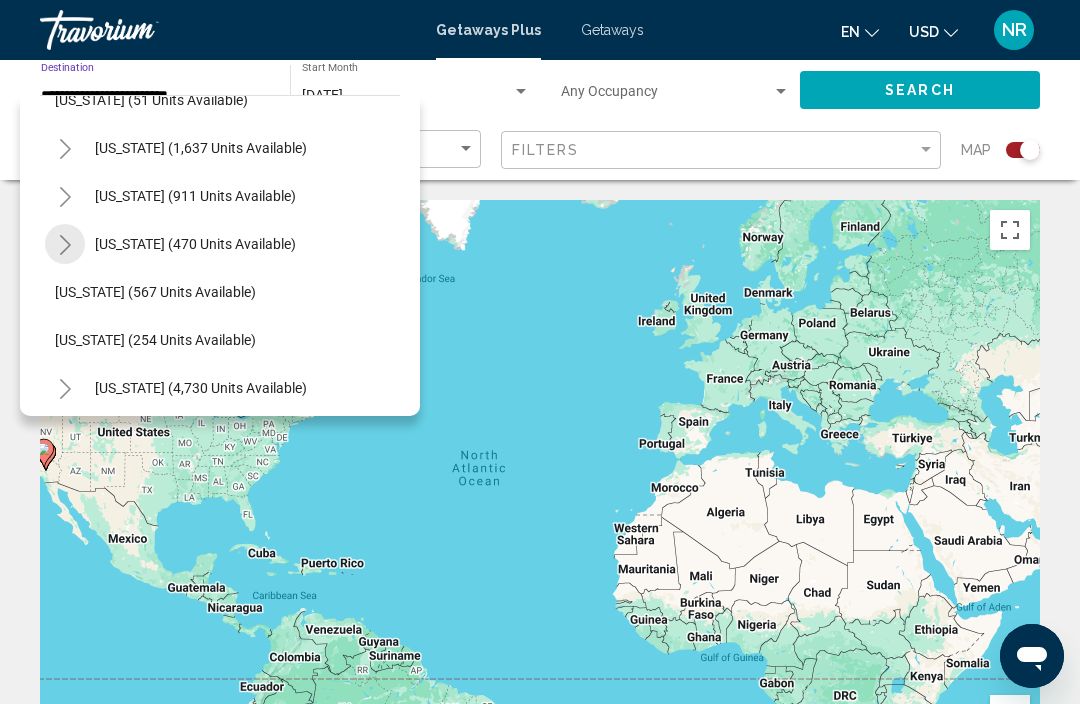 scroll, scrollTop: 1569, scrollLeft: 15, axis: both 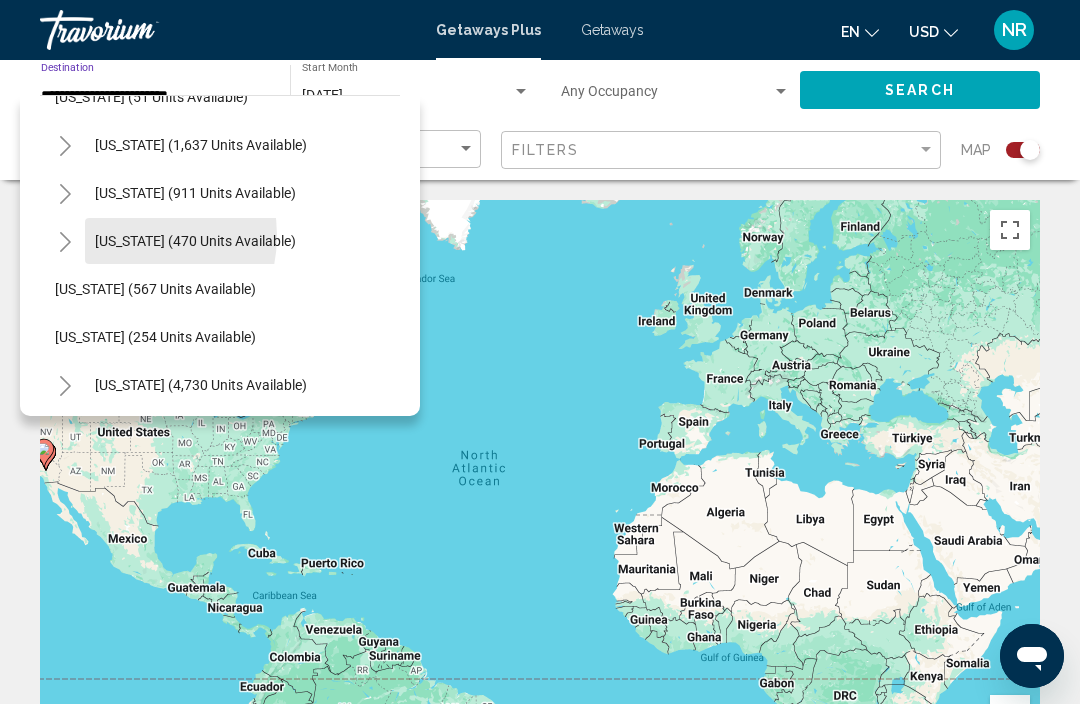 click on "[US_STATE] (470 units available)" 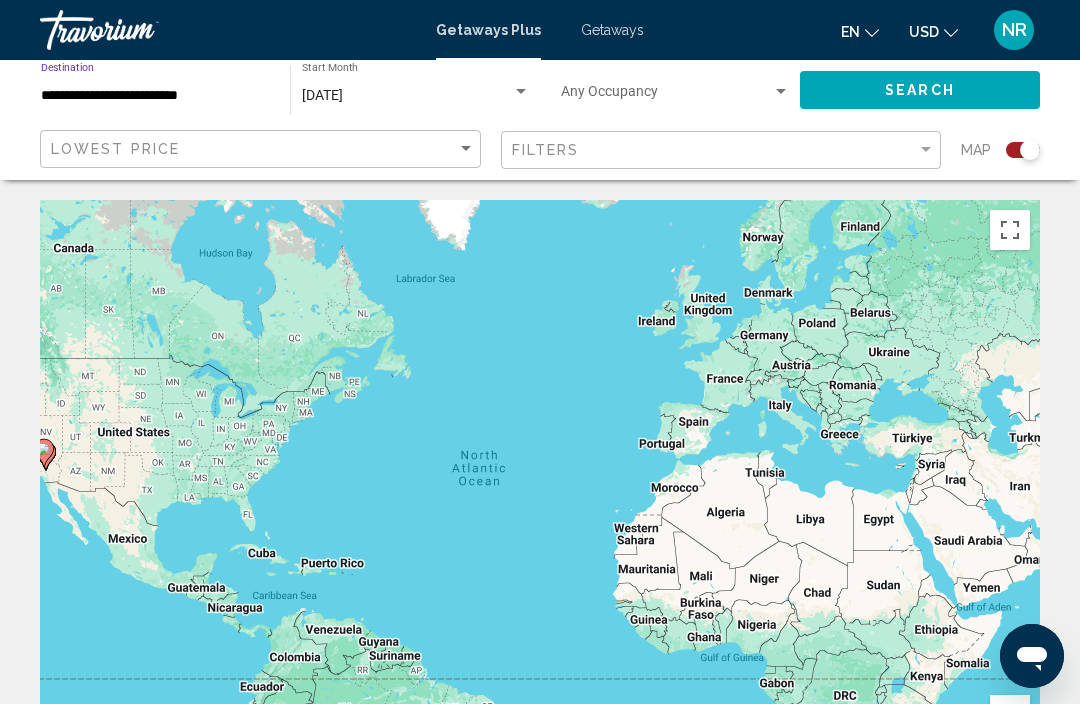 click at bounding box center [521, 92] 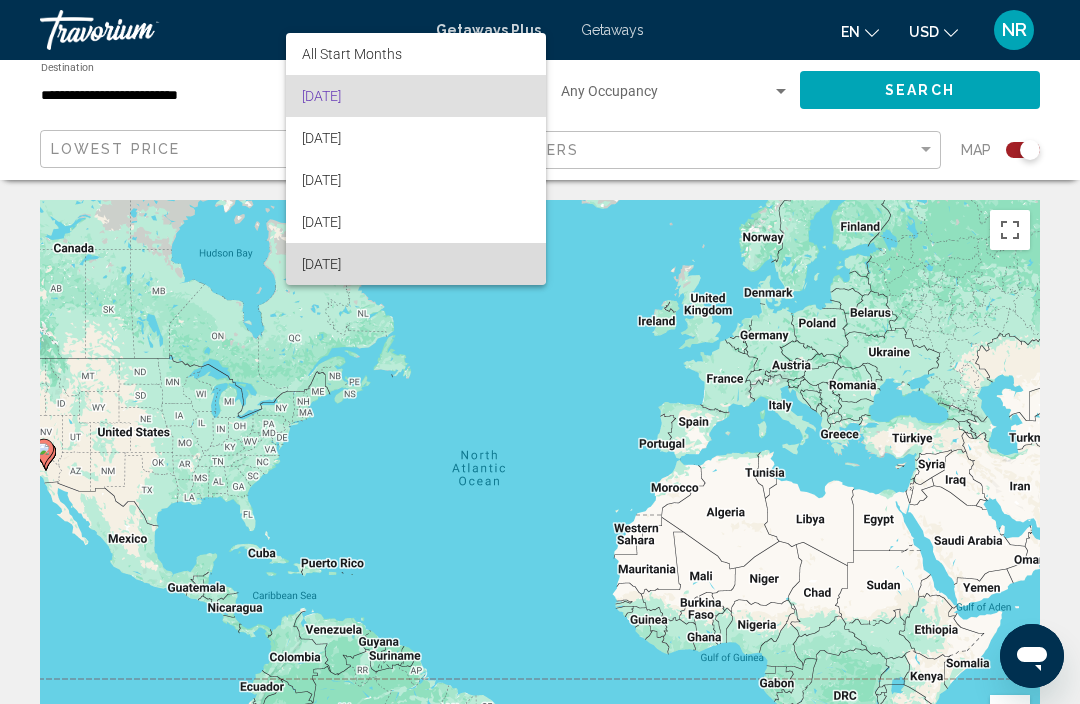 click on "[DATE]" at bounding box center [416, 264] 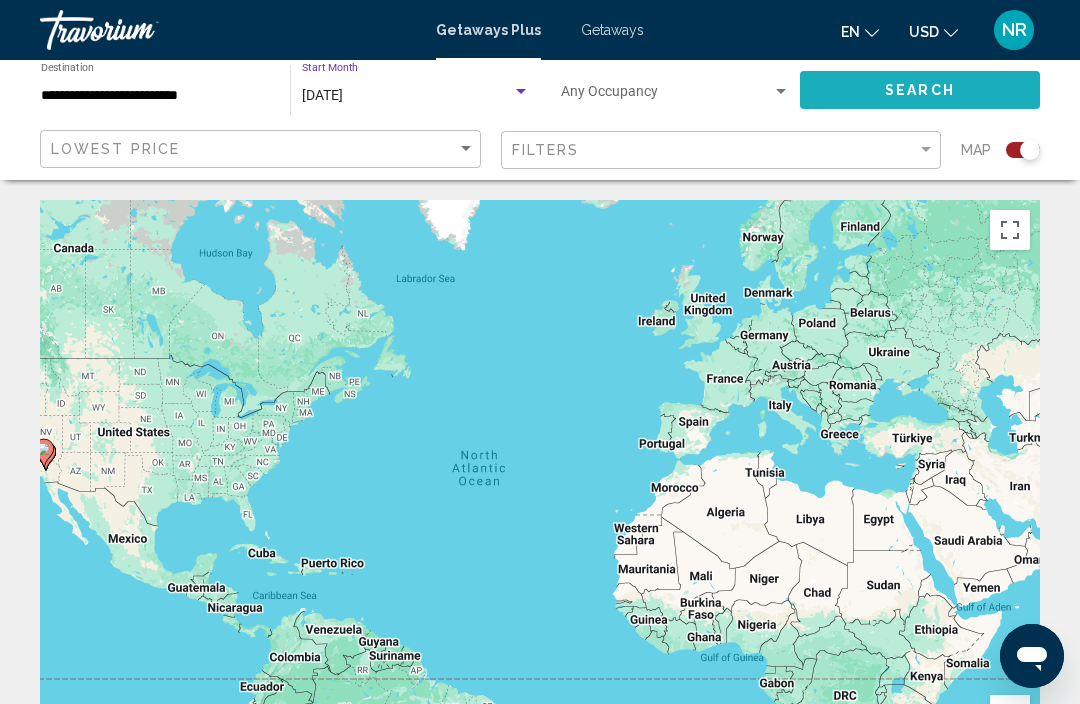 click on "Search" 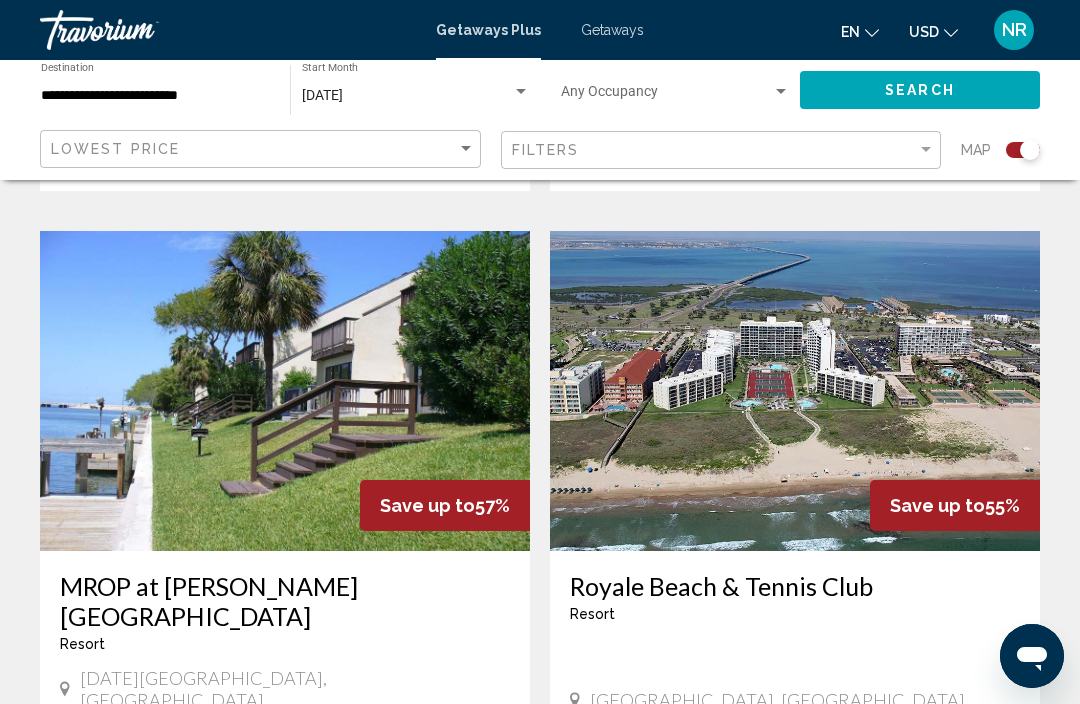 scroll, scrollTop: 1331, scrollLeft: 0, axis: vertical 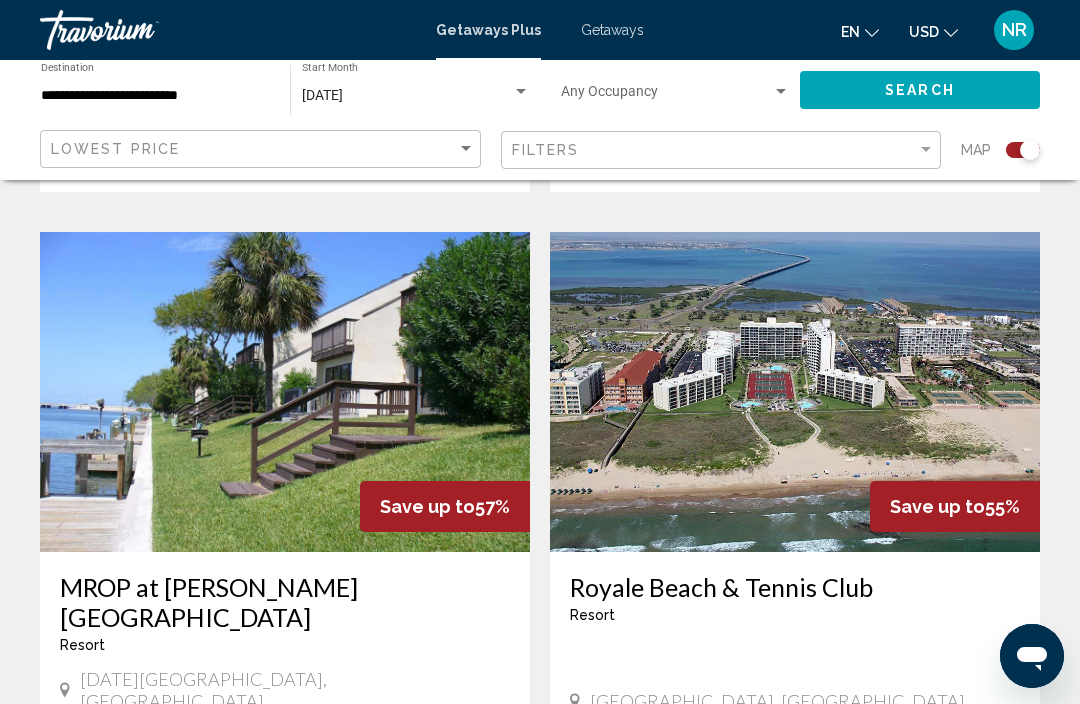 click at bounding box center [795, 392] 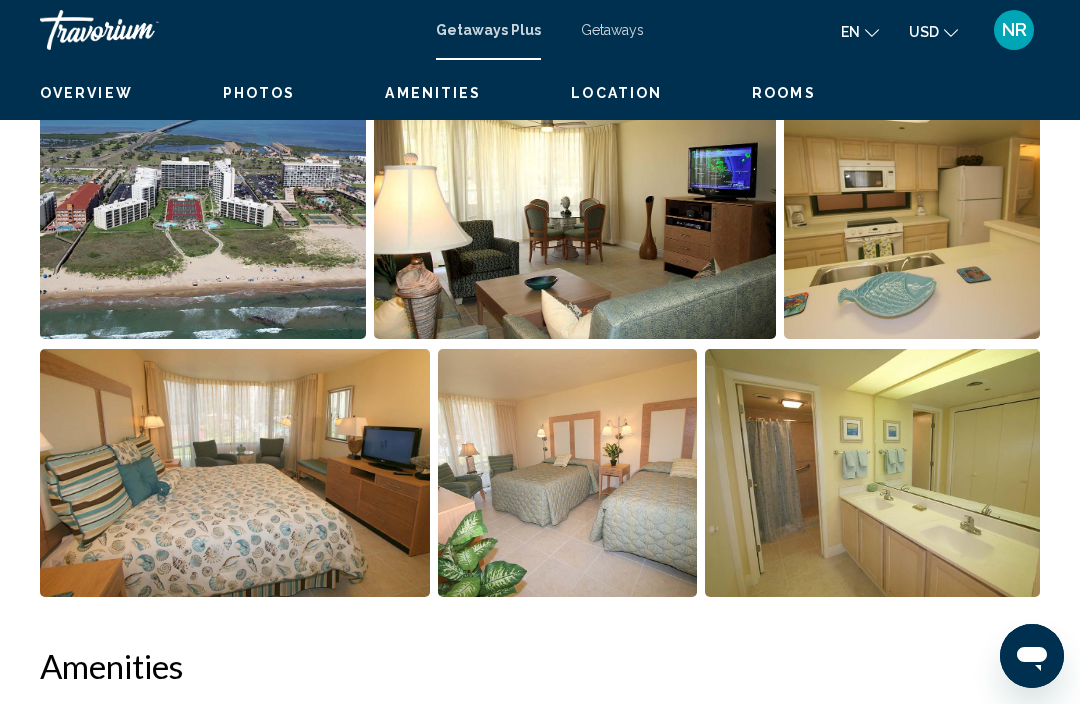 scroll, scrollTop: 0, scrollLeft: 0, axis: both 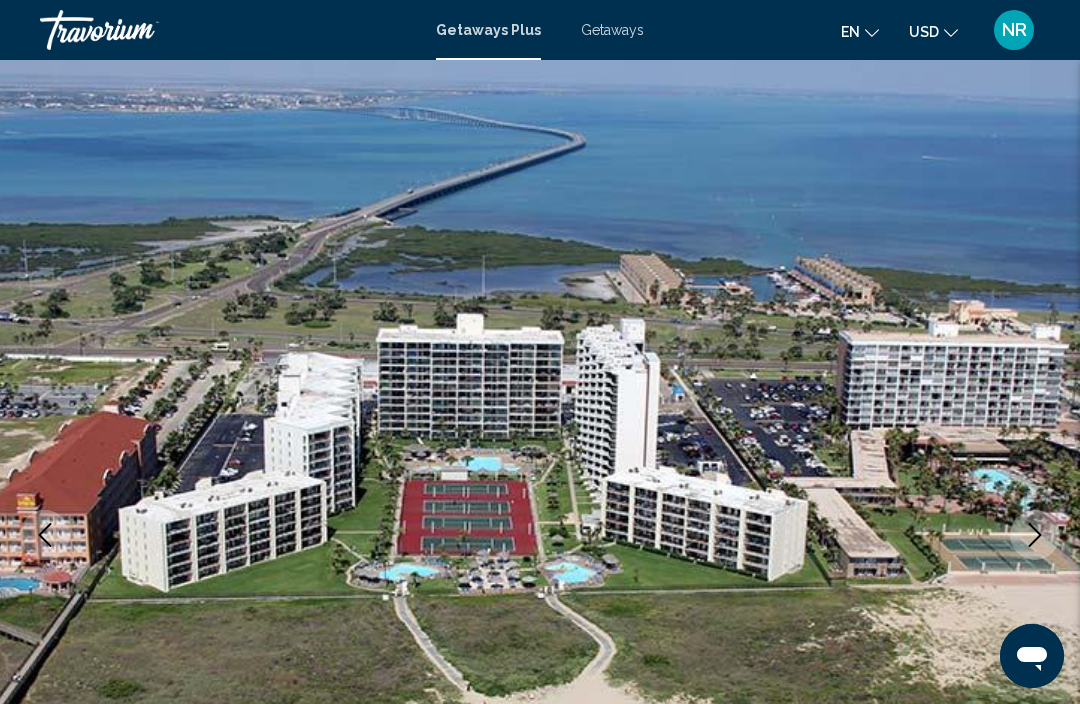 click 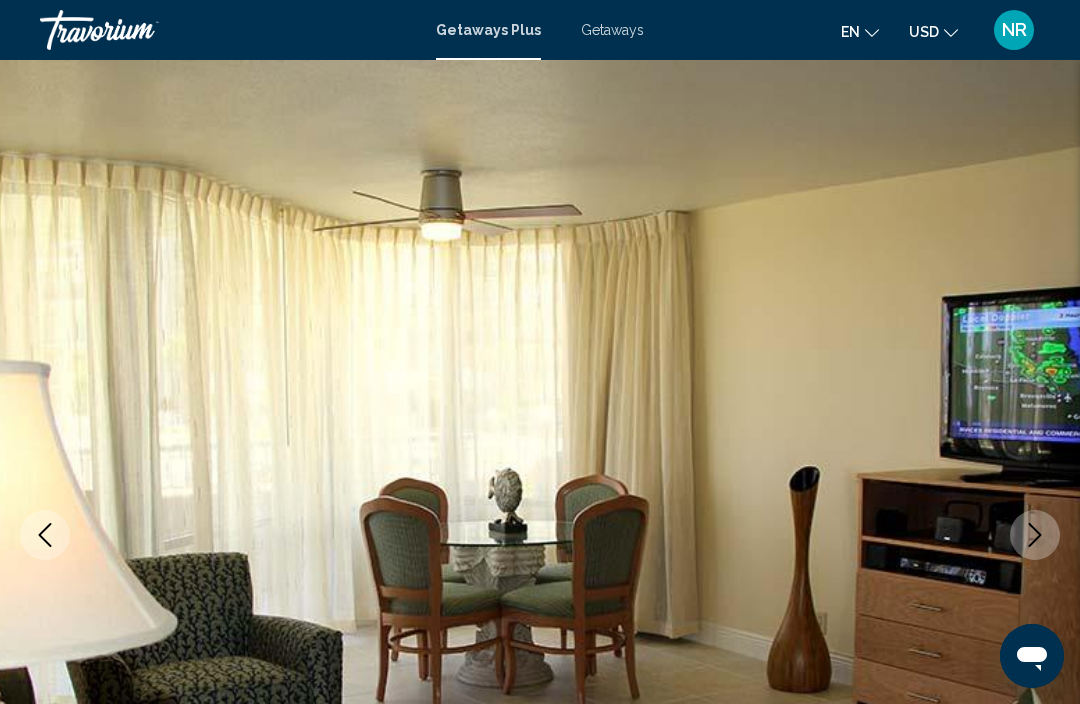 click 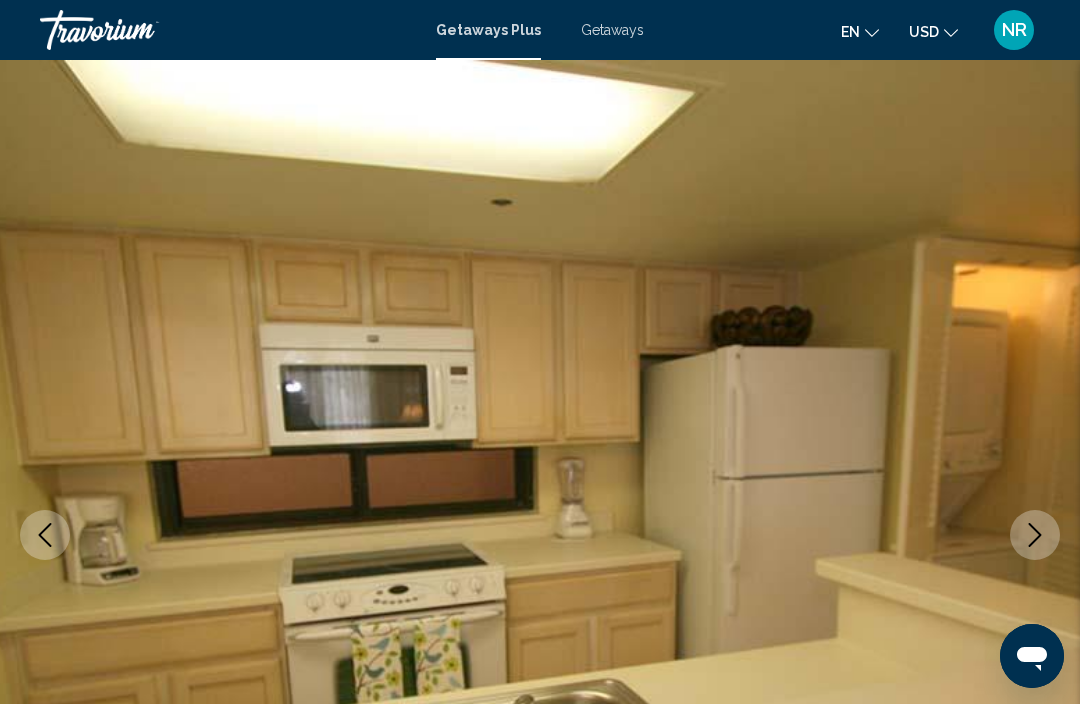 click 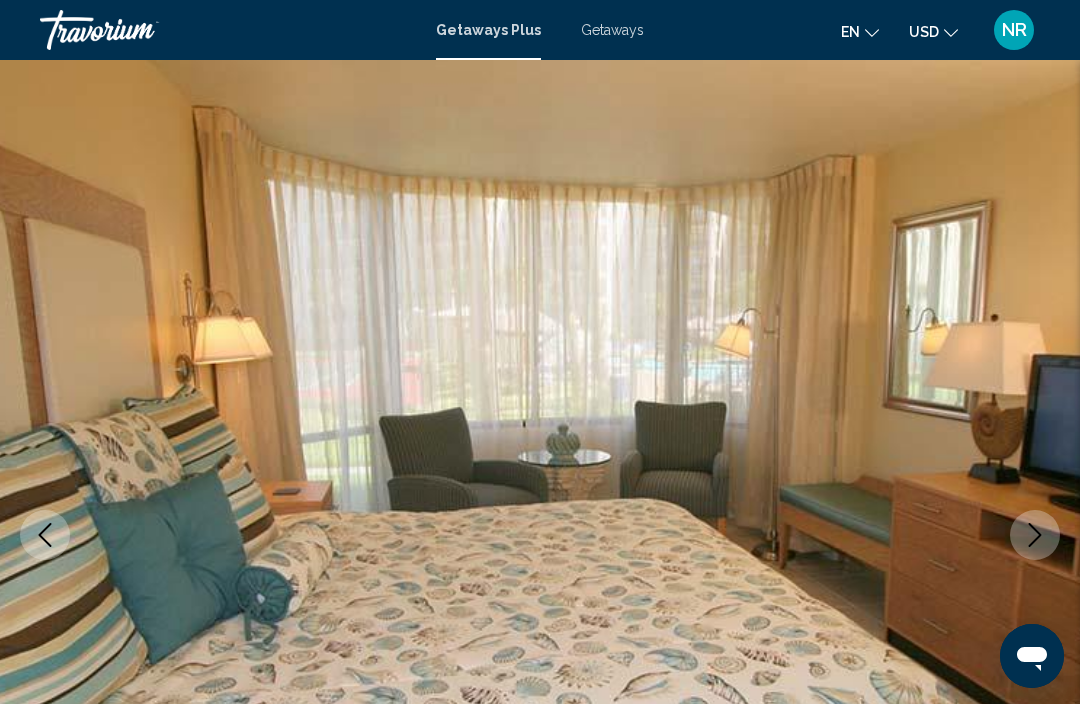 click 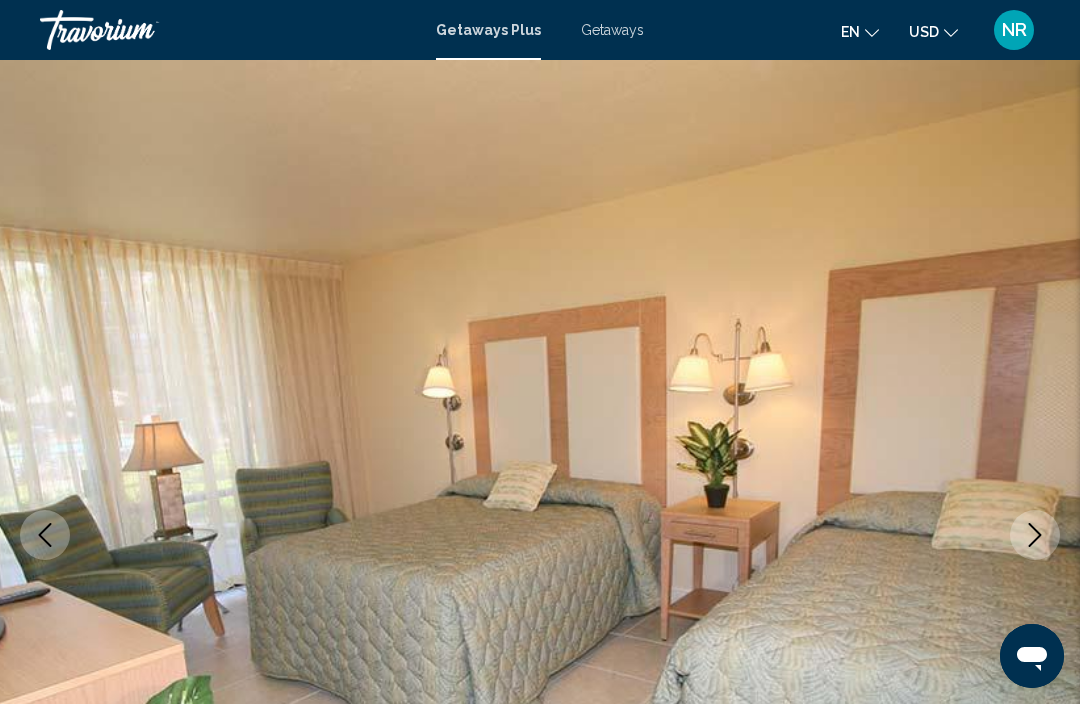 click 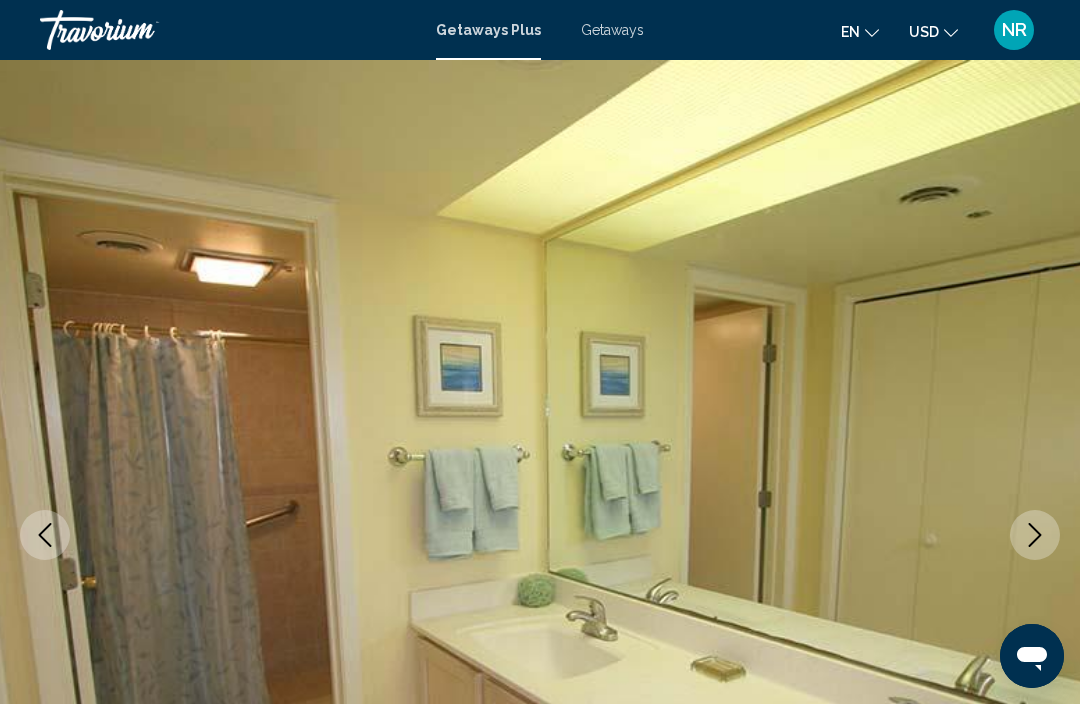 click 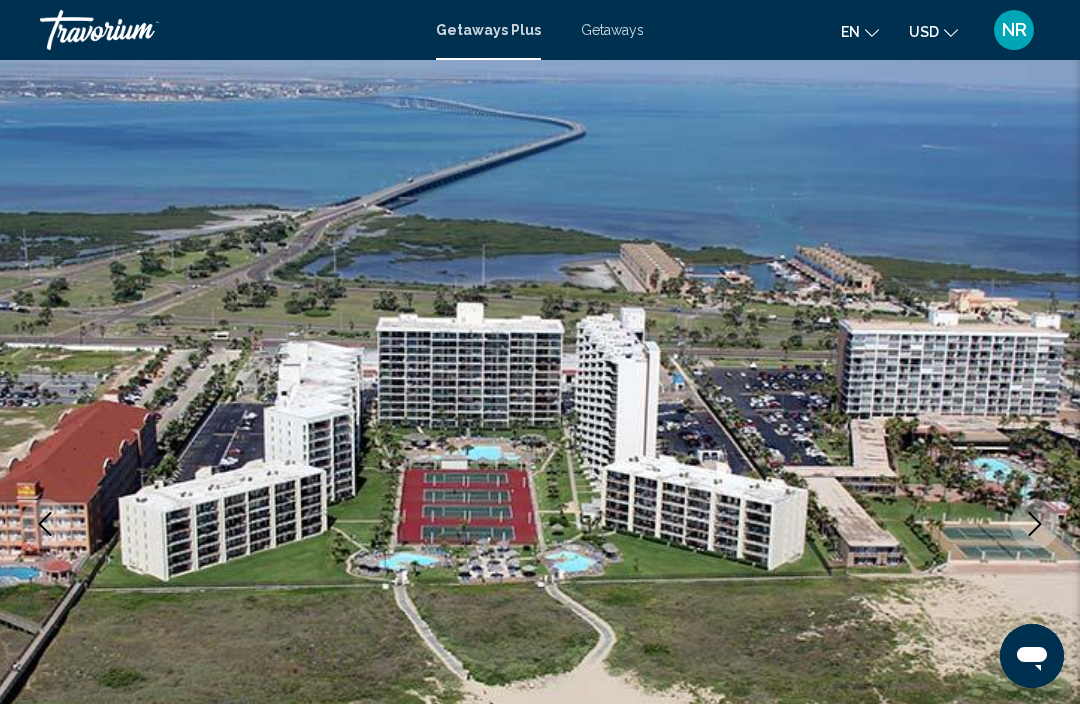 scroll, scrollTop: 0, scrollLeft: 0, axis: both 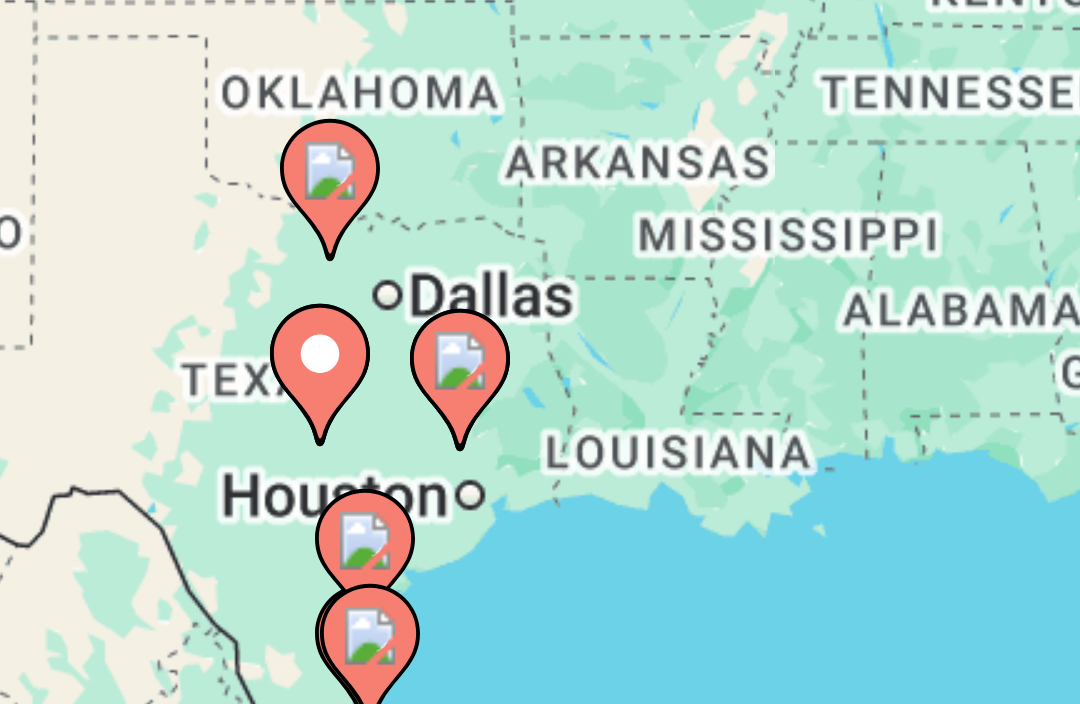 click 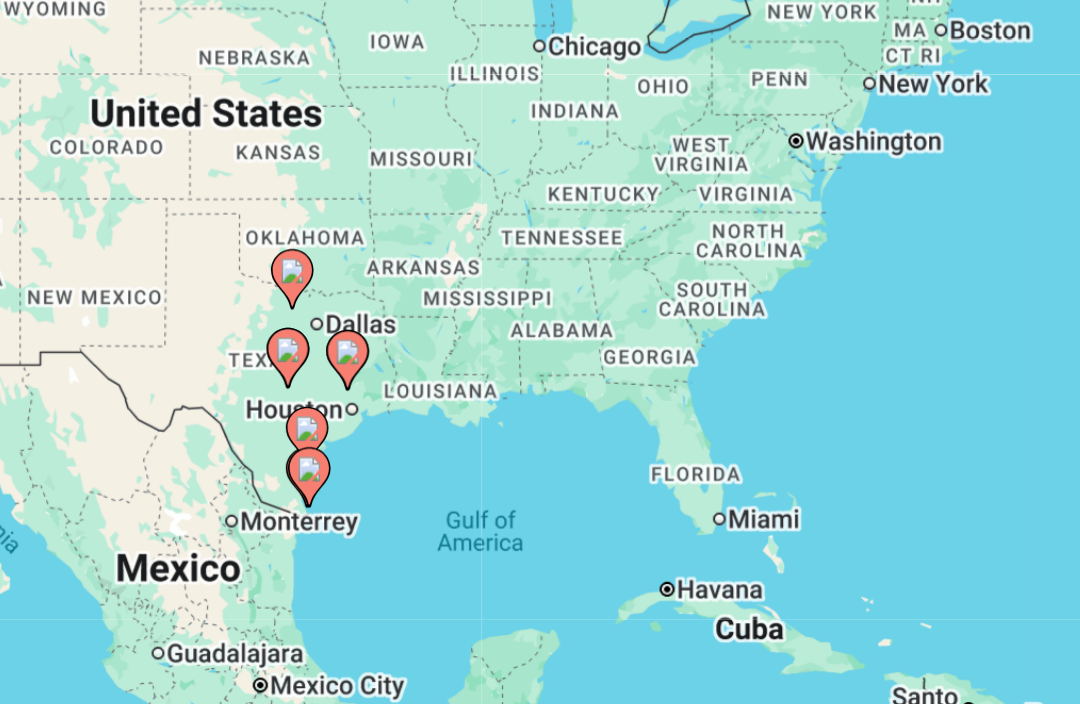 type on "**********" 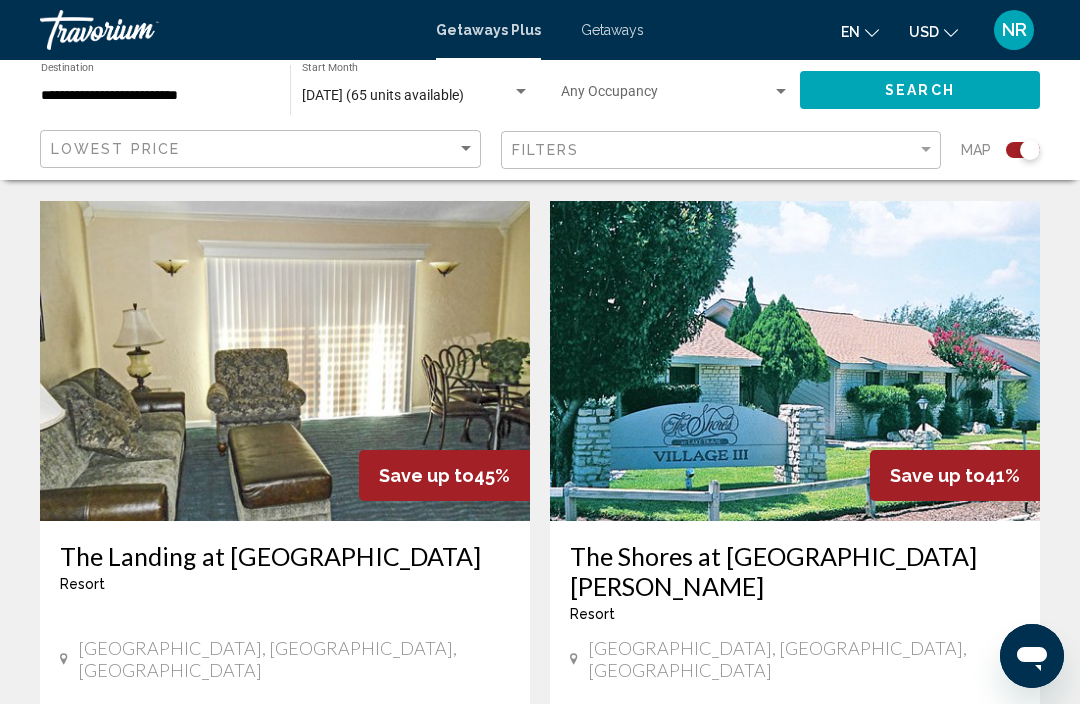 scroll, scrollTop: 2722, scrollLeft: 0, axis: vertical 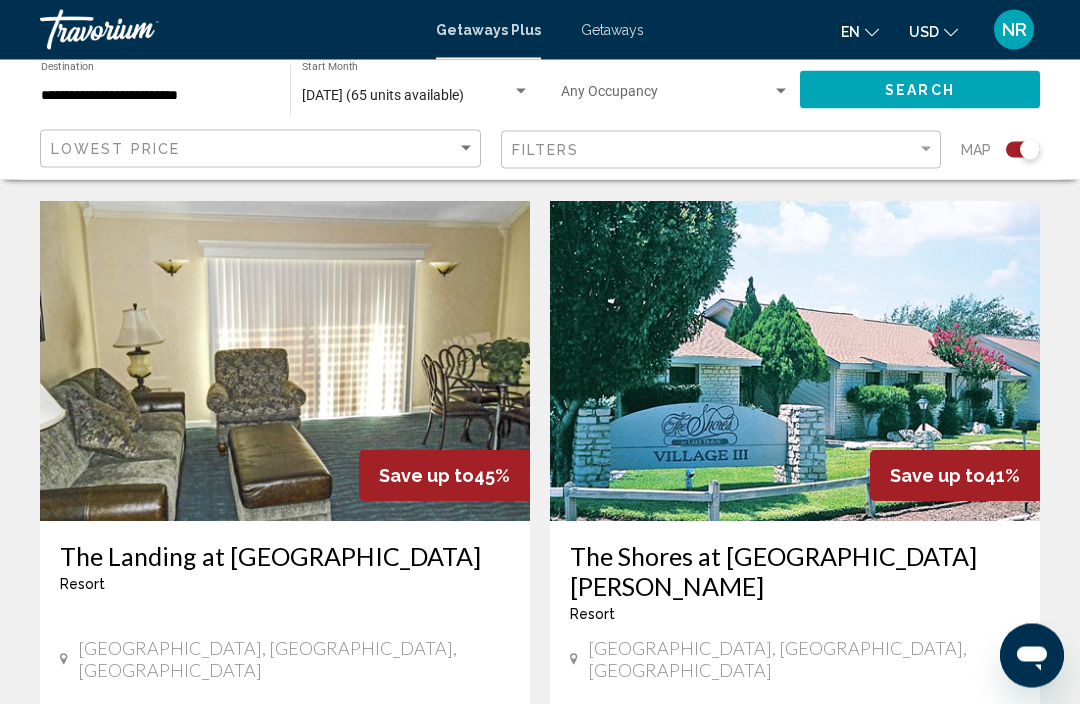 click at bounding box center [795, 362] 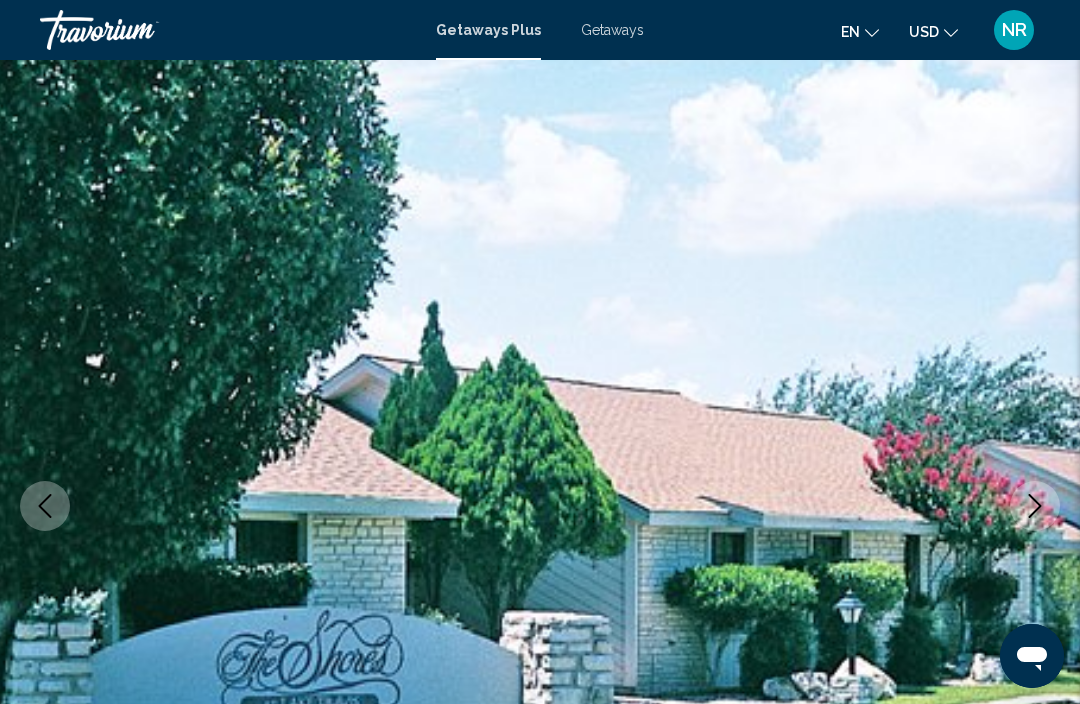 scroll, scrollTop: 0, scrollLeft: 0, axis: both 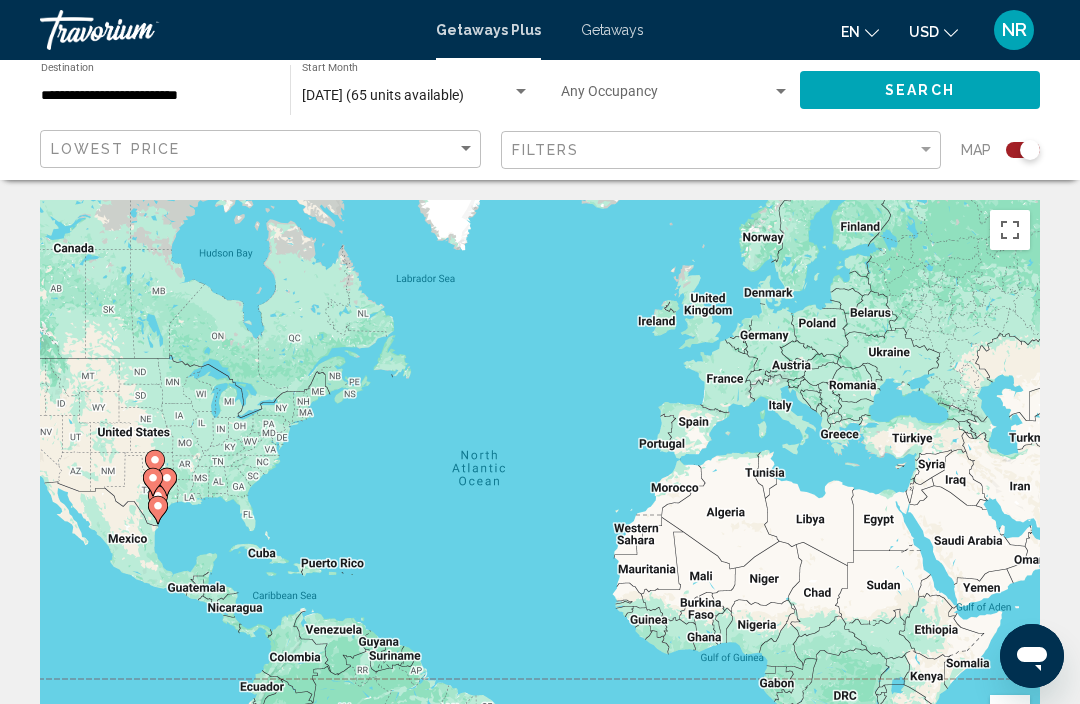 click on "**********" at bounding box center (155, 96) 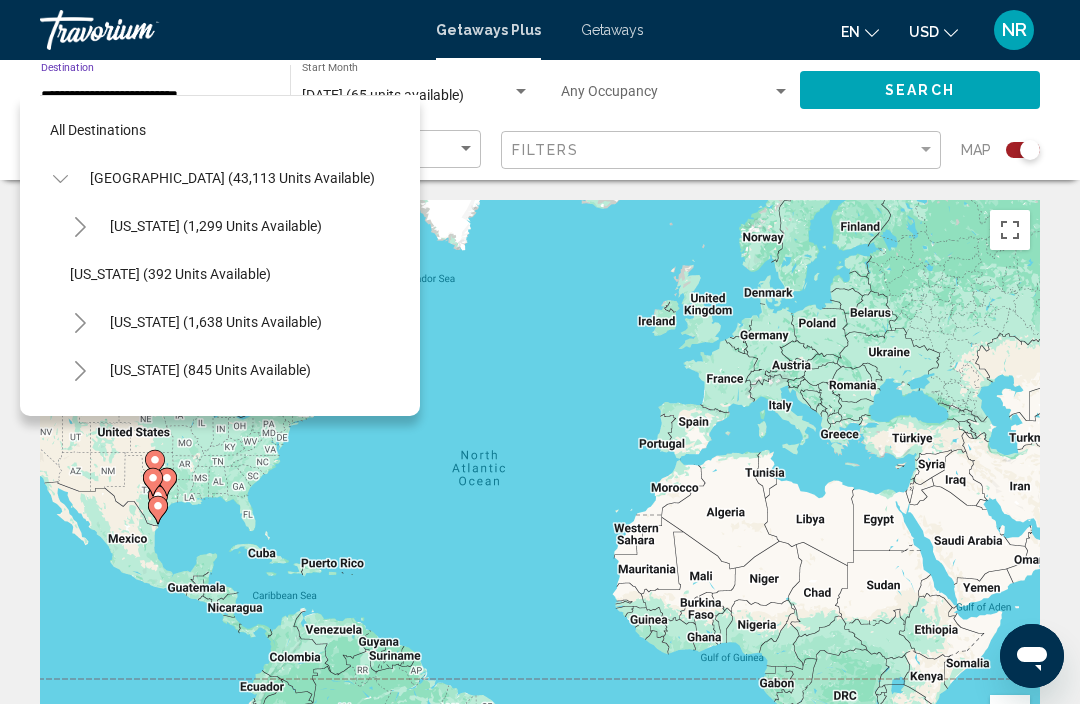 scroll, scrollTop: 1463, scrollLeft: 0, axis: vertical 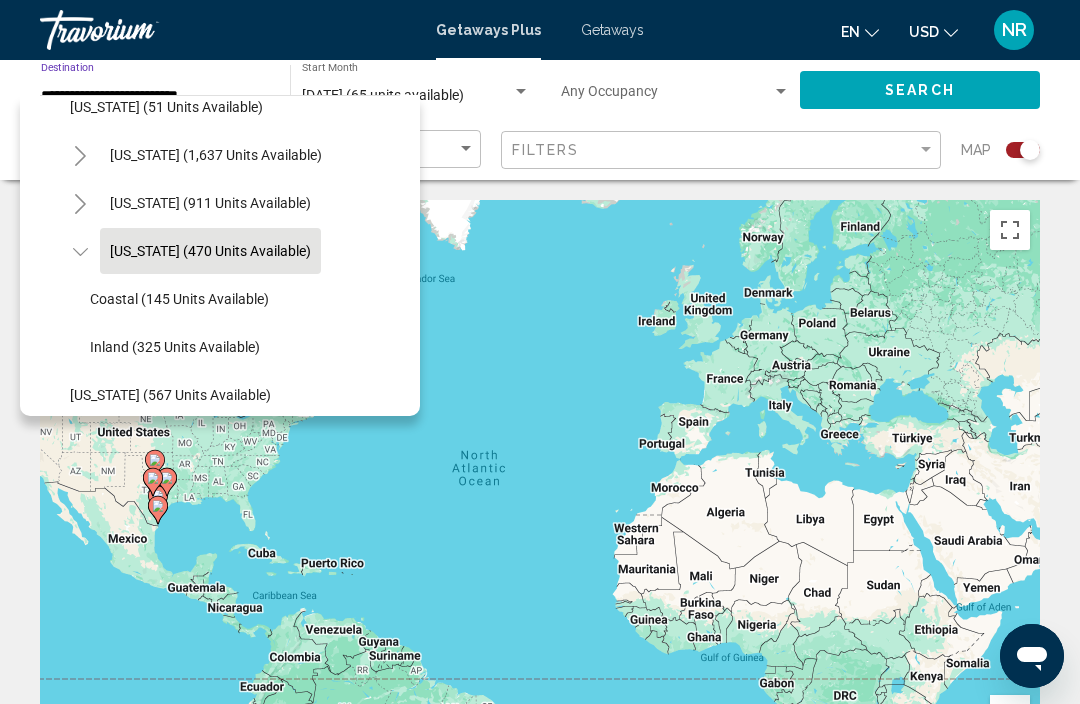 click on "[US_STATE] (1,637 units available)" 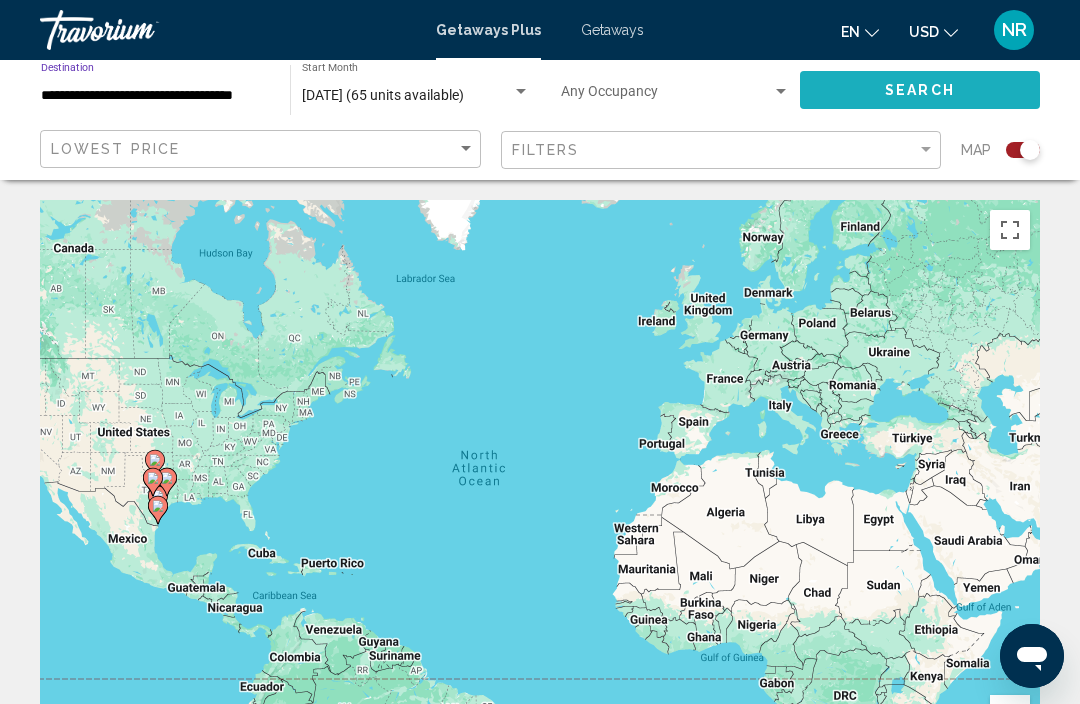 click on "Search" 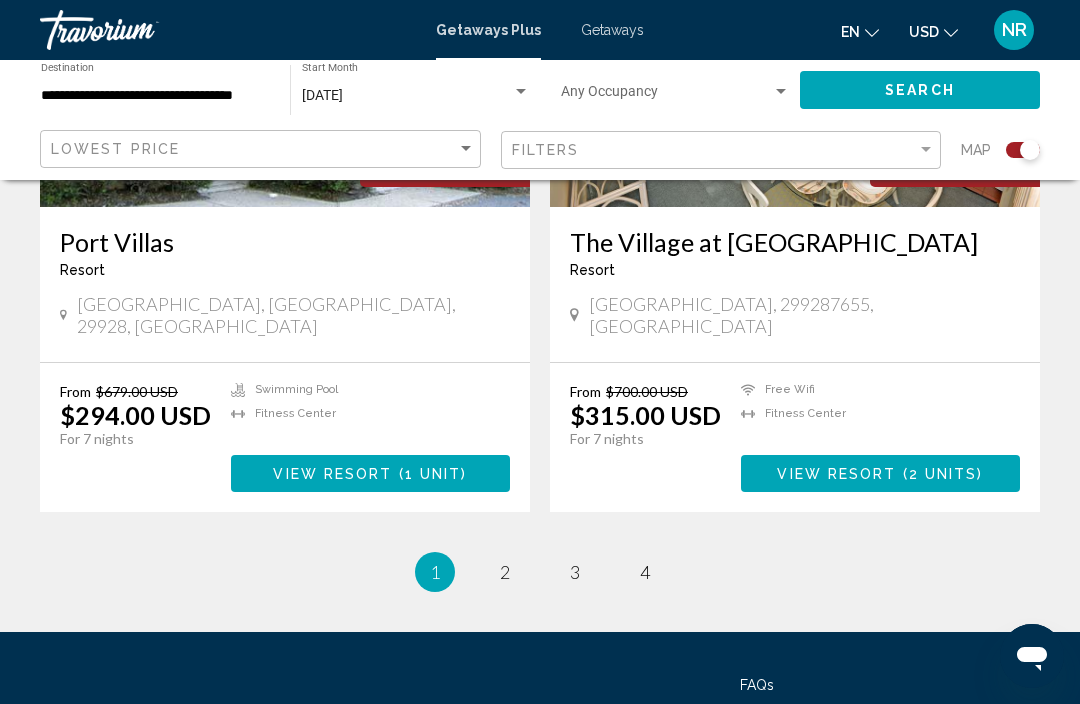 scroll, scrollTop: 4288, scrollLeft: 0, axis: vertical 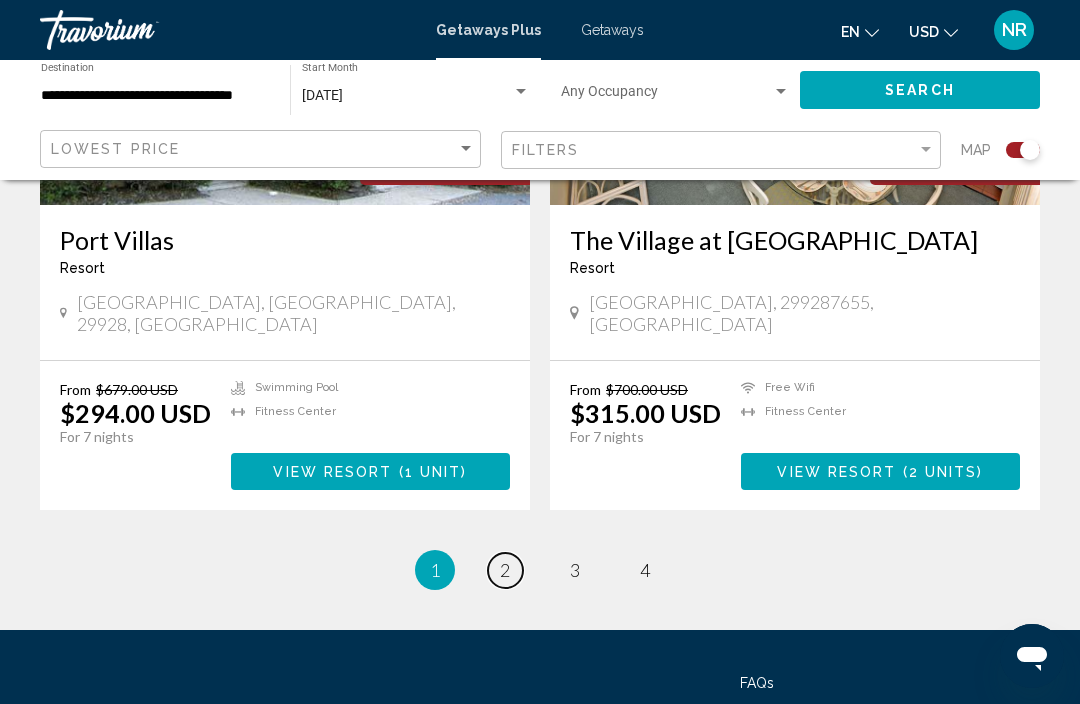 click on "2" at bounding box center [505, 570] 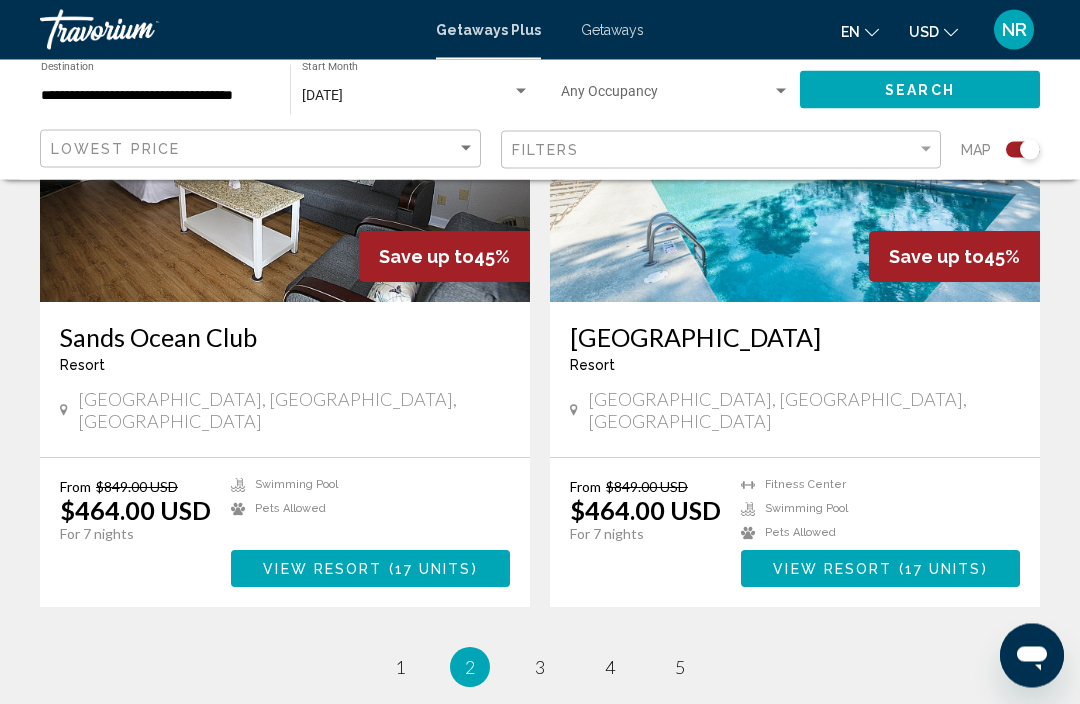 scroll, scrollTop: 4274, scrollLeft: 0, axis: vertical 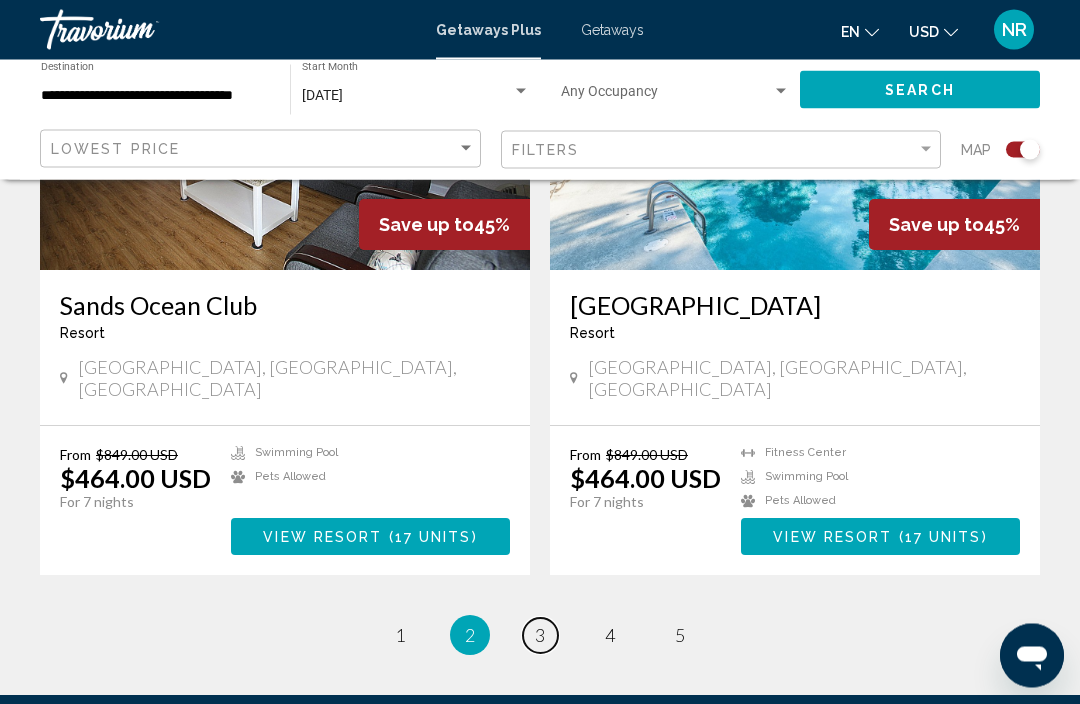 click on "3" at bounding box center (540, 636) 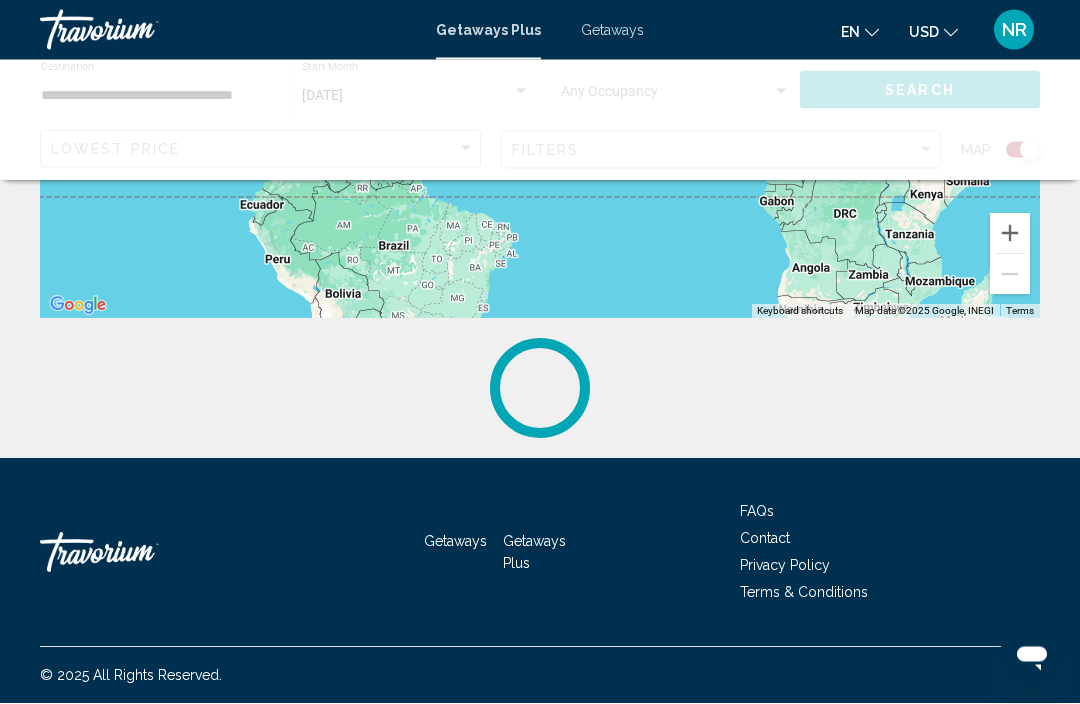 scroll, scrollTop: 0, scrollLeft: 0, axis: both 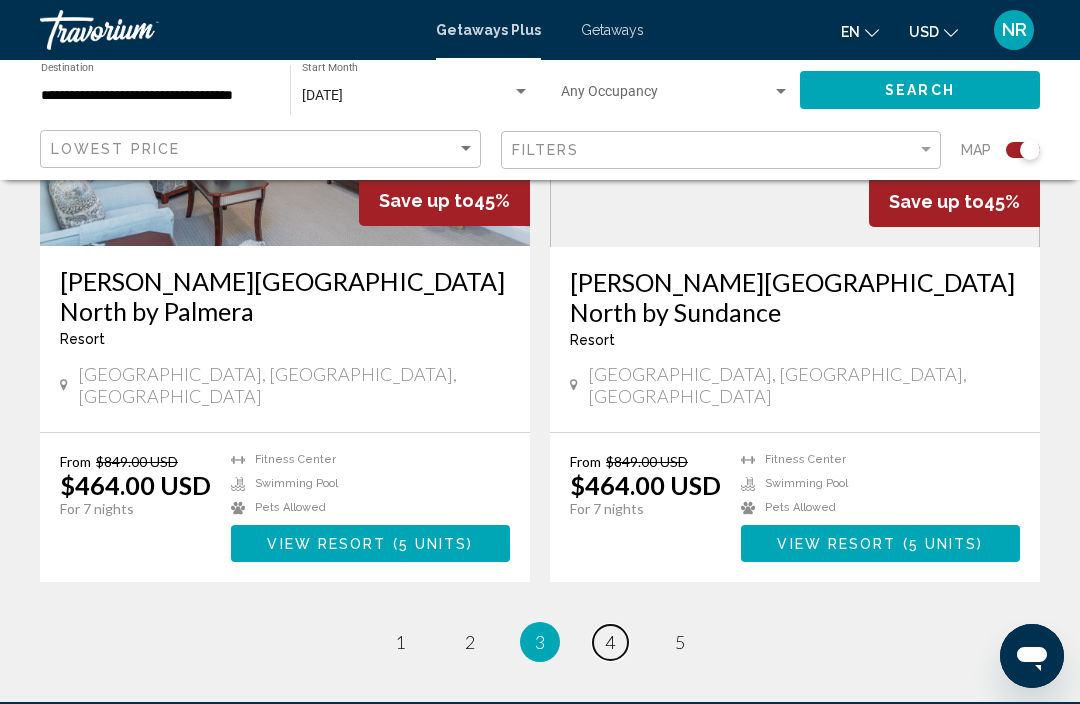 click on "page  4" at bounding box center [610, 642] 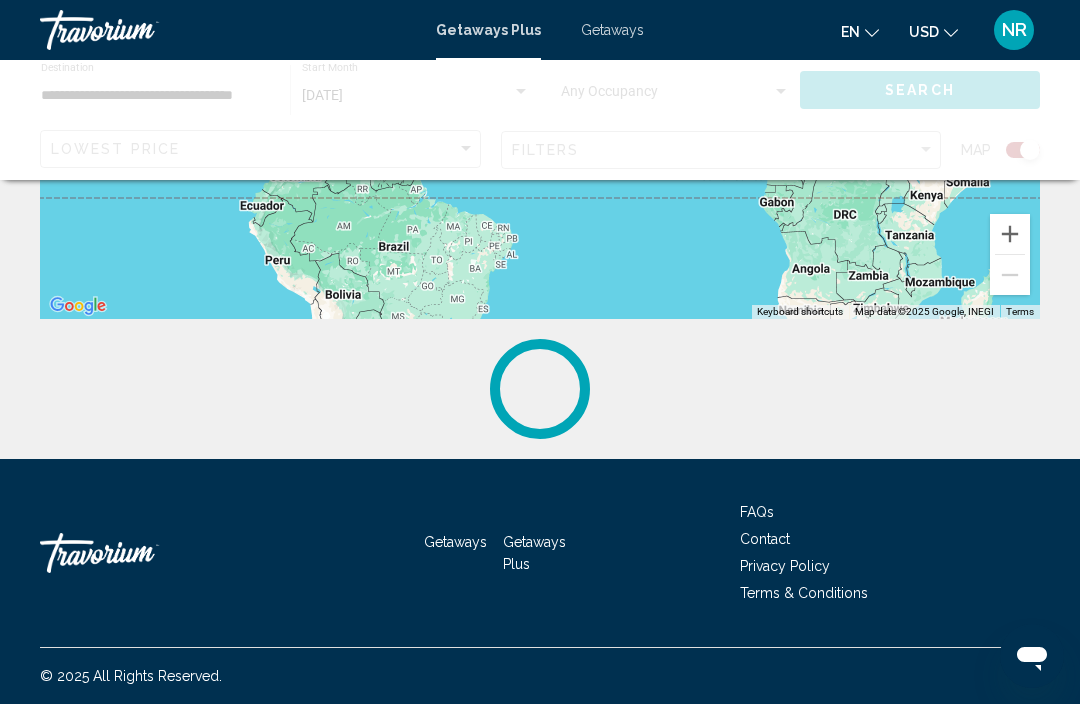scroll, scrollTop: 0, scrollLeft: 0, axis: both 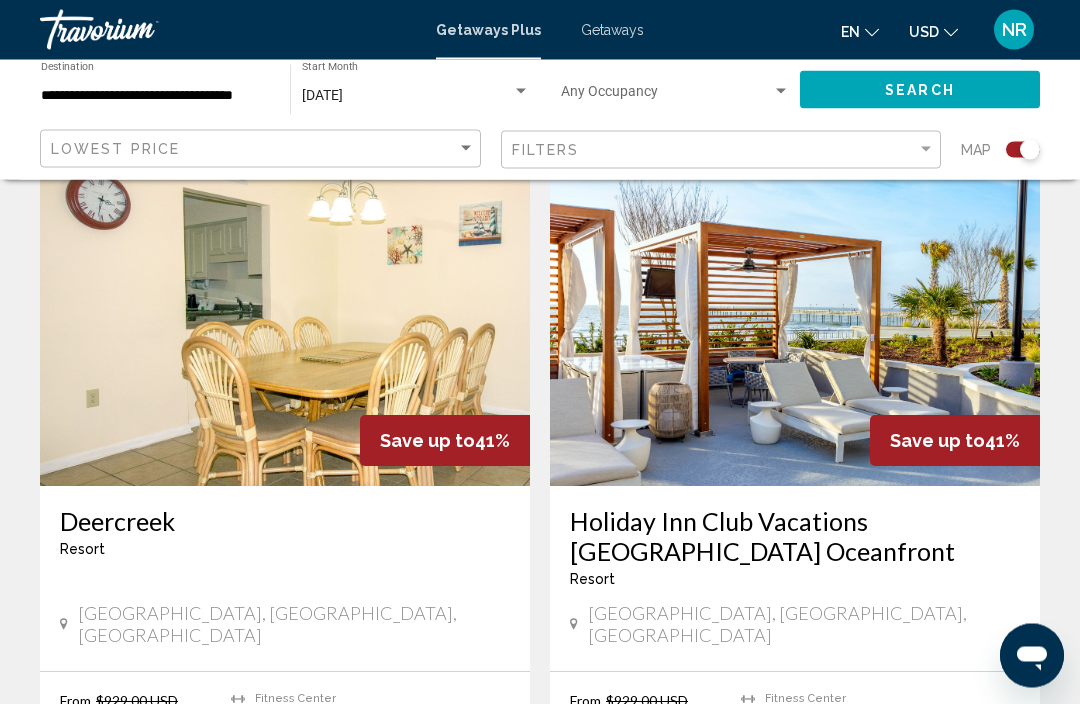 click at bounding box center [795, 327] 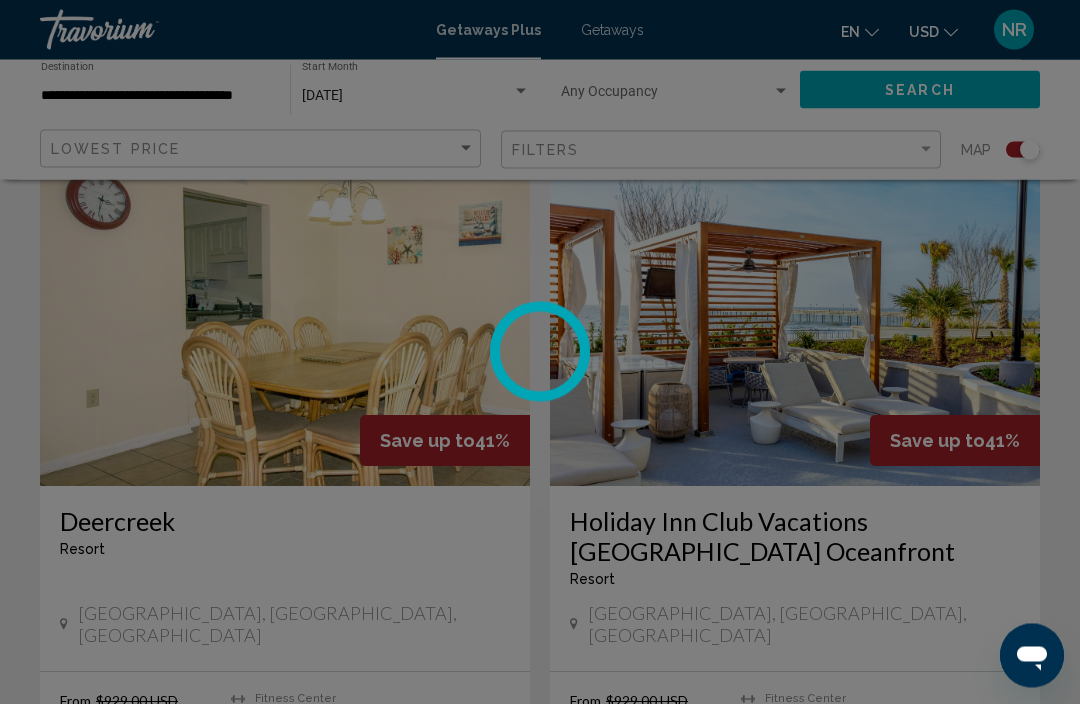 scroll, scrollTop: 2055, scrollLeft: 0, axis: vertical 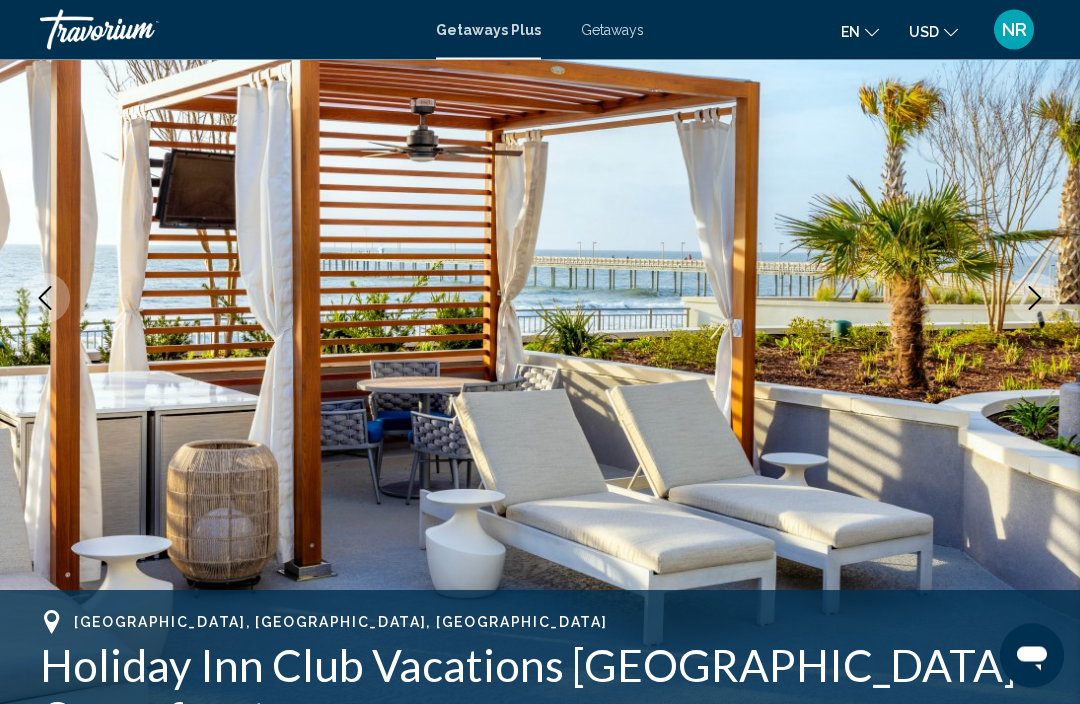 click 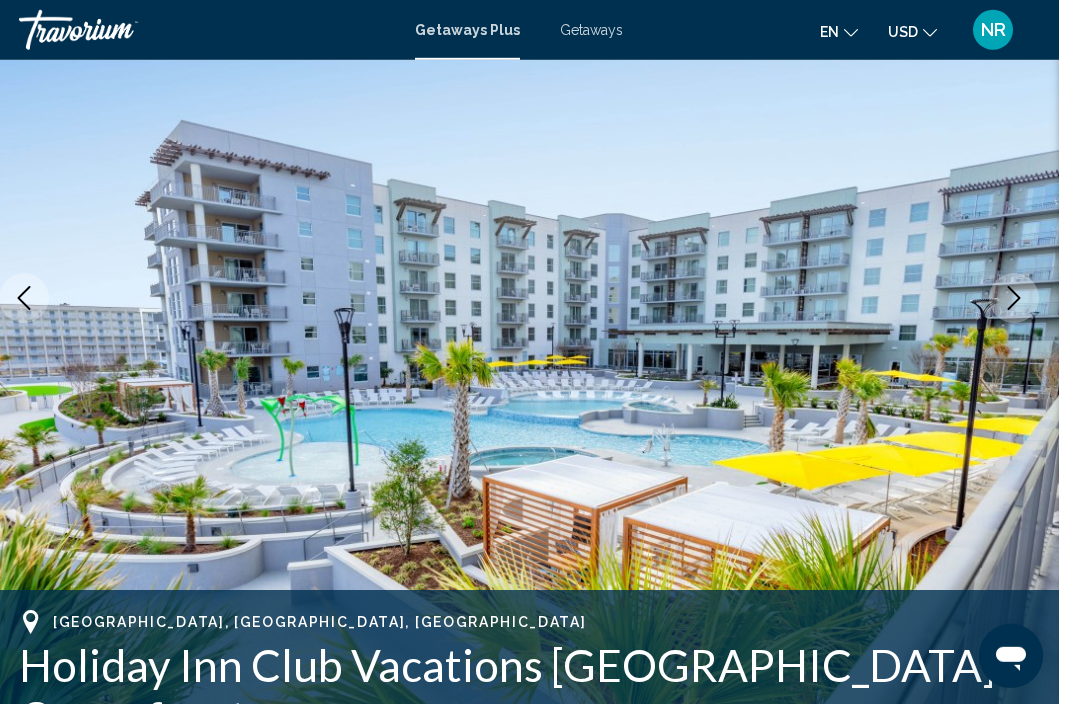 scroll, scrollTop: 242, scrollLeft: 0, axis: vertical 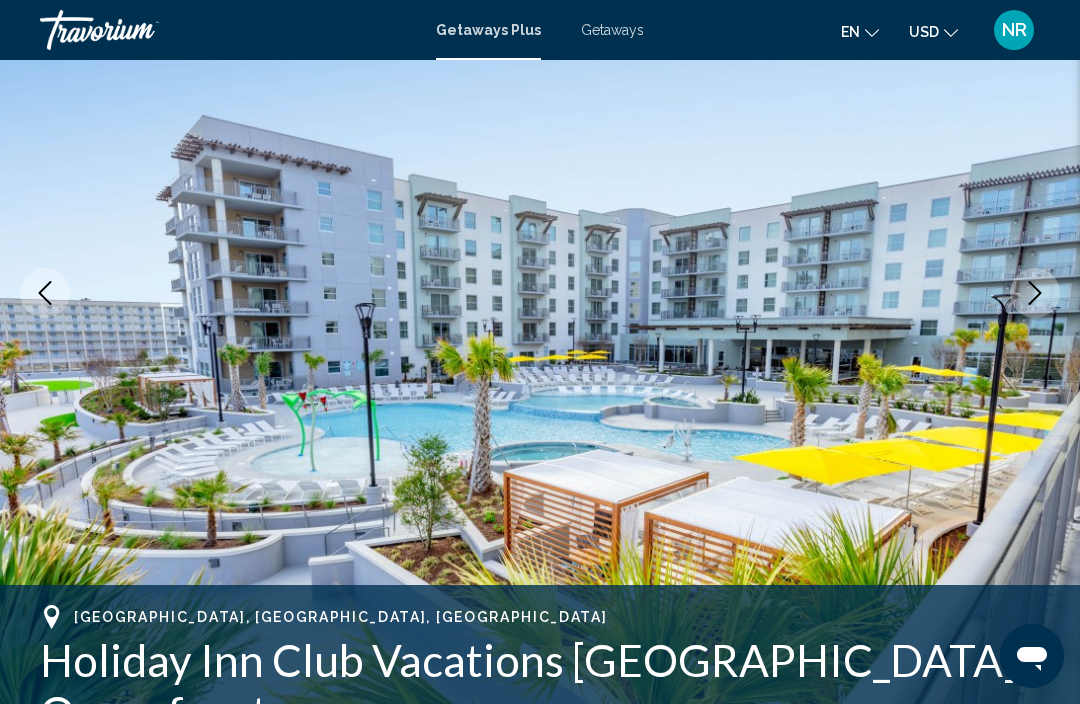 click 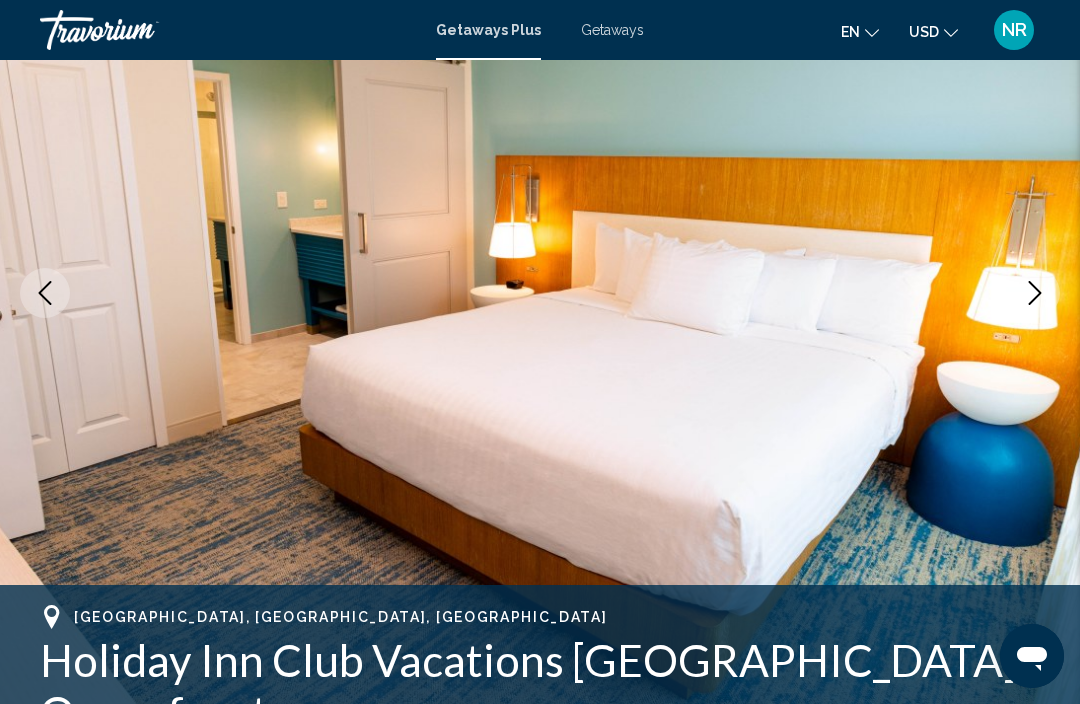 click 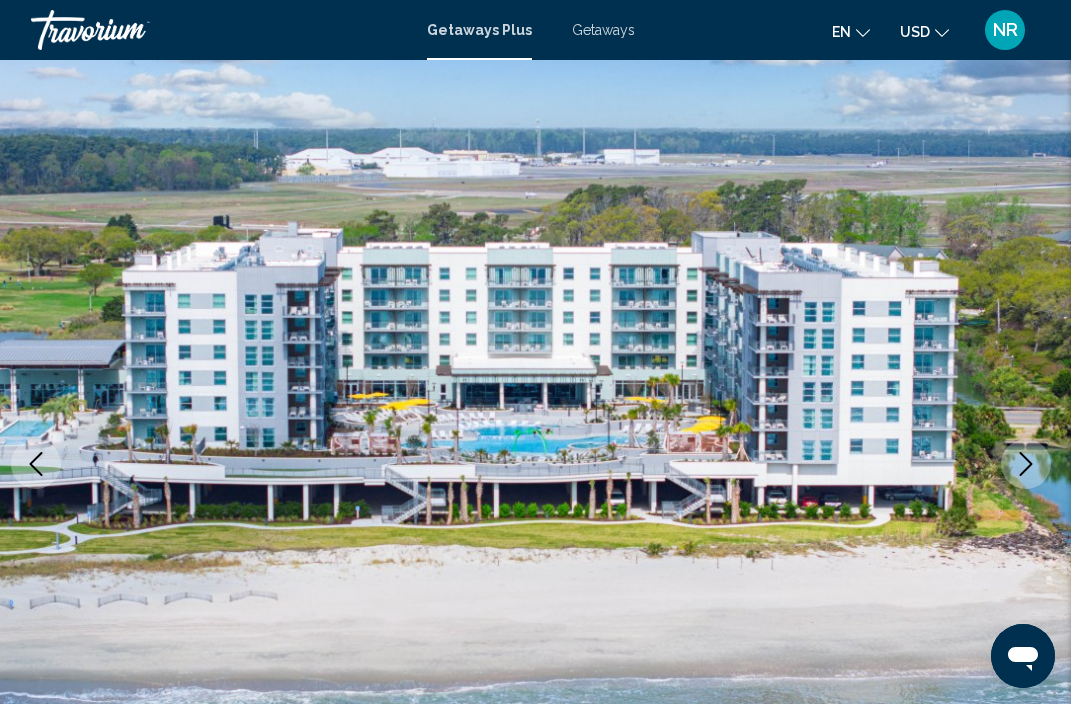 scroll, scrollTop: 157, scrollLeft: 0, axis: vertical 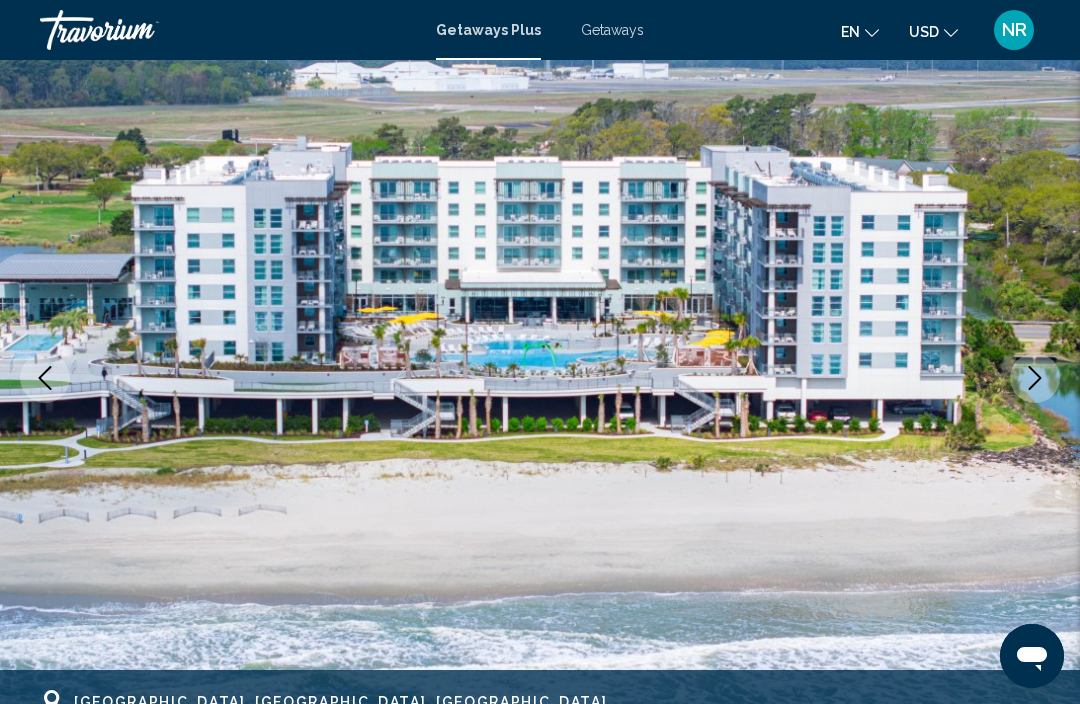 click 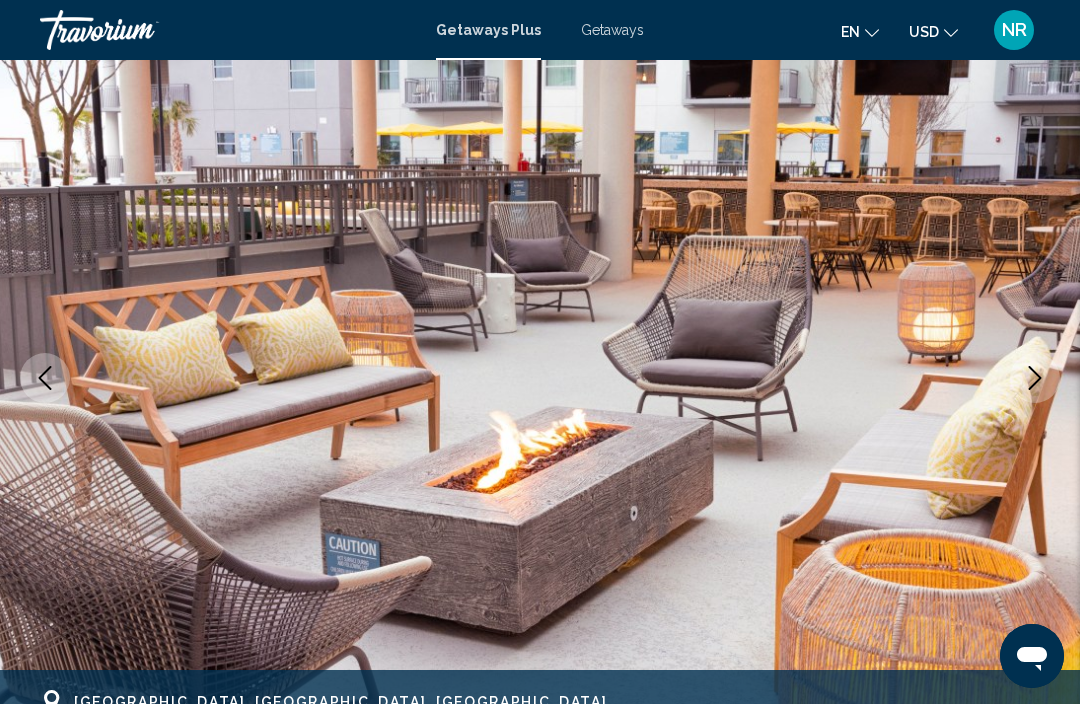 click 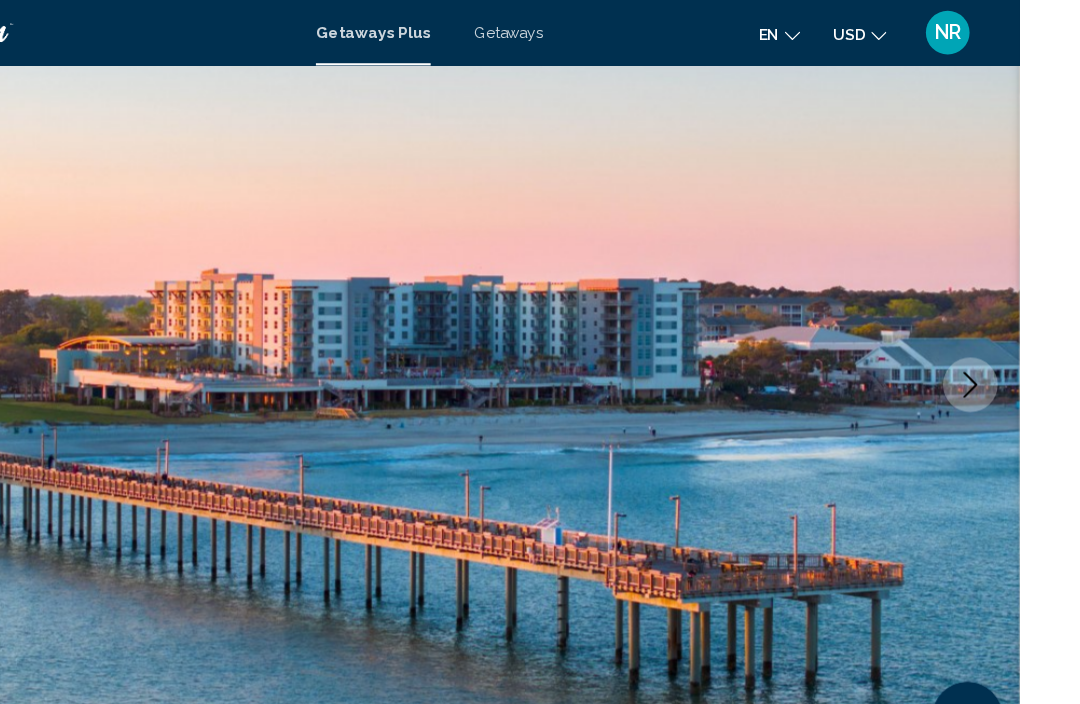 scroll, scrollTop: 150, scrollLeft: 0, axis: vertical 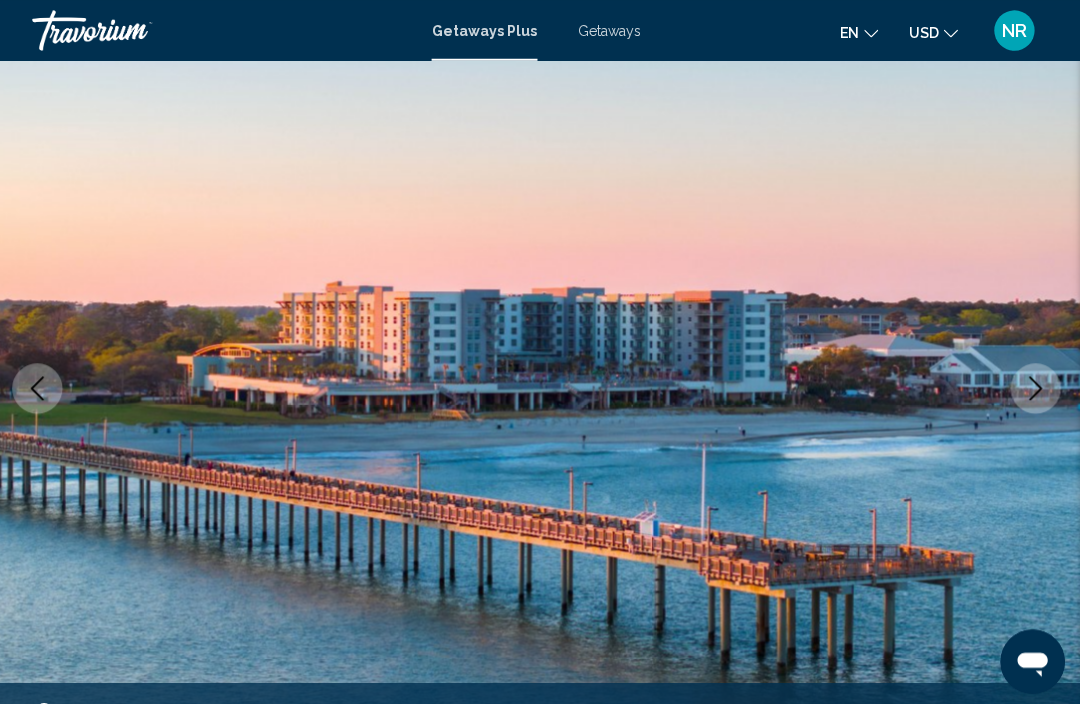 click 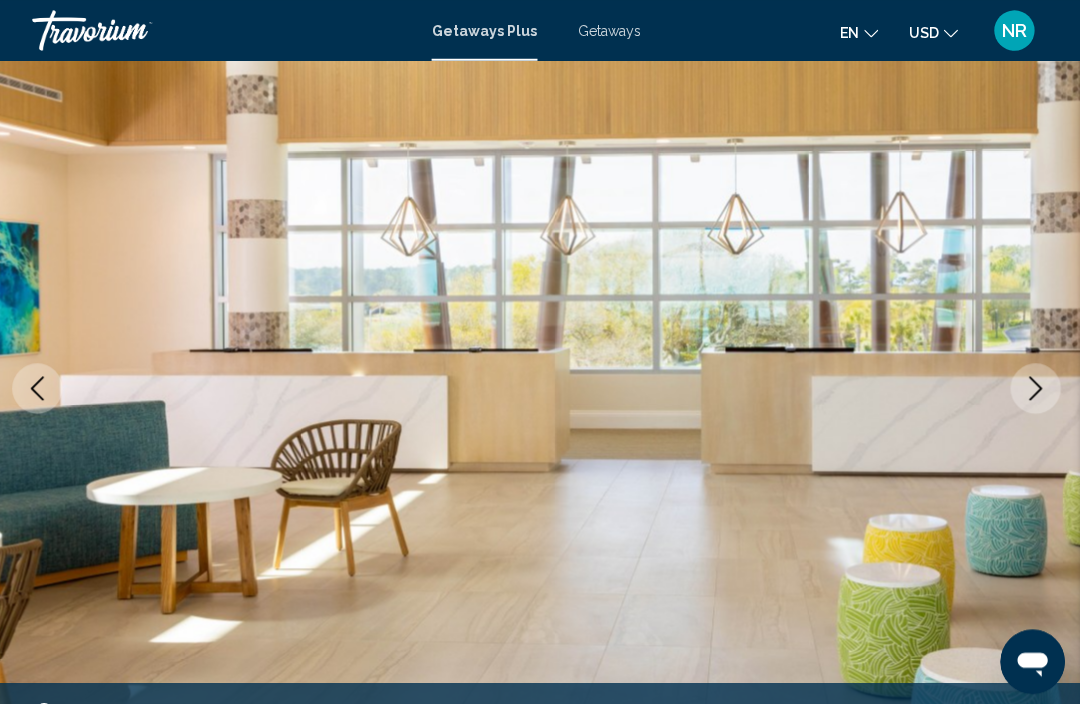 scroll, scrollTop: 150, scrollLeft: 0, axis: vertical 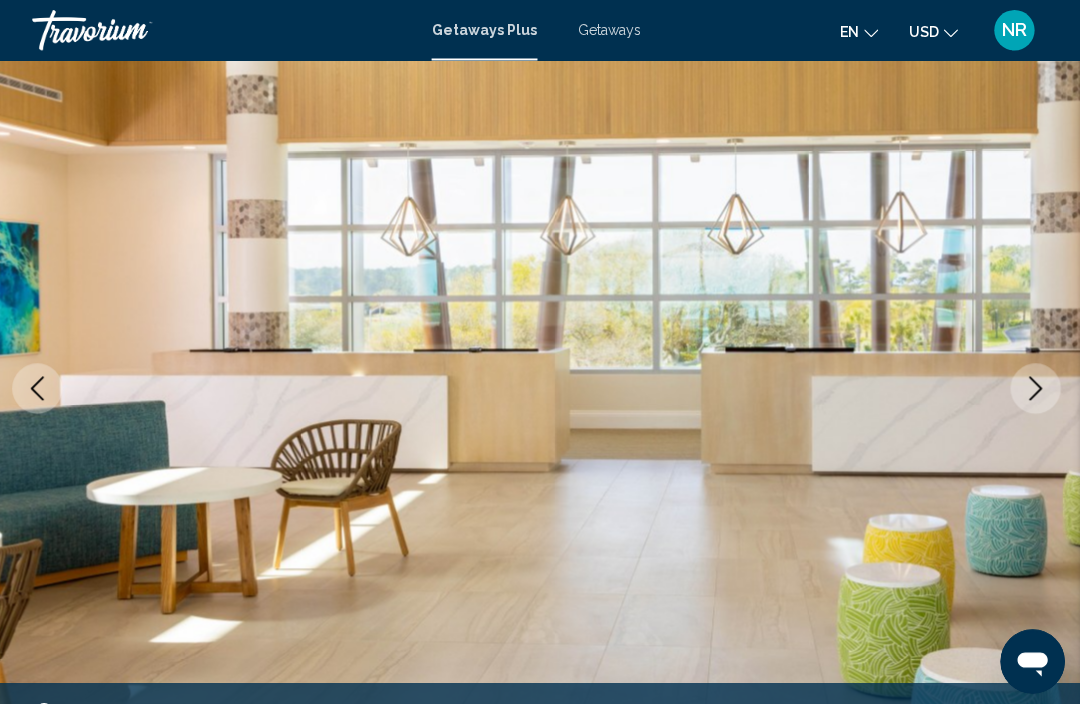 click 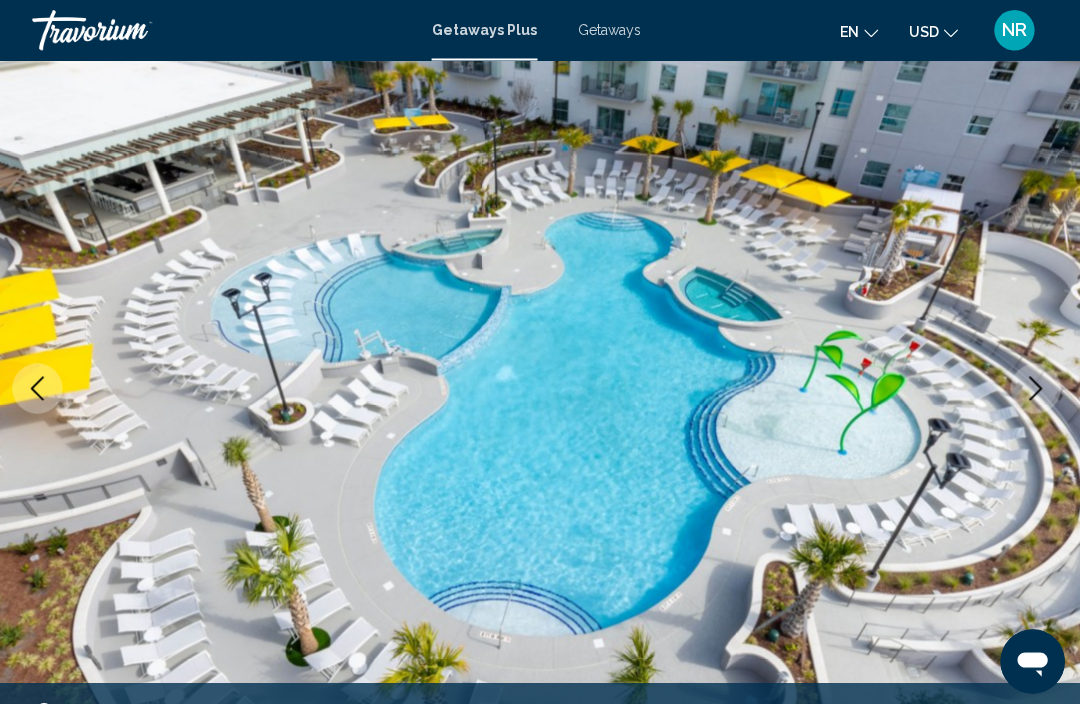 click at bounding box center [1035, 385] 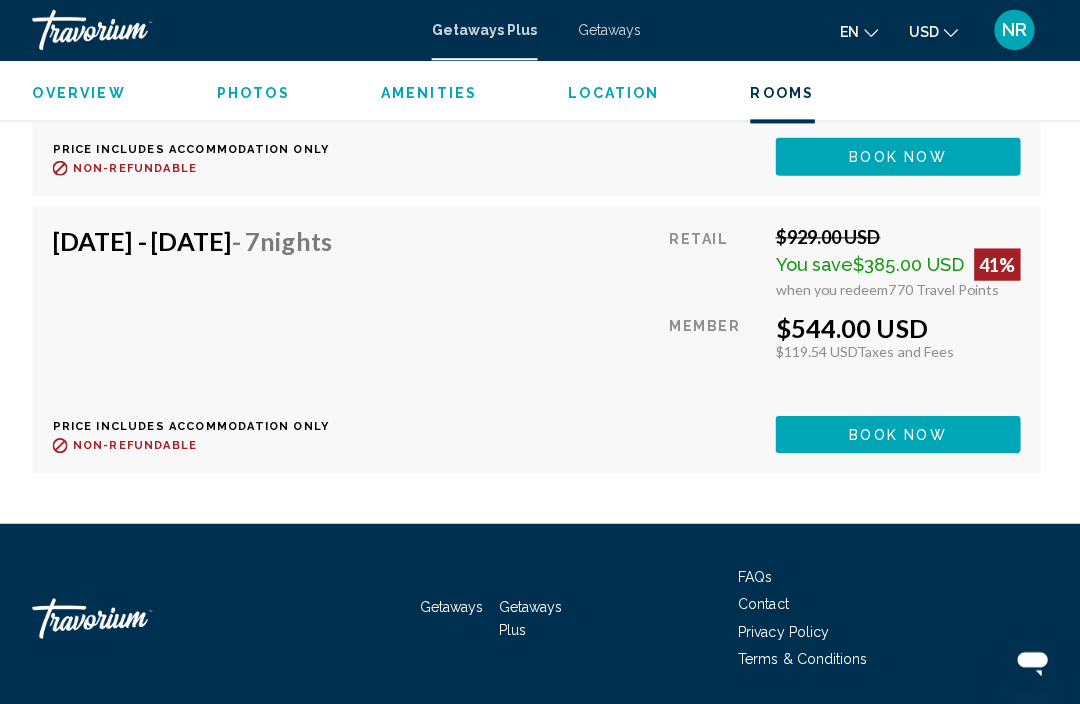 scroll, scrollTop: 3736, scrollLeft: 0, axis: vertical 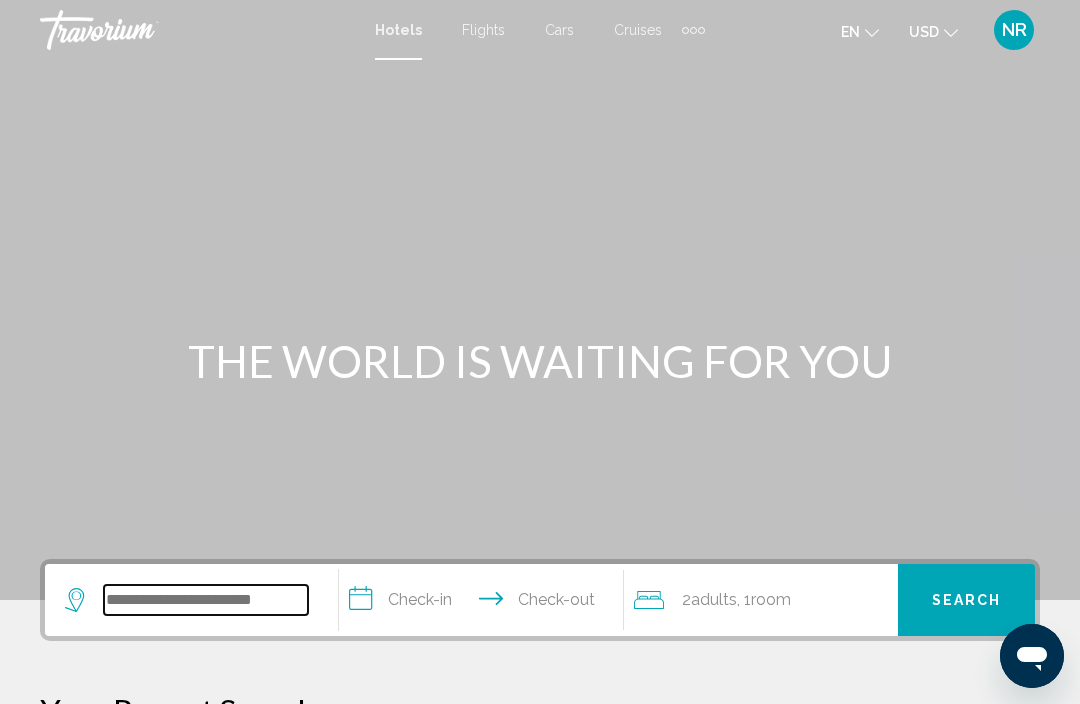 click at bounding box center [206, 600] 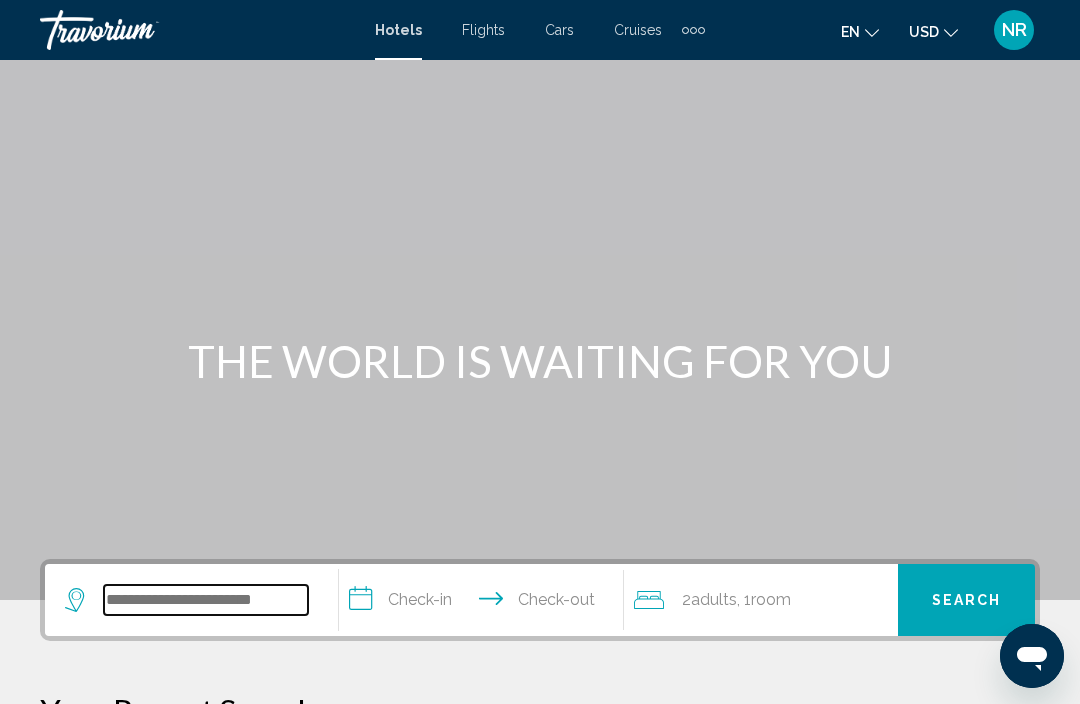 scroll, scrollTop: 44, scrollLeft: 0, axis: vertical 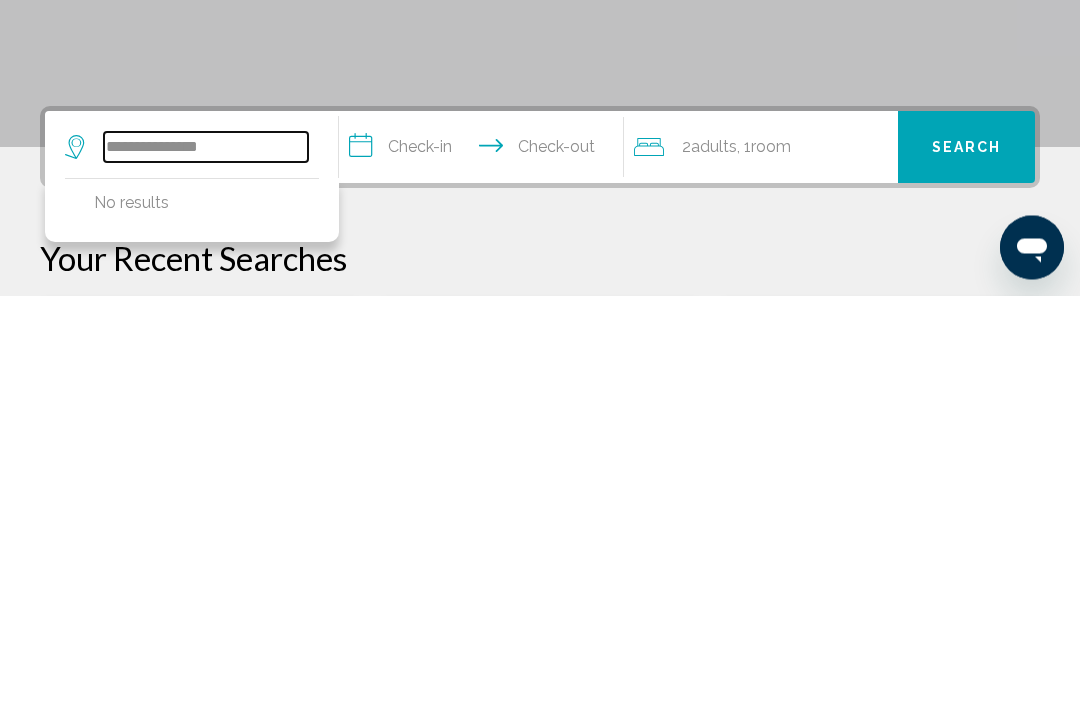click on "**********" at bounding box center [206, 556] 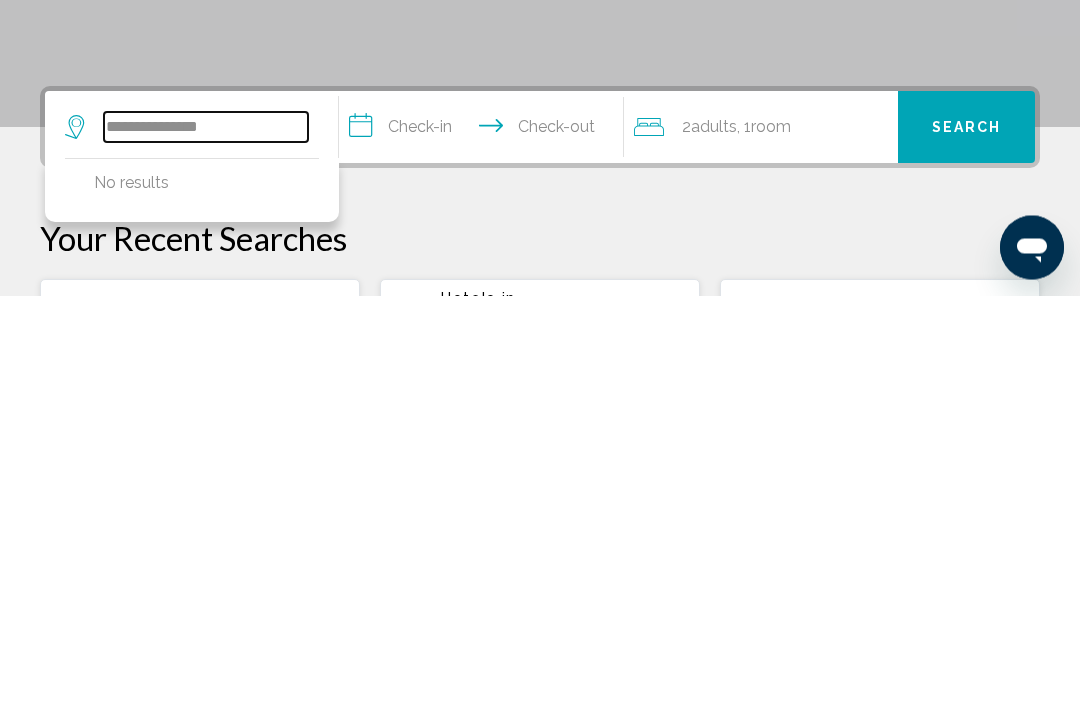 scroll, scrollTop: 85, scrollLeft: 0, axis: vertical 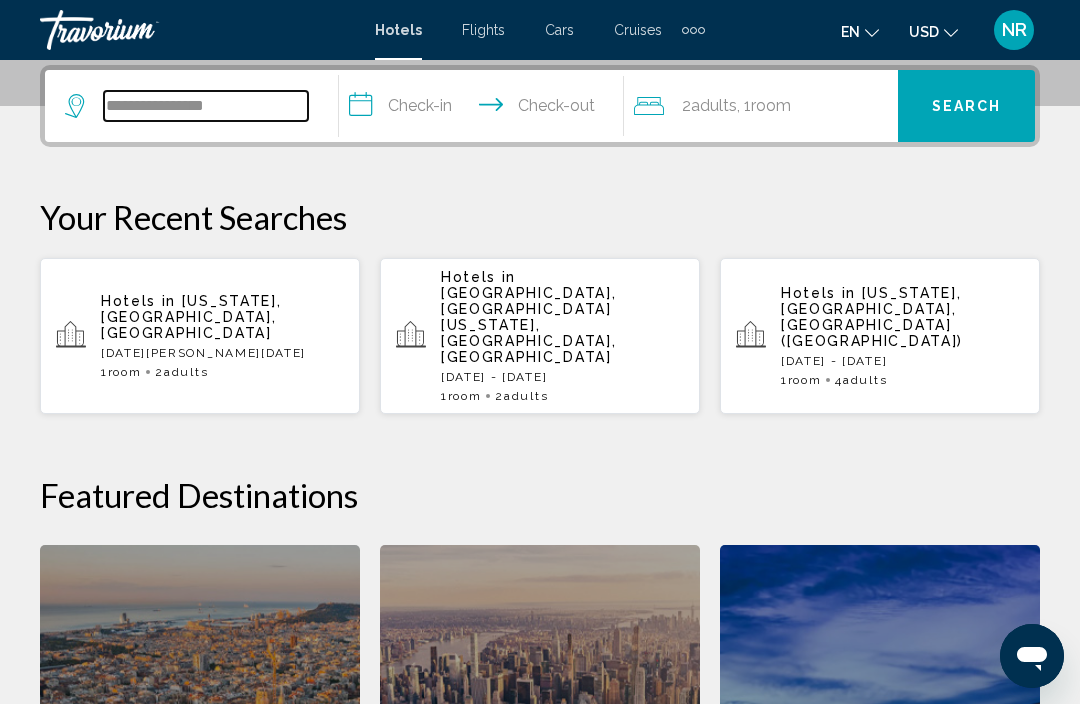 click on "**********" at bounding box center (206, 106) 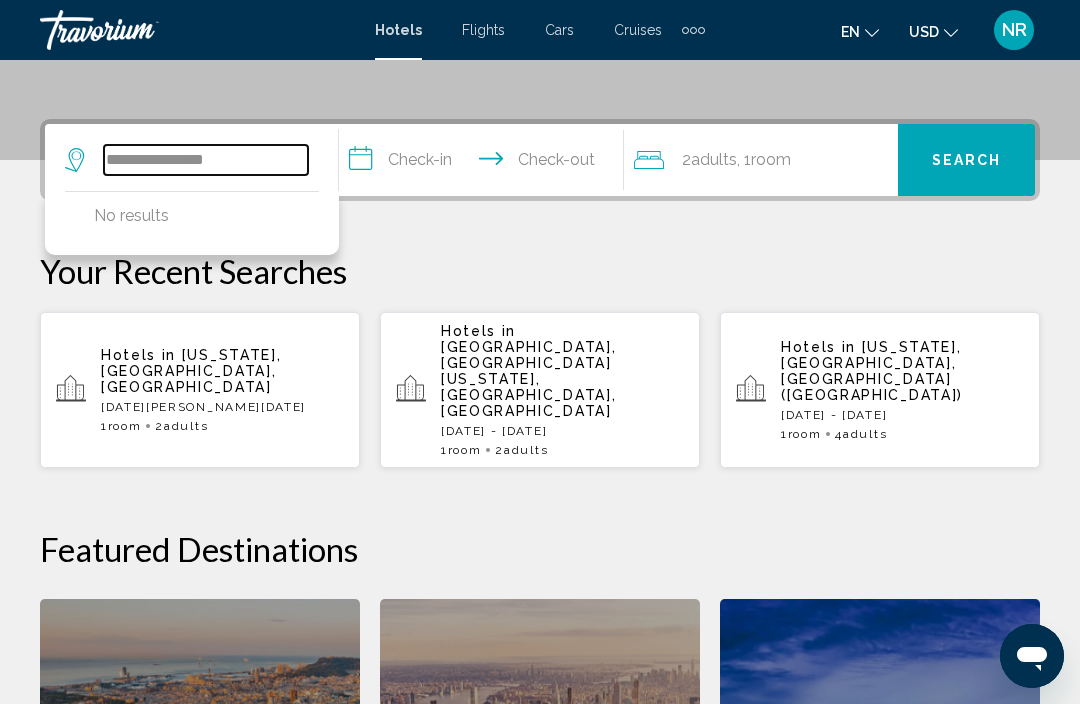 scroll, scrollTop: 438, scrollLeft: 0, axis: vertical 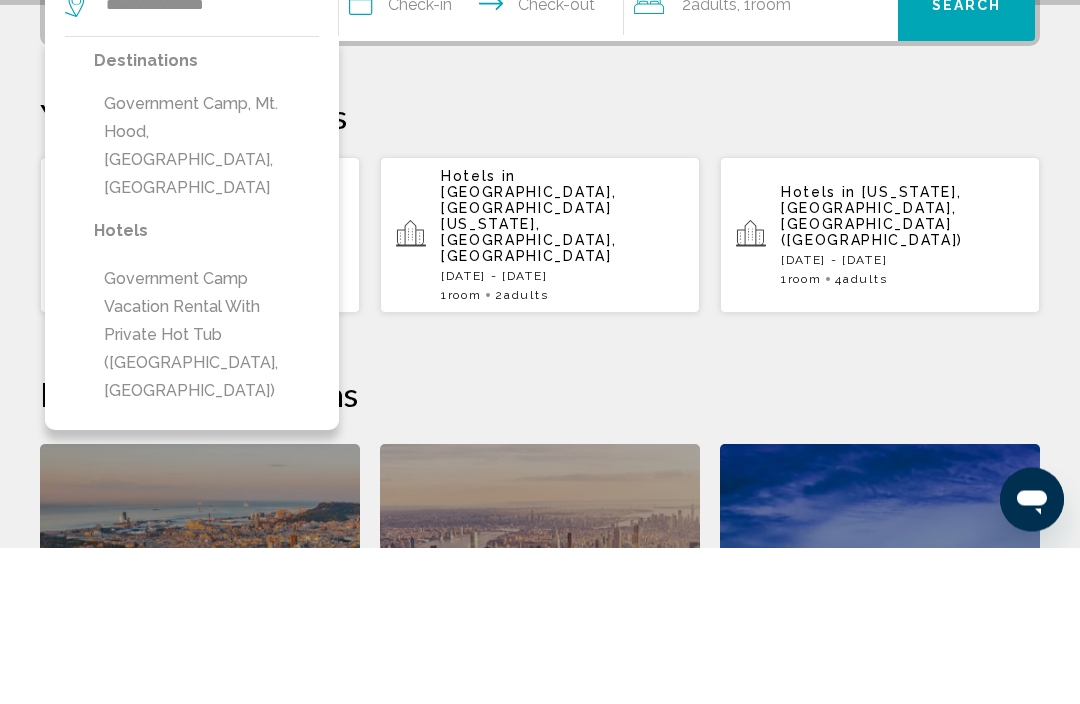 click on "Government Camp Vacation Rental with Private Hot Tub (OR, US)" at bounding box center [206, 492] 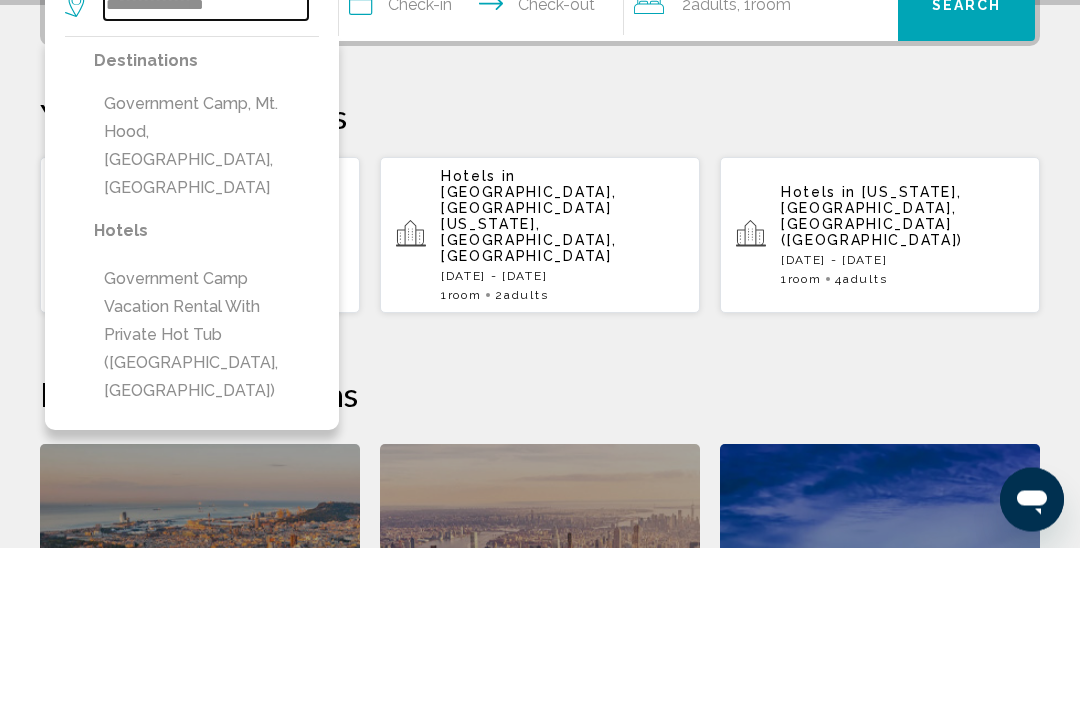 type on "**********" 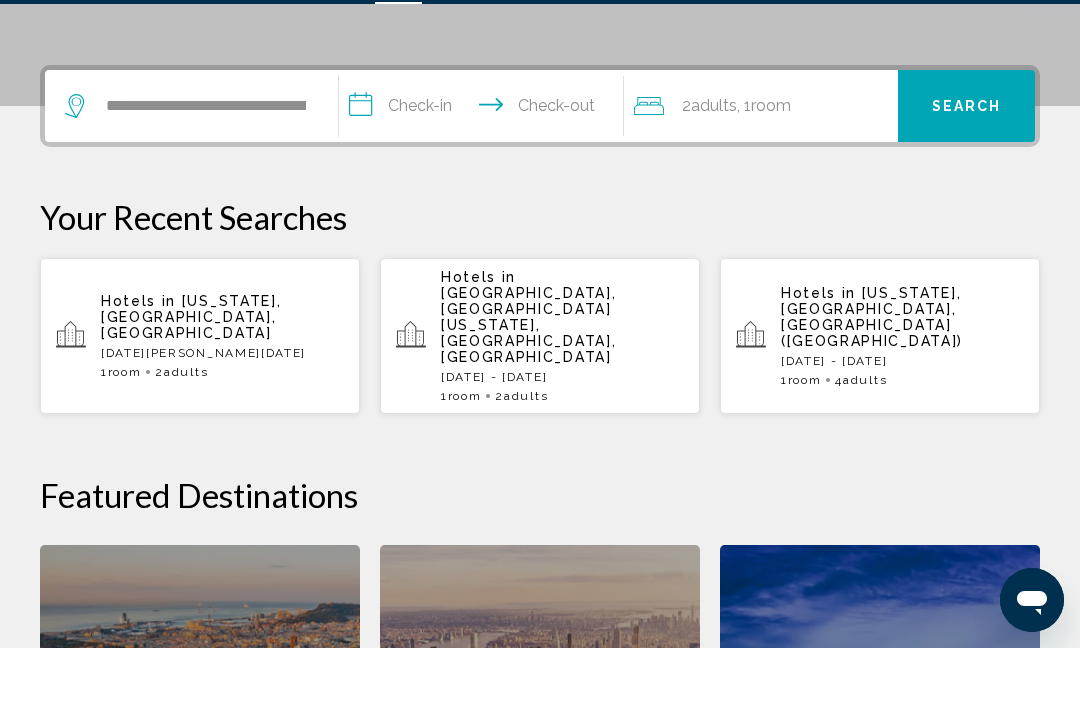 click on "**********" at bounding box center [485, 165] 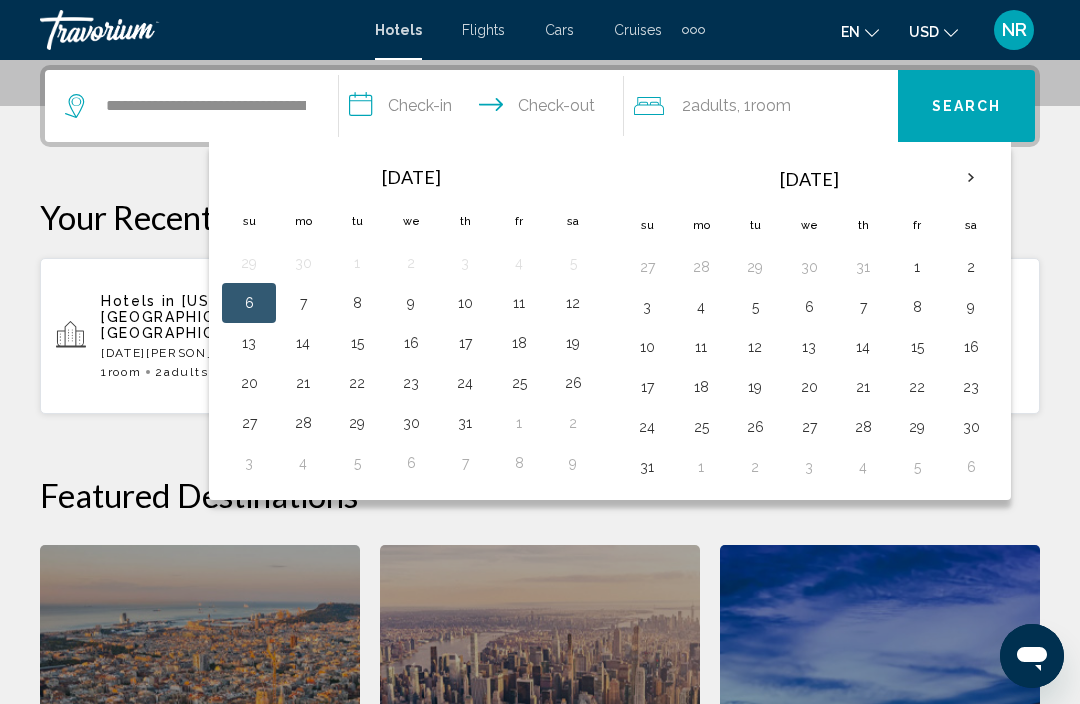 click at bounding box center [971, 178] 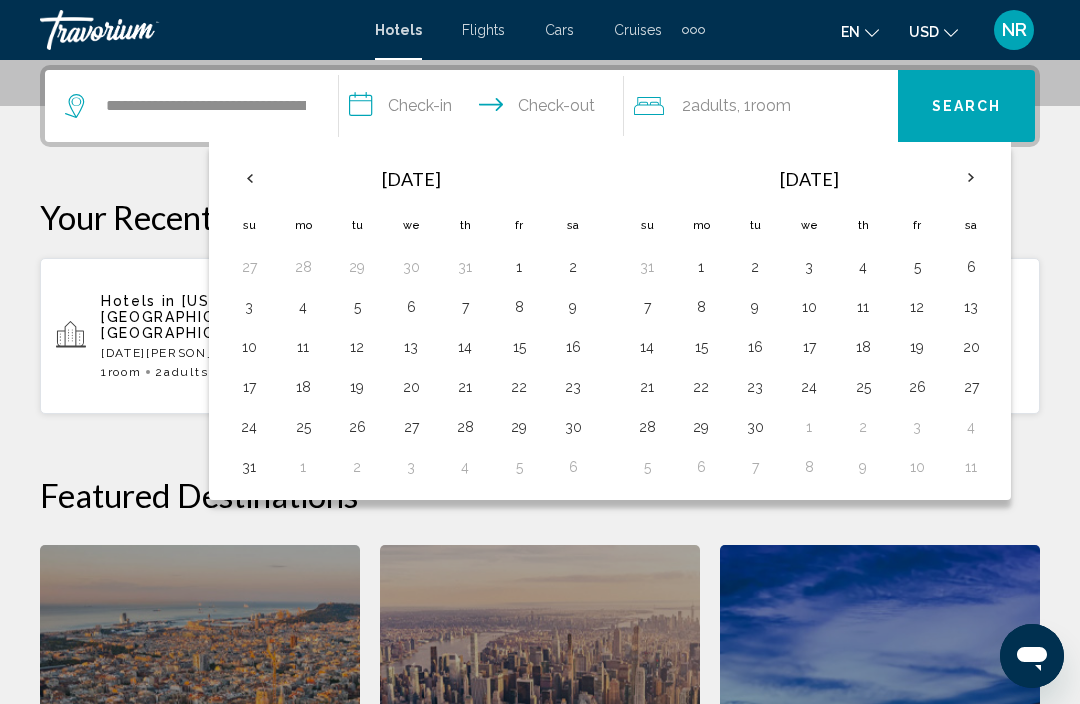click at bounding box center (971, 178) 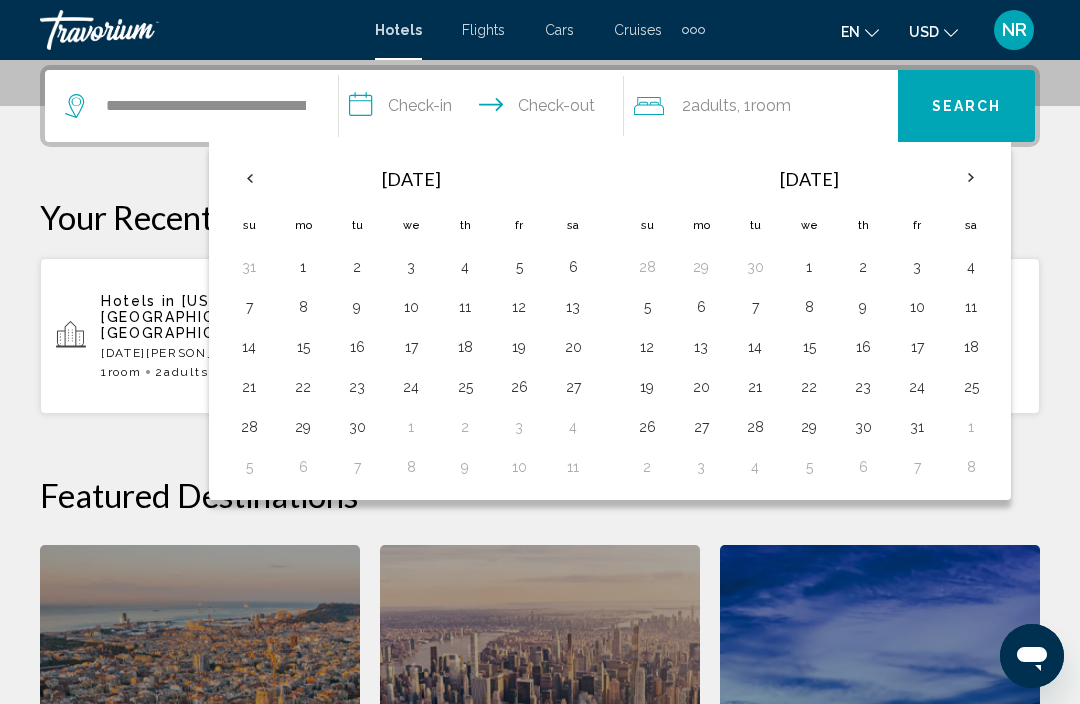 click at bounding box center [971, 178] 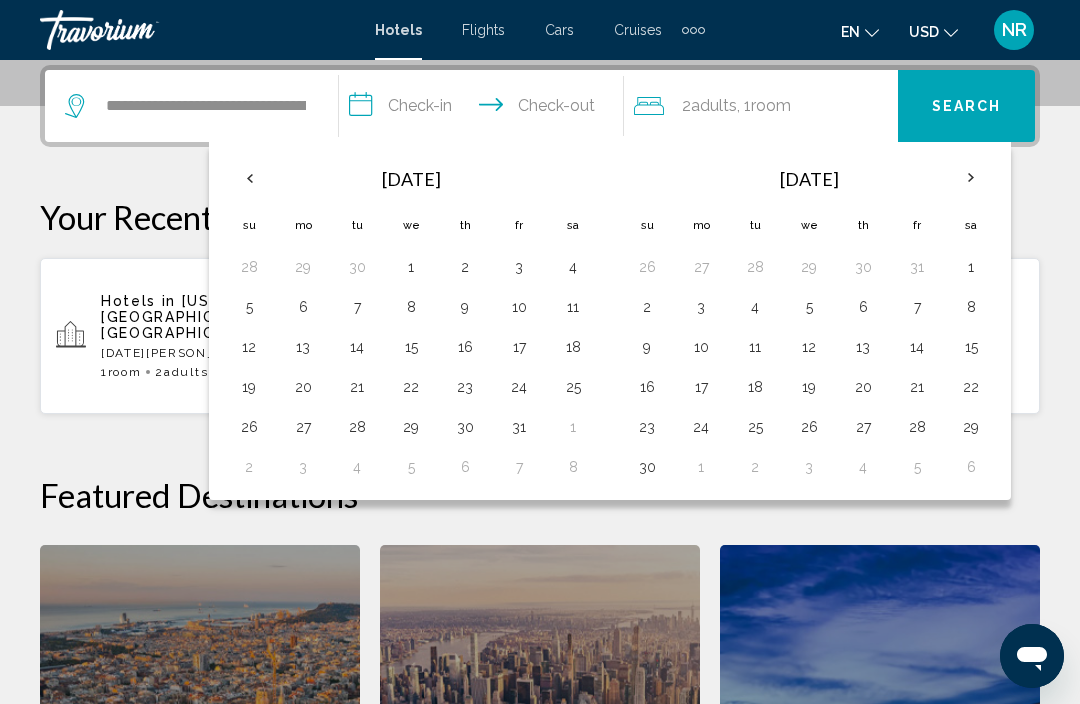 click at bounding box center (971, 178) 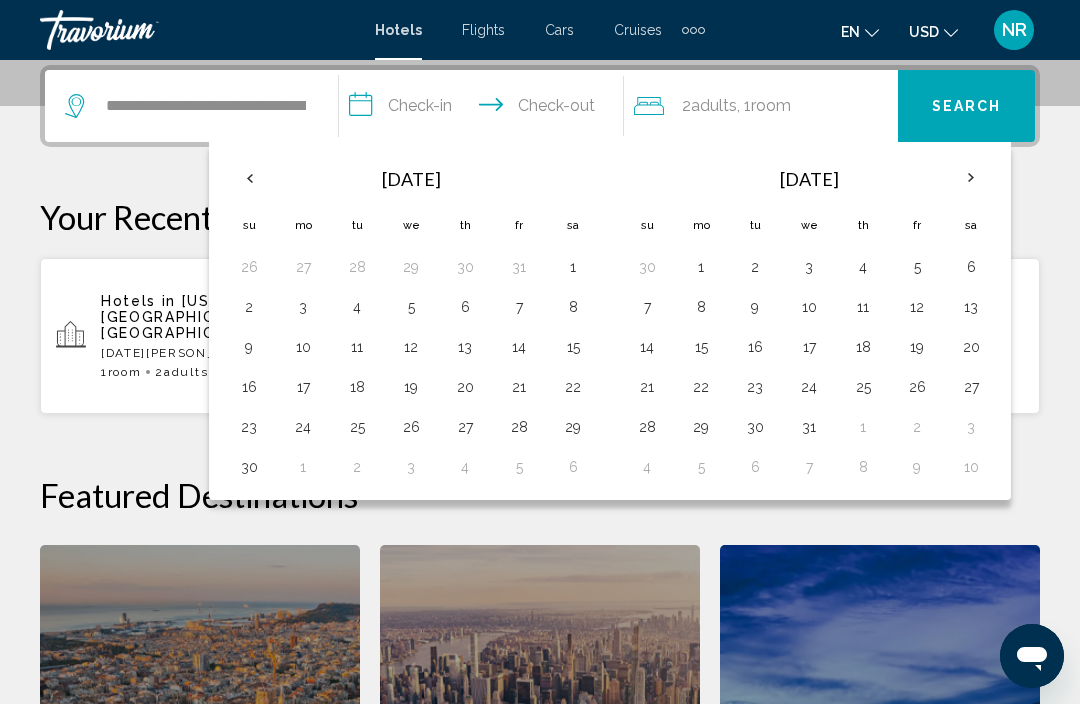 click on "31" at bounding box center (809, 427) 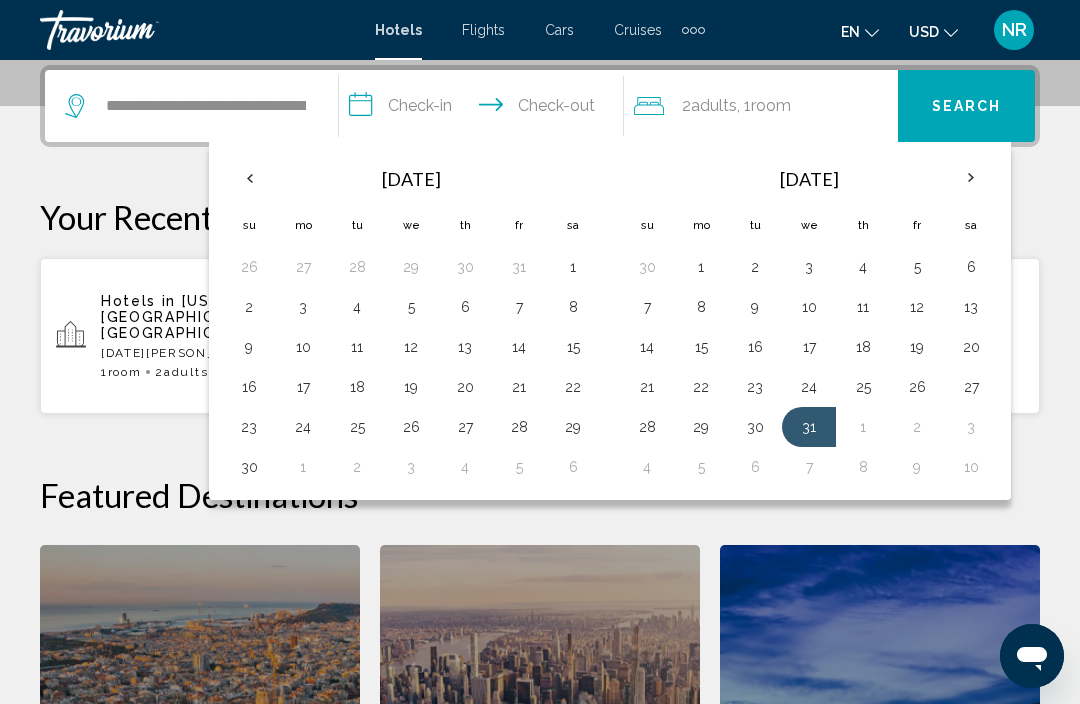 click at bounding box center (971, 178) 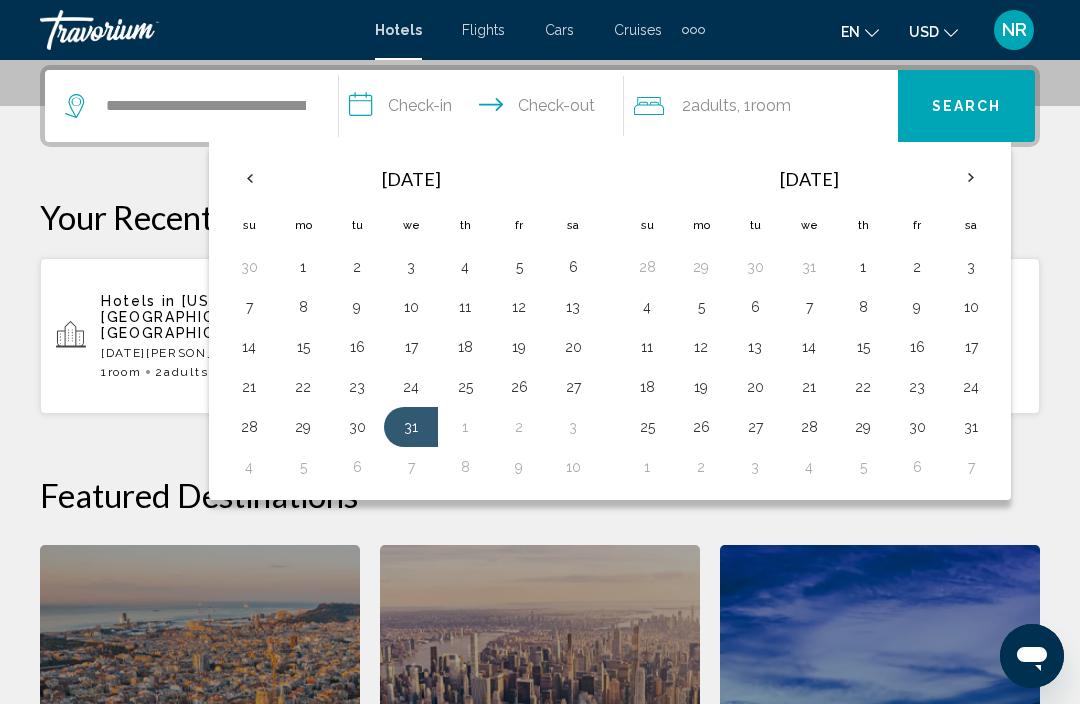 click on "1" at bounding box center [863, 267] 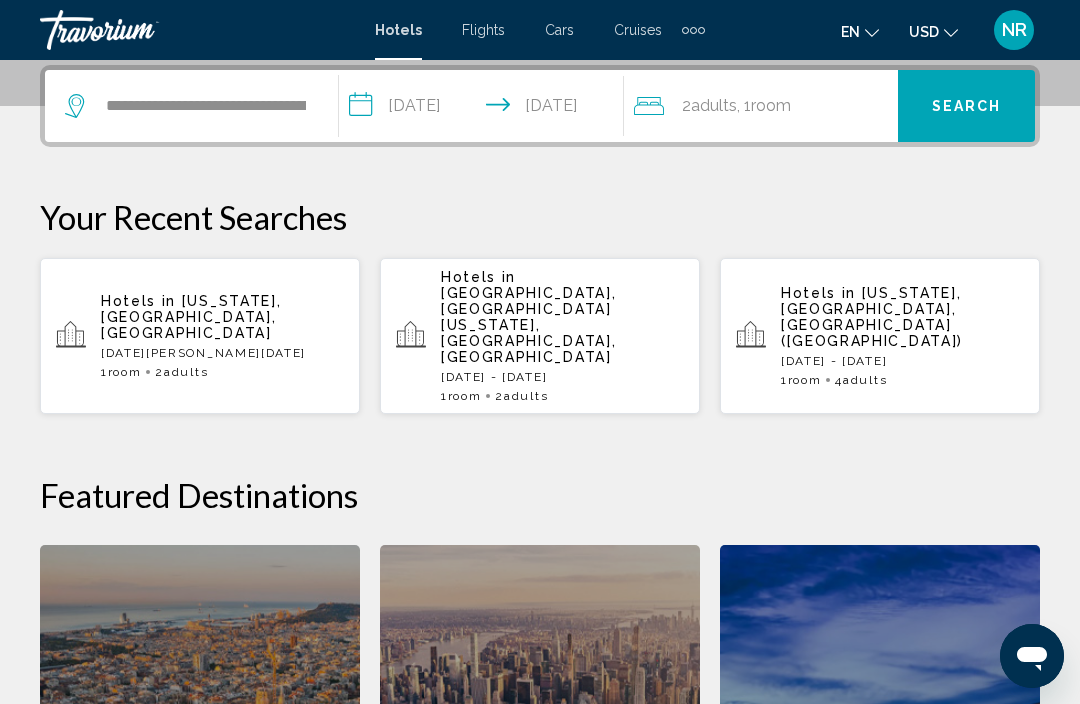 click on "**********" at bounding box center (485, 109) 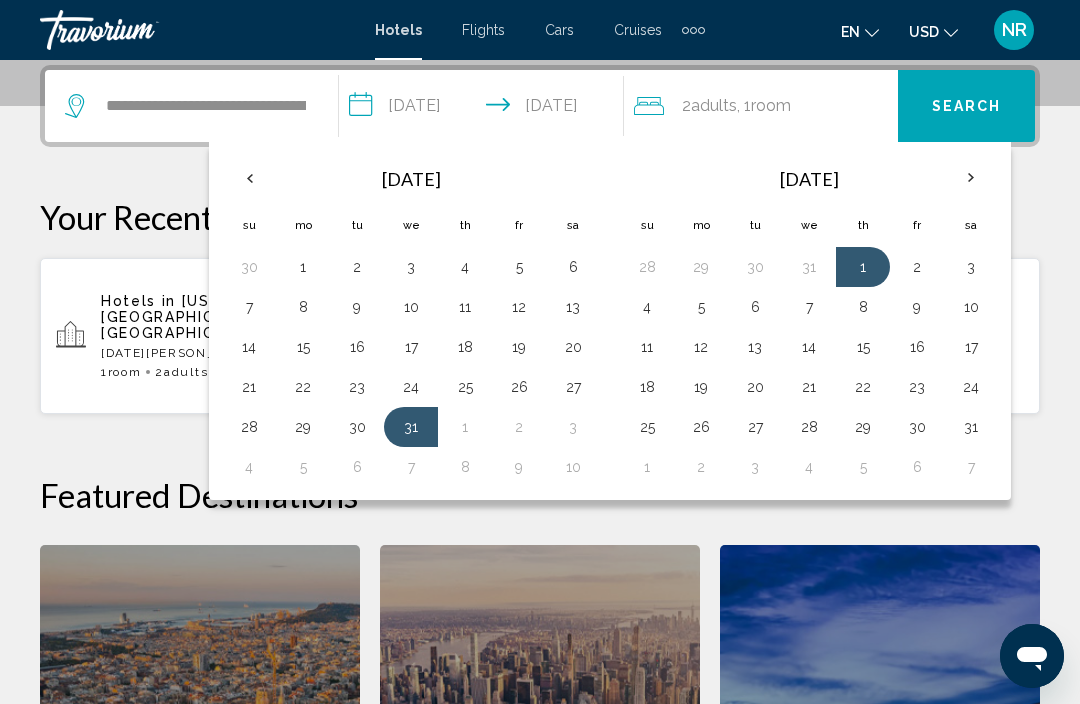 click on "3" at bounding box center (971, 267) 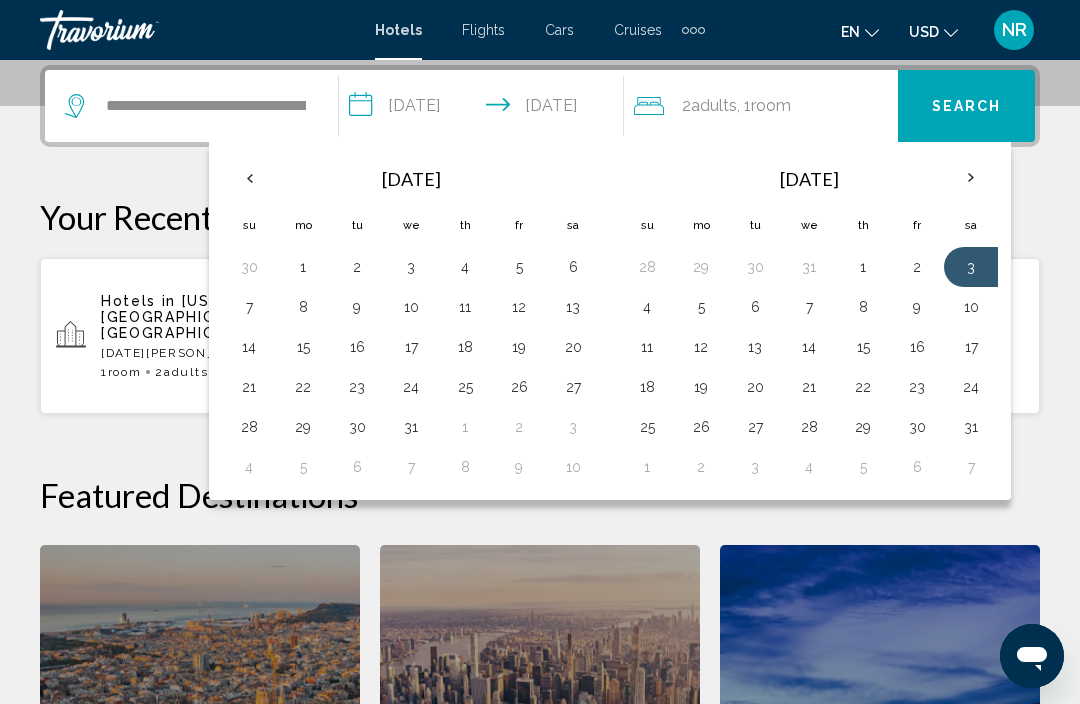 click on "Adults" 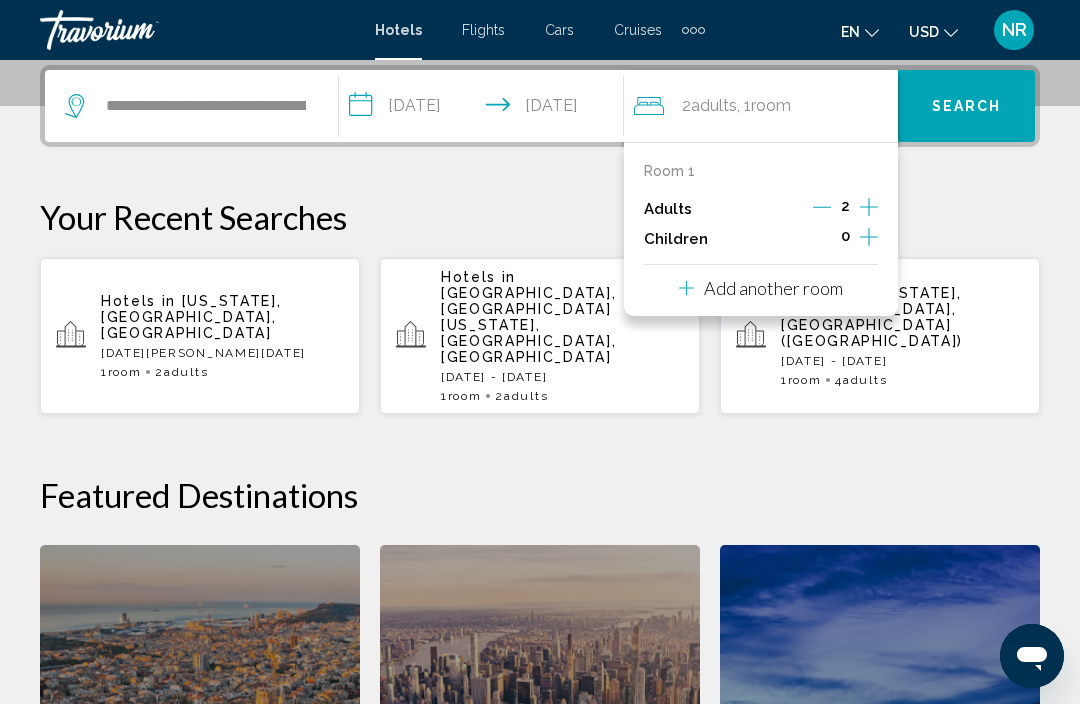 click 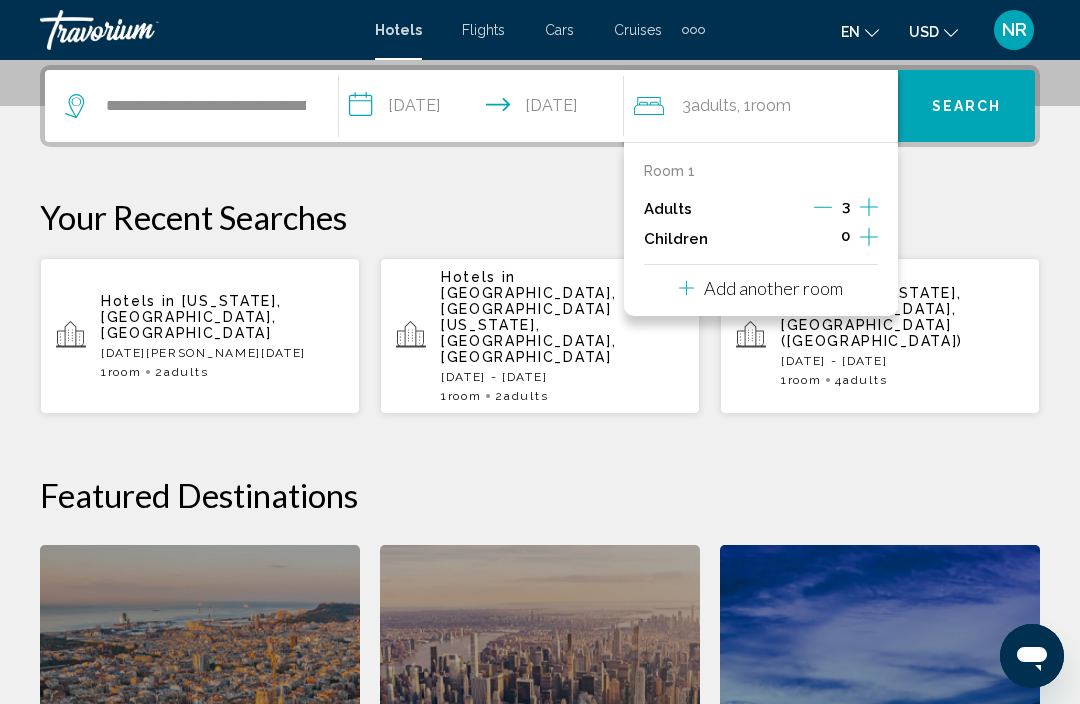 click 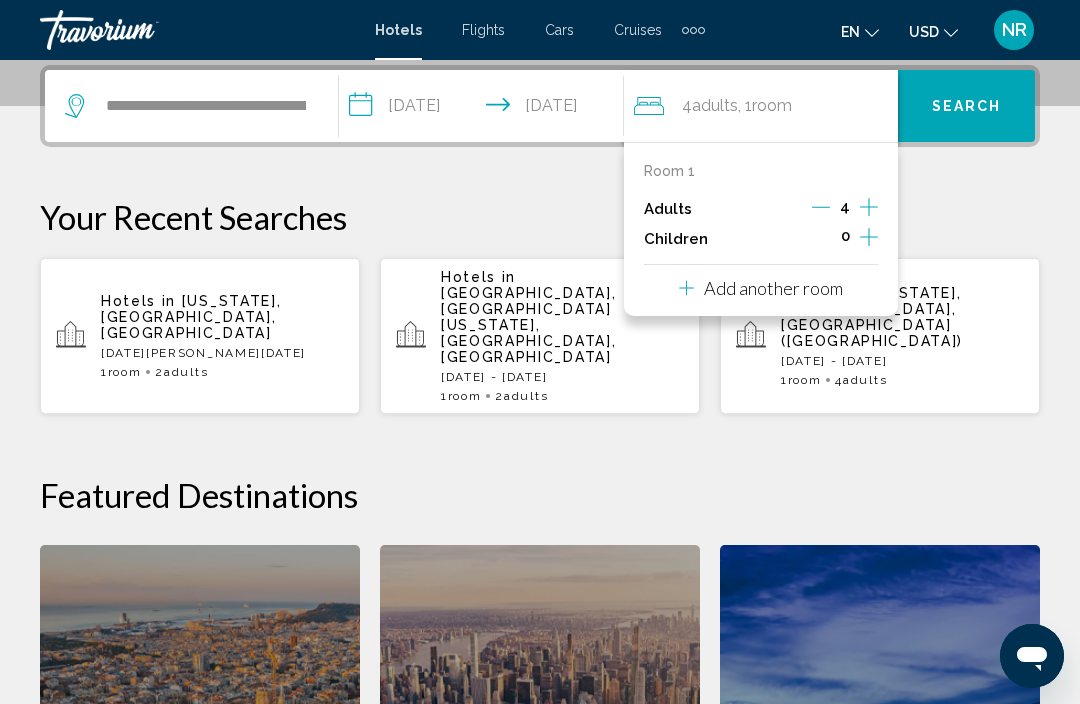 click on "Search" at bounding box center [967, 107] 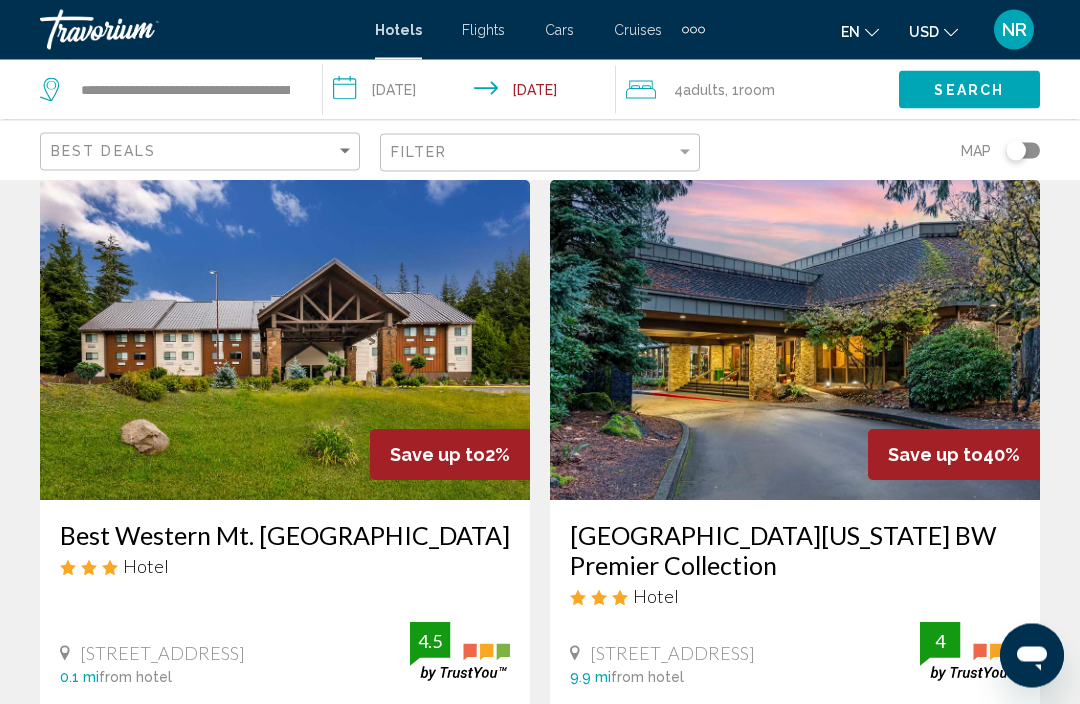 scroll, scrollTop: 70, scrollLeft: 0, axis: vertical 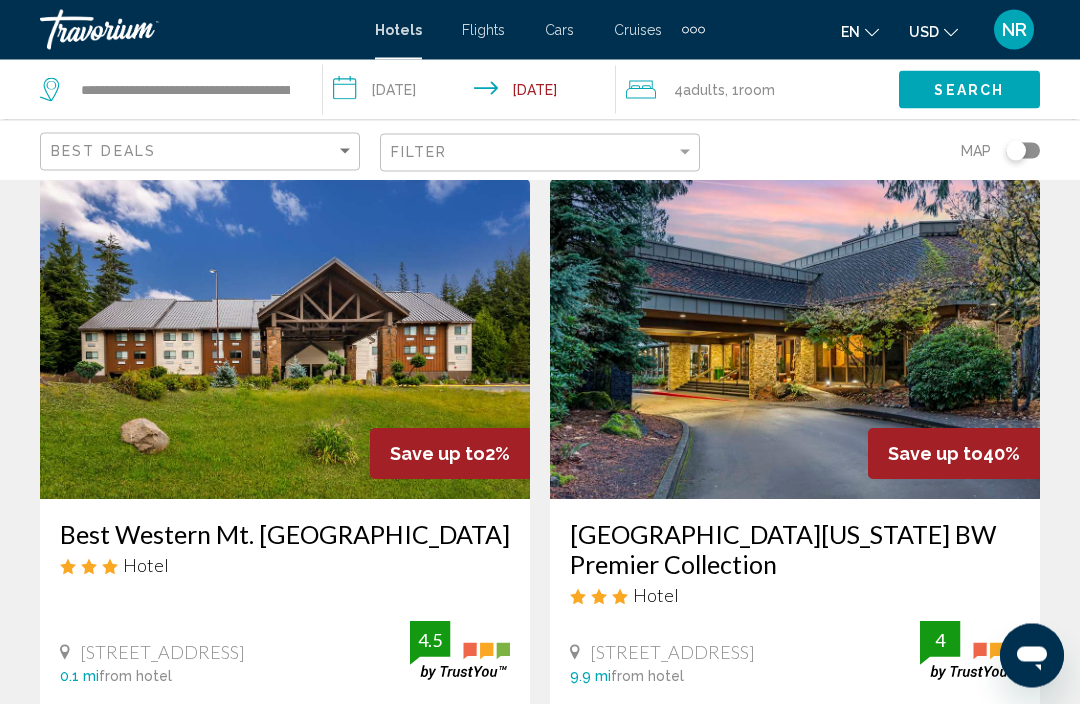 click at bounding box center (795, 340) 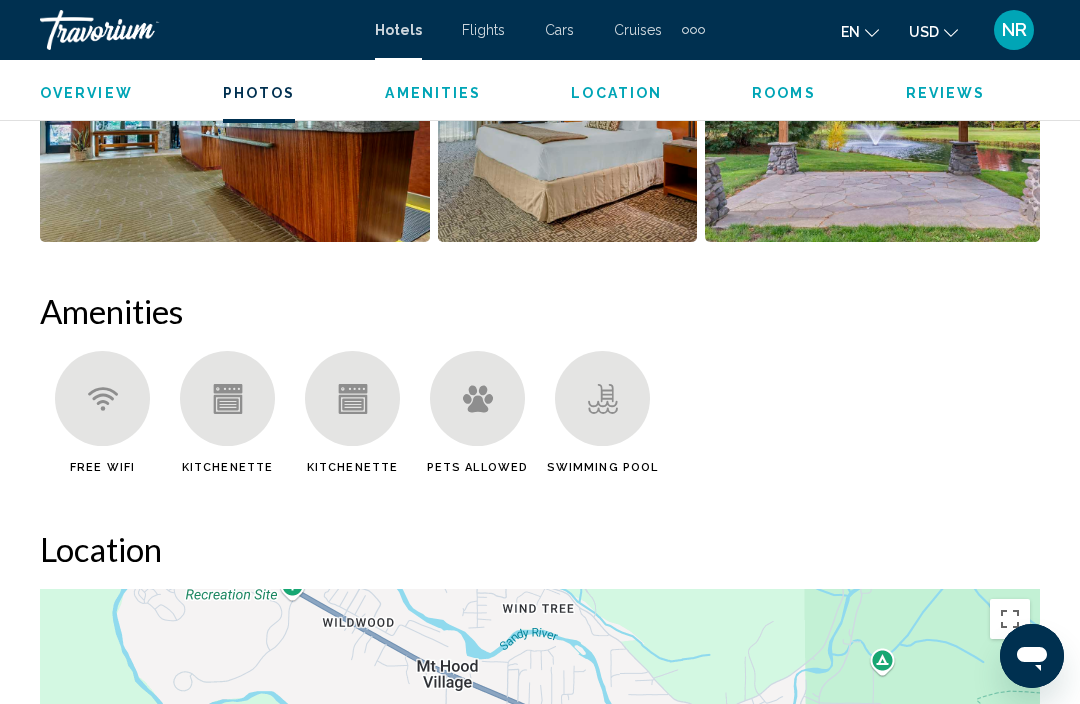scroll, scrollTop: 1682, scrollLeft: 0, axis: vertical 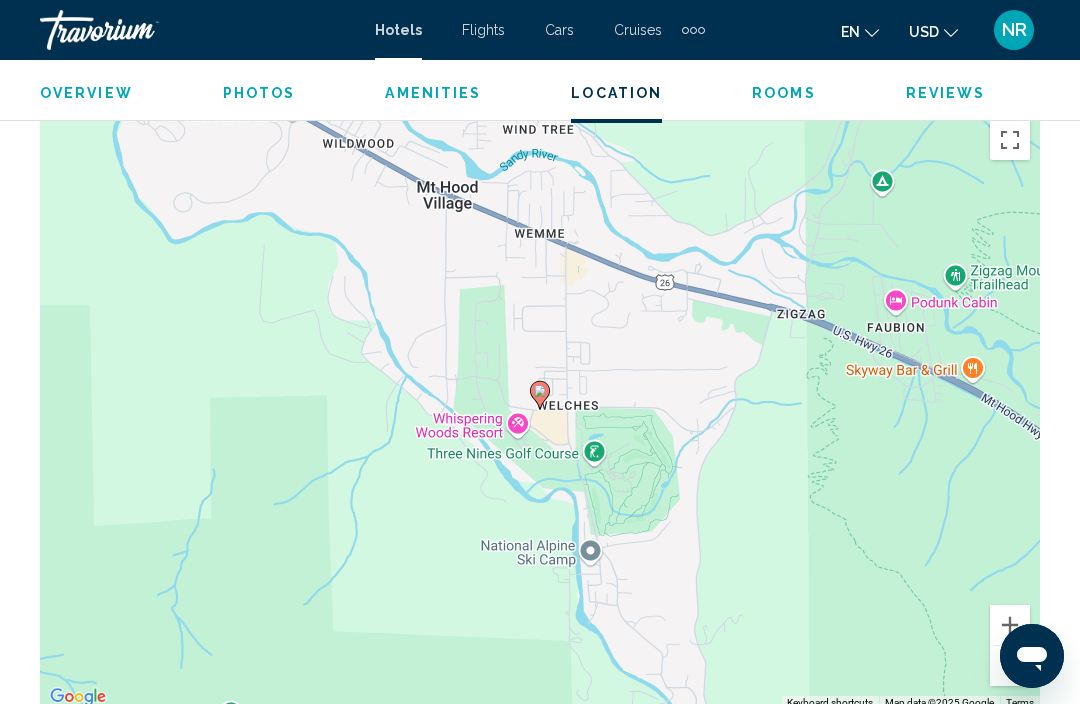 click at bounding box center (1010, 666) 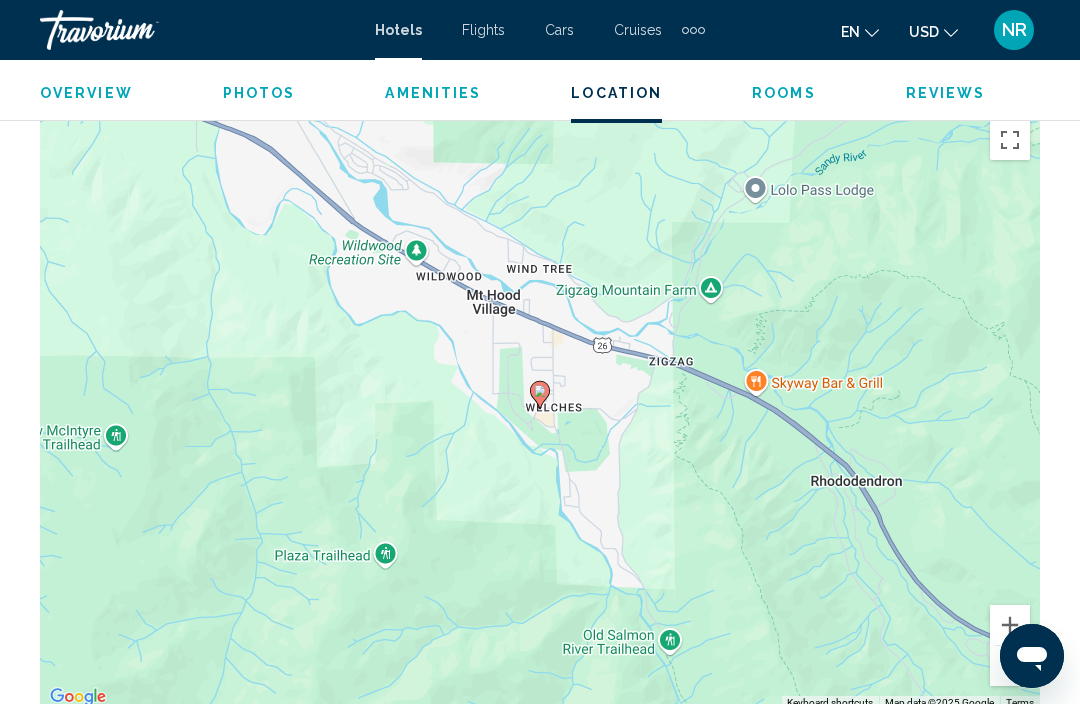 click at bounding box center (1010, 666) 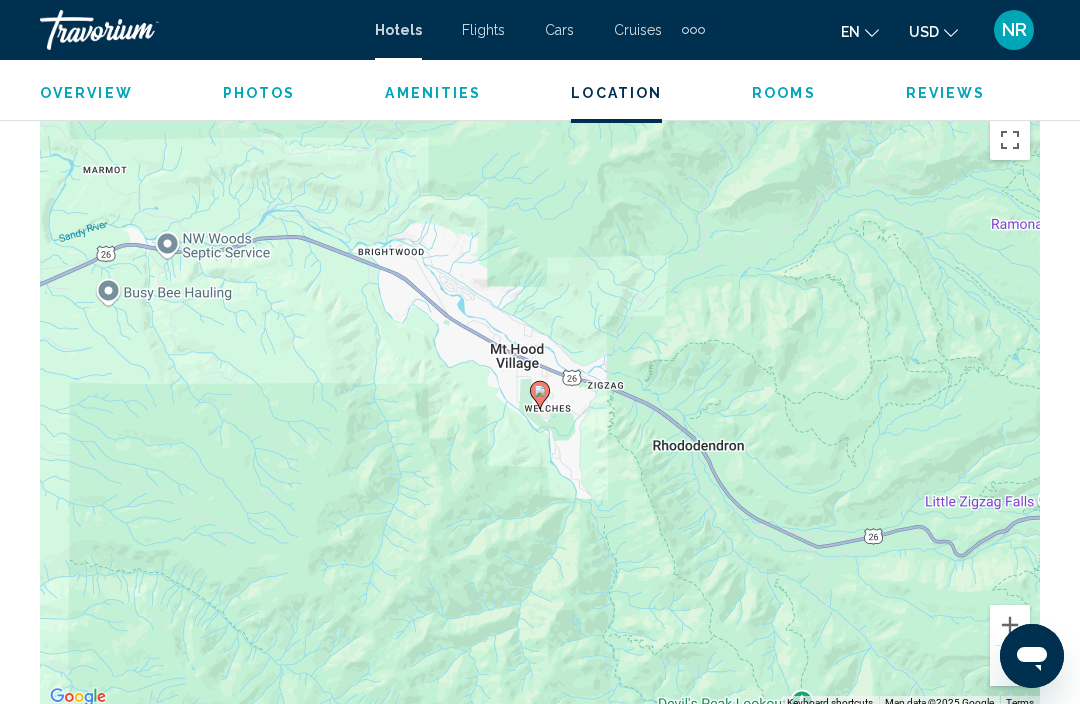 click at bounding box center (1010, 666) 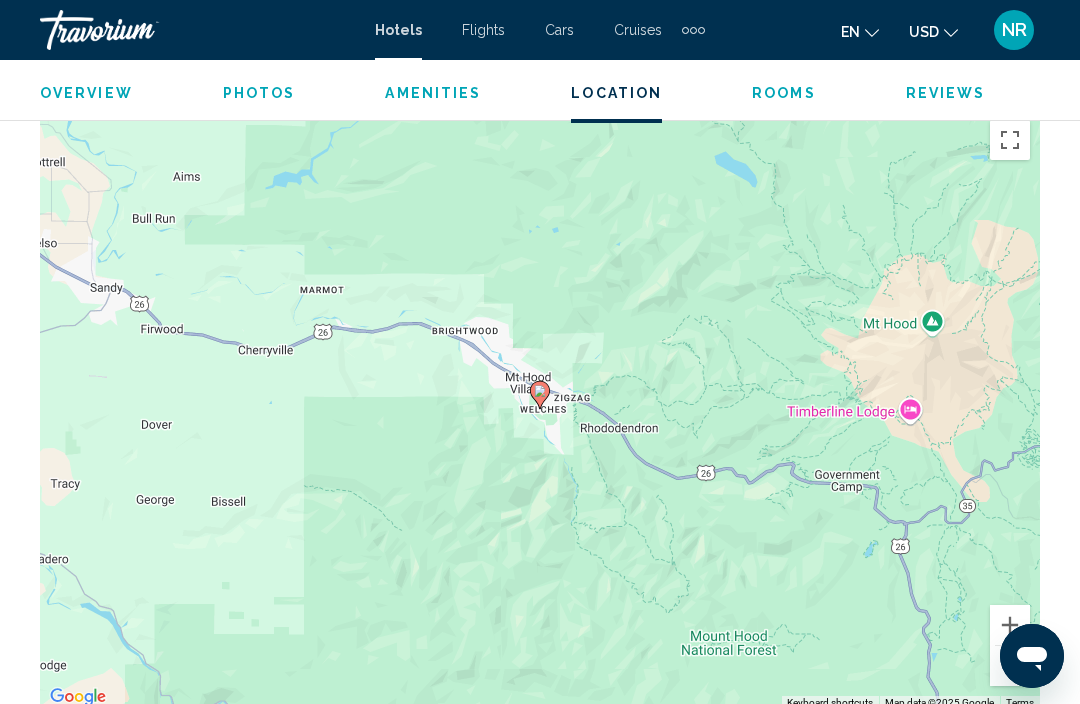 click at bounding box center (1010, 625) 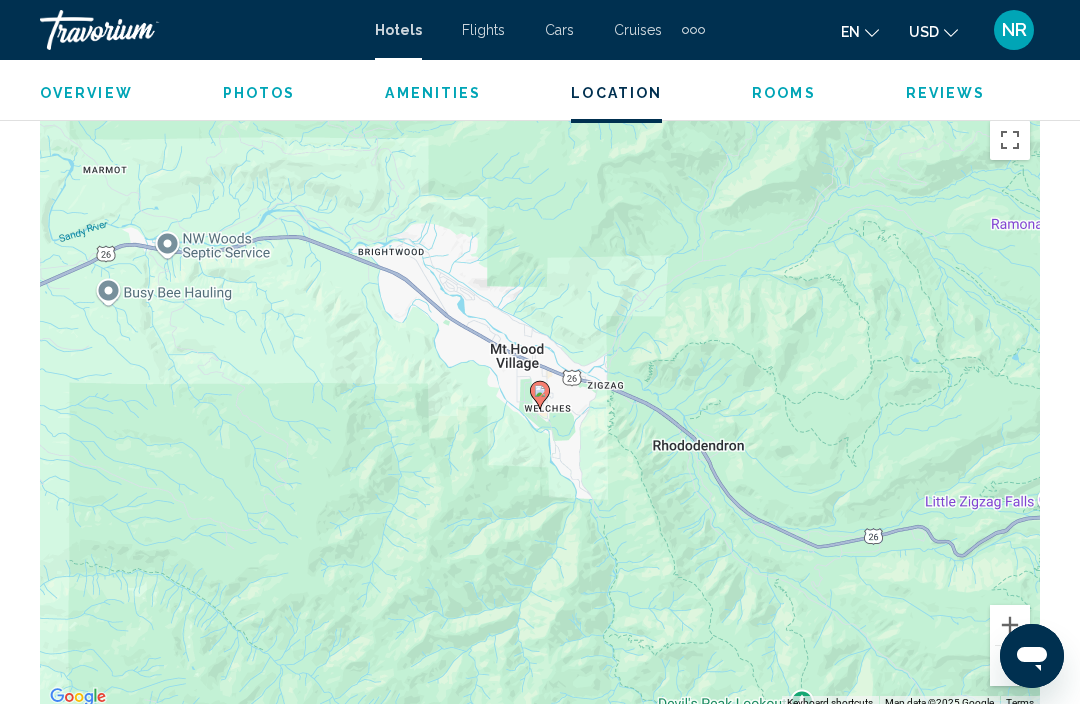 click at bounding box center [1010, 625] 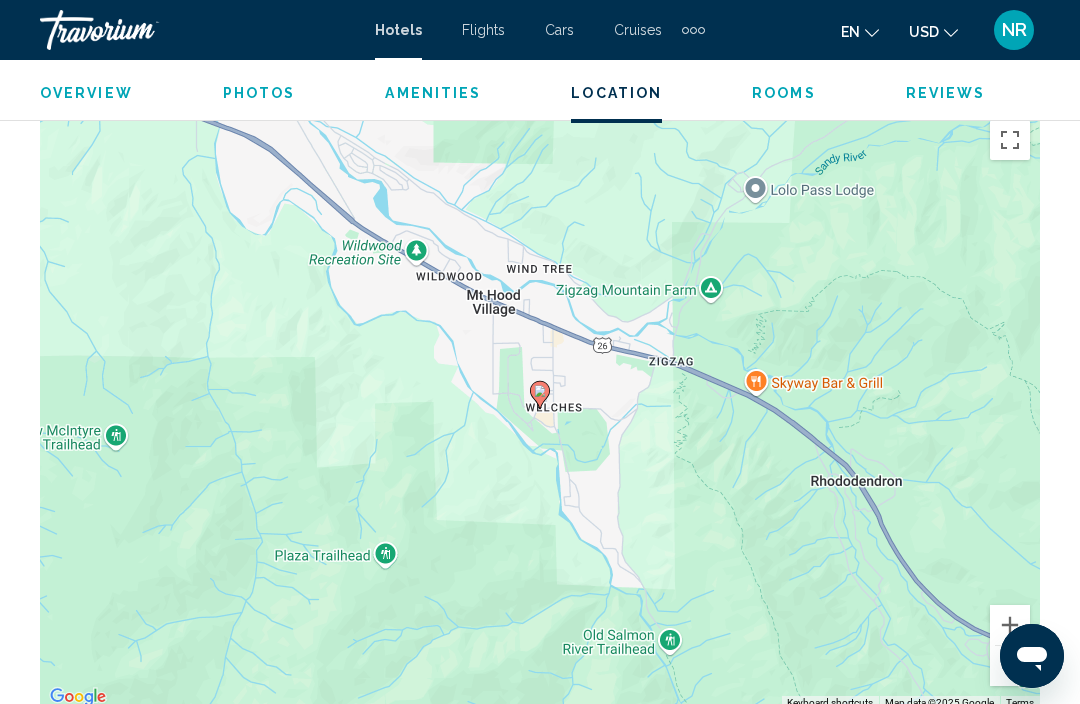 click at bounding box center [1010, 625] 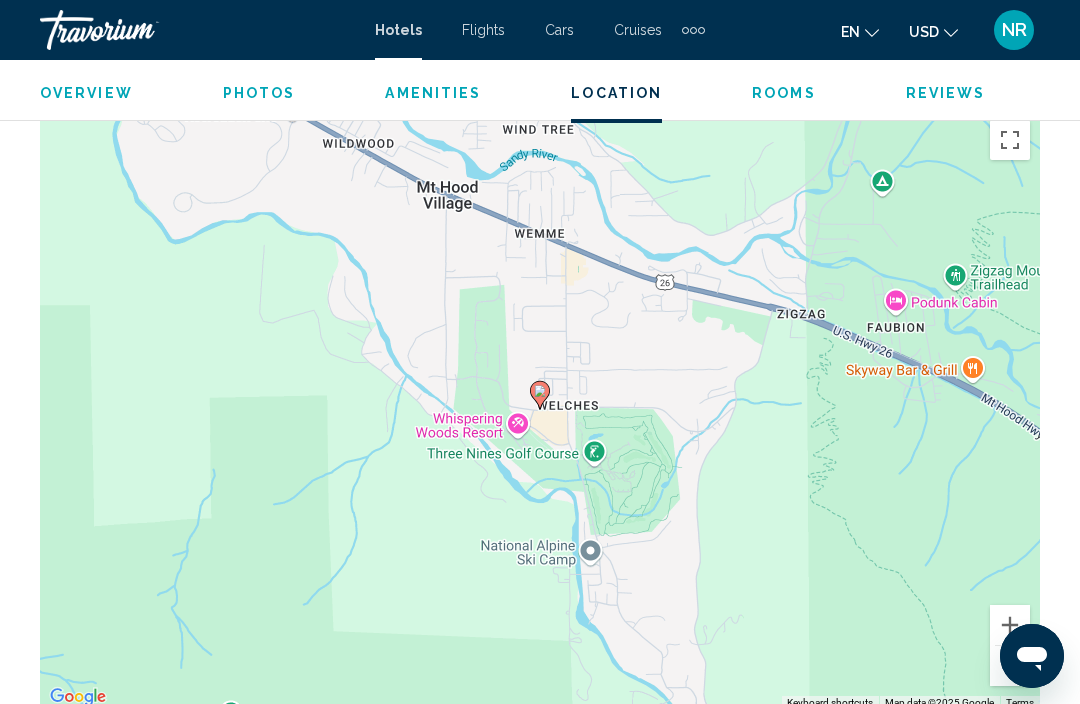 click at bounding box center [1010, 625] 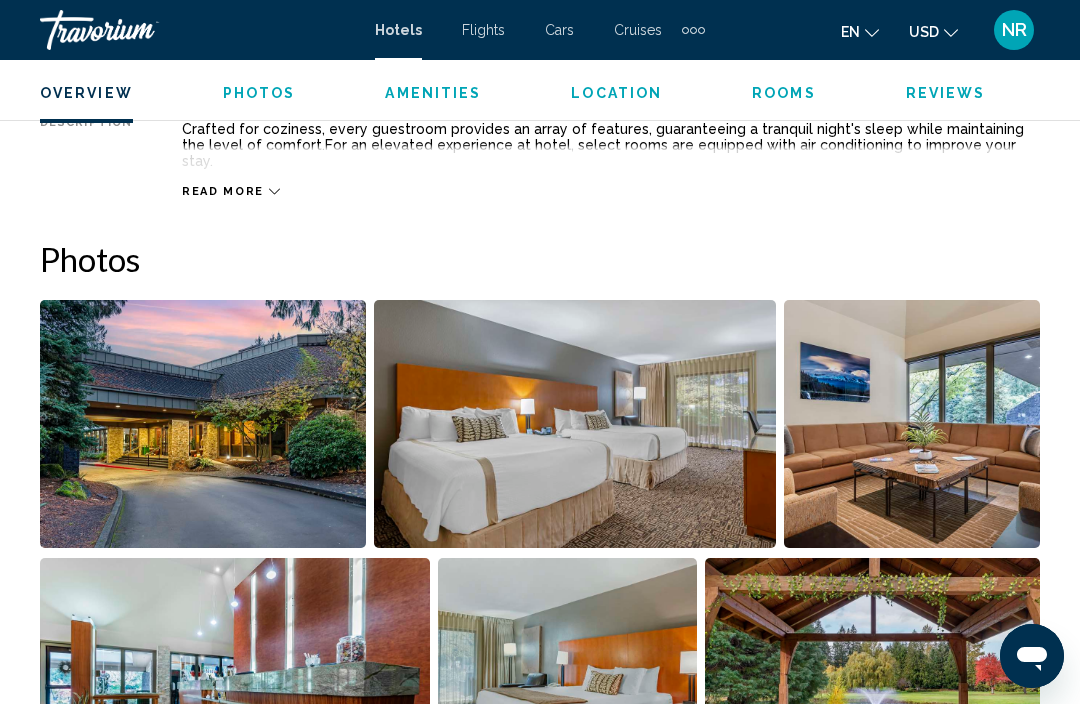 scroll, scrollTop: 1115, scrollLeft: 0, axis: vertical 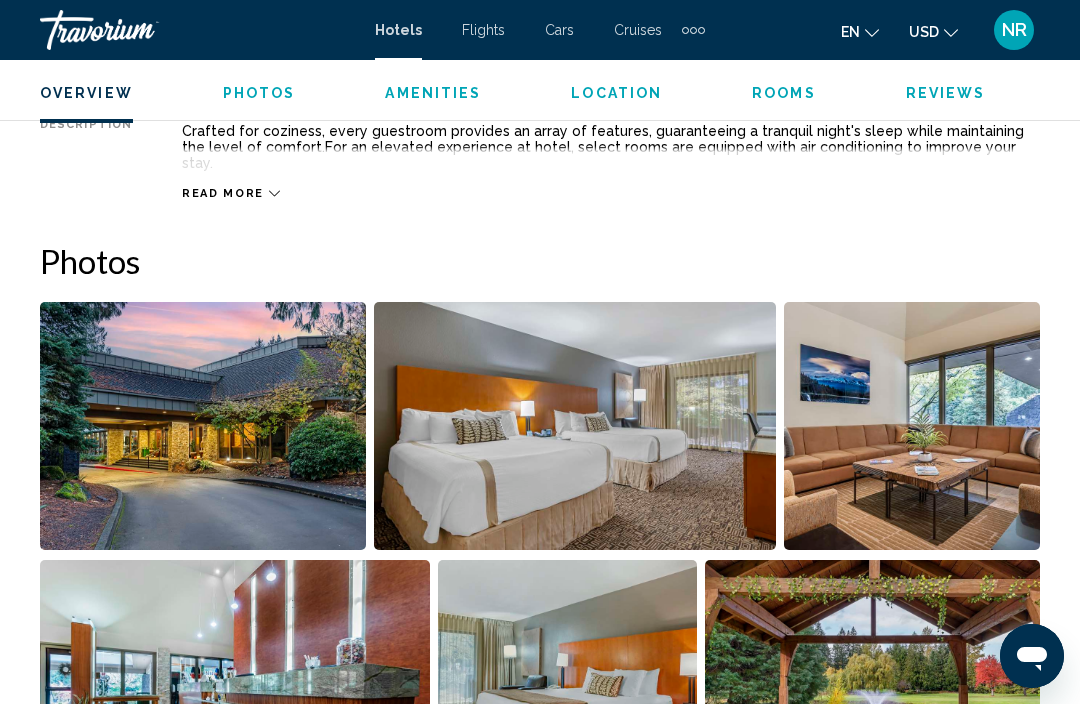 click at bounding box center [574, 426] 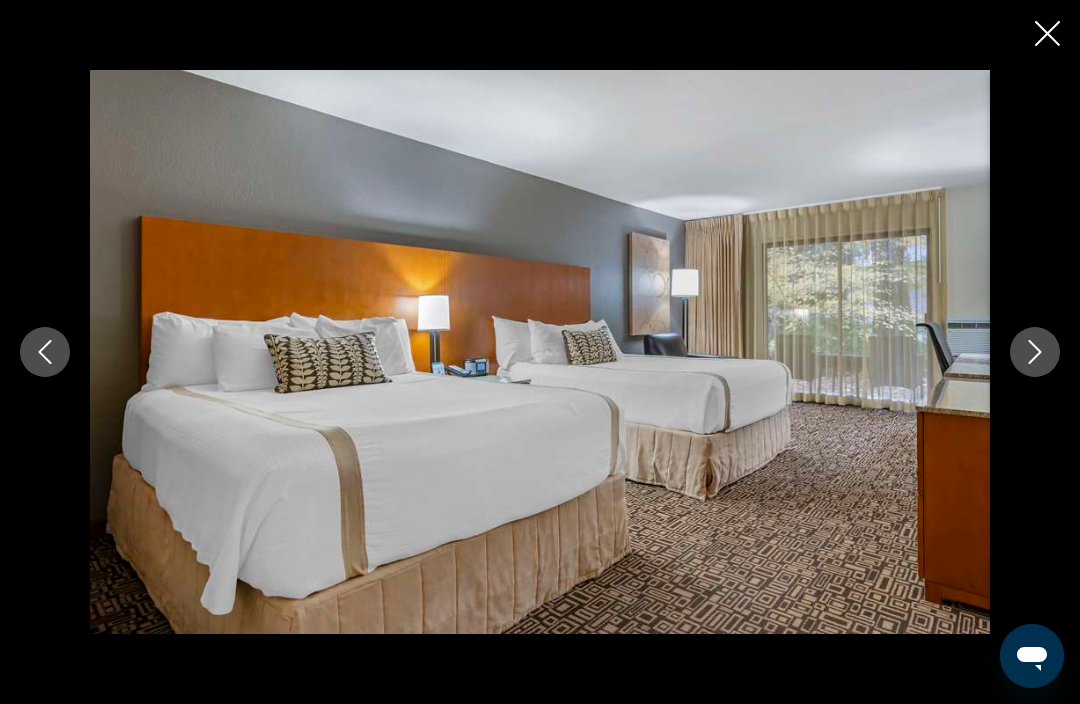 click 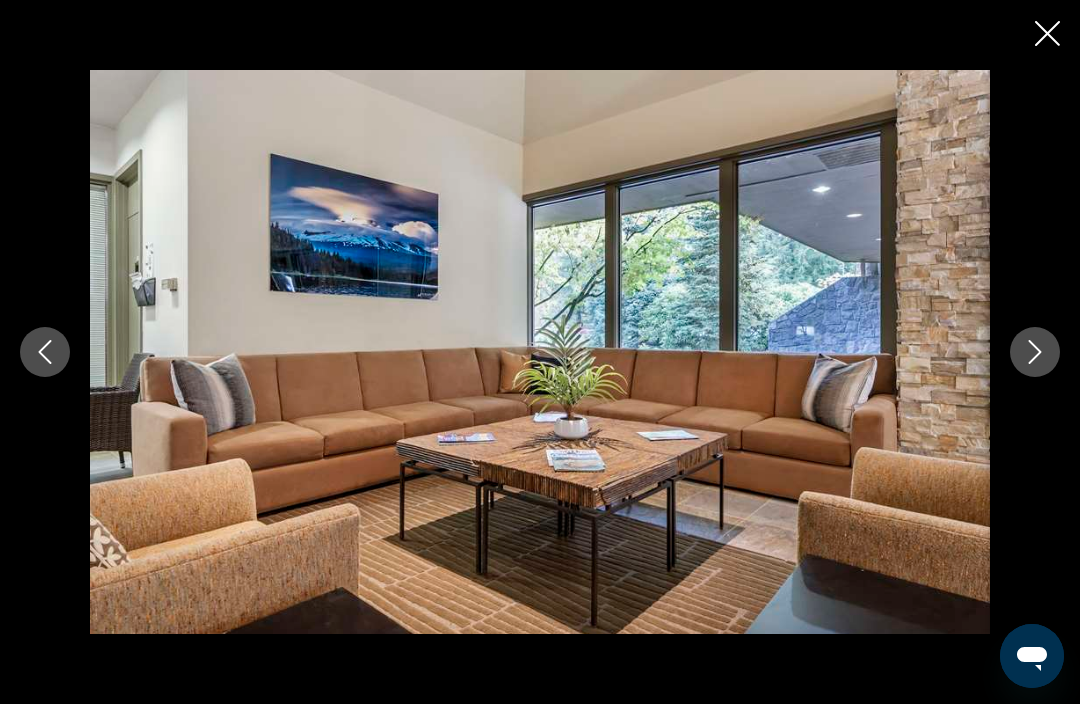 click 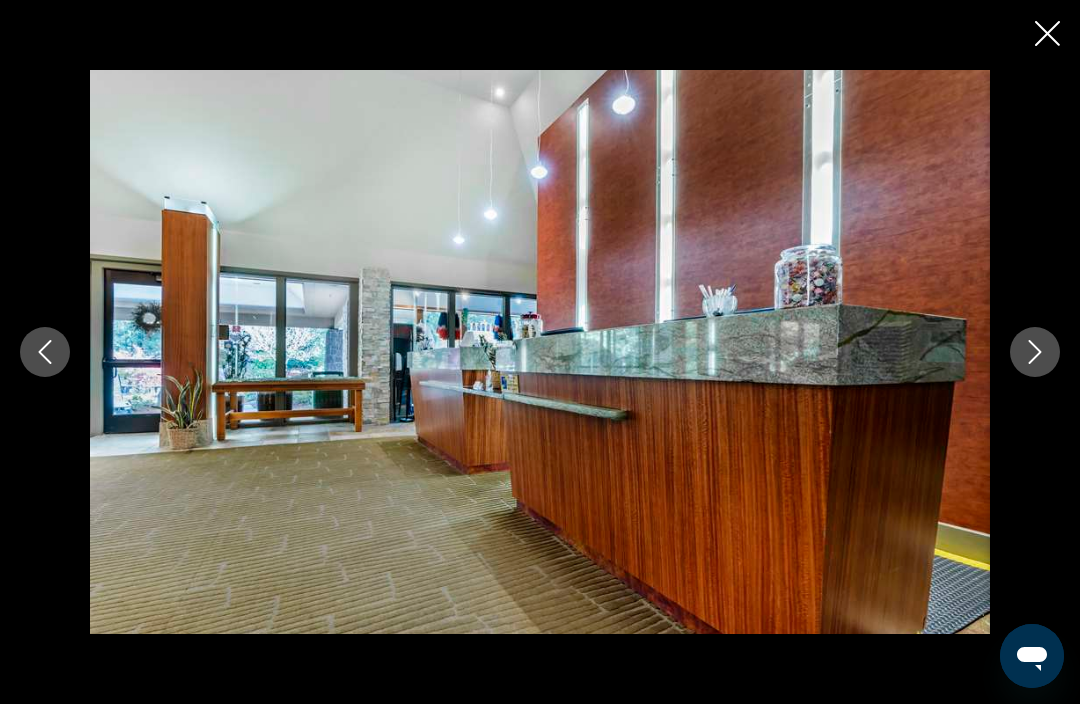 click 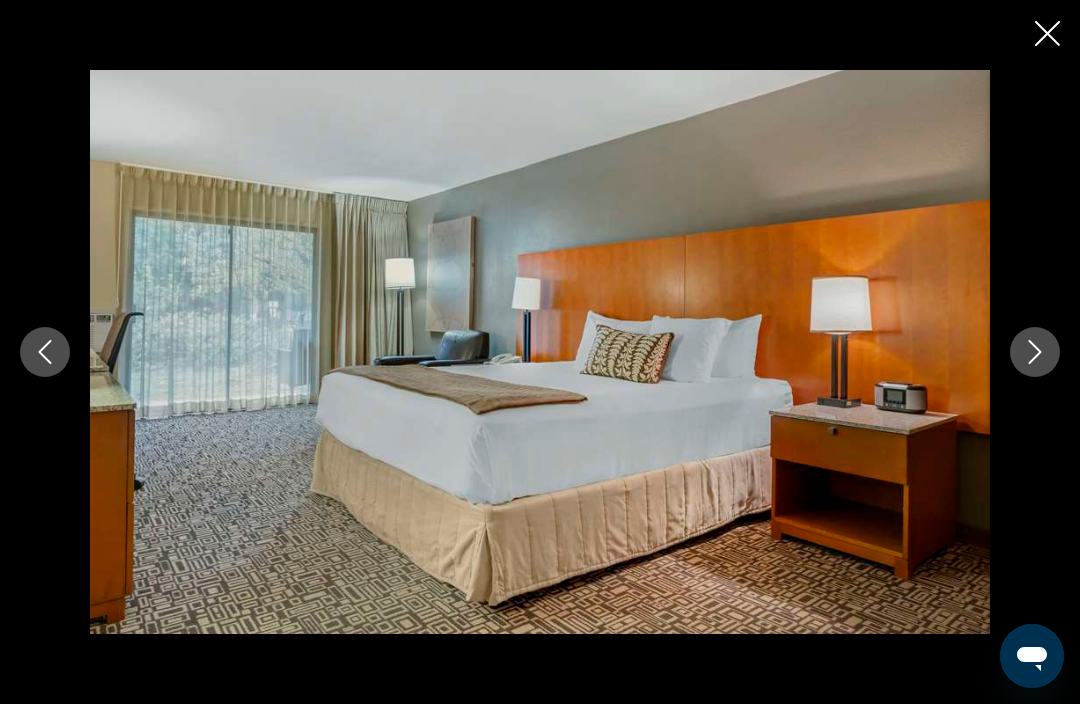 click 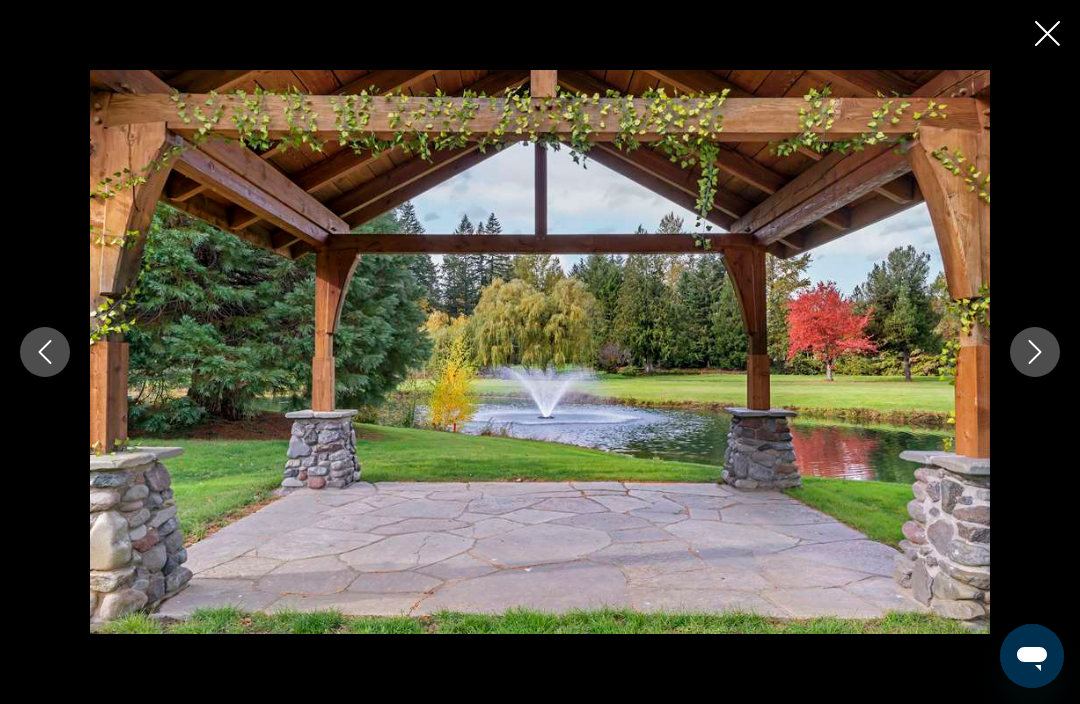 click at bounding box center [1035, 352] 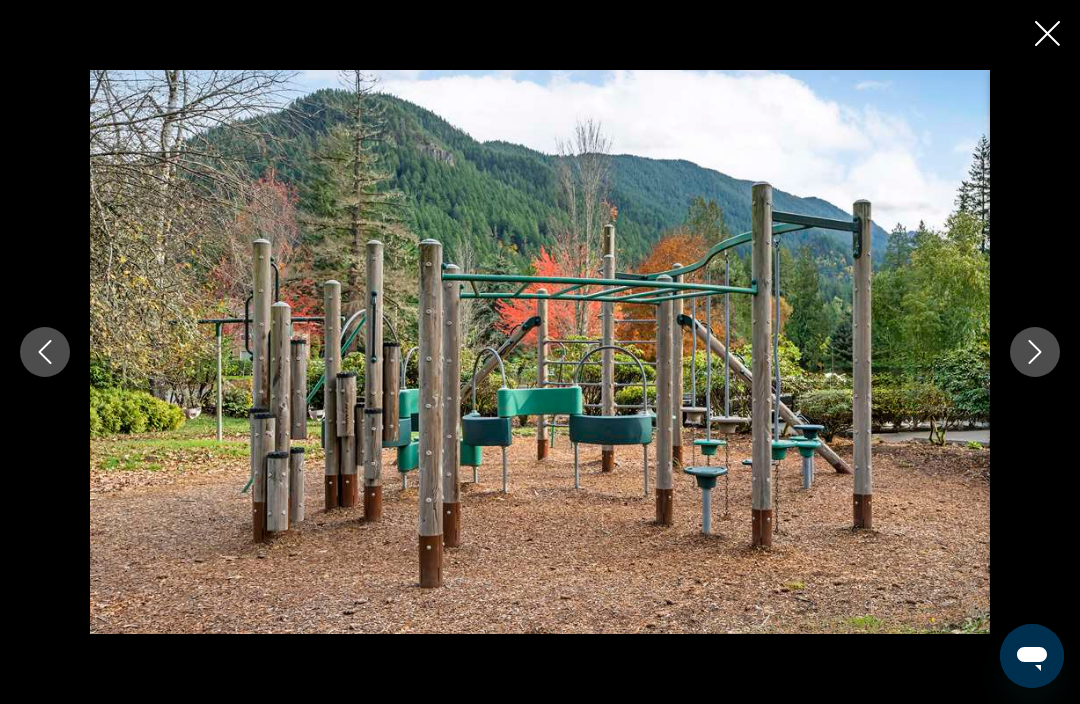 click at bounding box center [1035, 352] 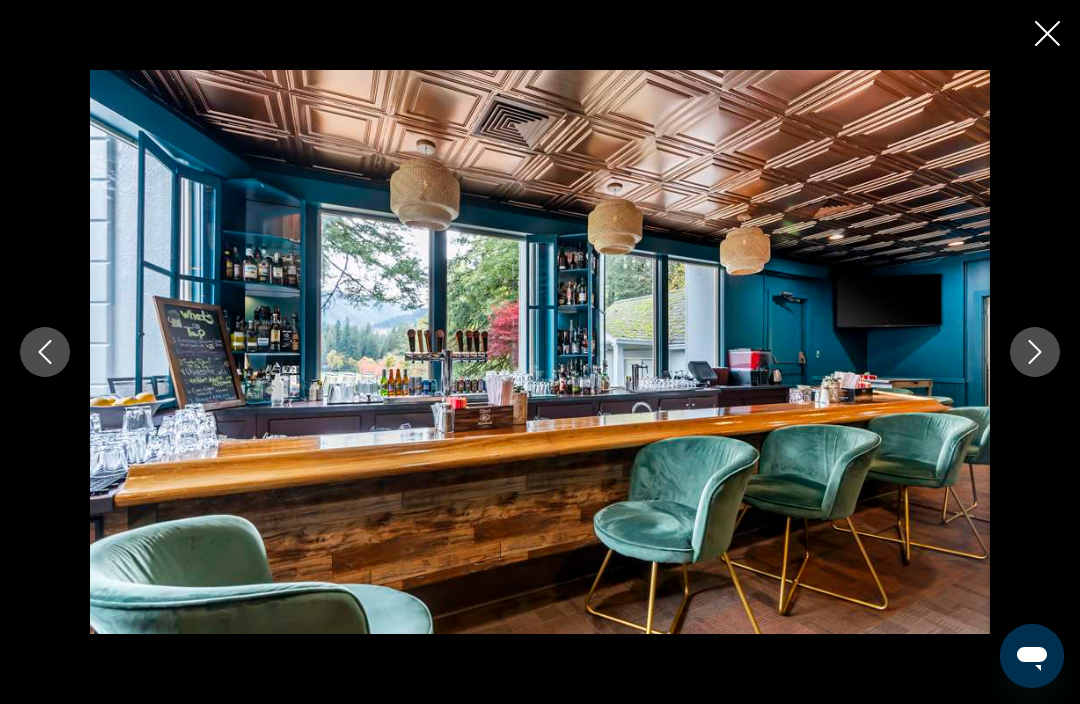 click 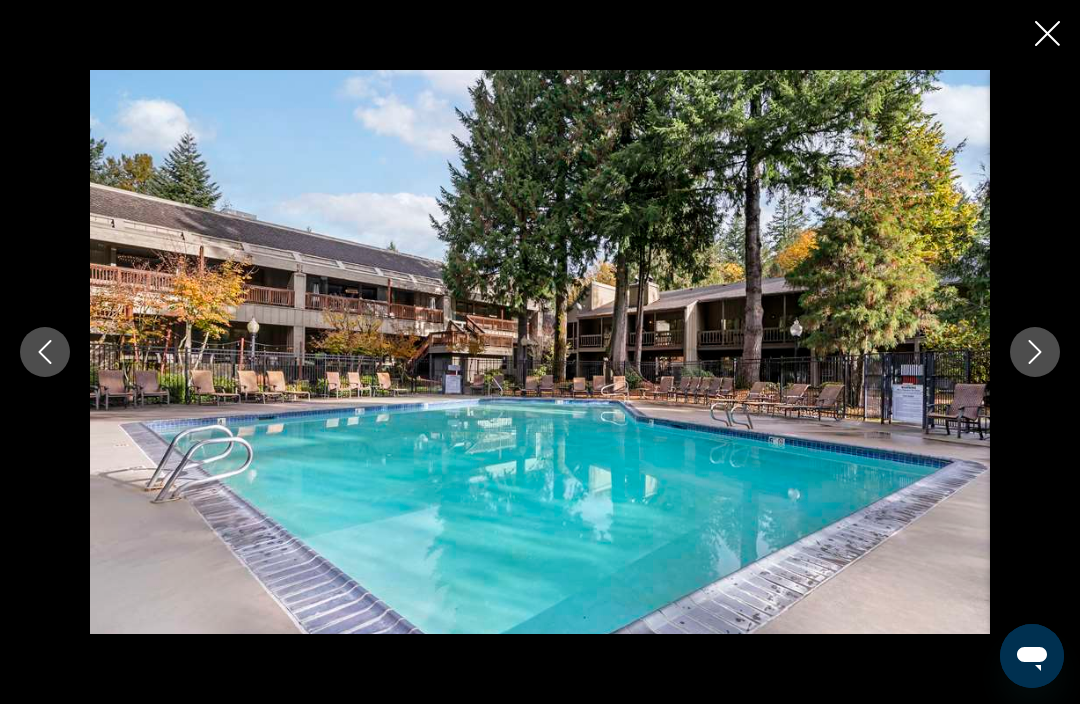 click at bounding box center (1035, 352) 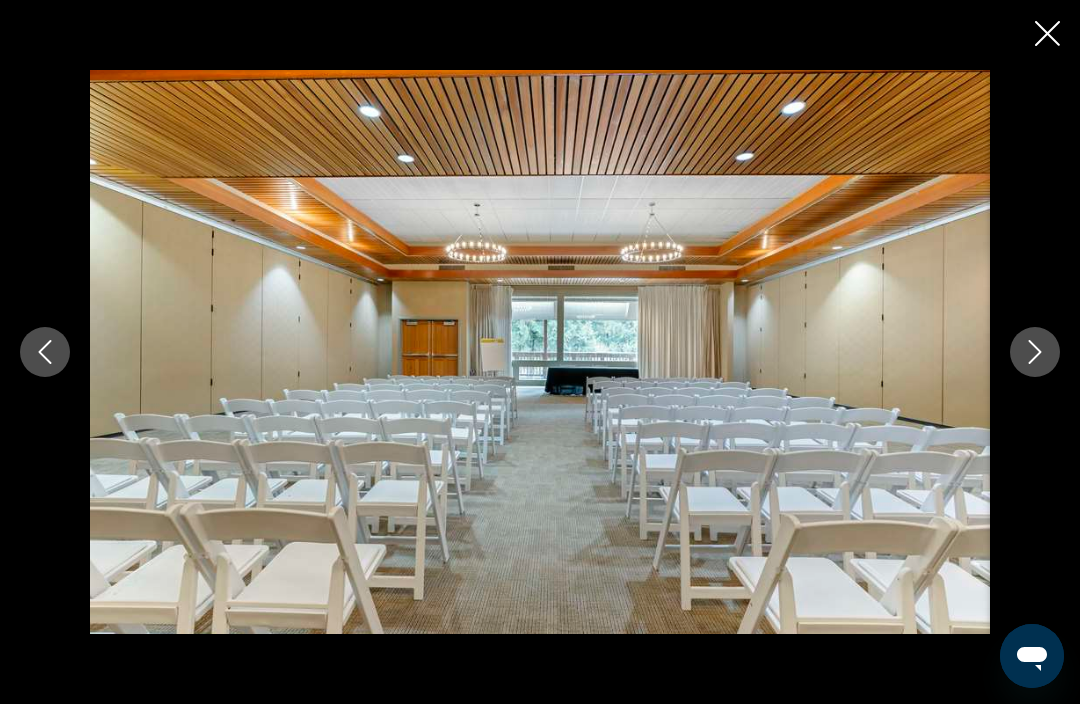 click 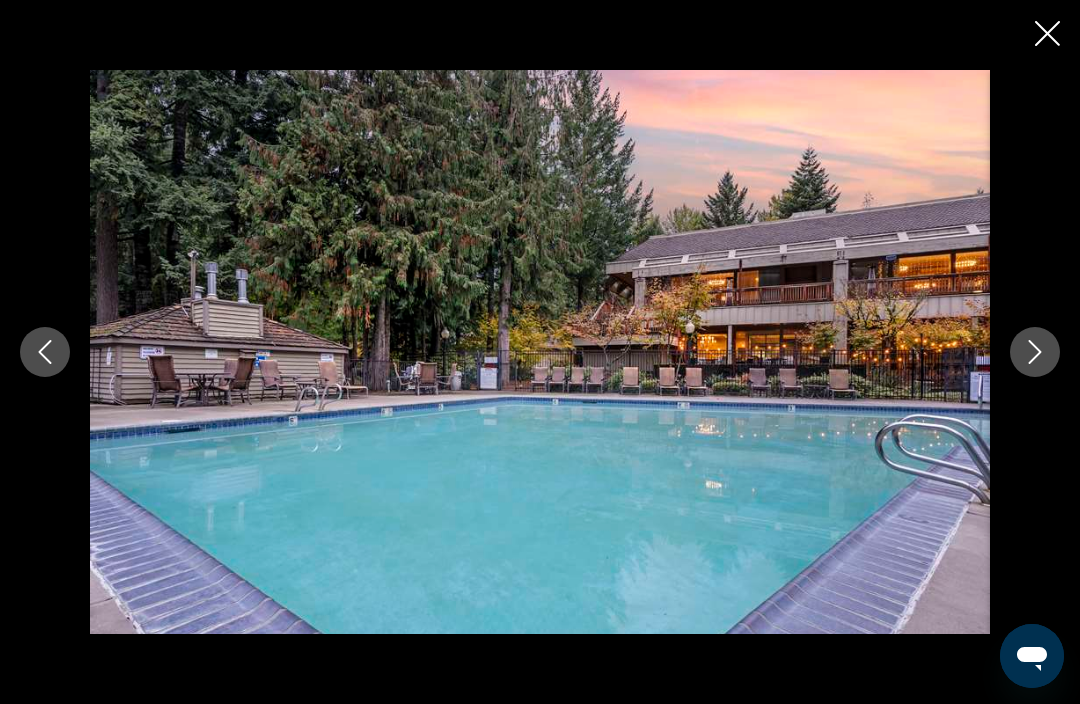 click at bounding box center [1035, 352] 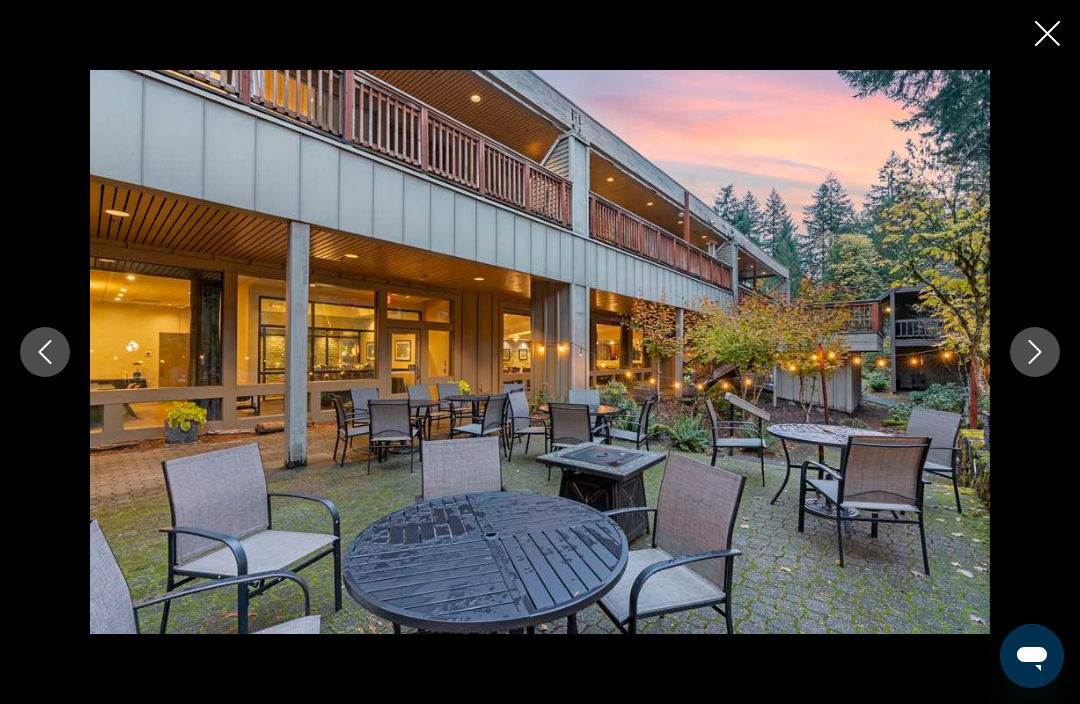 click 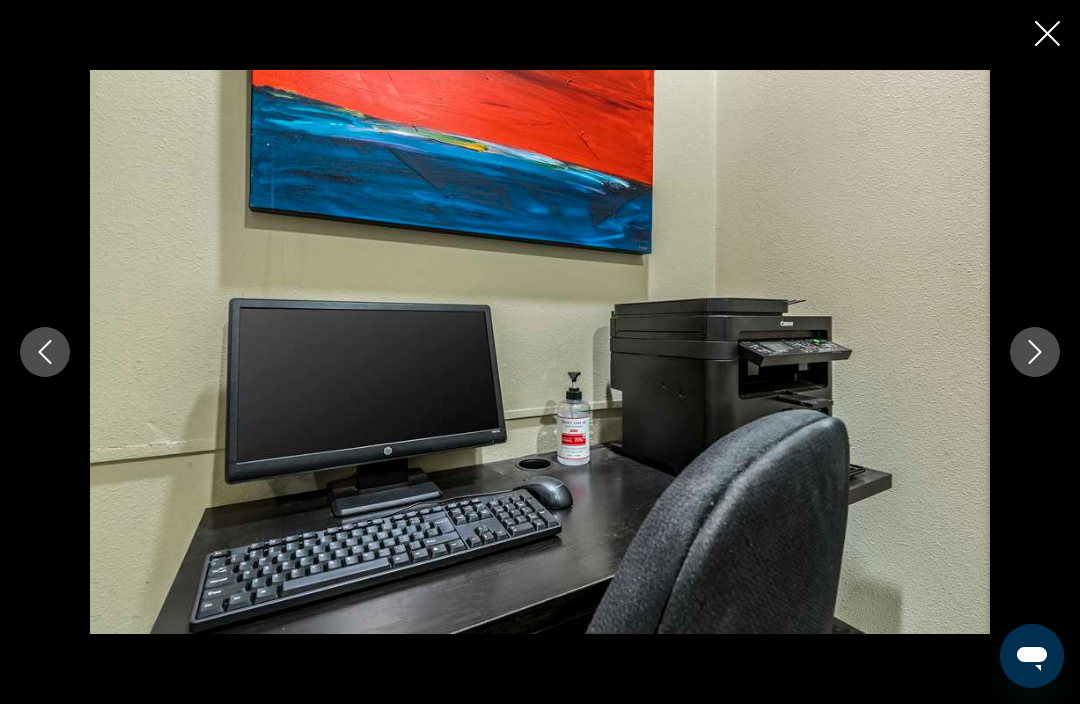 click 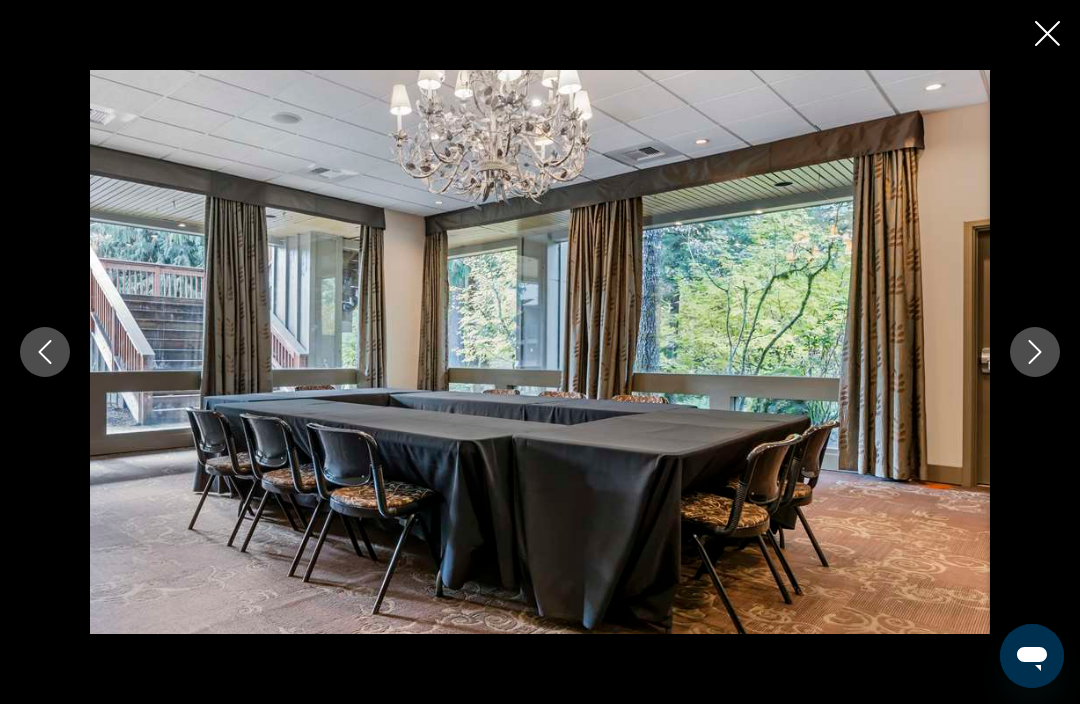 click 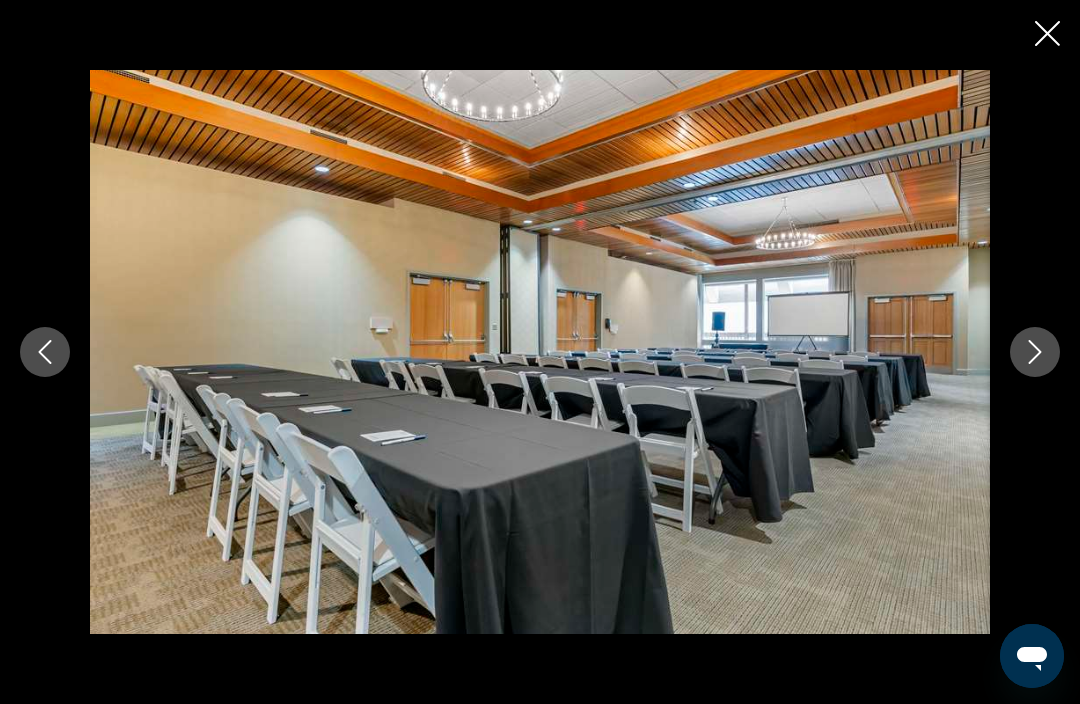 click 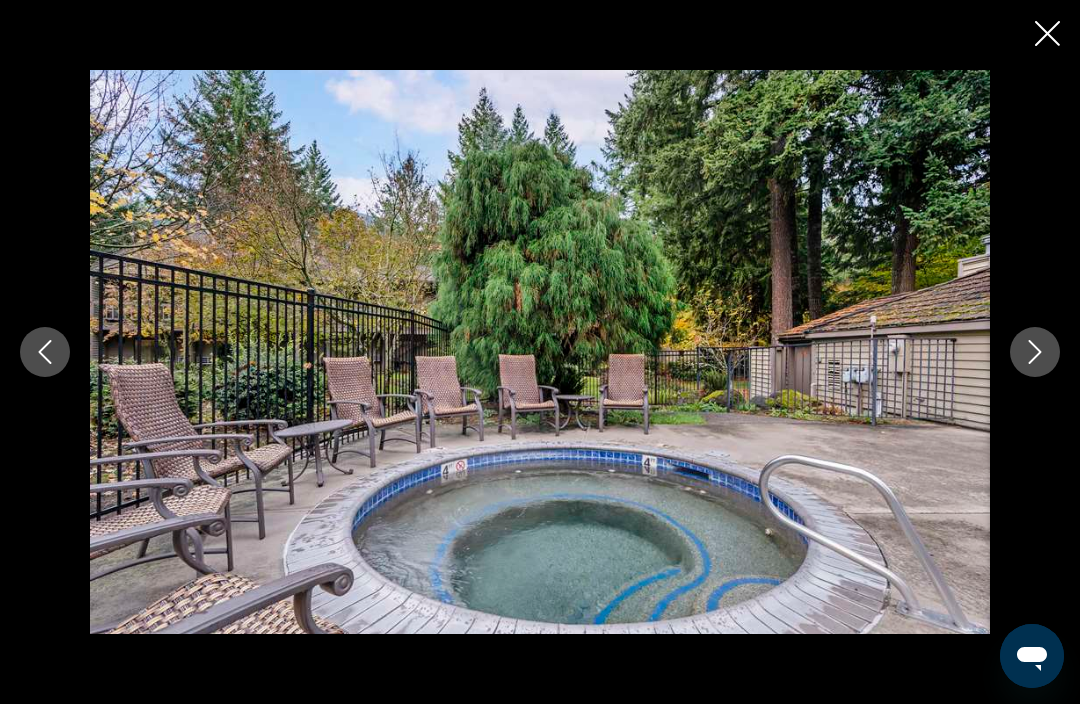 click at bounding box center [540, 351] 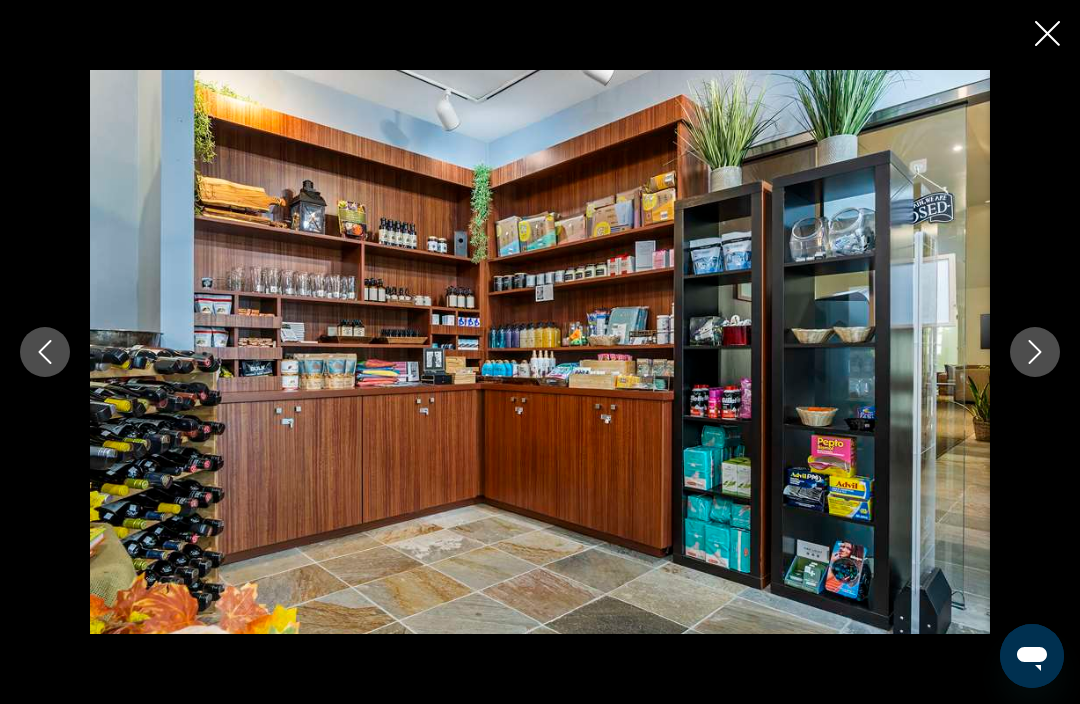 click 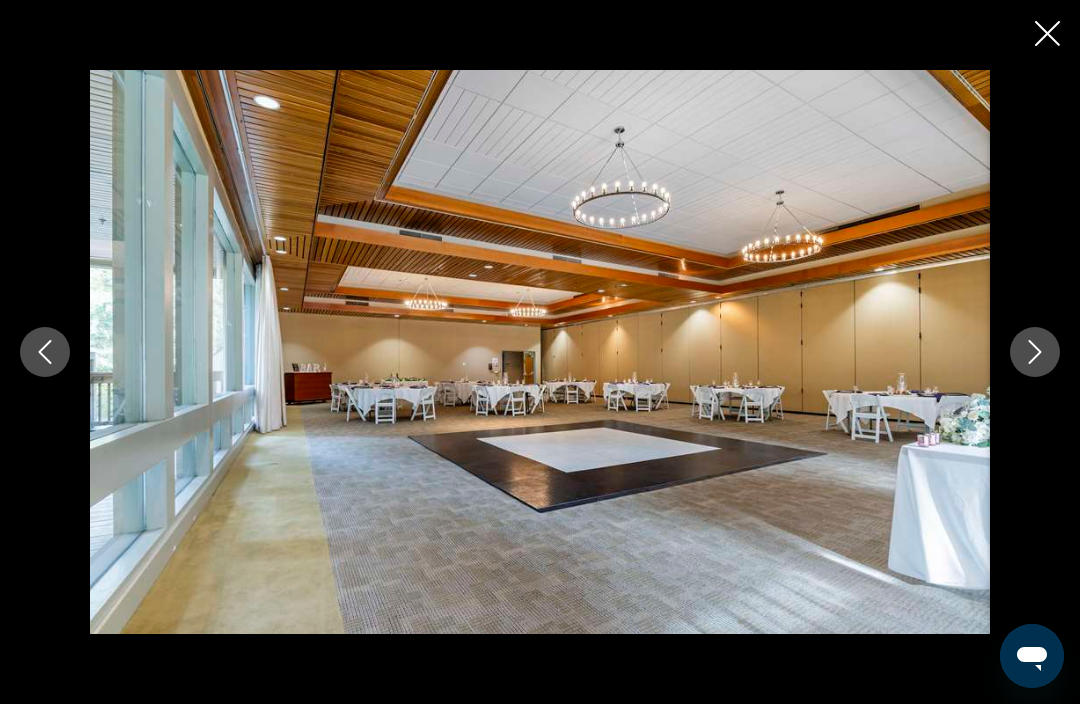click 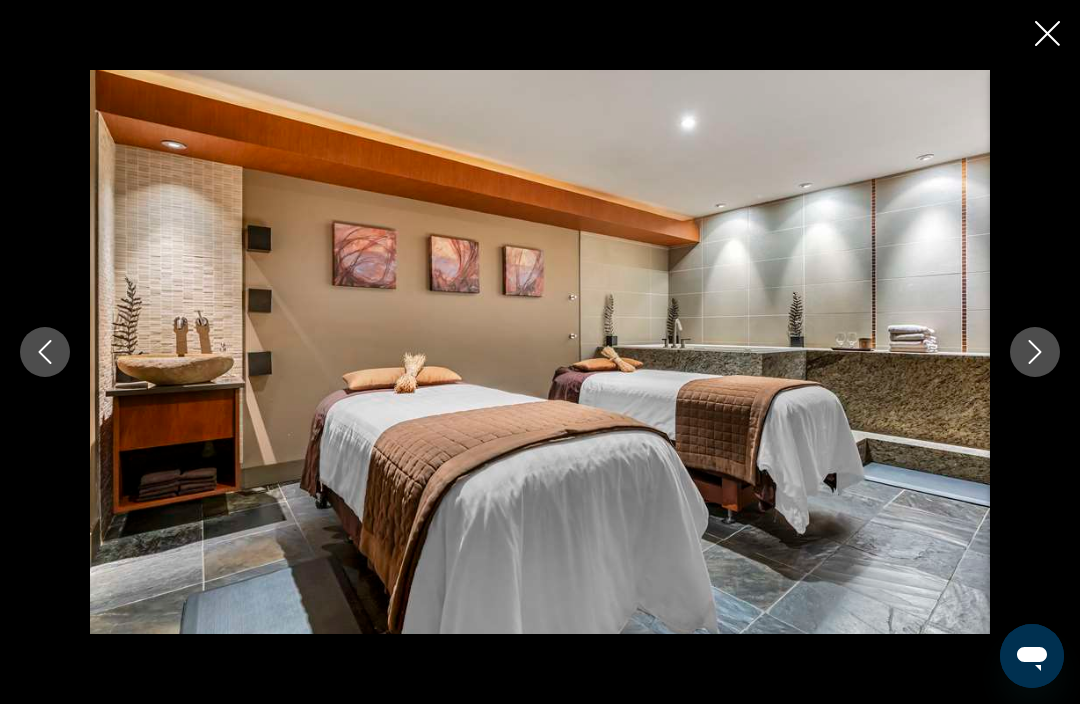 click 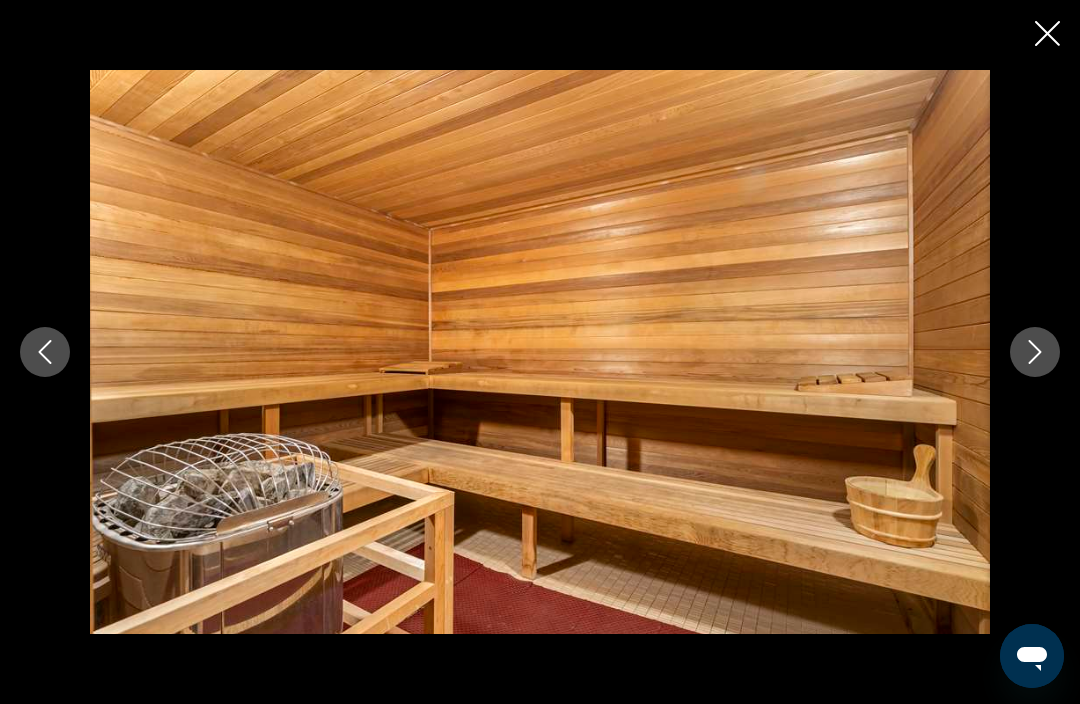 click at bounding box center [1035, 352] 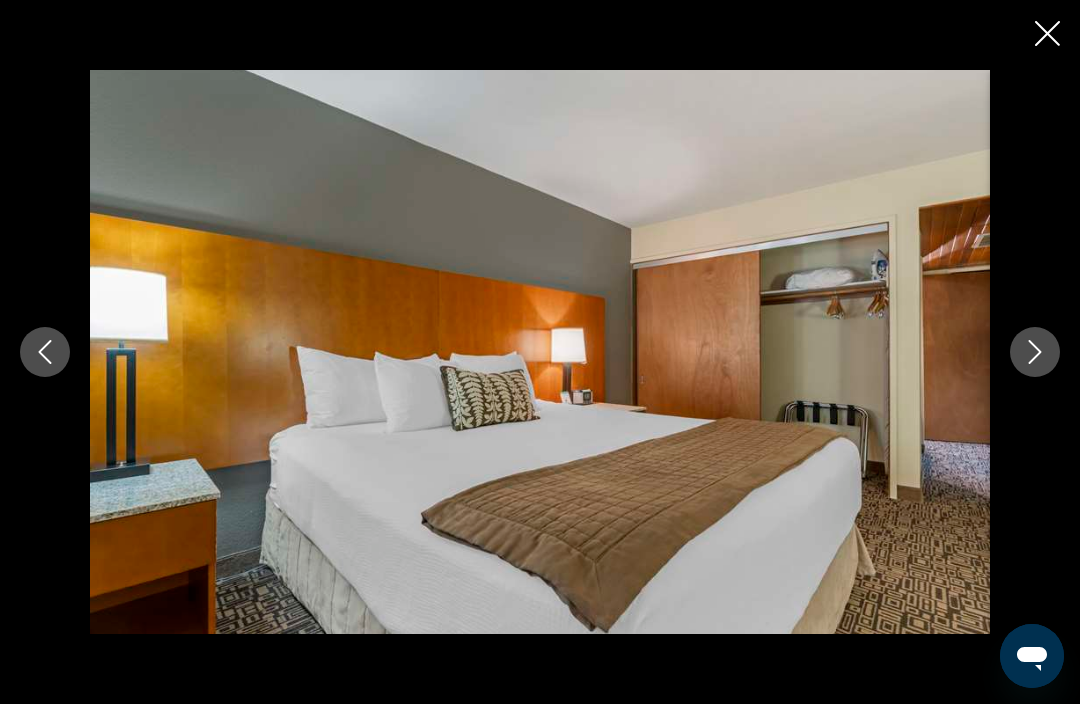 click 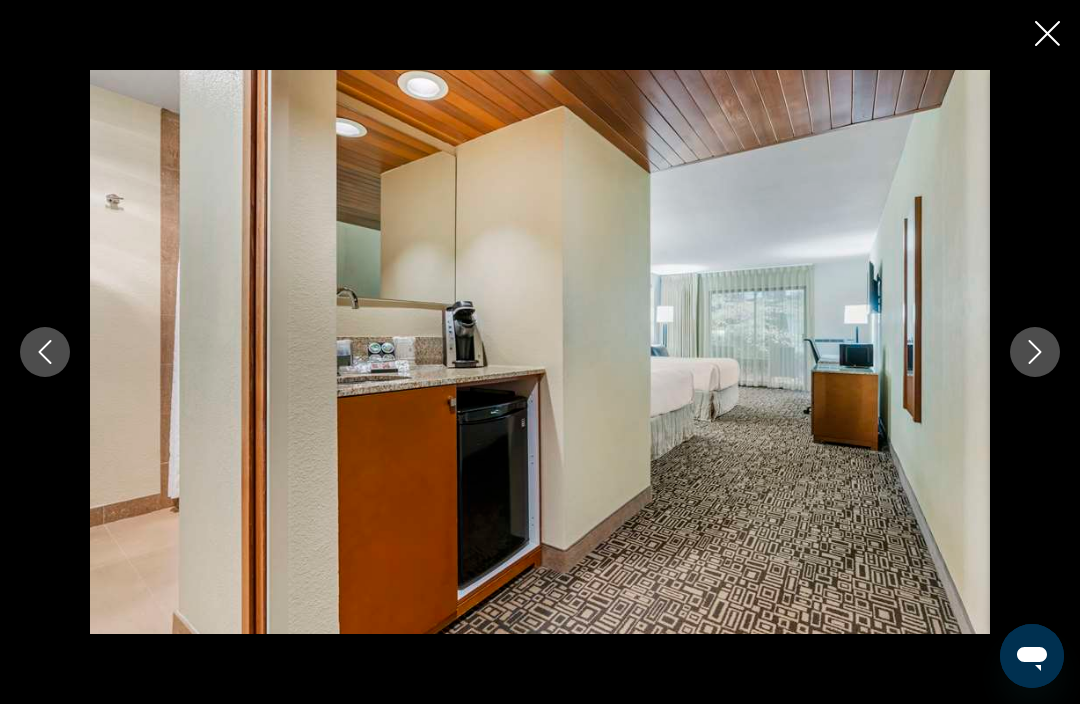 click 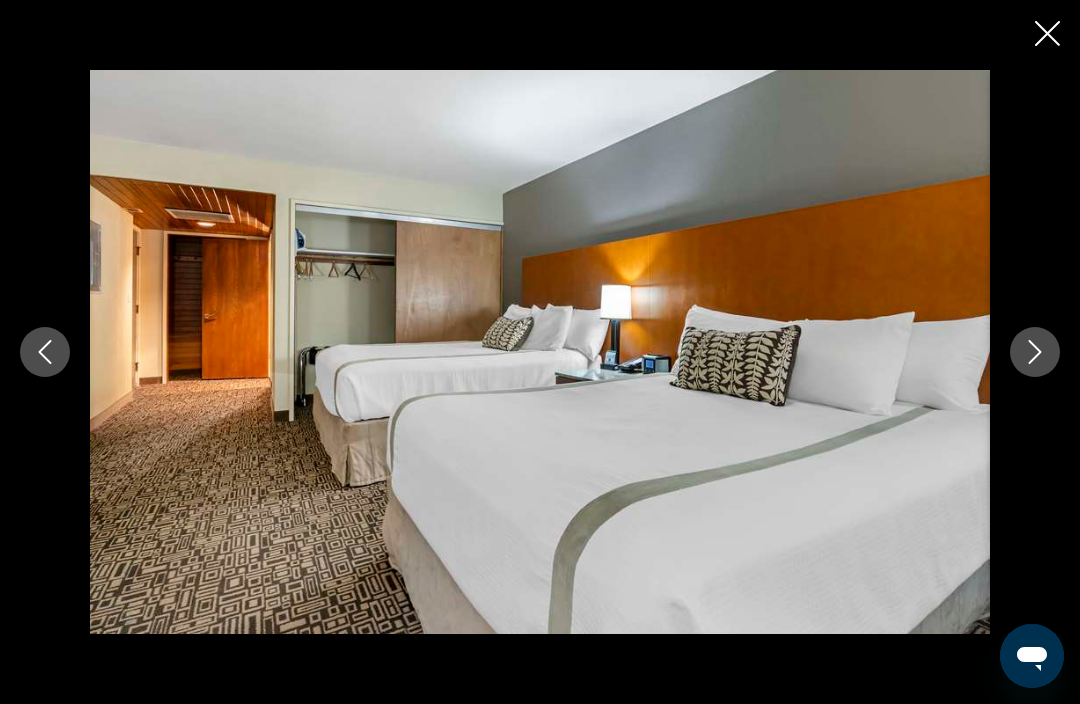 click 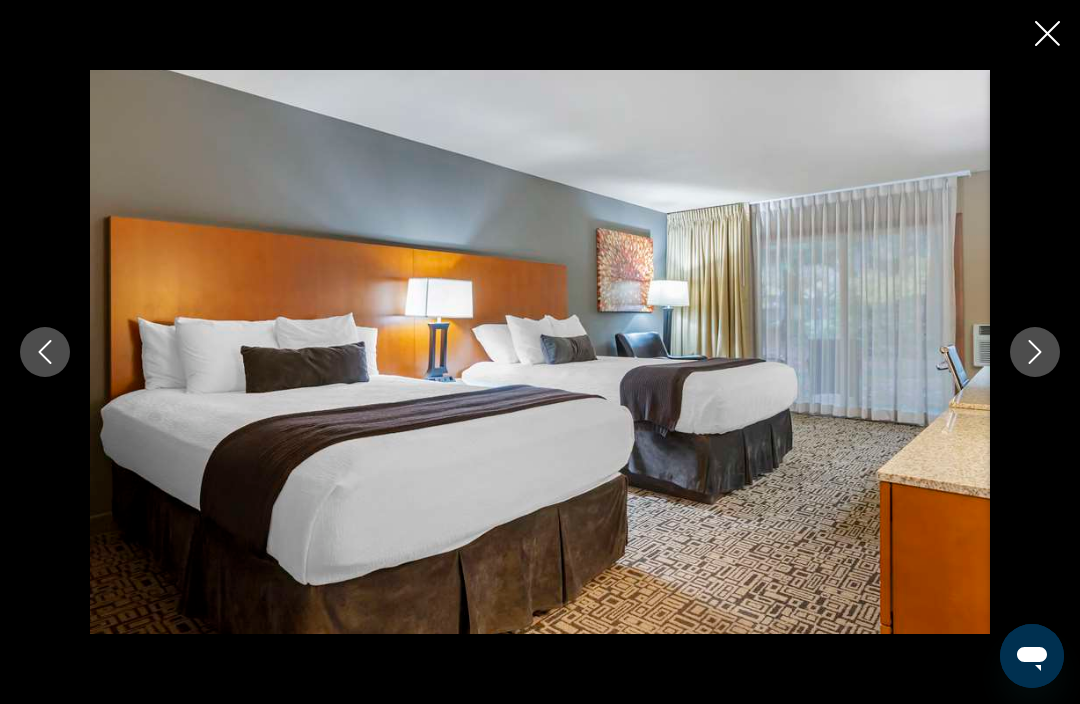 click 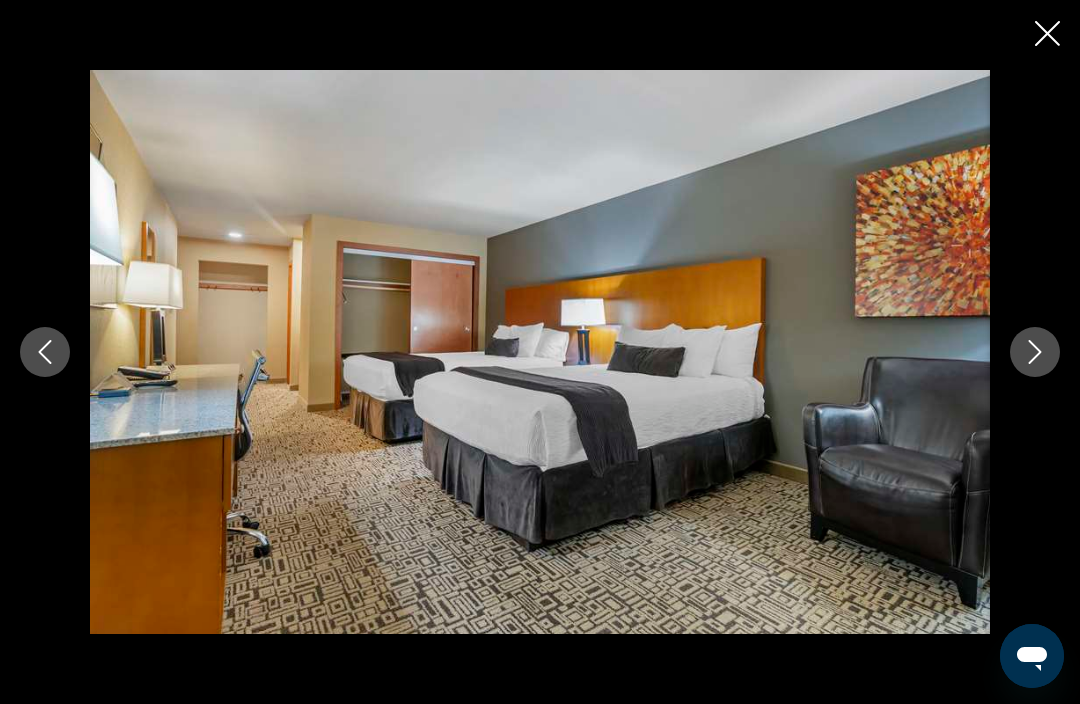 click 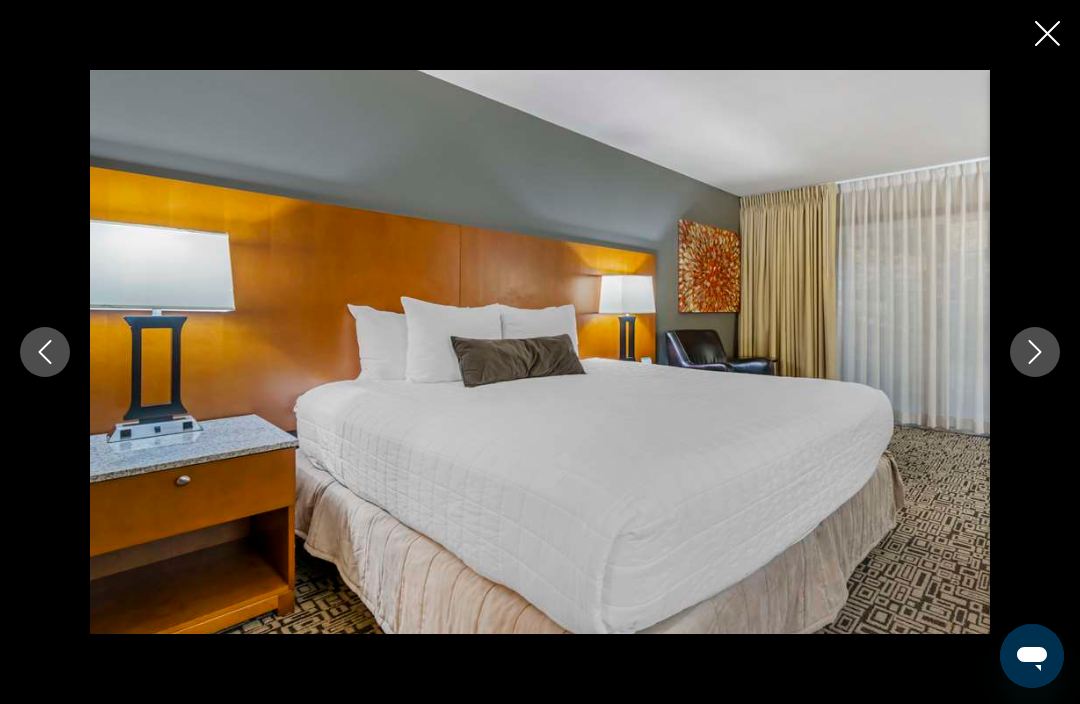 click 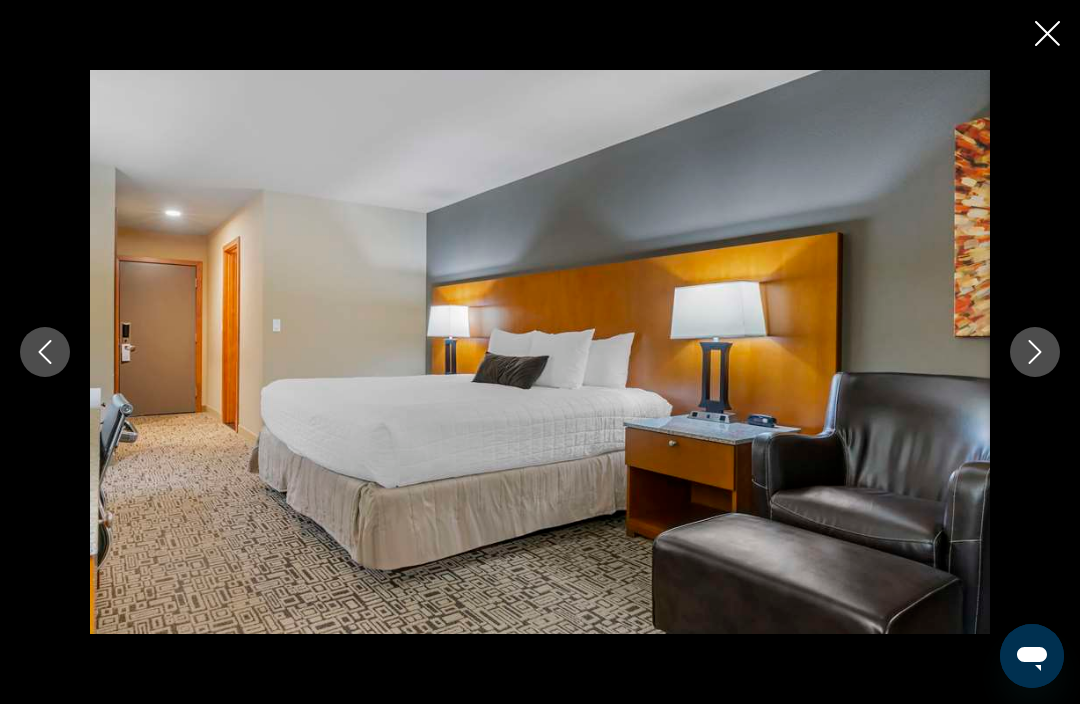 click 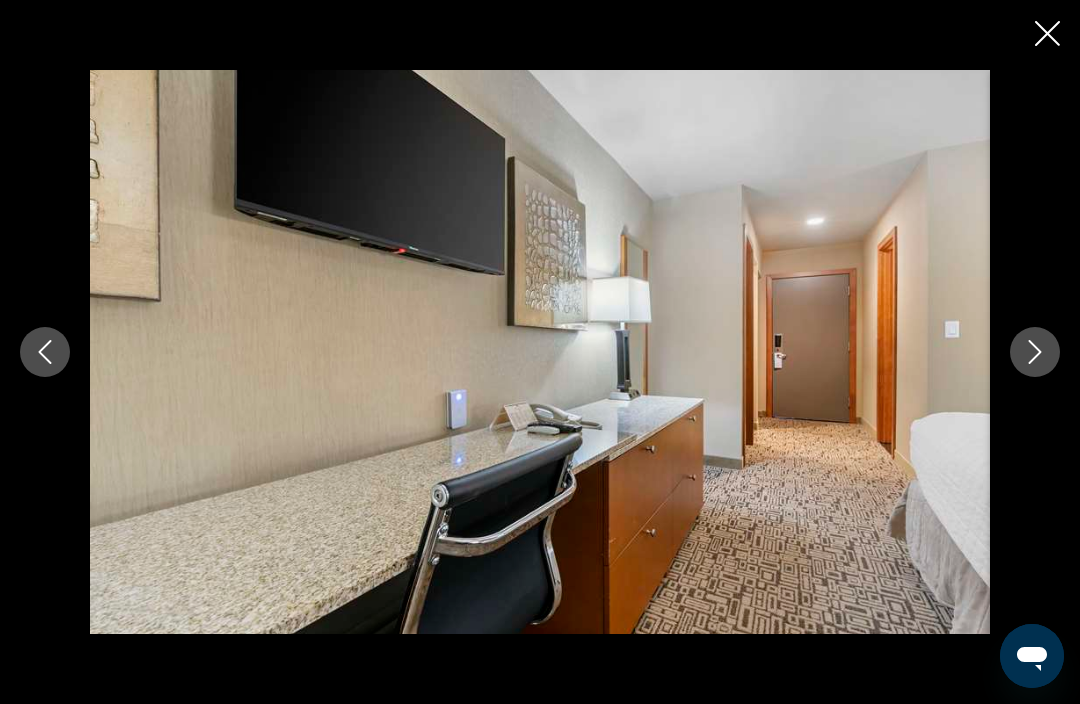 click at bounding box center [540, 352] 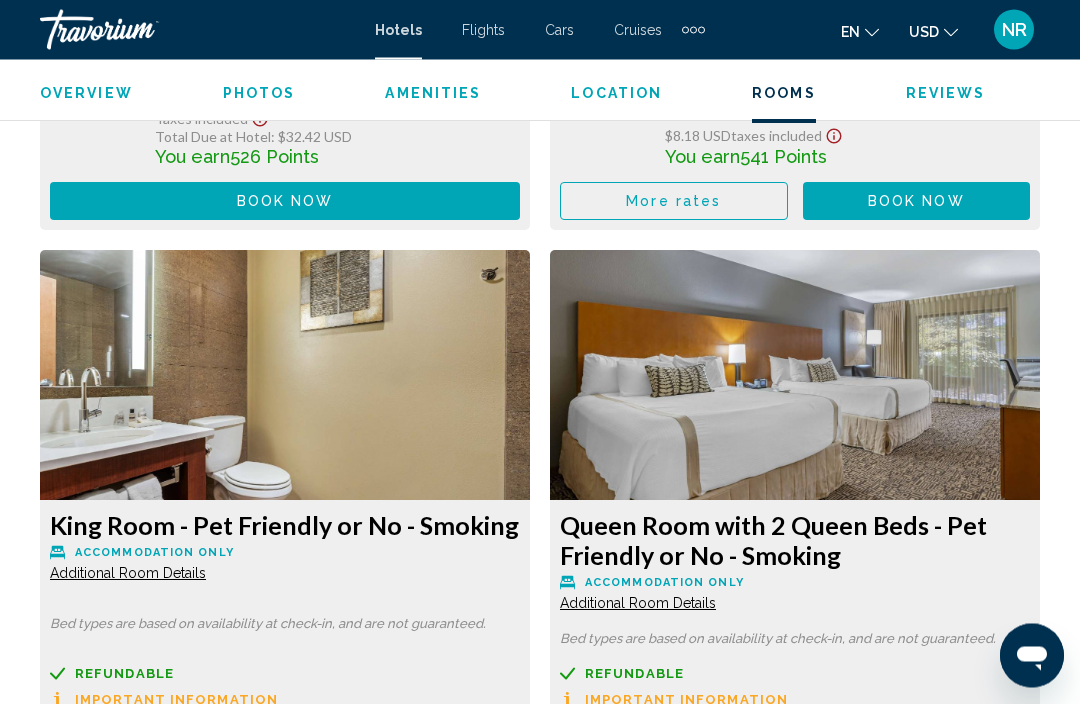 scroll, scrollTop: 6332, scrollLeft: 0, axis: vertical 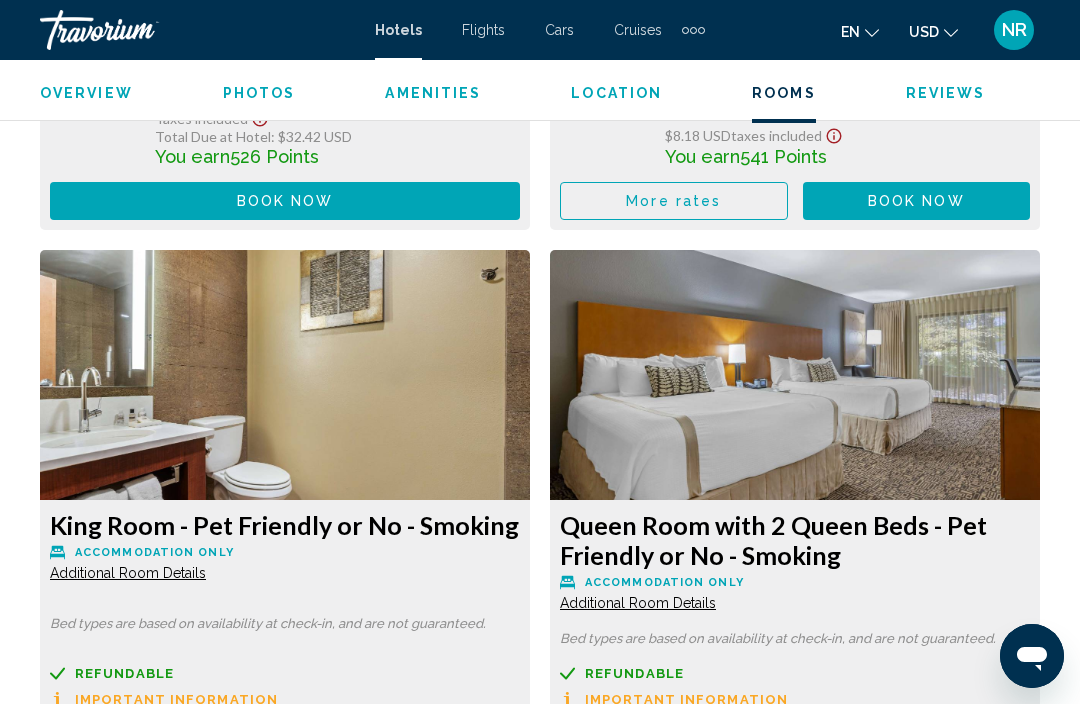 click on "Overview Type Hotel Address 68010 E Fairway Ave, Mount Hood Village OR 97067, United States Description Crafted for coziness, every guestroom provides an array of features, guaranteeing a tranquil night's sleep while maintaining the level of comfort.For an elevated experience at hotel, select rooms are equipped with air conditioning to improve your stay. Read more
Photos Amenities
Free WiFi
Kitchenette
Kitchenette
Pets Allowed
Swimming Pool No amenities information available. Location To navigate the map with touch gestures double-tap and hold your finger on the map, then drag the map. ← Move left → Move right ↑ Move up ↓ Move down + Zoom in" at bounding box center [540, 1110] 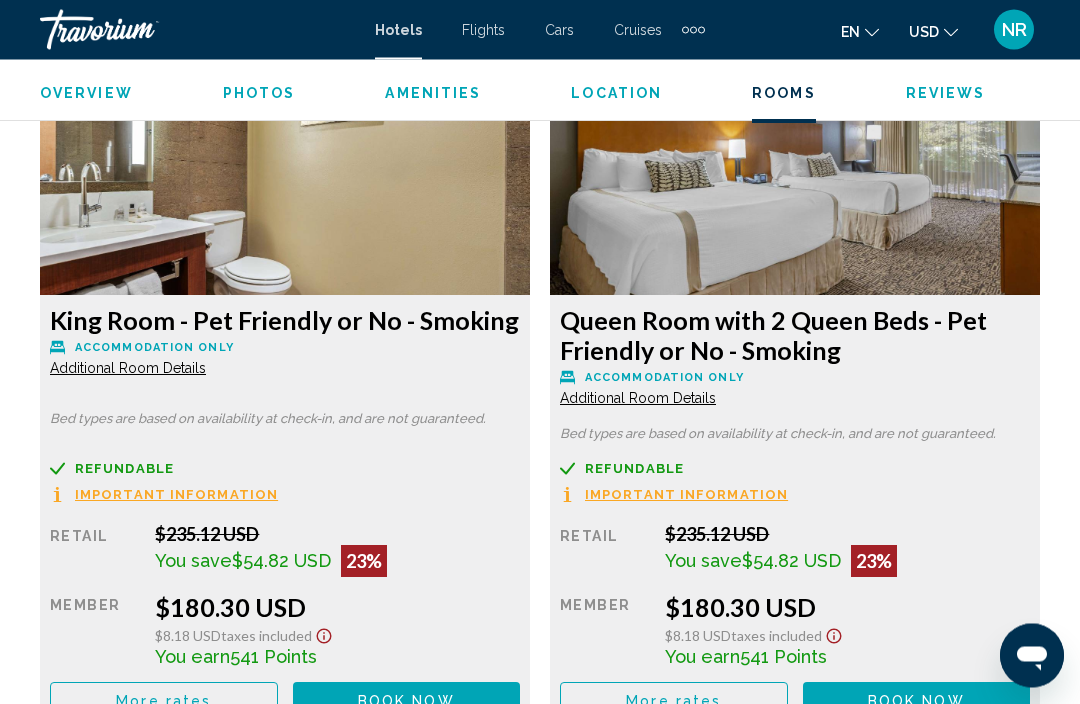 scroll, scrollTop: 6538, scrollLeft: 0, axis: vertical 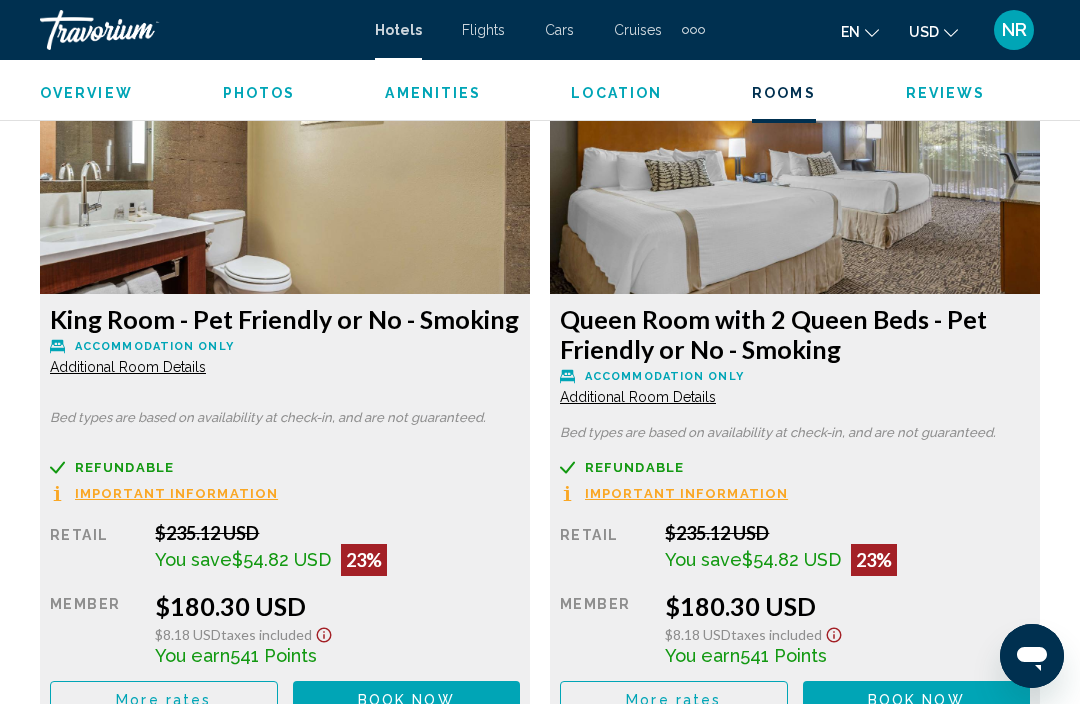 click on "Book now No longer available" at bounding box center [407, -2806] 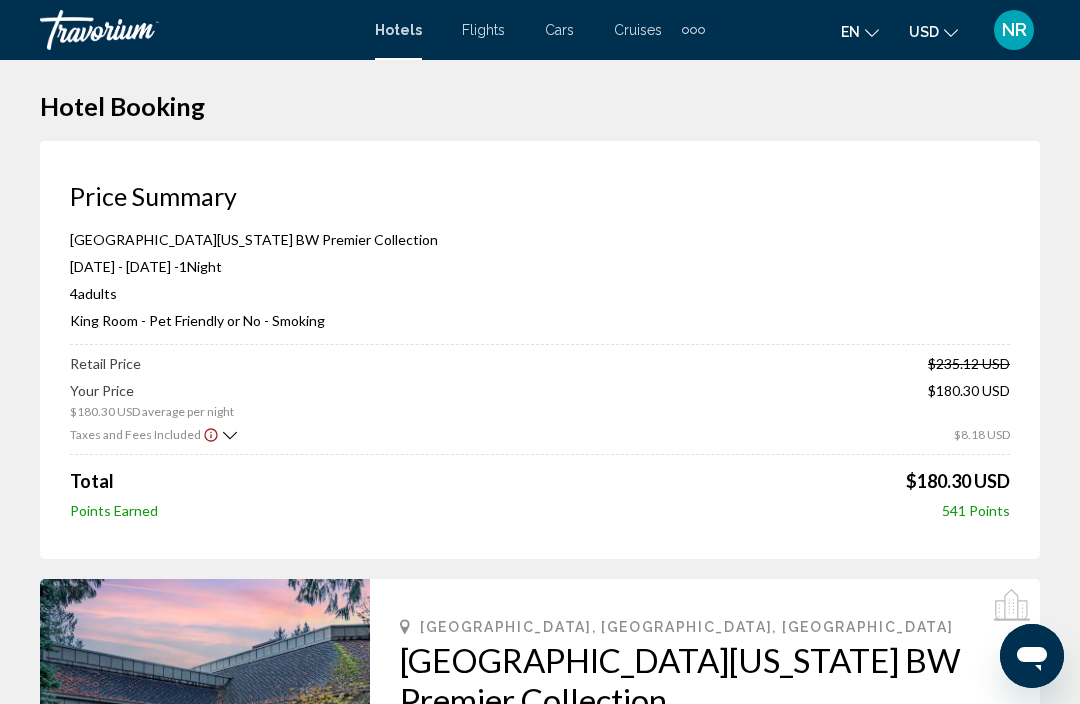 scroll, scrollTop: 0, scrollLeft: 0, axis: both 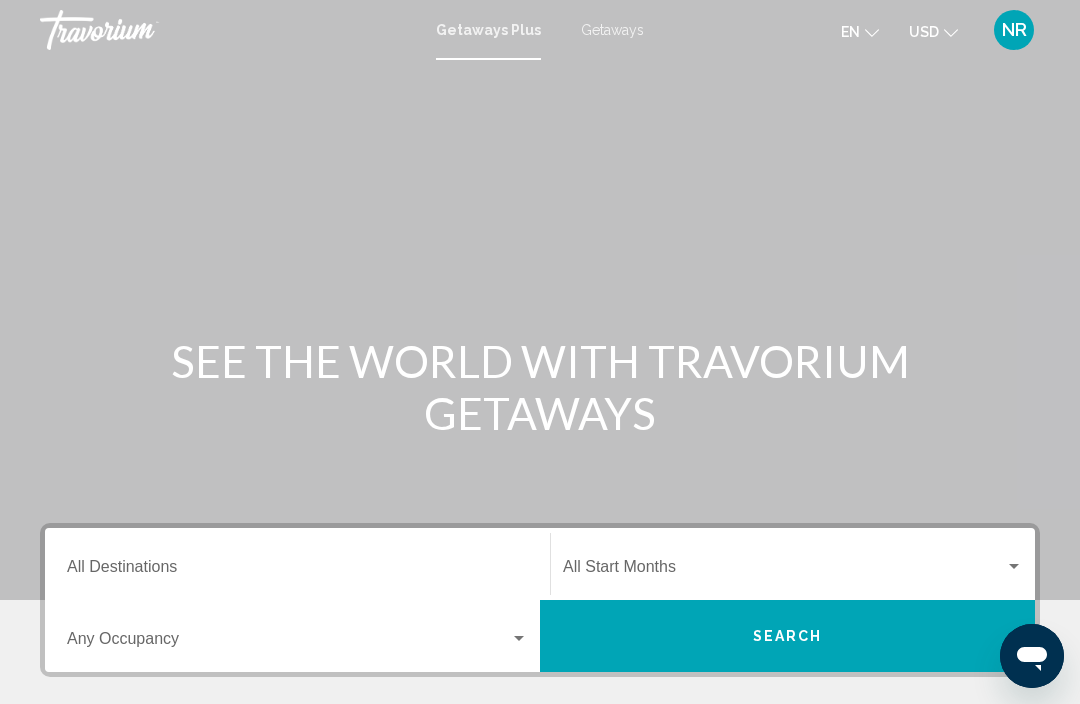 click on "Getaways" at bounding box center (612, 30) 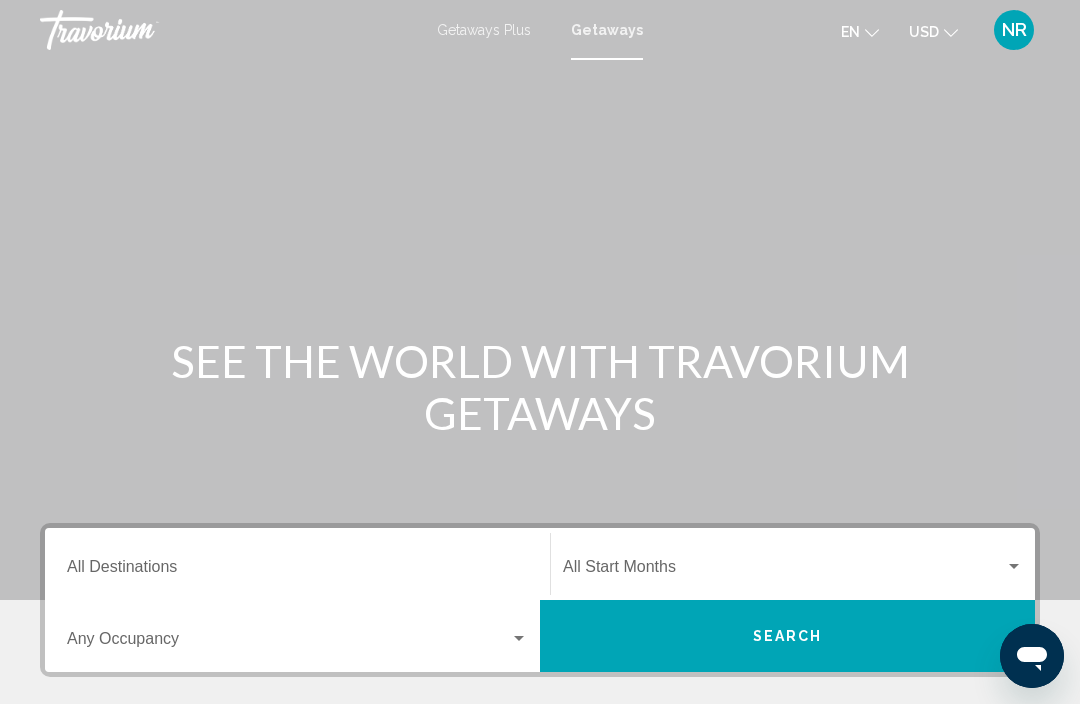 click on "Destination All Destinations" at bounding box center [297, 571] 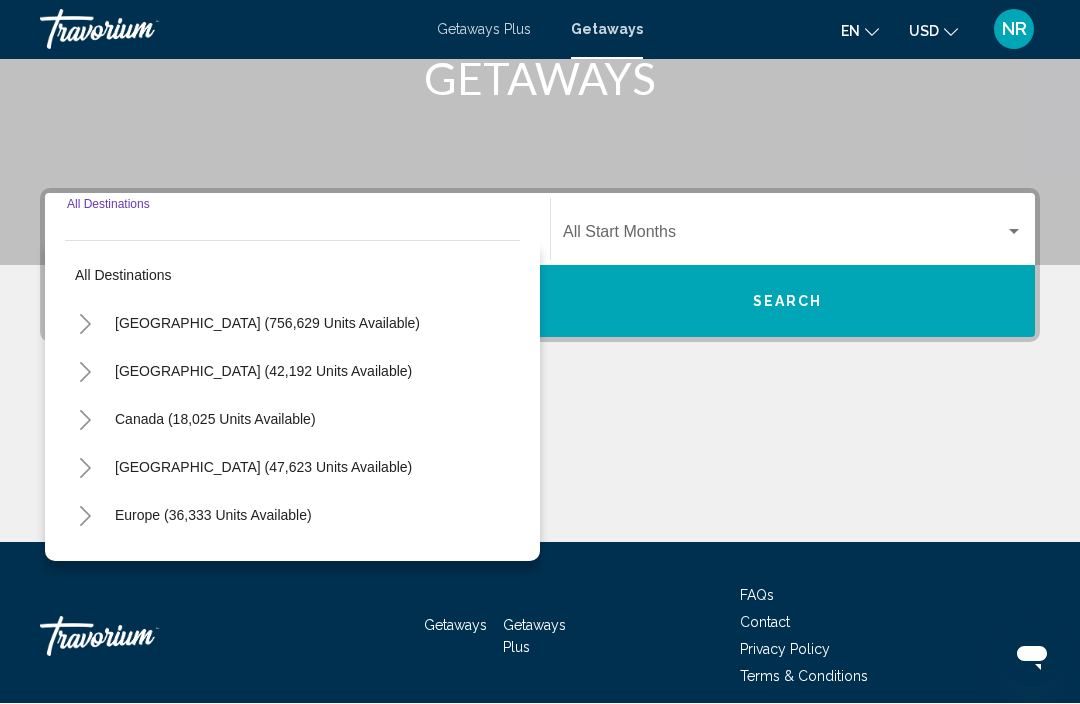 scroll, scrollTop: 418, scrollLeft: 0, axis: vertical 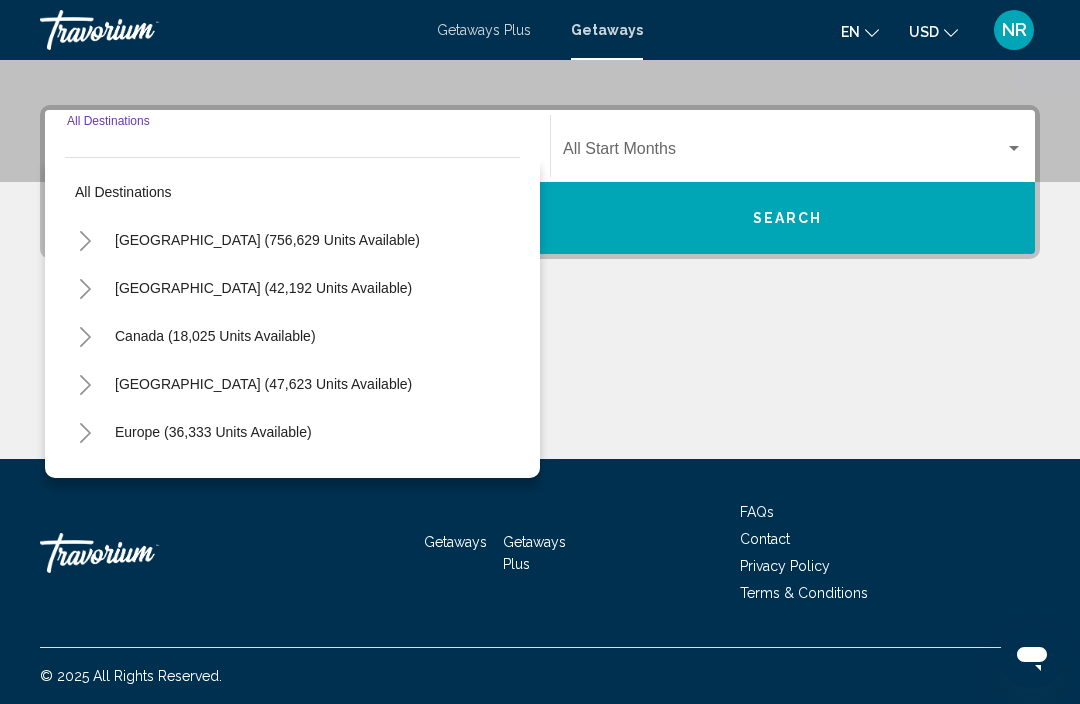 click on "[GEOGRAPHIC_DATA] (756,629 units available)" at bounding box center [263, 288] 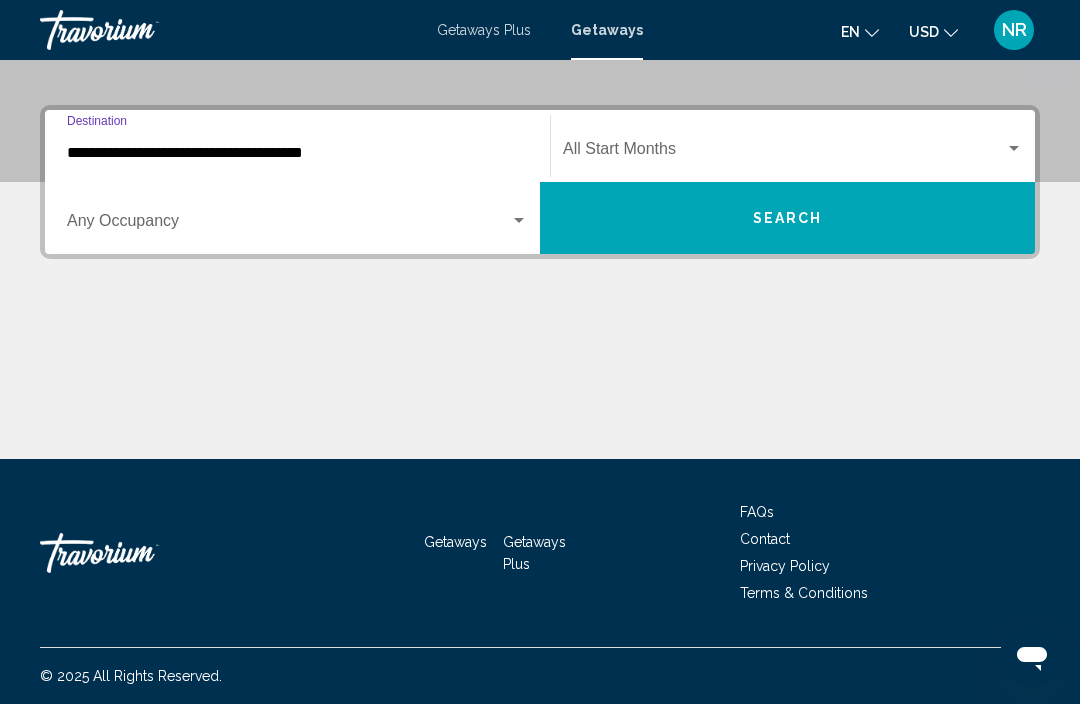 click on "**********" at bounding box center [297, 153] 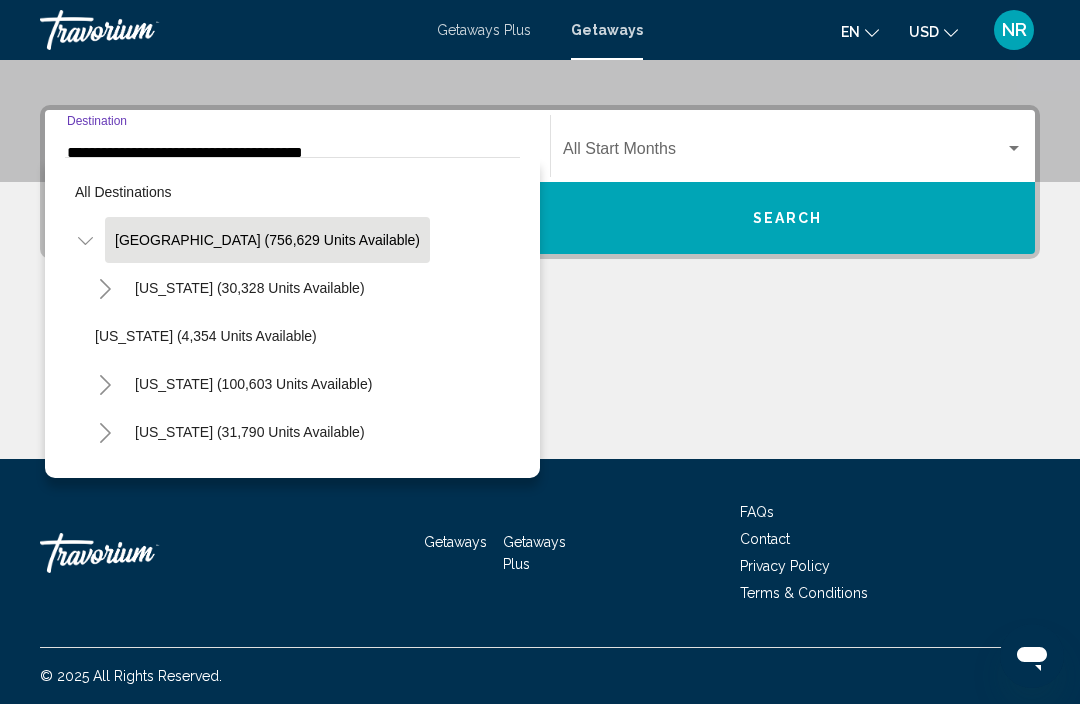 scroll, scrollTop: 306, scrollLeft: 0, axis: vertical 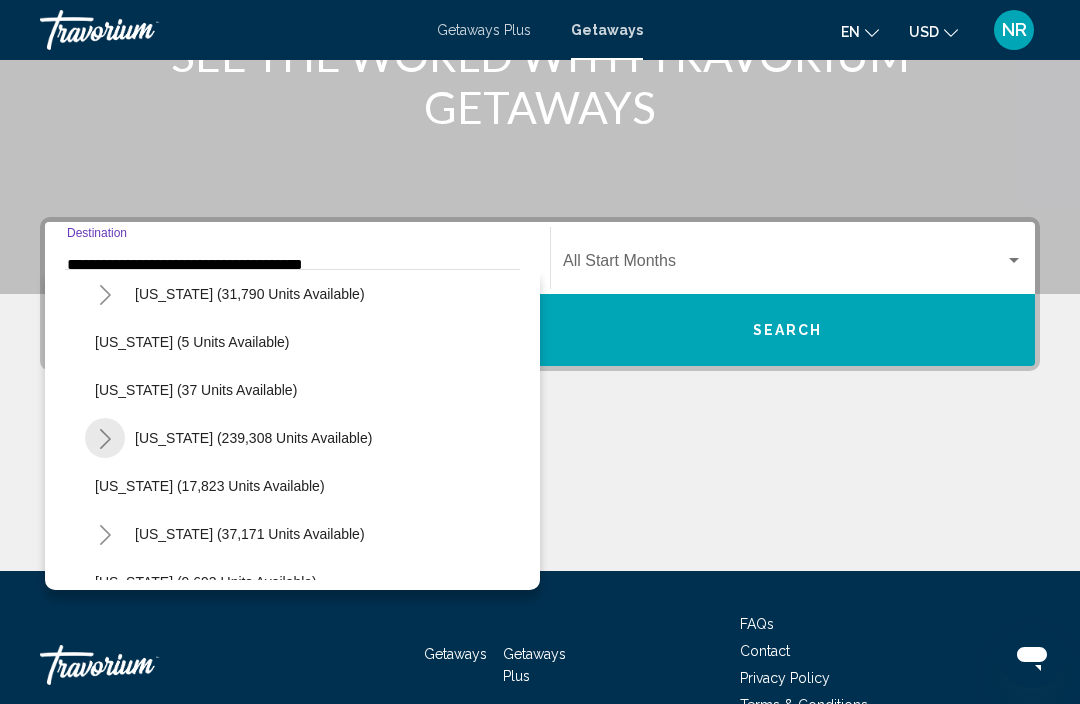 click 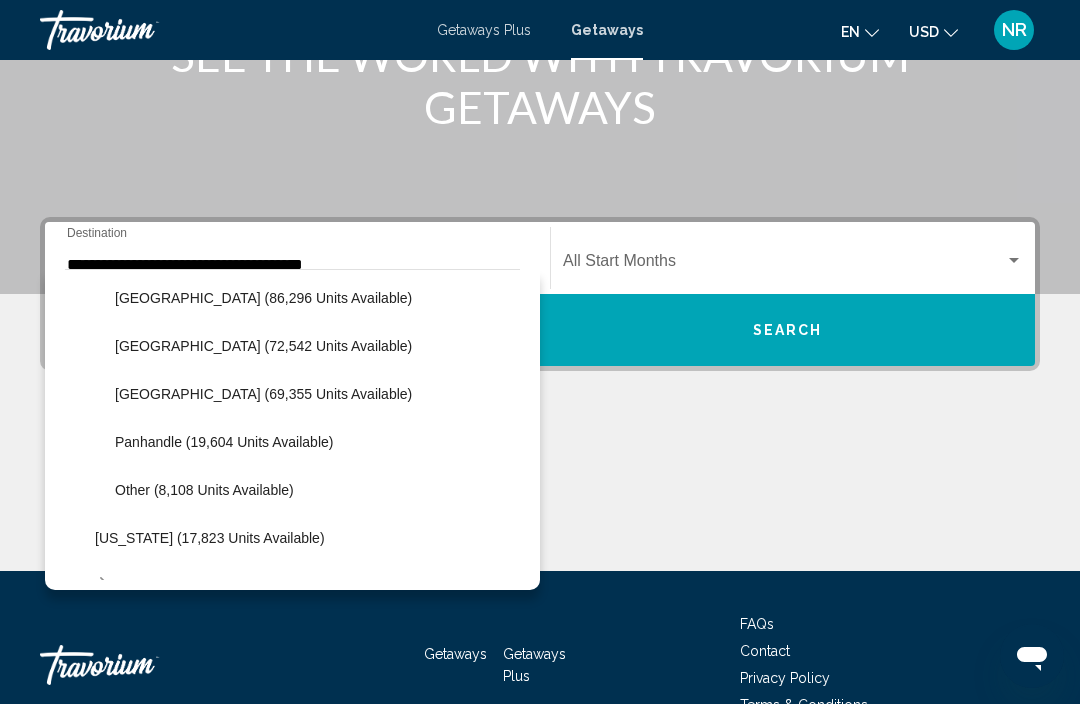 scroll, scrollTop: 439, scrollLeft: 0, axis: vertical 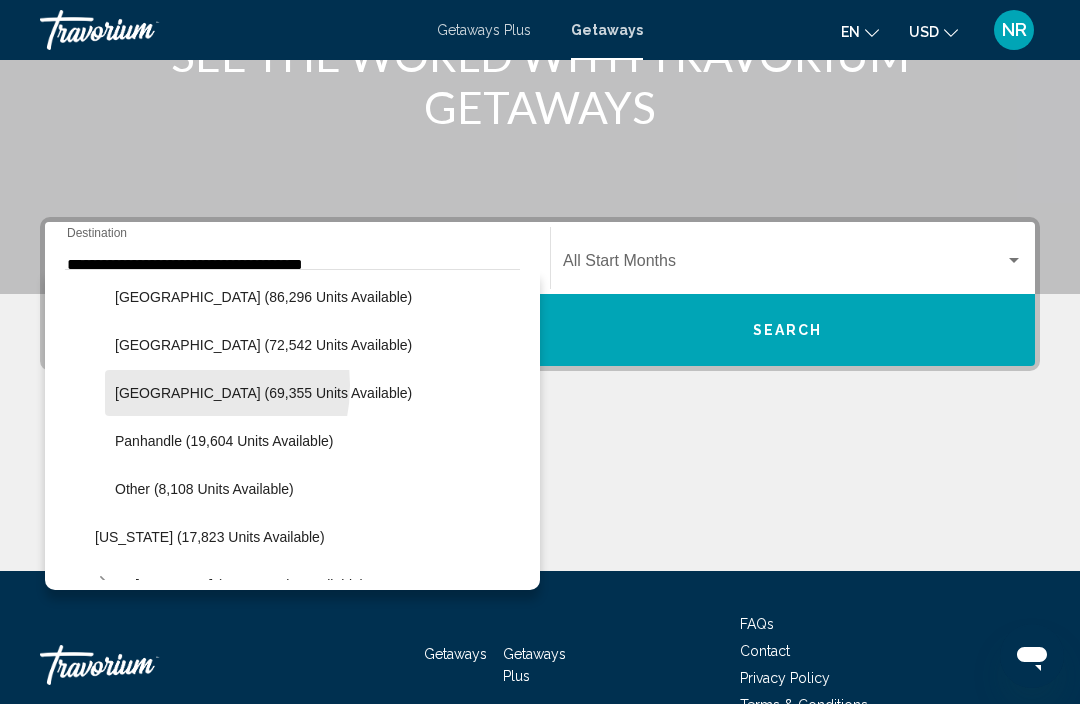 click on "[GEOGRAPHIC_DATA] (69,355 units available)" 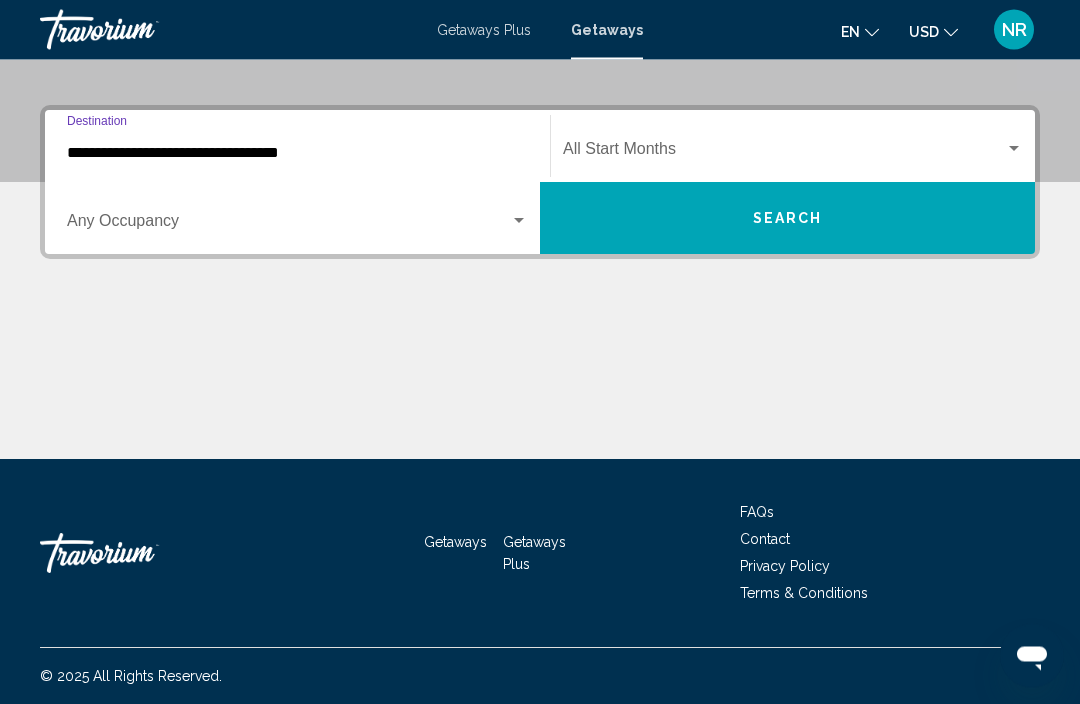 scroll, scrollTop: 418, scrollLeft: 0, axis: vertical 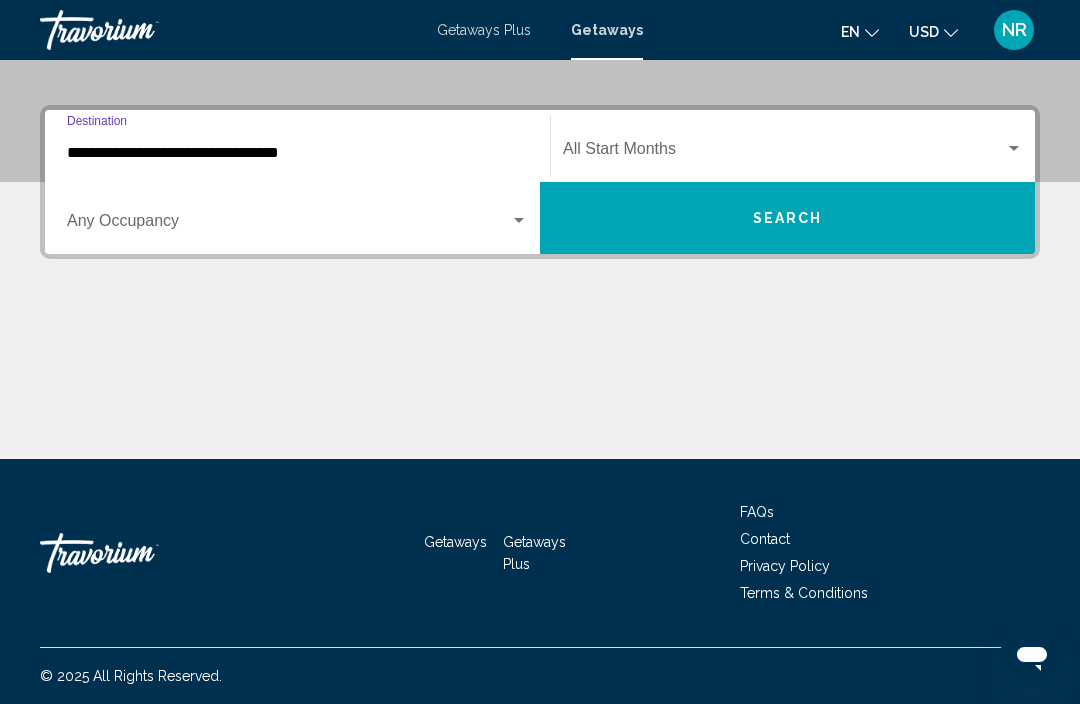 click at bounding box center [1014, 149] 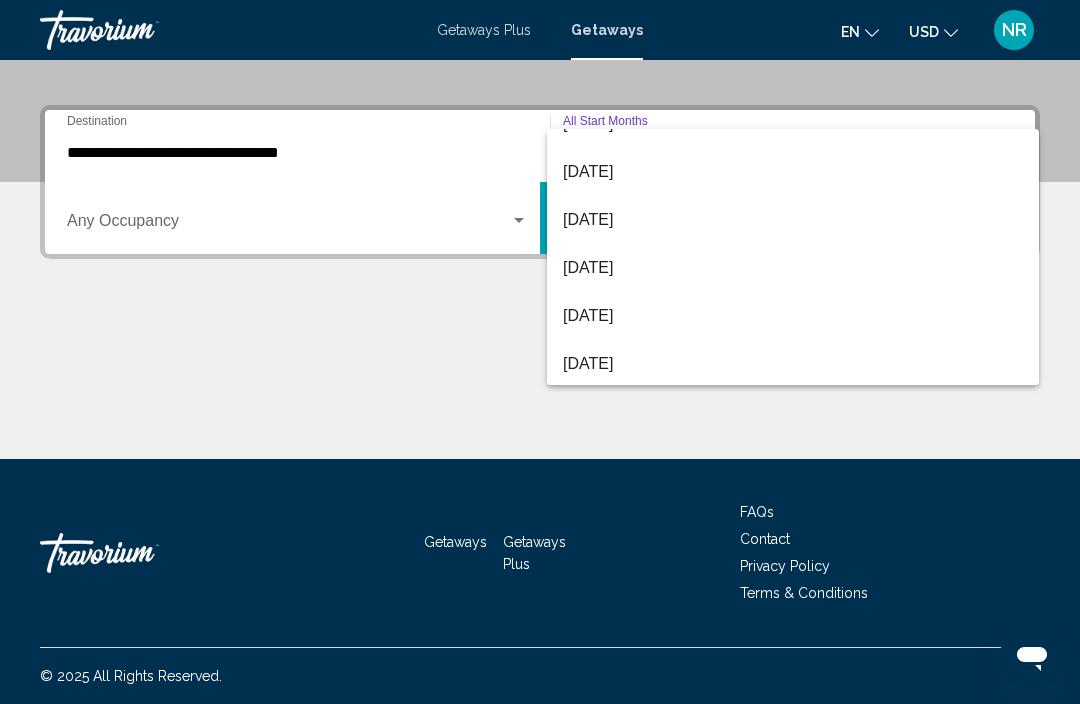 scroll, scrollTop: 270, scrollLeft: 0, axis: vertical 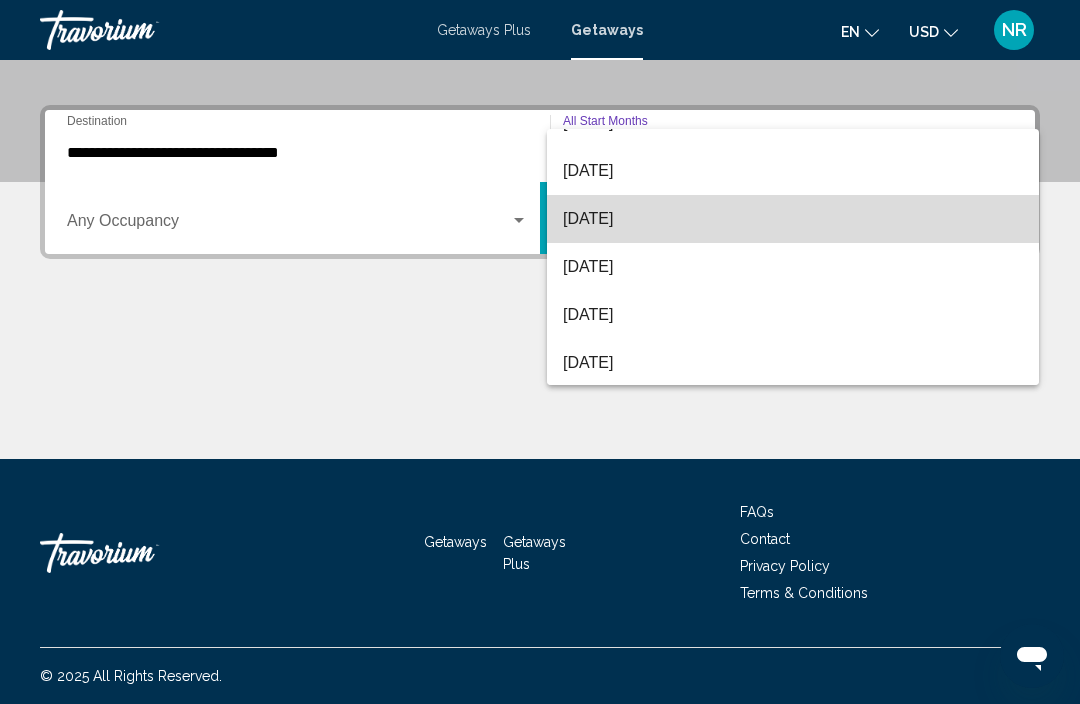 click on "[DATE]" at bounding box center (793, 219) 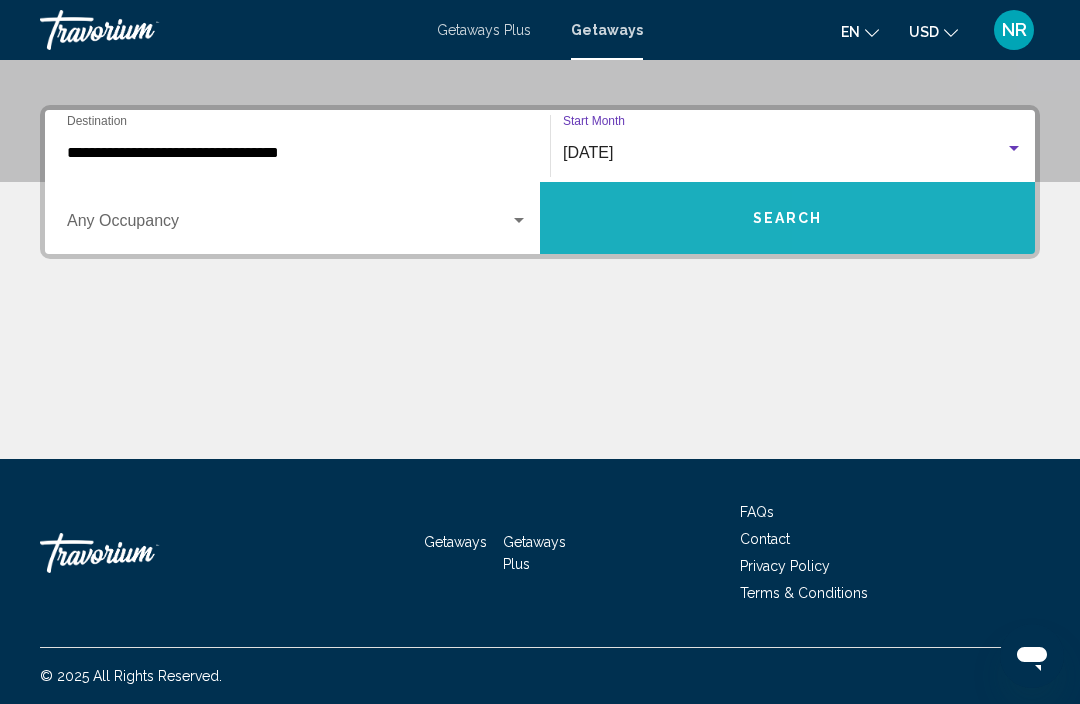 click on "Search" at bounding box center (787, 218) 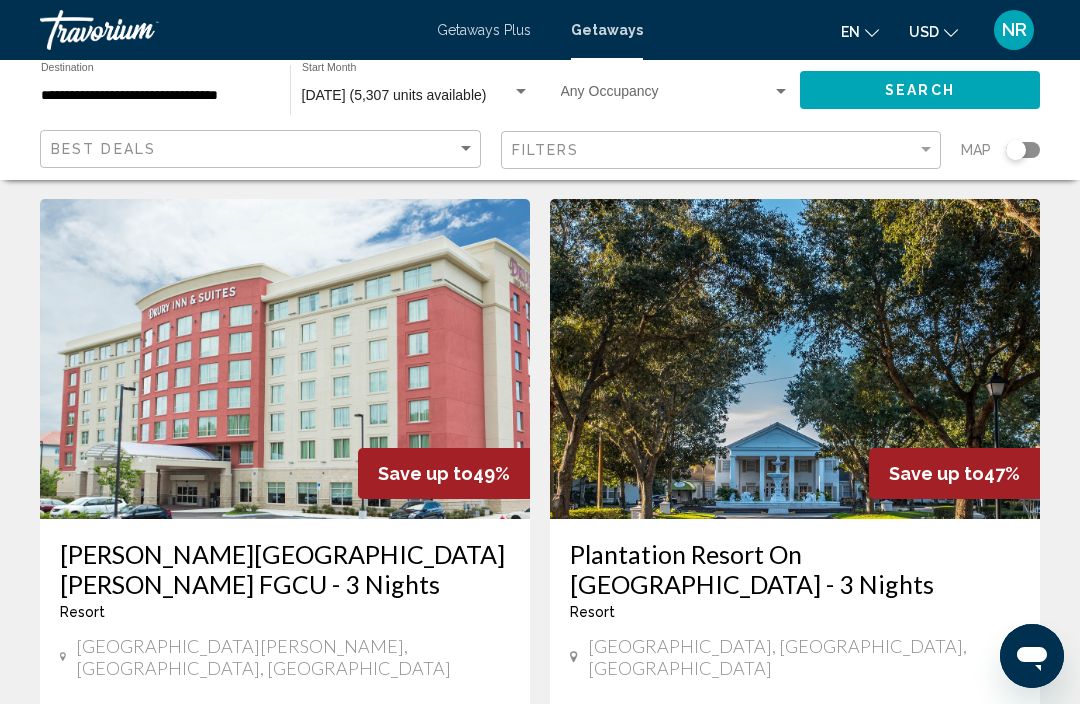 scroll, scrollTop: 32, scrollLeft: 0, axis: vertical 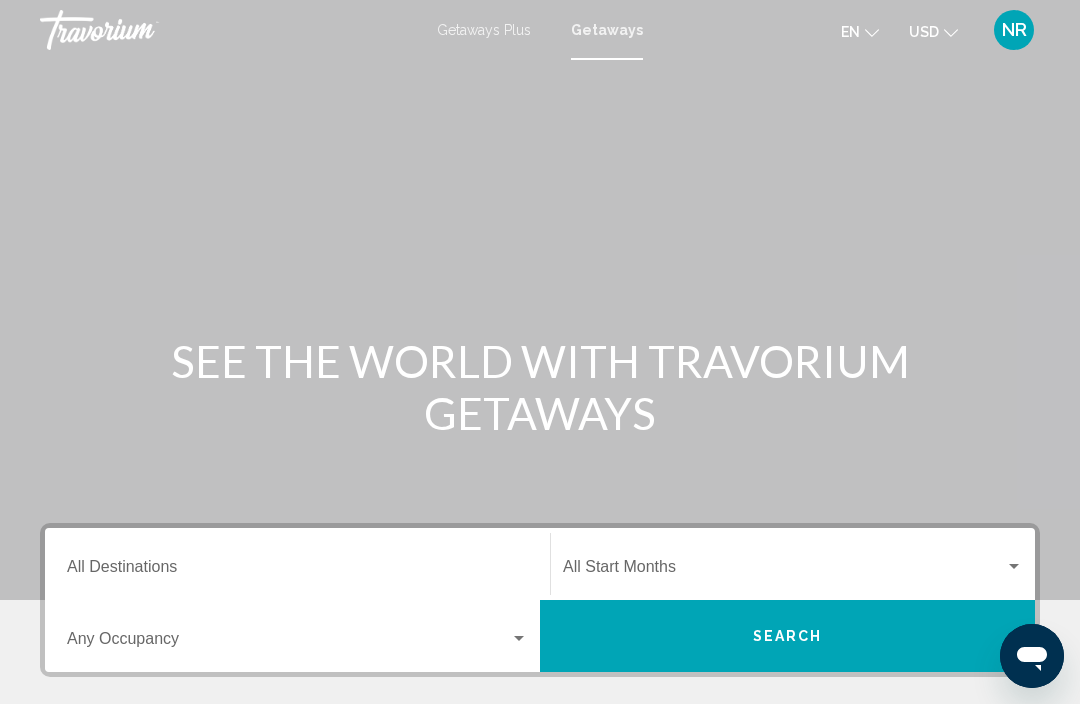 click on "Destination All Destinations" at bounding box center (297, 571) 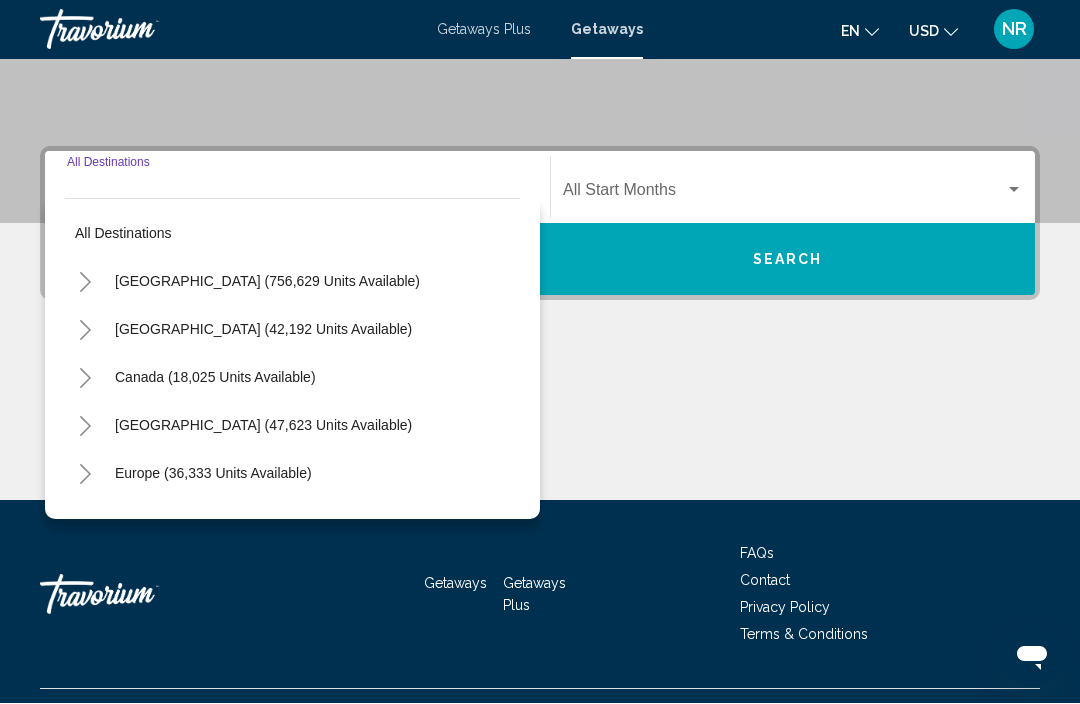 scroll, scrollTop: 418, scrollLeft: 0, axis: vertical 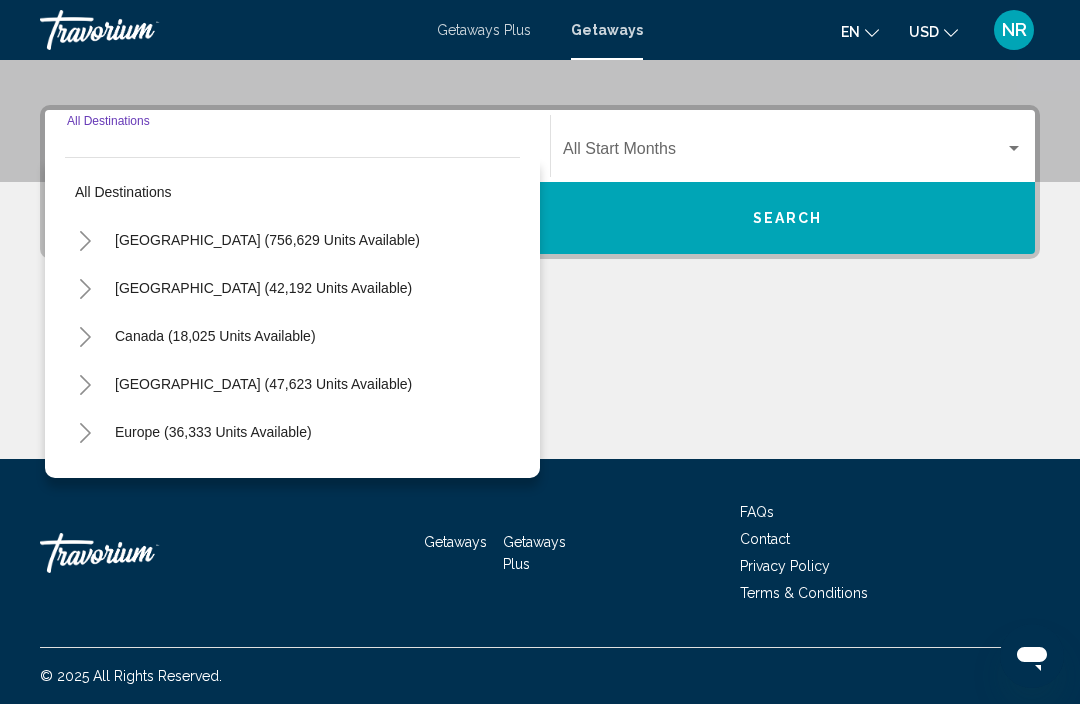 click on "[GEOGRAPHIC_DATA] (756,629 units available)" at bounding box center [263, 288] 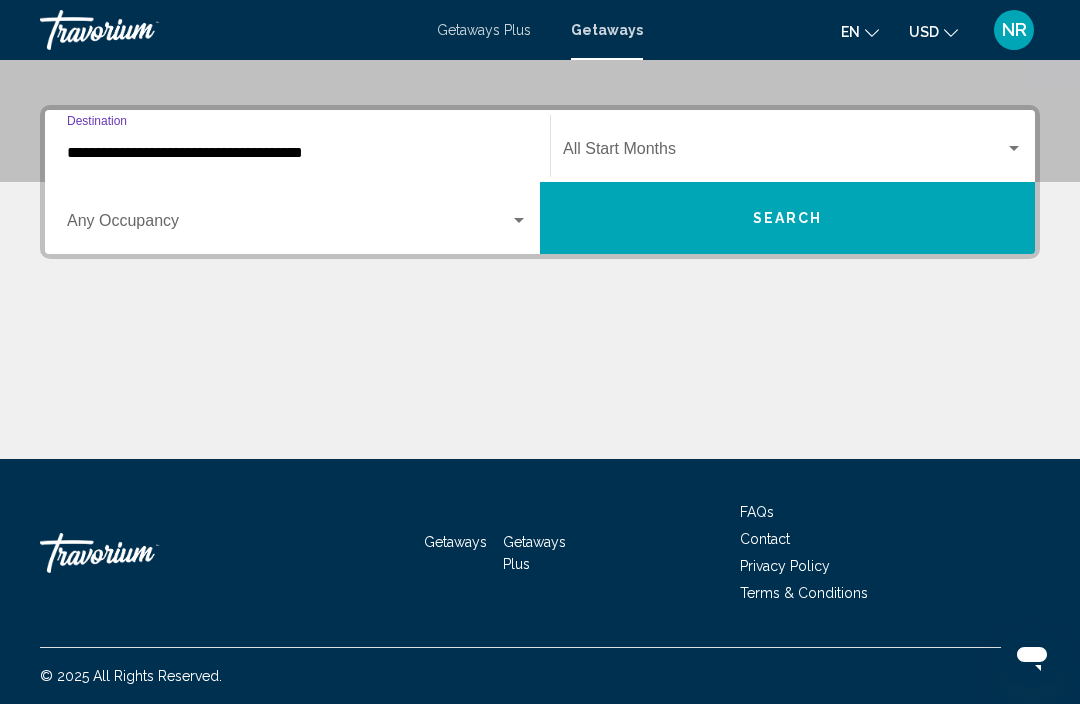 click on "**********" at bounding box center (297, 153) 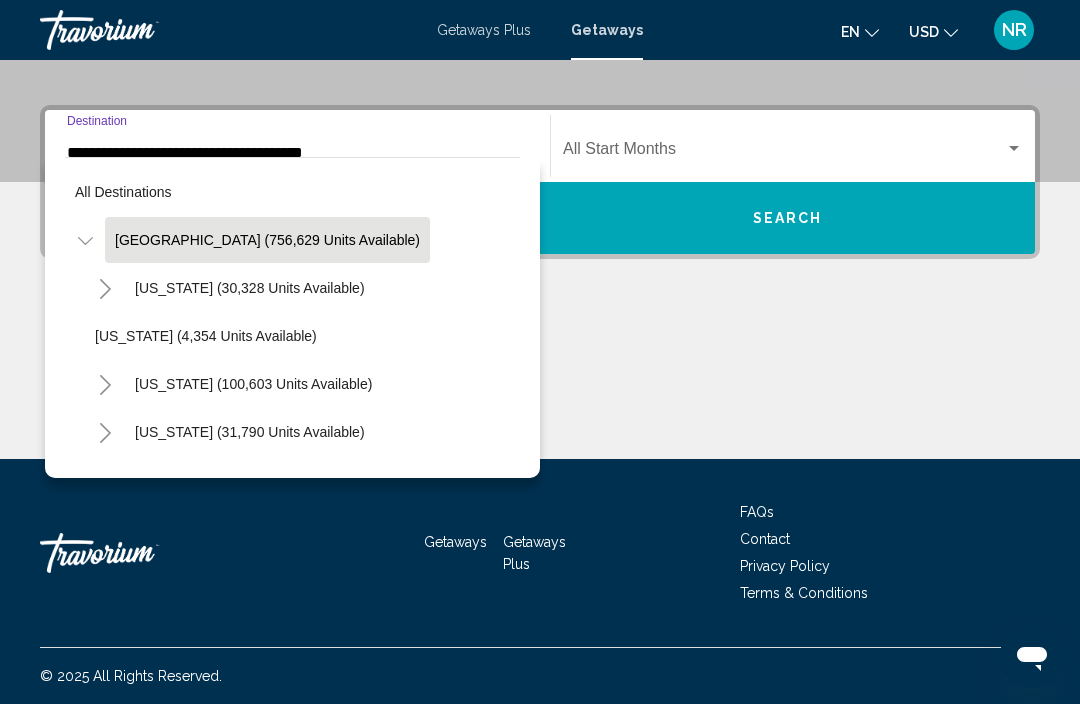 scroll, scrollTop: 306, scrollLeft: 0, axis: vertical 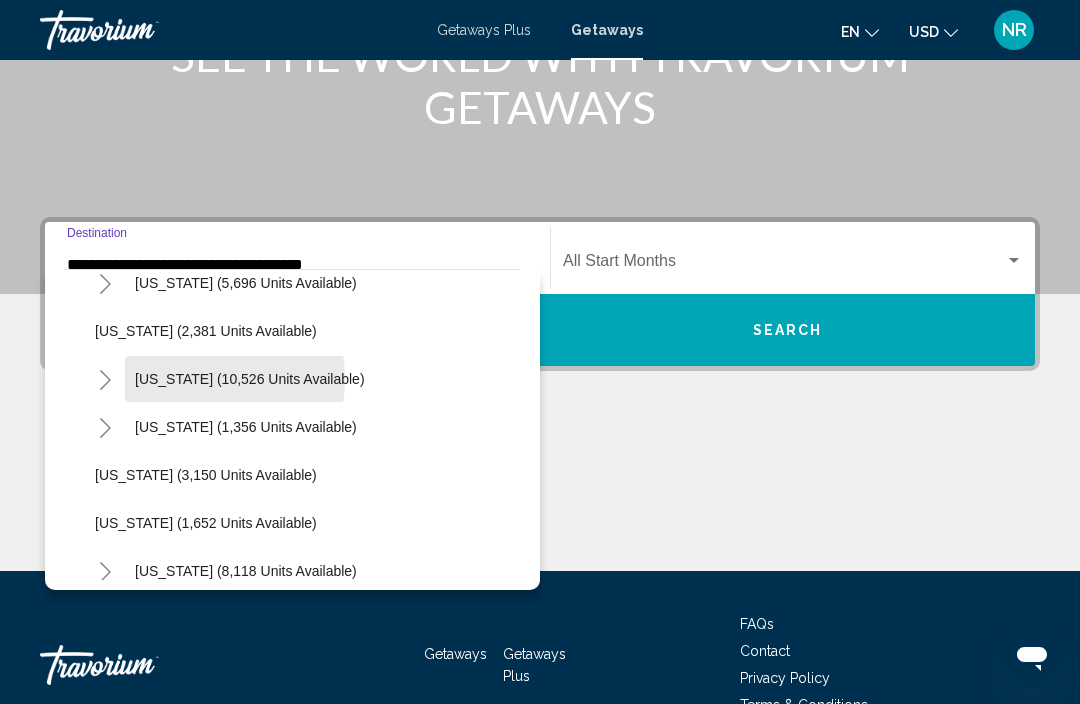 click on "[US_STATE] (10,526 units available)" 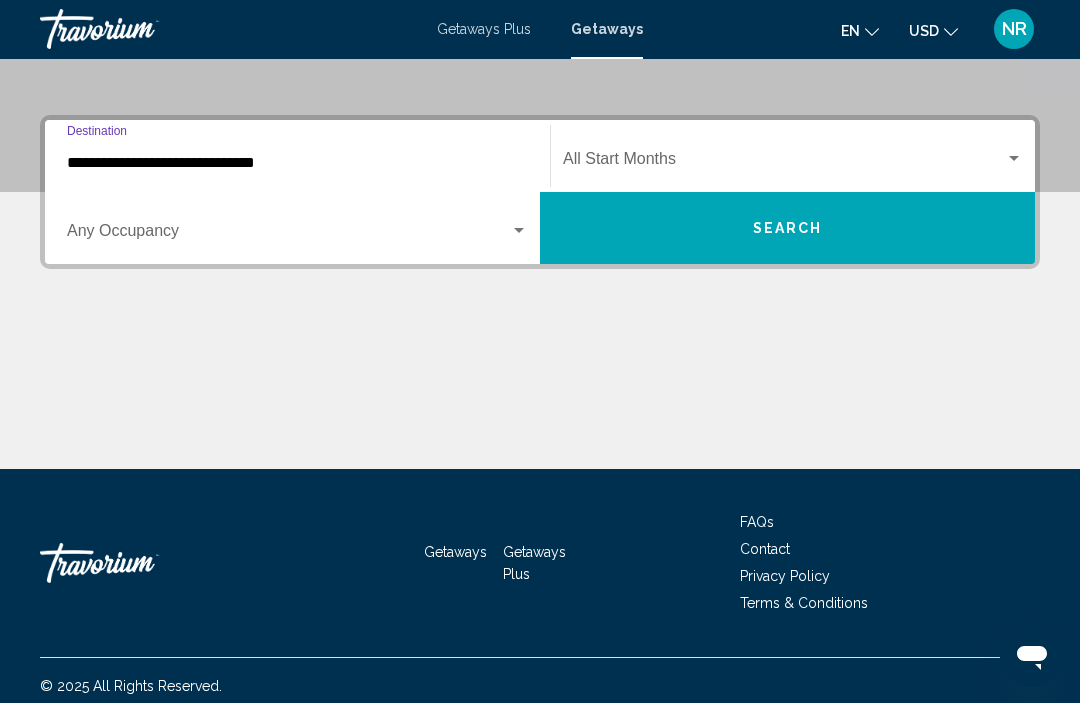 scroll, scrollTop: 418, scrollLeft: 0, axis: vertical 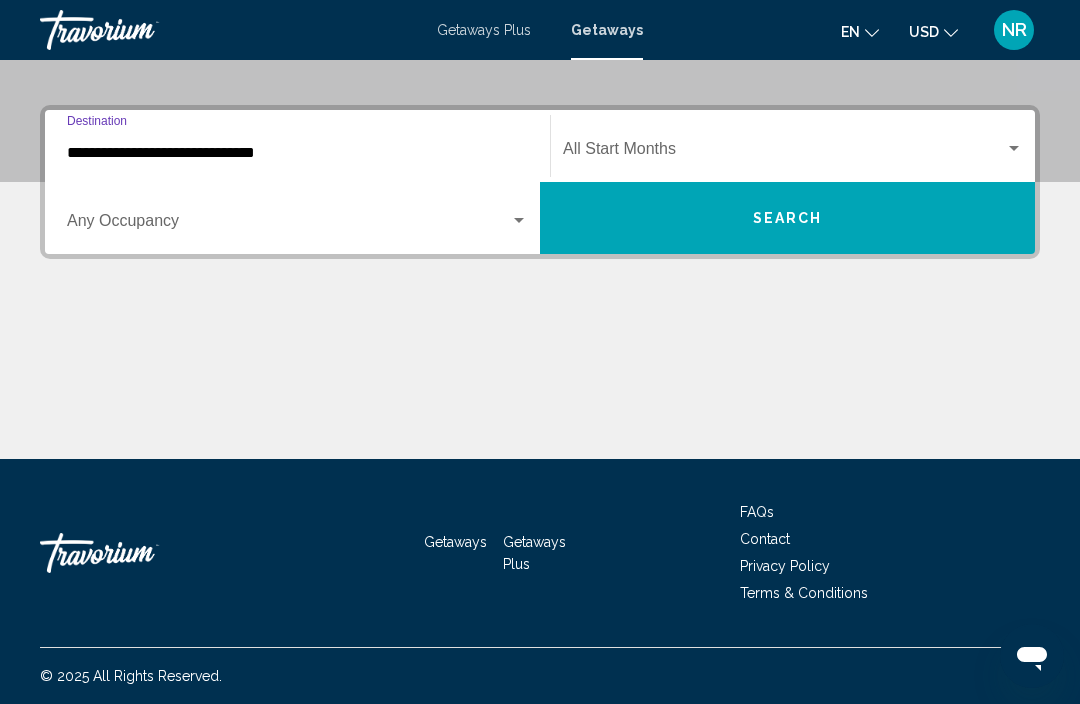 click at bounding box center (1014, 149) 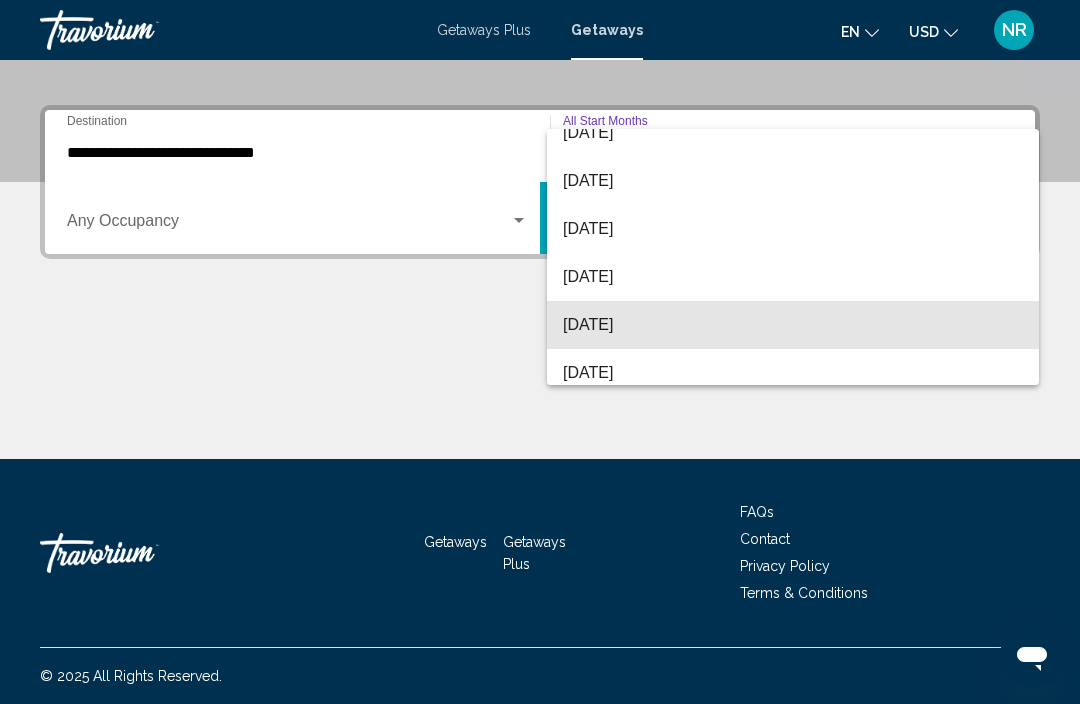 scroll, scrollTop: 167, scrollLeft: 0, axis: vertical 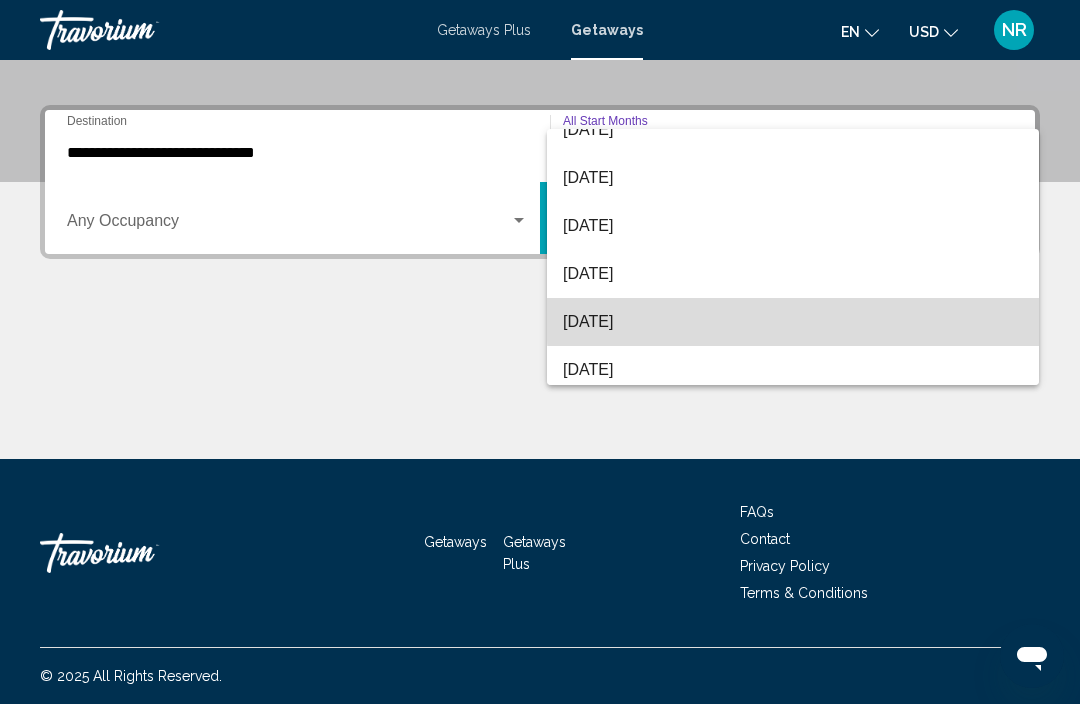 click on "[DATE]" at bounding box center (793, 322) 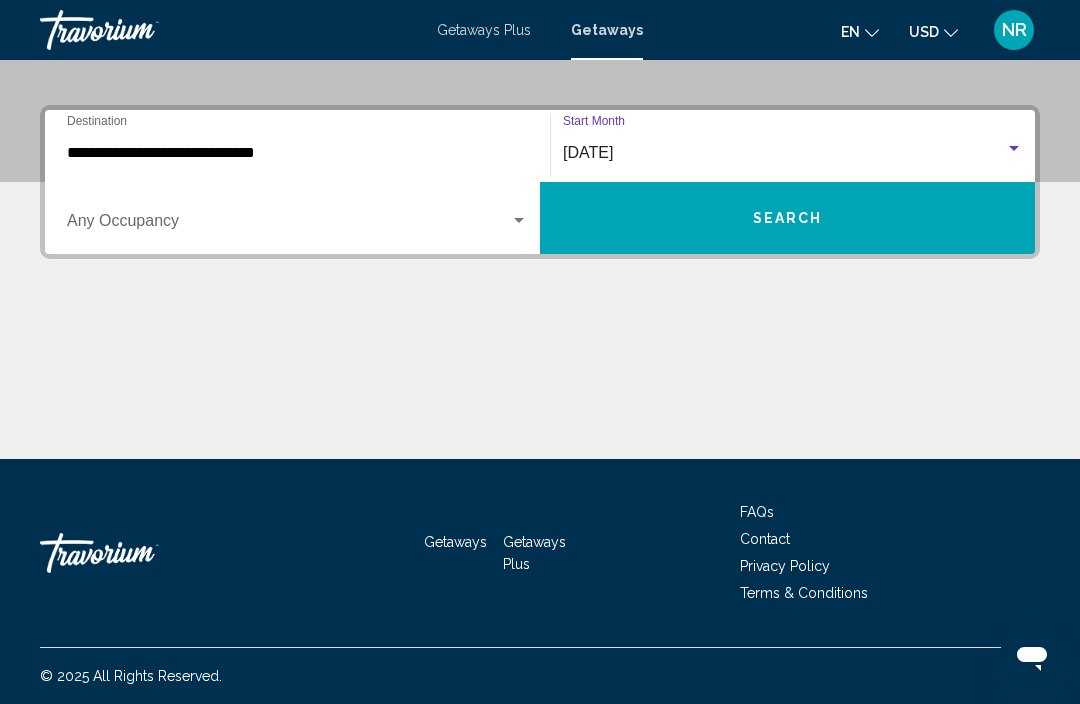 click on "Search" at bounding box center [787, 218] 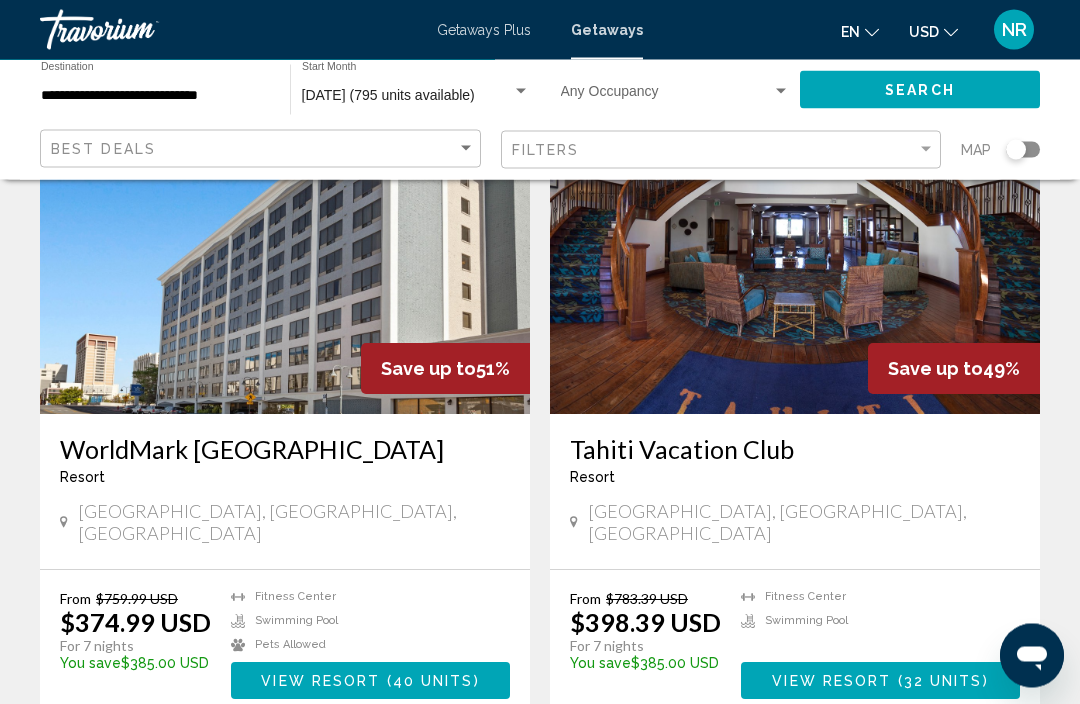 scroll, scrollTop: 3600, scrollLeft: 0, axis: vertical 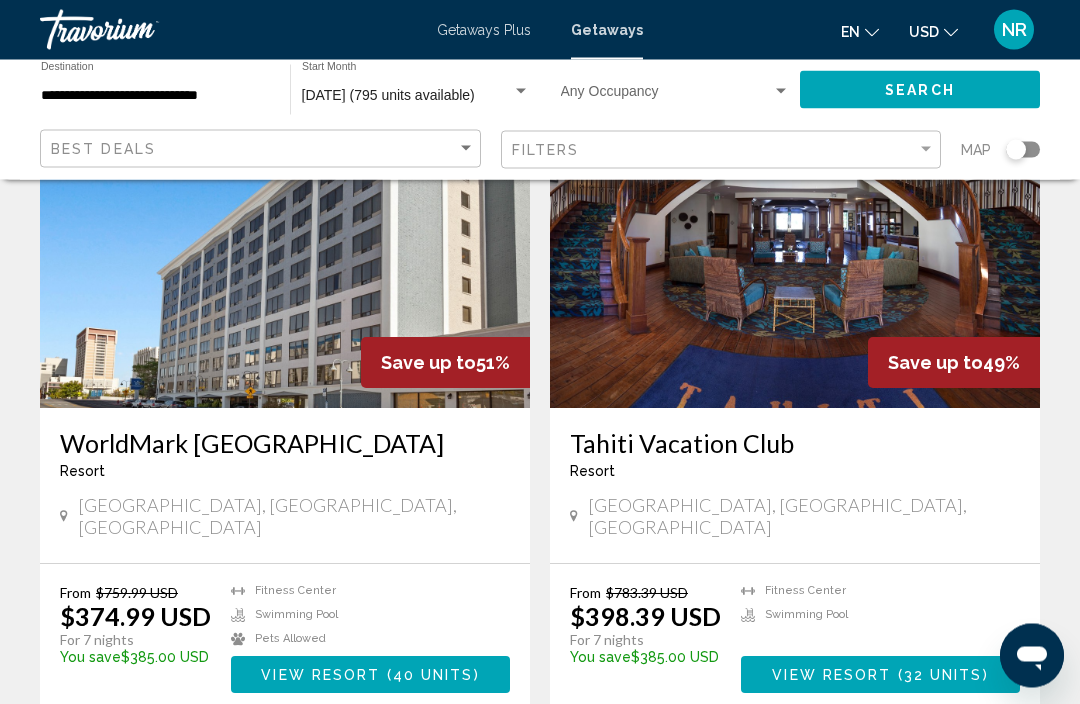 click on "2" at bounding box center [540, 774] 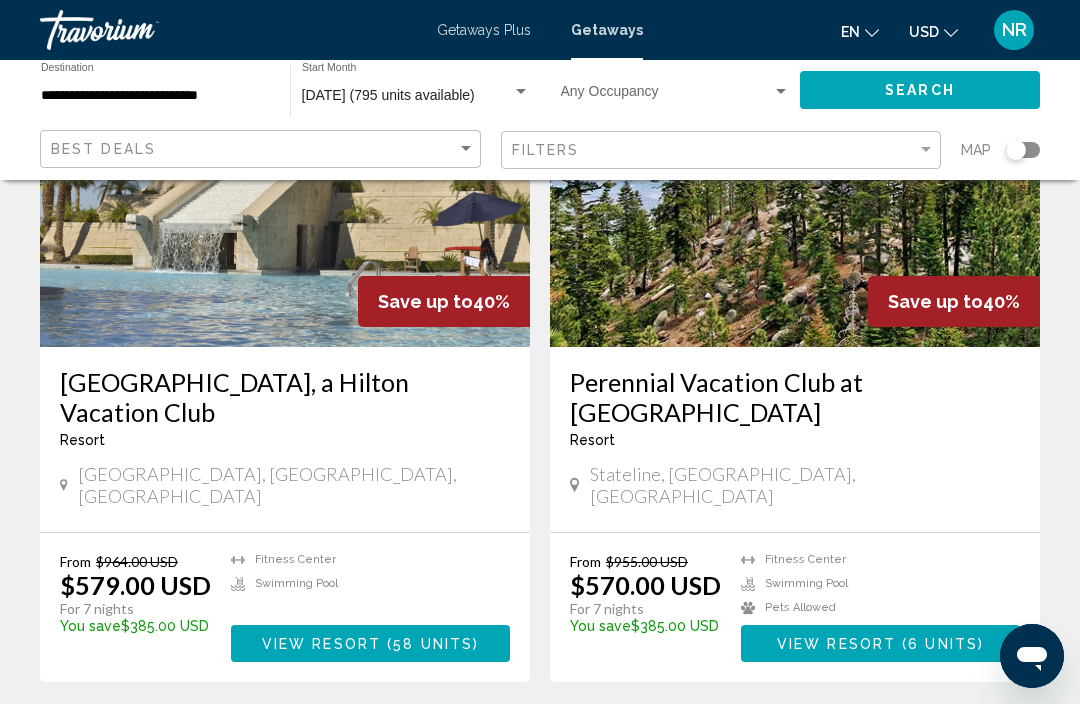 scroll, scrollTop: 3679, scrollLeft: 0, axis: vertical 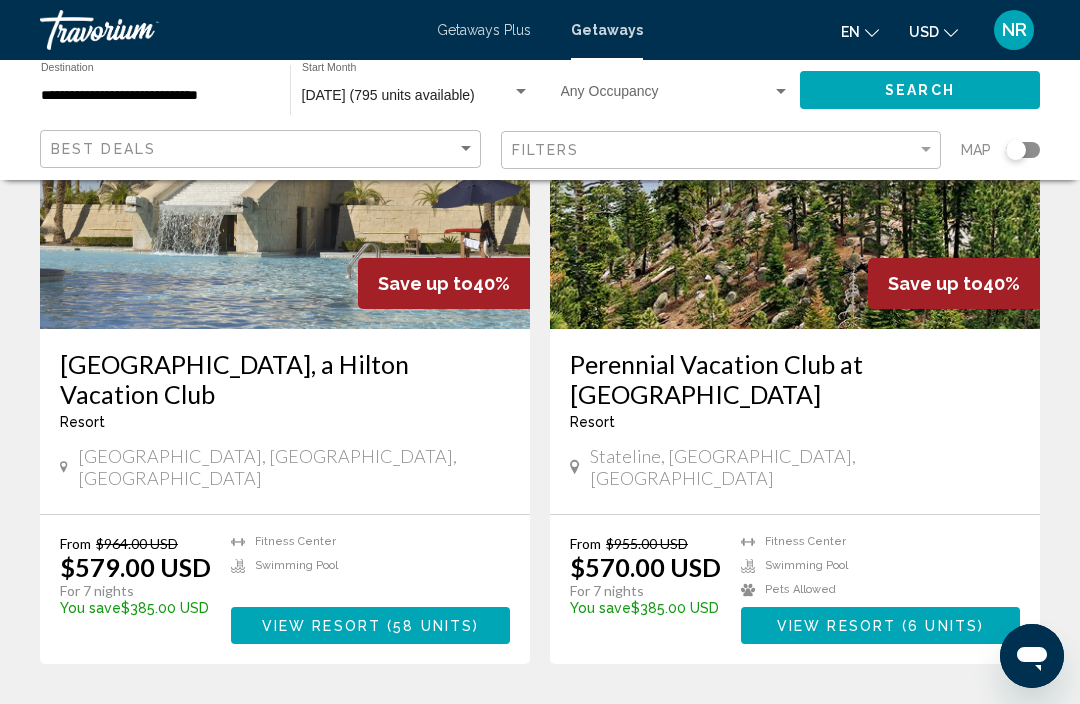 click on "3" at bounding box center [610, 724] 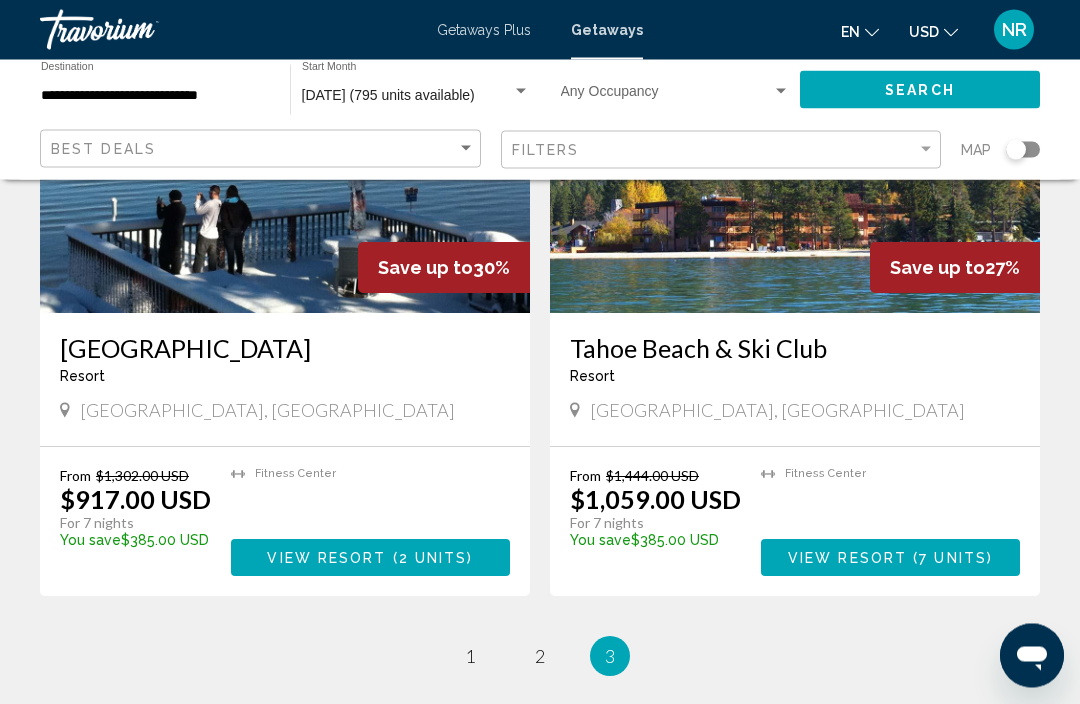 scroll, scrollTop: 3658, scrollLeft: 0, axis: vertical 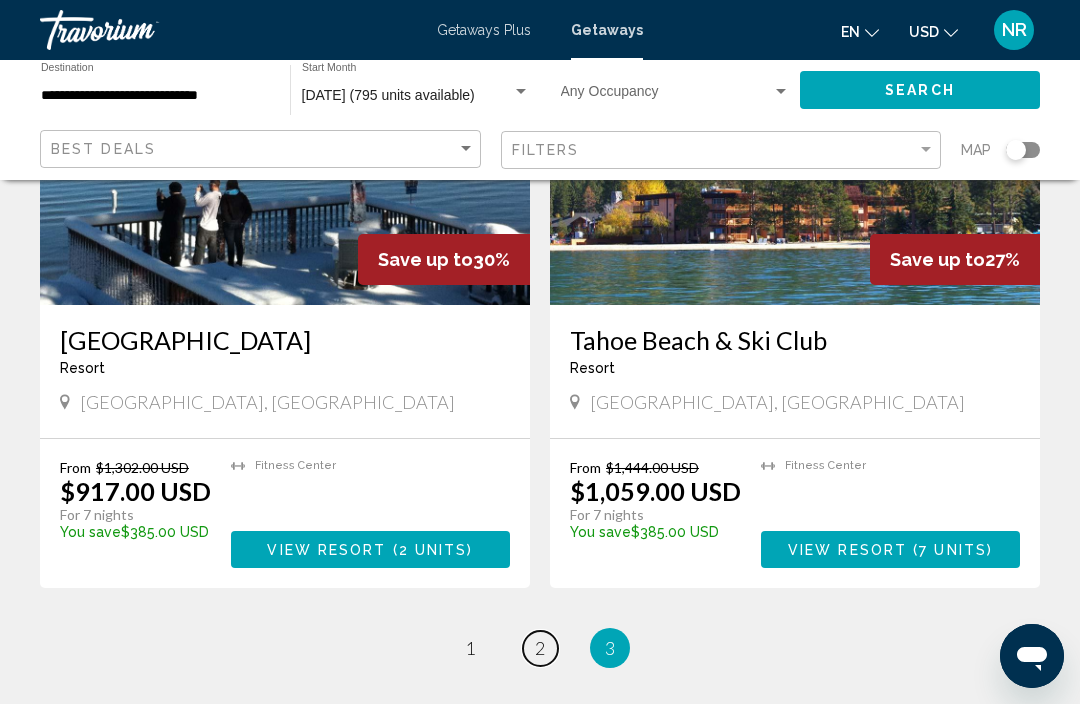 click on "2" at bounding box center (540, 648) 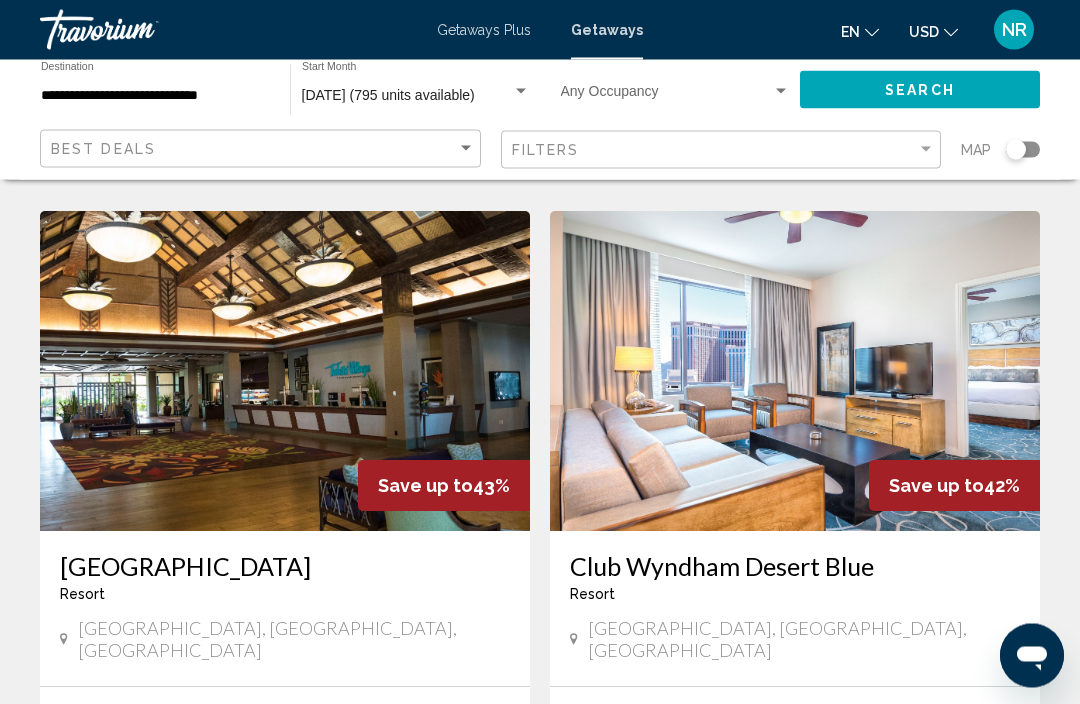 scroll, scrollTop: 716, scrollLeft: 0, axis: vertical 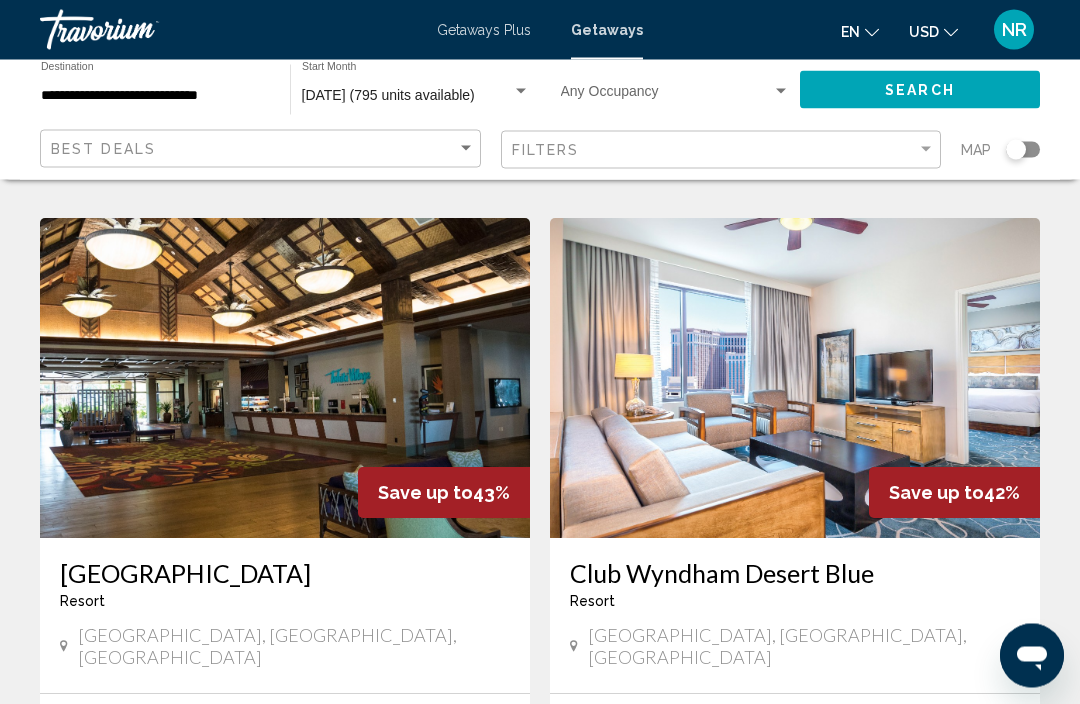click on "Save up to  42%" at bounding box center (954, 493) 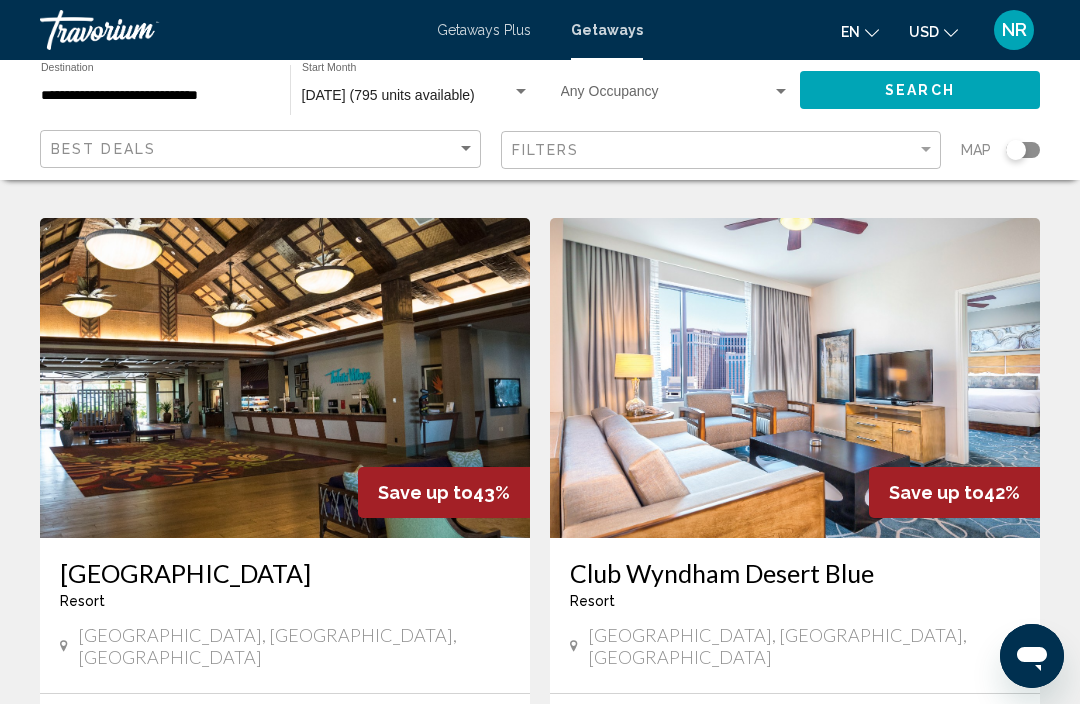 click on "Club Wyndham Desert Blue" at bounding box center [795, 573] 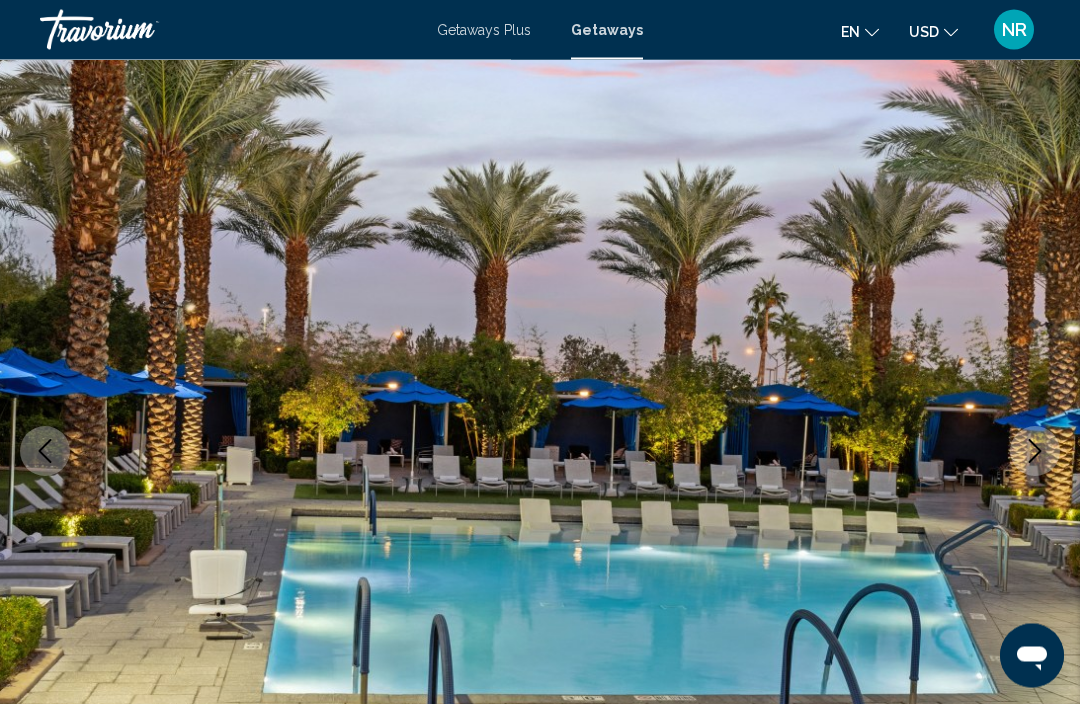 scroll, scrollTop: 88, scrollLeft: 0, axis: vertical 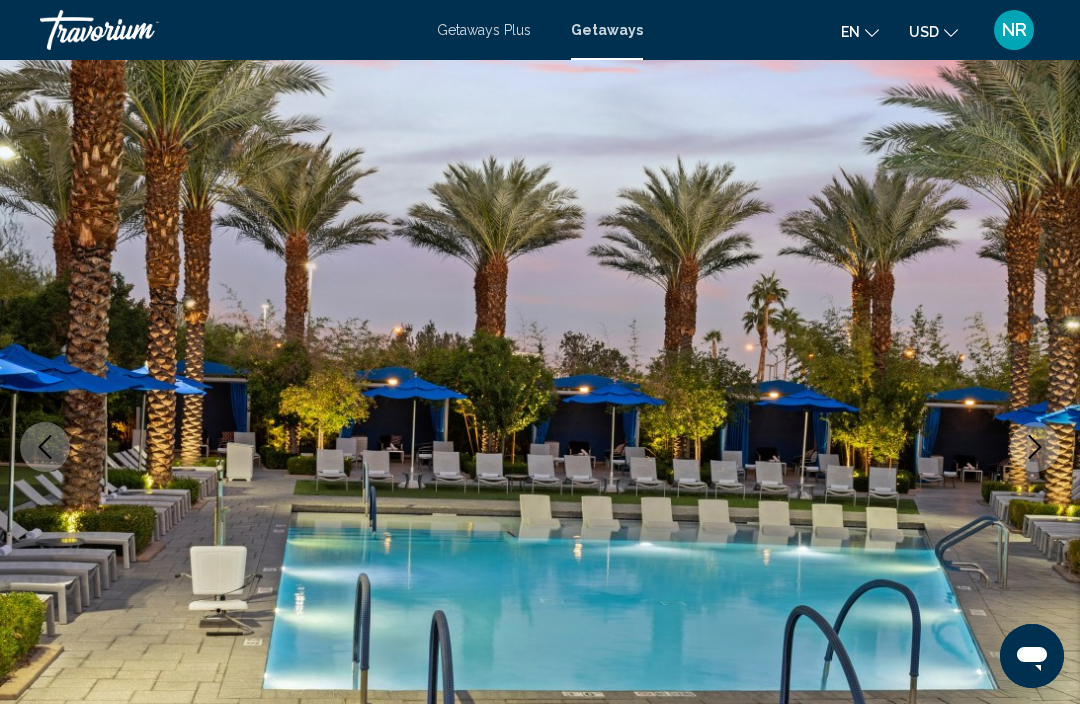 click 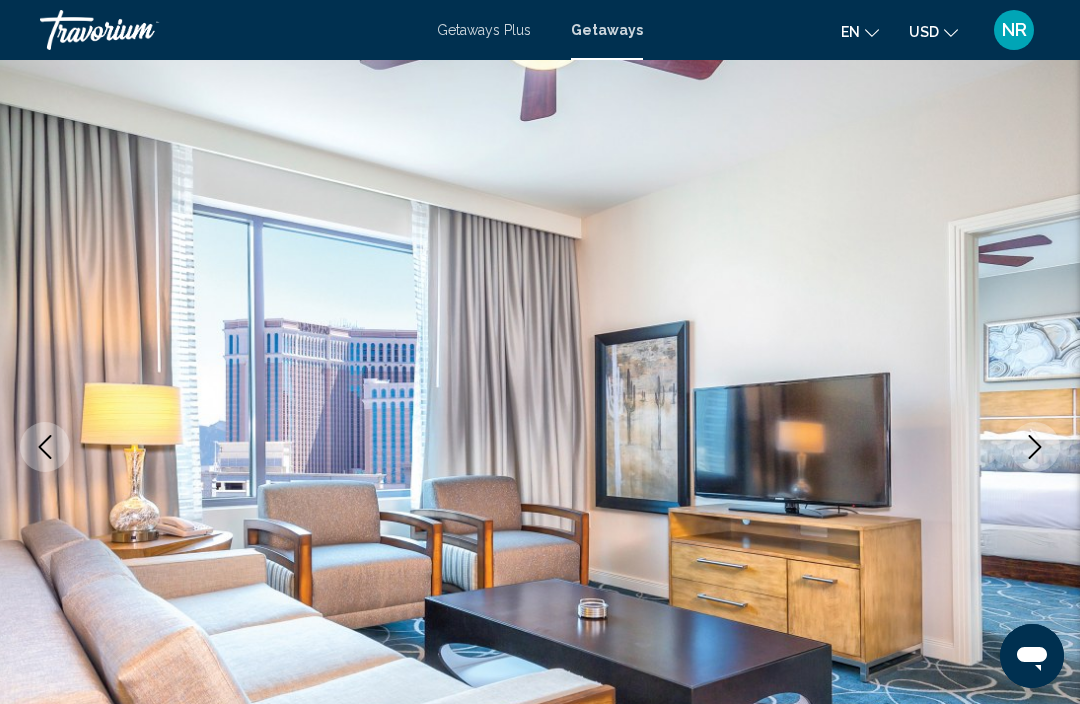 click 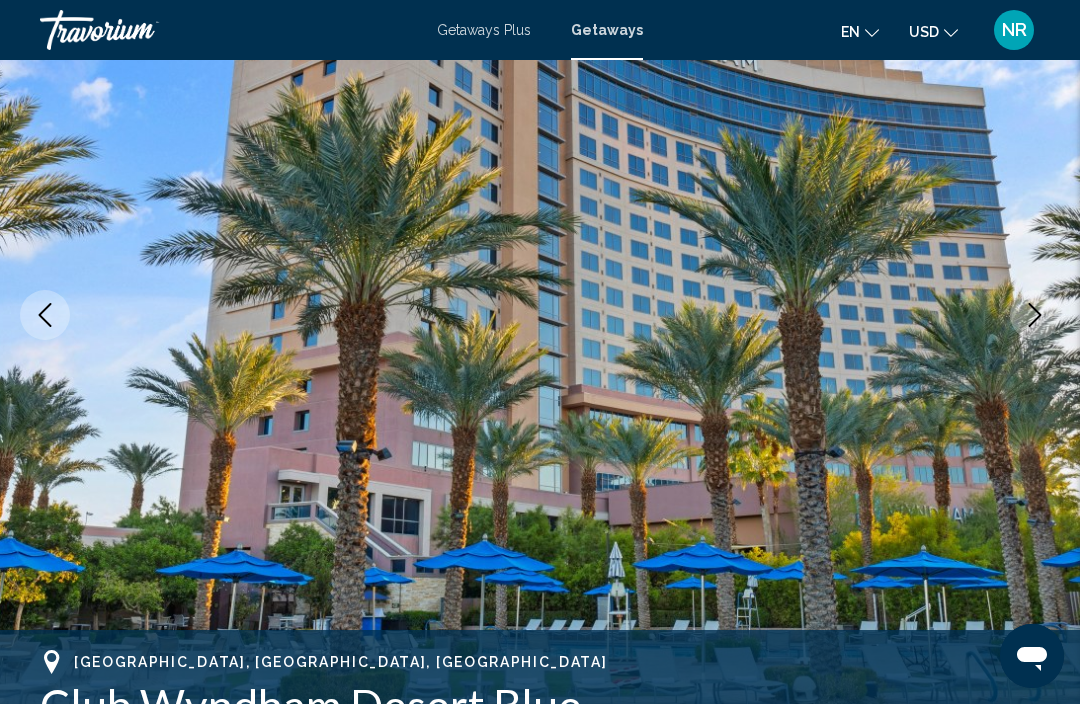 scroll, scrollTop: 221, scrollLeft: 0, axis: vertical 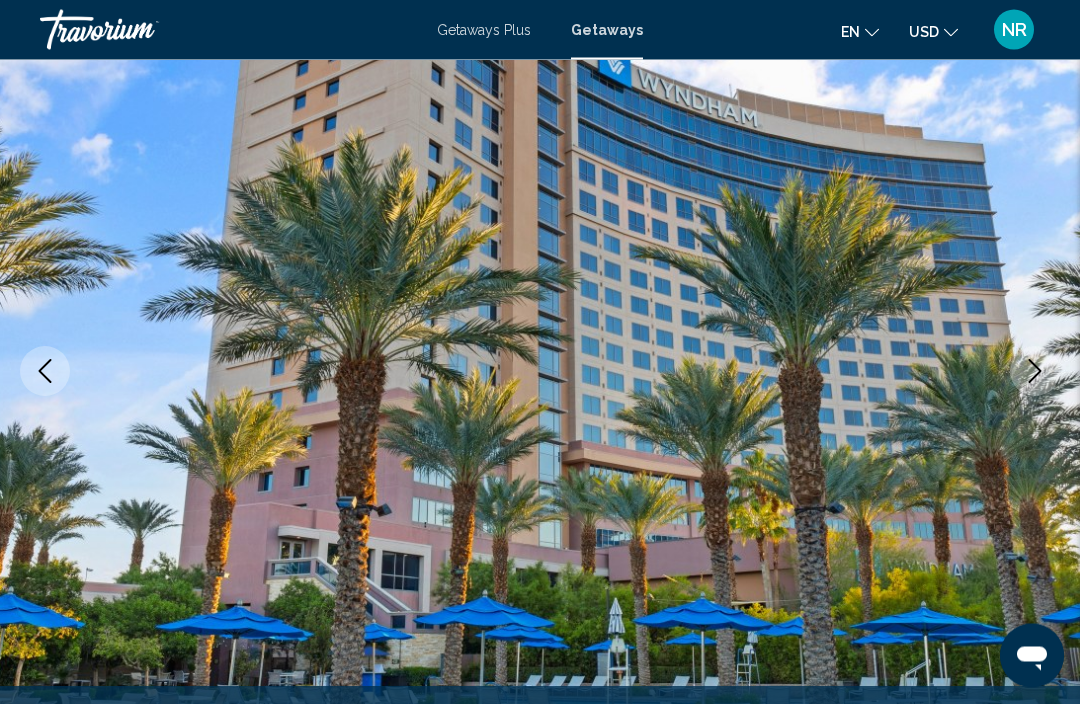 click at bounding box center [1035, 372] 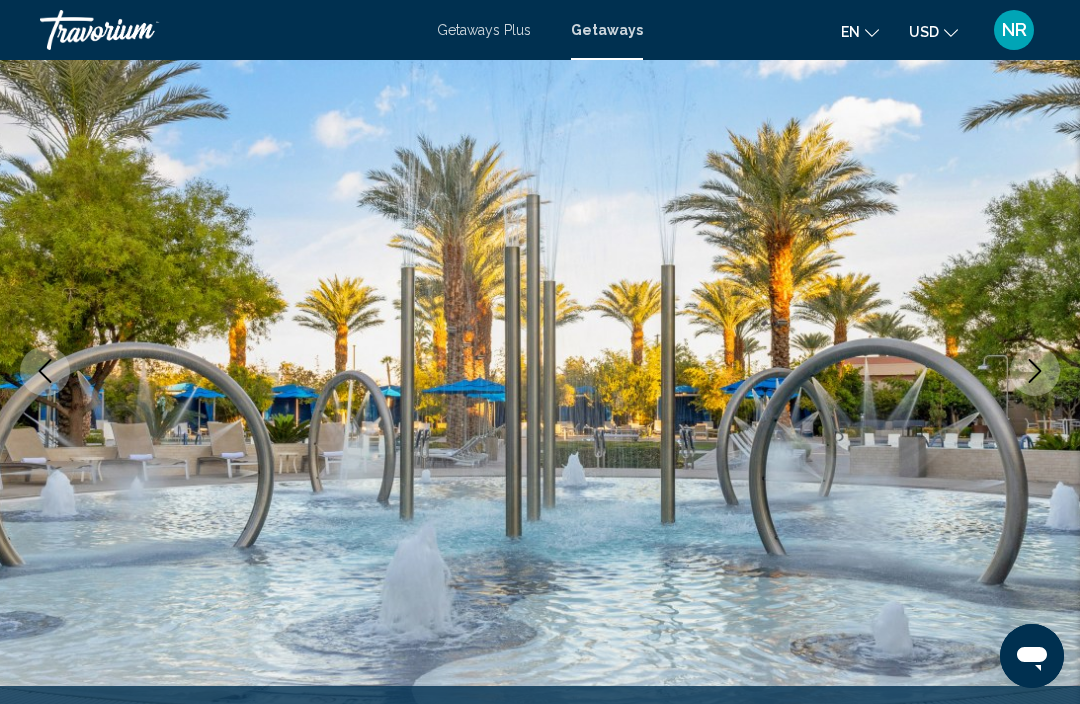 click at bounding box center [1035, 371] 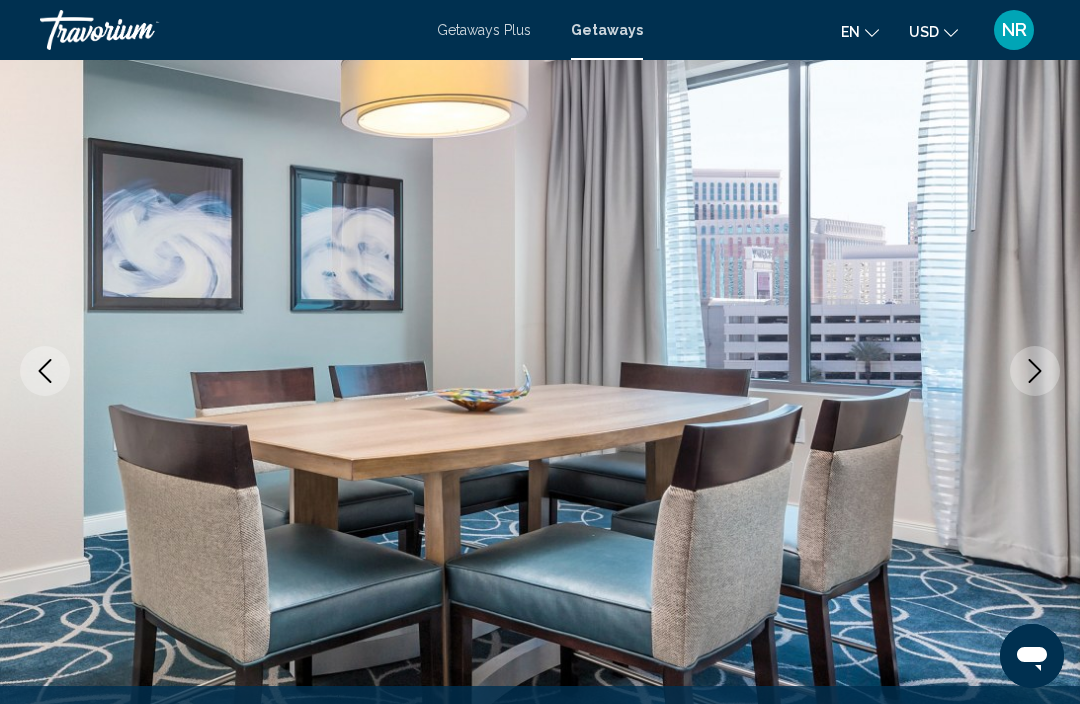 click 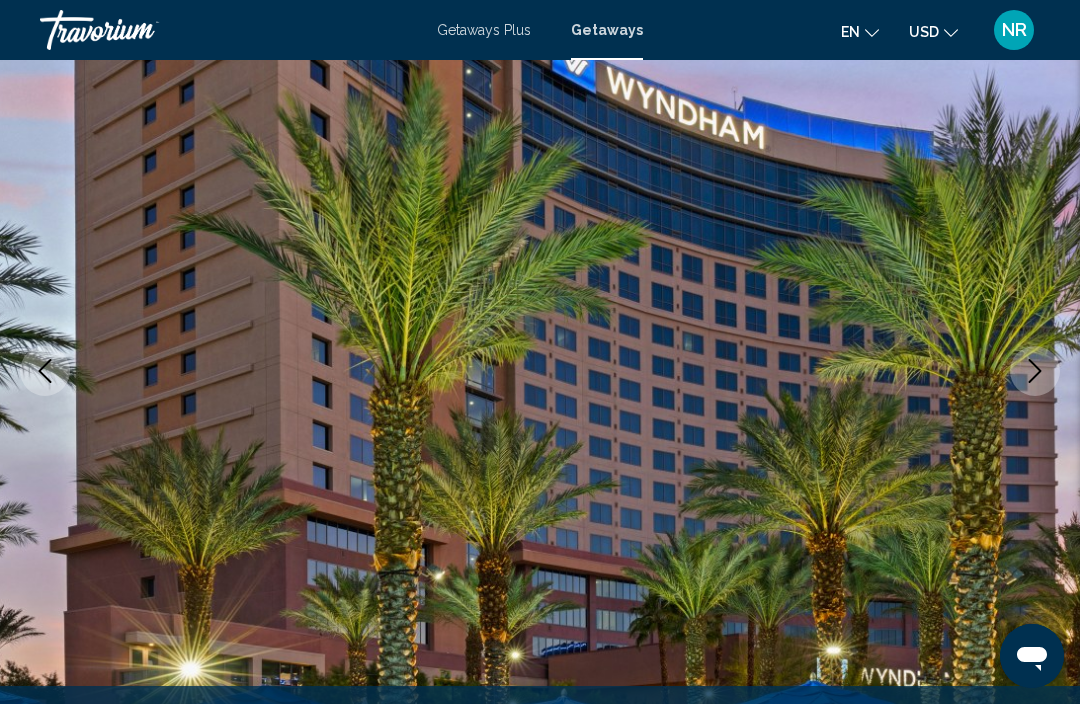 click 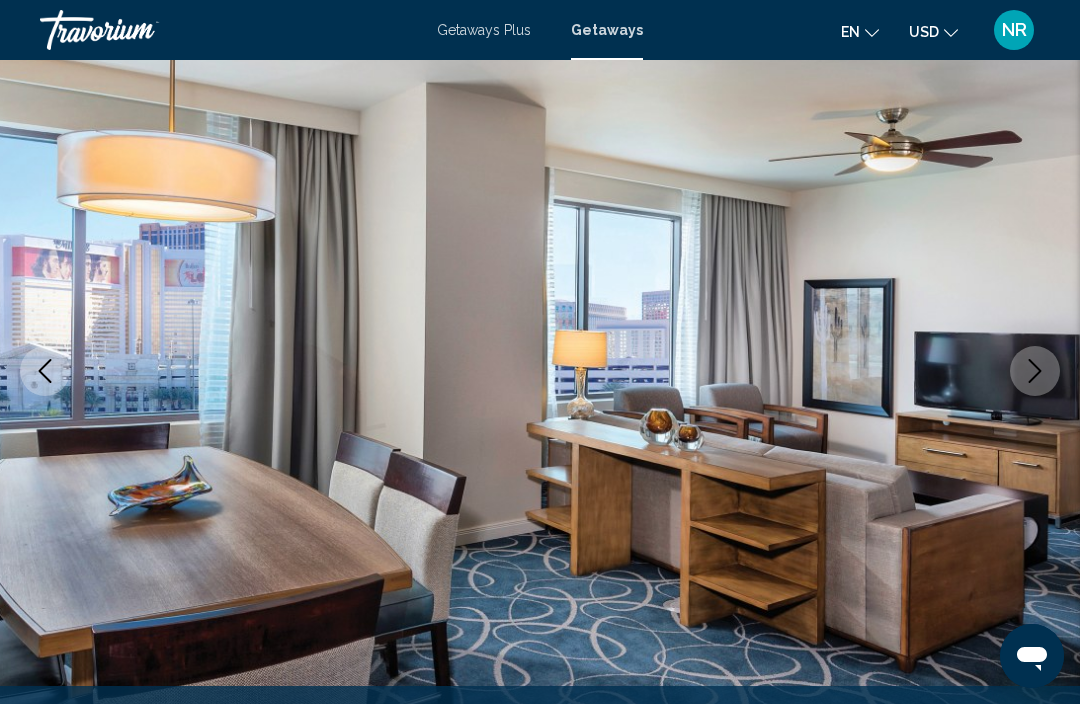 click 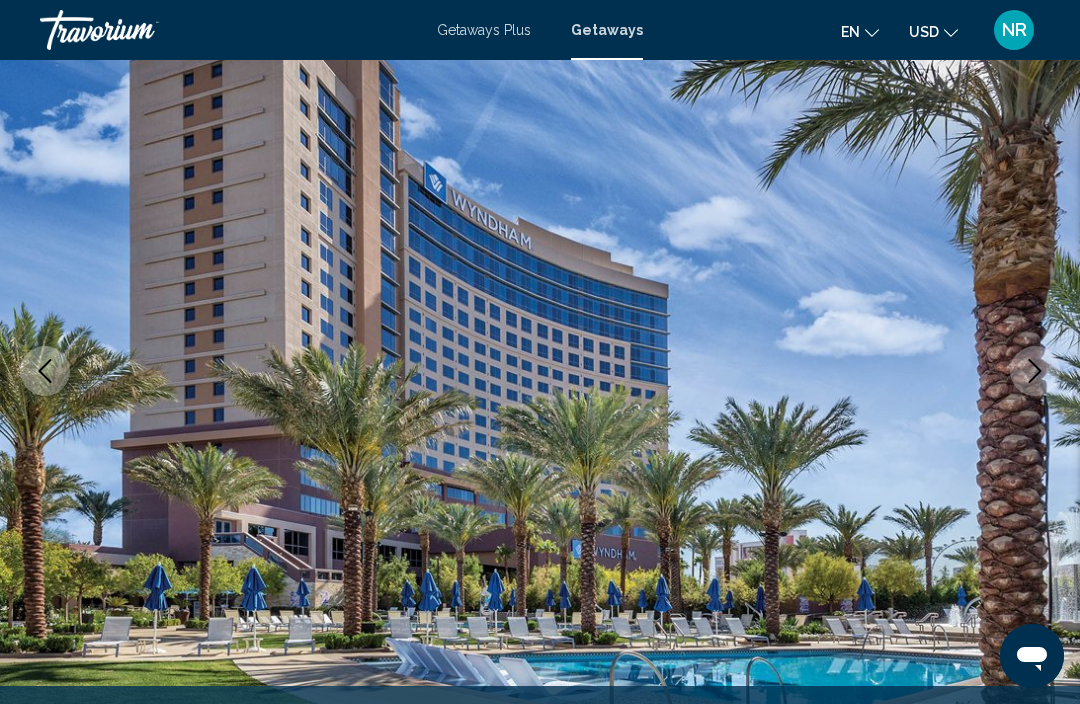 click 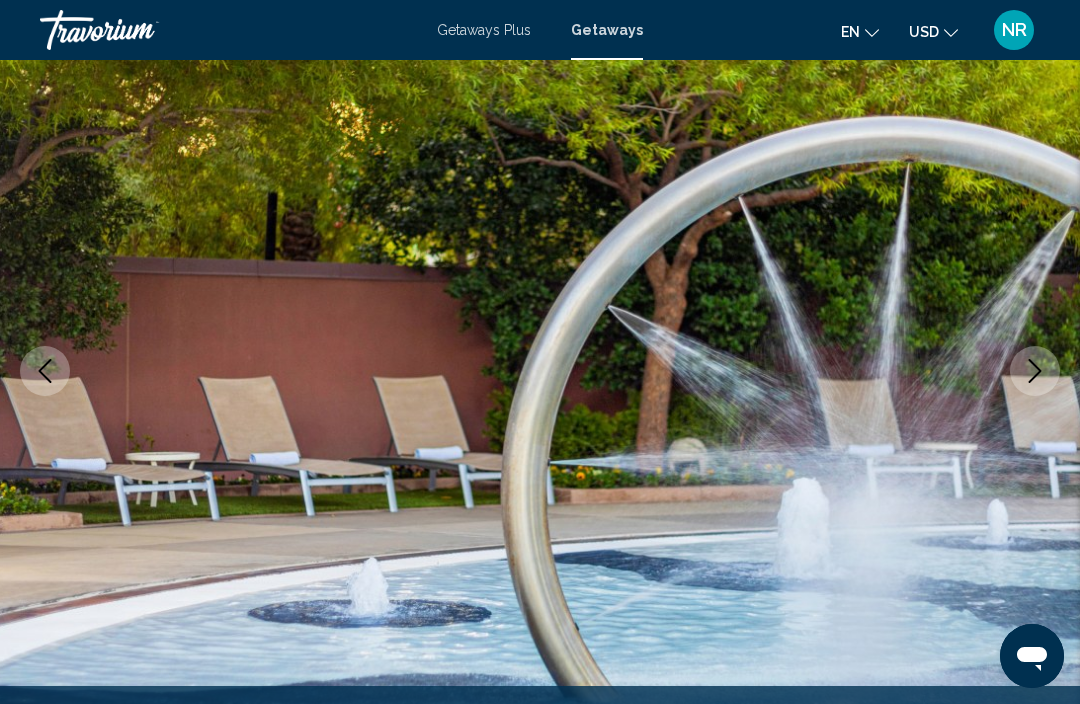 click 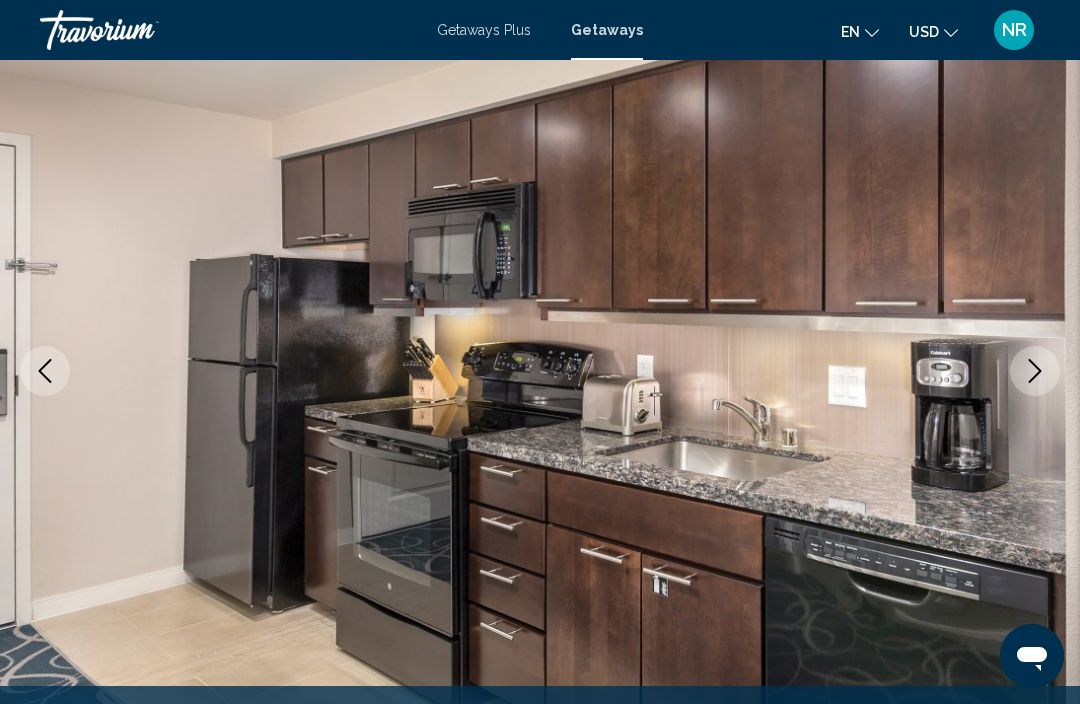 click 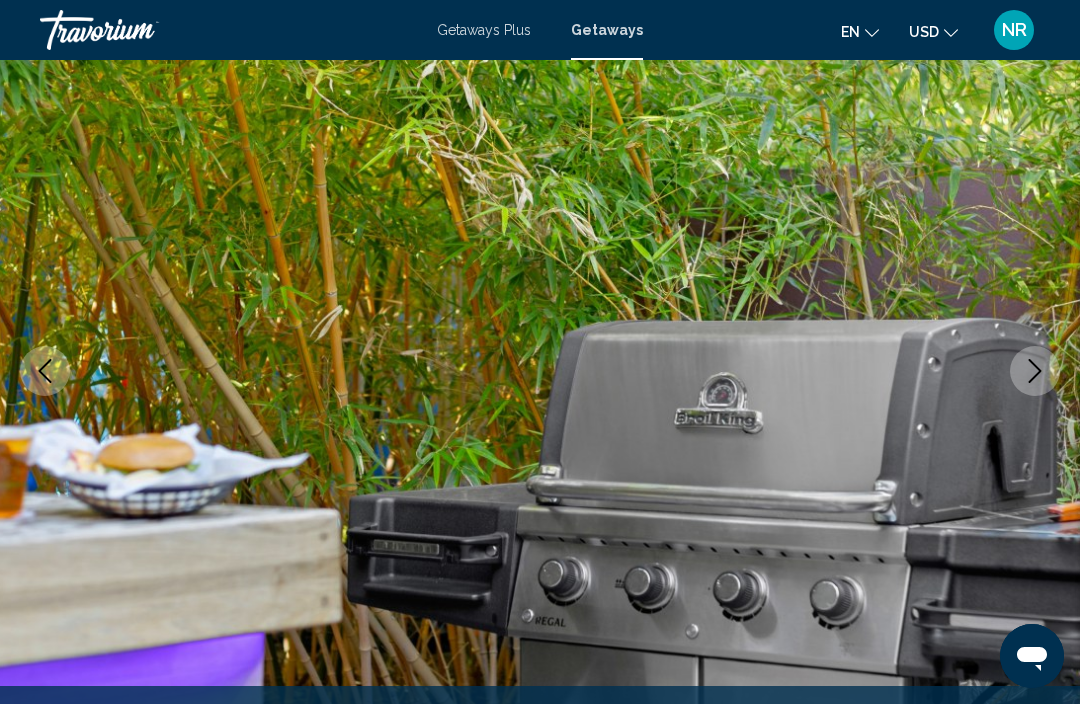 click 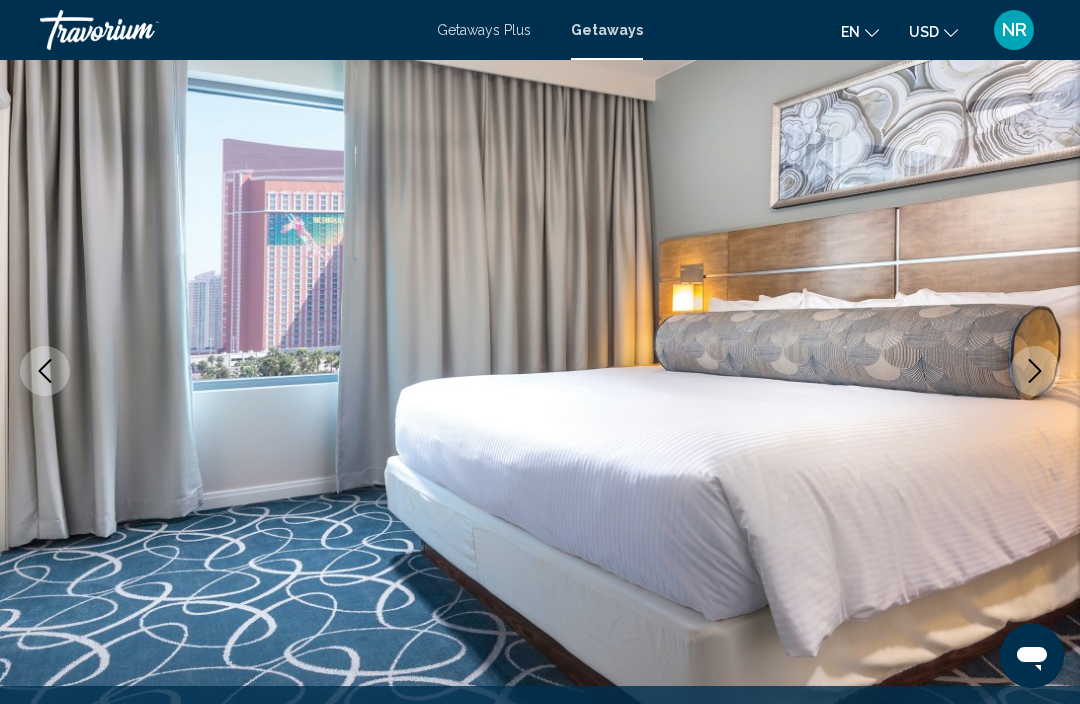 click 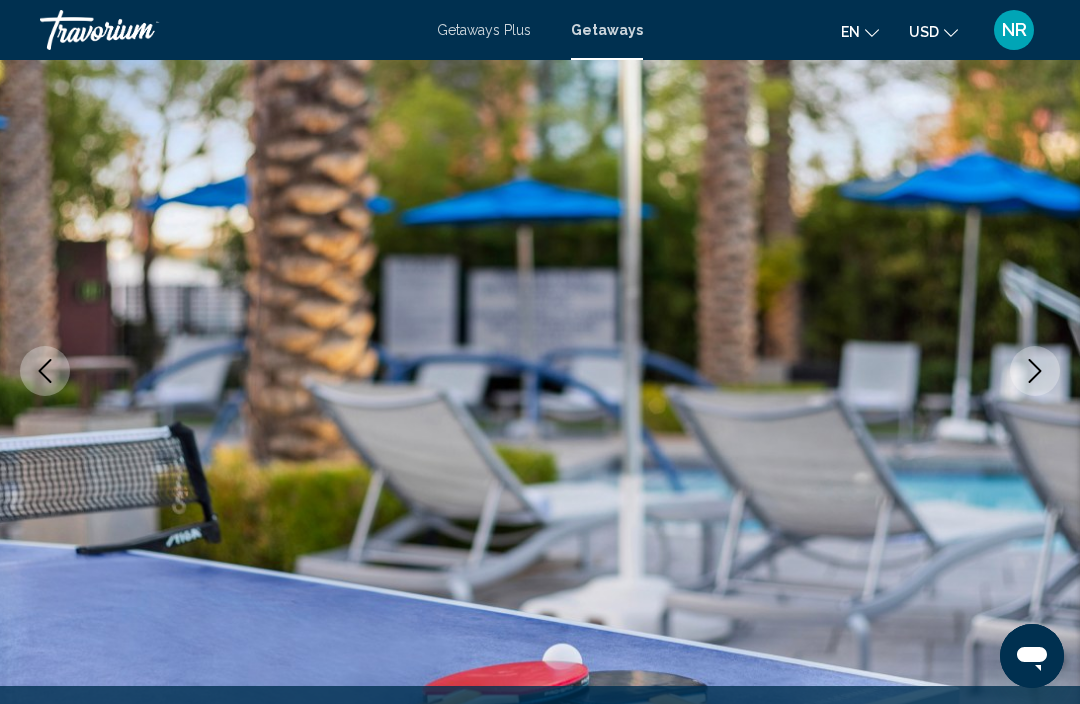 click 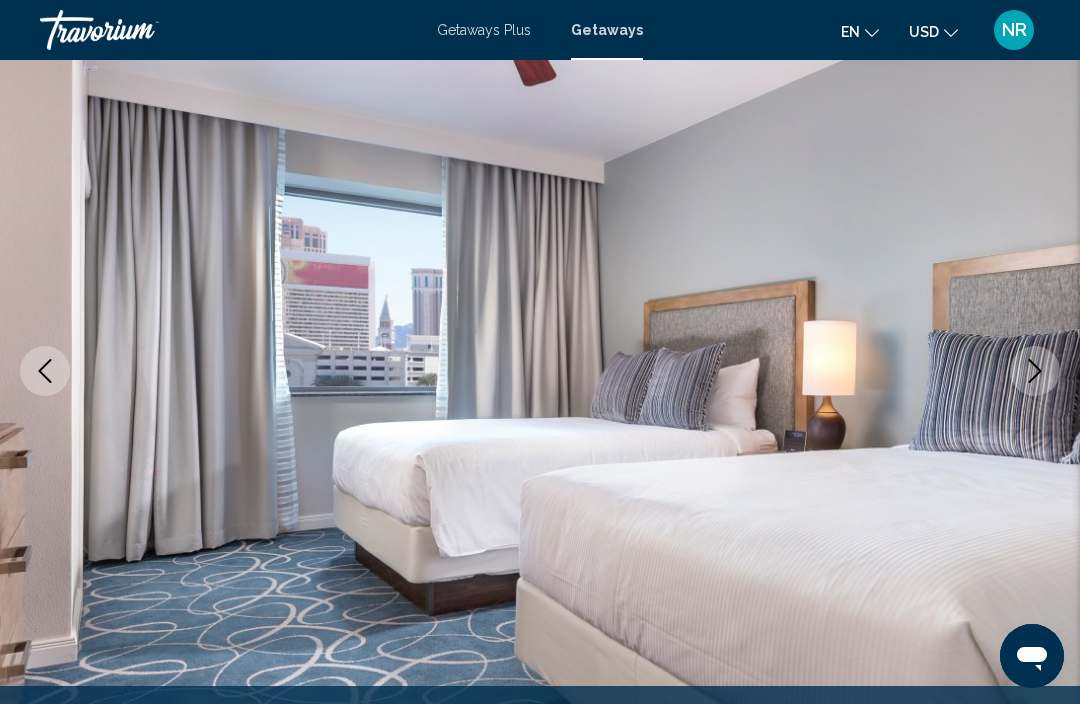 click 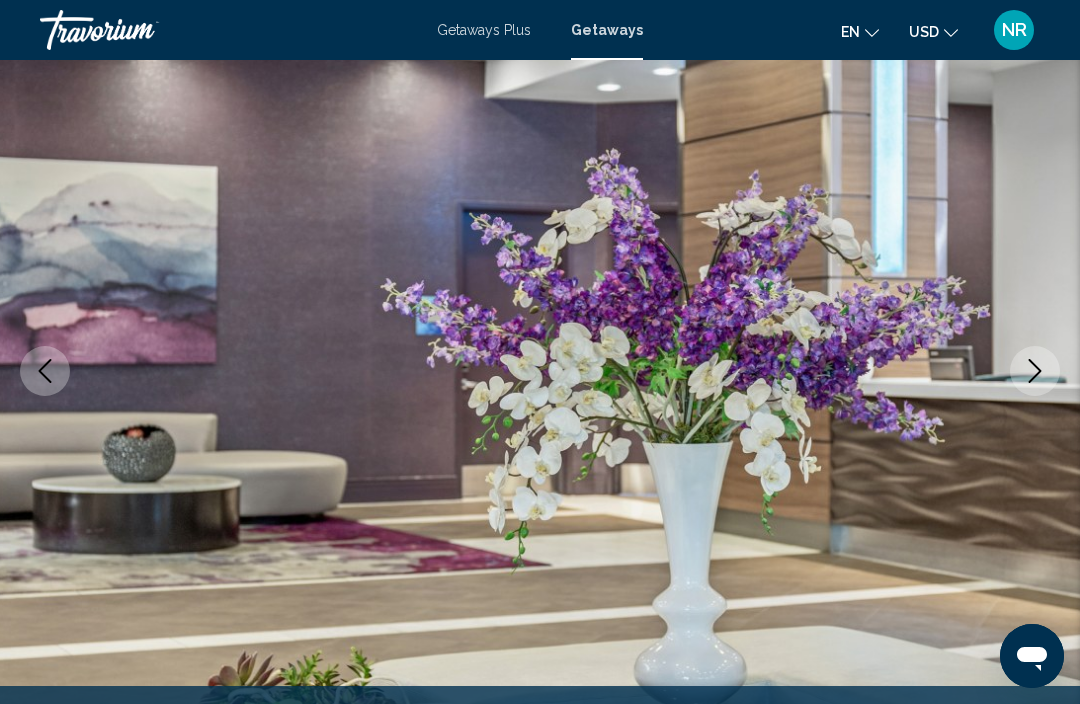 click 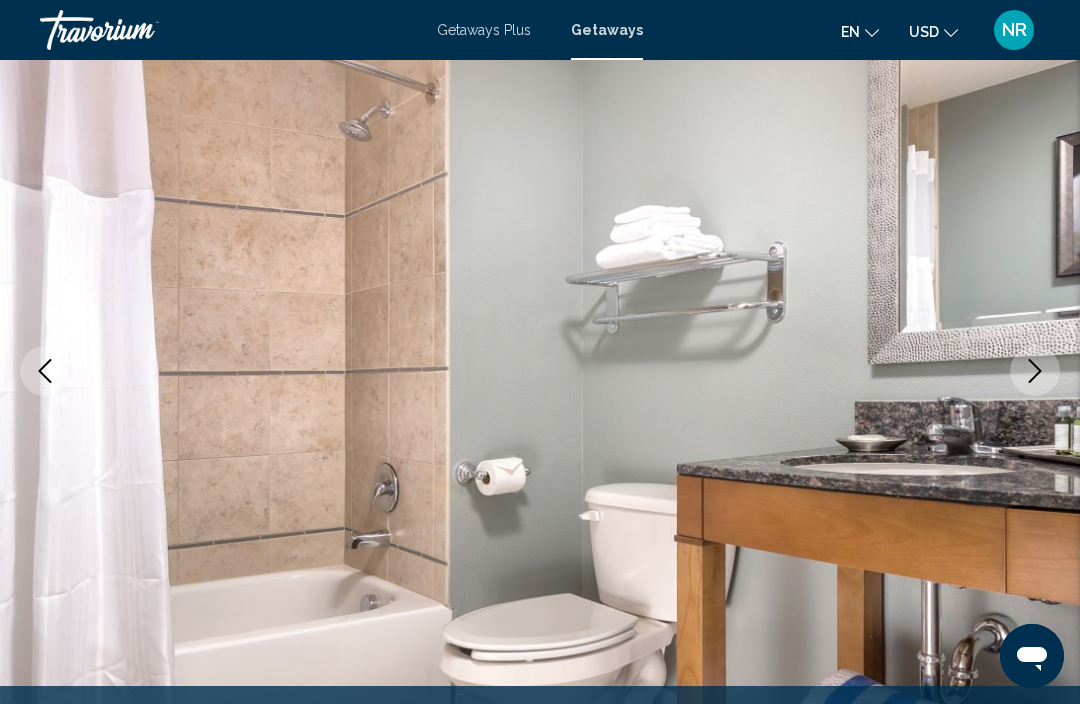 click 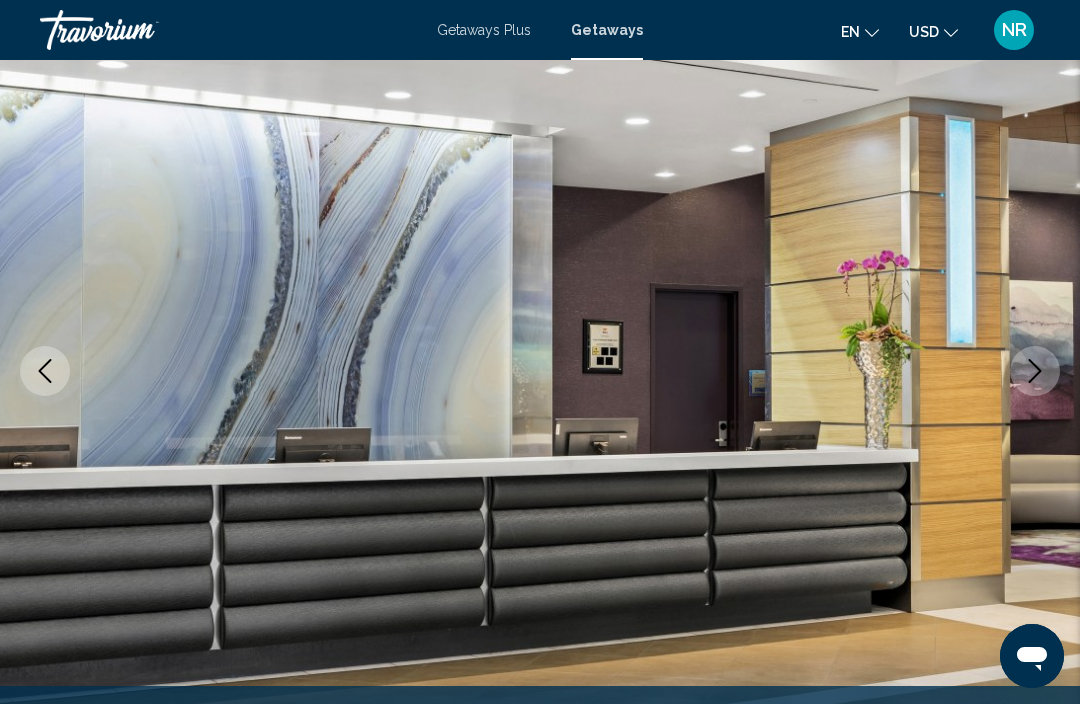 click 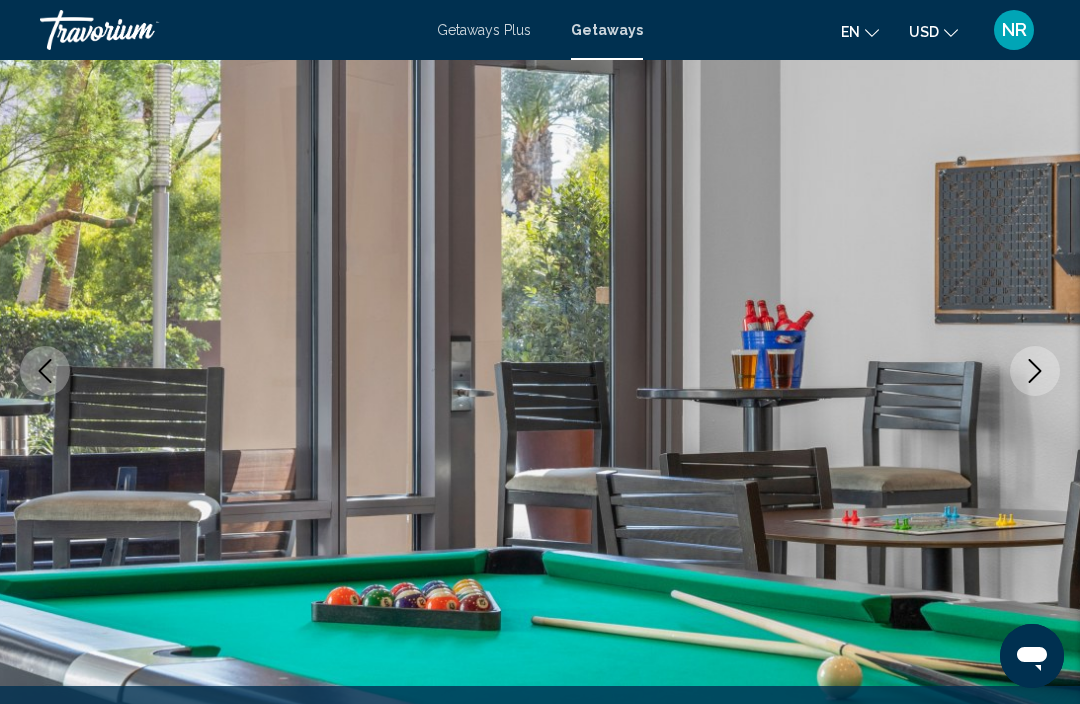click 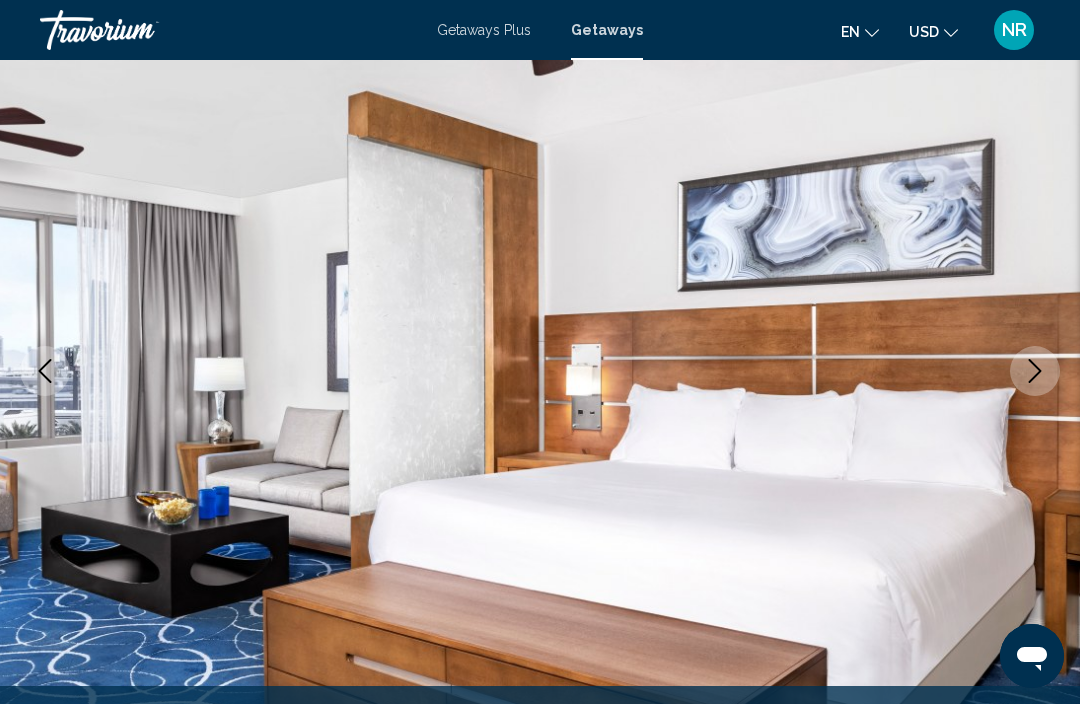 click 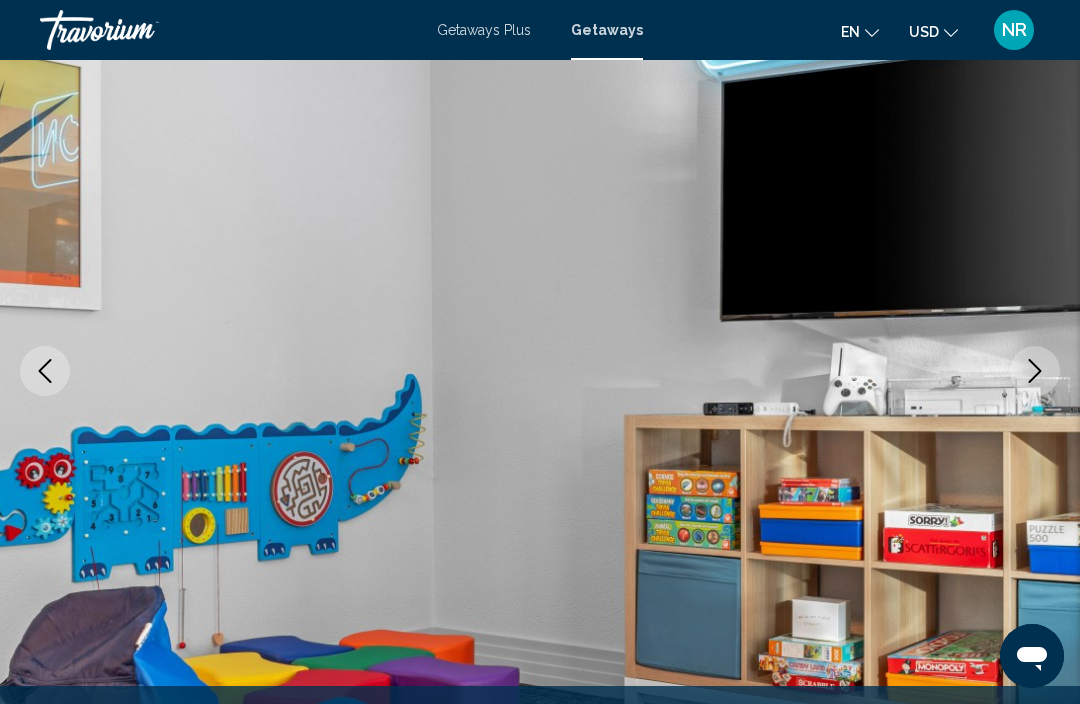 click 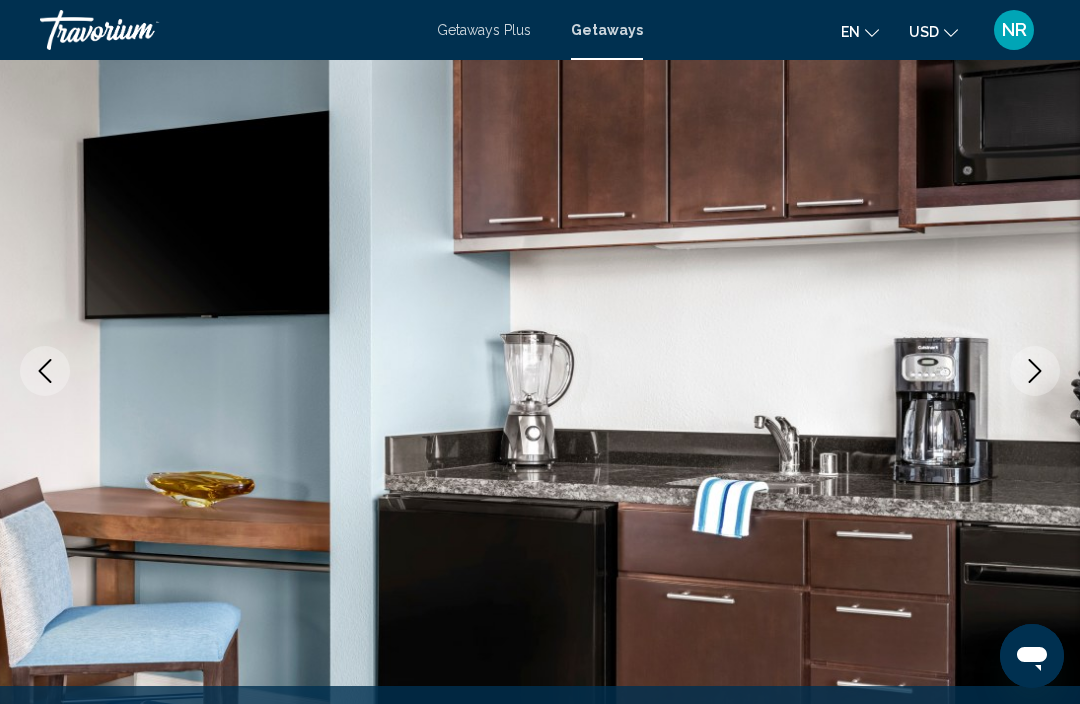 click 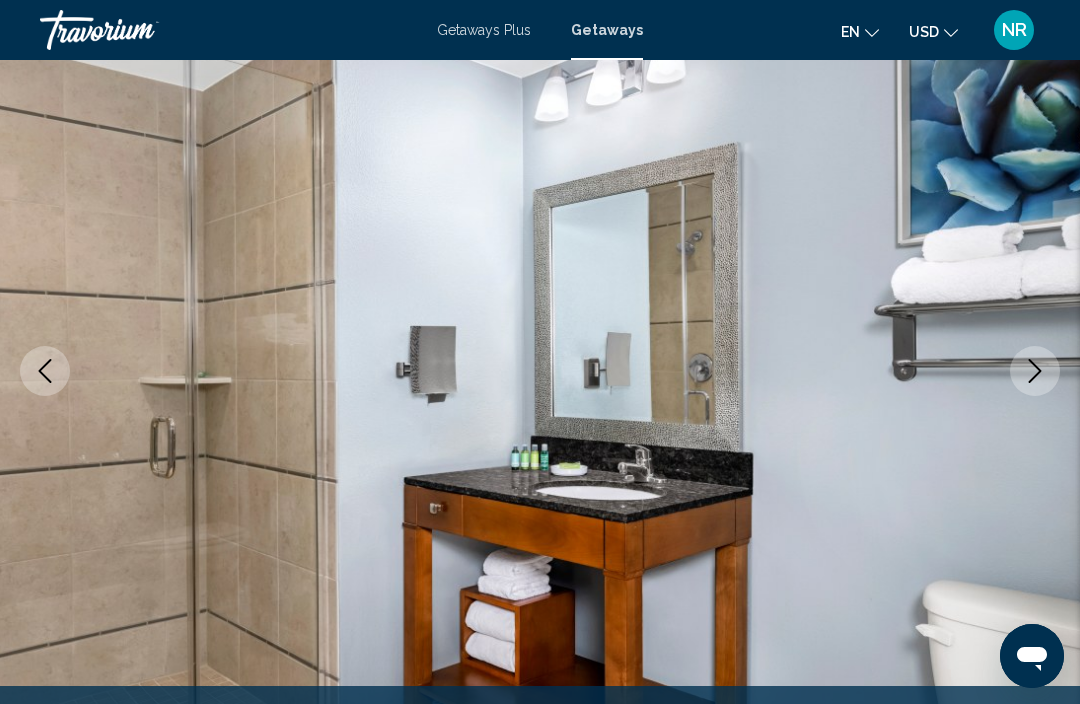 click 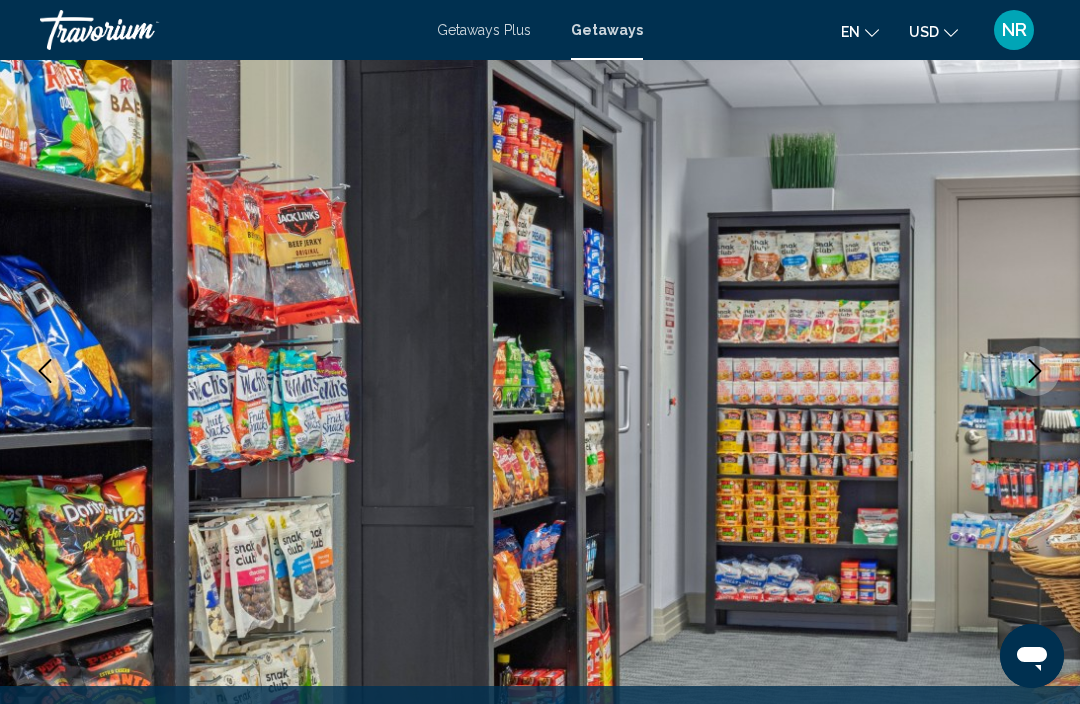 click 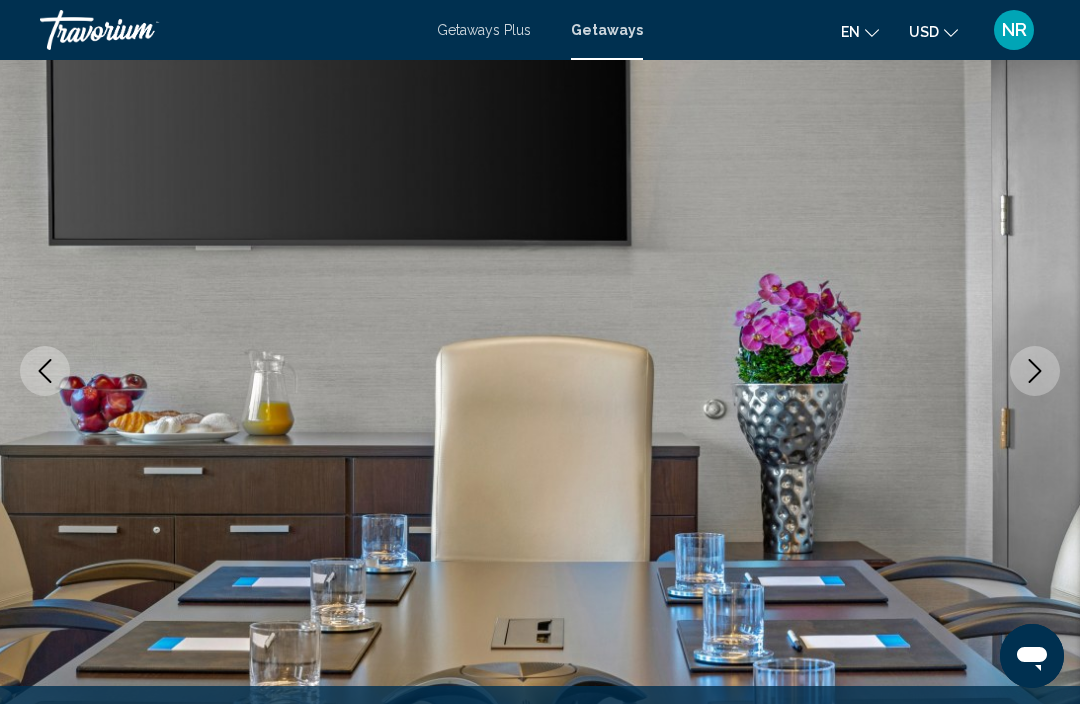click 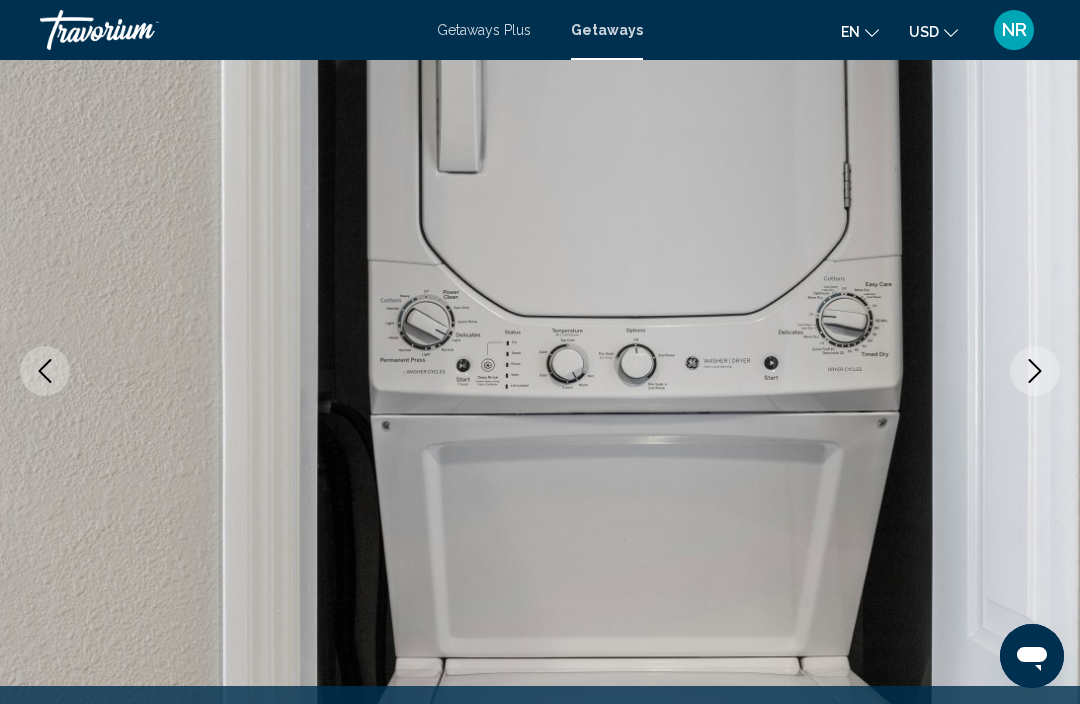 click 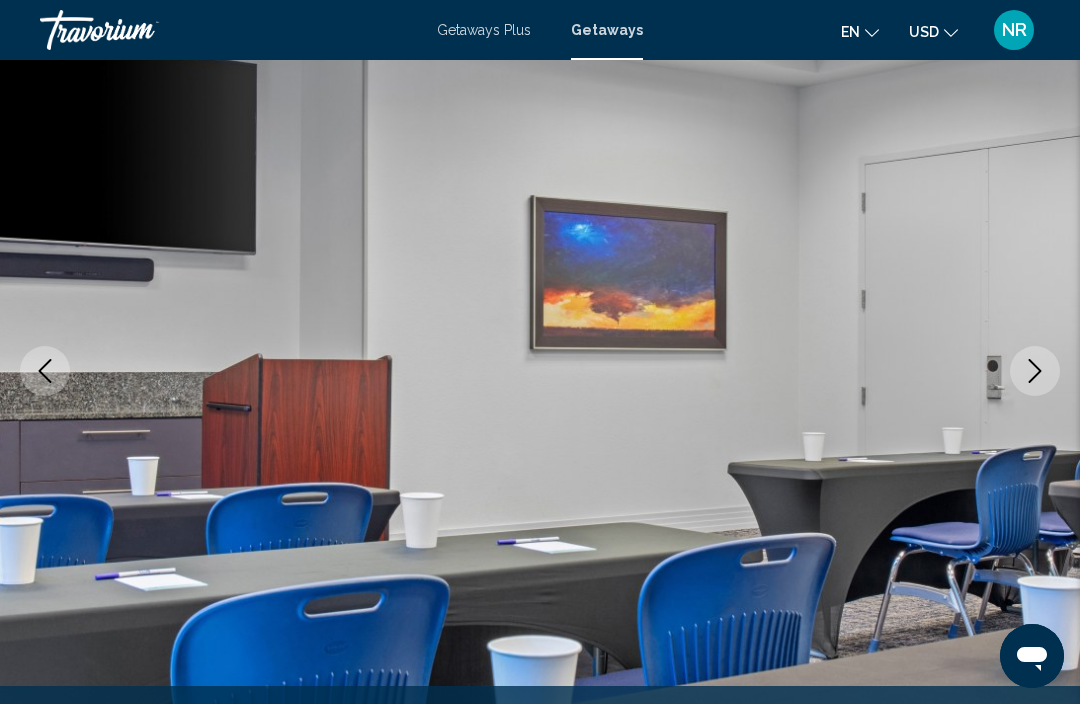 click 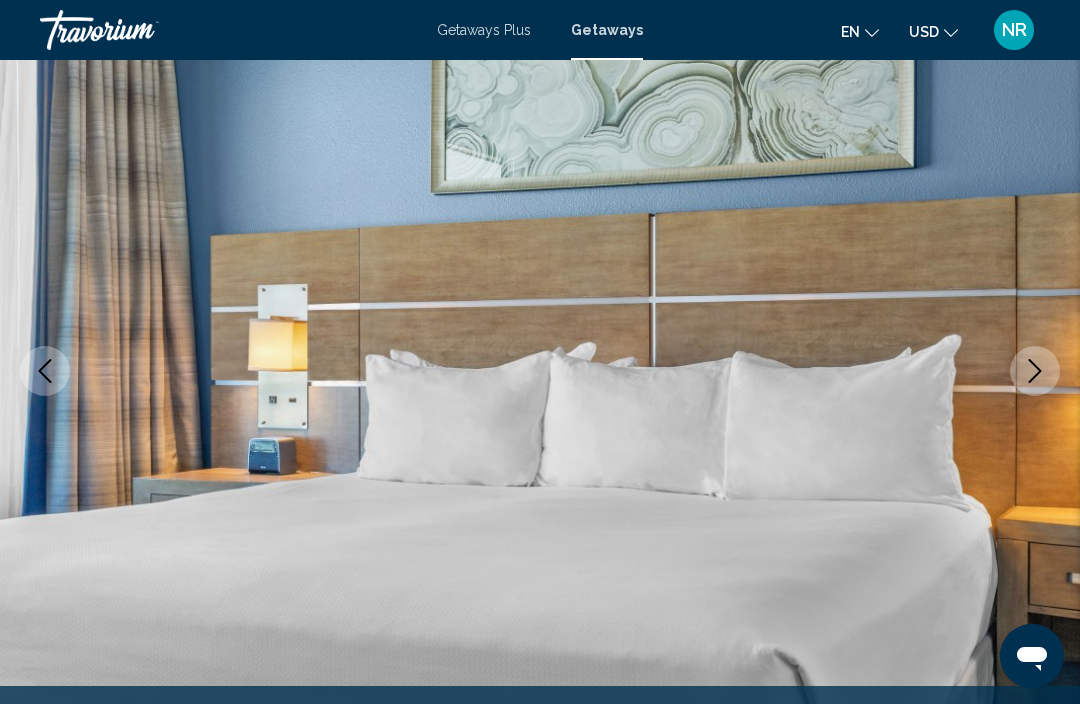 click 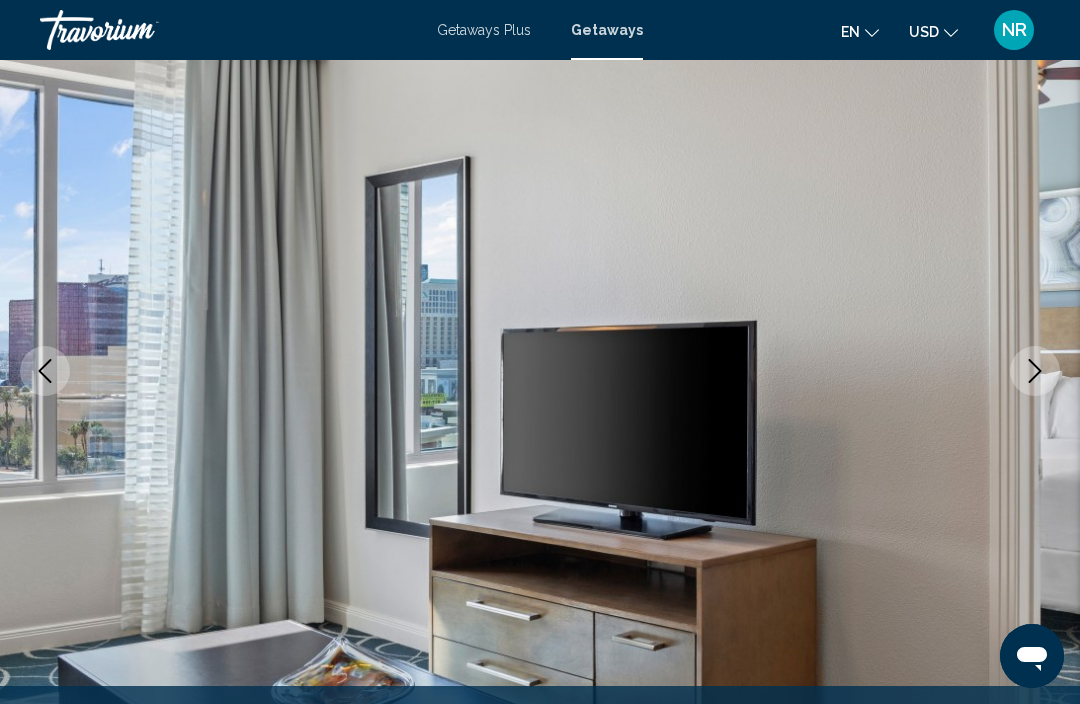 click 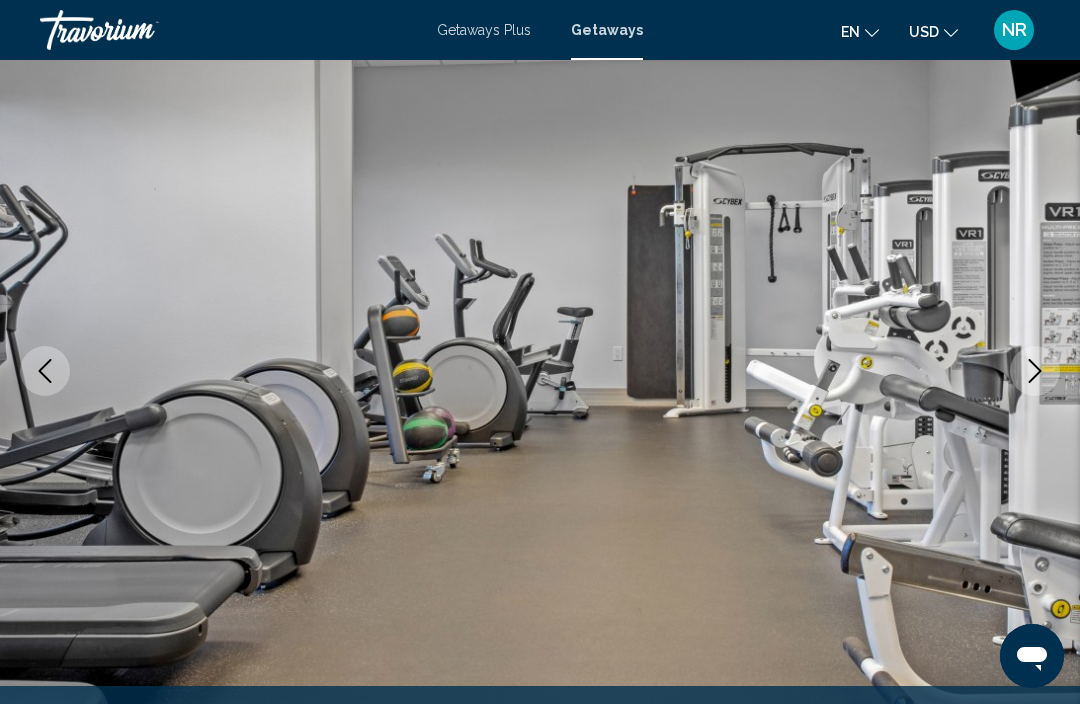 click 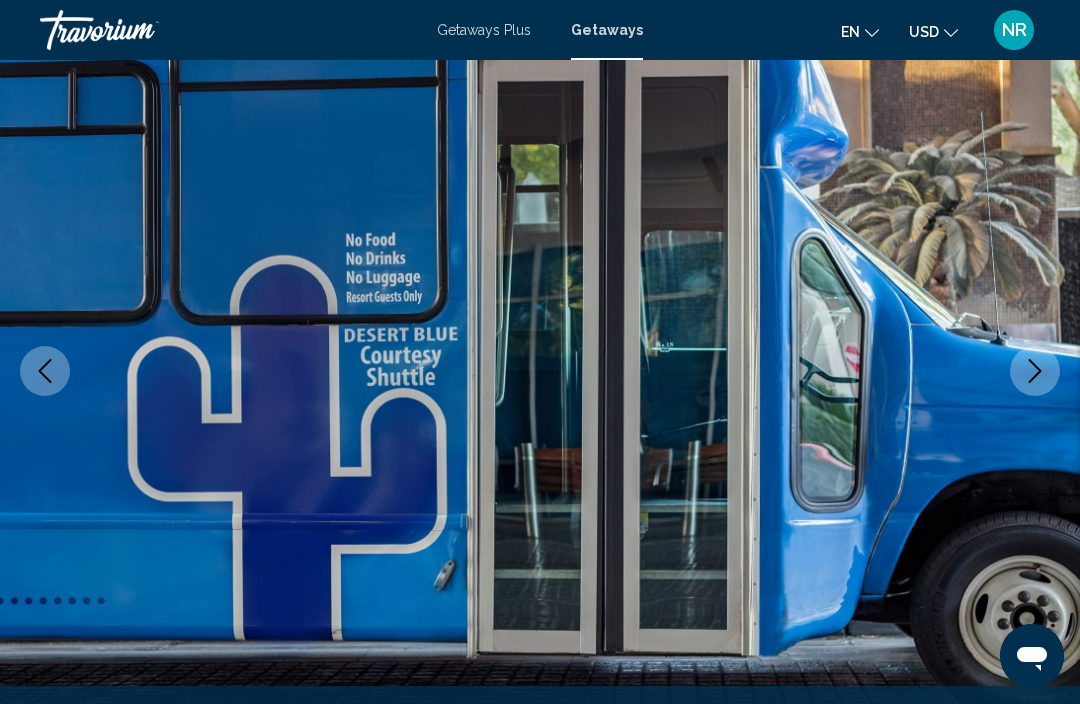 click 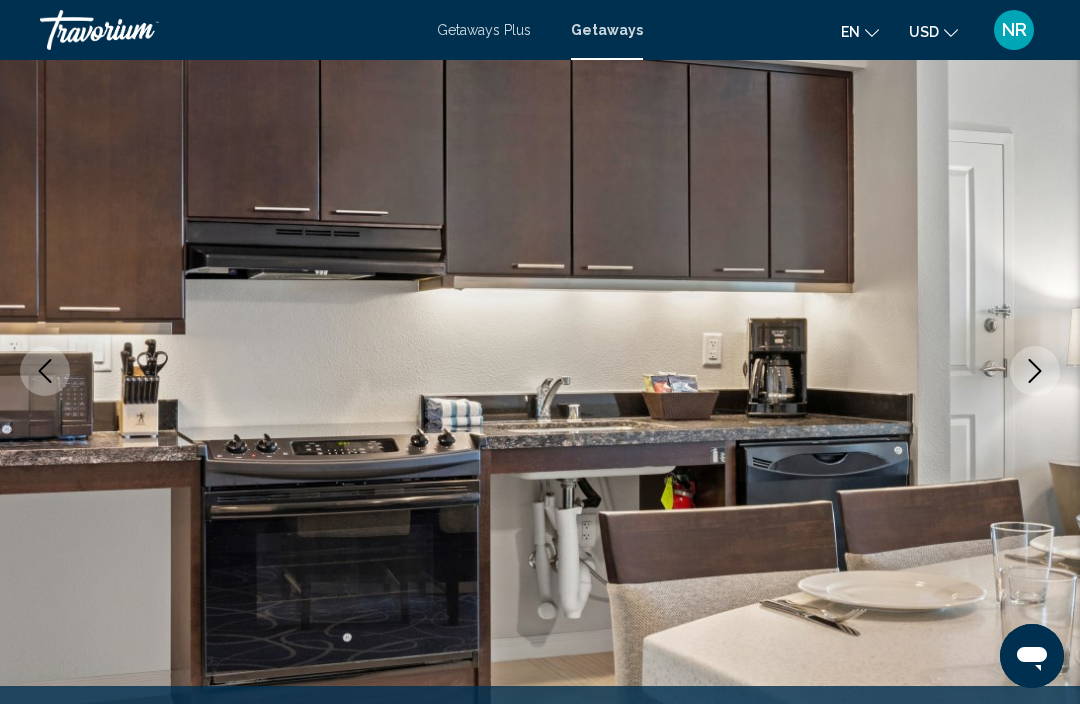 click 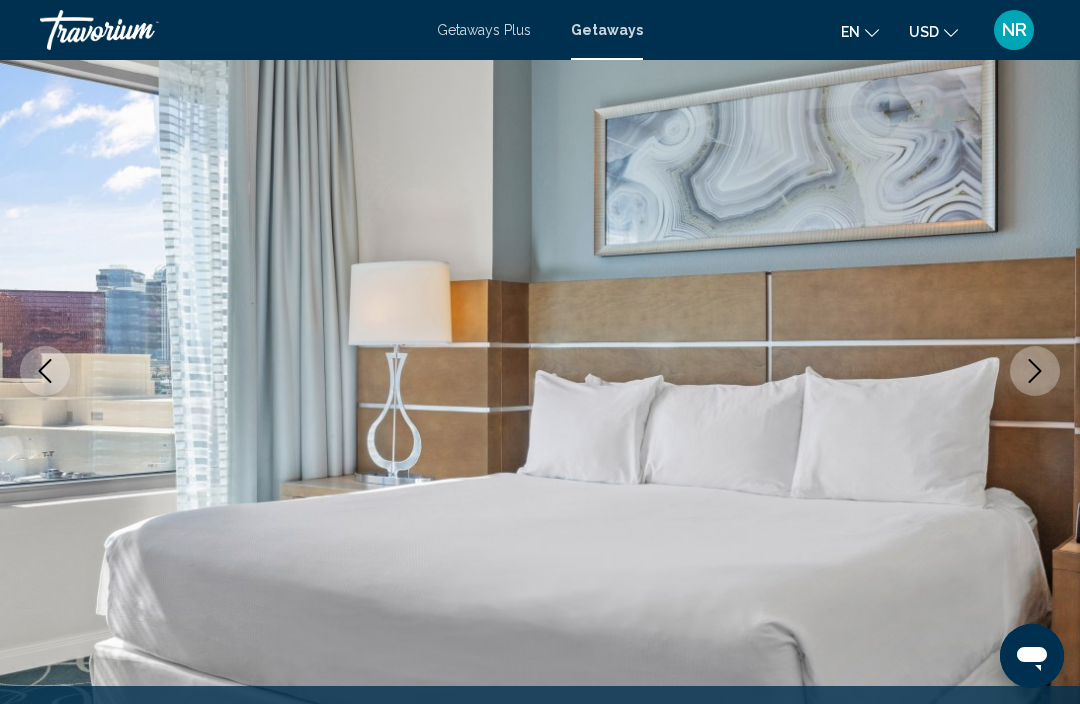 click 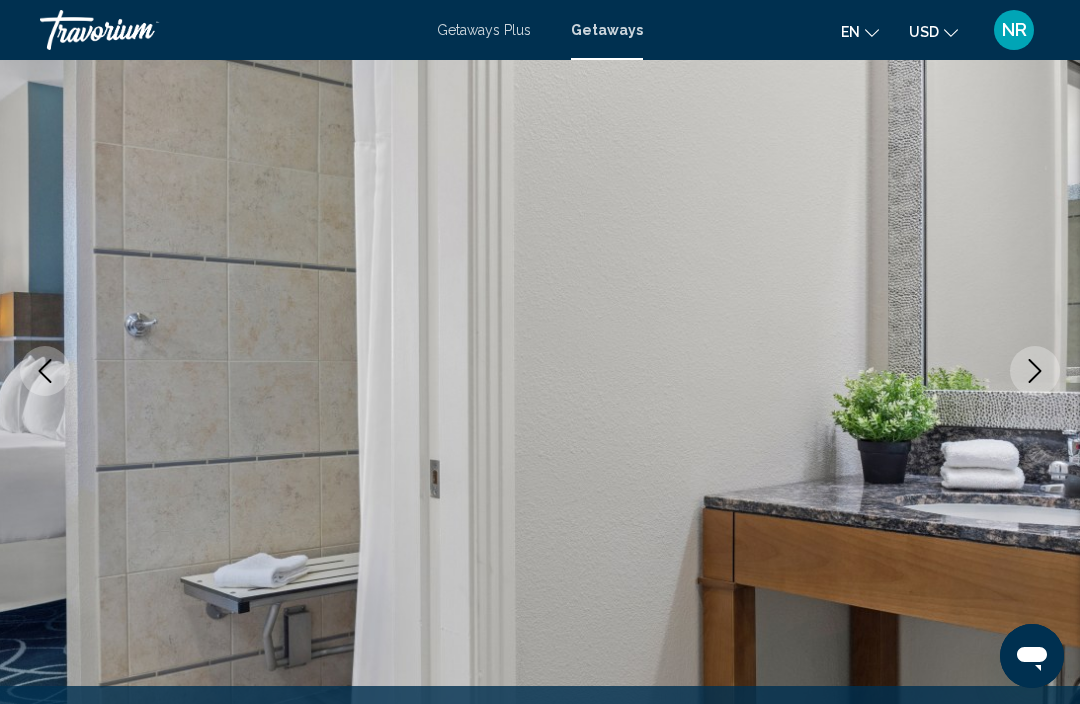 click 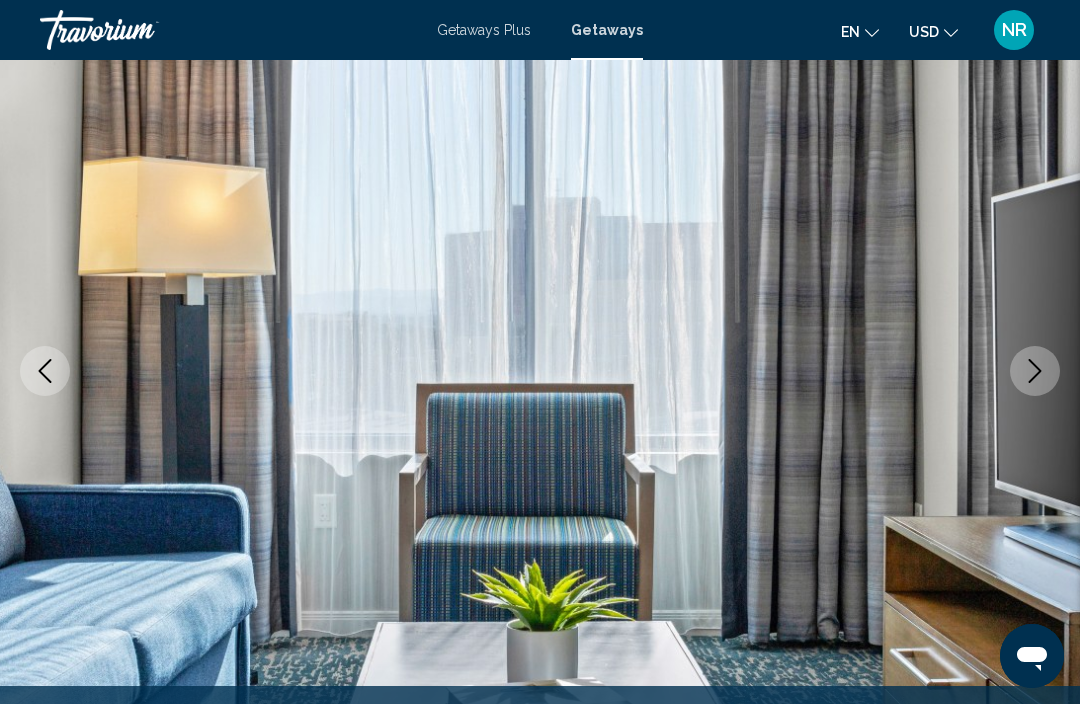 click 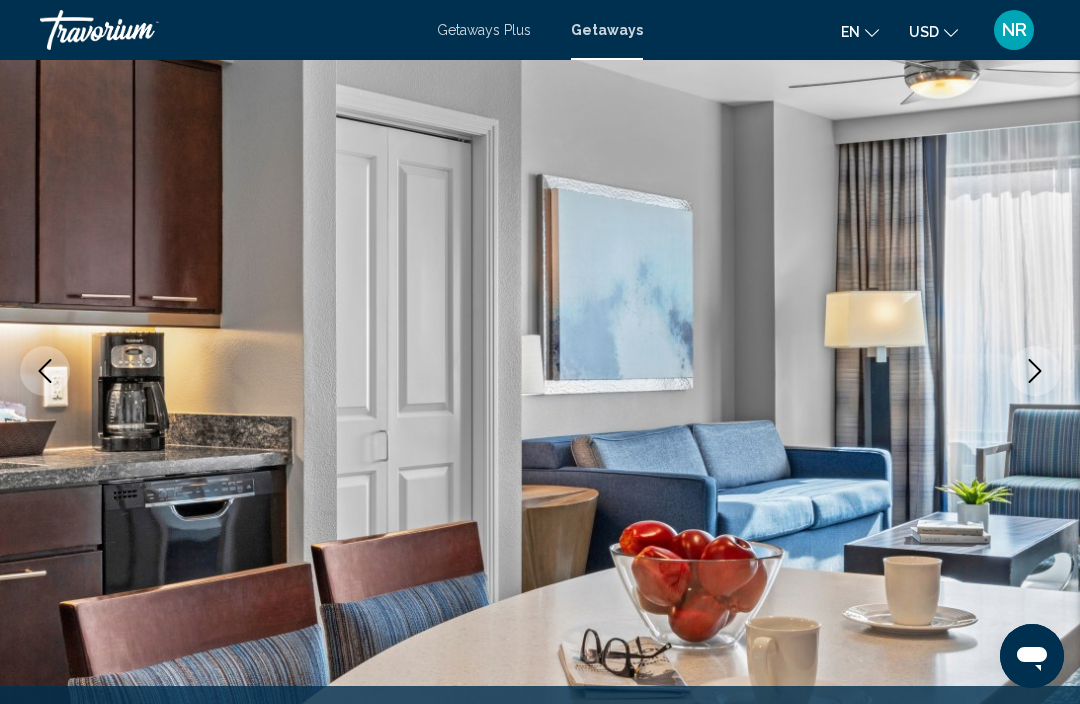 click 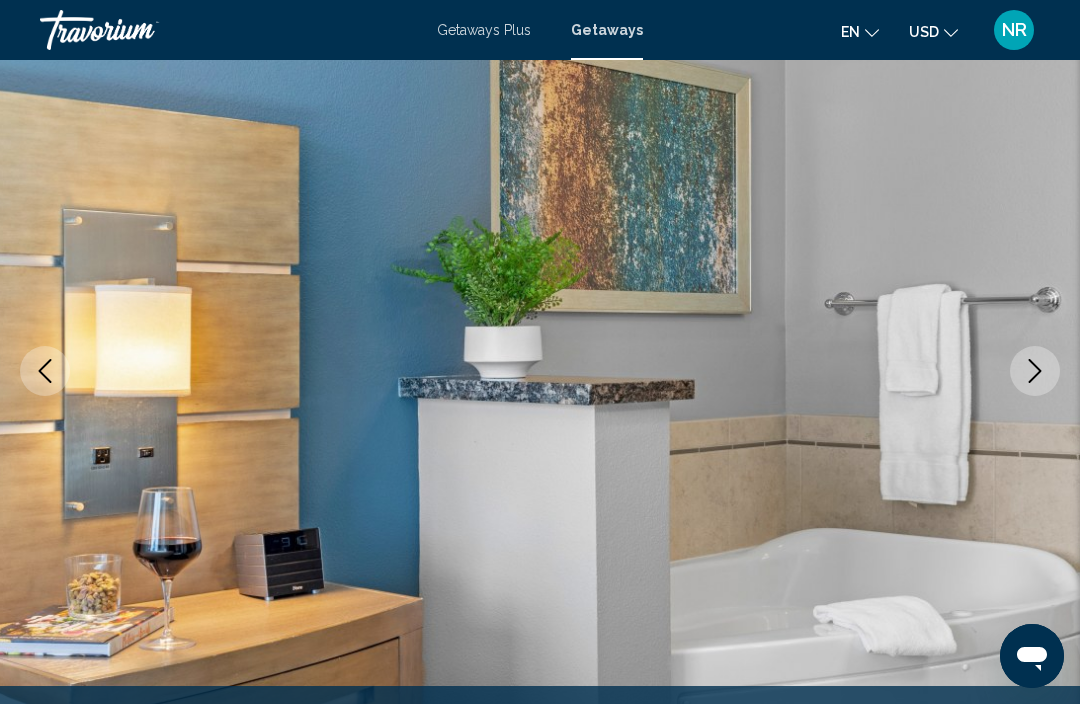 click 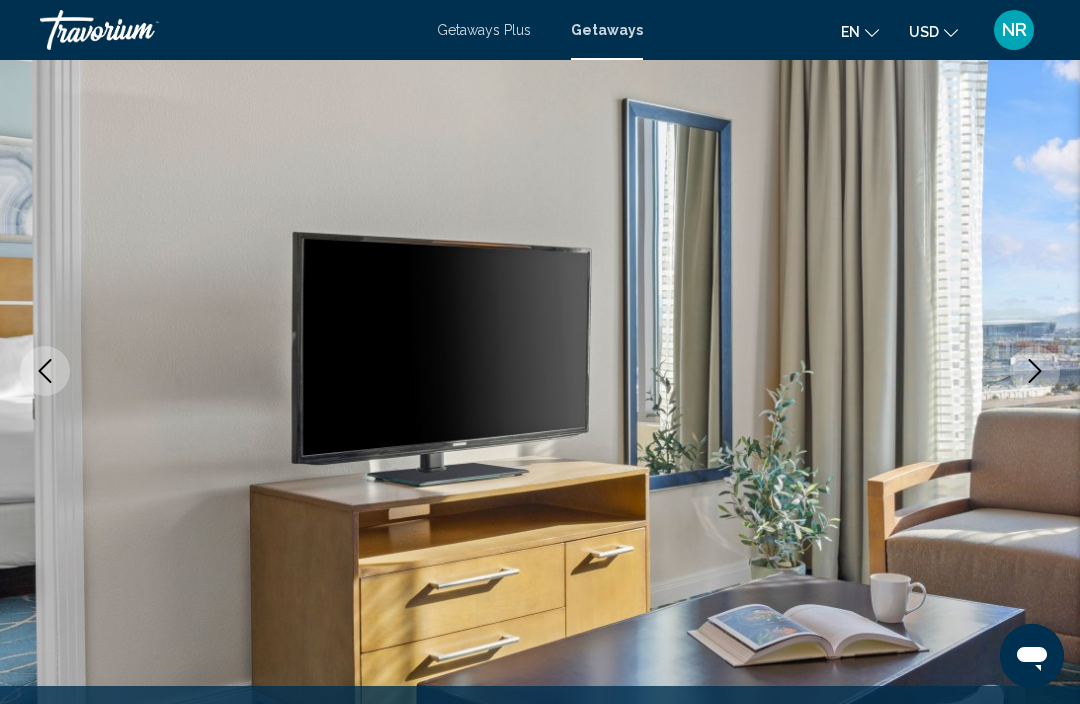 click 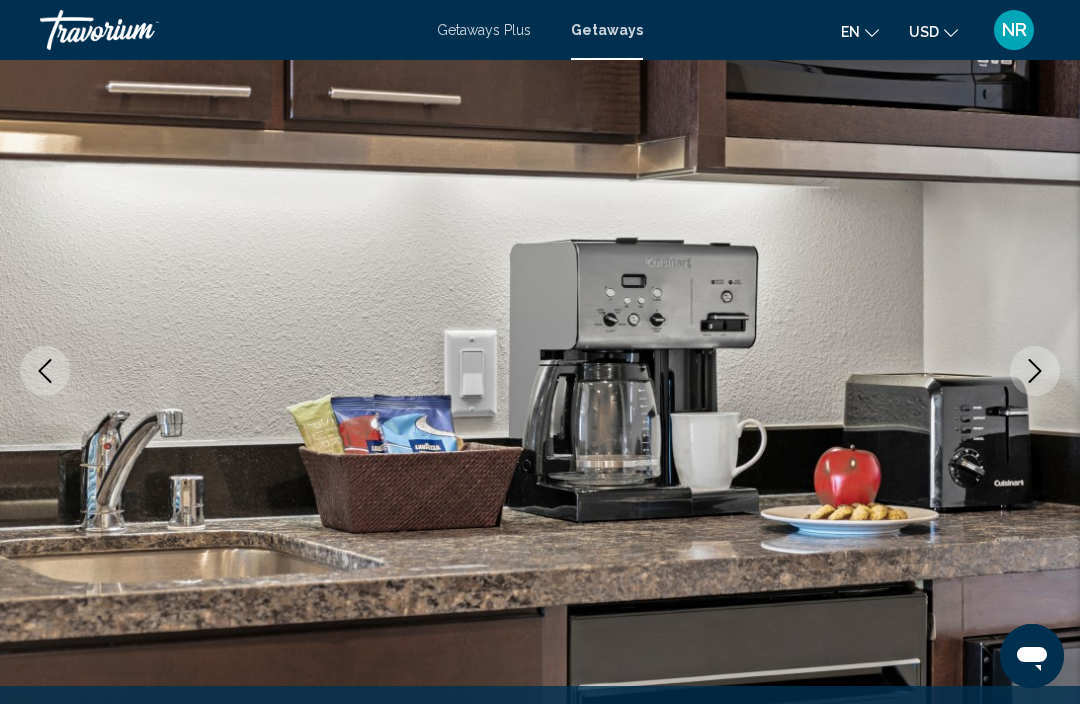 click 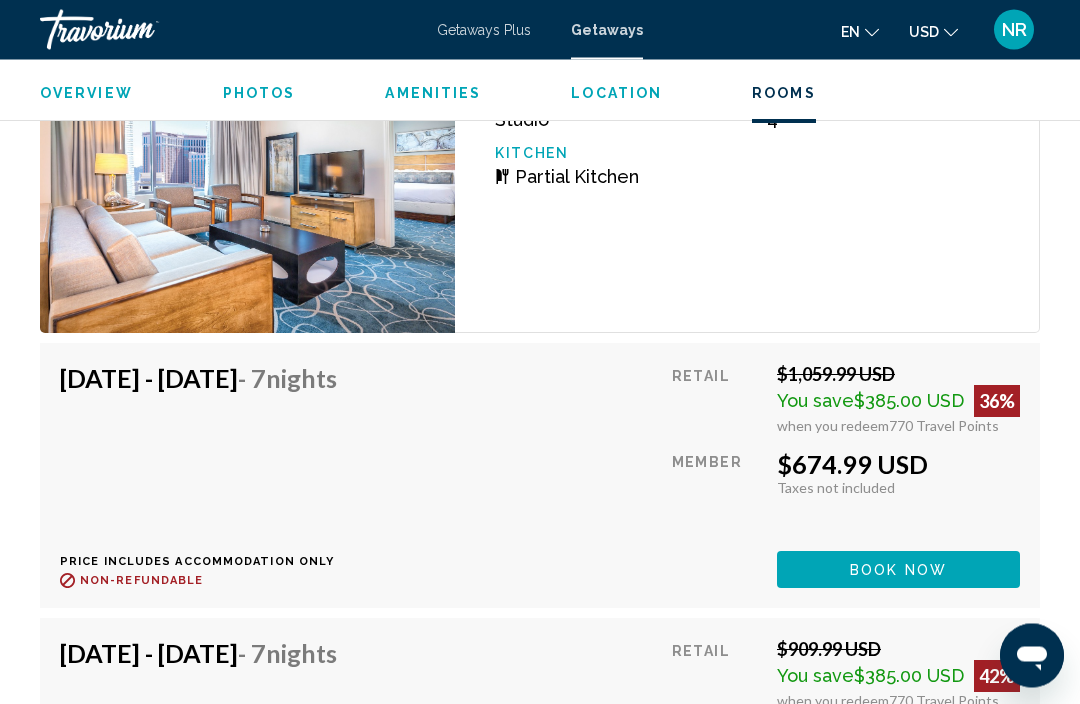 scroll, scrollTop: 3984, scrollLeft: 0, axis: vertical 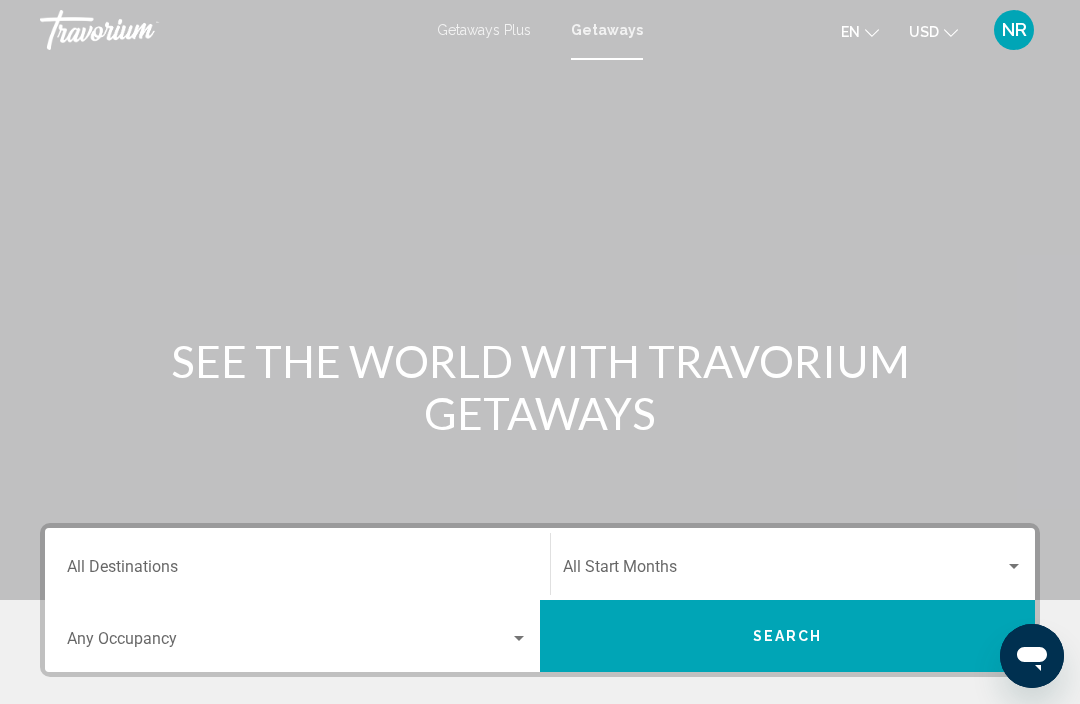 click on "Destination All Destinations" at bounding box center [297, 571] 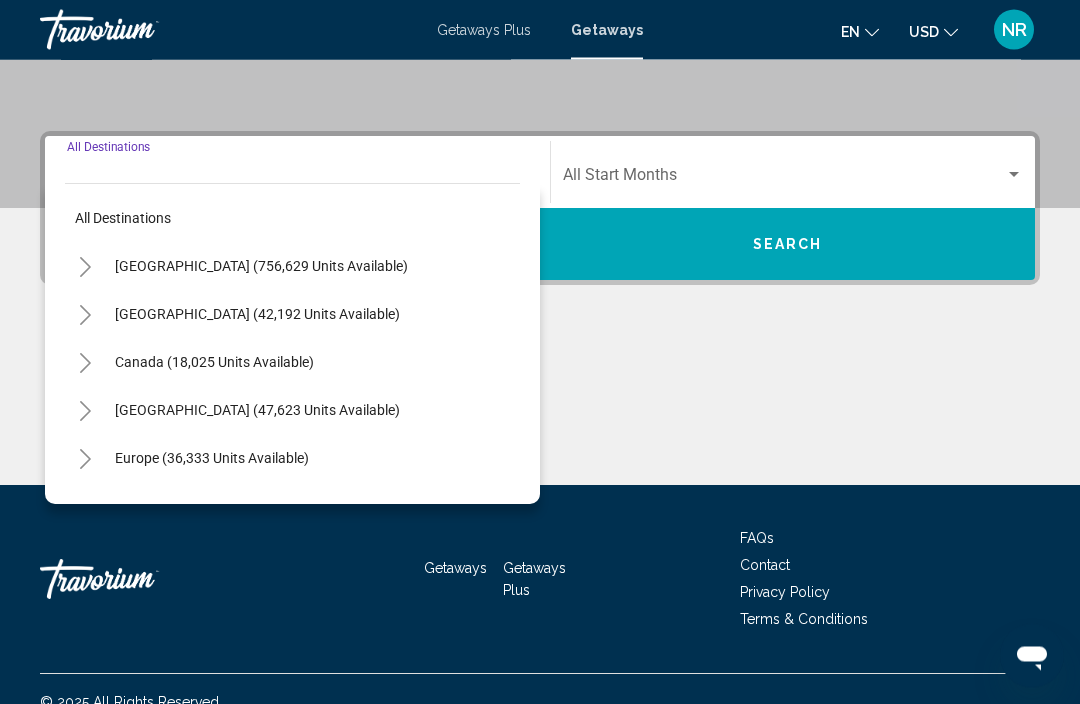 scroll, scrollTop: 418, scrollLeft: 0, axis: vertical 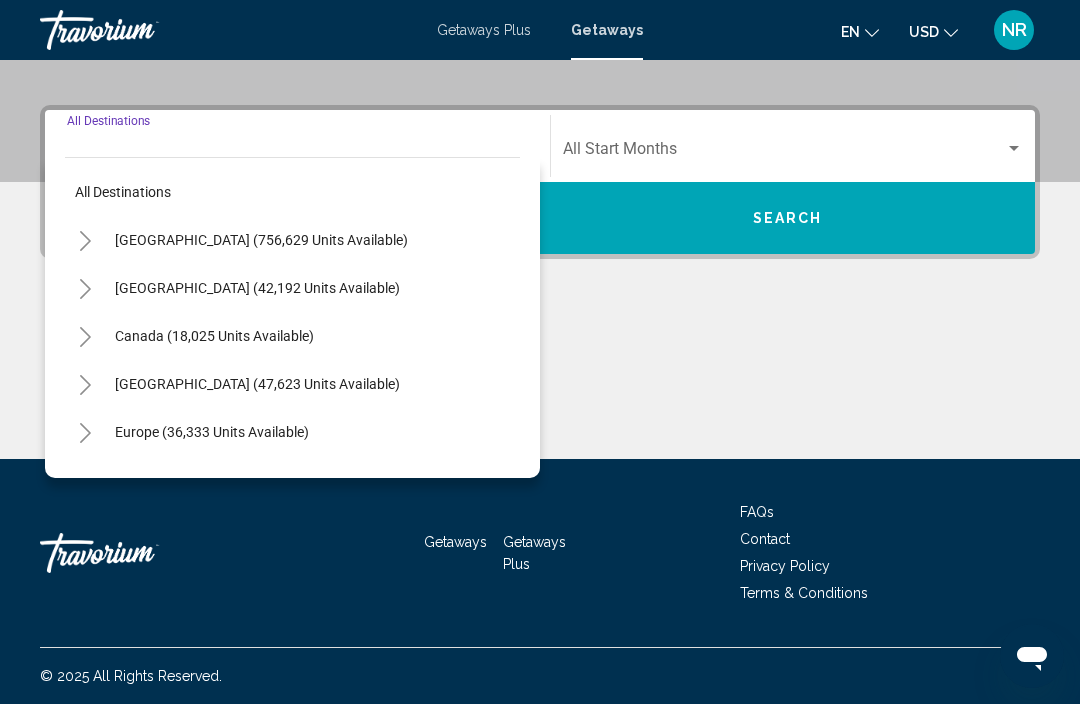 click on "United States (756,629 units available)" at bounding box center (257, 288) 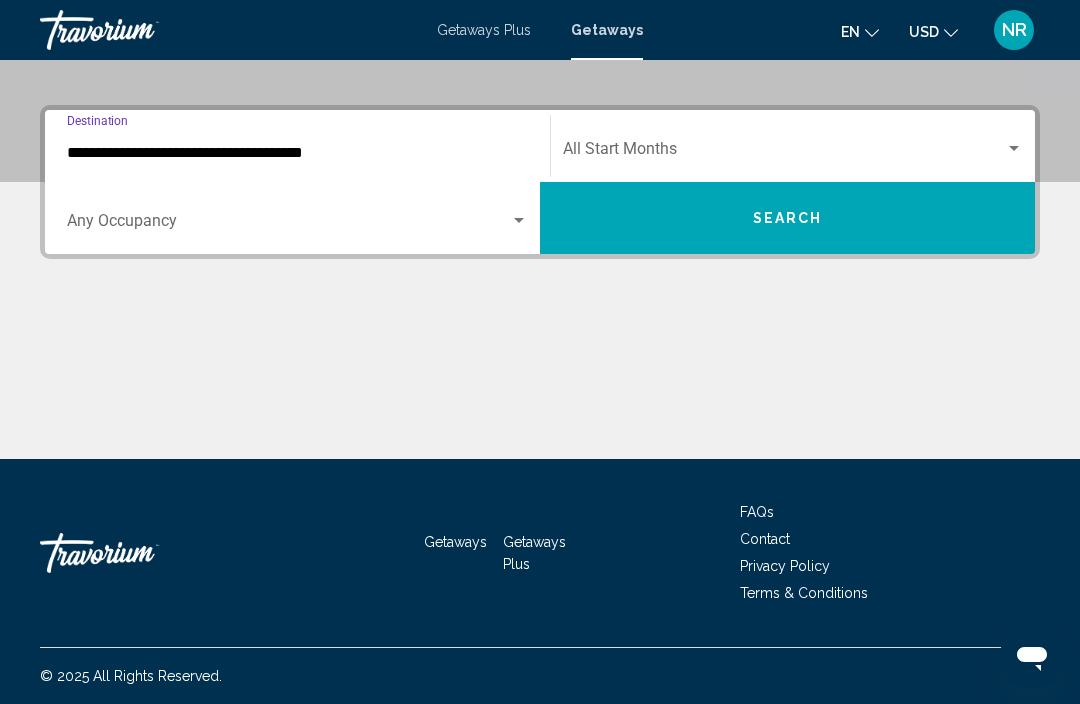 click on "**********" at bounding box center [297, 153] 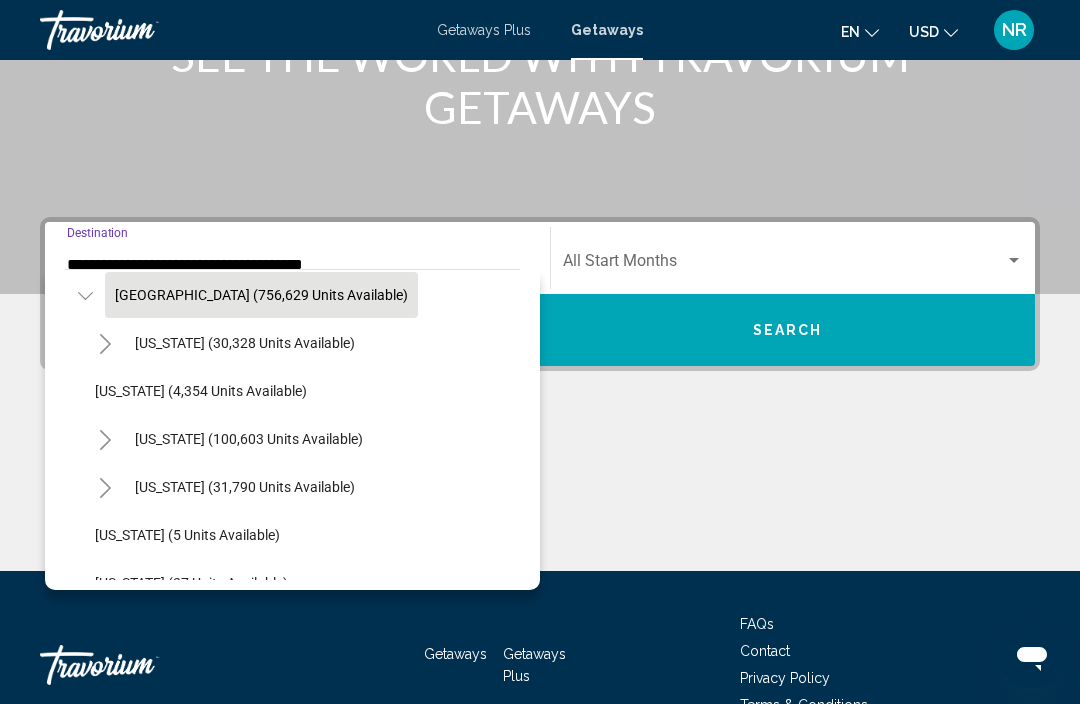 scroll, scrollTop: 59, scrollLeft: 0, axis: vertical 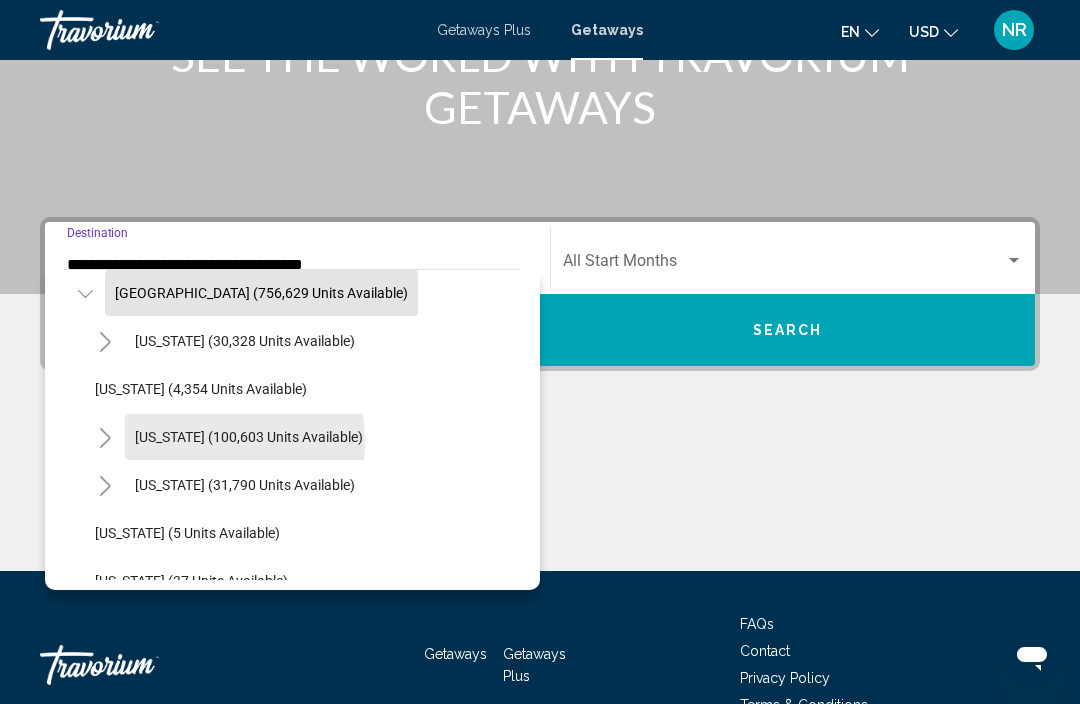 click on "California (100,603 units available)" 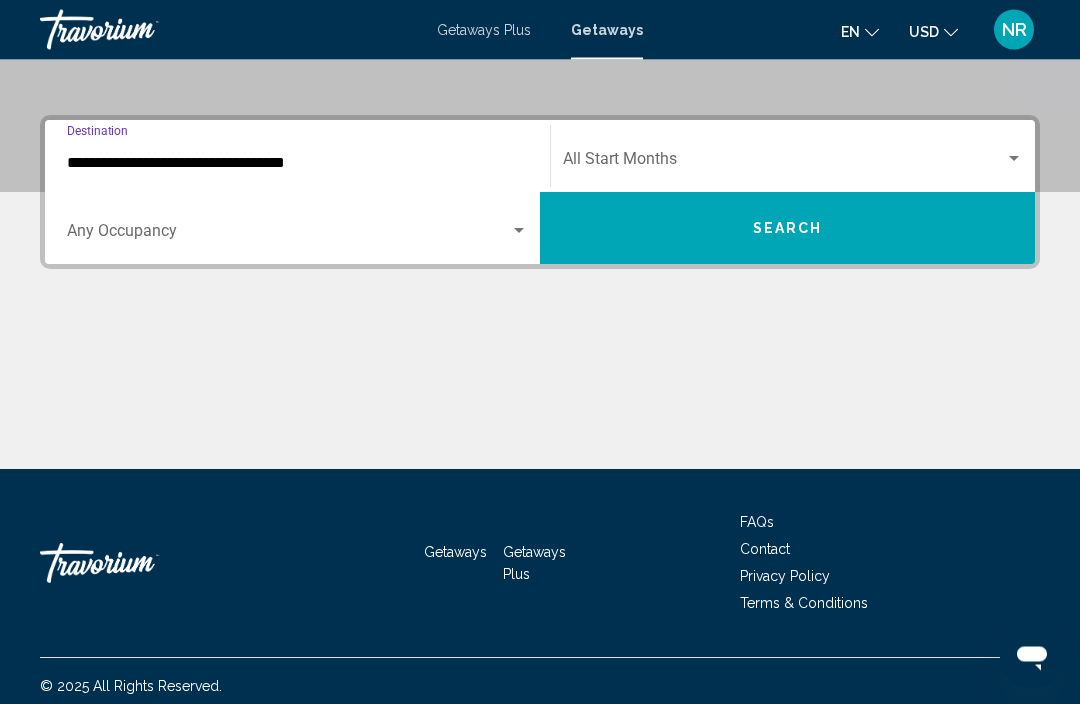 scroll, scrollTop: 417, scrollLeft: 0, axis: vertical 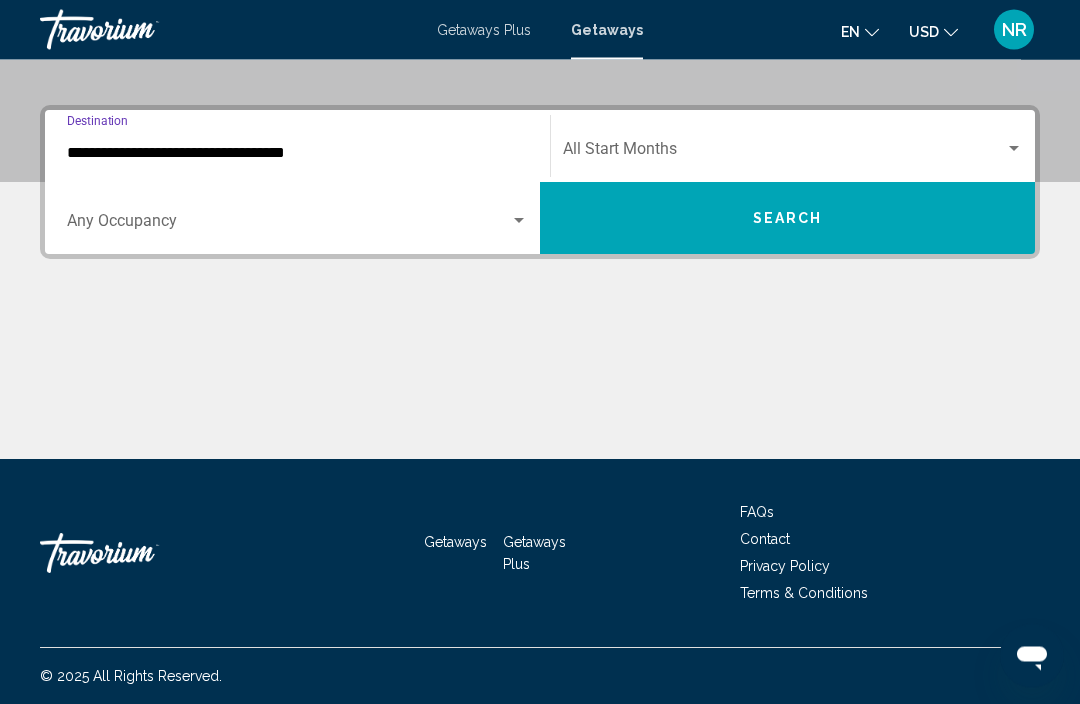 click on "**********" at bounding box center (297, 154) 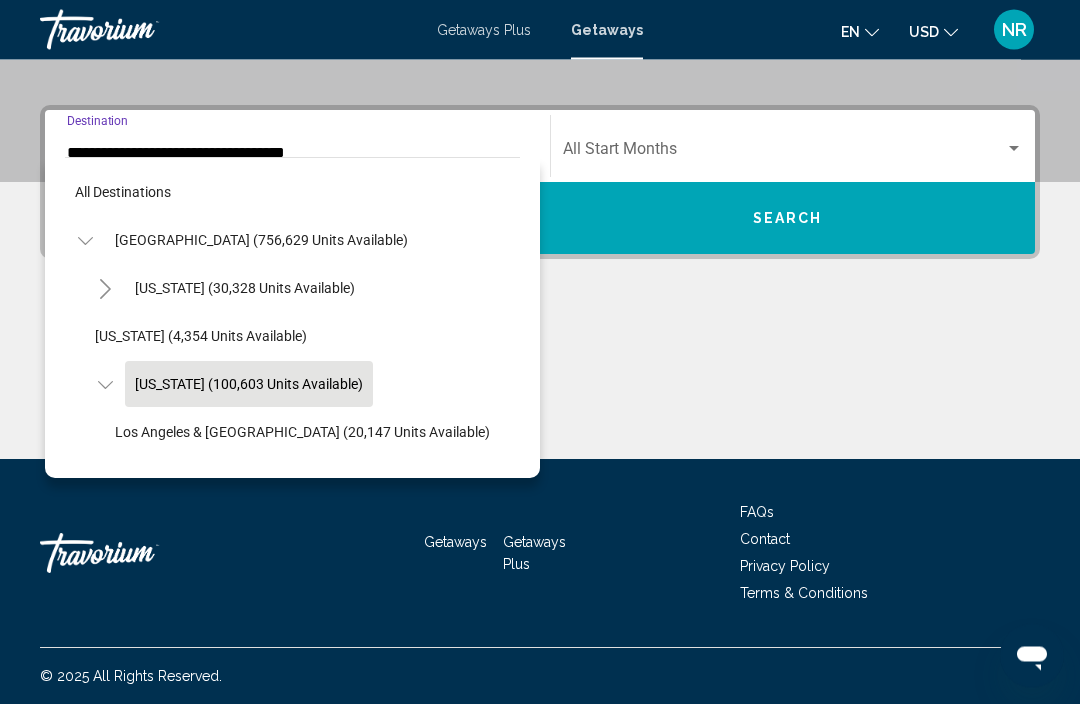 scroll, scrollTop: 379, scrollLeft: 0, axis: vertical 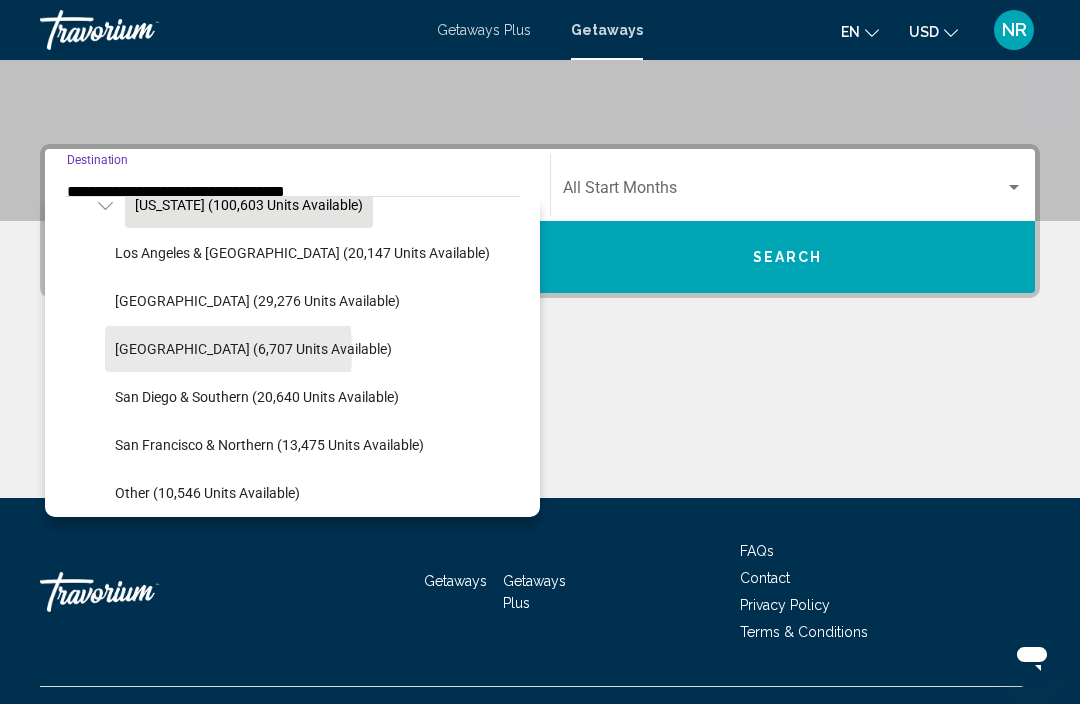 click on "Palm Springs (6,707 units available)" 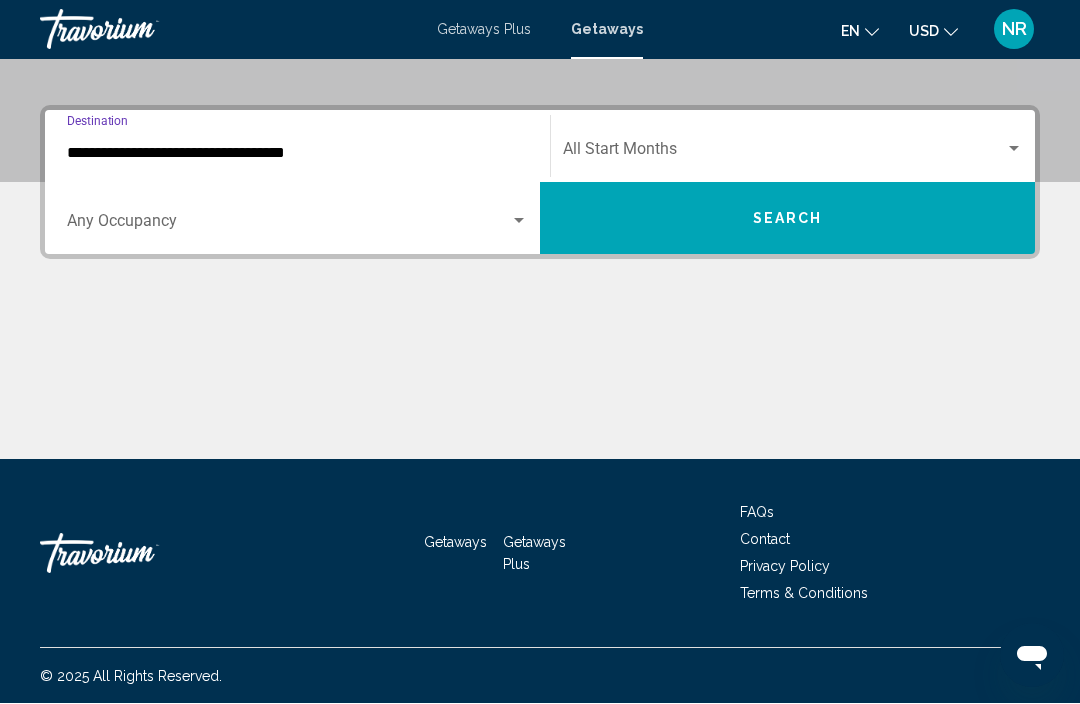 scroll, scrollTop: 418, scrollLeft: 0, axis: vertical 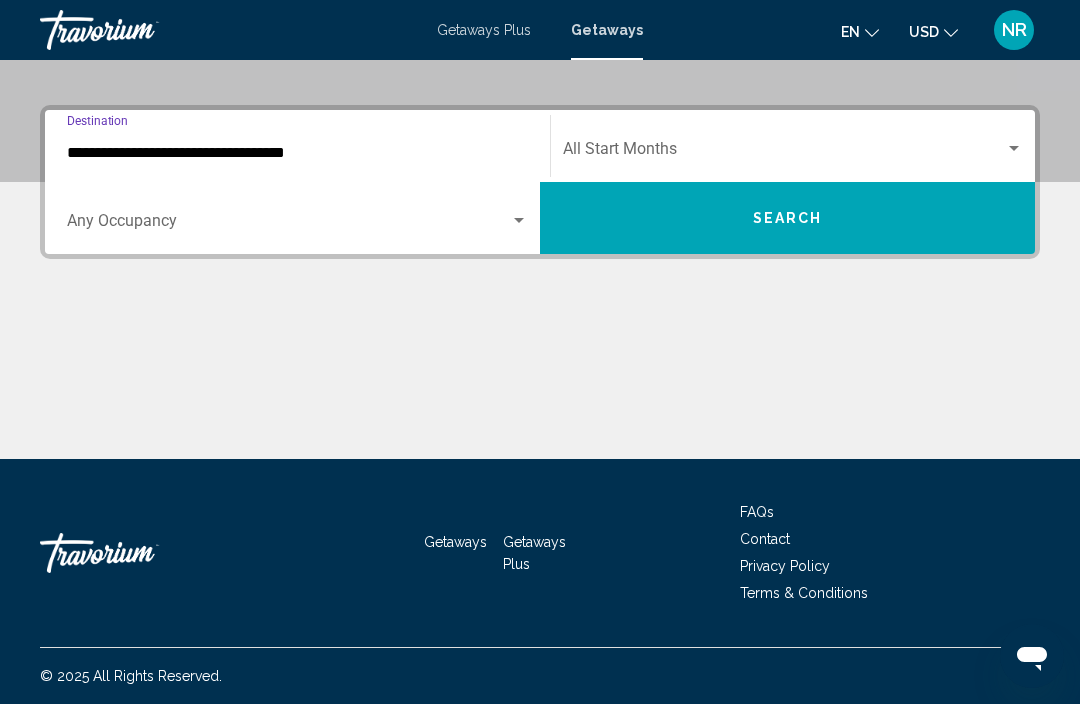 click at bounding box center (784, 153) 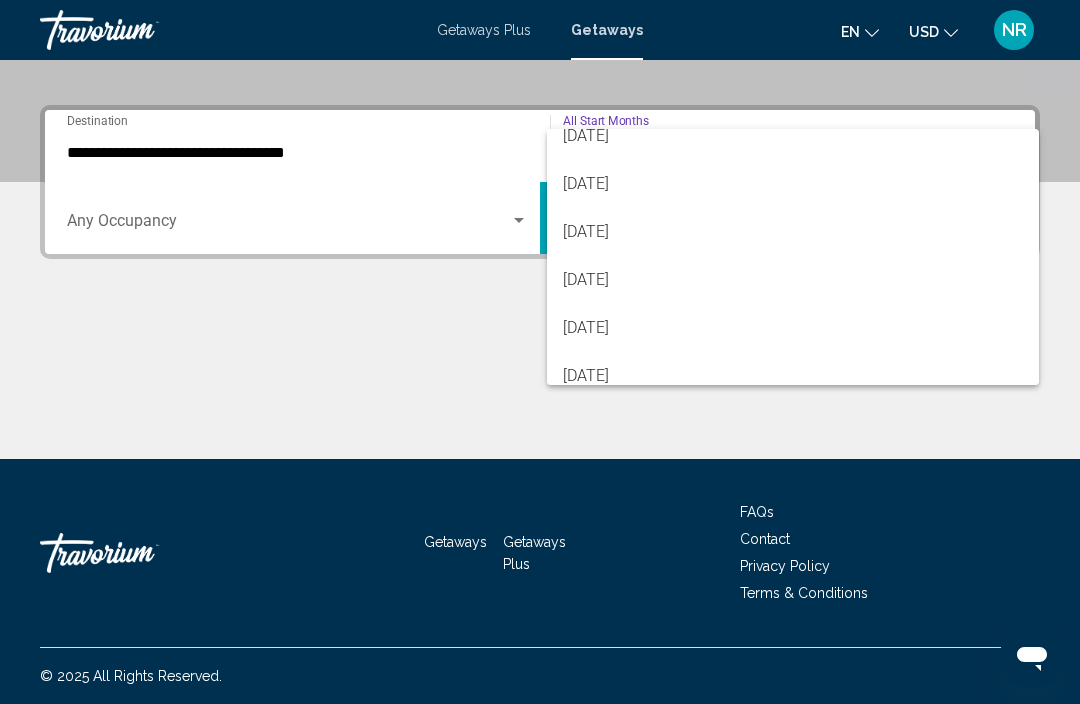 scroll, scrollTop: 296, scrollLeft: 0, axis: vertical 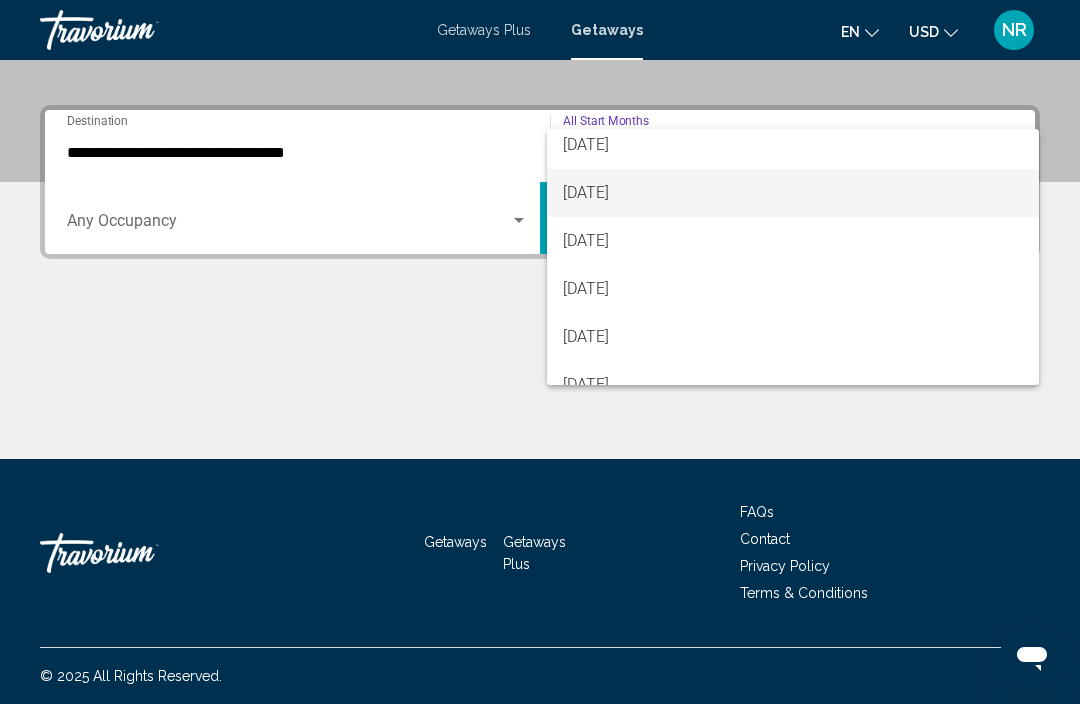 click on "[DATE]" at bounding box center (793, 193) 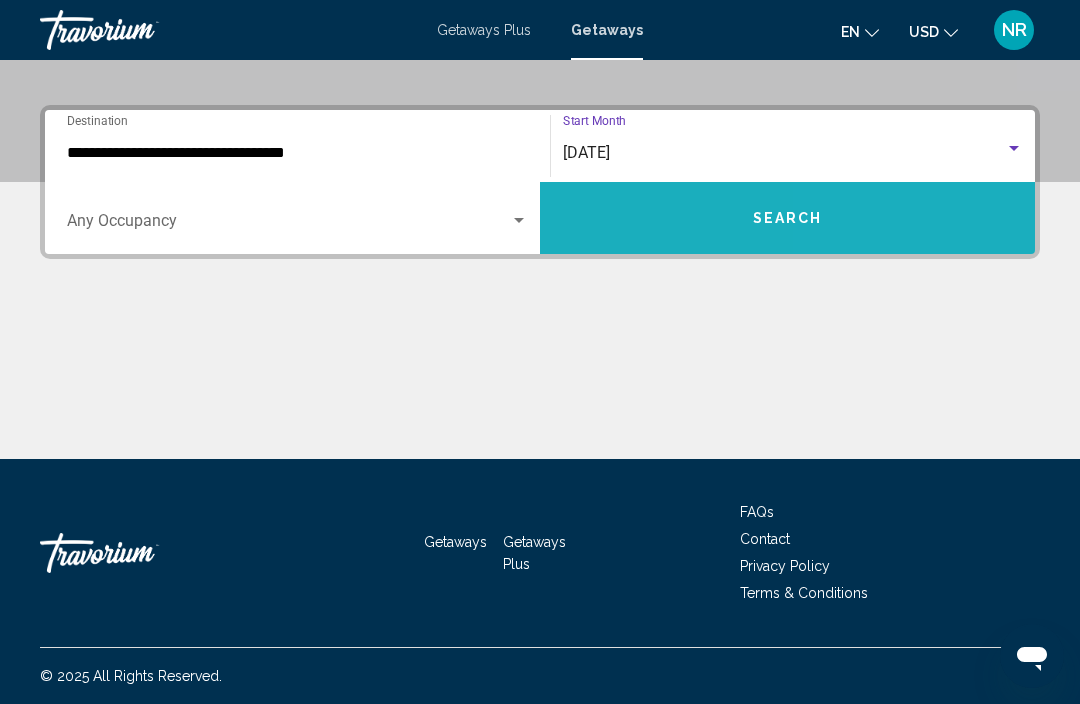 click on "Search" at bounding box center [787, 218] 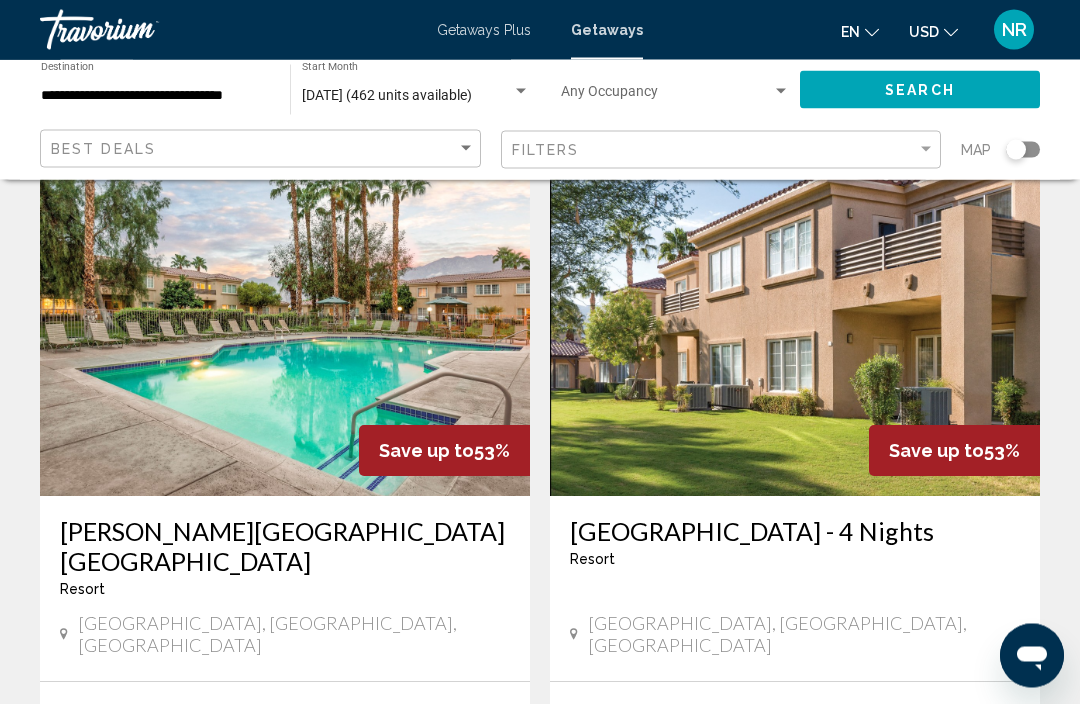 scroll, scrollTop: 1426, scrollLeft: 0, axis: vertical 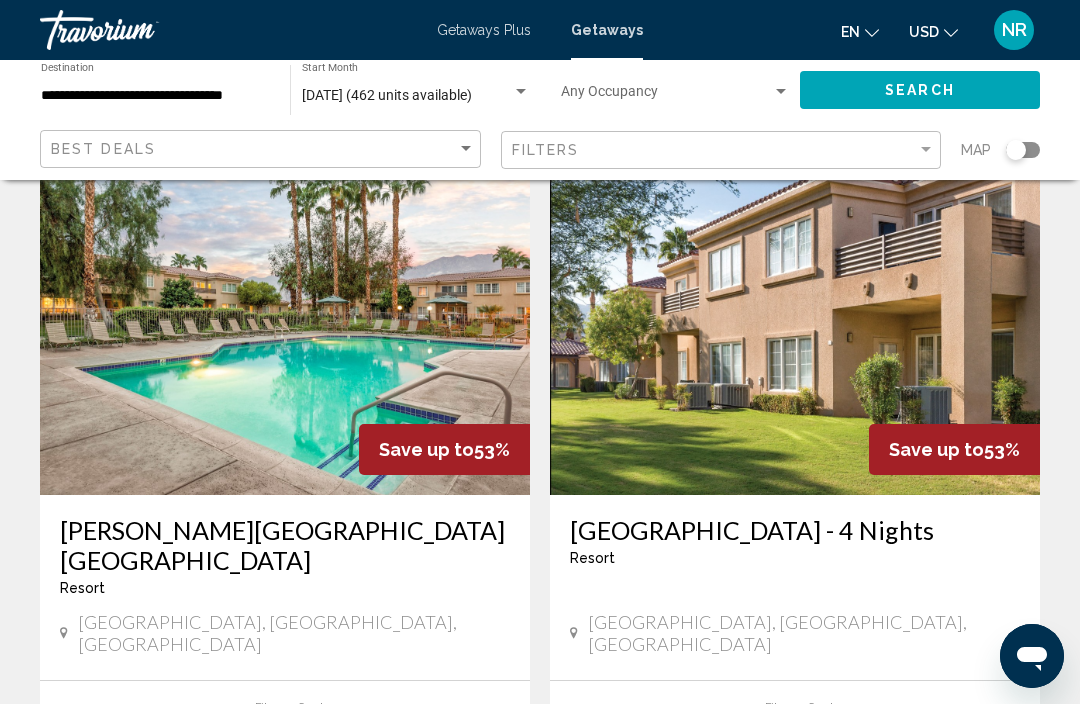 click at bounding box center (795, 335) 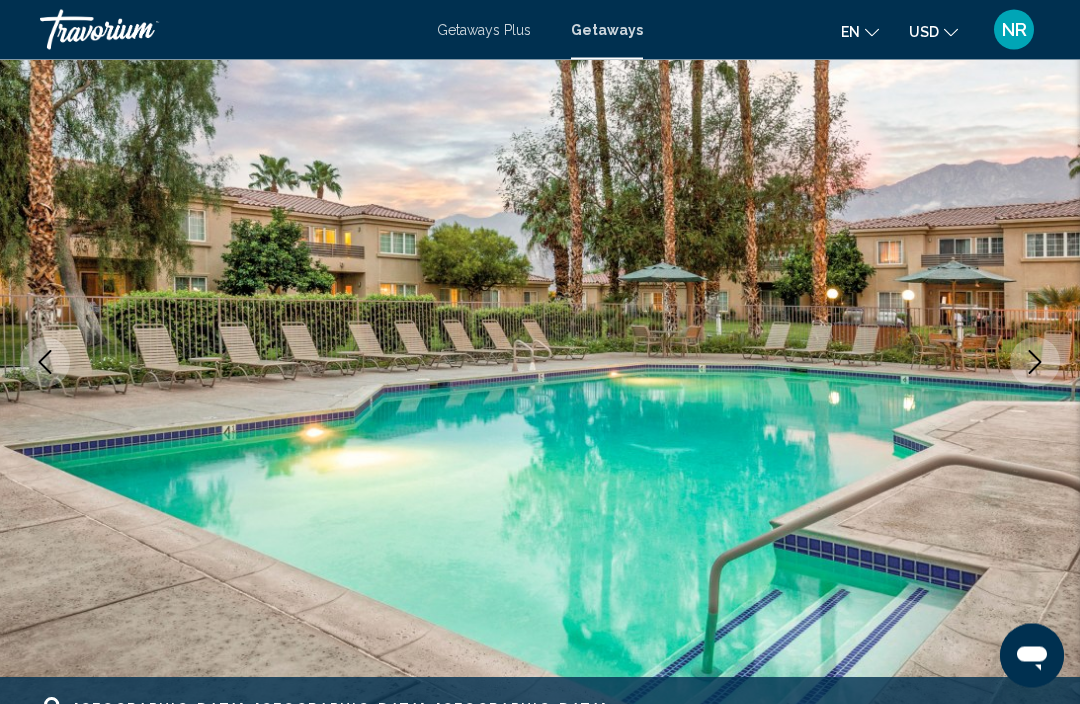 scroll, scrollTop: 175, scrollLeft: 0, axis: vertical 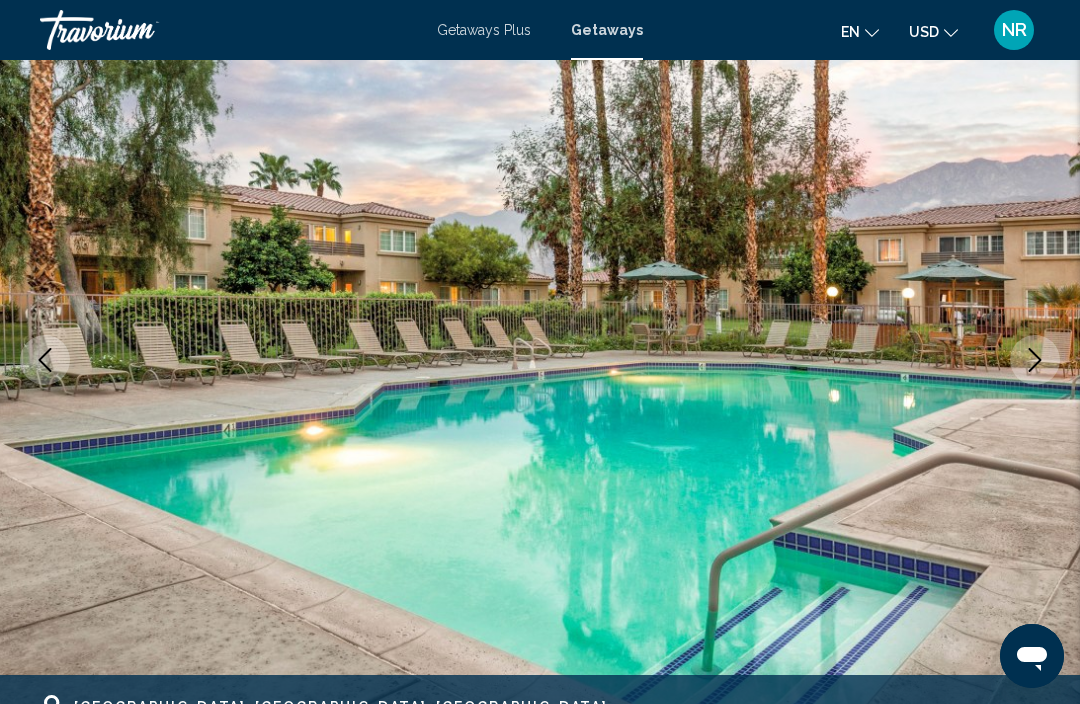 click 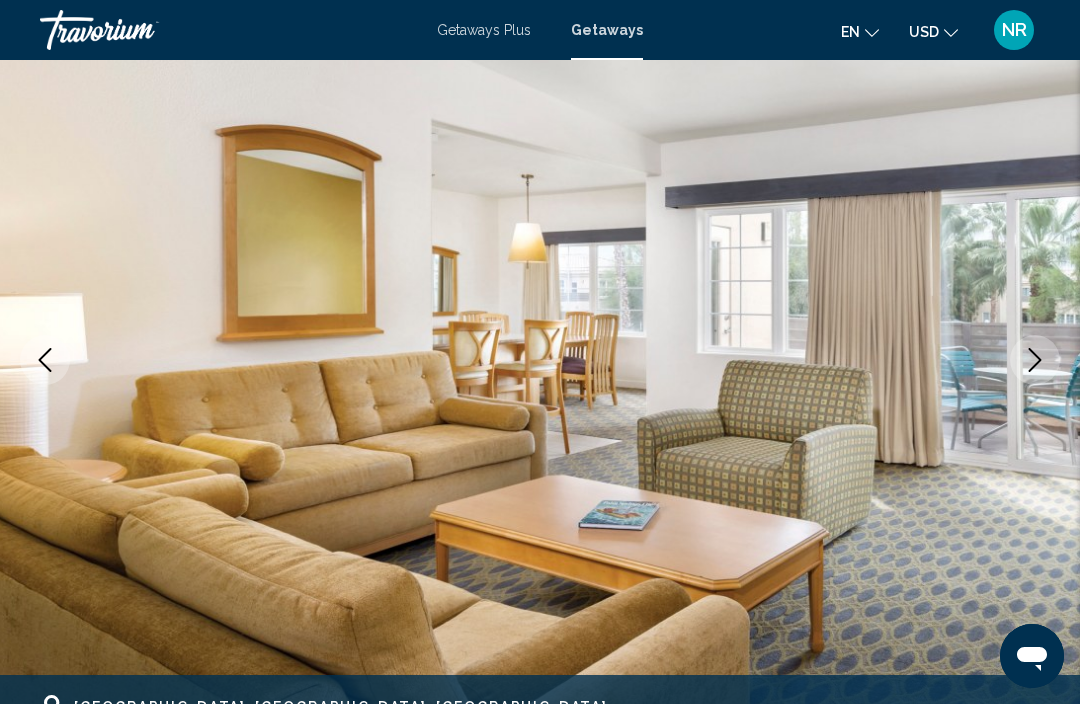 click 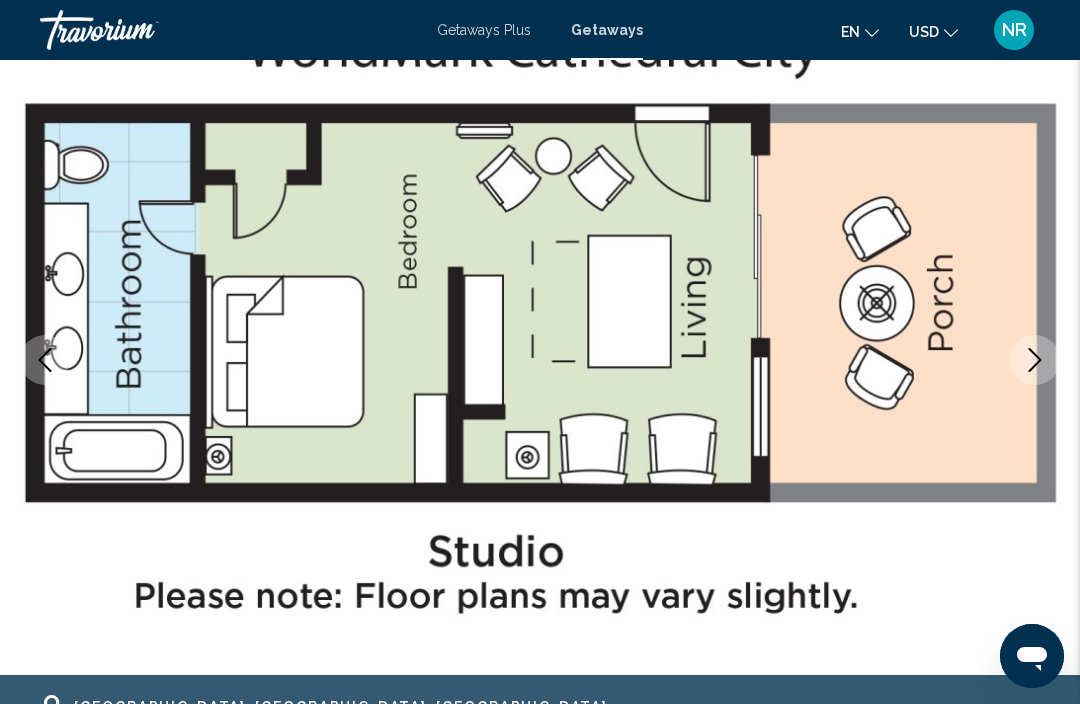 click 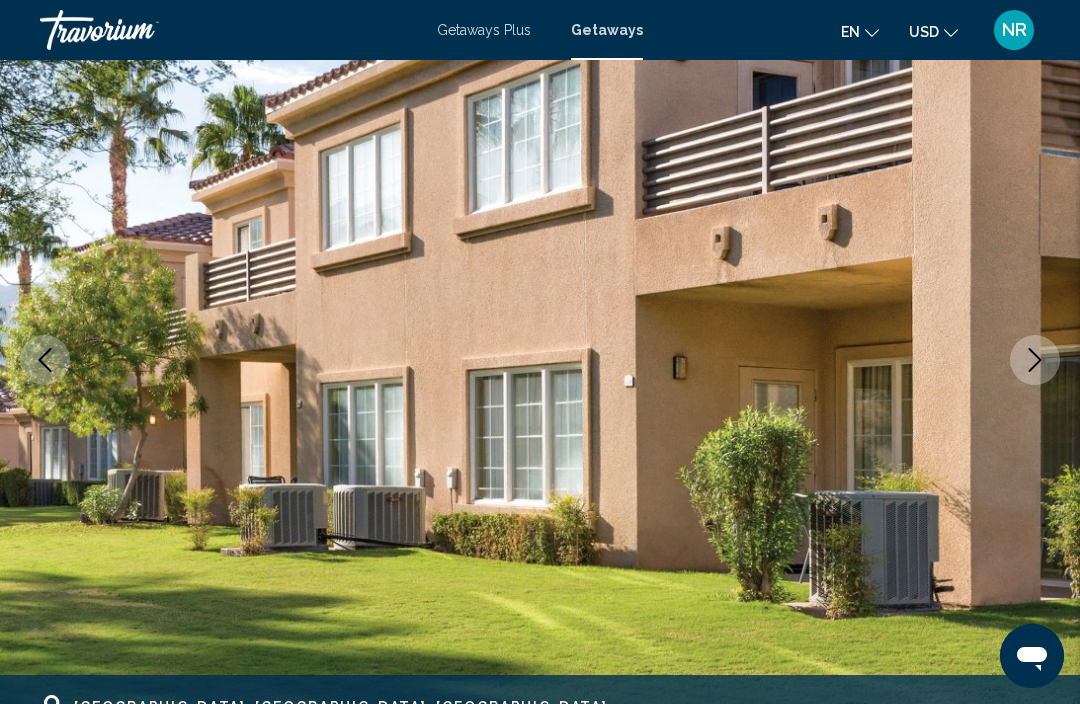 click 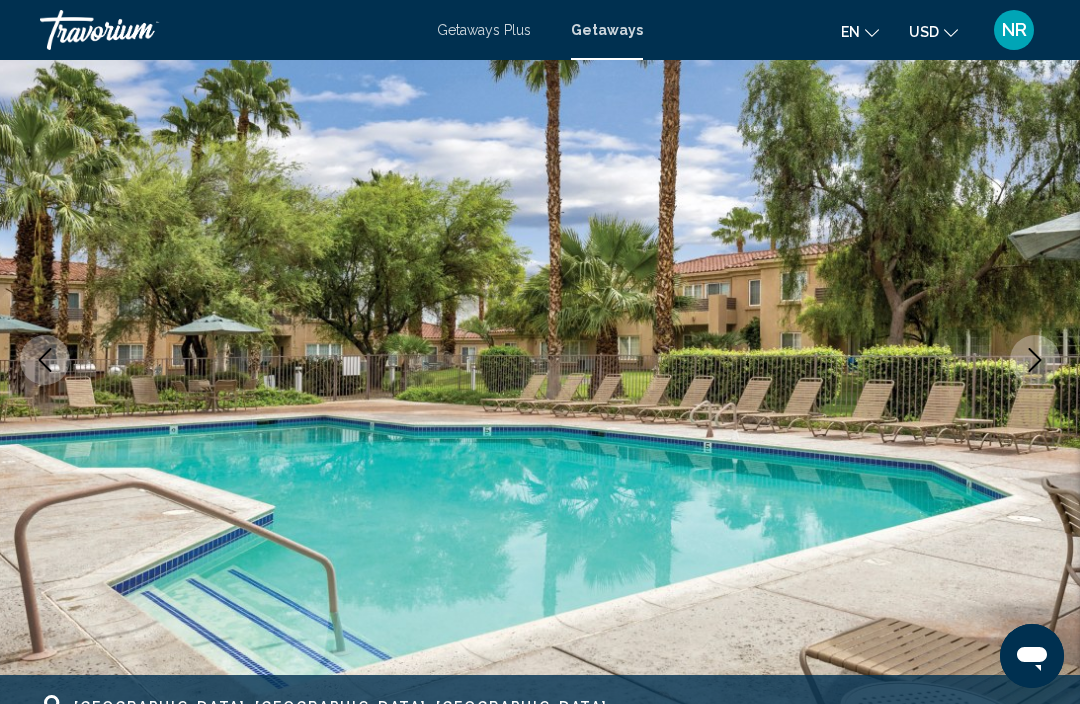 click 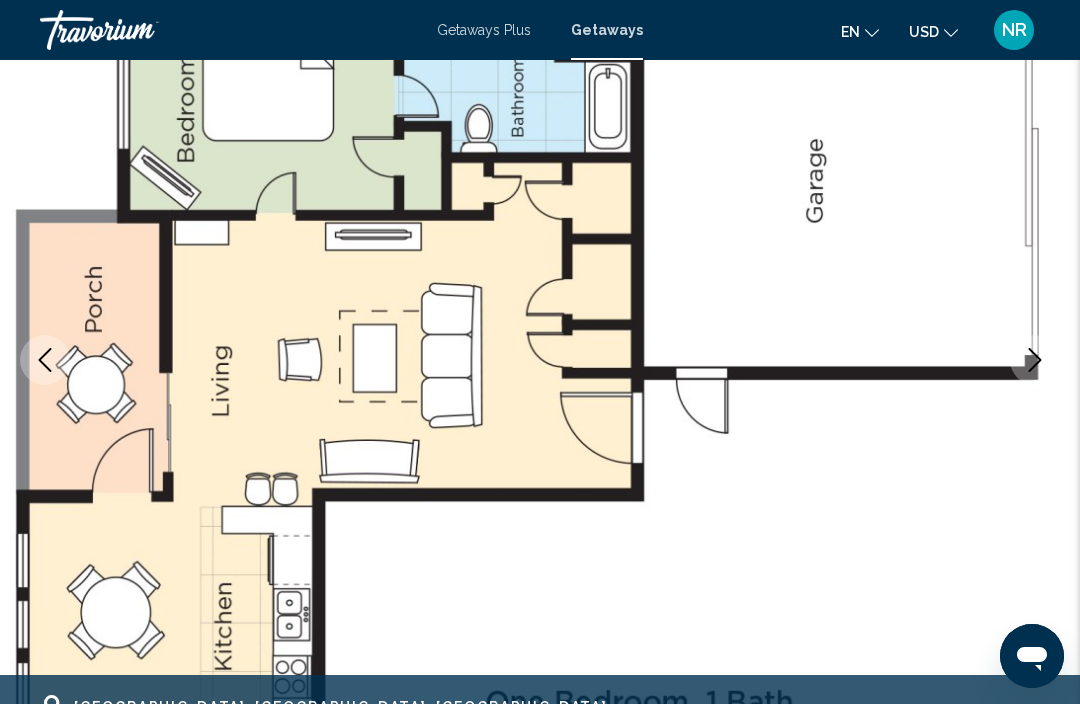 click 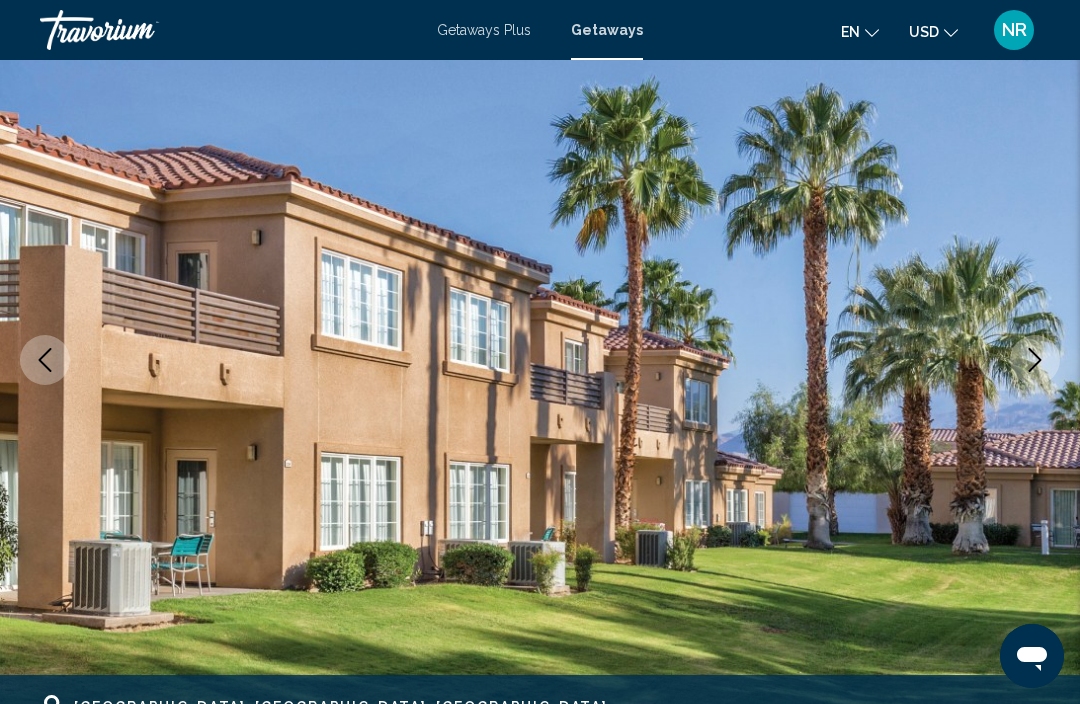 click 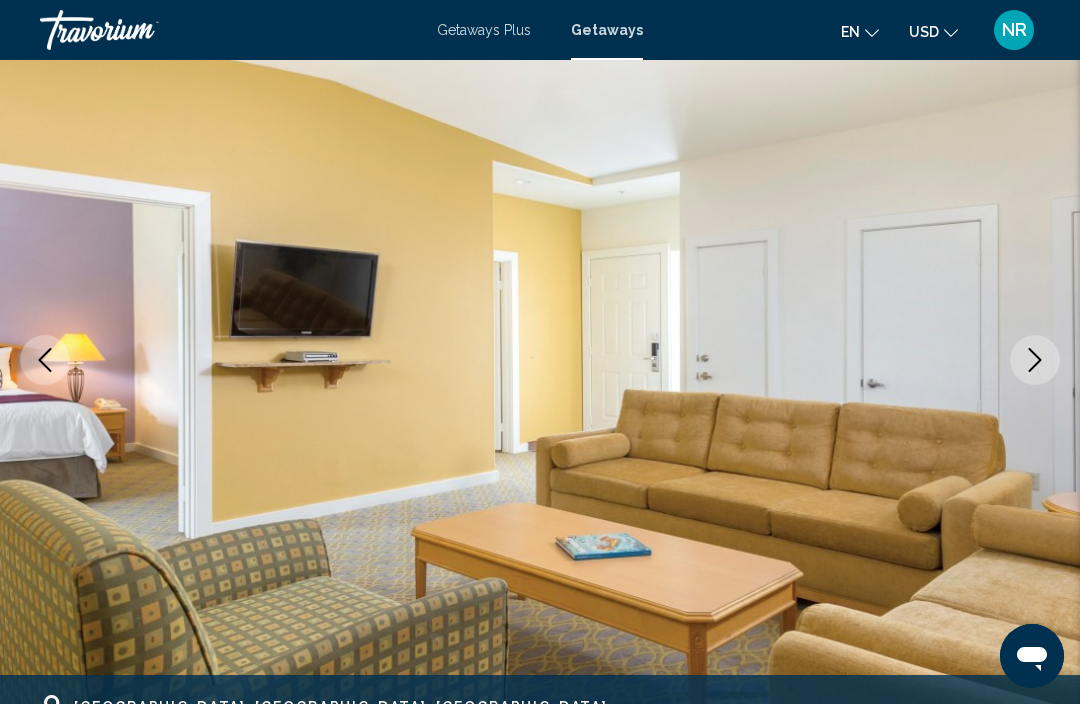 click at bounding box center (1035, 360) 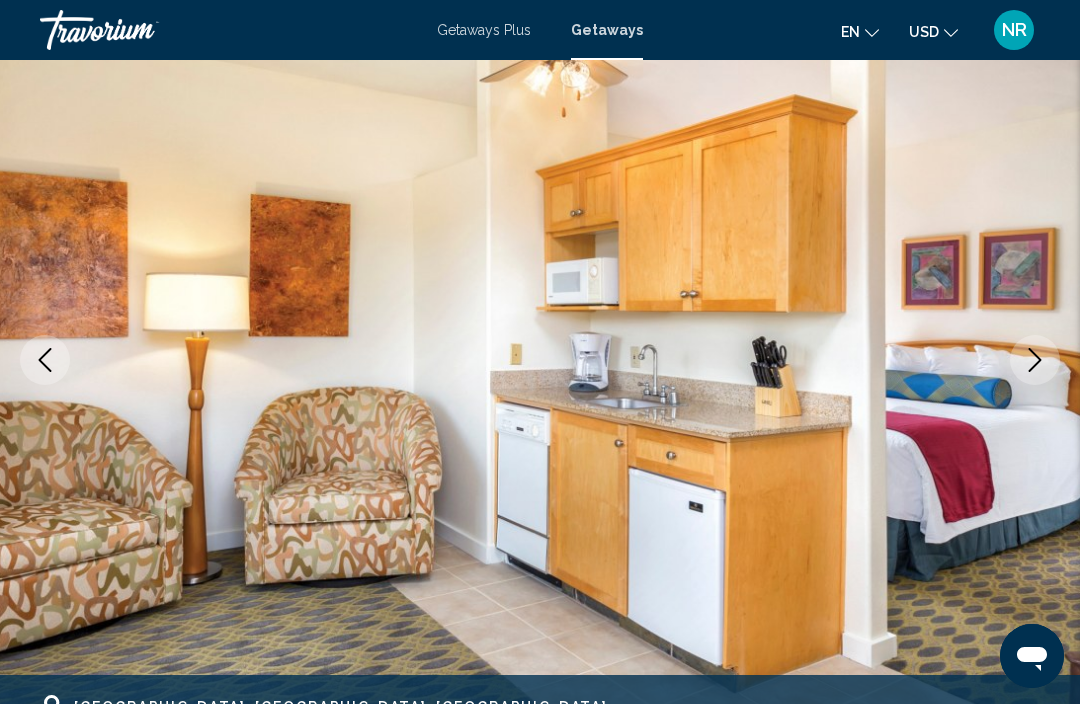click 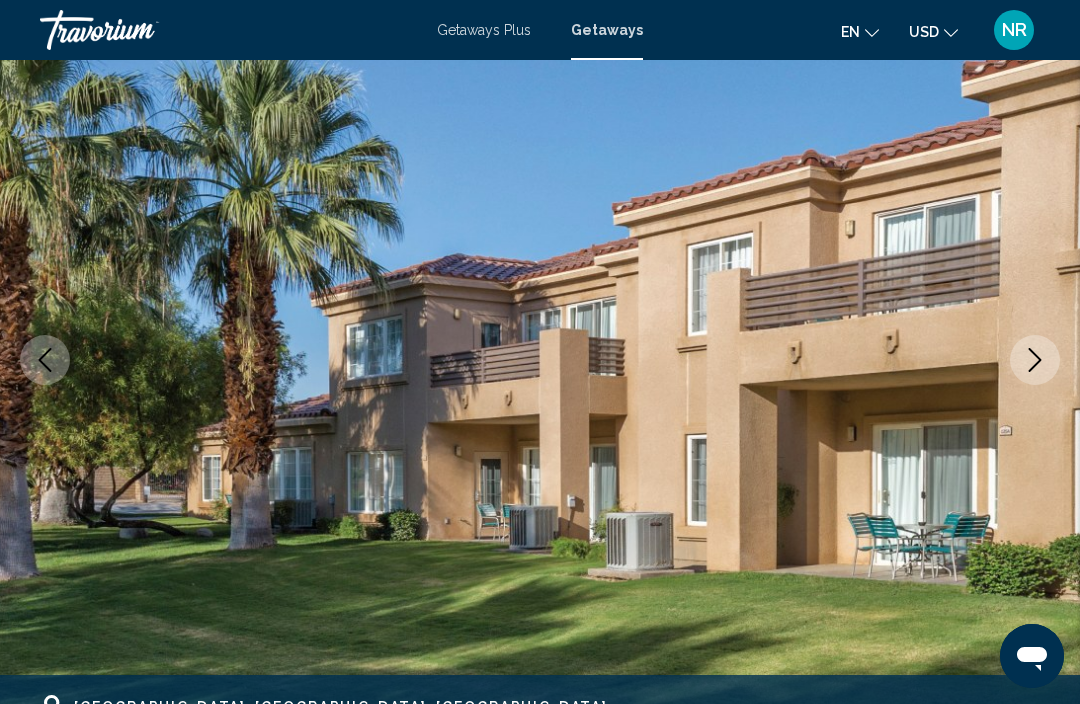click 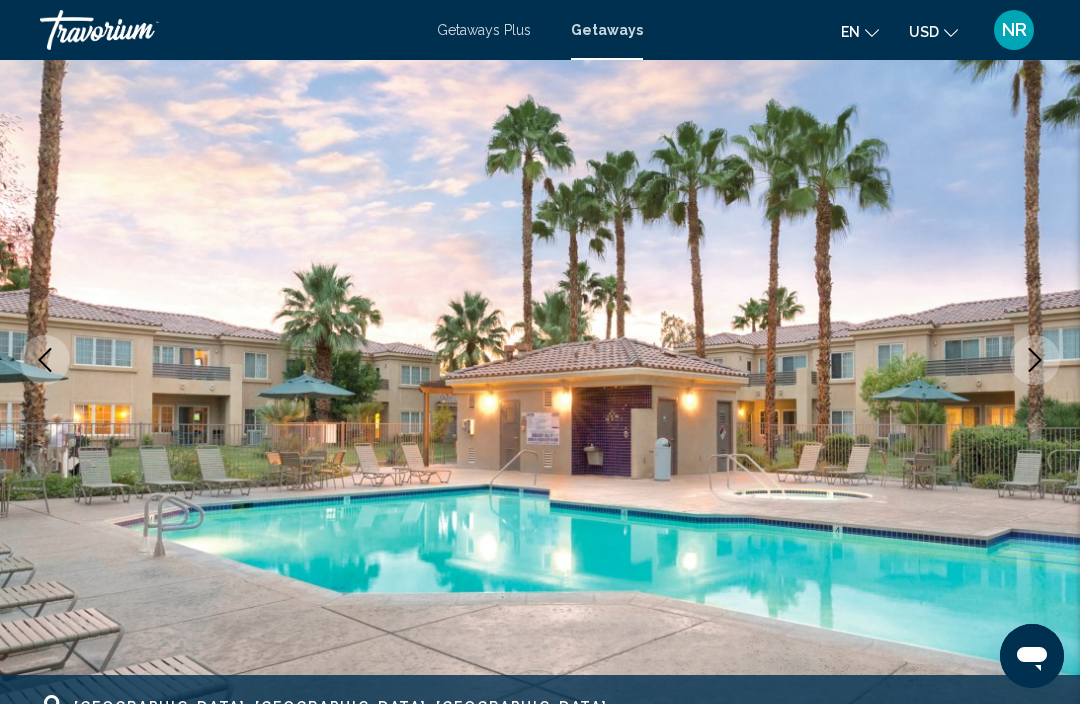 click 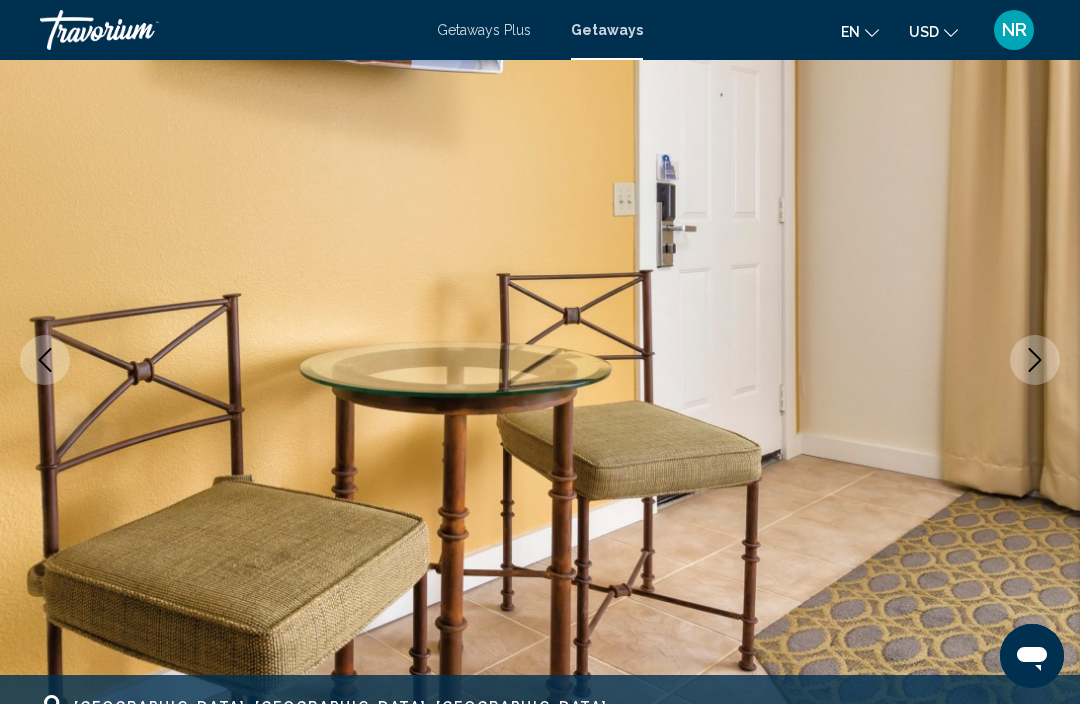click 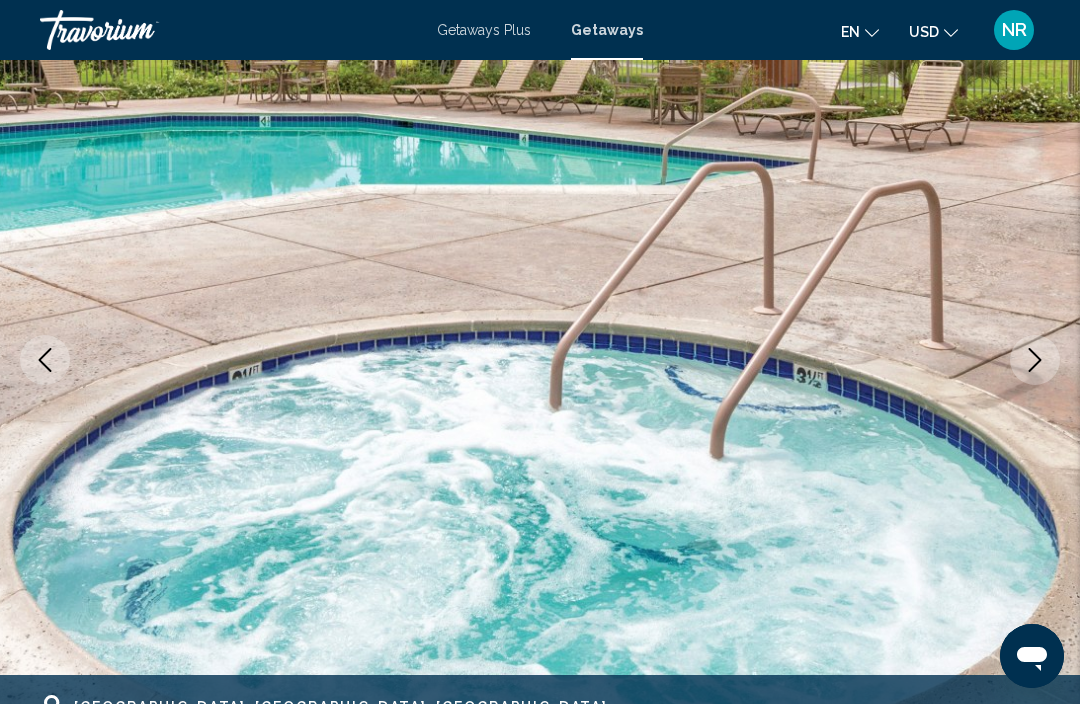 click 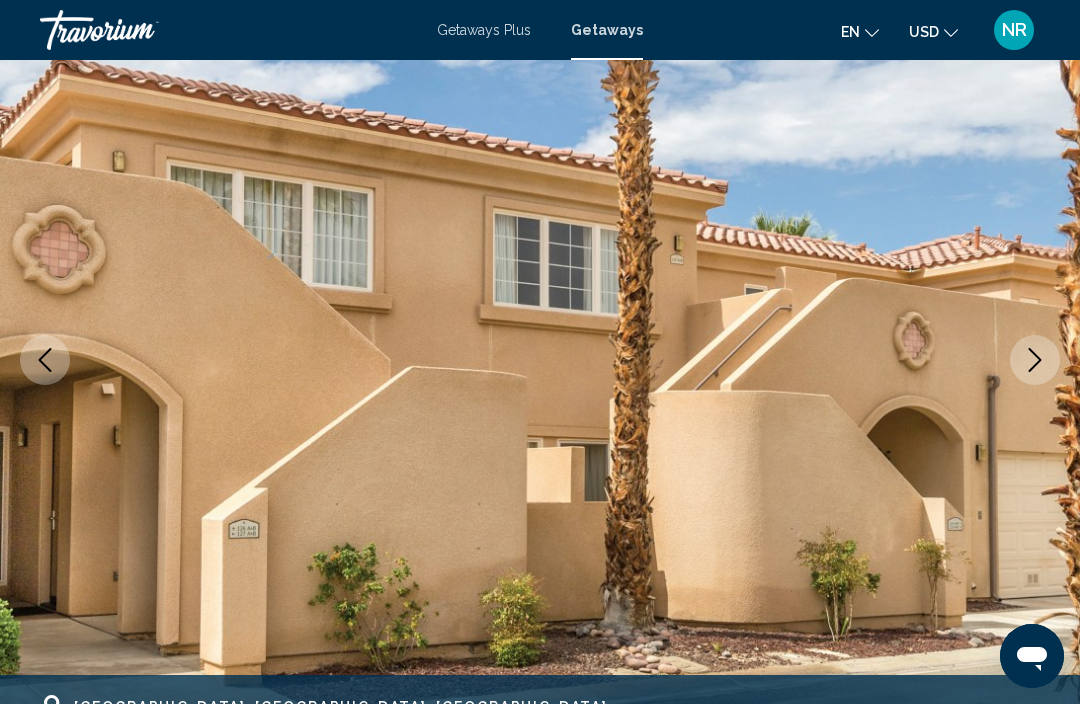 click 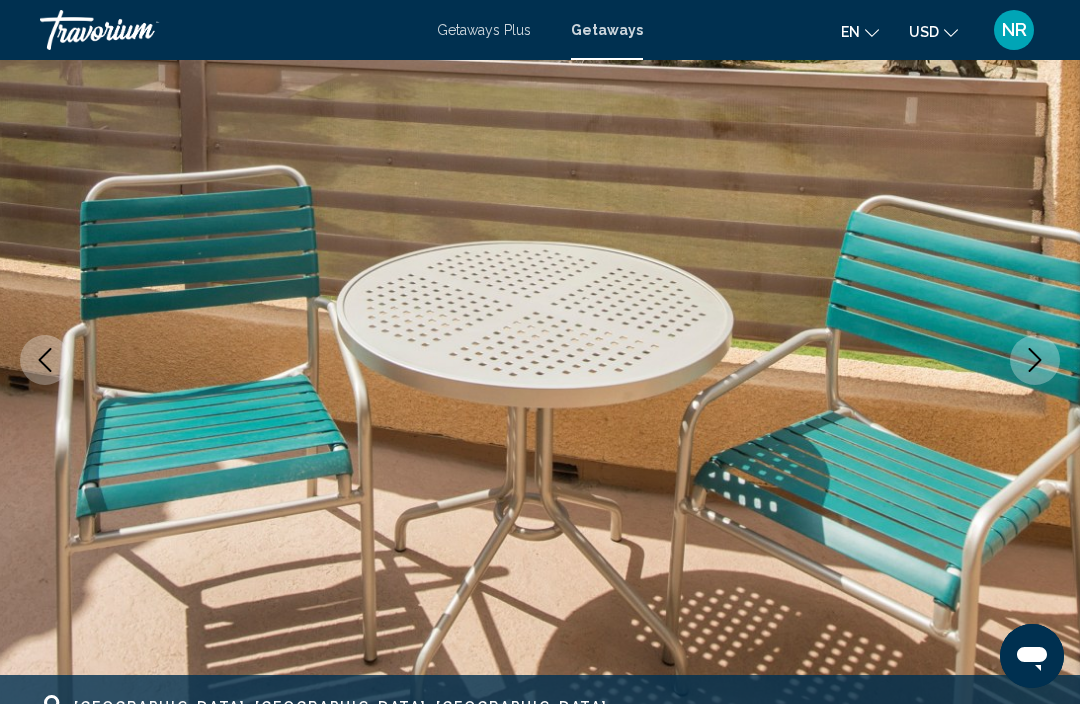 click 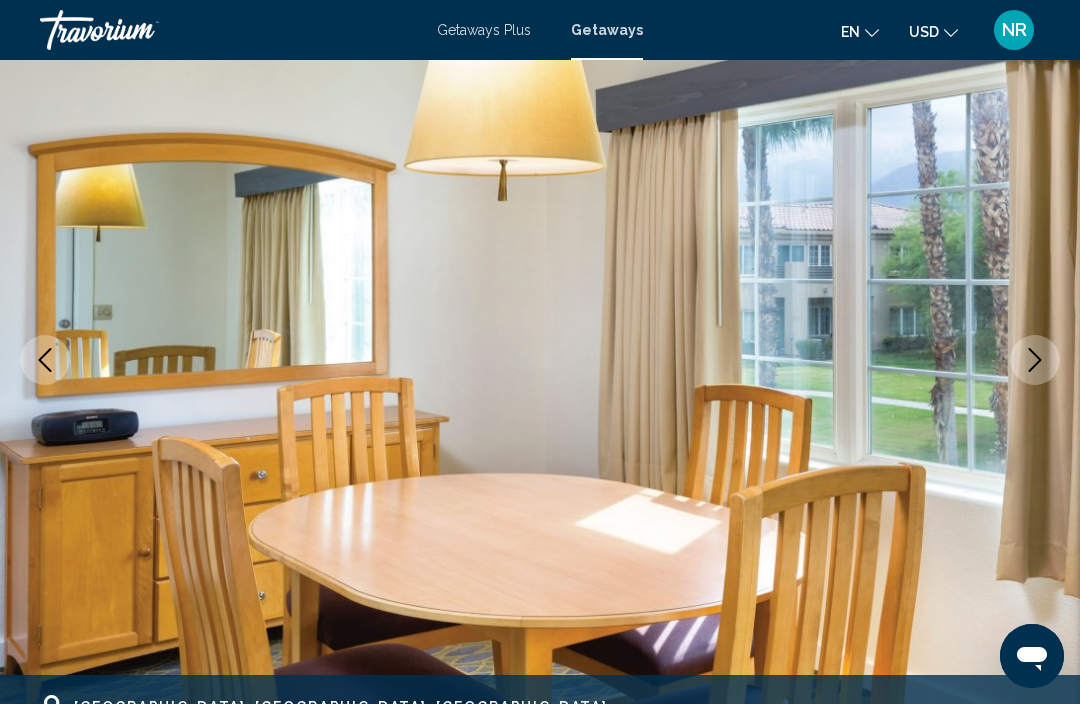 click 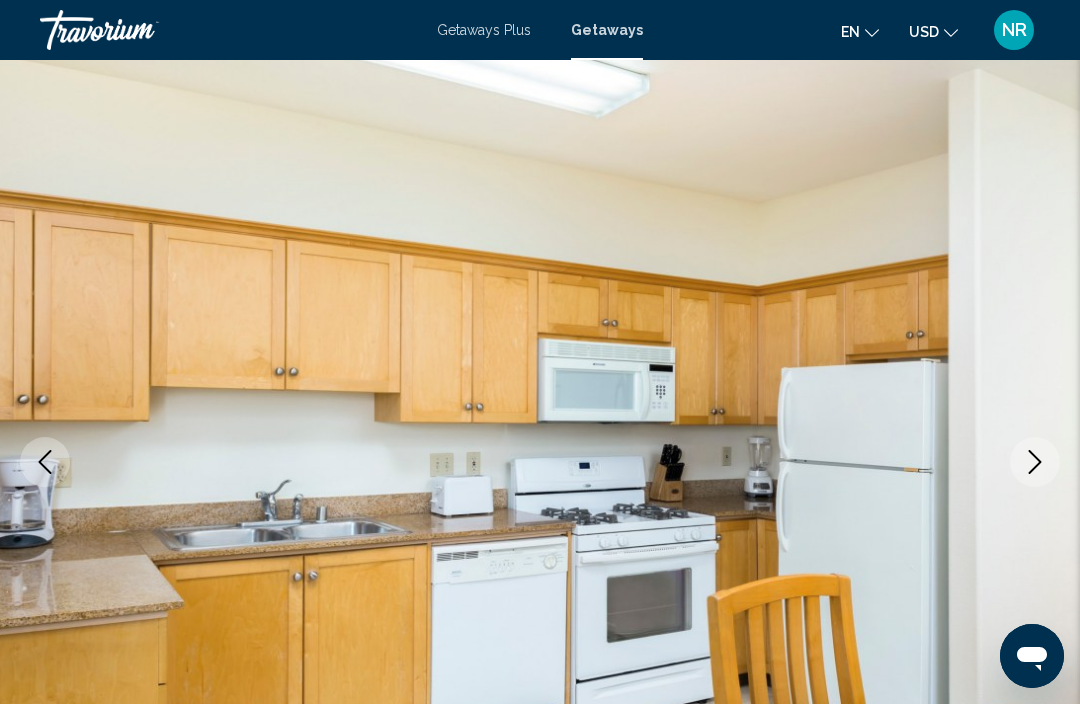 scroll, scrollTop: 0, scrollLeft: 0, axis: both 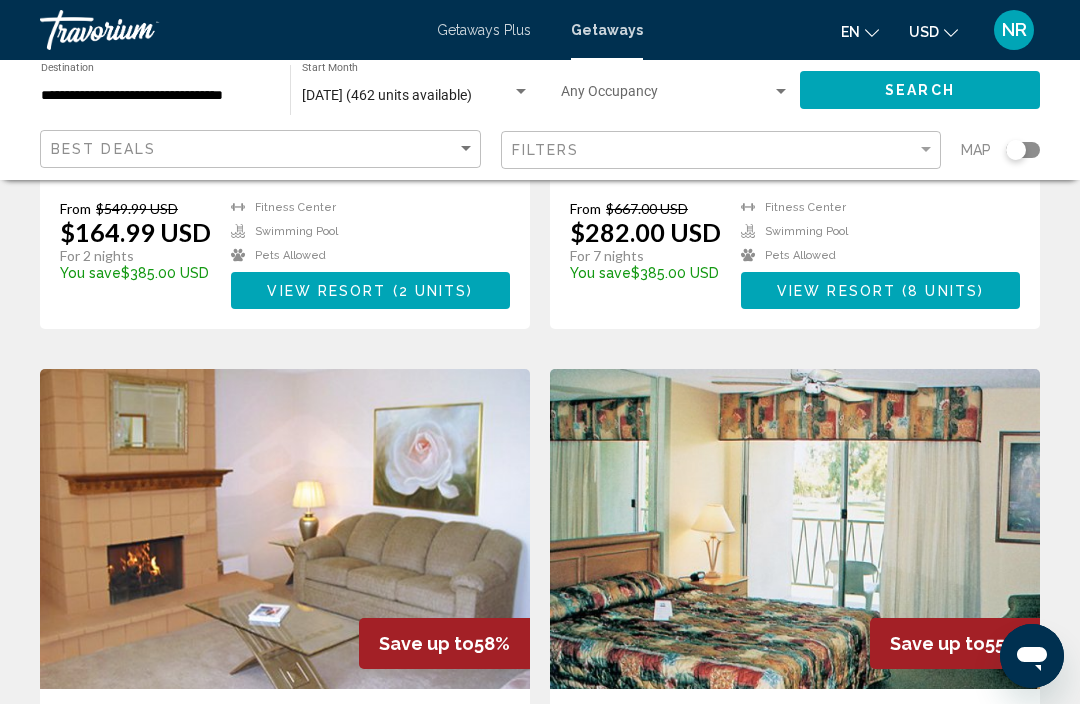 click at bounding box center [781, 92] 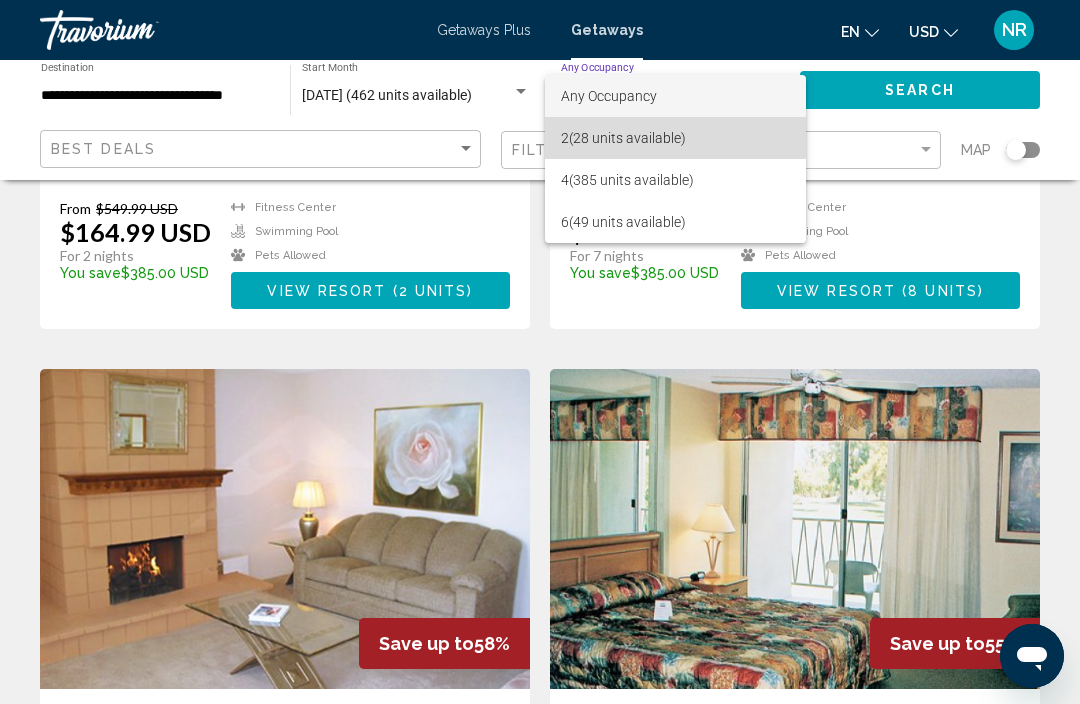 click on "2  (28 units available)" at bounding box center [675, 138] 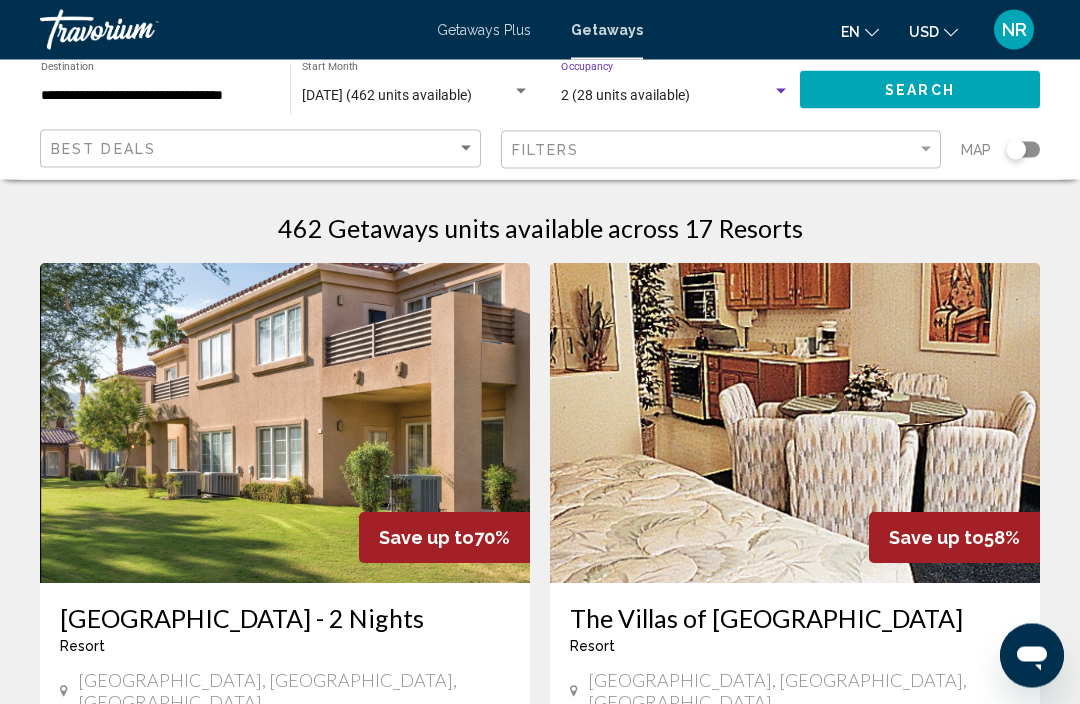 scroll, scrollTop: 0, scrollLeft: 0, axis: both 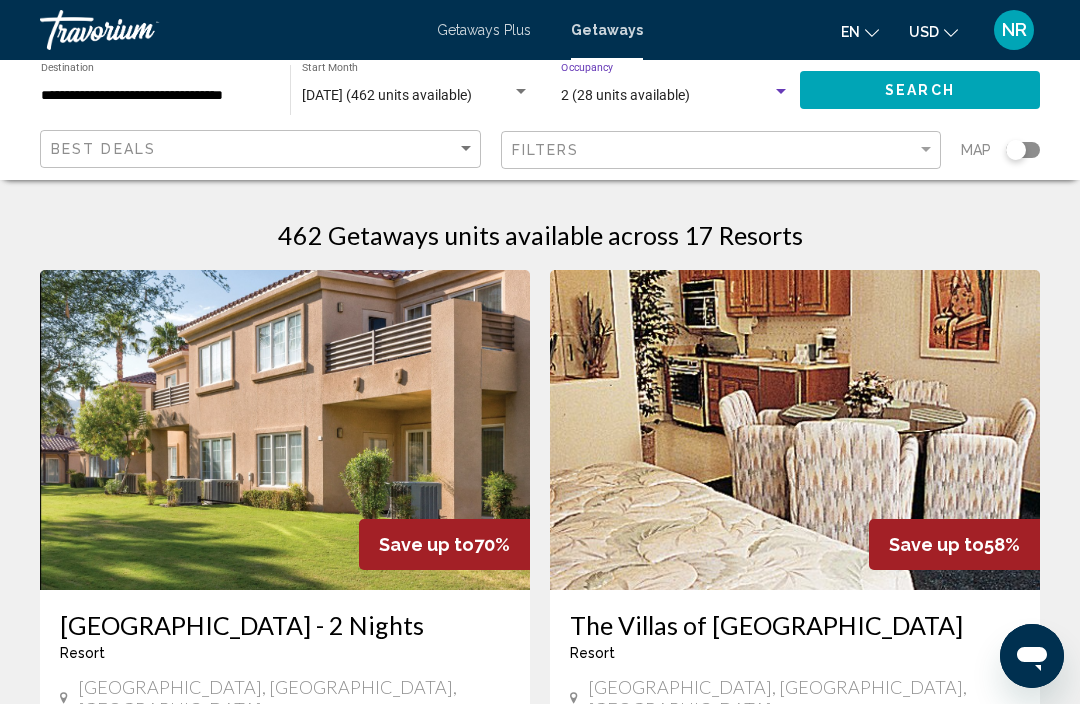 click on "2 (28 units available) Occupancy Any Occupancy" 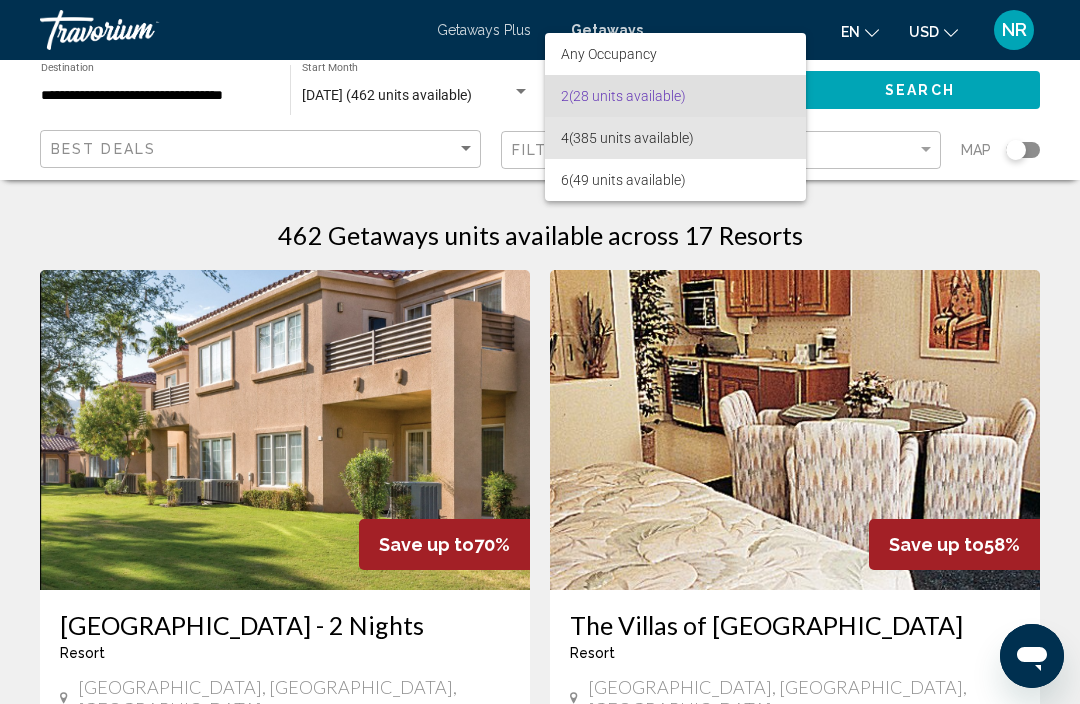 click on "4  (385 units available)" at bounding box center [675, 138] 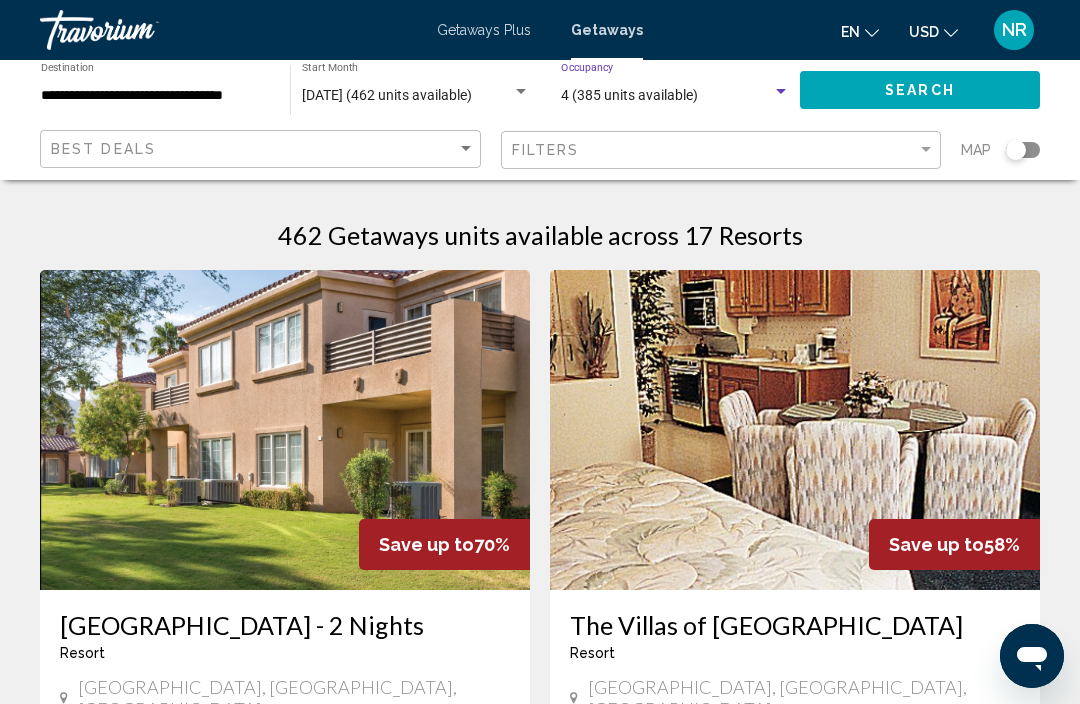 click on "Search" 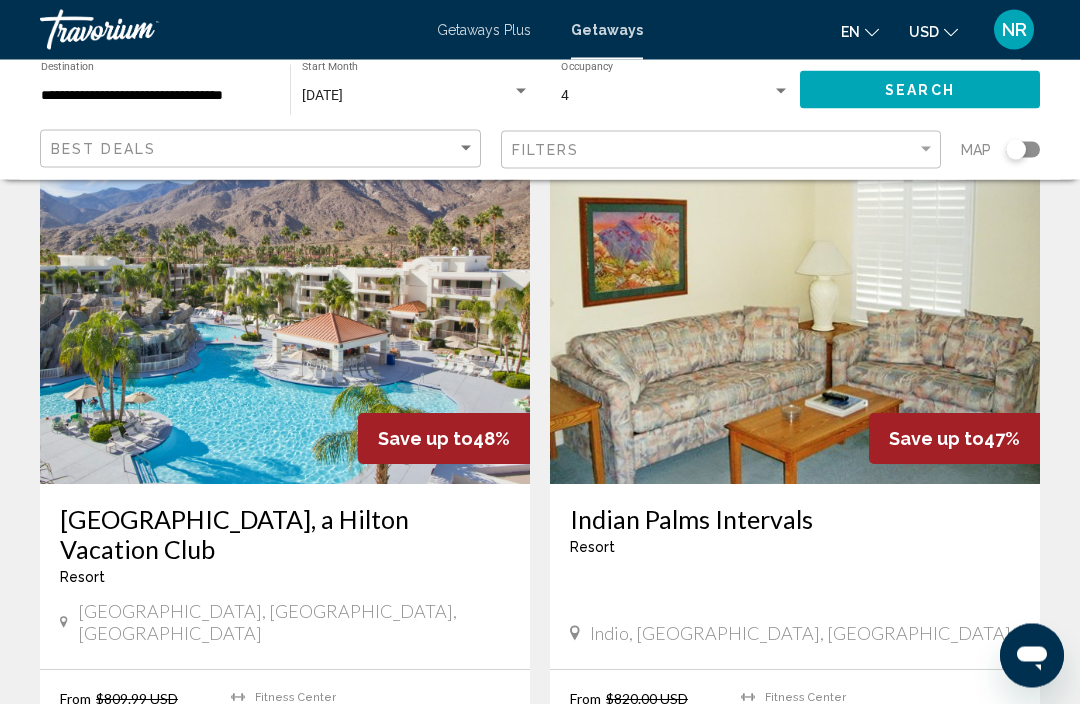 click at bounding box center (285, 325) 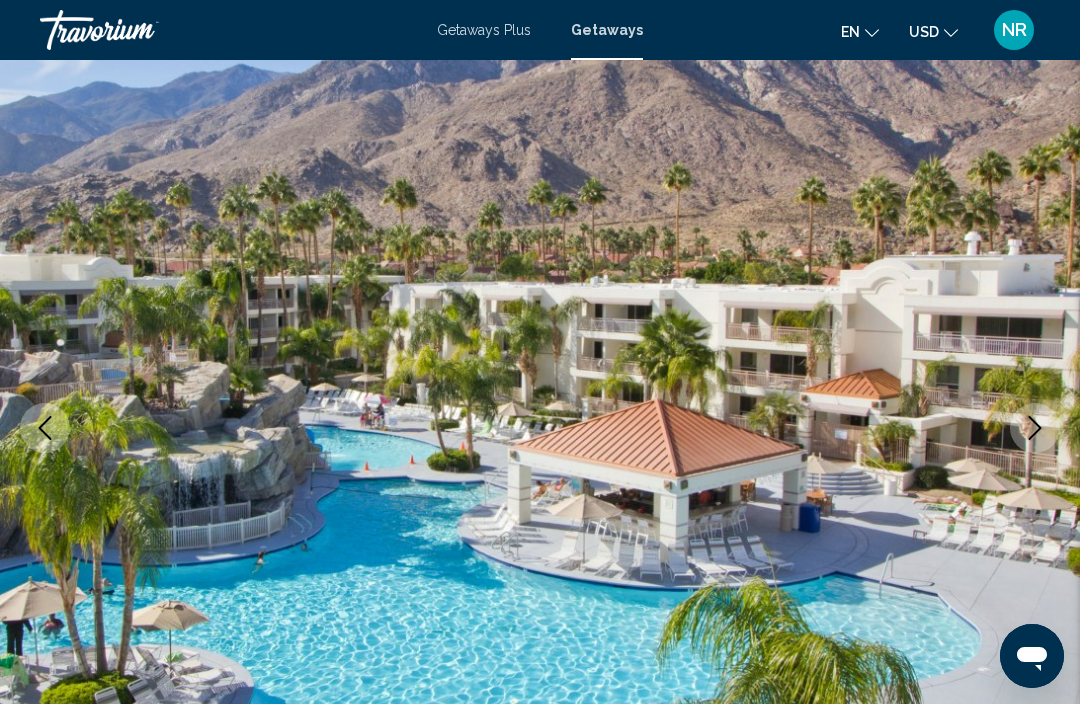 scroll, scrollTop: 81, scrollLeft: 0, axis: vertical 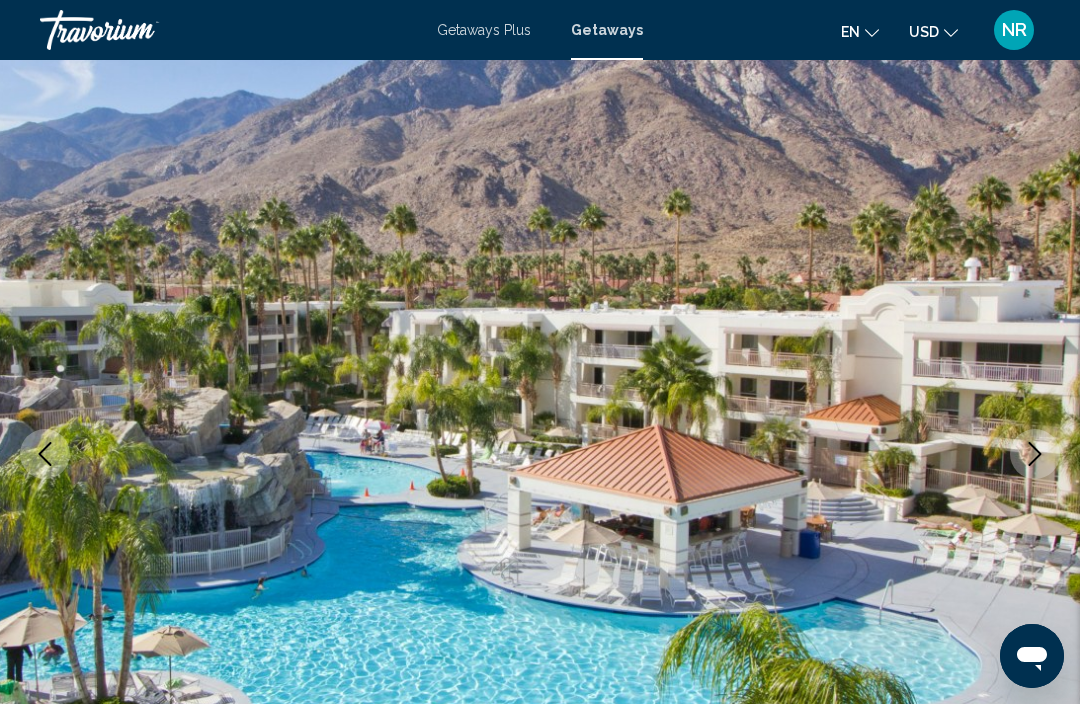 click at bounding box center [1035, 454] 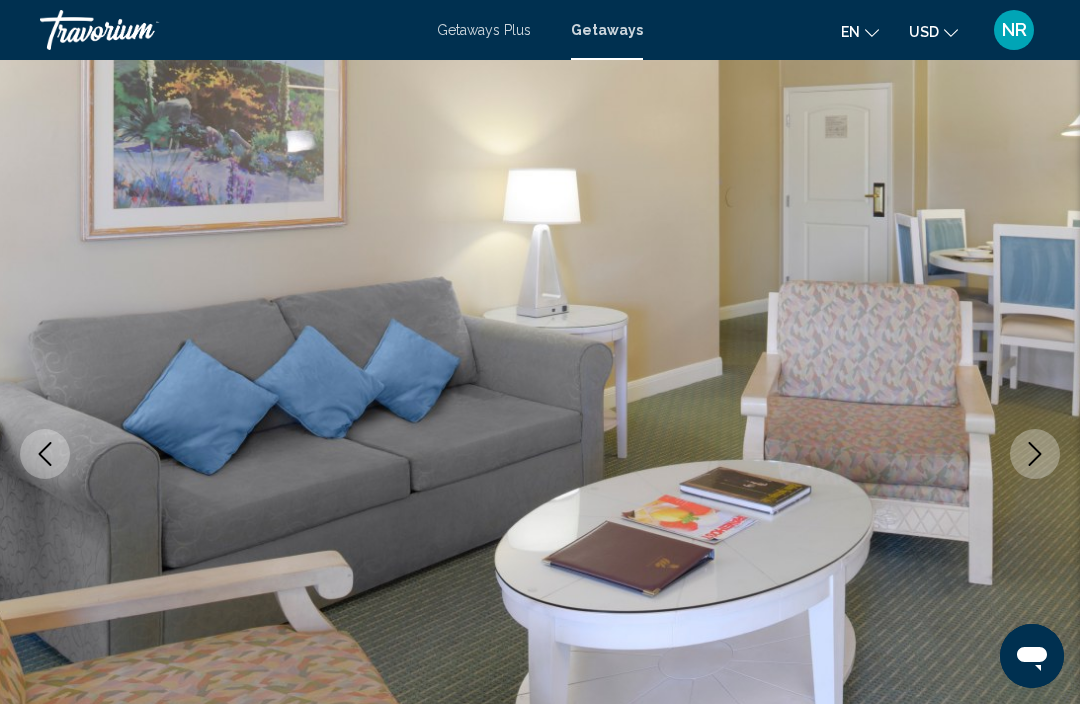 click 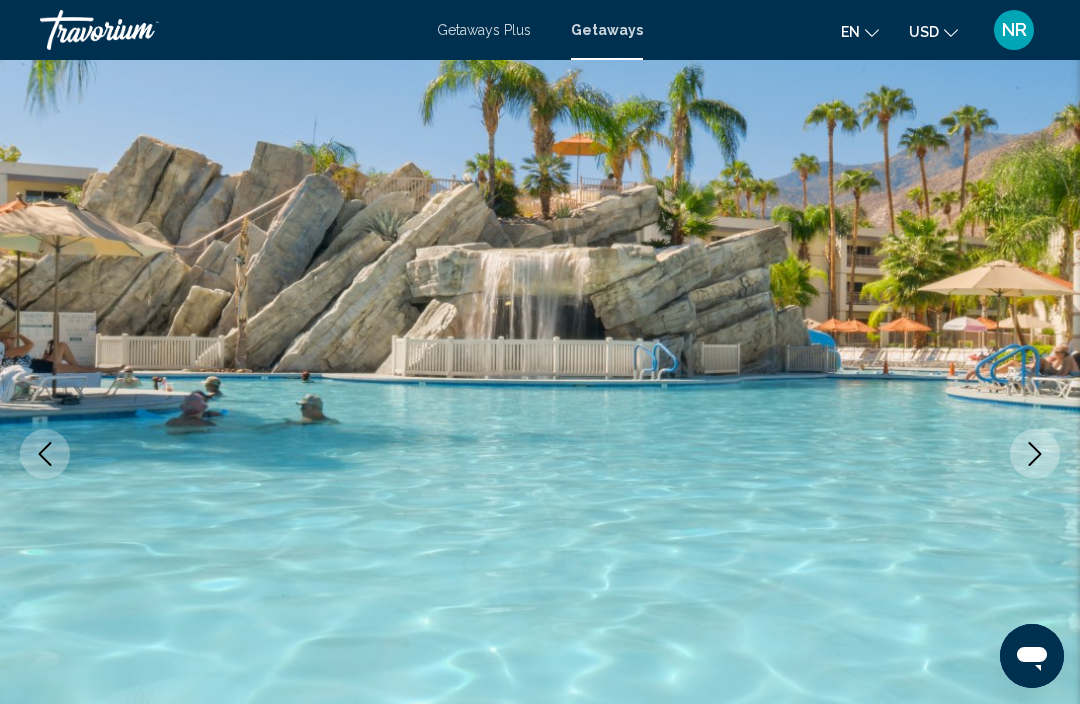 click 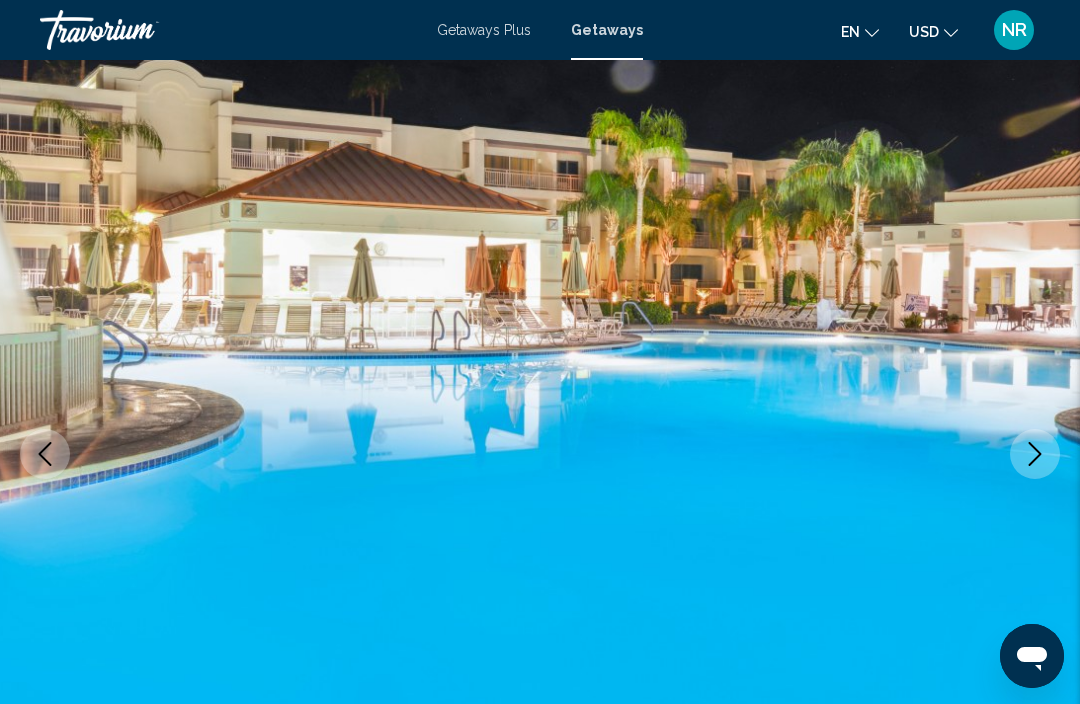 click 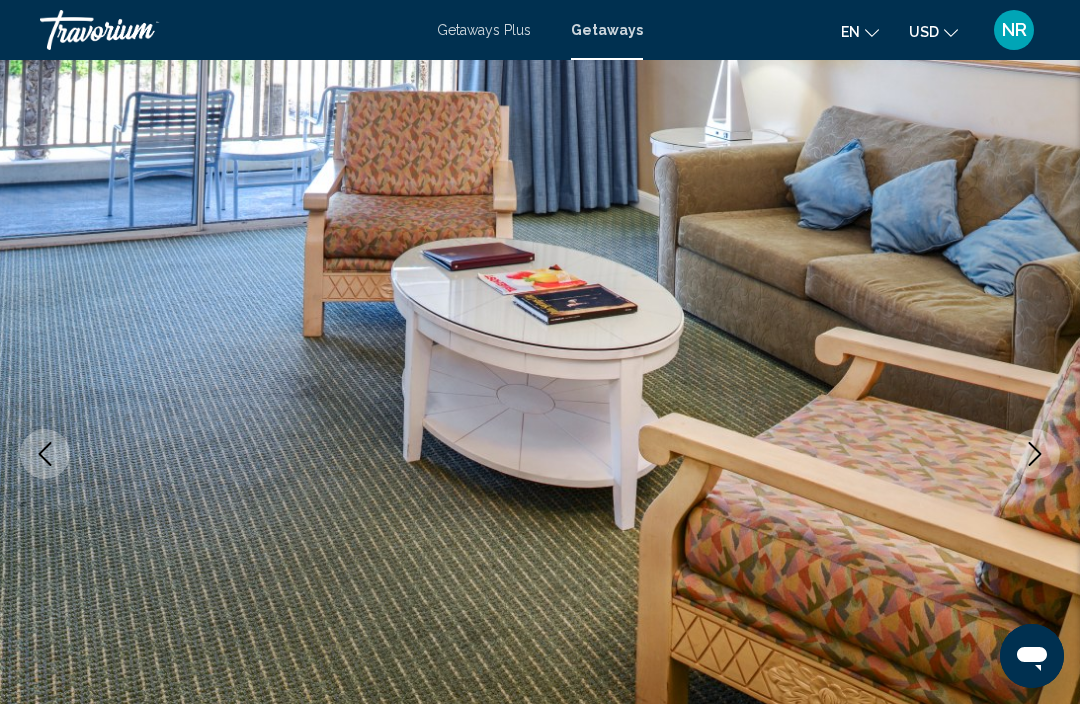 click at bounding box center (1035, 454) 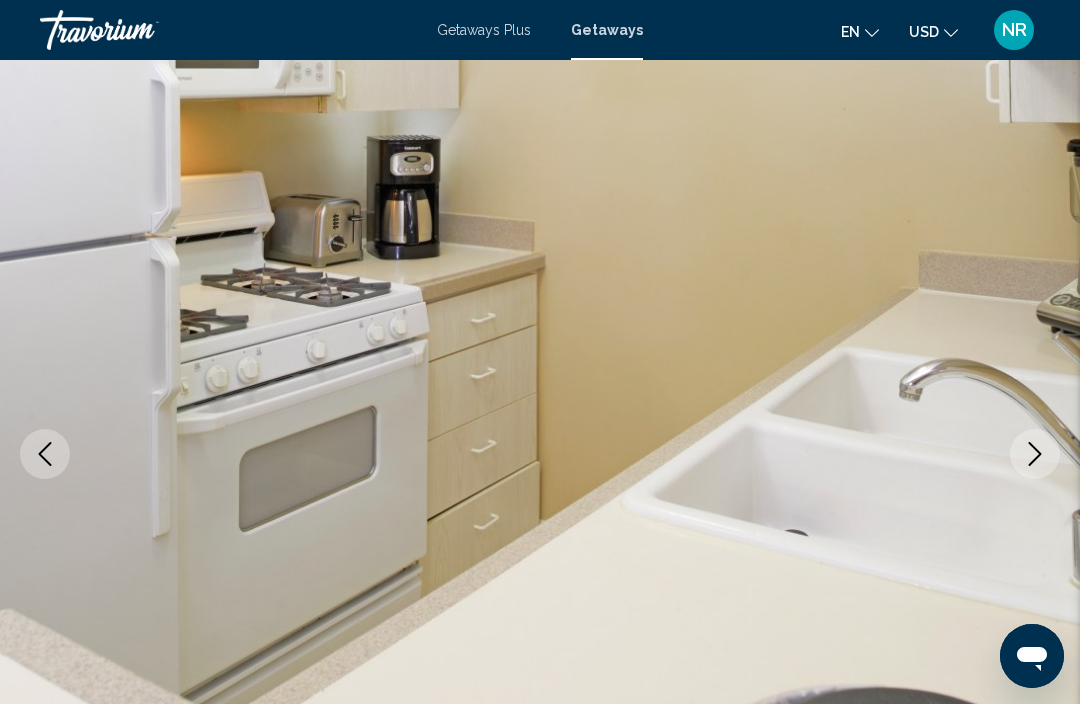 click 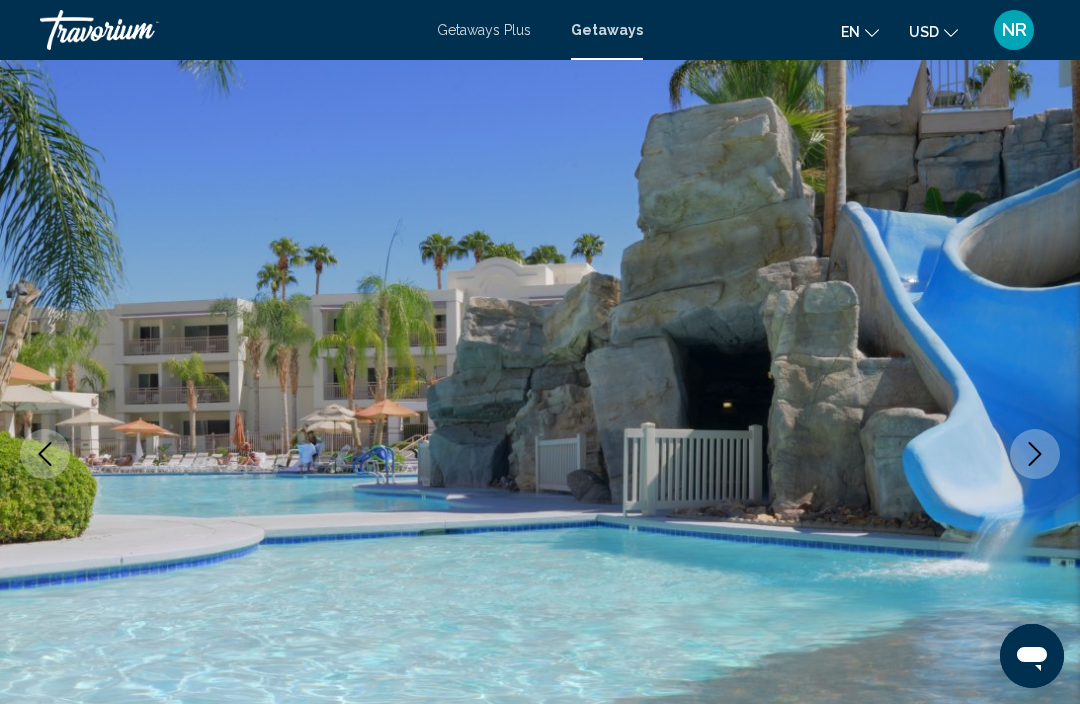 click 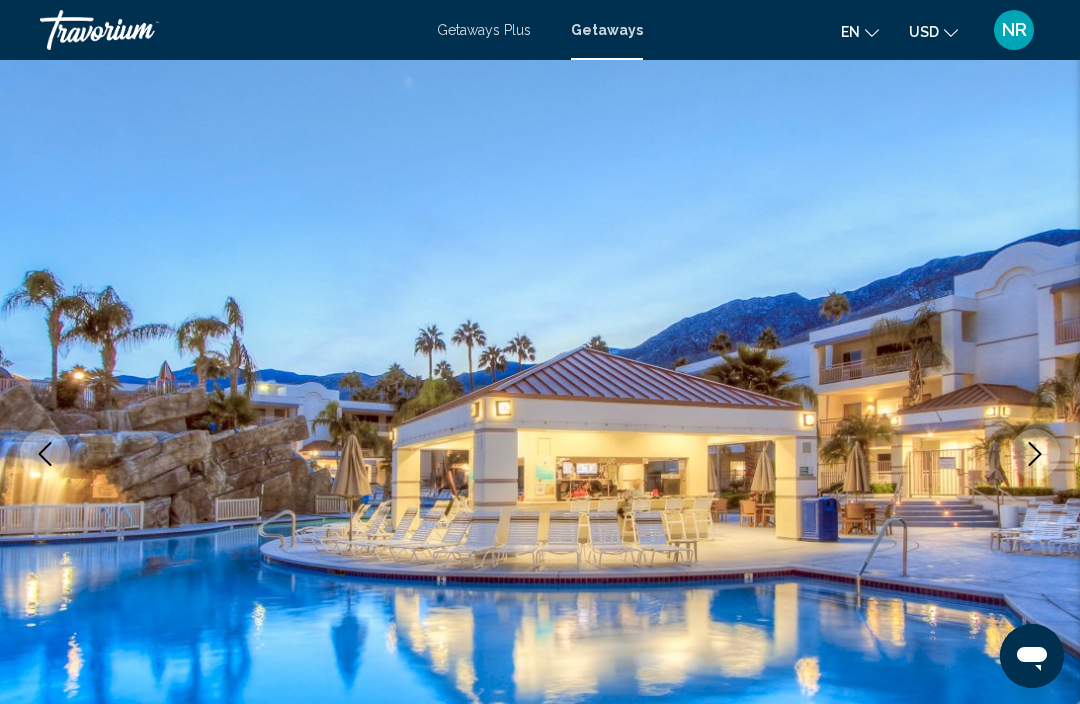 click at bounding box center (1035, 454) 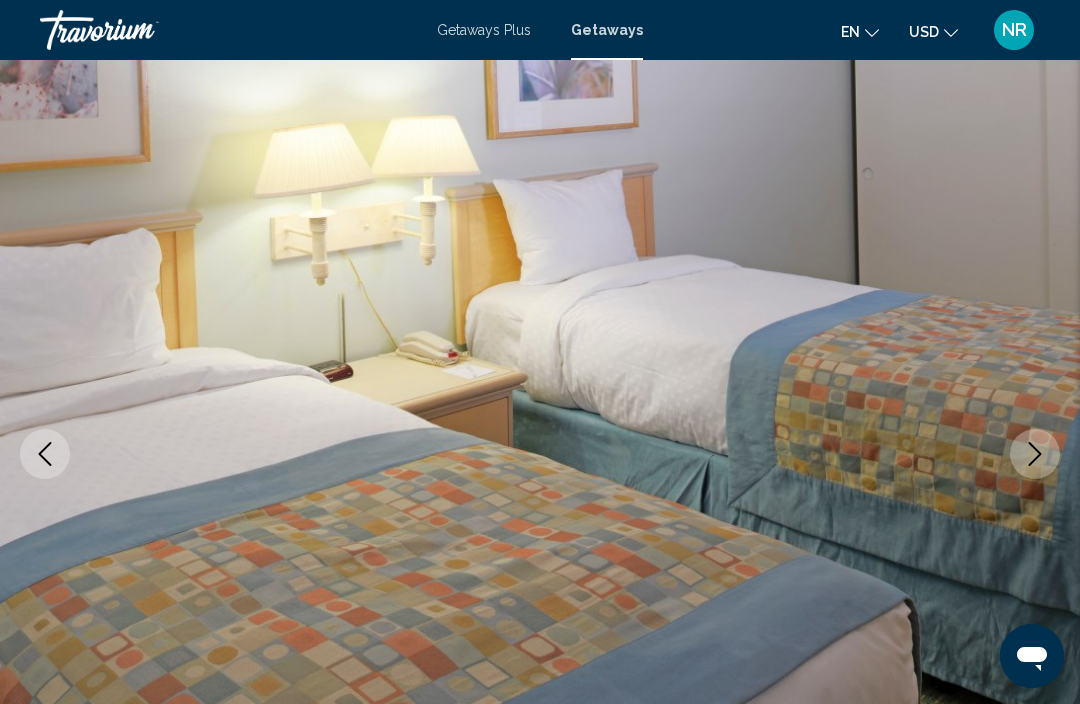 click 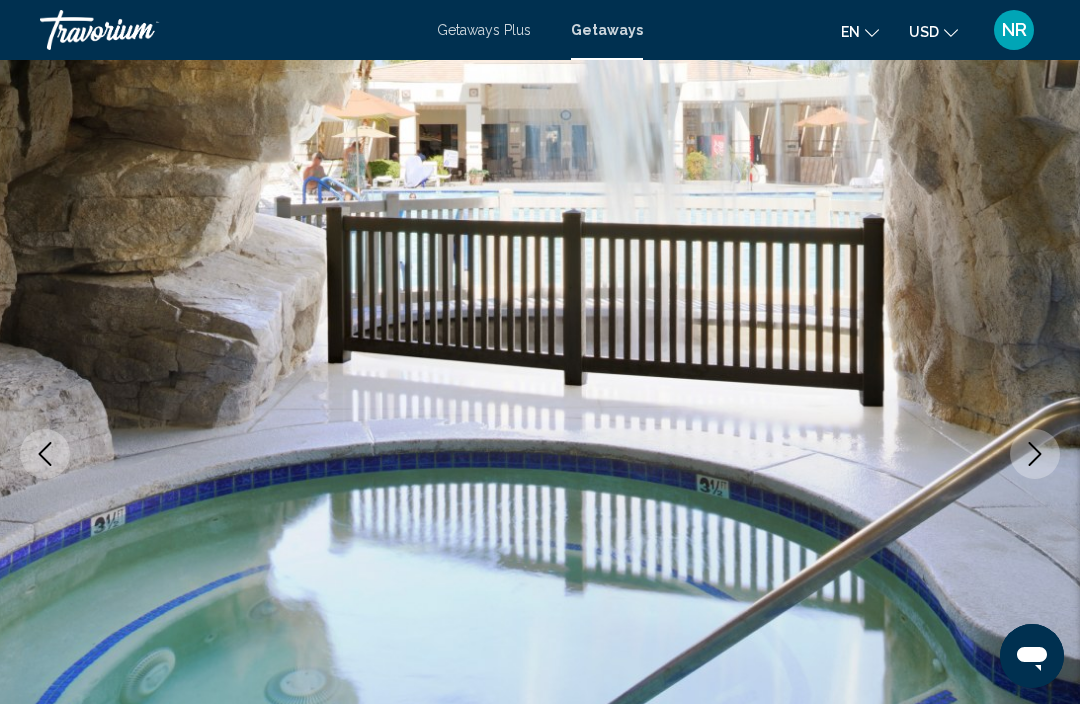 click 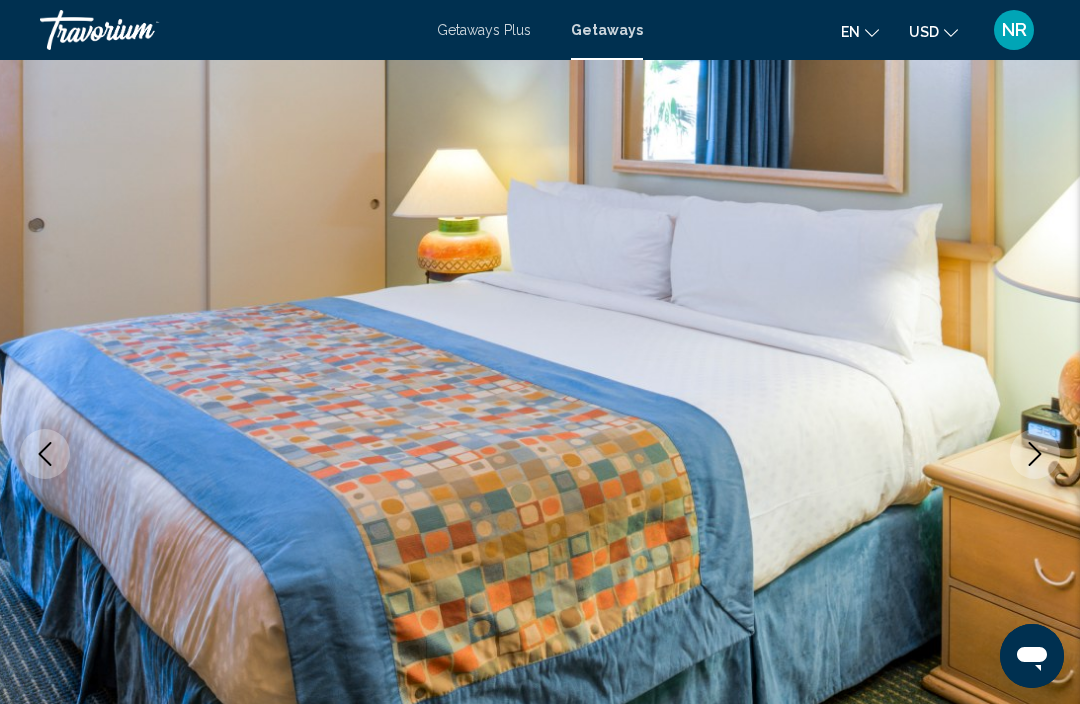 click 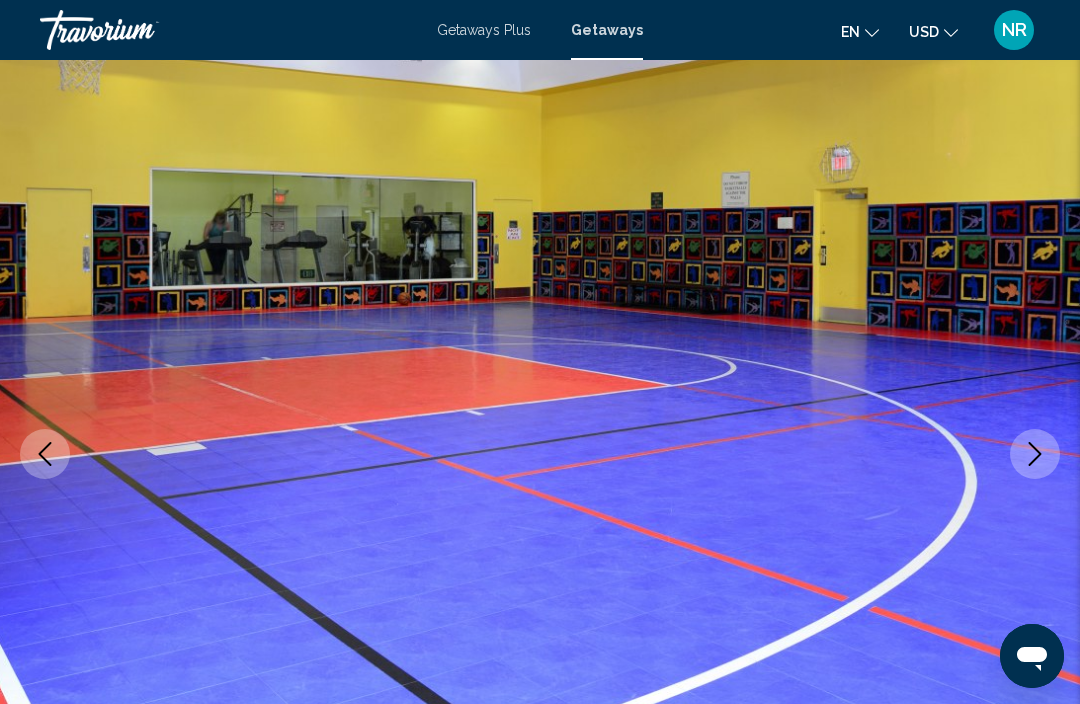 click 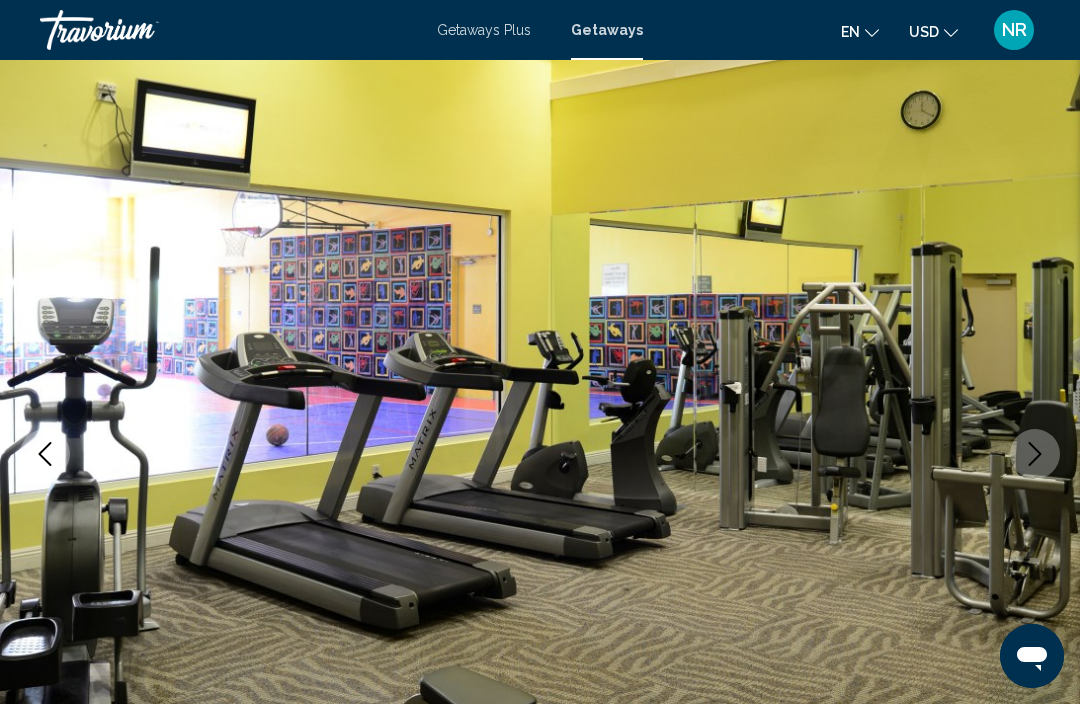 click 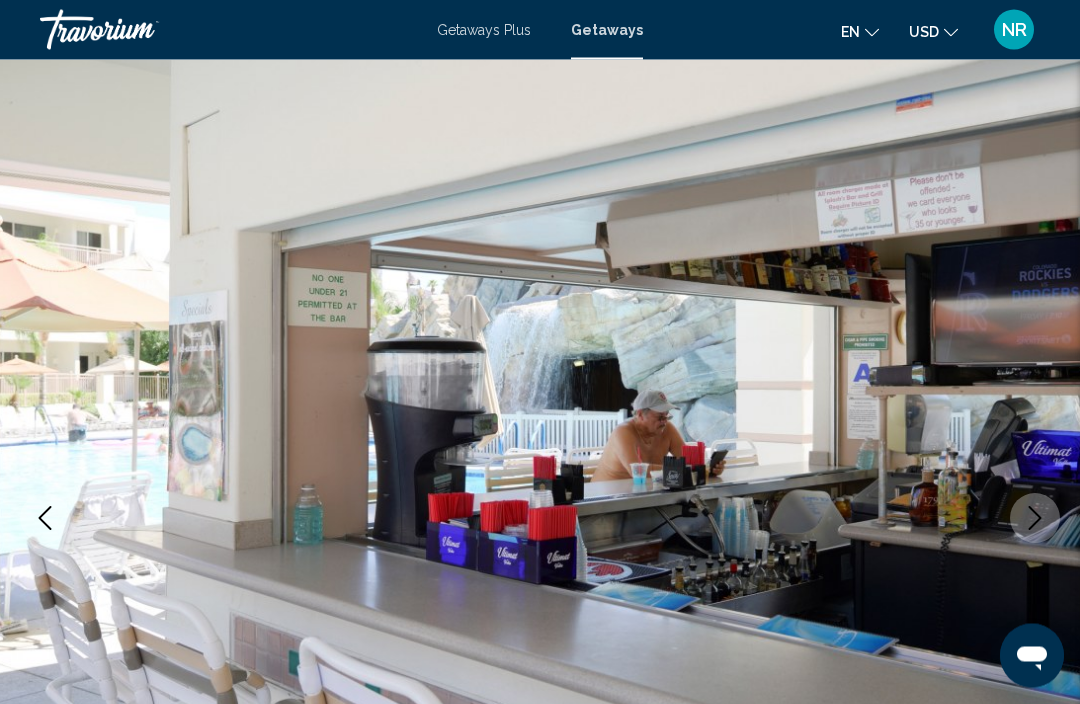 scroll, scrollTop: 0, scrollLeft: 0, axis: both 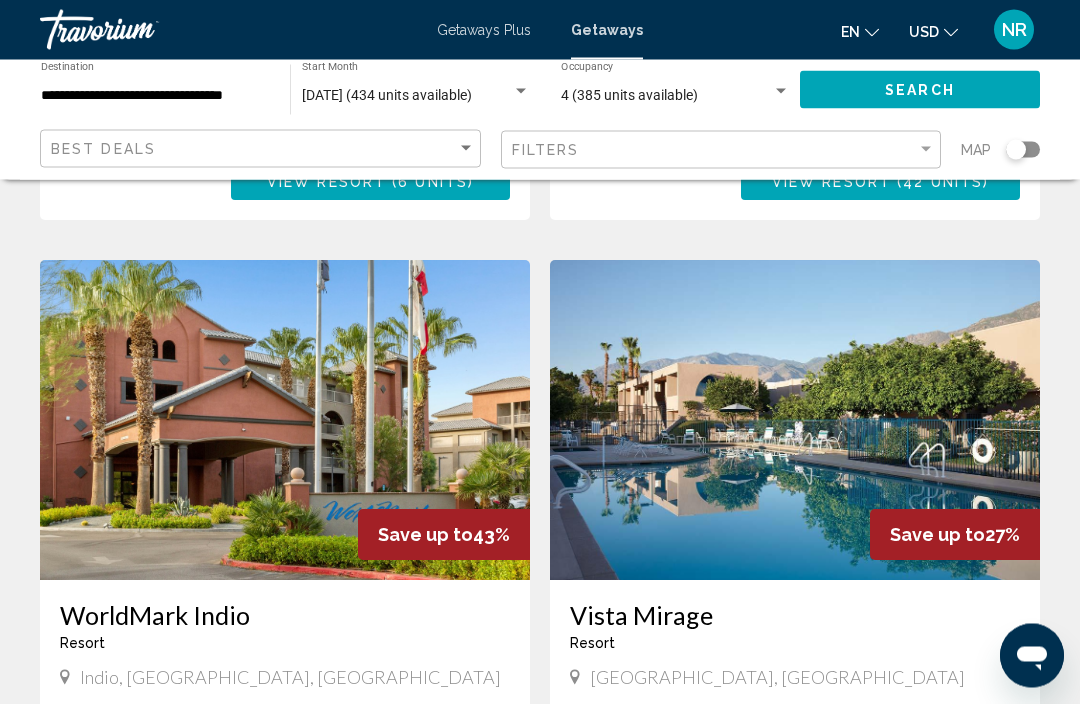 click at bounding box center (285, 421) 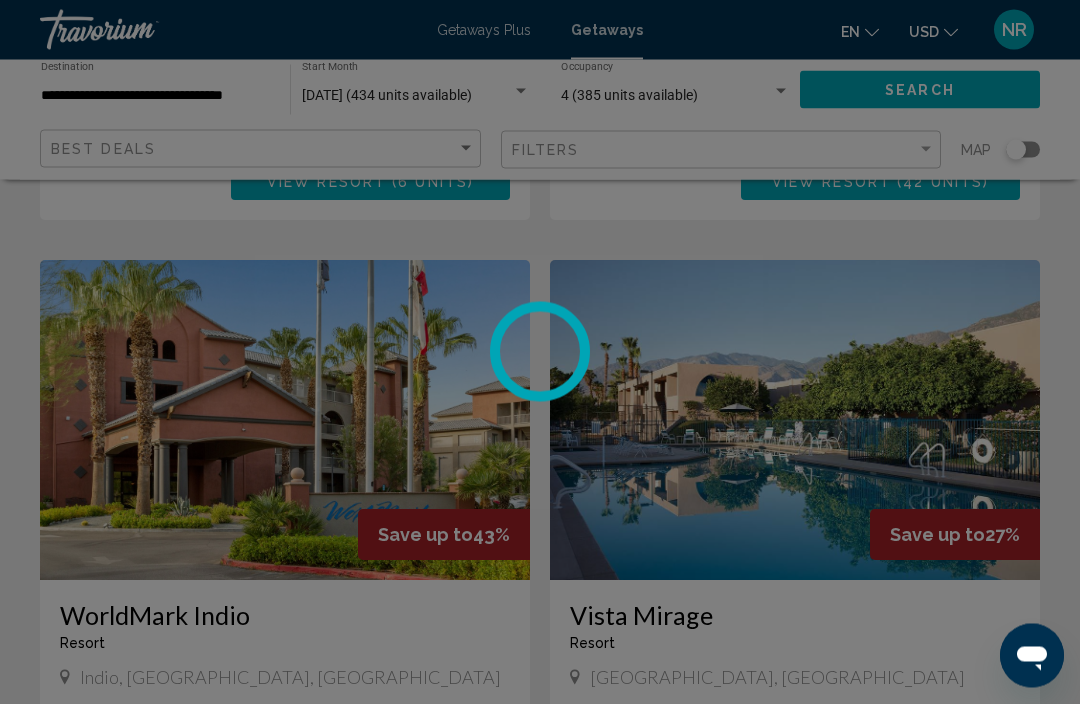 scroll, scrollTop: 2761, scrollLeft: 0, axis: vertical 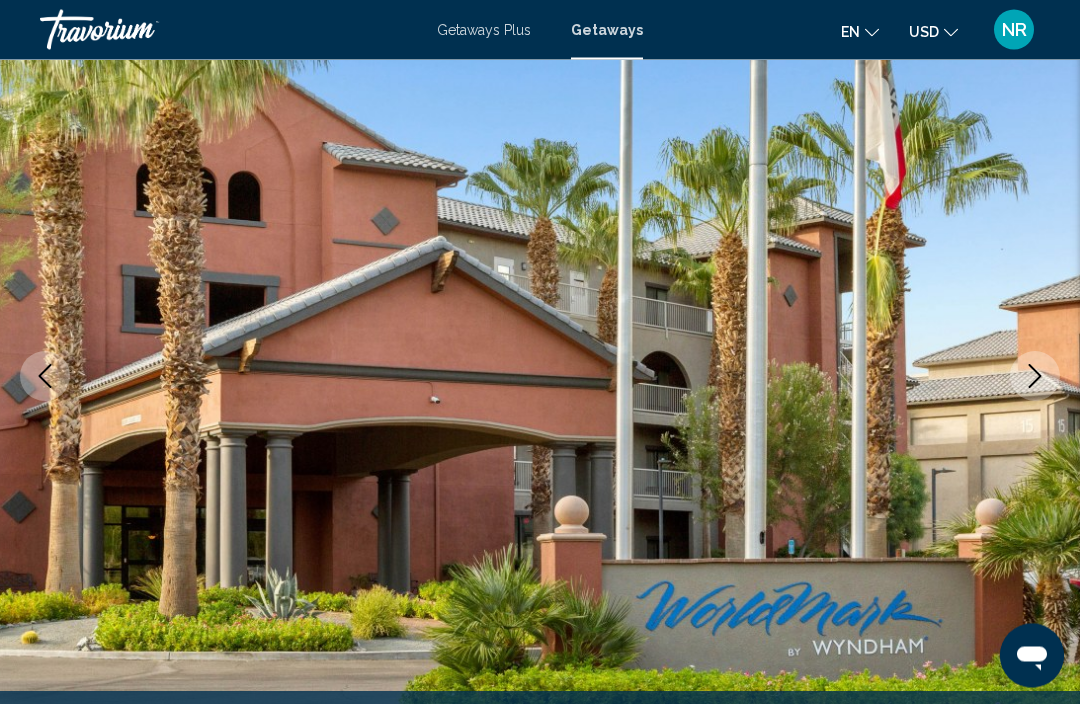 click 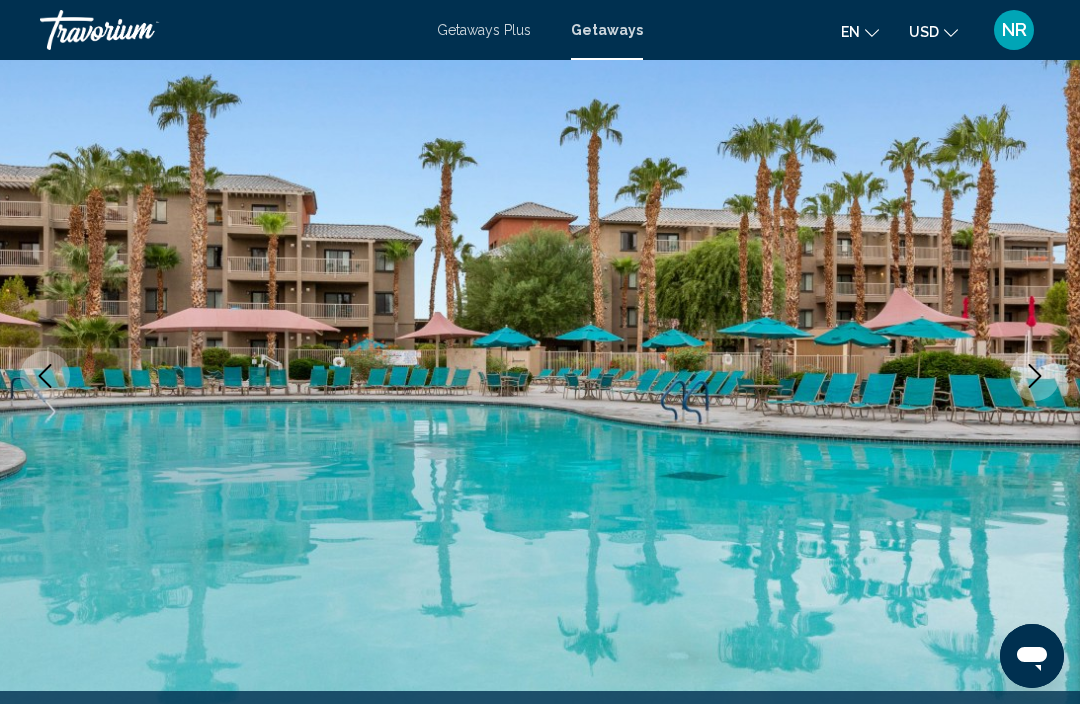 click 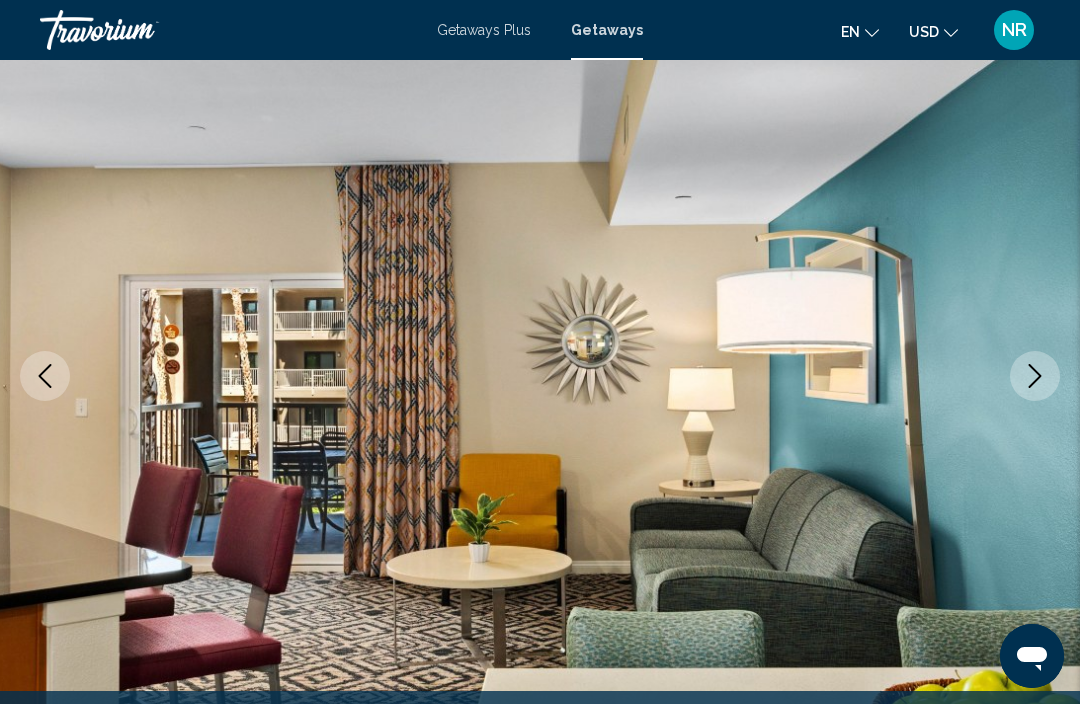 click 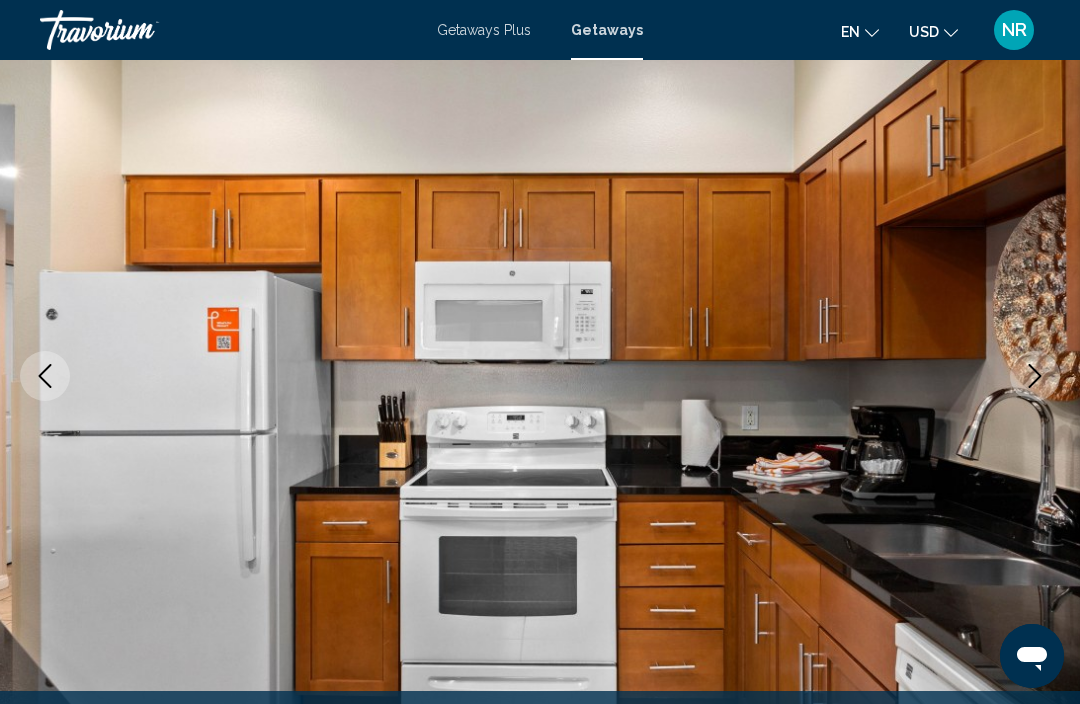 click at bounding box center [1035, 376] 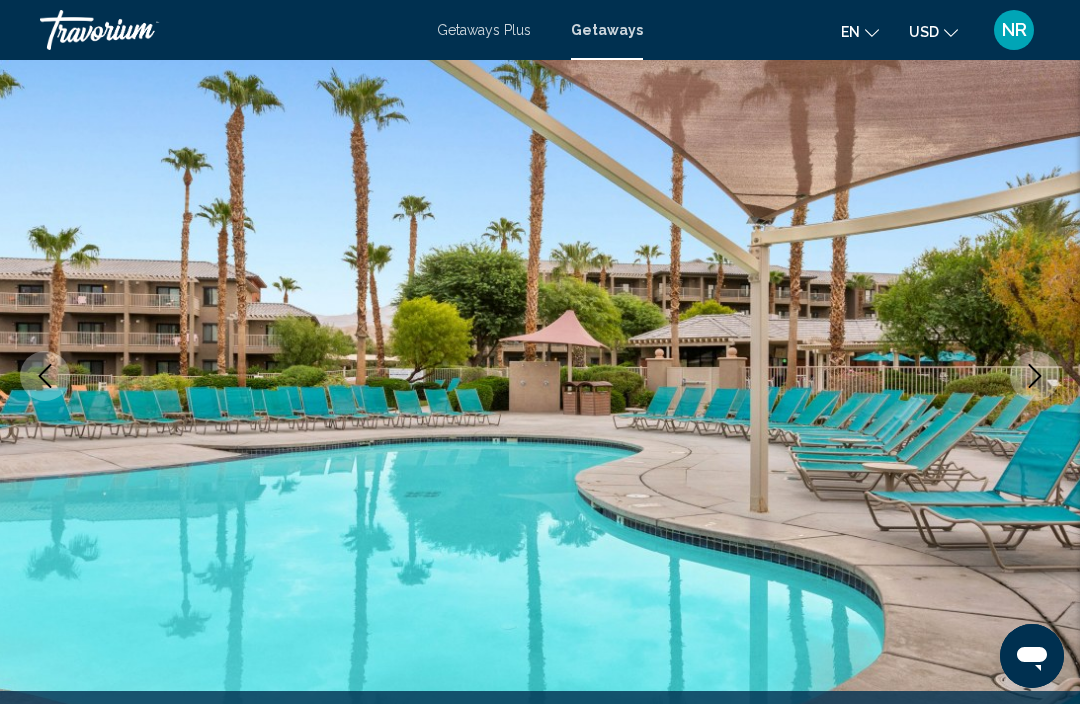 click 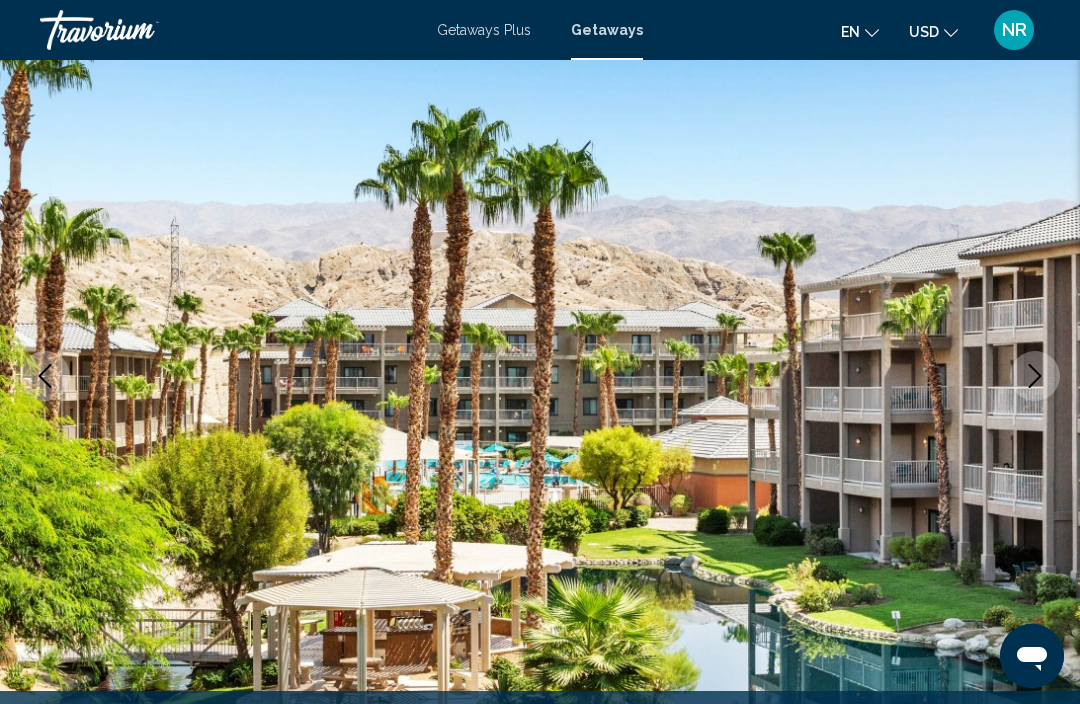 click 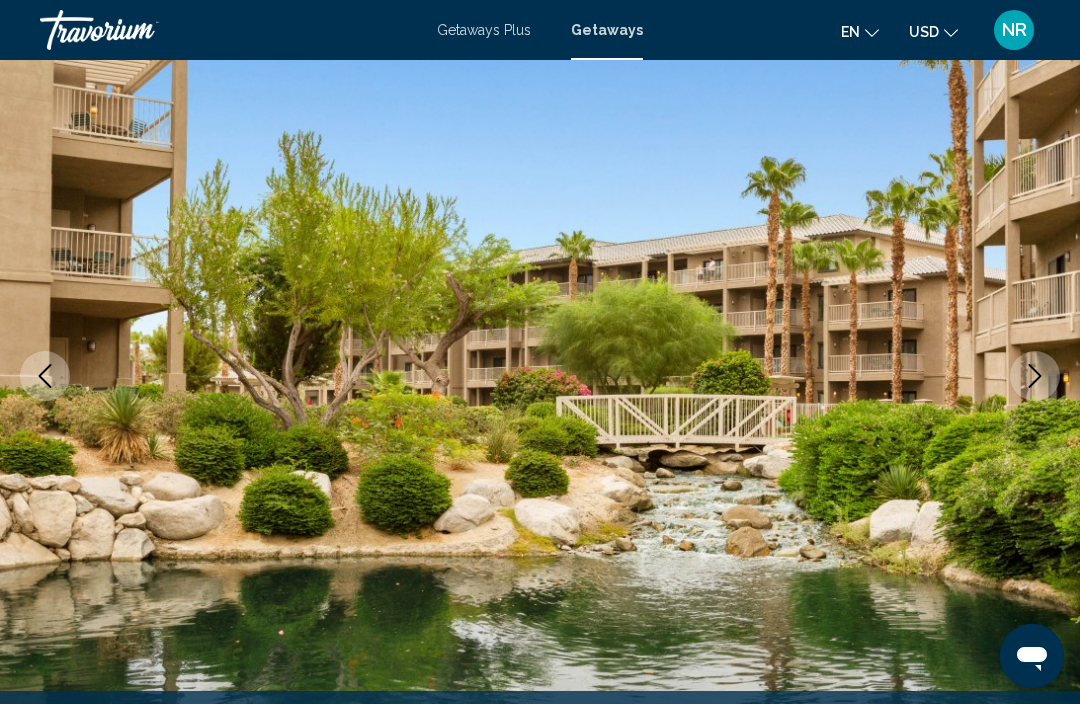 click 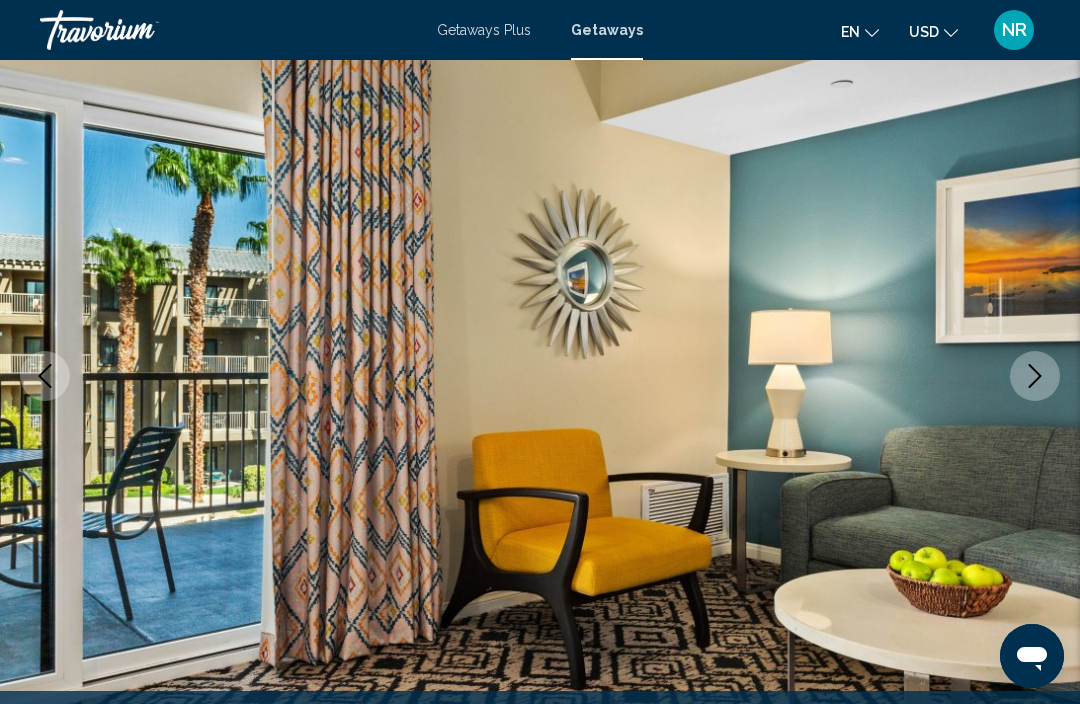 click 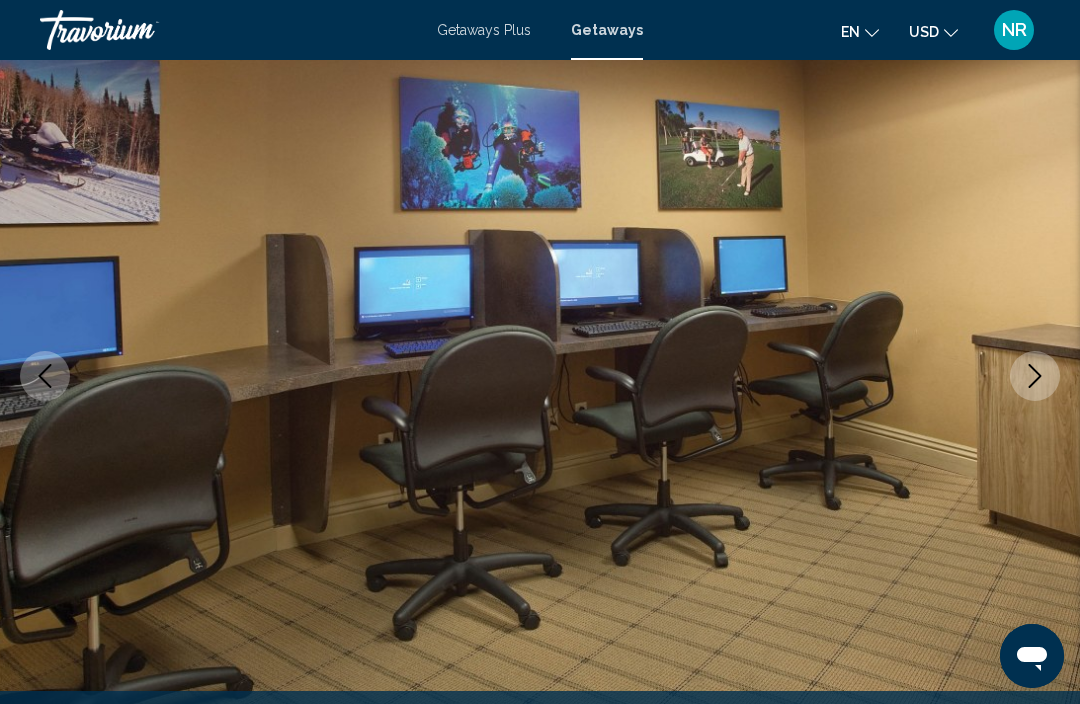 click at bounding box center (1035, 376) 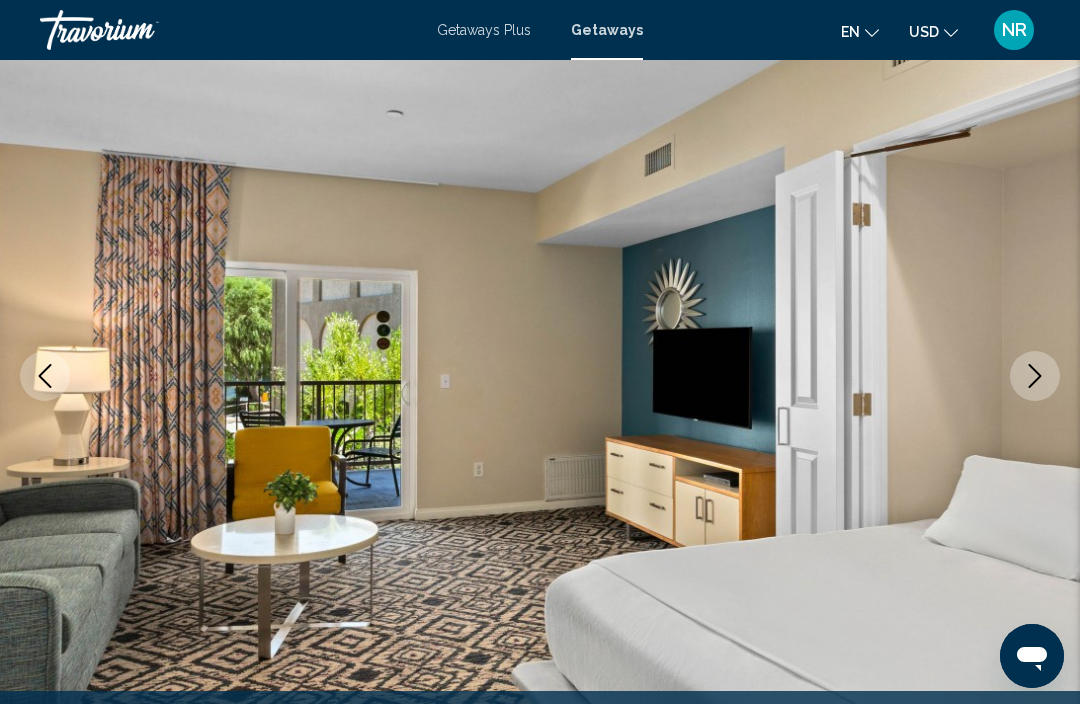 click 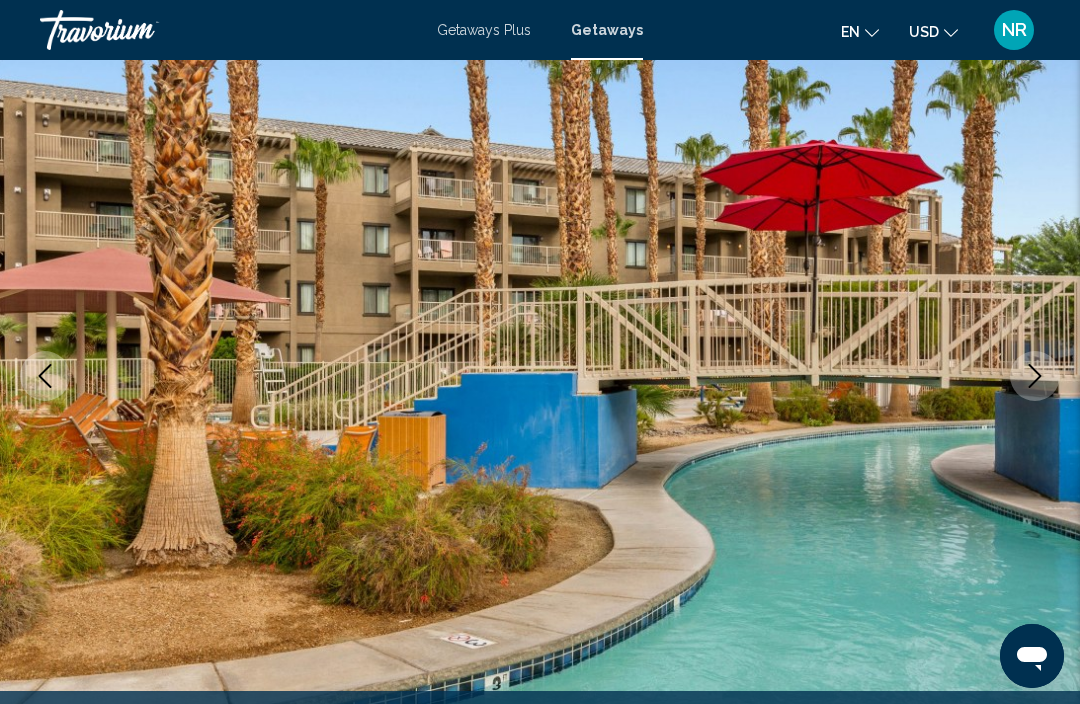 click 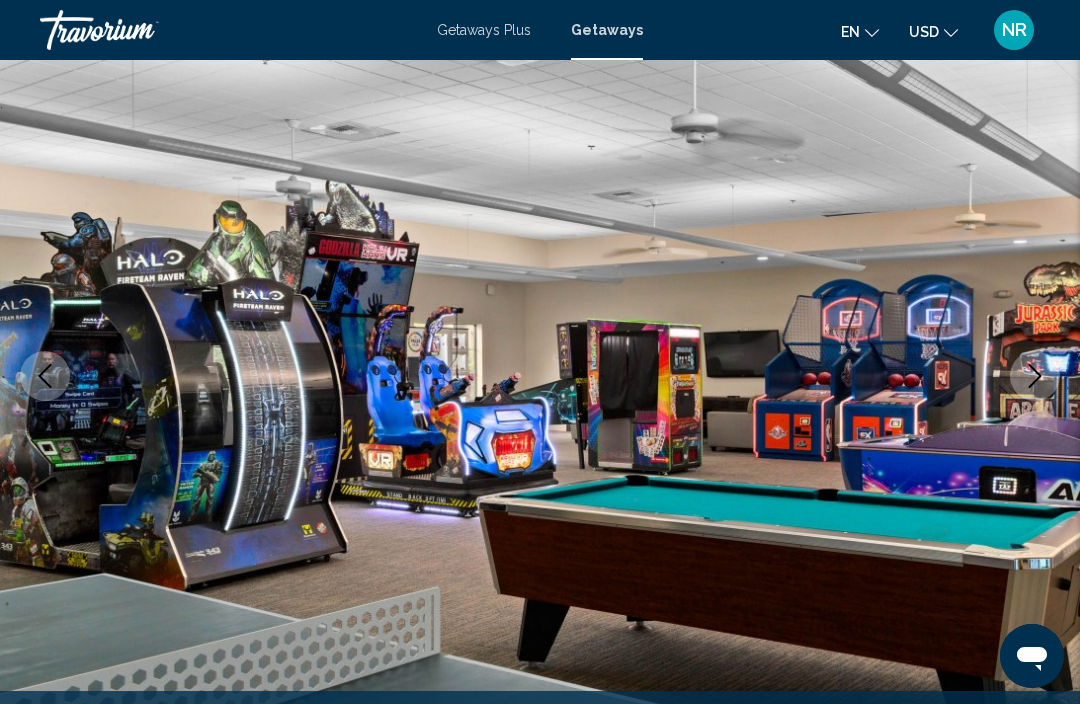 click 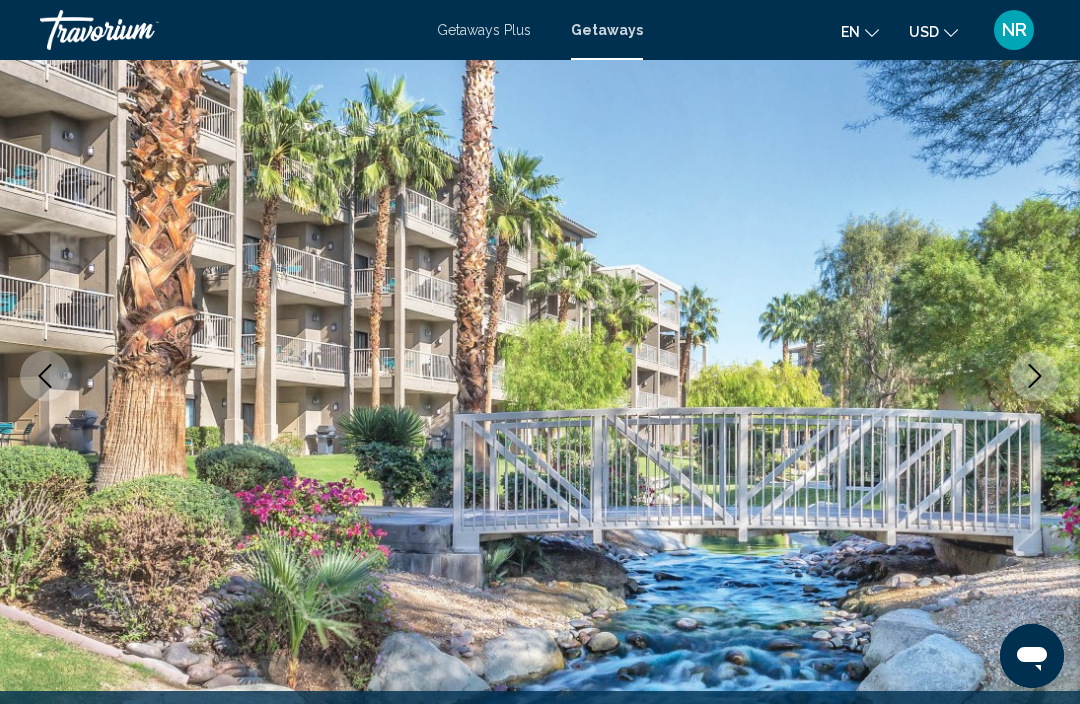 click 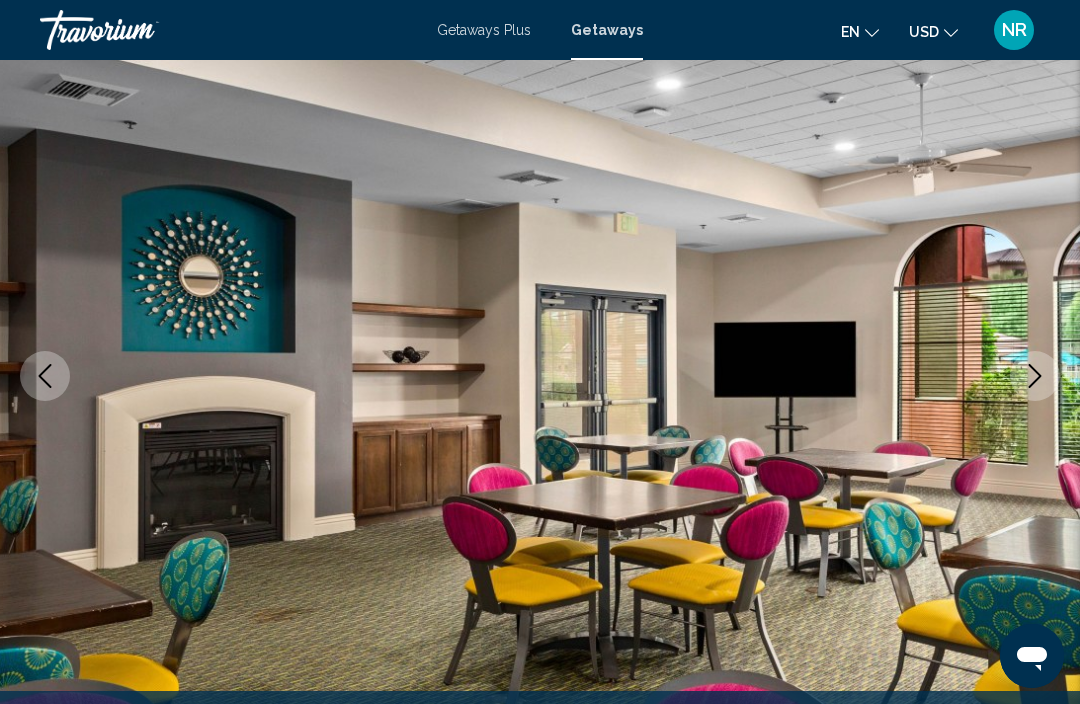 click 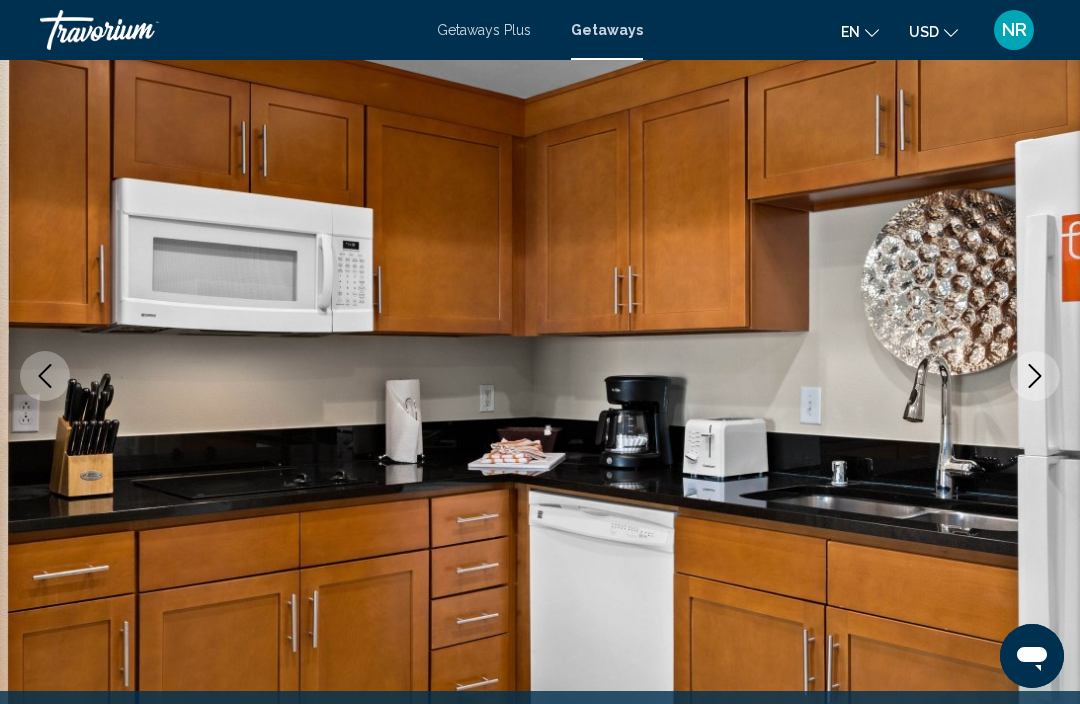 click 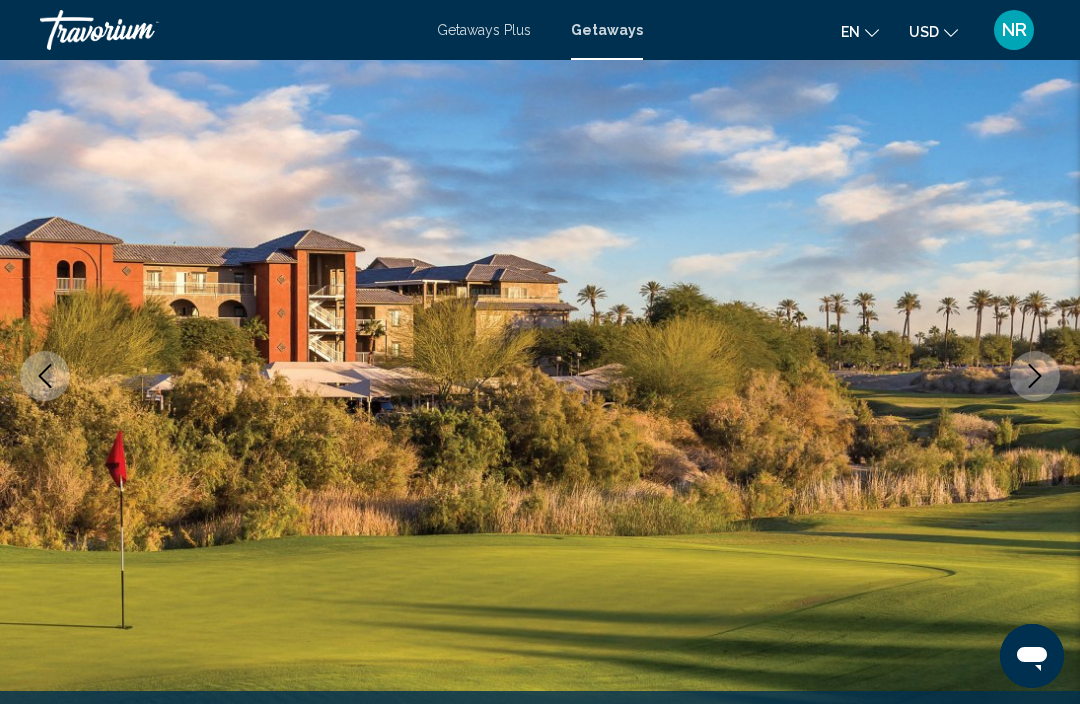 click 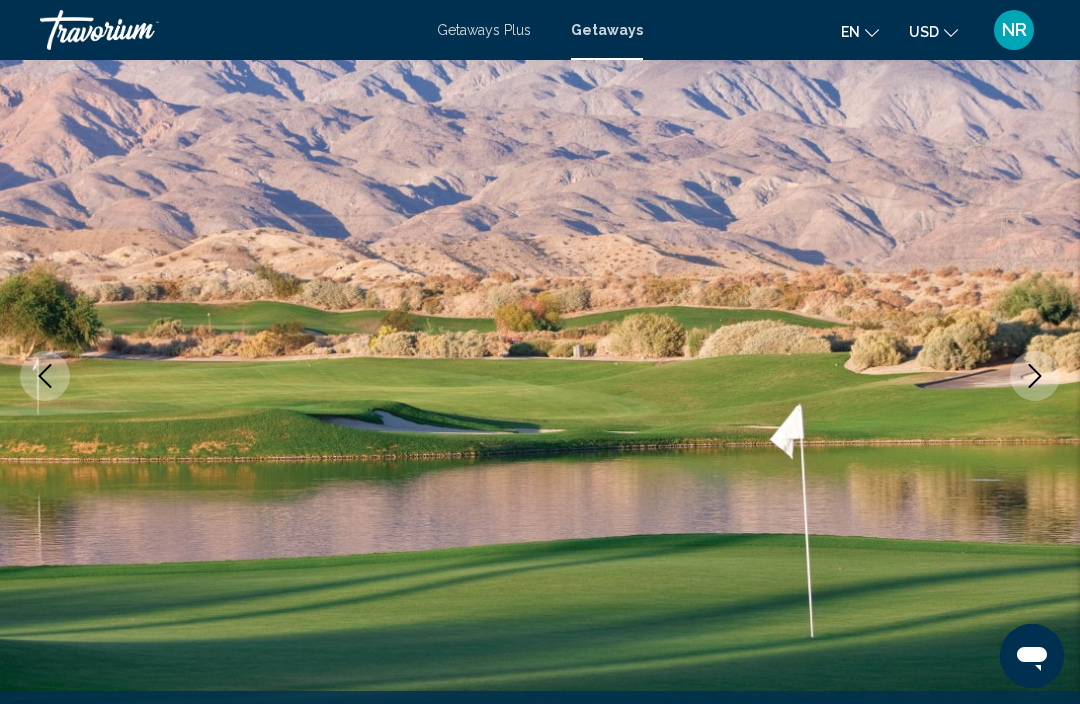 click 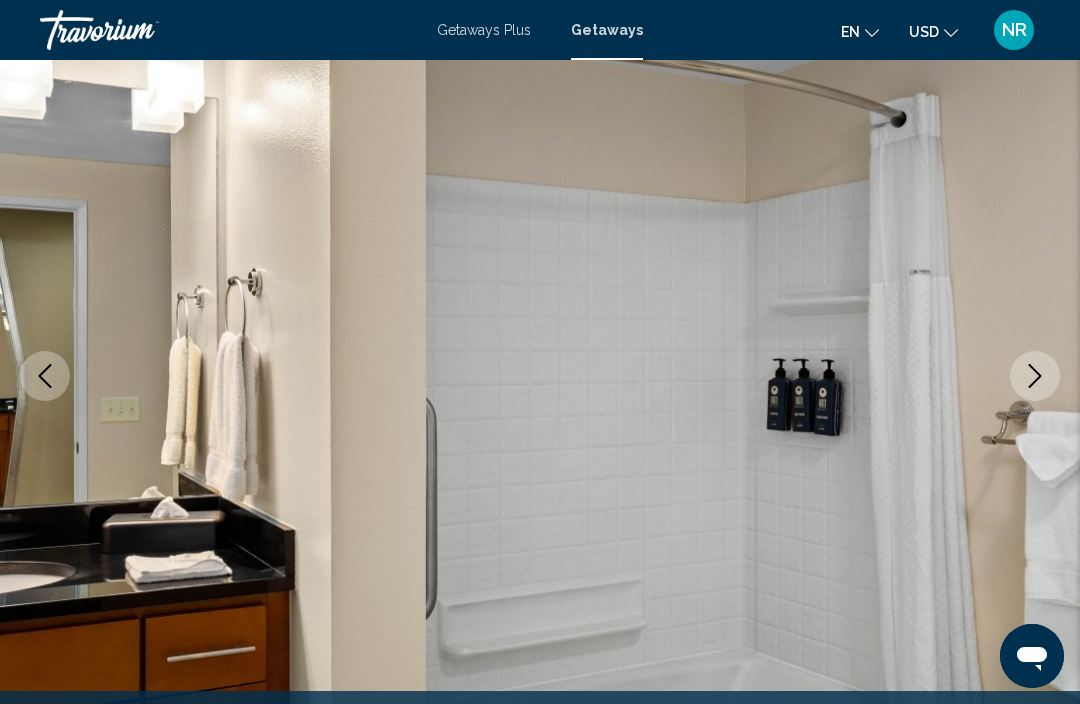 click 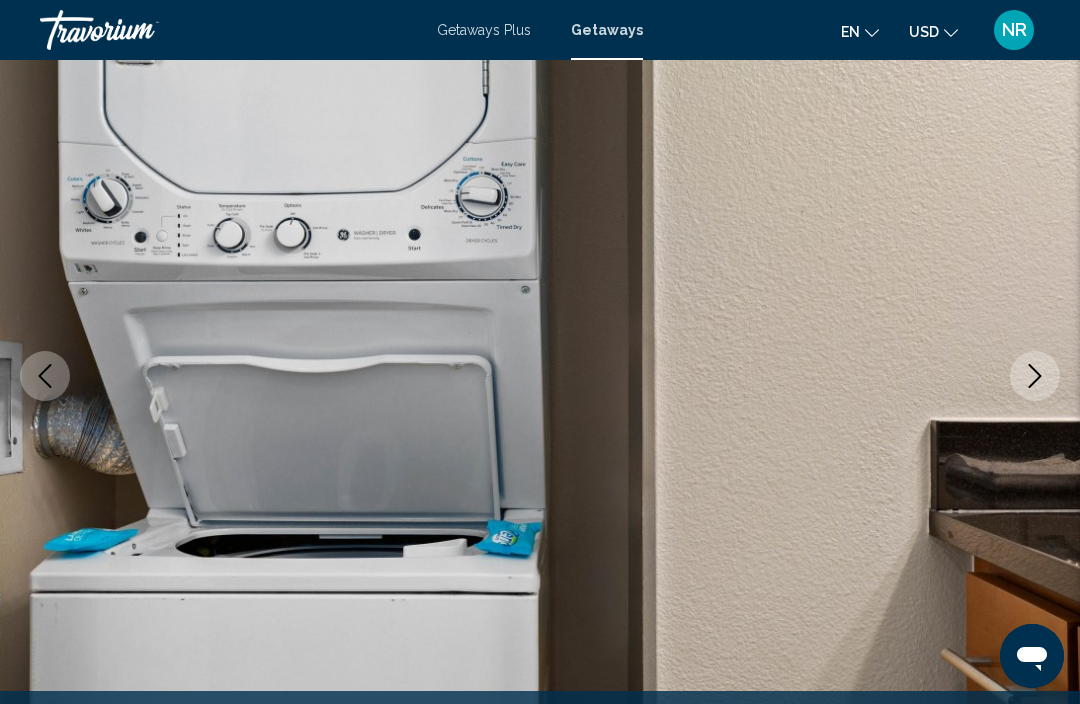 click 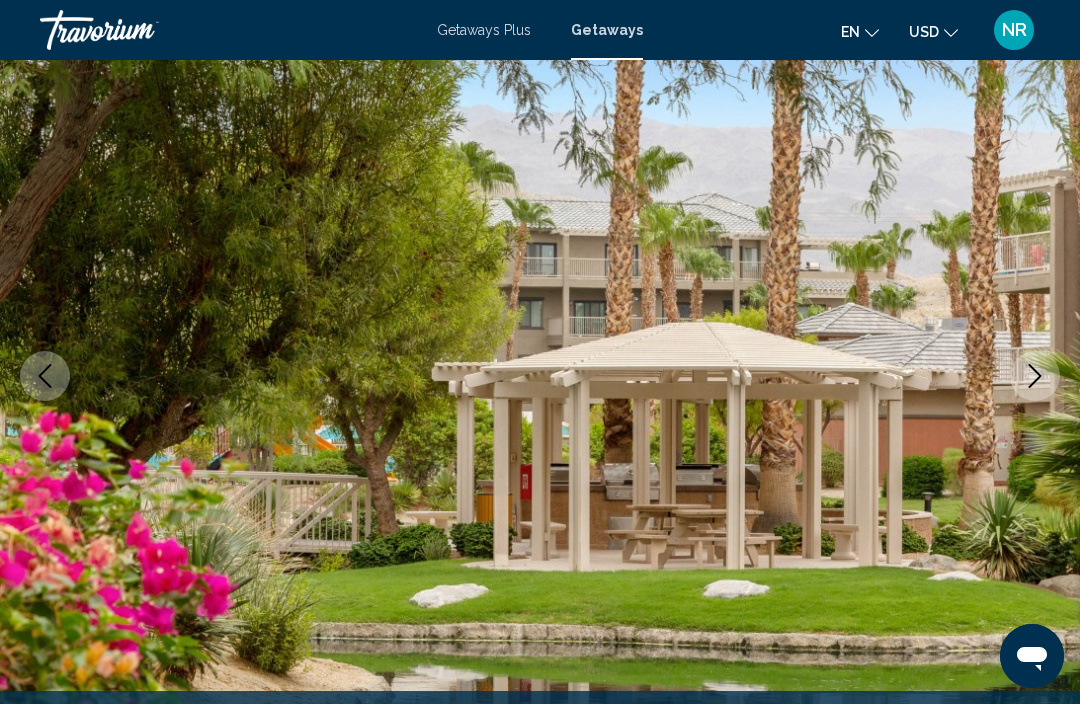 click 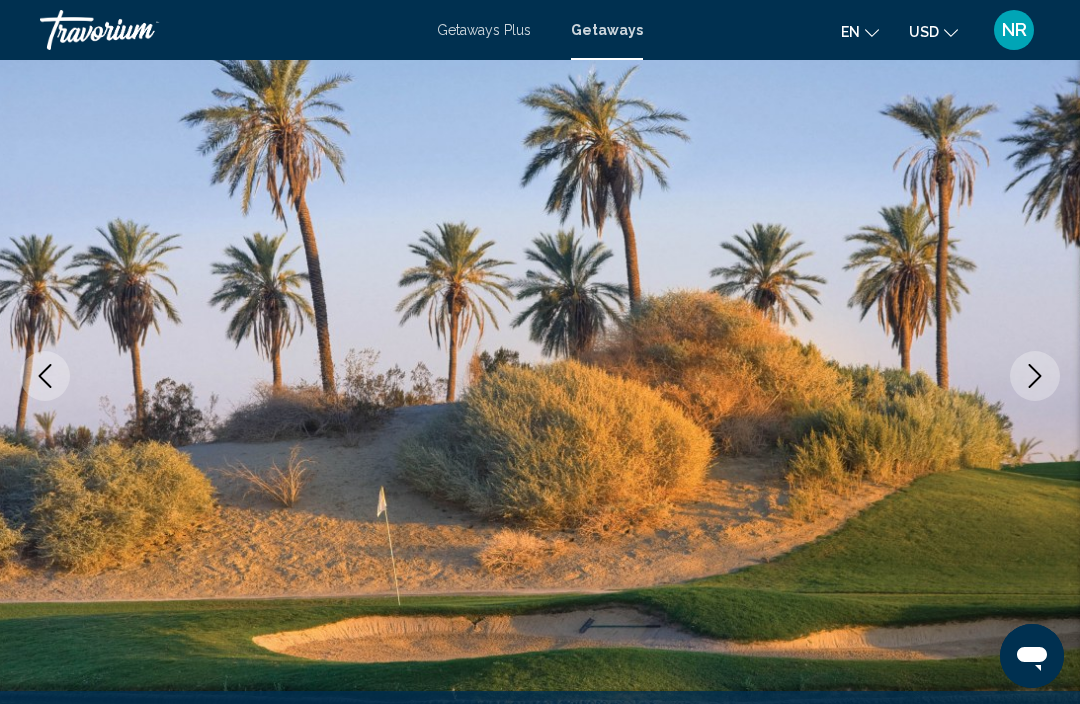 click 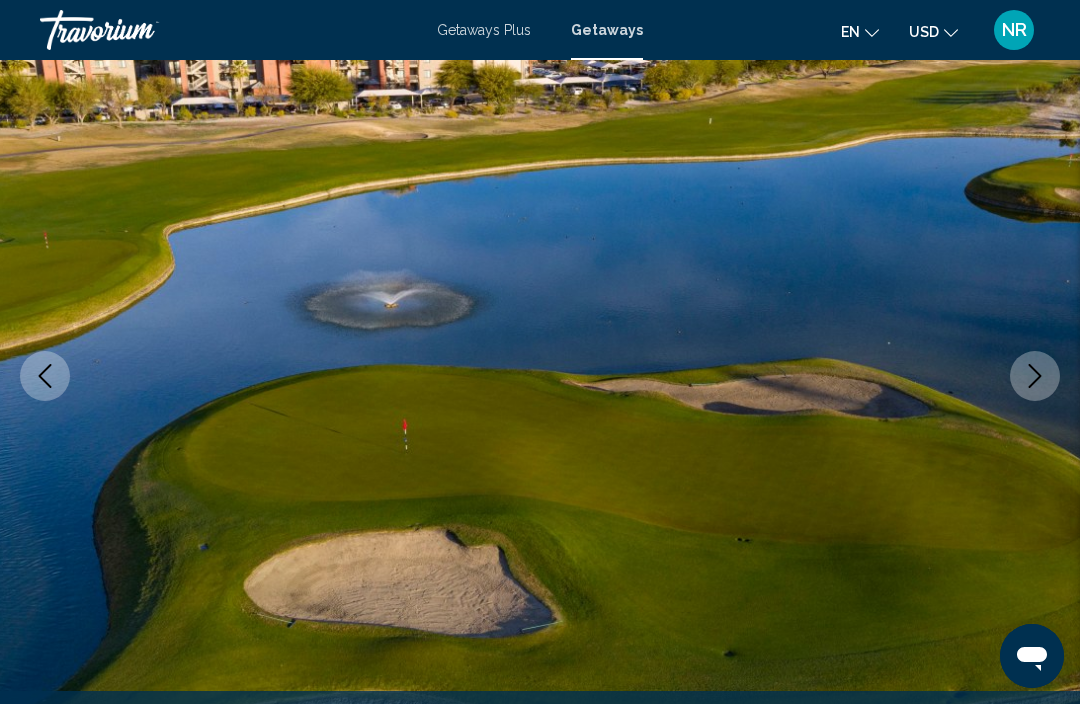 click 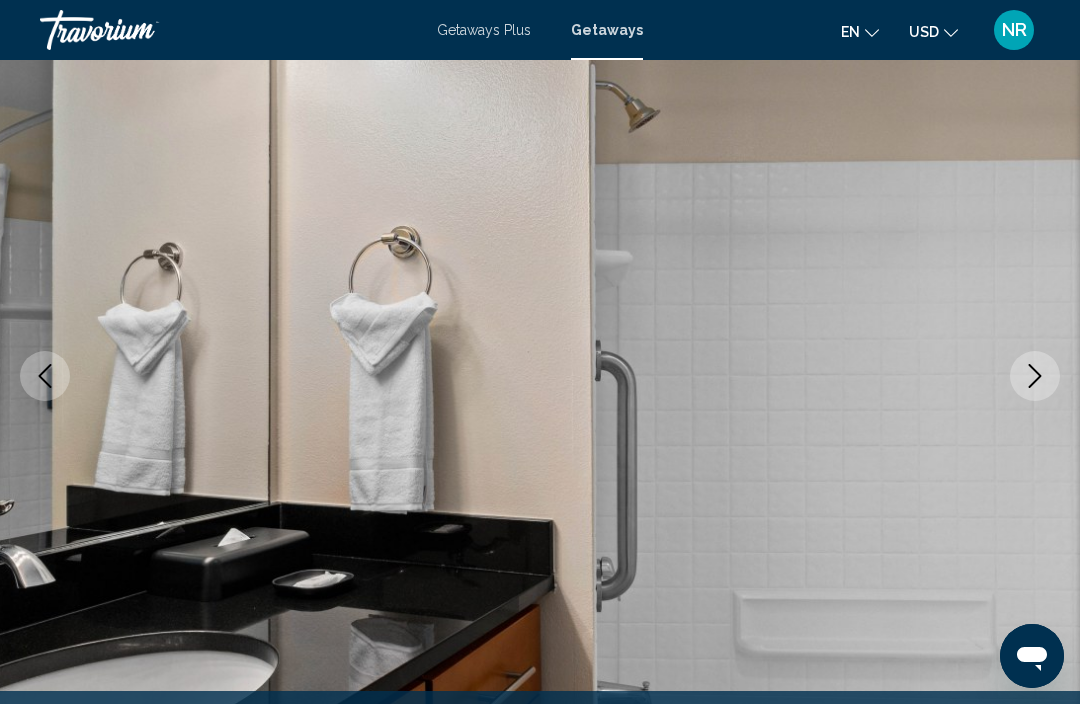 click 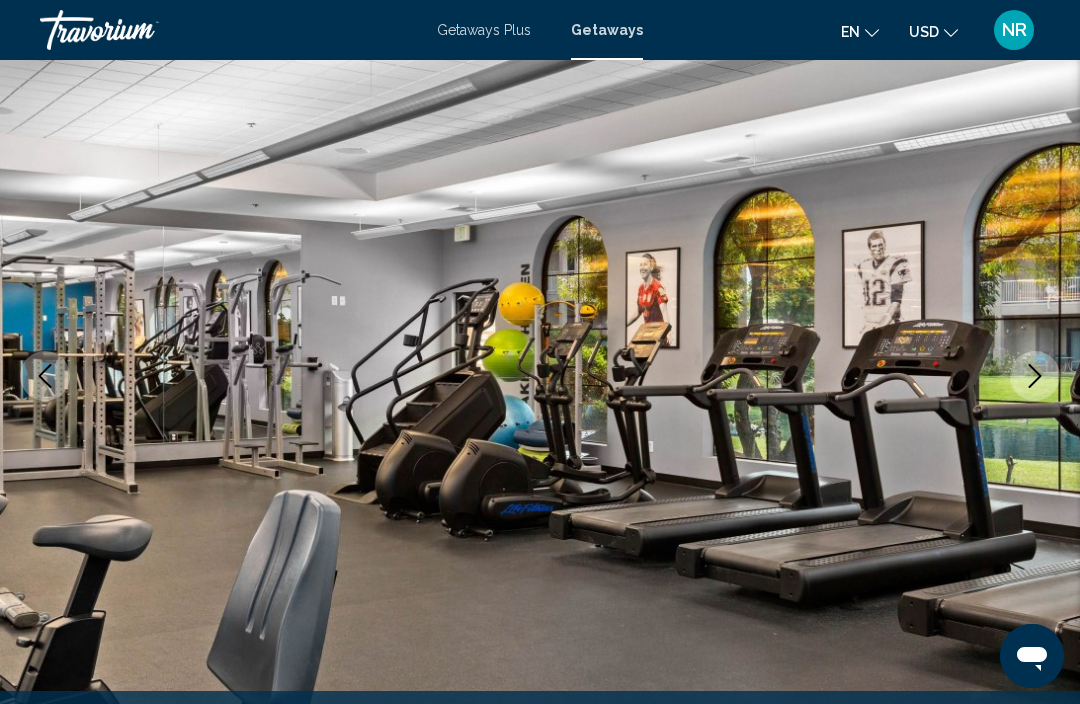 click 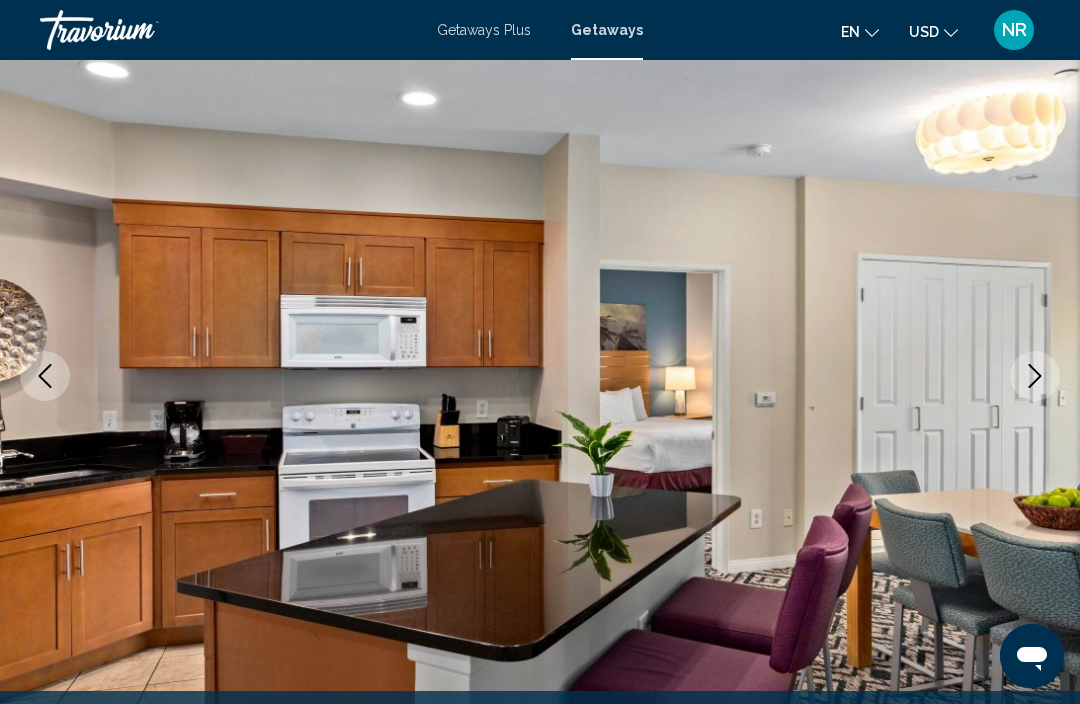 click 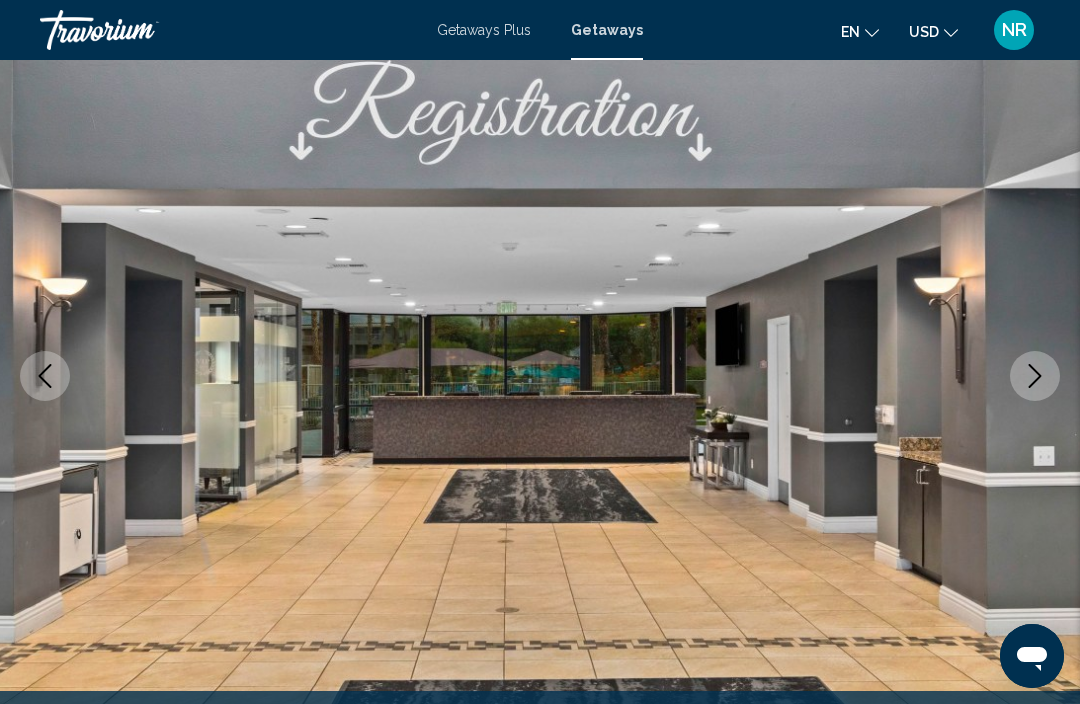 click 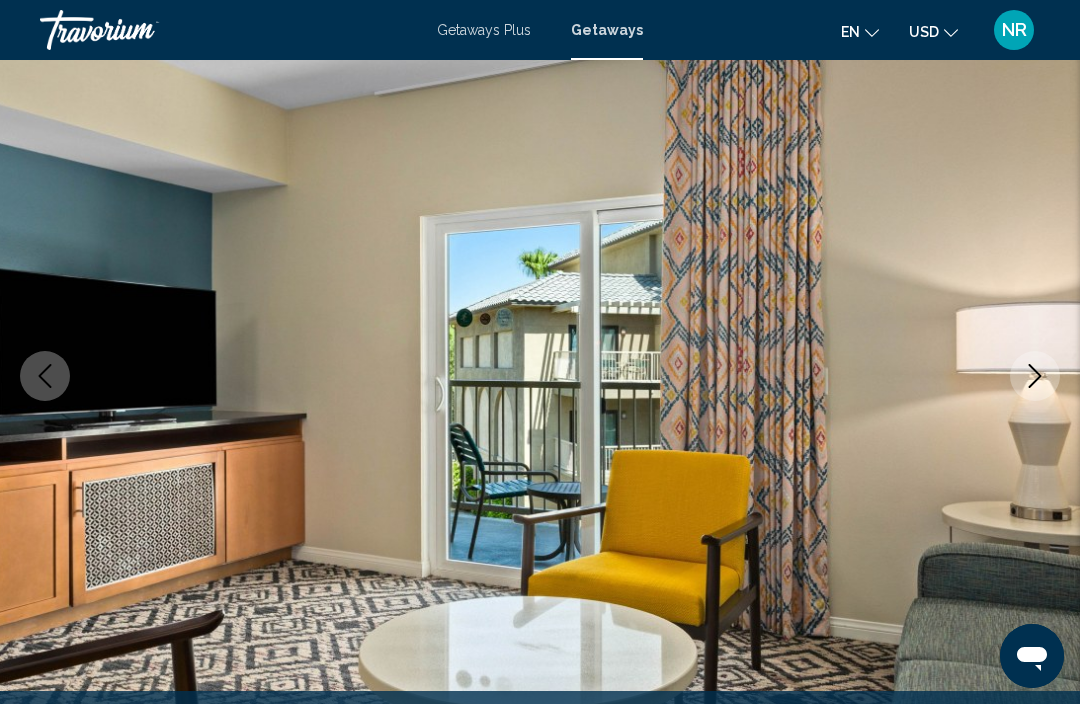 click 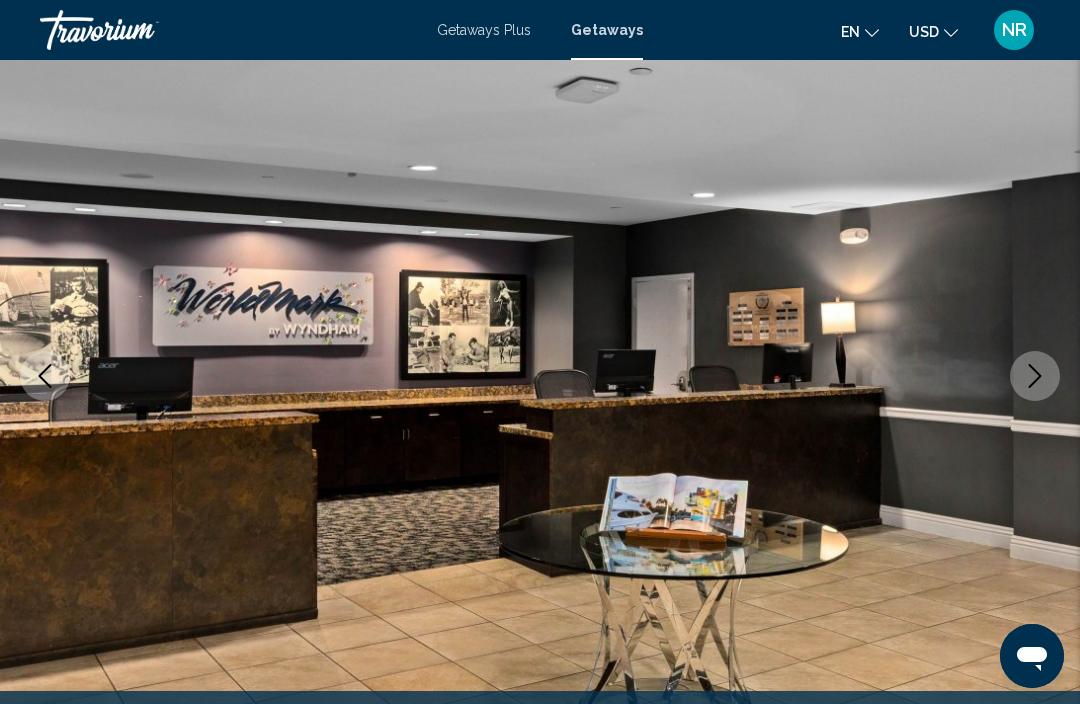 click 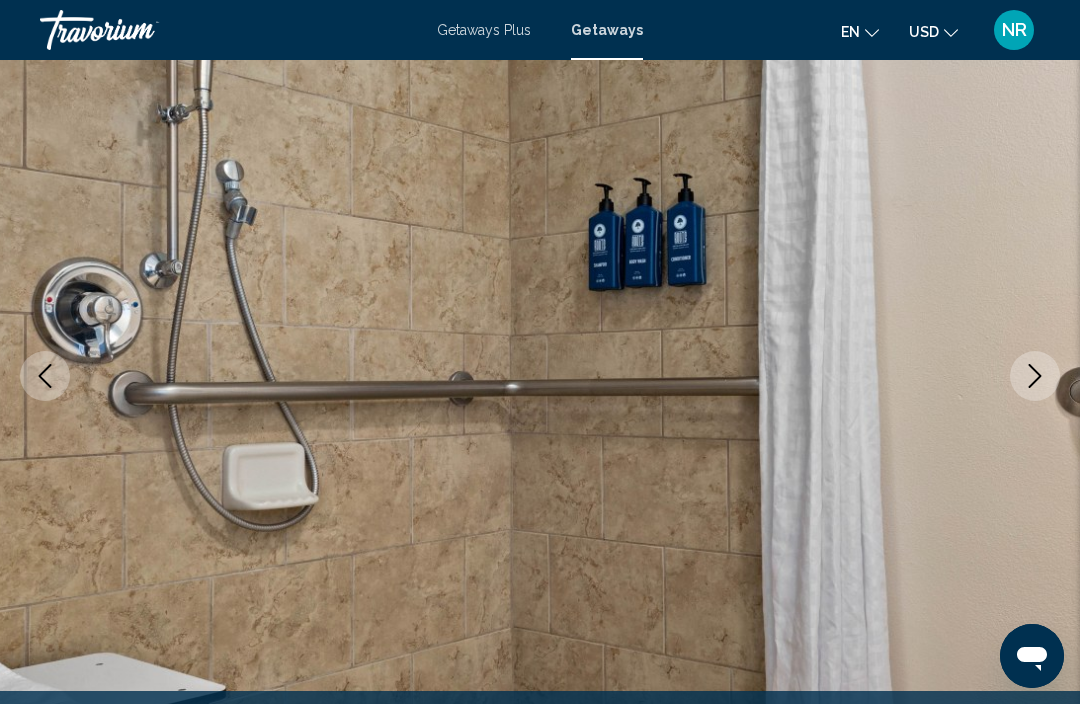 click 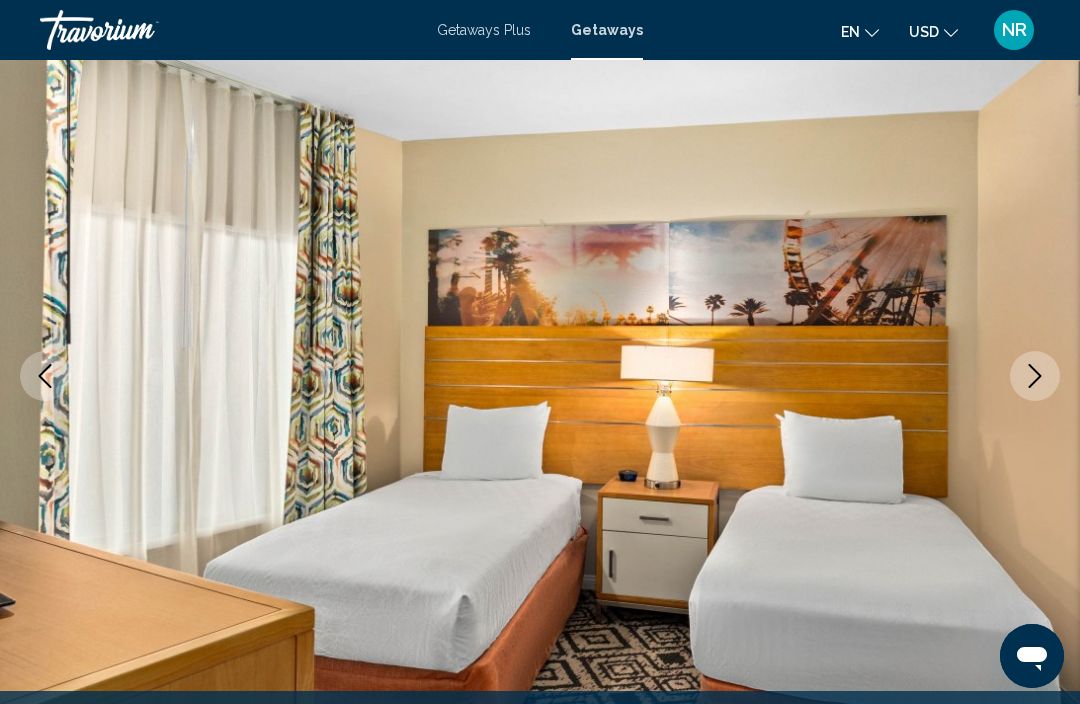 click 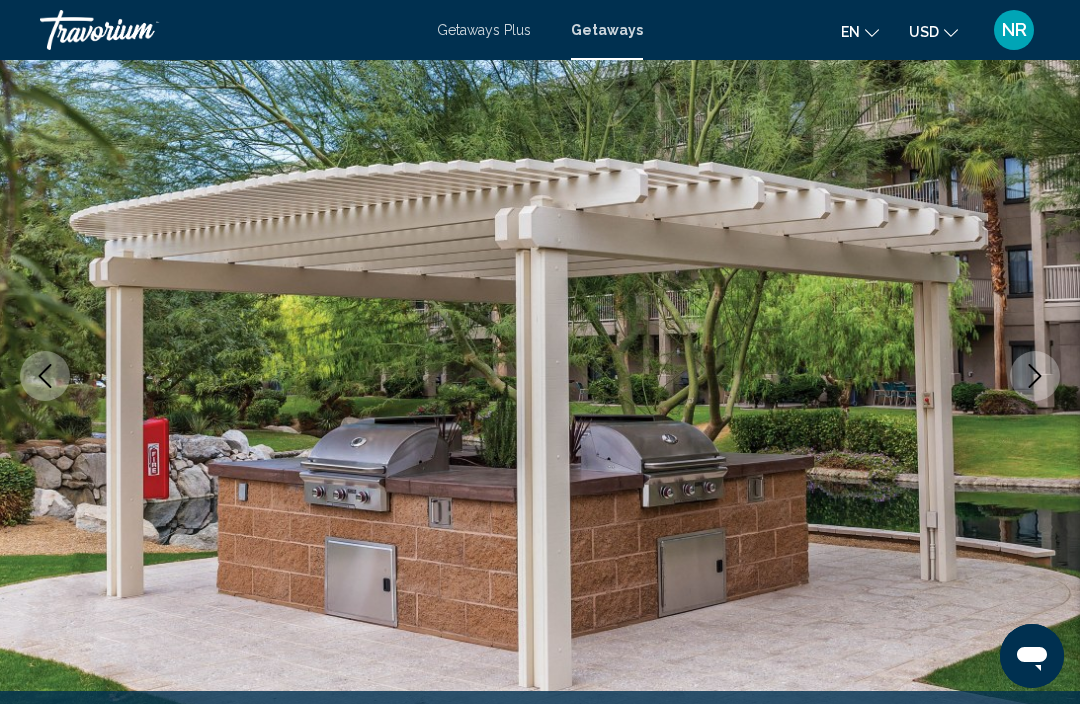 click 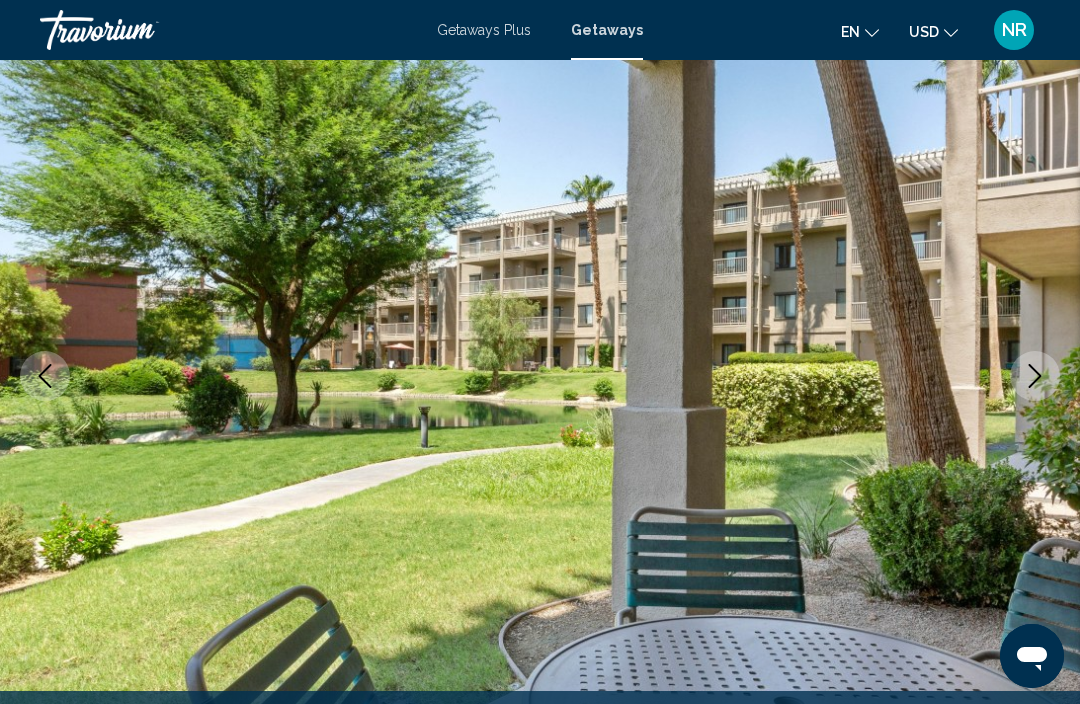 click 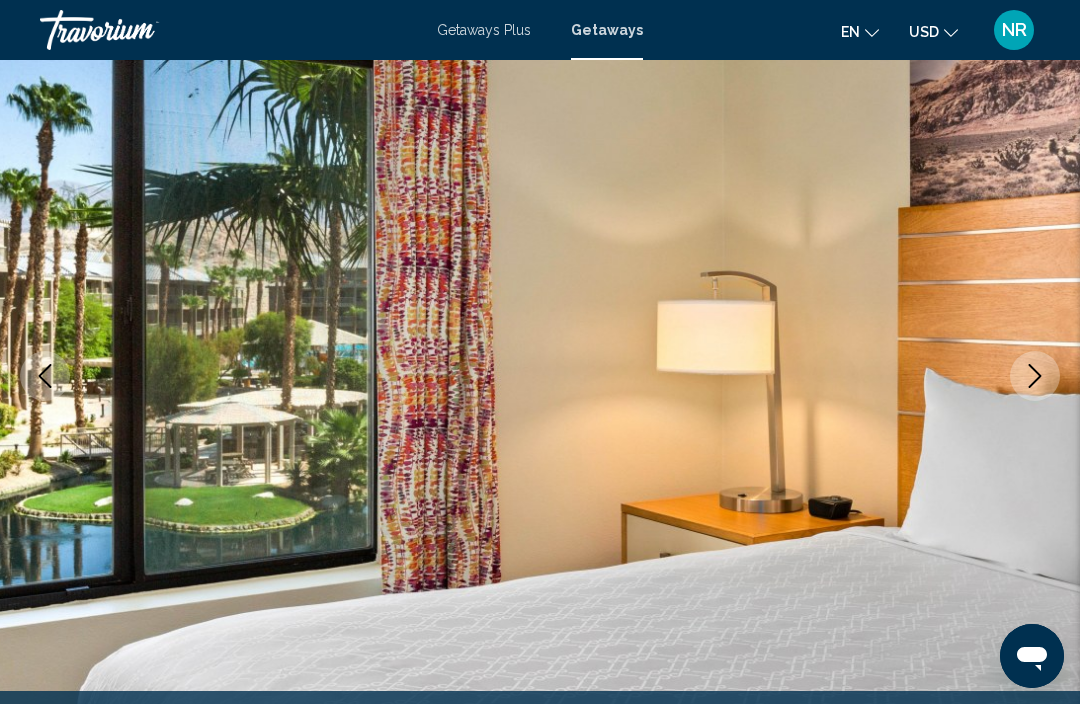 click 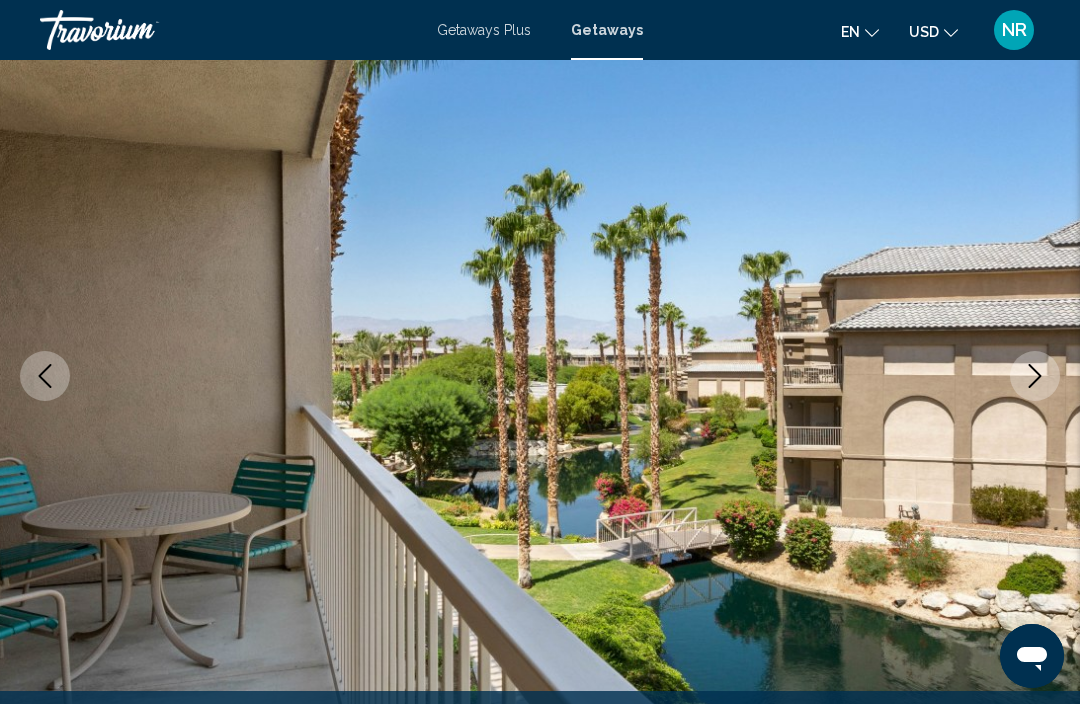 click 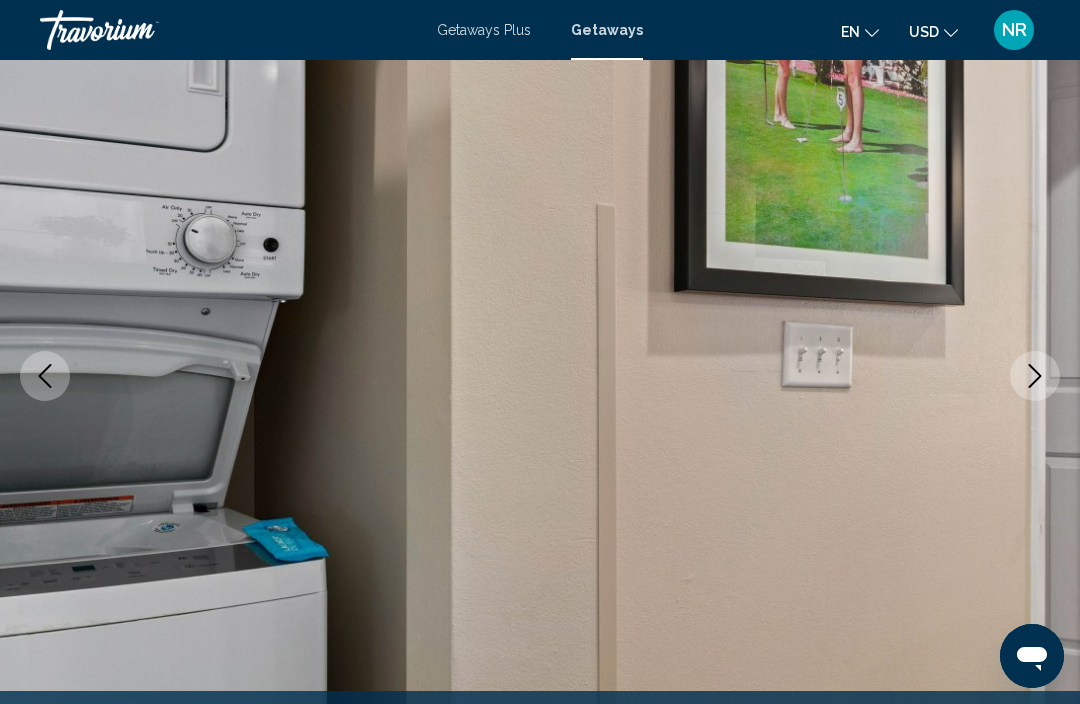 click 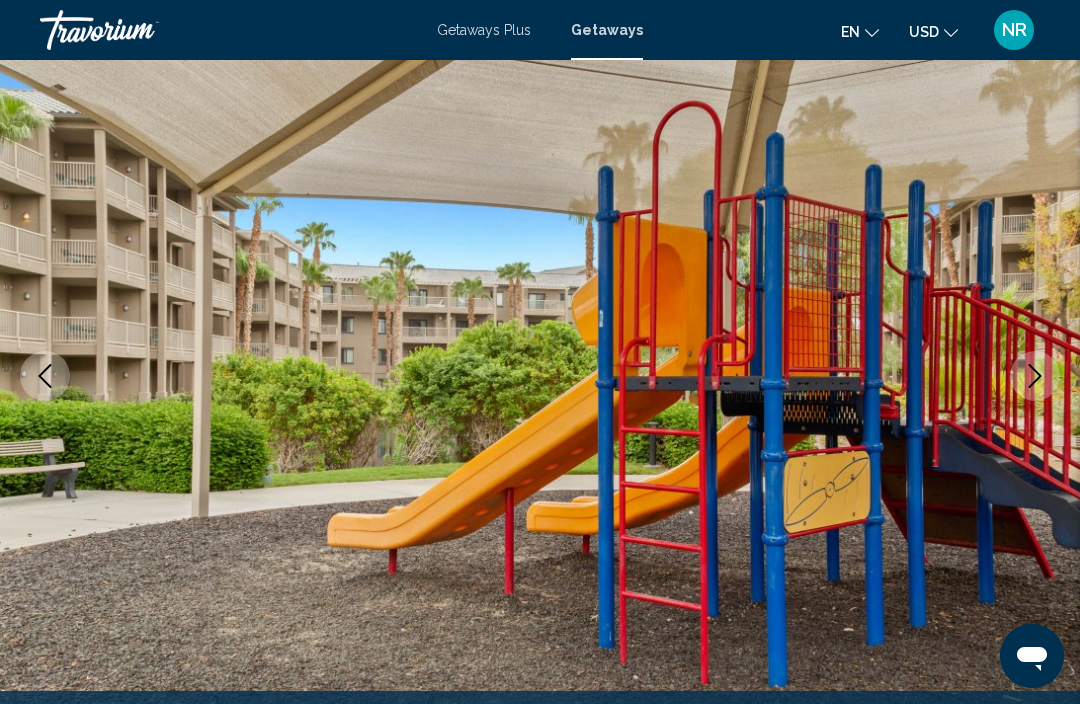 click 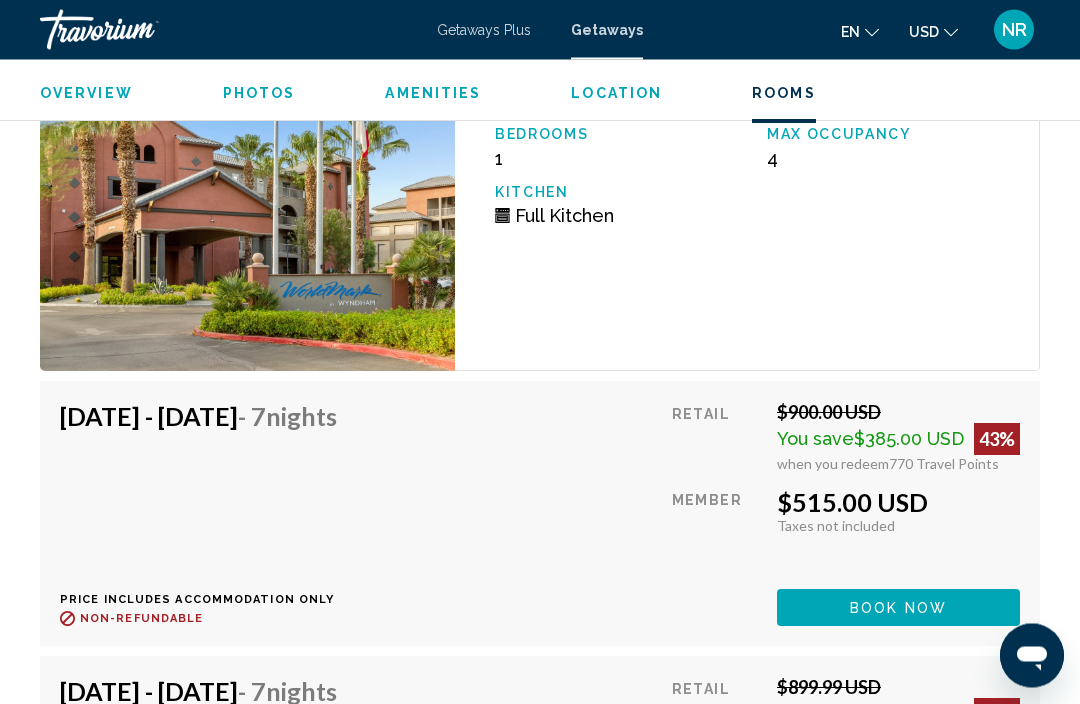 scroll, scrollTop: 4232, scrollLeft: 0, axis: vertical 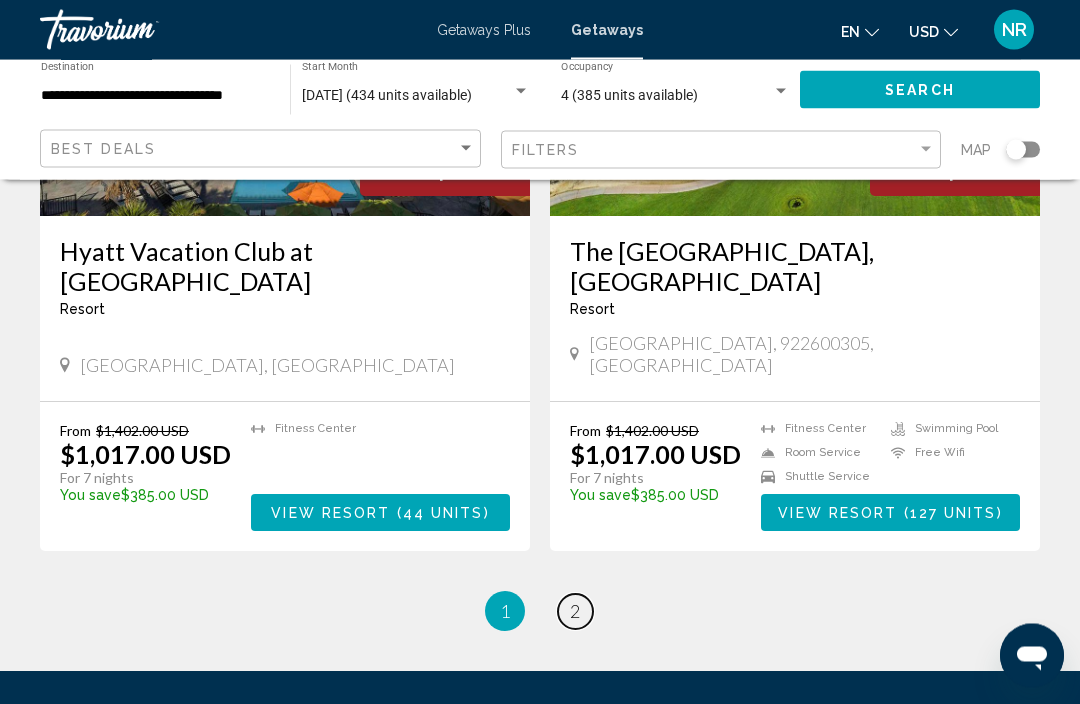 click on "2" at bounding box center [575, 612] 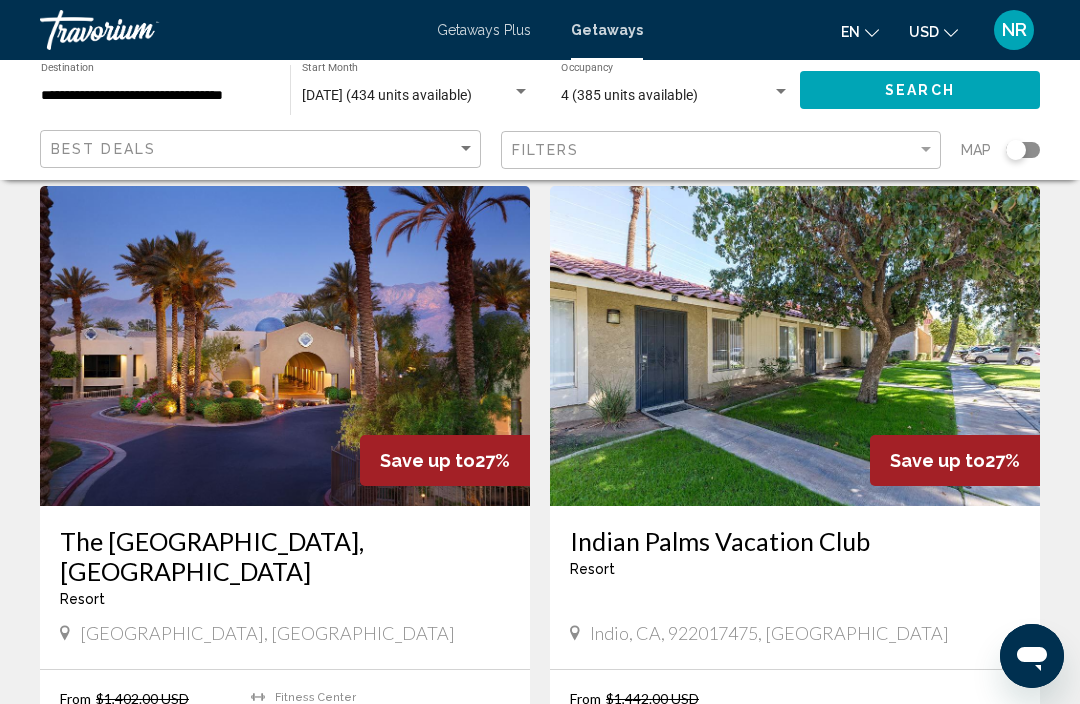 scroll, scrollTop: 0, scrollLeft: 0, axis: both 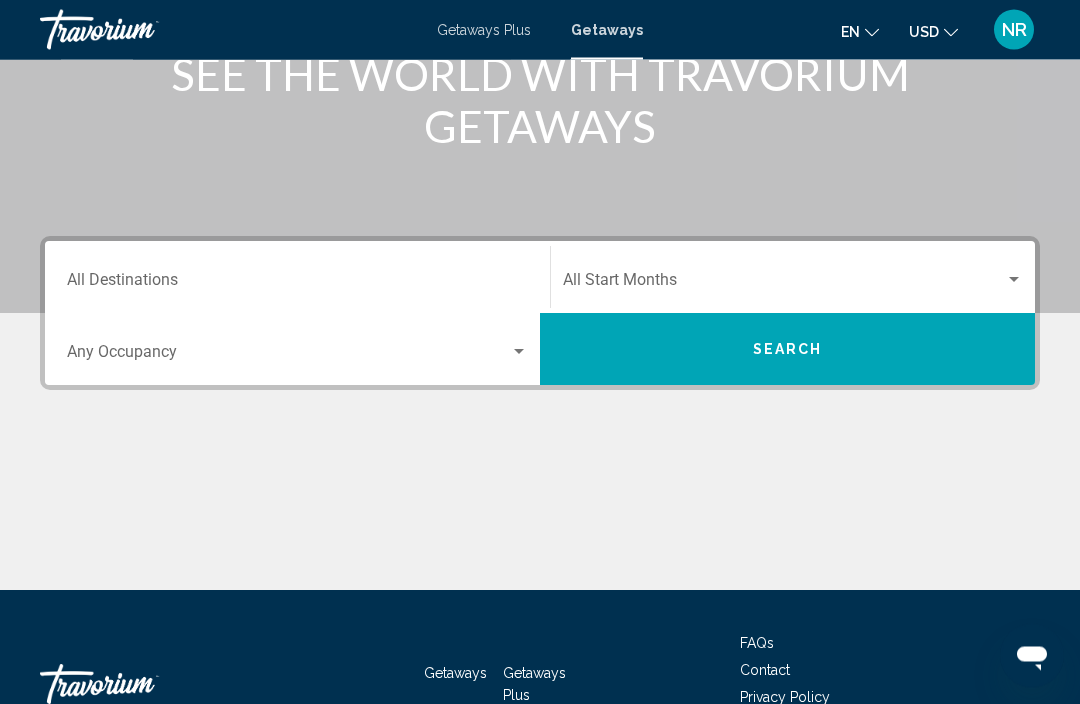 click on "Destination All Destinations" at bounding box center (297, 285) 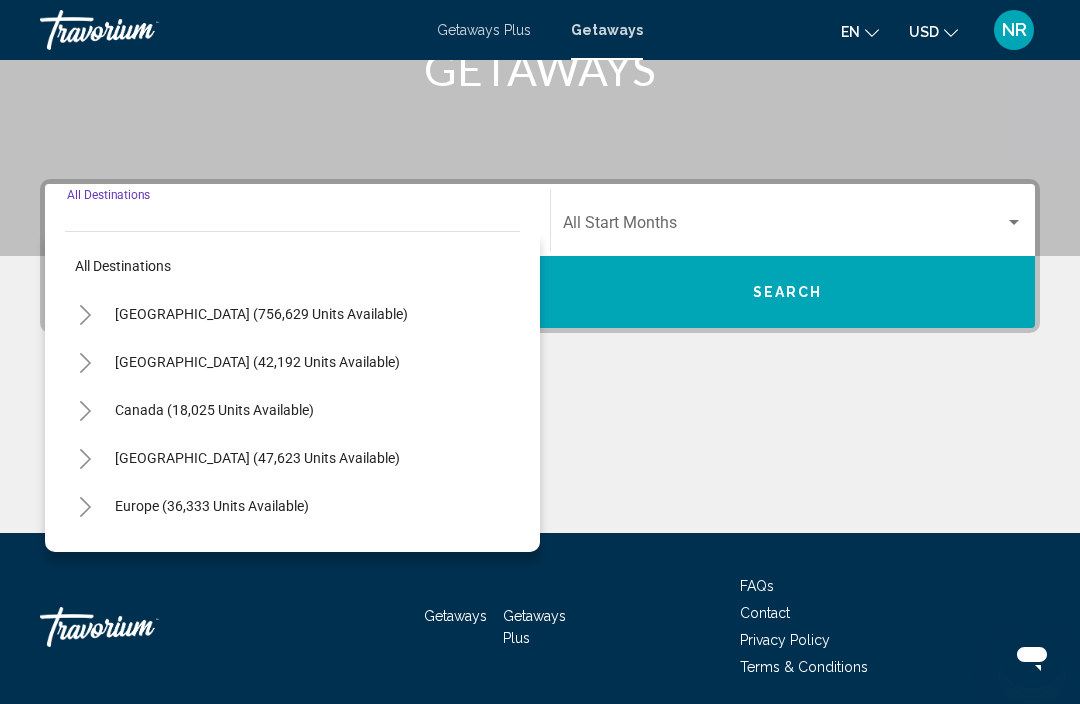 scroll, scrollTop: 352, scrollLeft: 0, axis: vertical 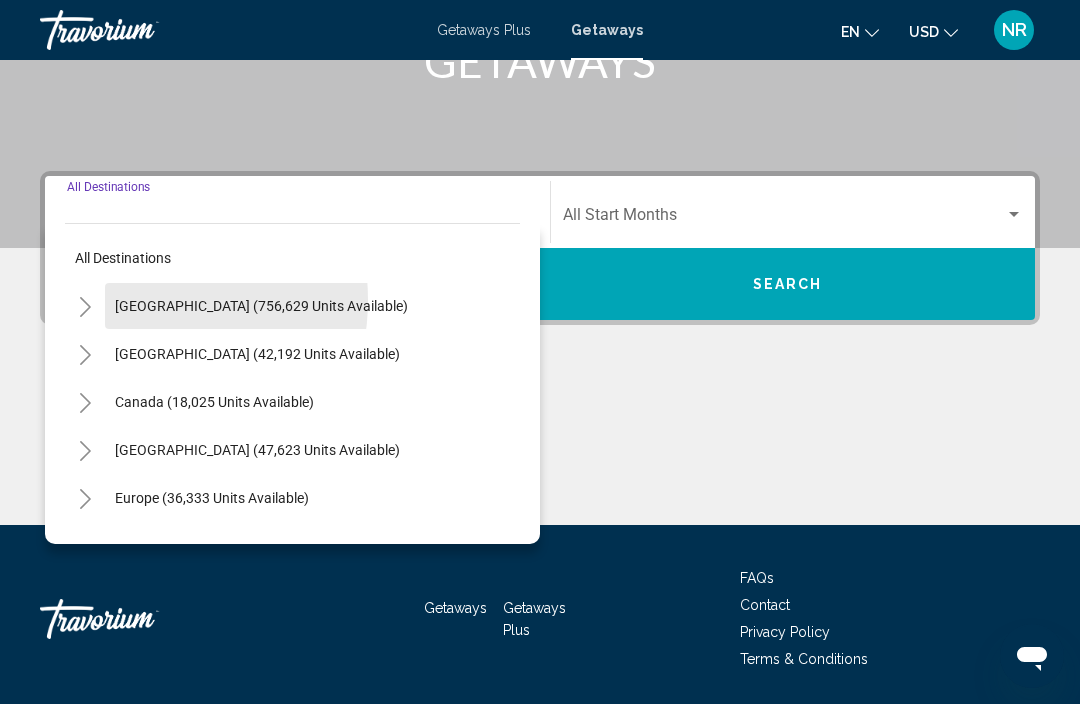 click on "United States (756,629 units available)" at bounding box center [257, 354] 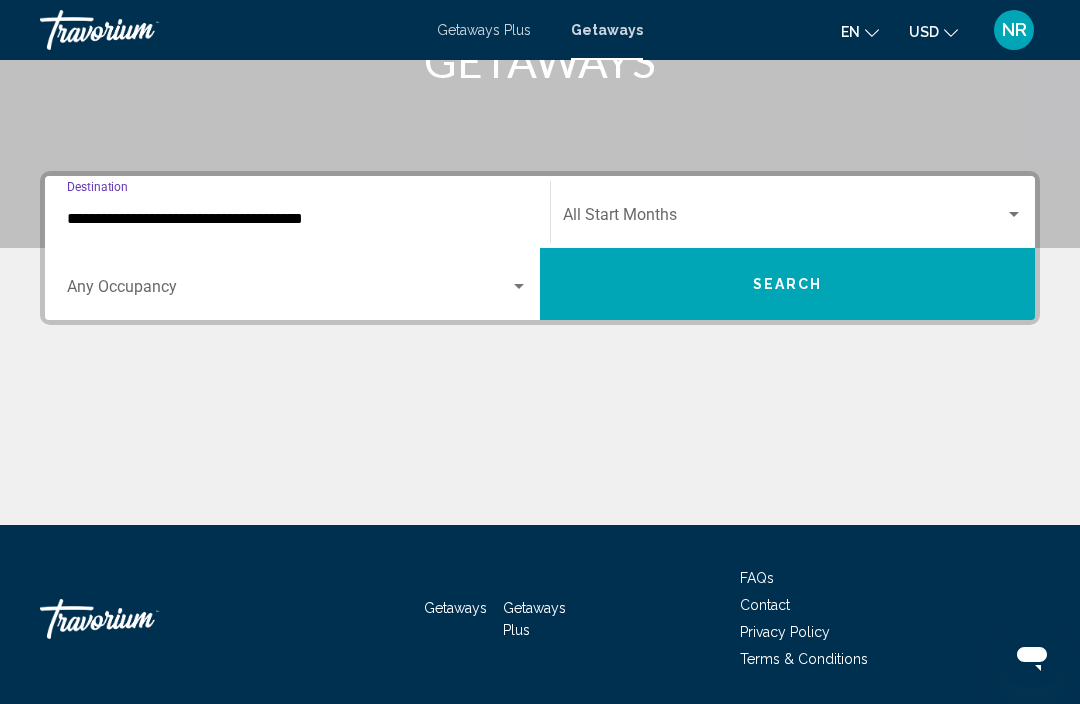 click on "**********" at bounding box center (297, 219) 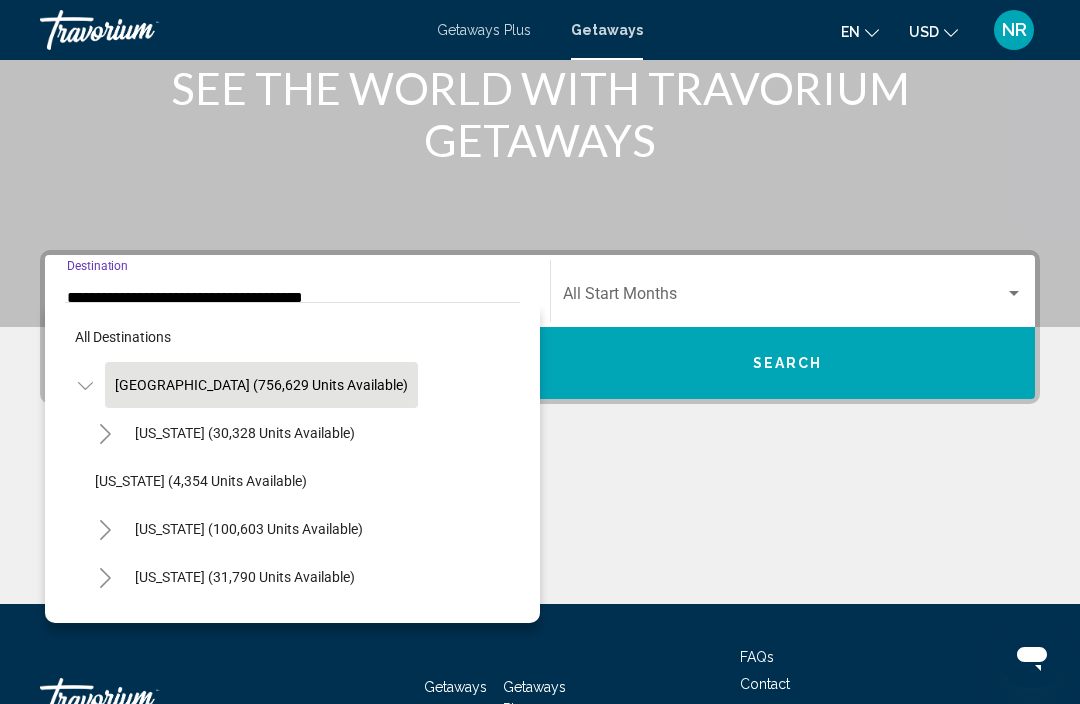 click on "Arizona (30,328 units available)" 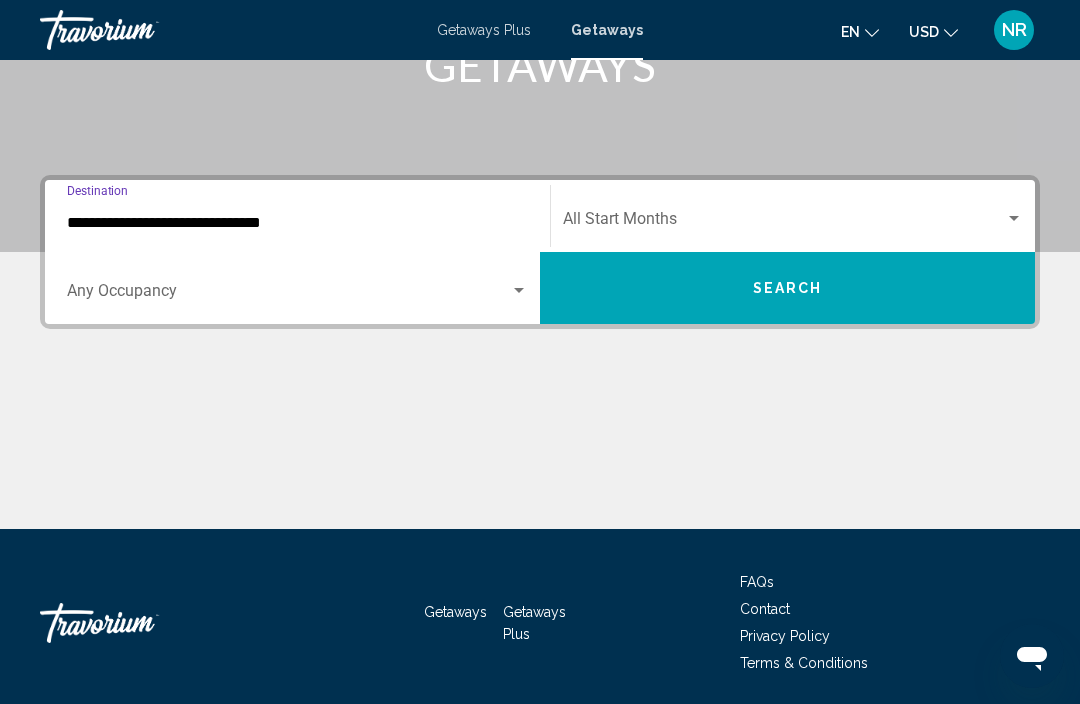 scroll, scrollTop: 352, scrollLeft: 0, axis: vertical 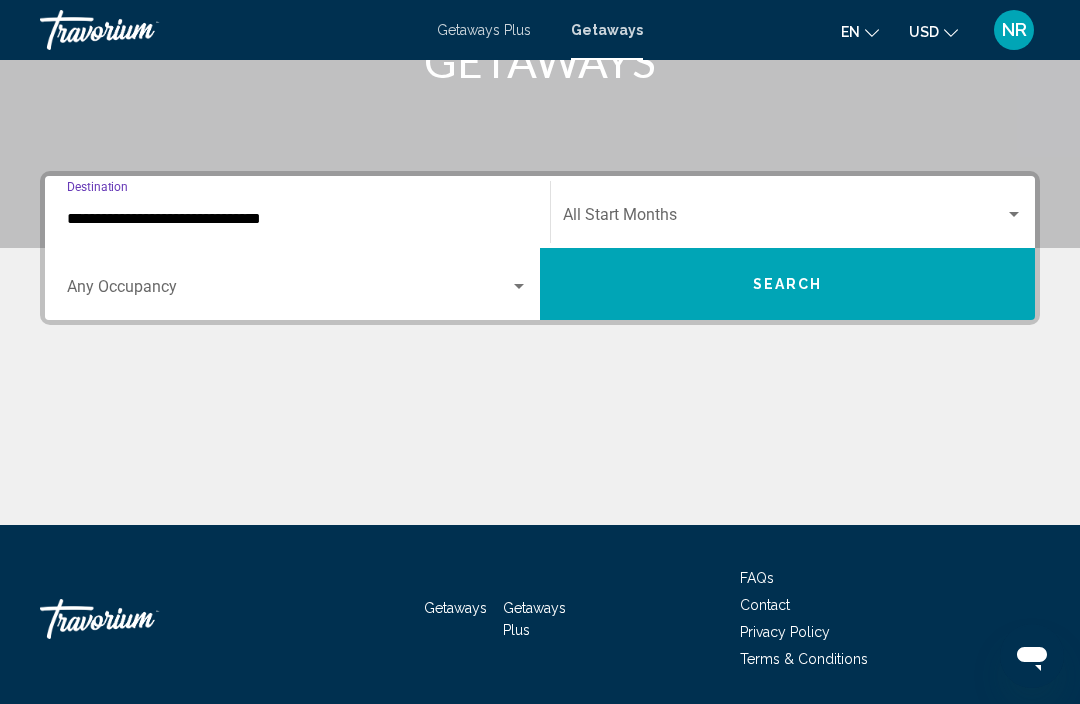 click at bounding box center (1014, 215) 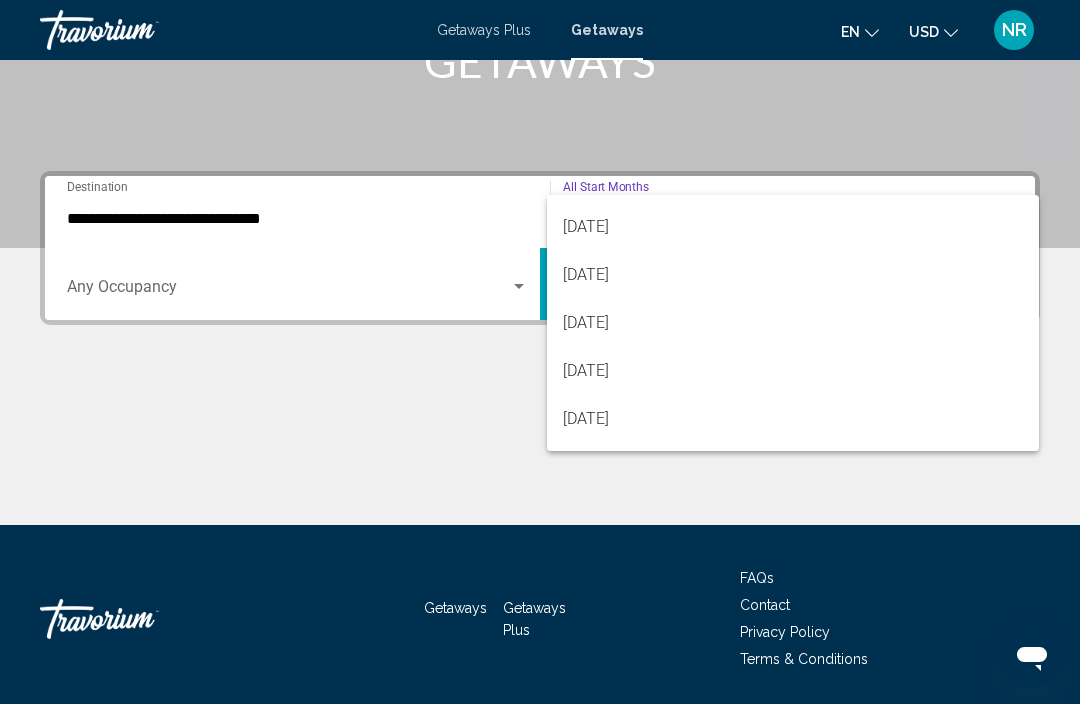 scroll, scrollTop: 283, scrollLeft: 0, axis: vertical 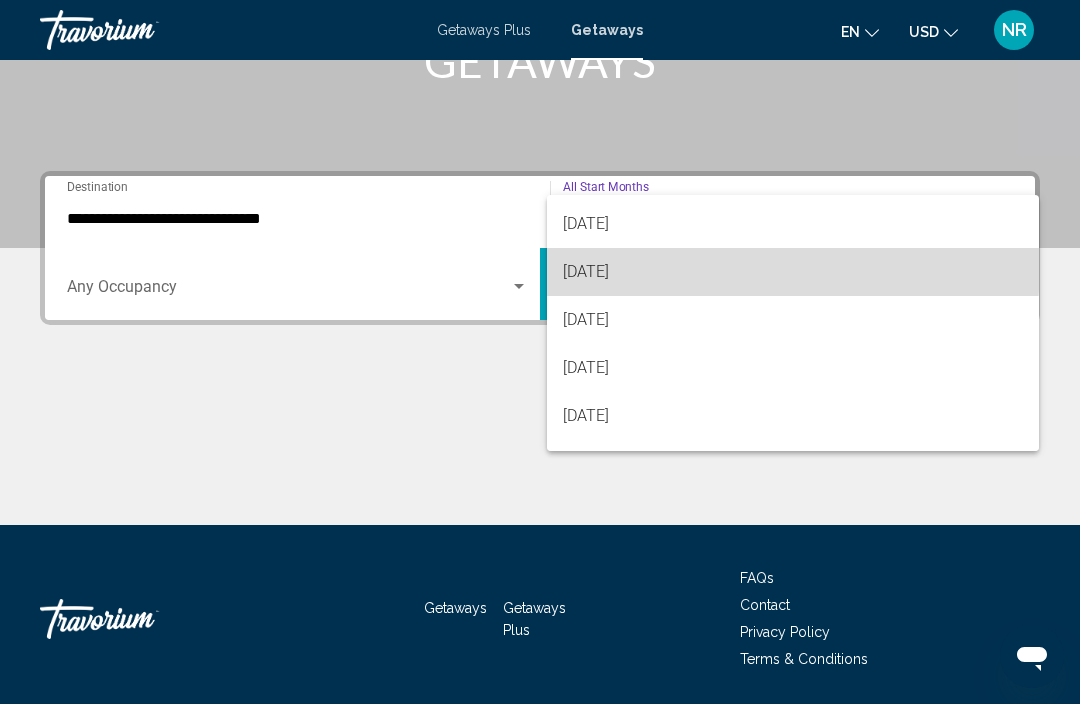 click on "[DATE]" at bounding box center [793, 272] 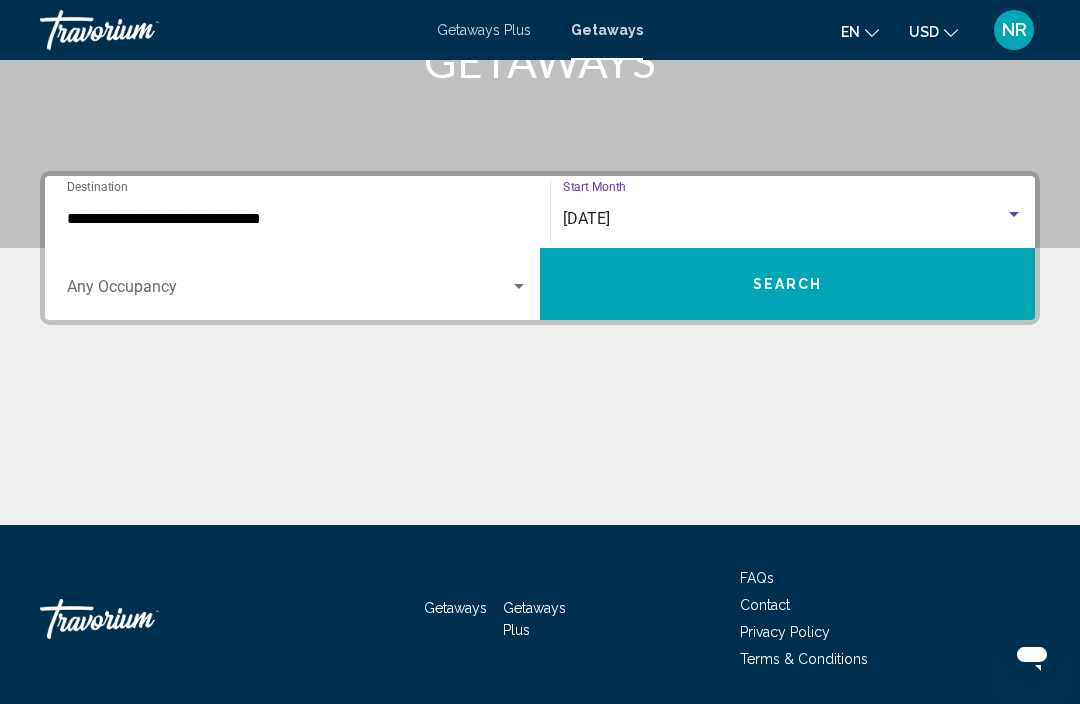 click on "Search" at bounding box center (787, 284) 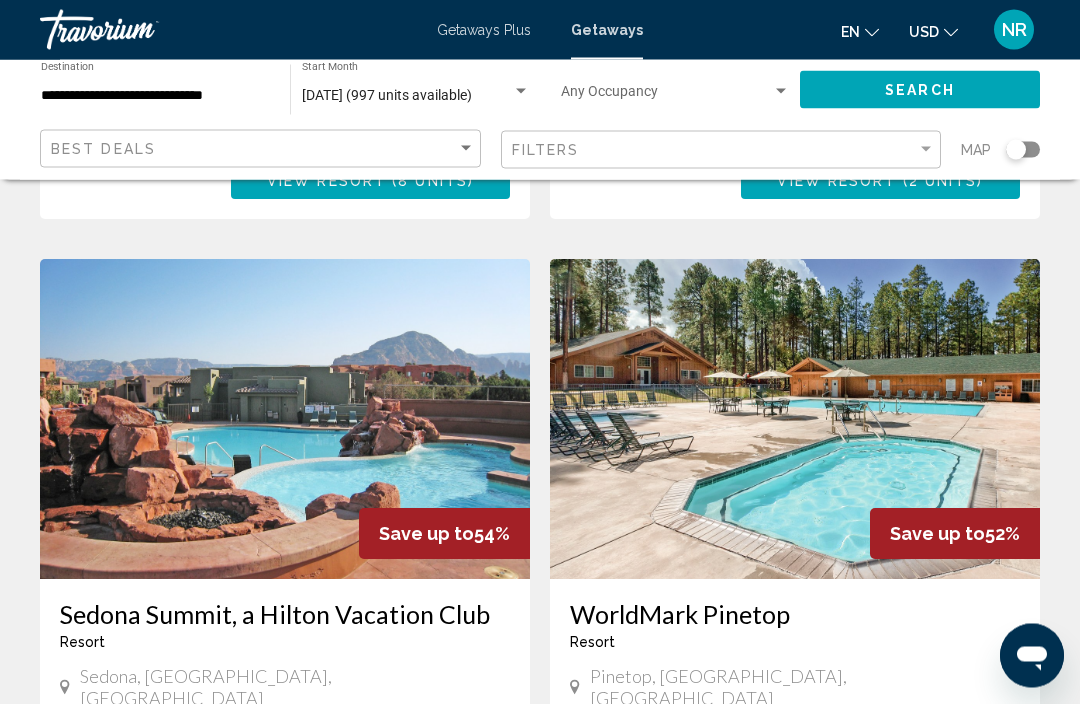 scroll, scrollTop: 2007, scrollLeft: 0, axis: vertical 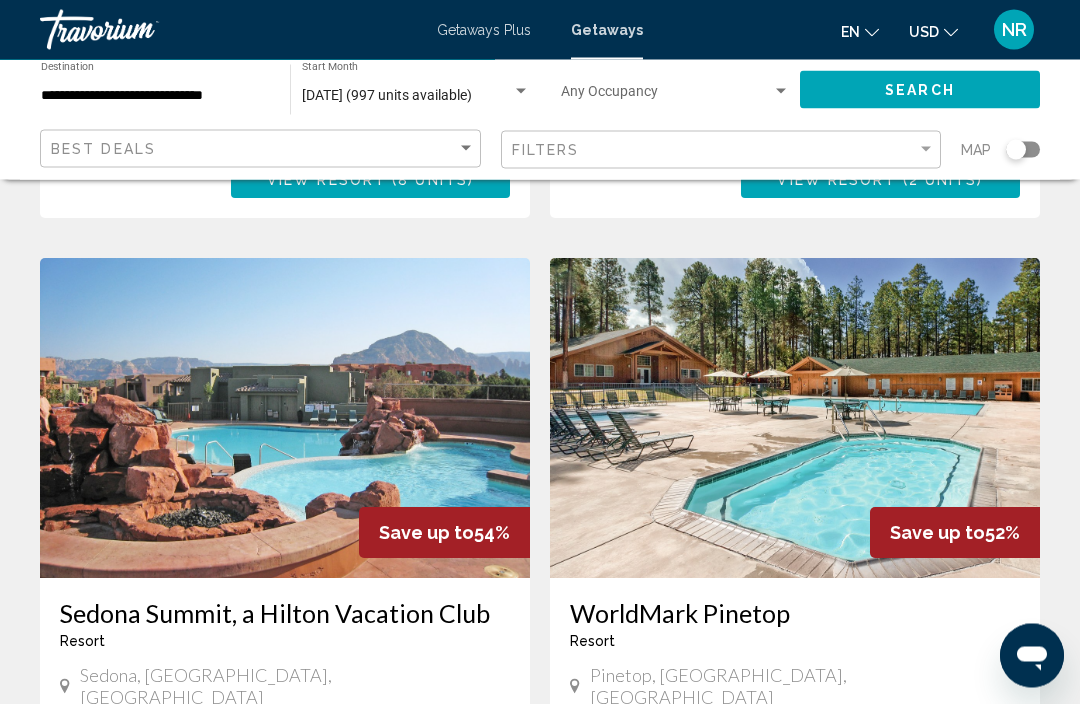 click at bounding box center (285, 419) 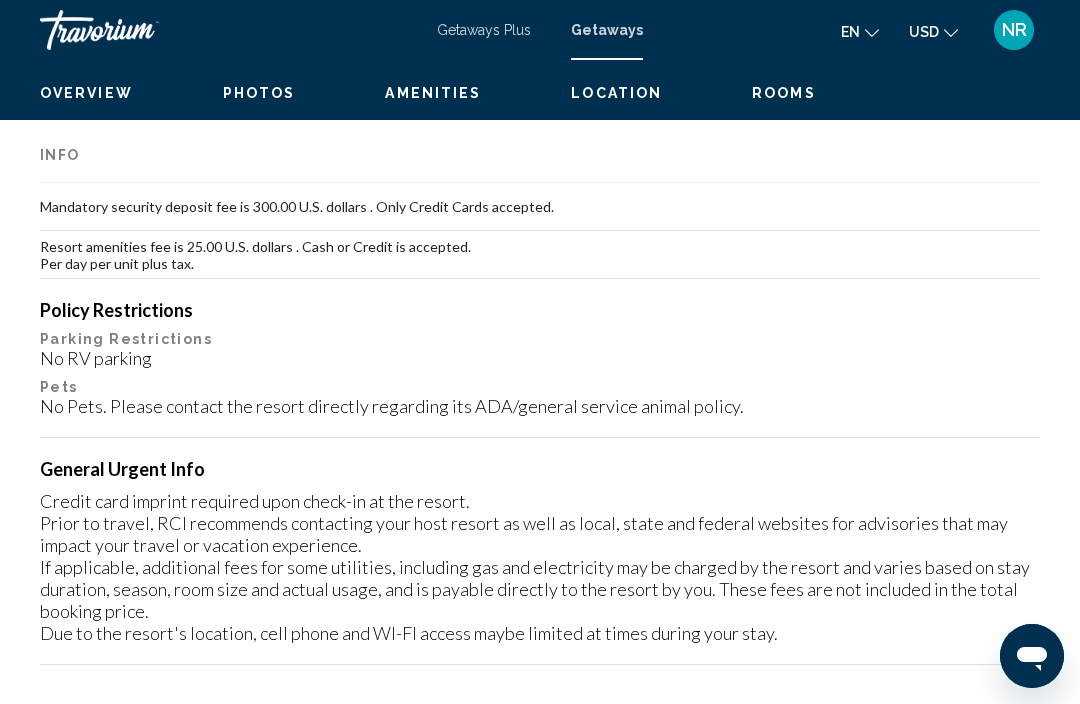 scroll, scrollTop: 0, scrollLeft: 0, axis: both 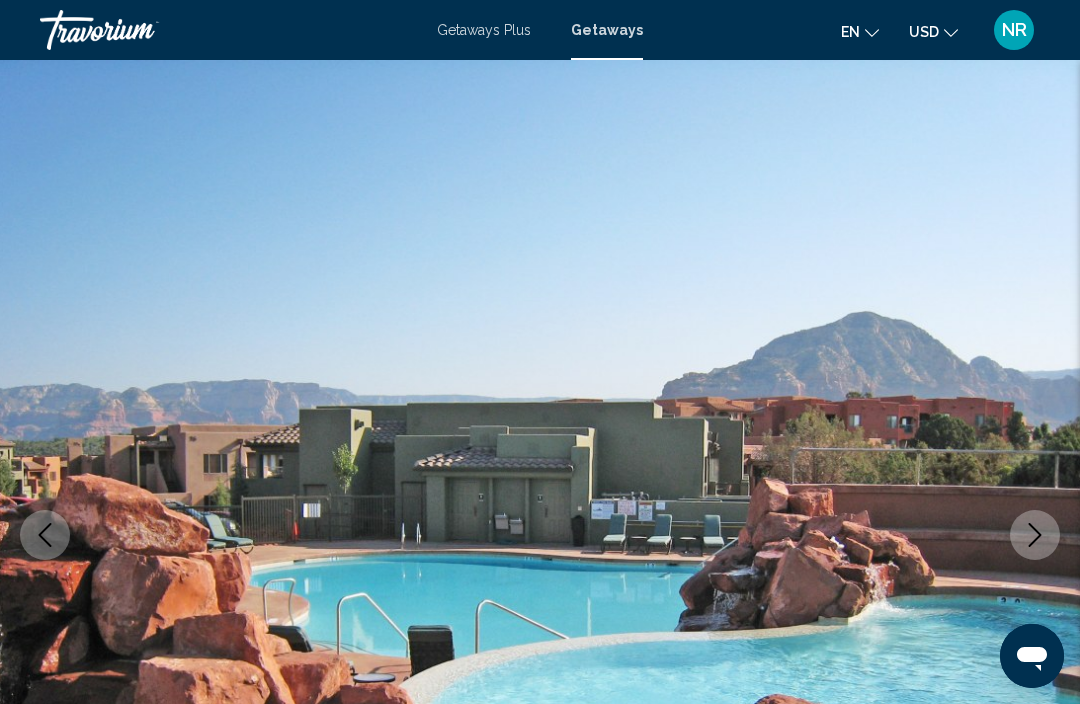 click at bounding box center (1035, 535) 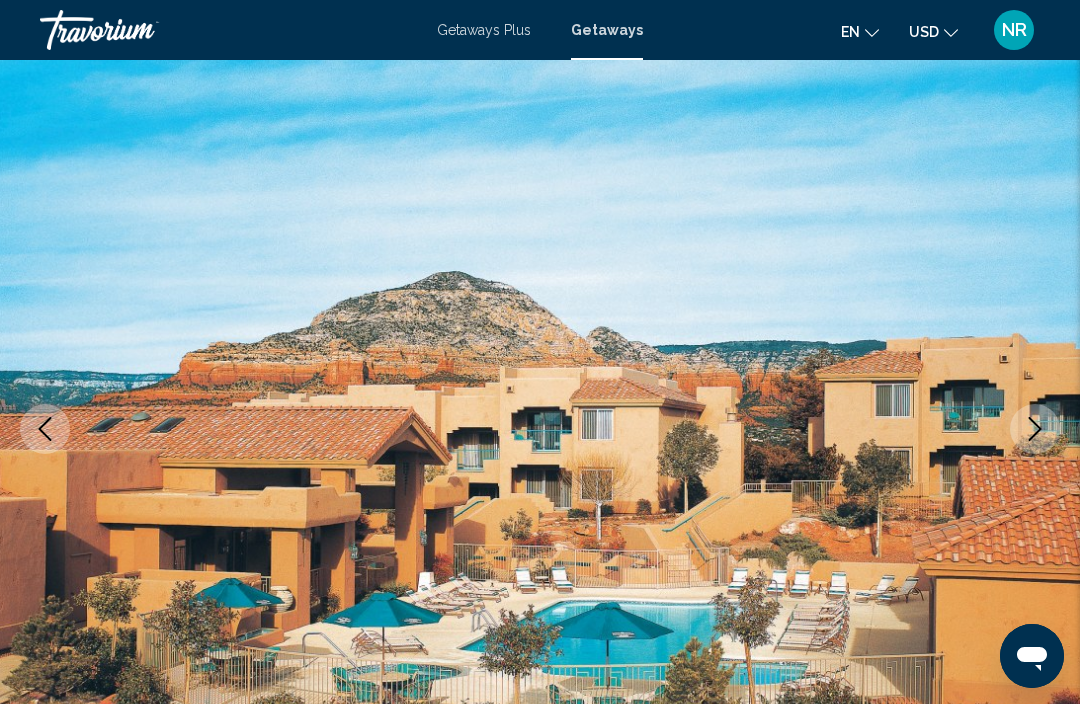 scroll, scrollTop: 130, scrollLeft: 0, axis: vertical 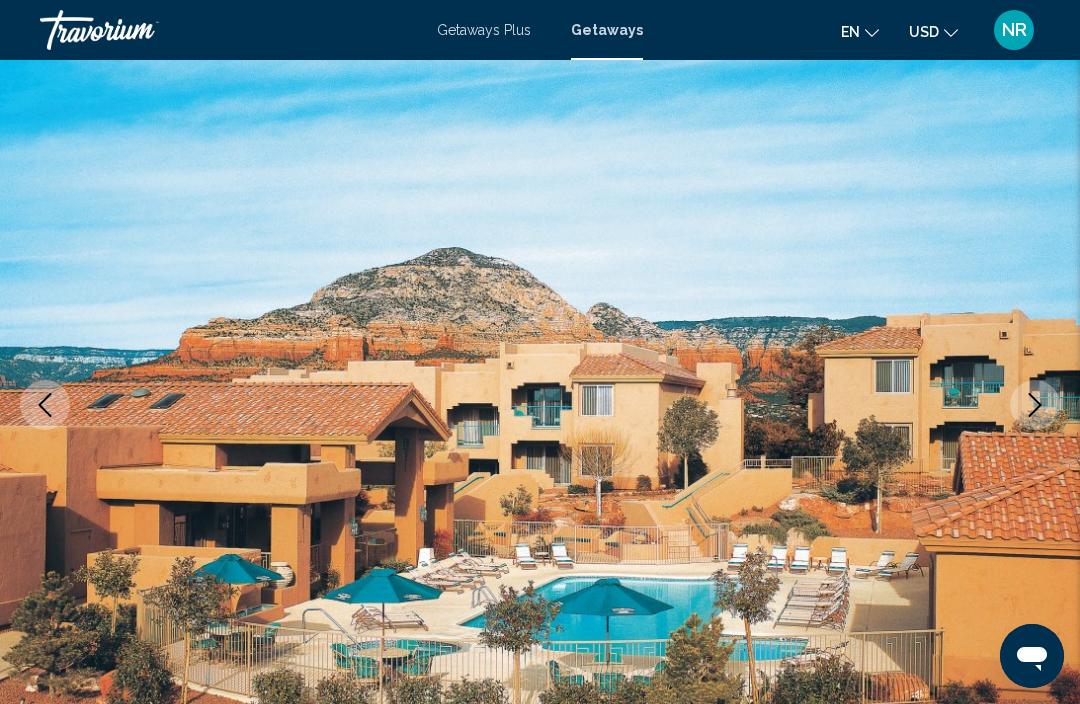 click 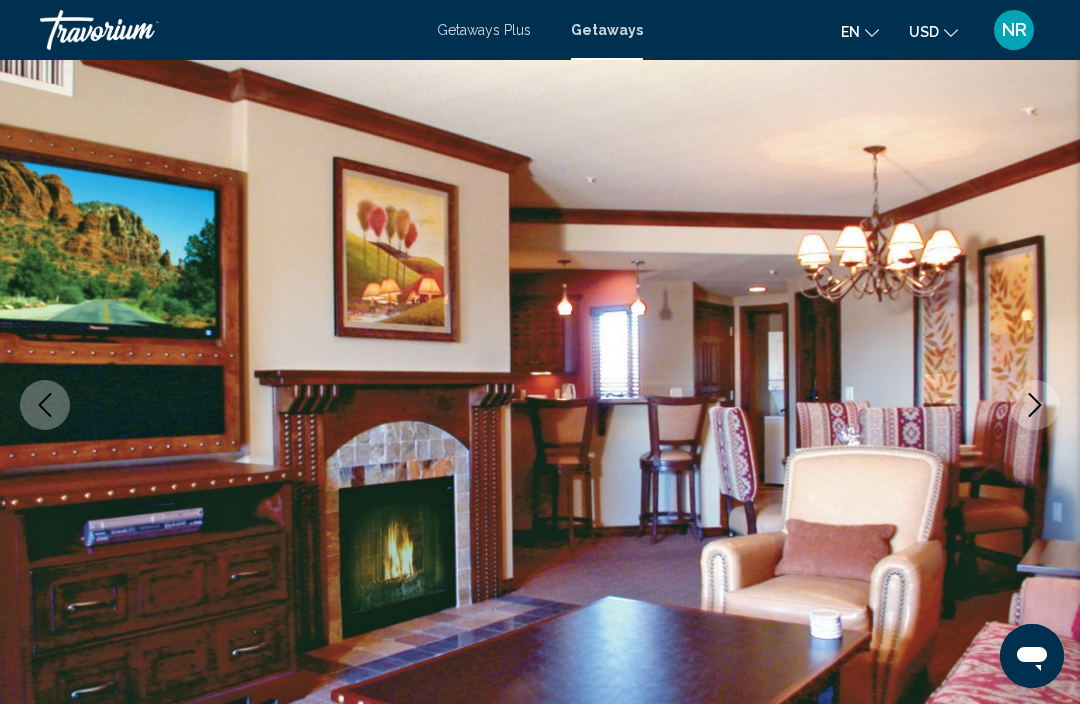 click 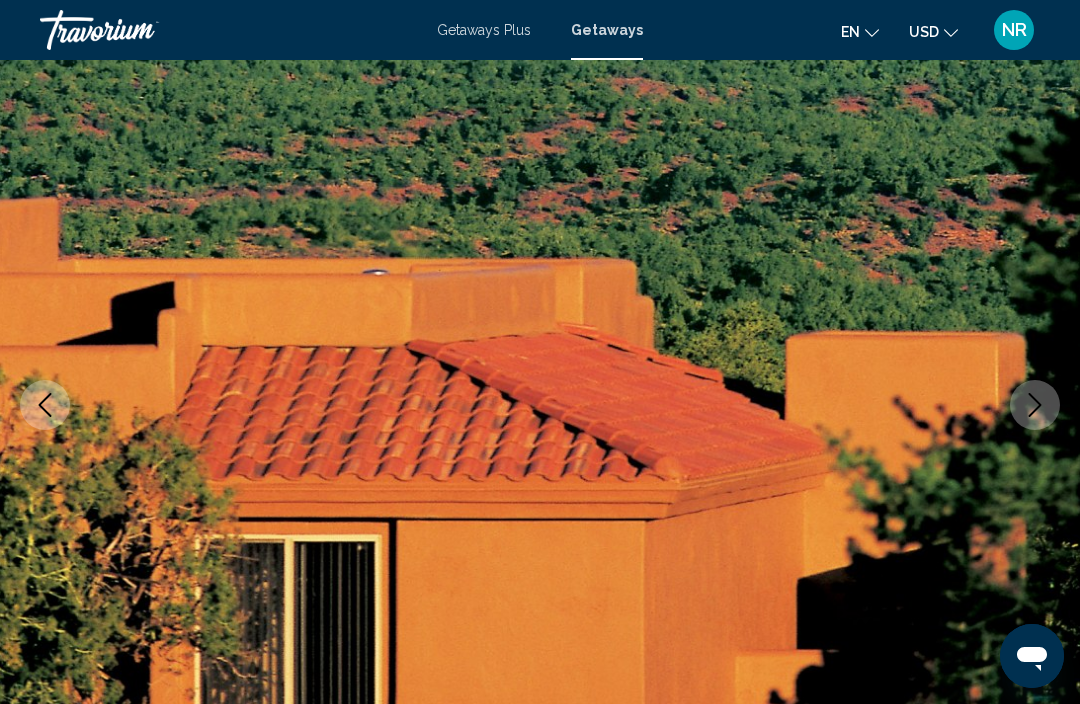 click 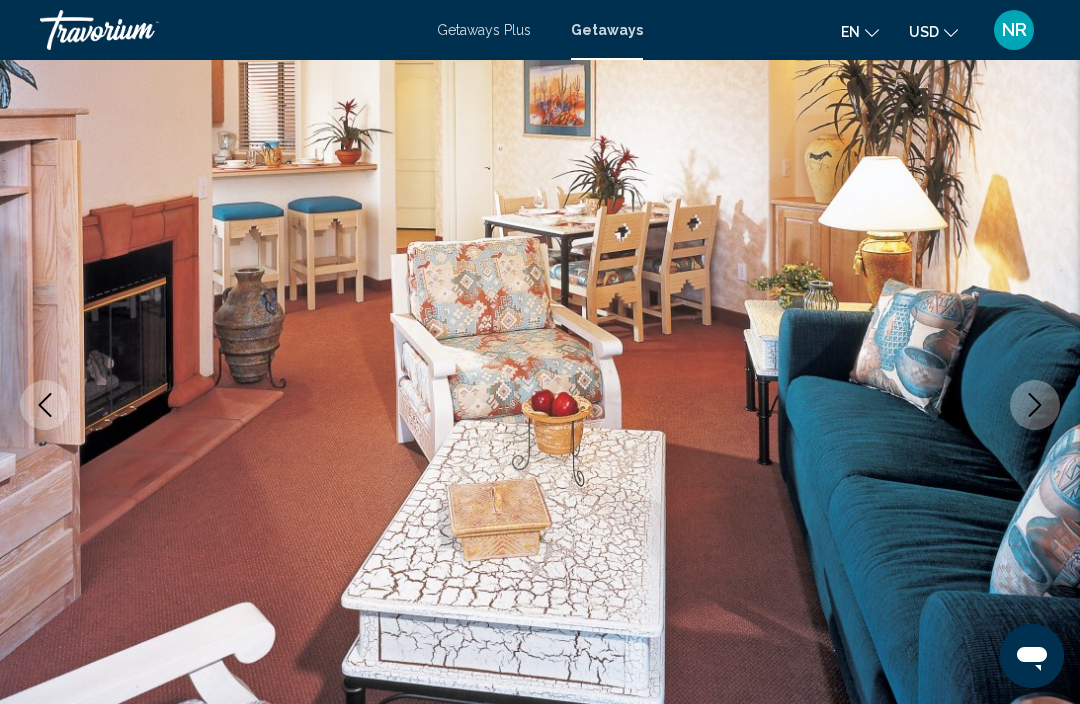 click 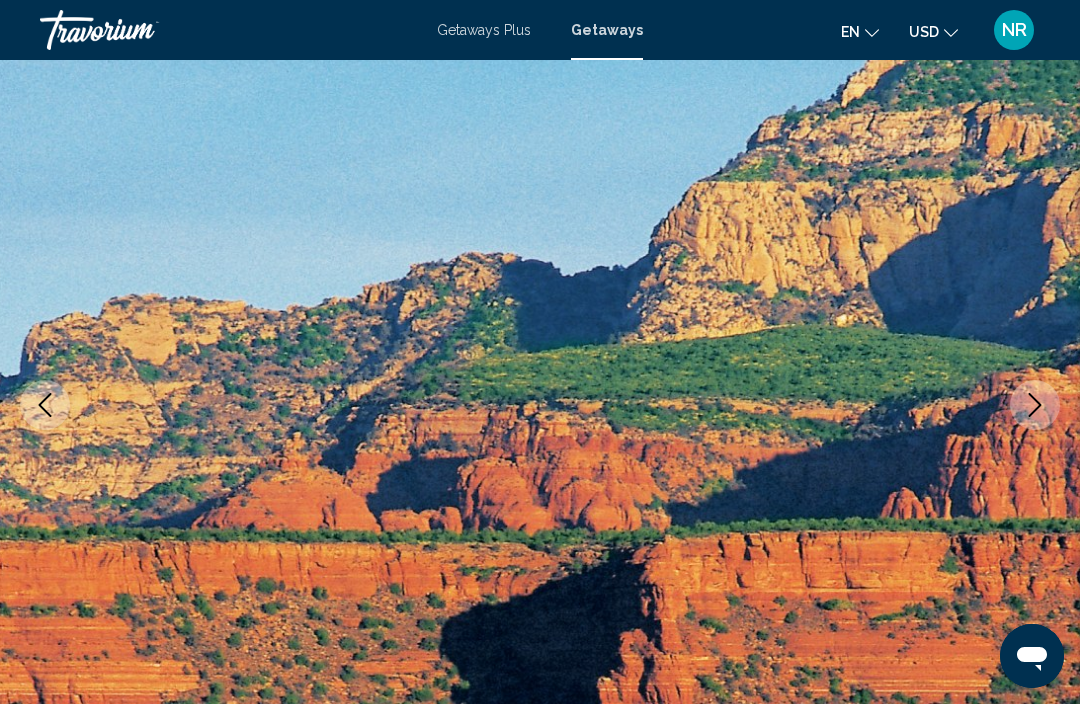 click 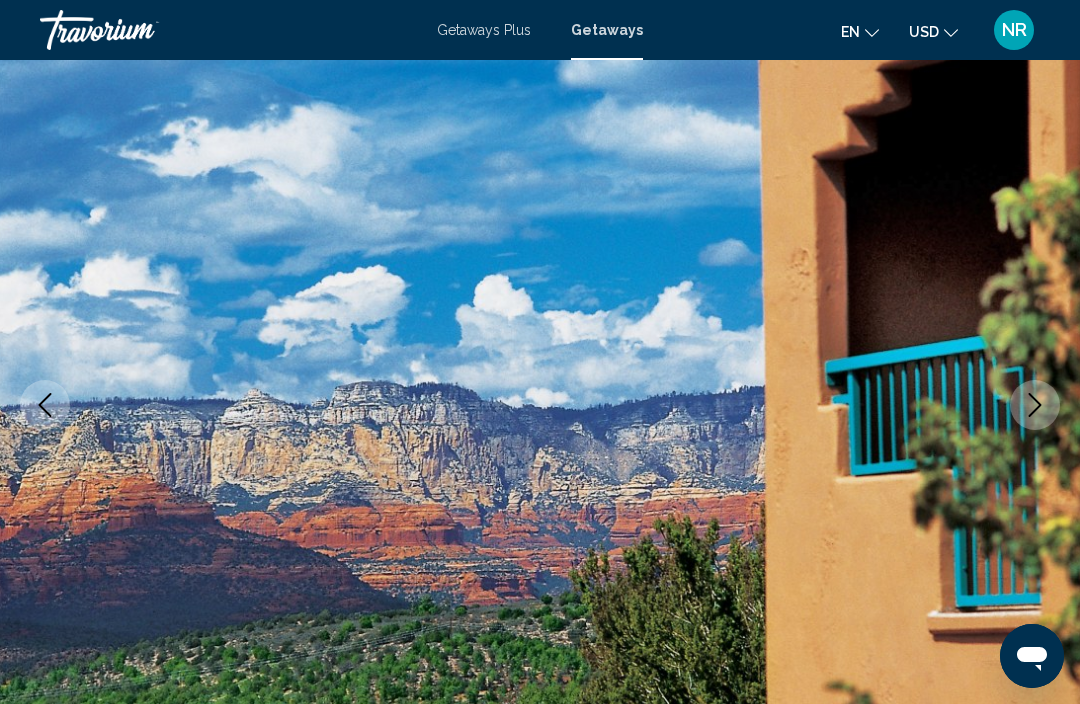 click 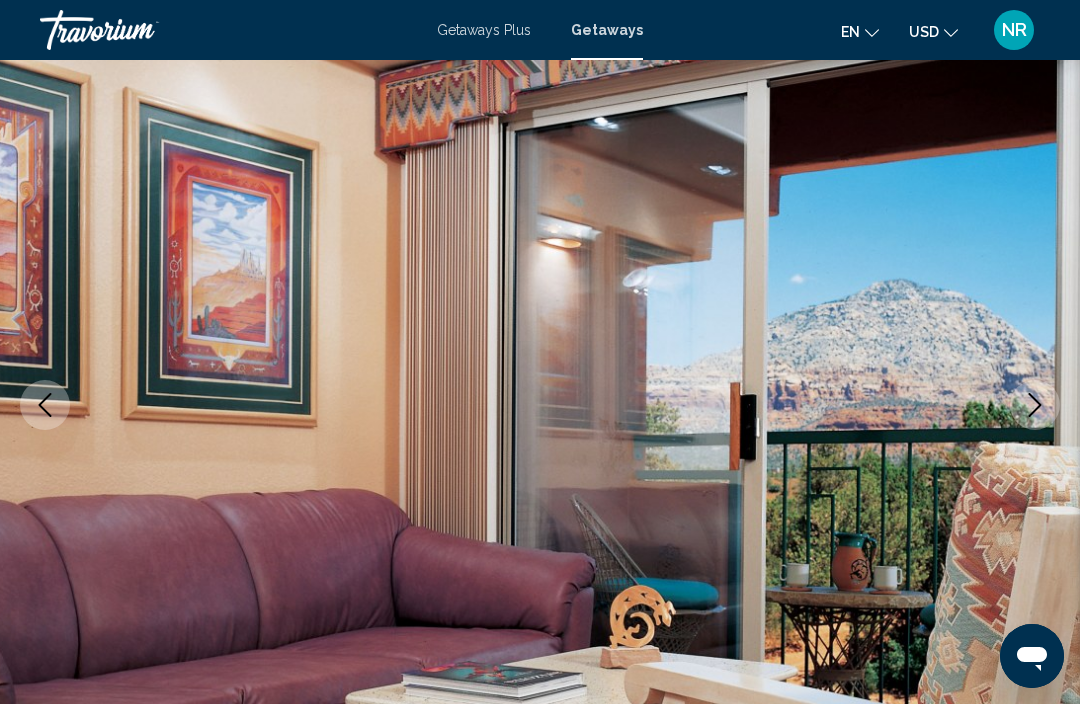click 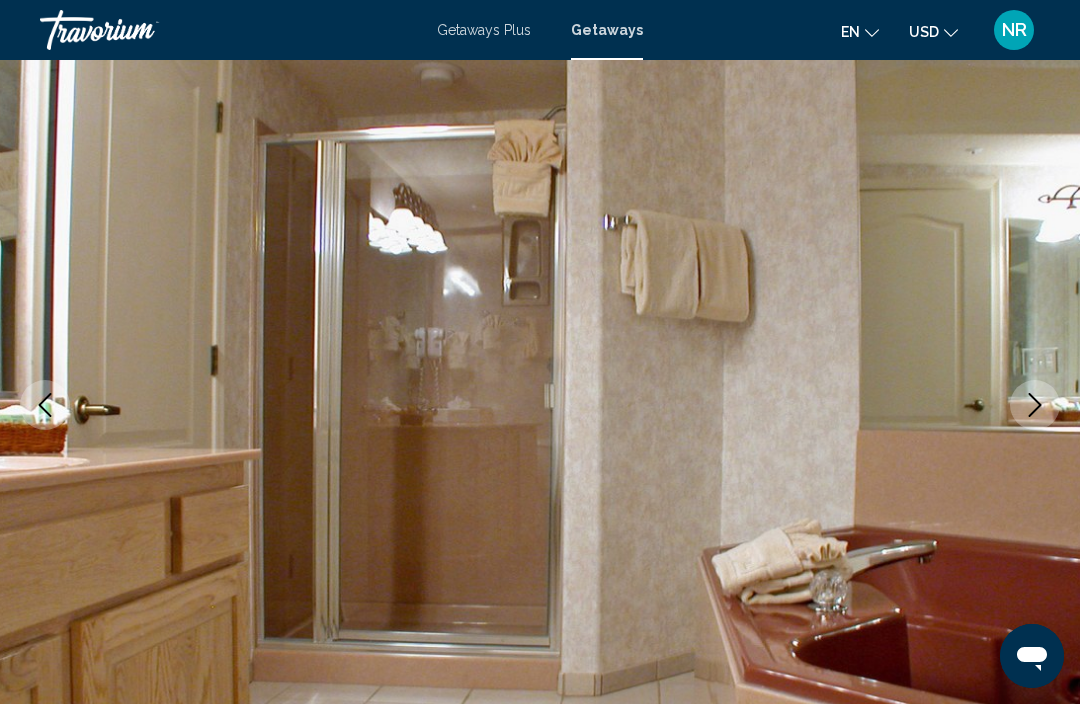 click 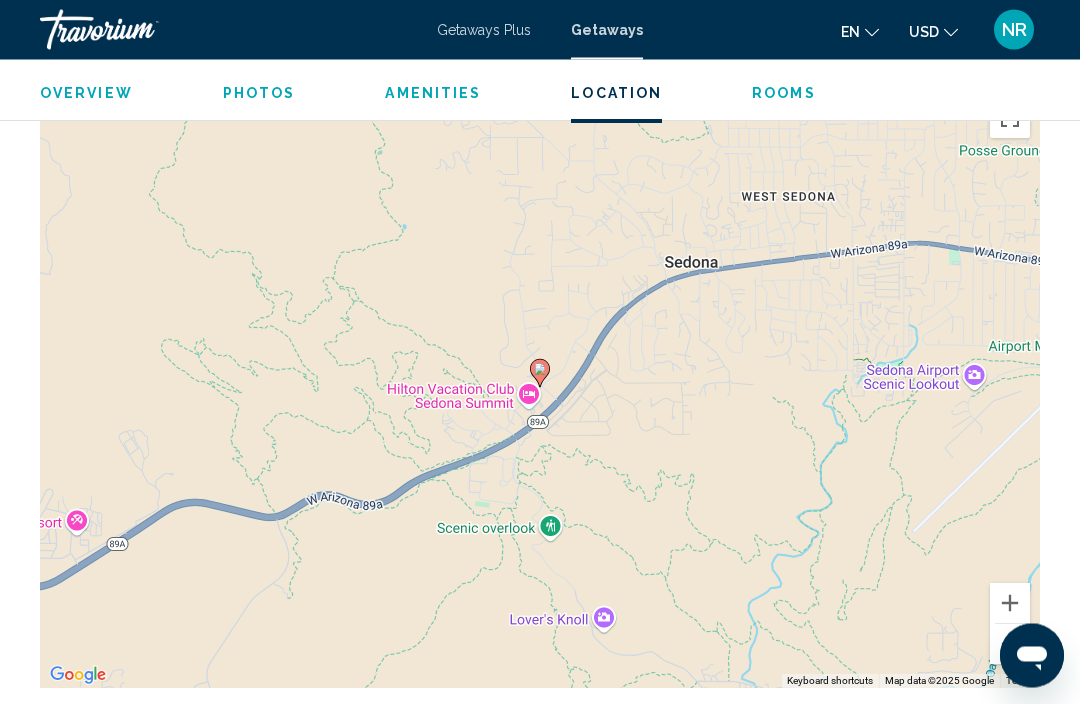 scroll, scrollTop: 2686, scrollLeft: 0, axis: vertical 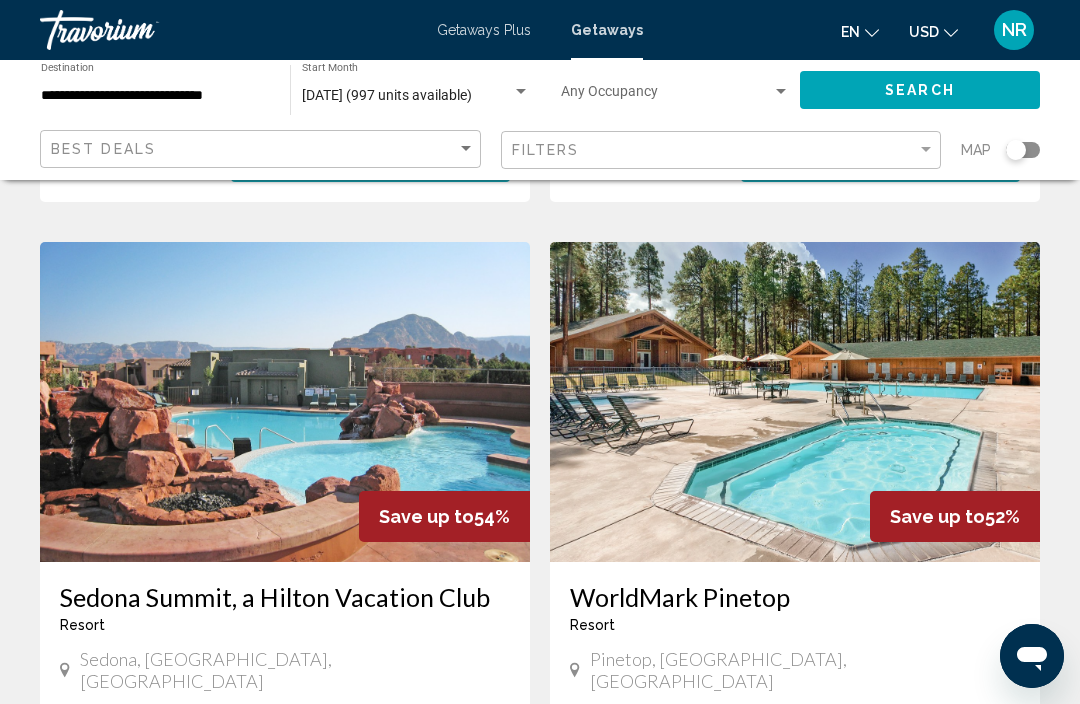 click at bounding box center [795, 402] 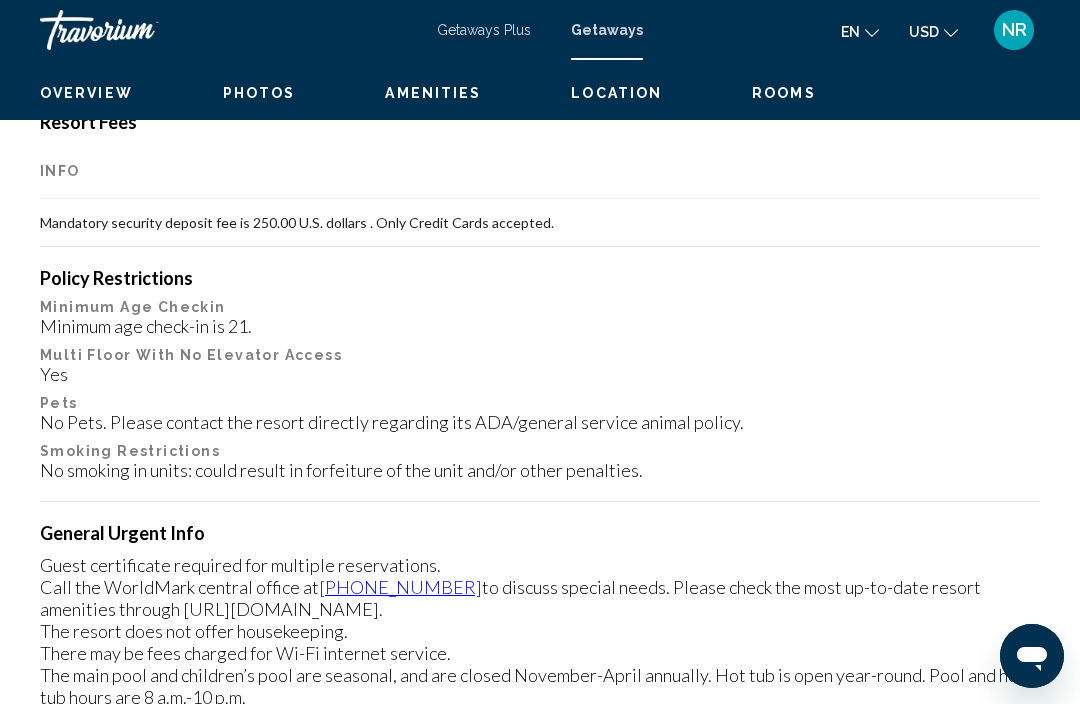 scroll, scrollTop: 0, scrollLeft: 0, axis: both 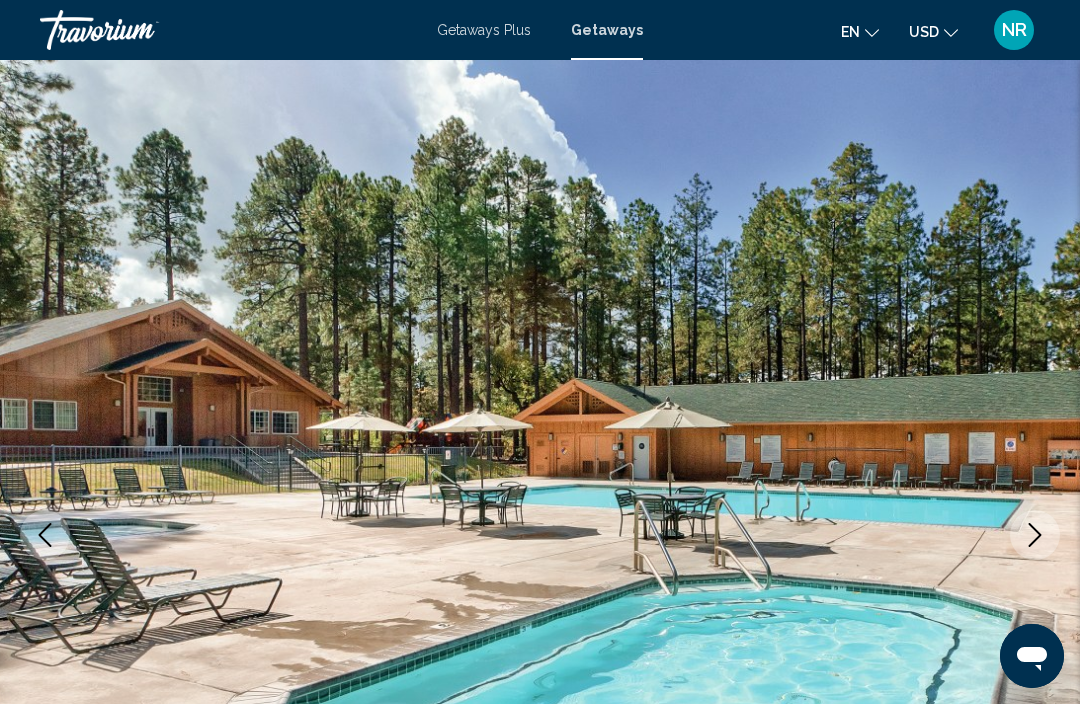 click 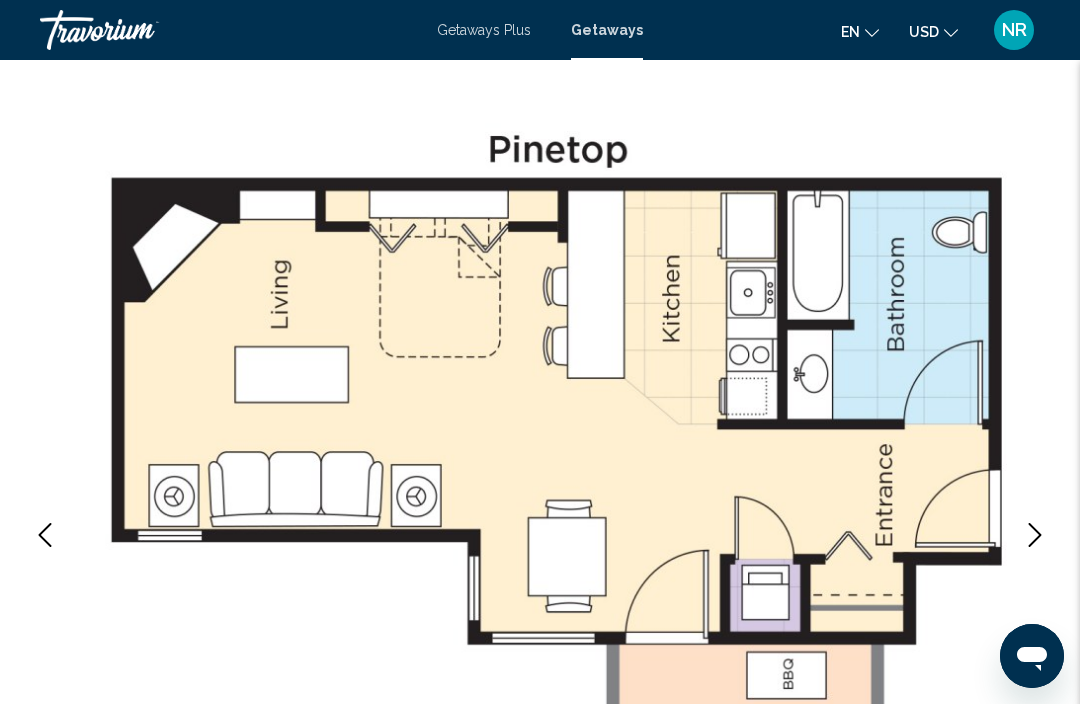 click 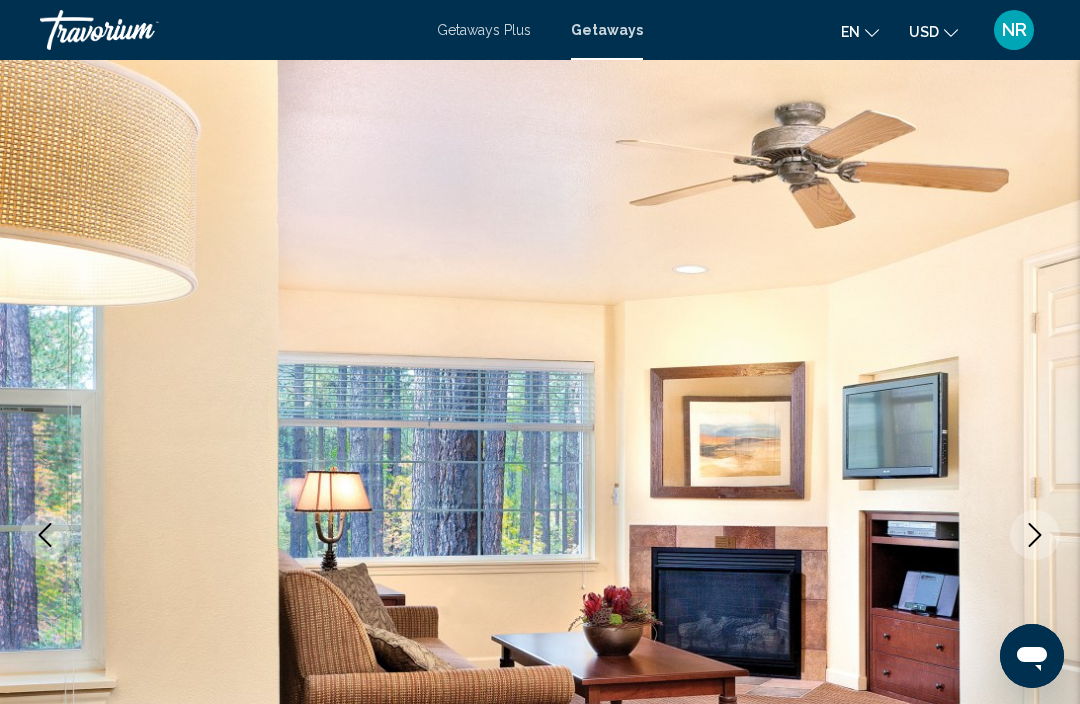 click 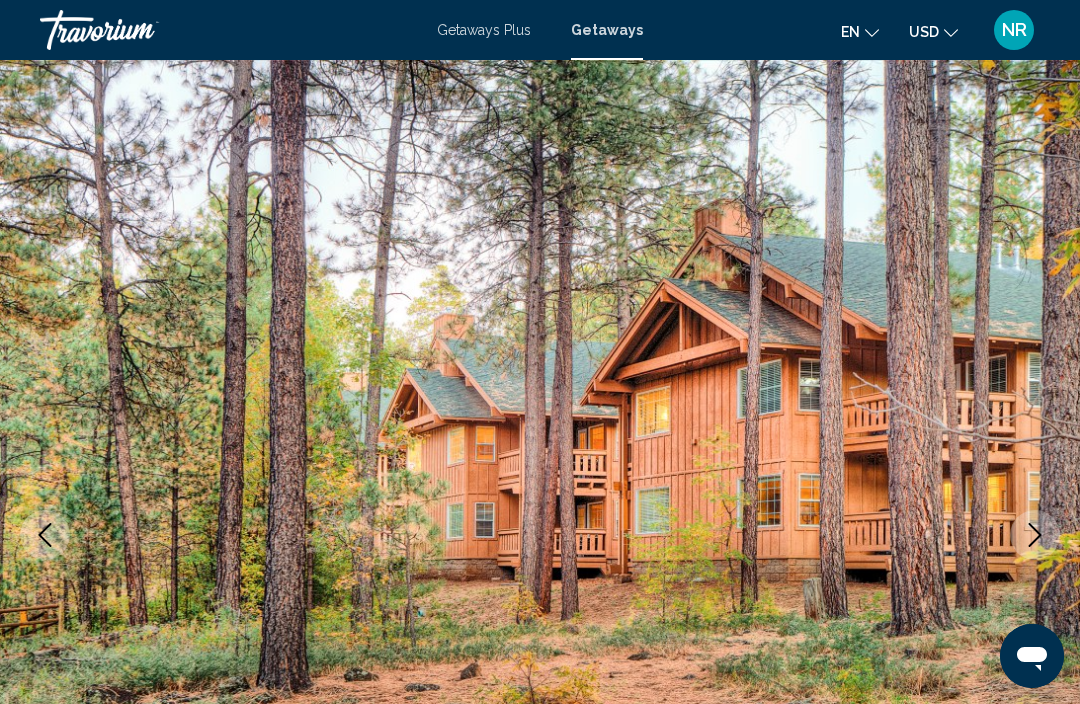 click 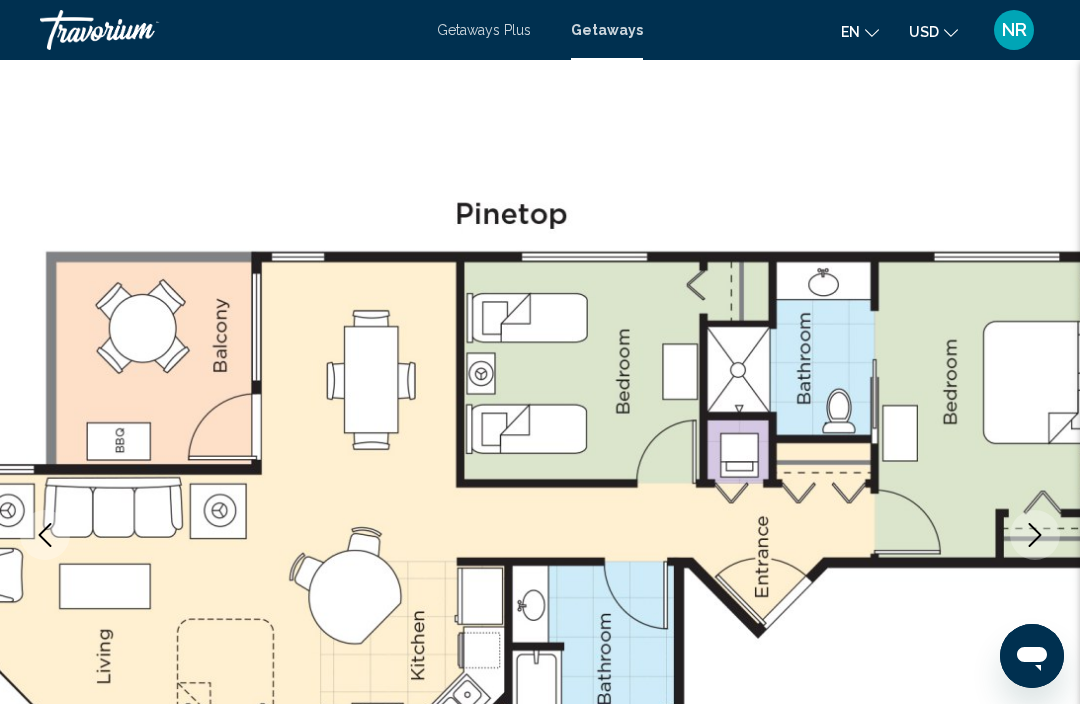 click 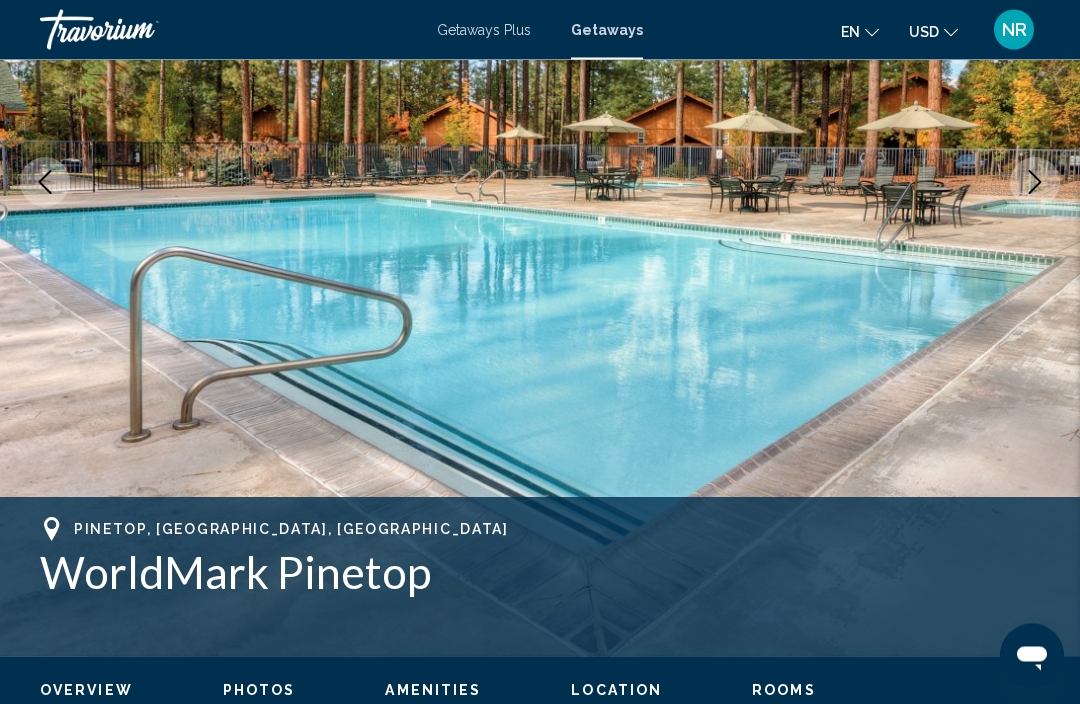 scroll, scrollTop: 354, scrollLeft: 0, axis: vertical 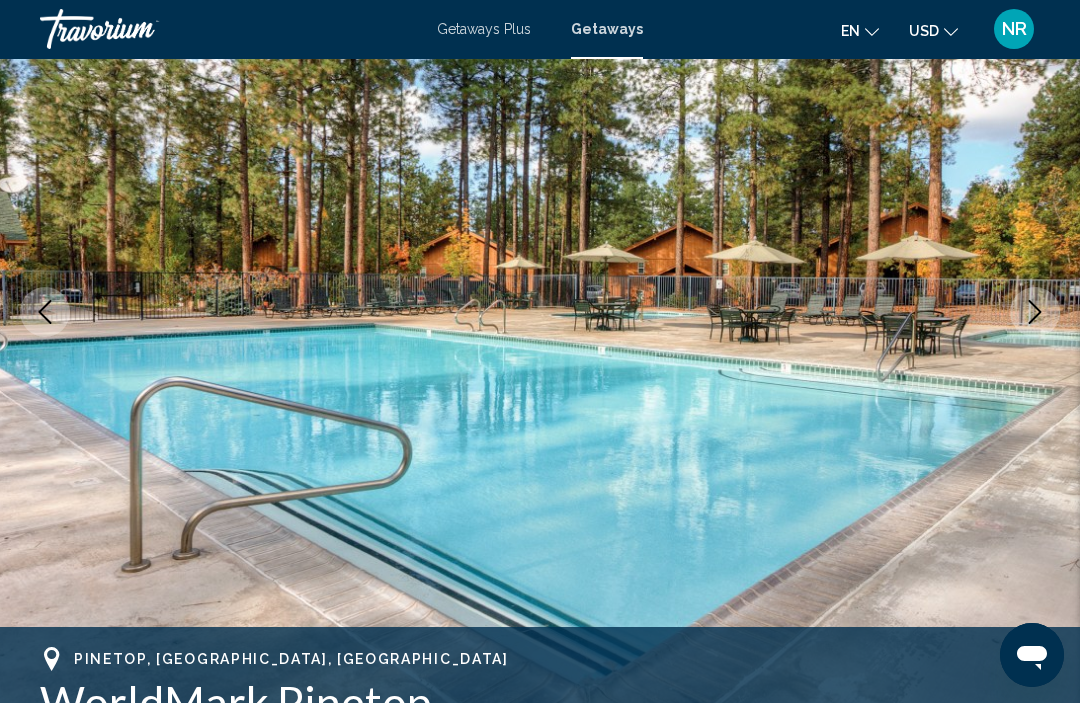 click 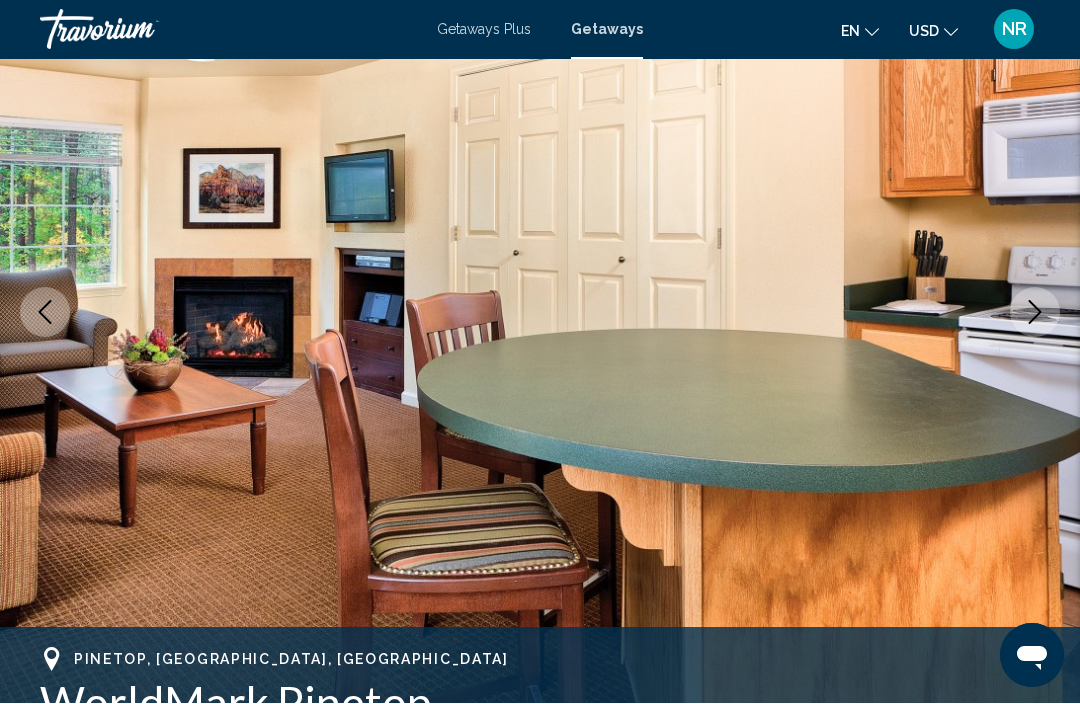 scroll, scrollTop: 223, scrollLeft: 0, axis: vertical 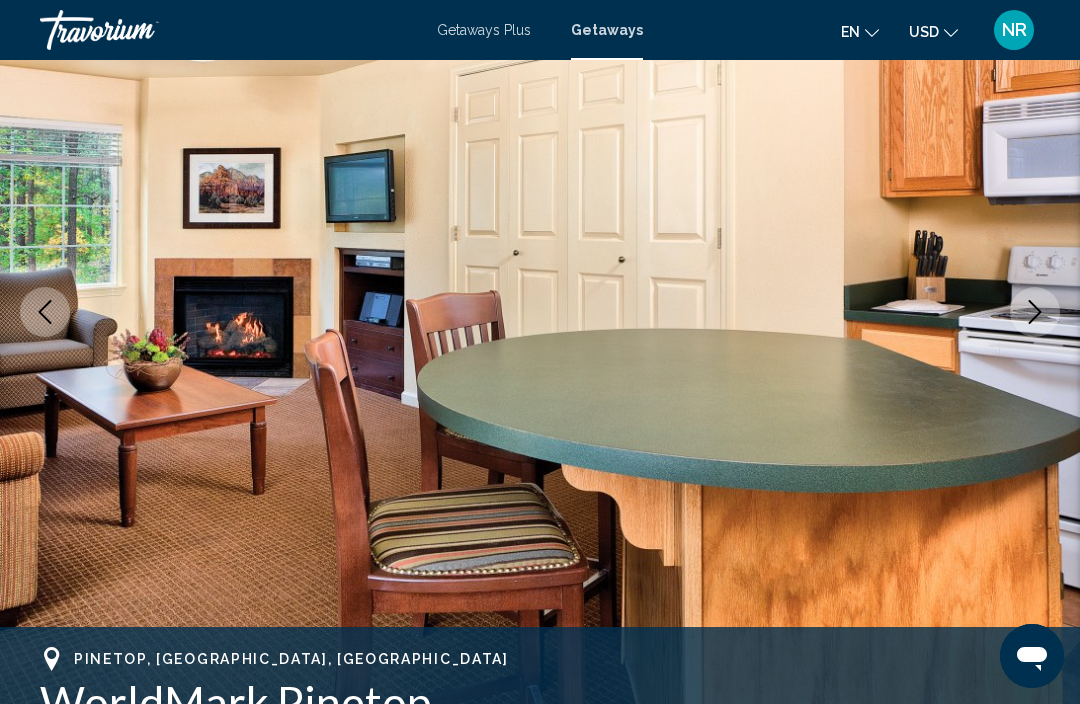 click 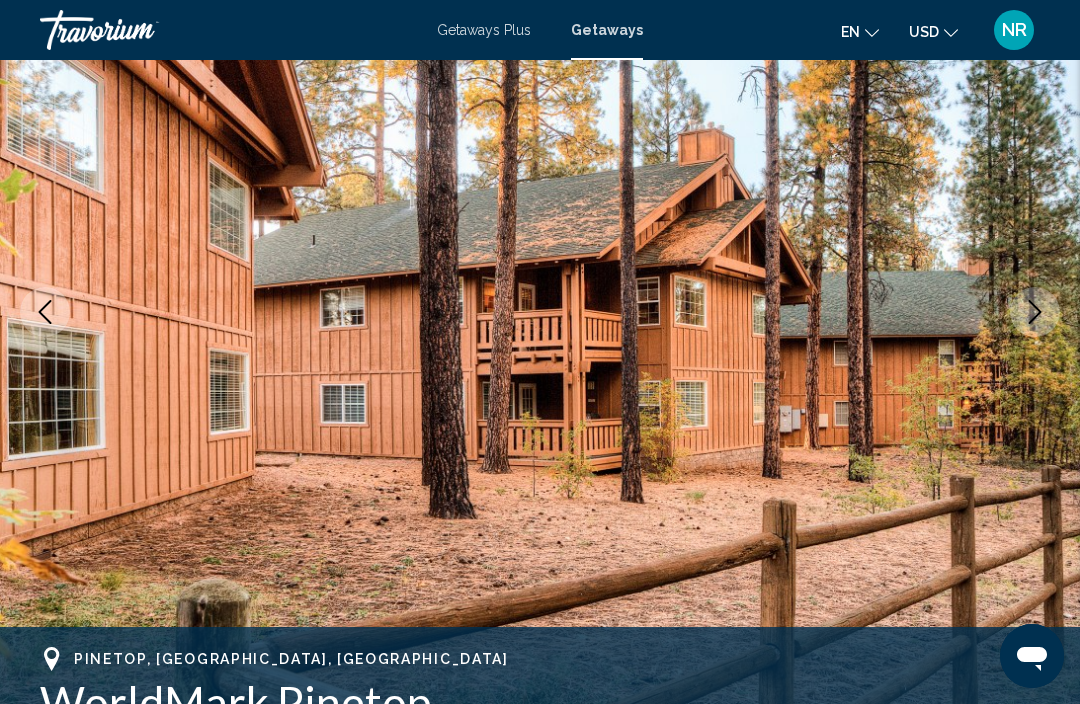 click 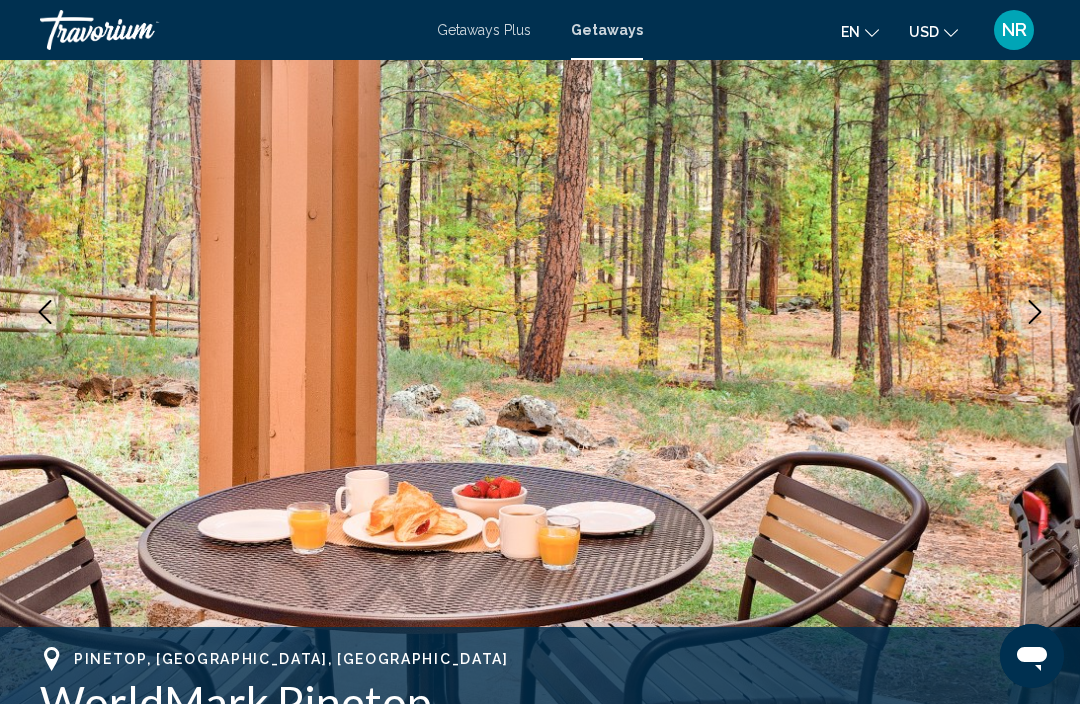 click 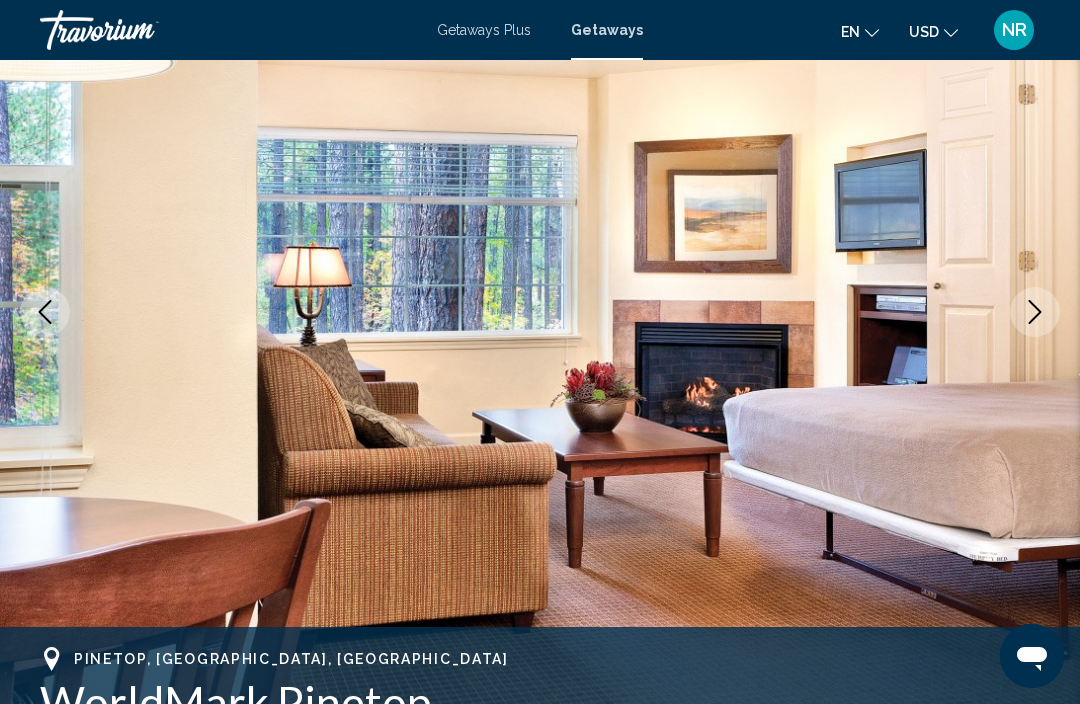 click 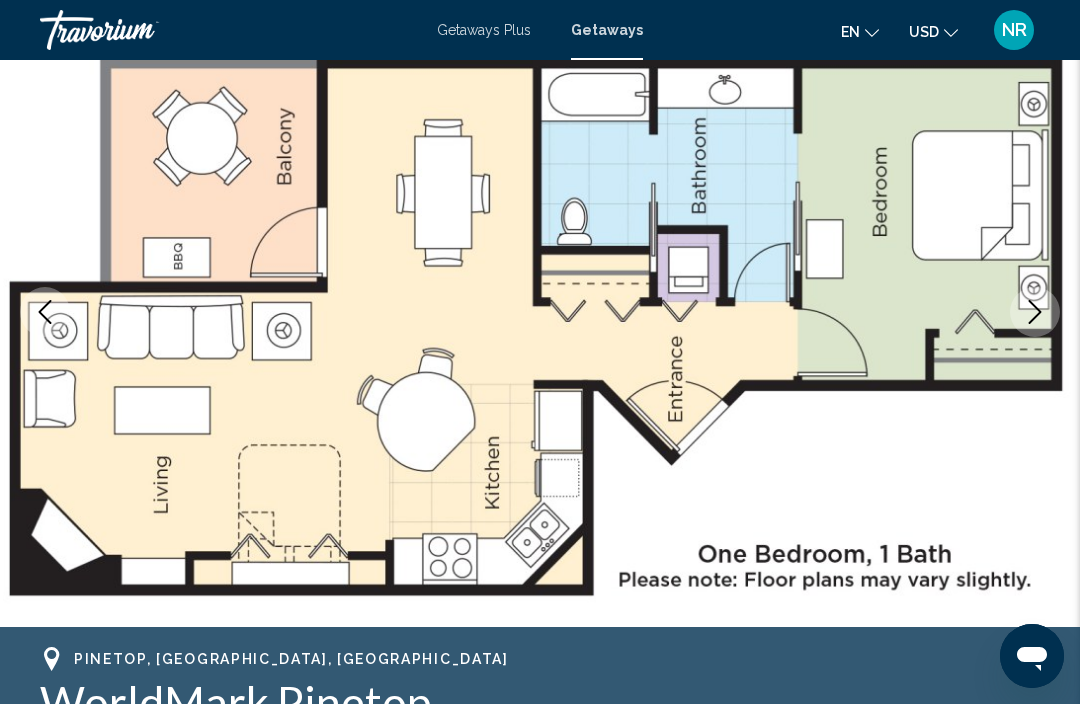 click 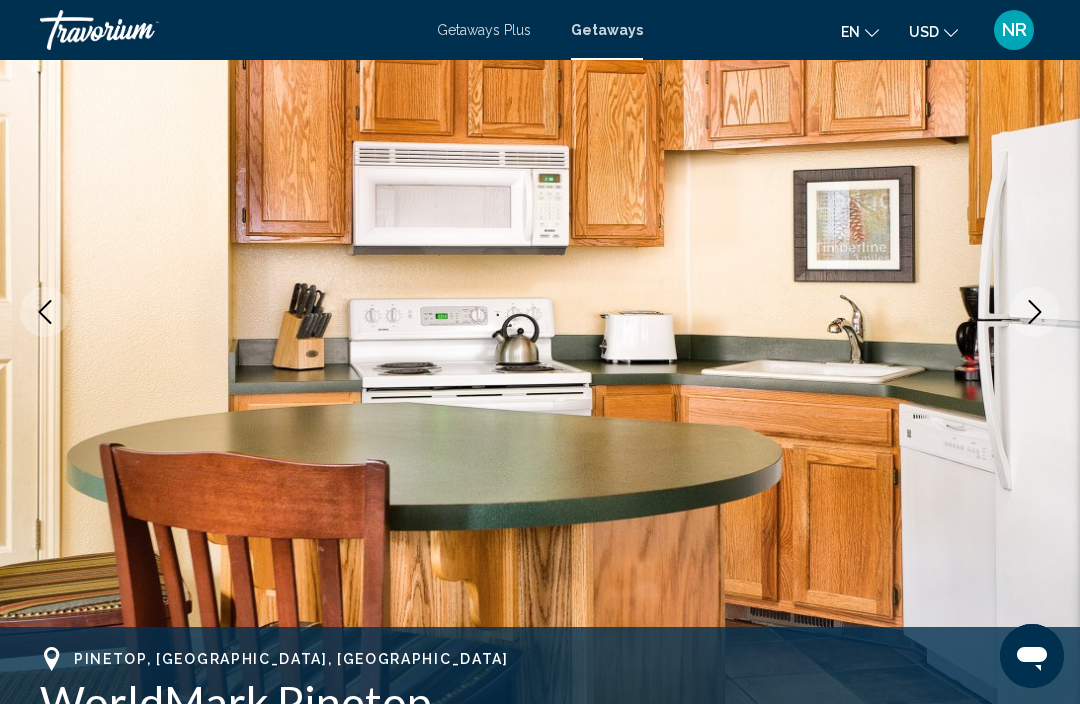 click 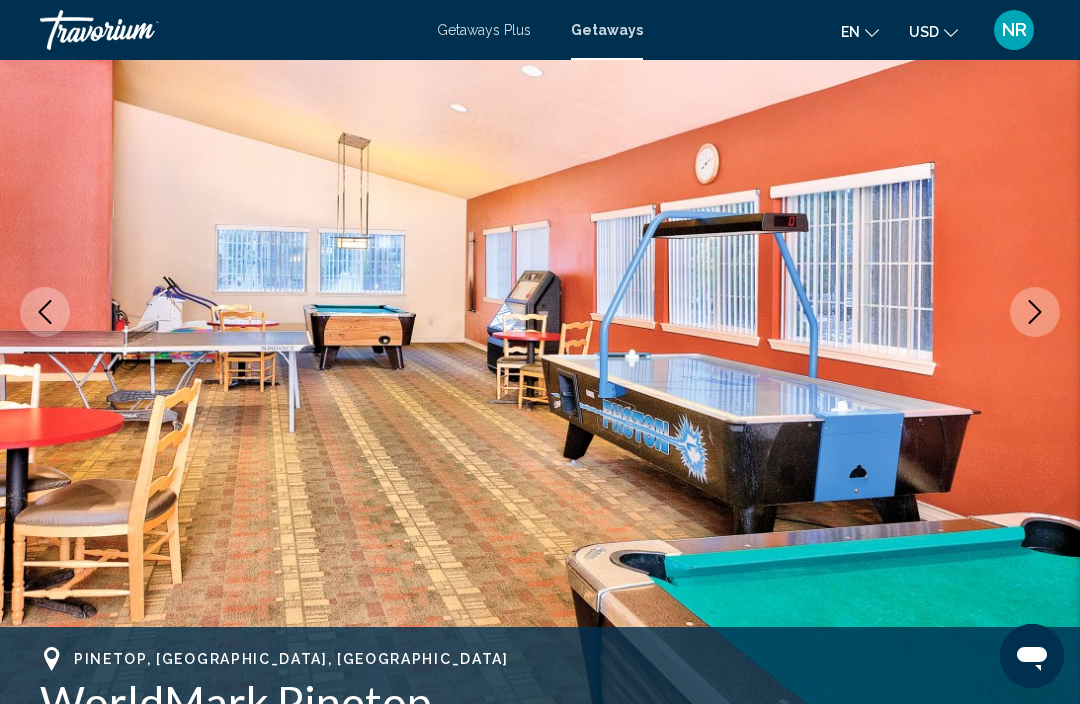 click 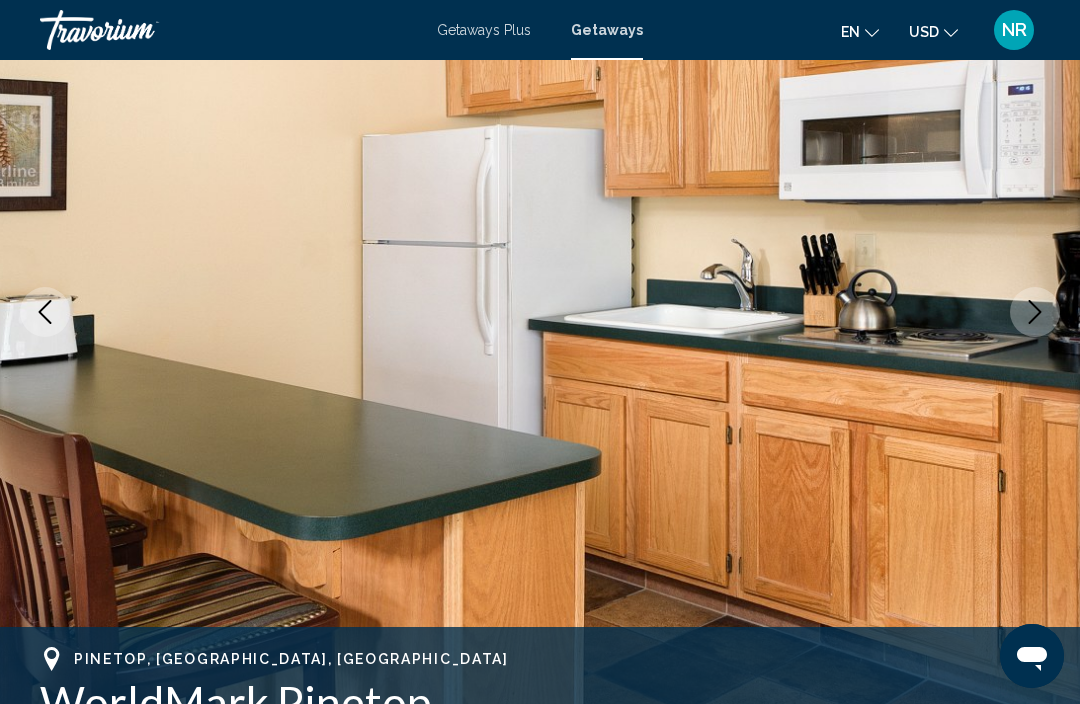 click 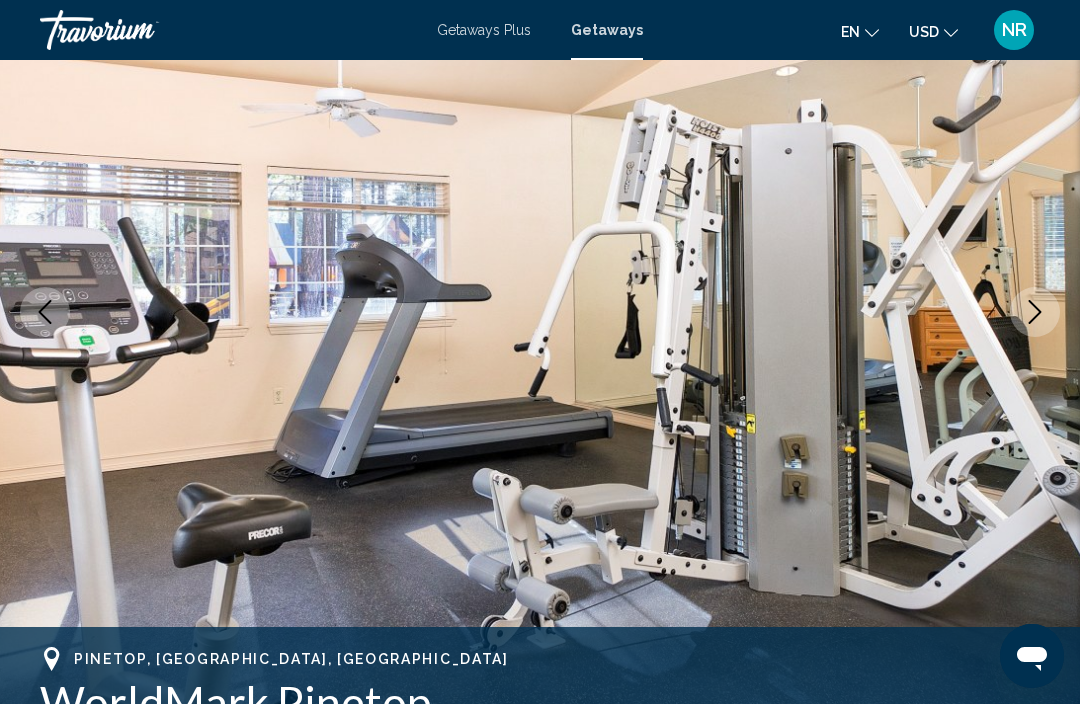 click 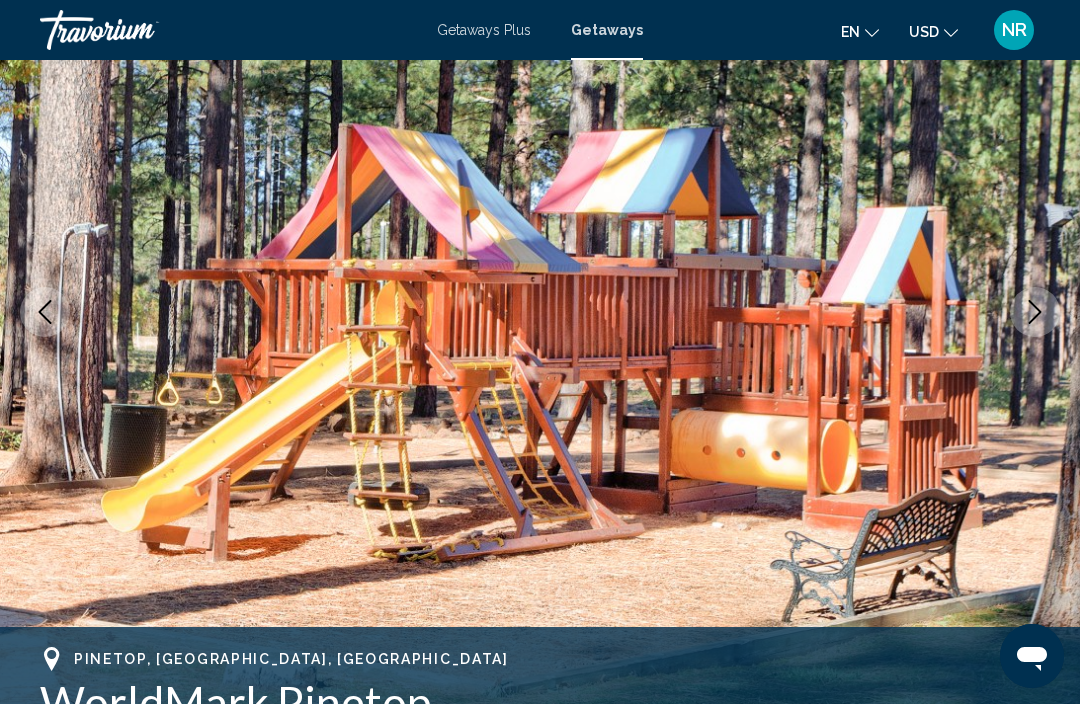 click 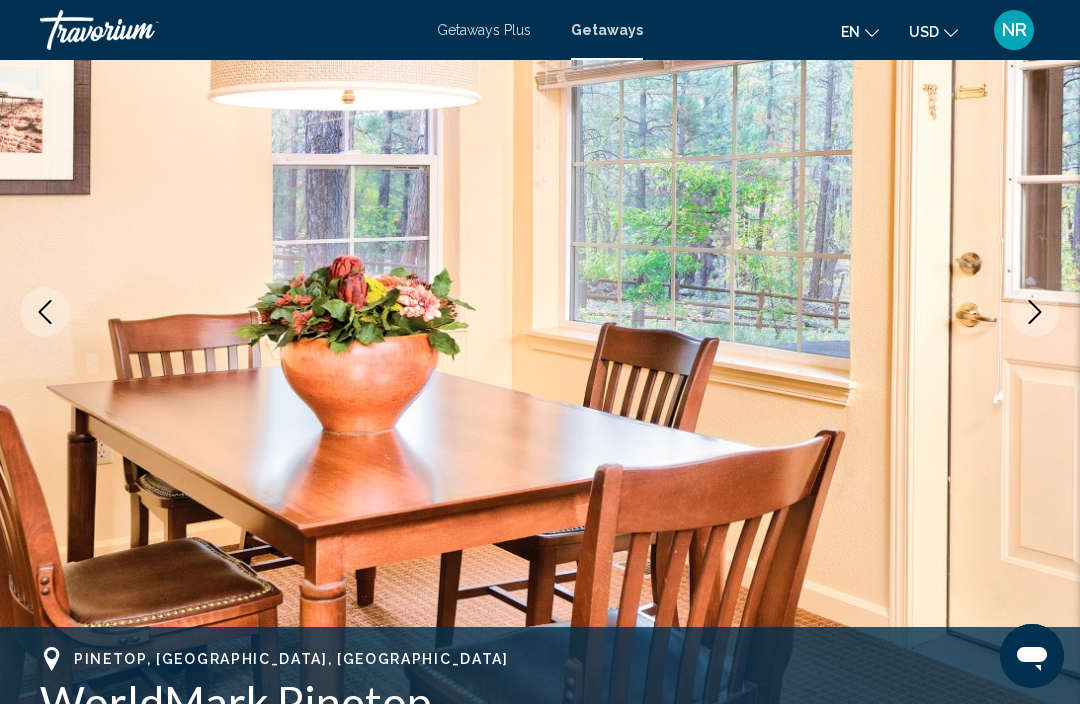 click at bounding box center (1035, 312) 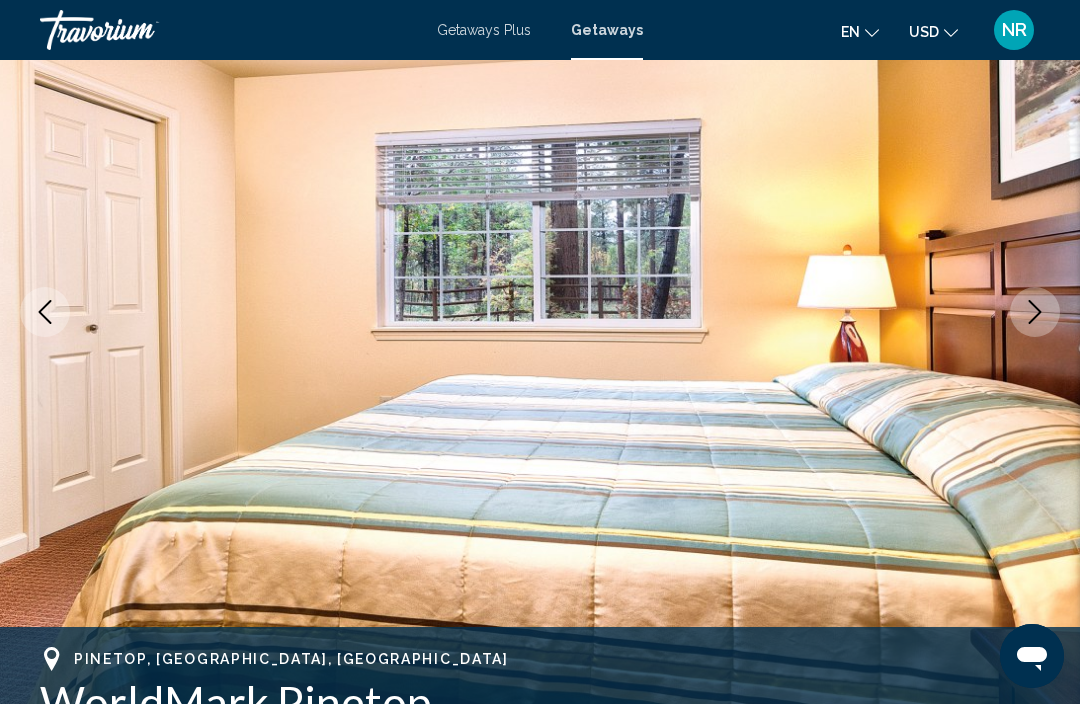 click 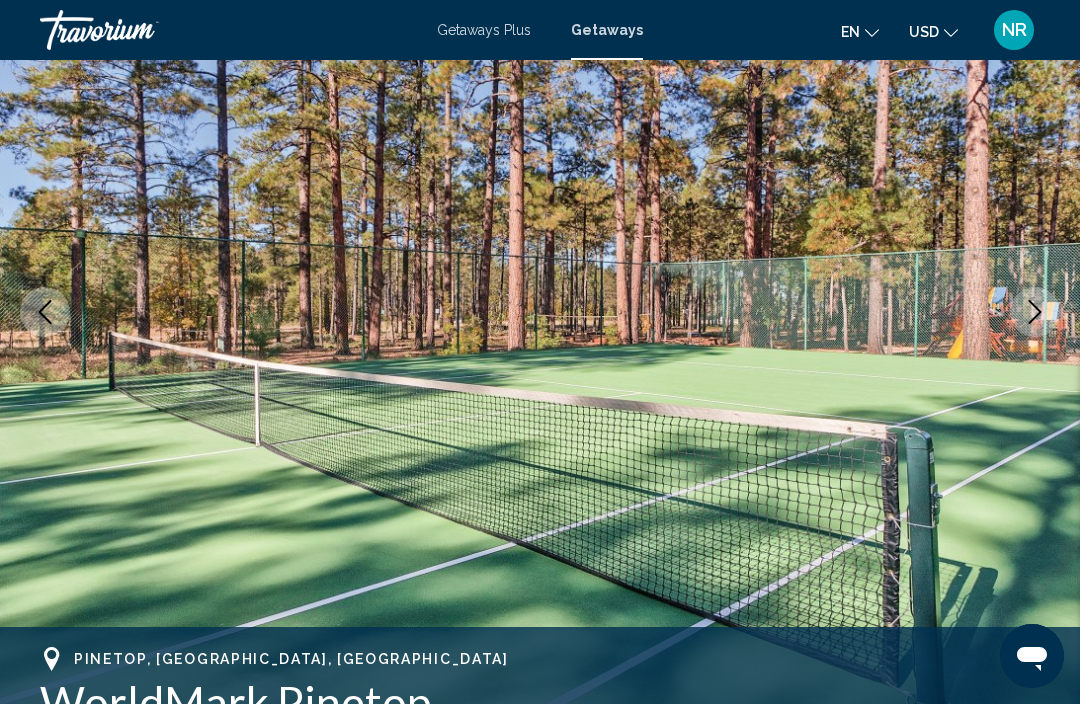 click 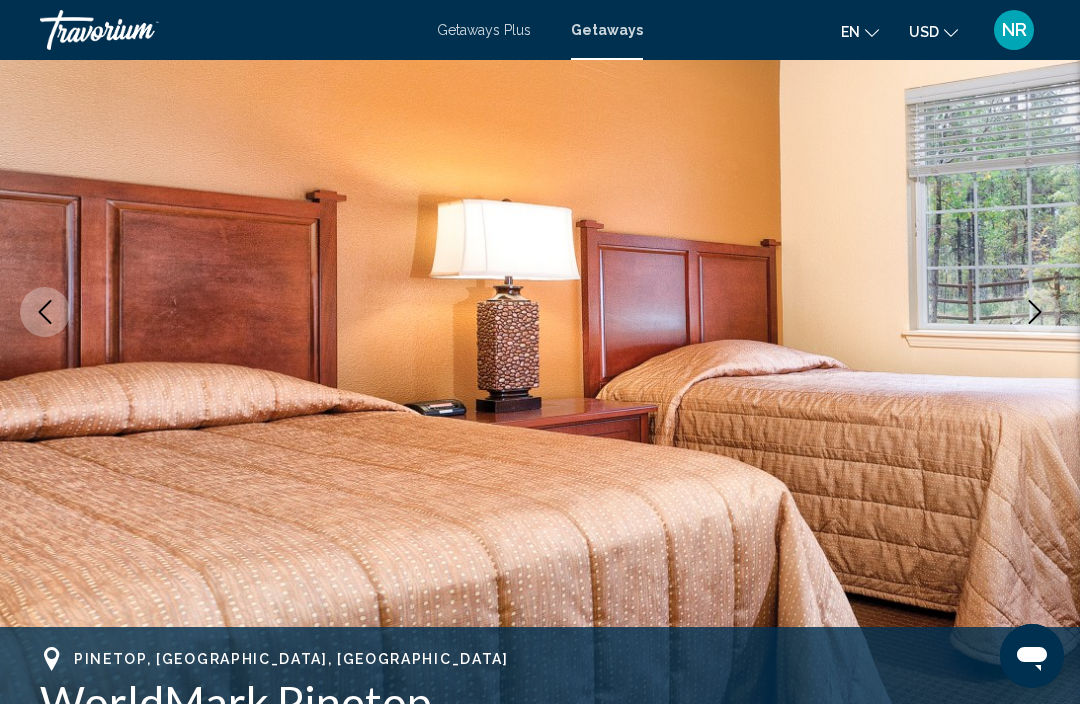 click at bounding box center [1035, 312] 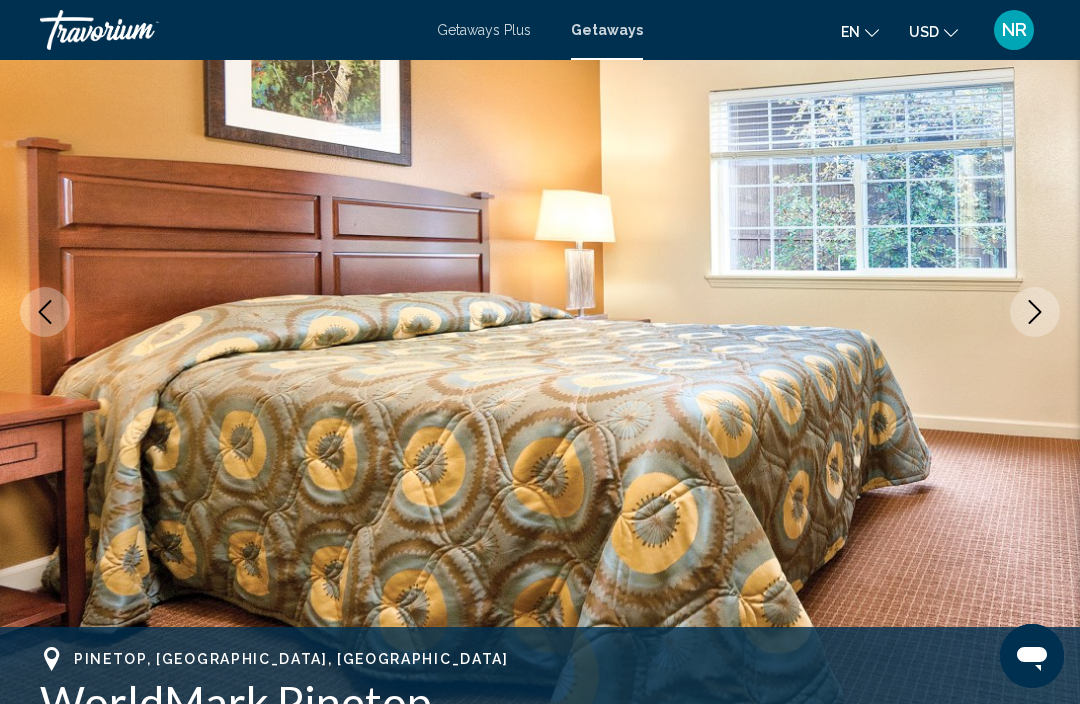 click at bounding box center (1035, 312) 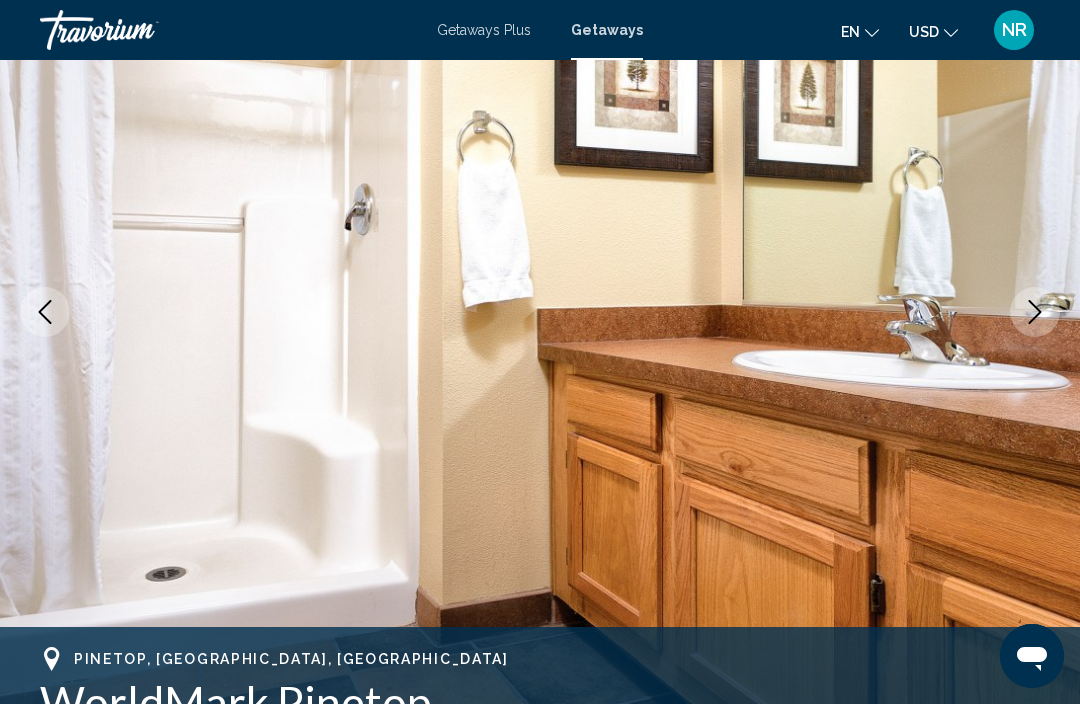 click 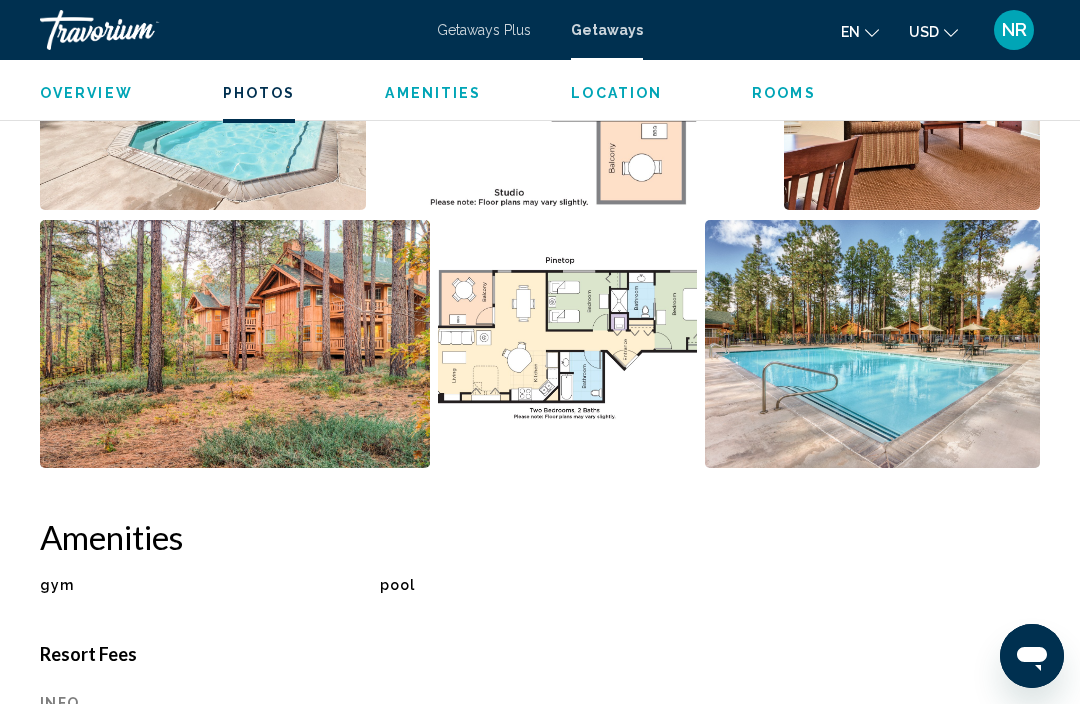 scroll, scrollTop: 1499, scrollLeft: 0, axis: vertical 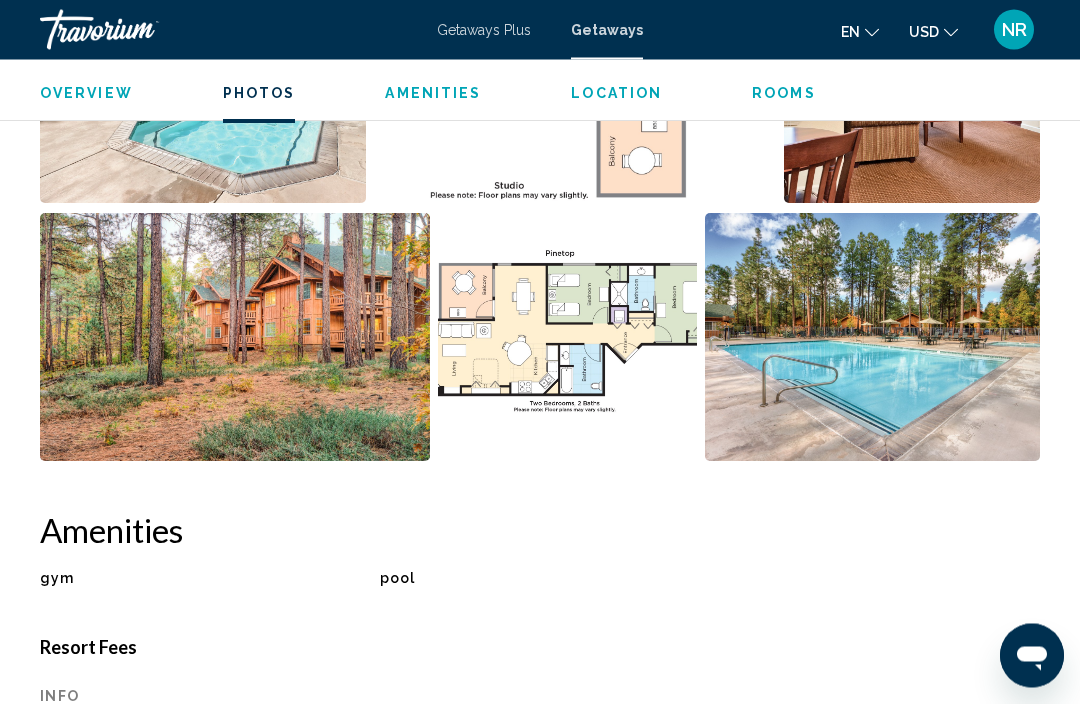 click at bounding box center [872, 338] 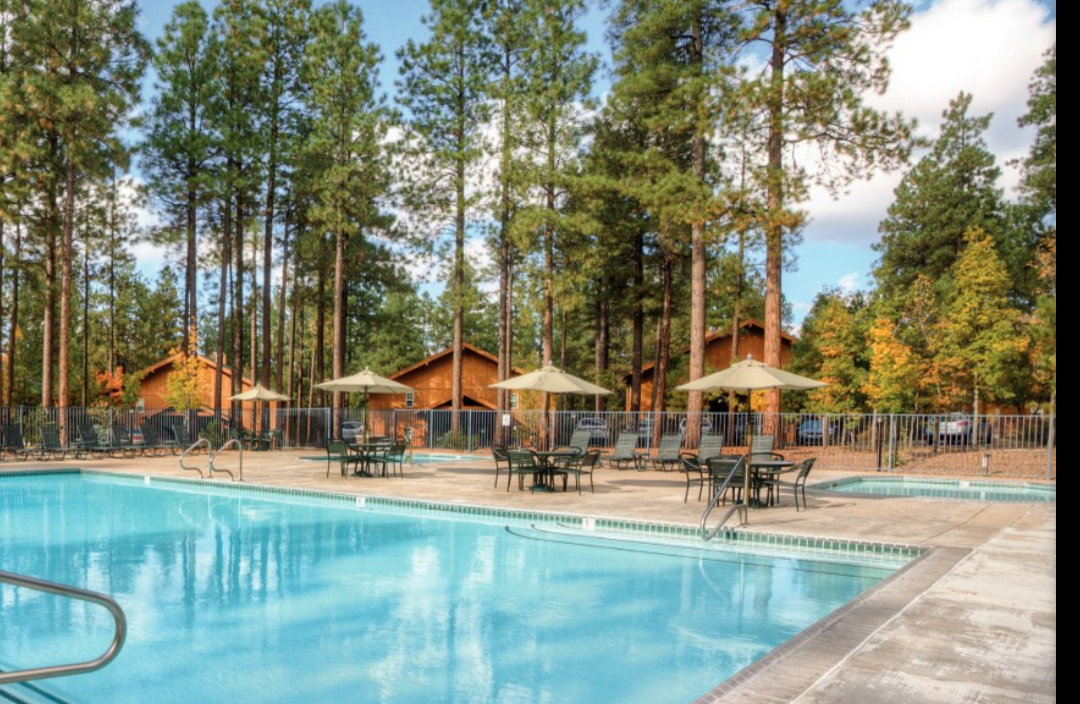 scroll, scrollTop: 1496, scrollLeft: 0, axis: vertical 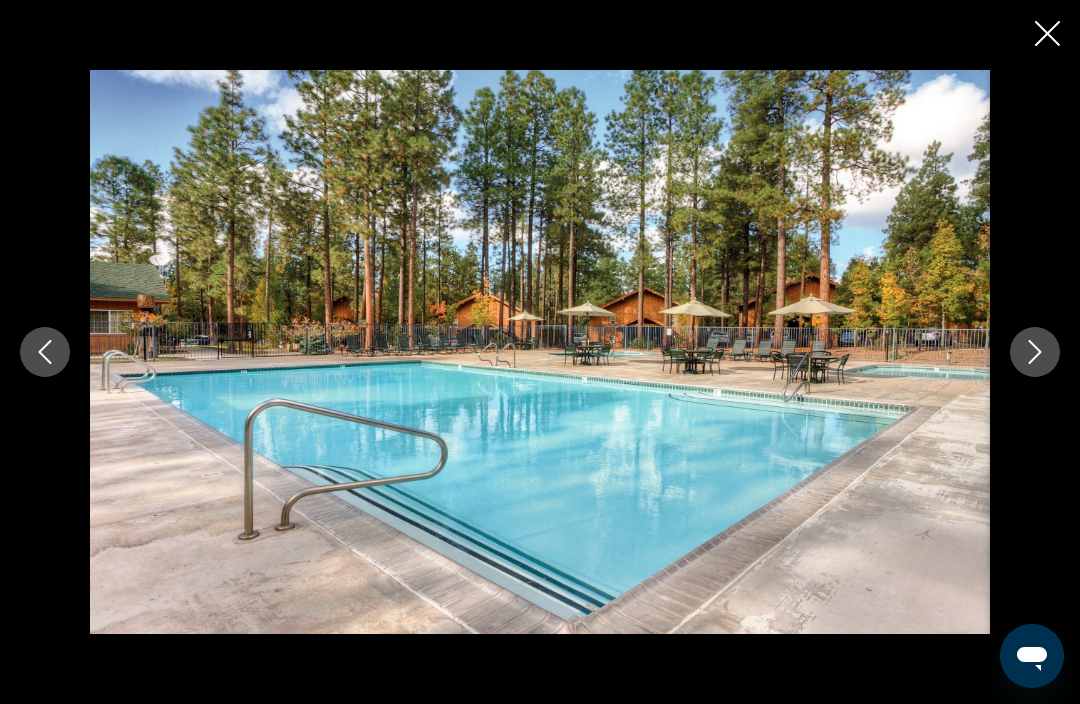 click 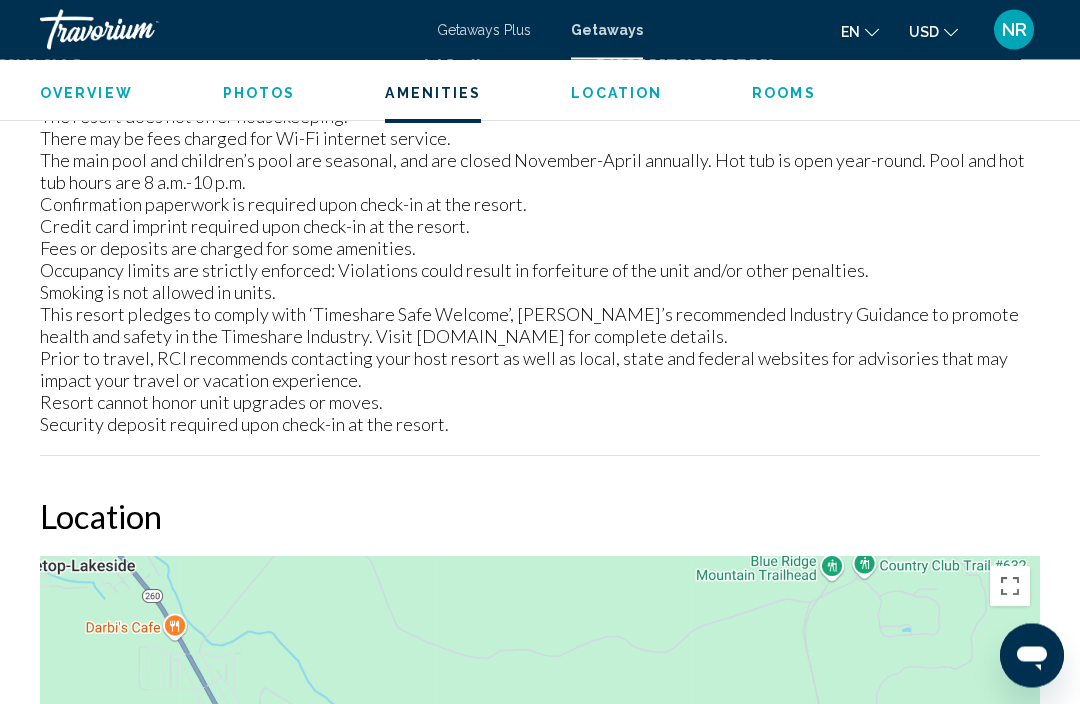 scroll, scrollTop: 2541, scrollLeft: 0, axis: vertical 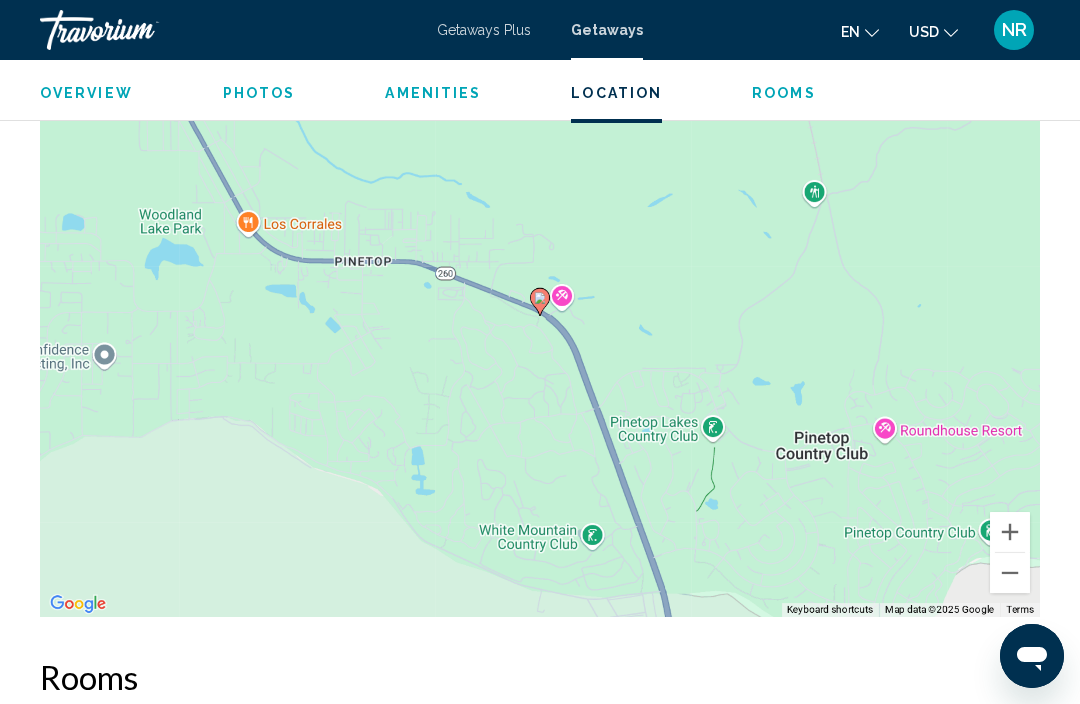 click at bounding box center [1010, 573] 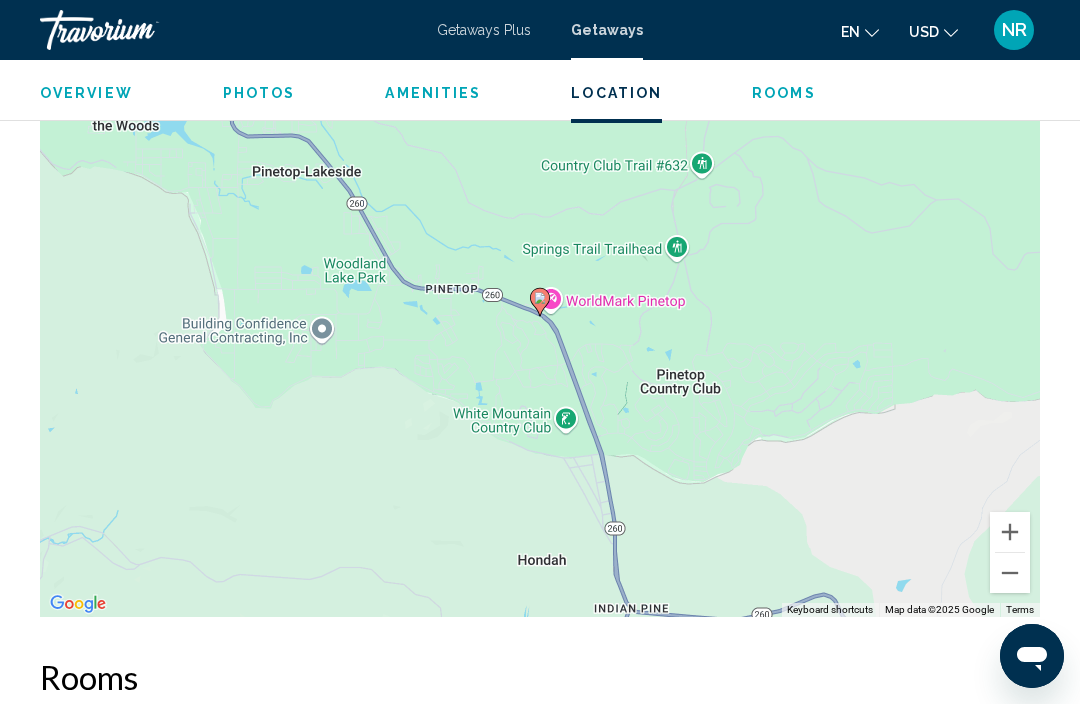 click at bounding box center [1010, 573] 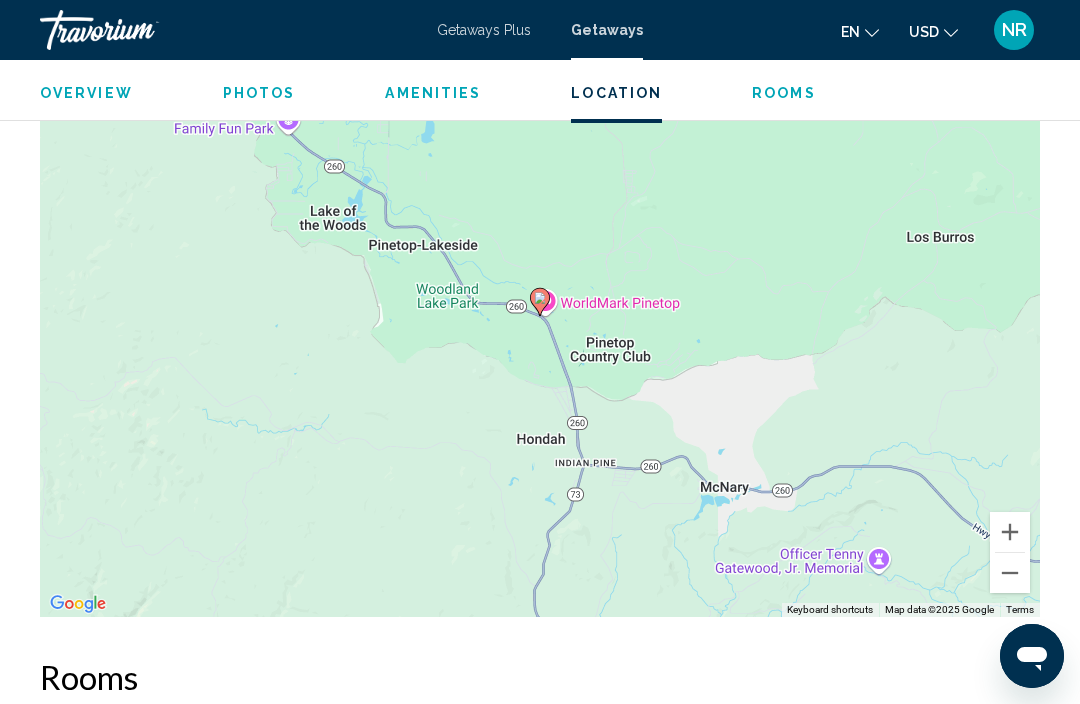 click at bounding box center (1010, 573) 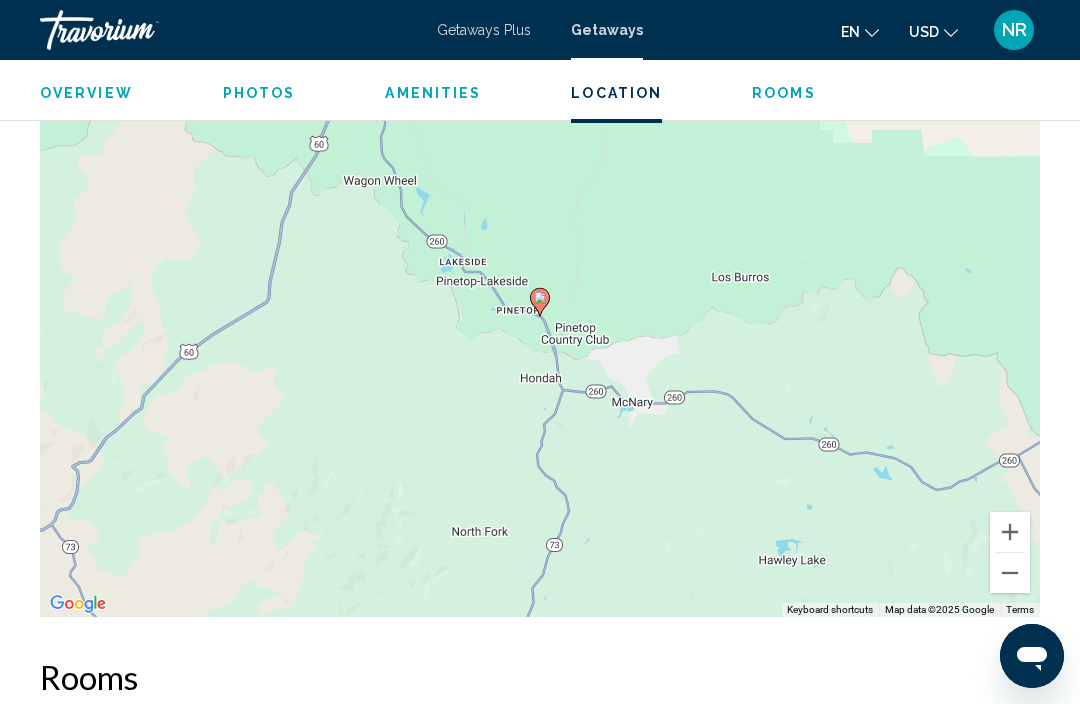 click at bounding box center [1010, 573] 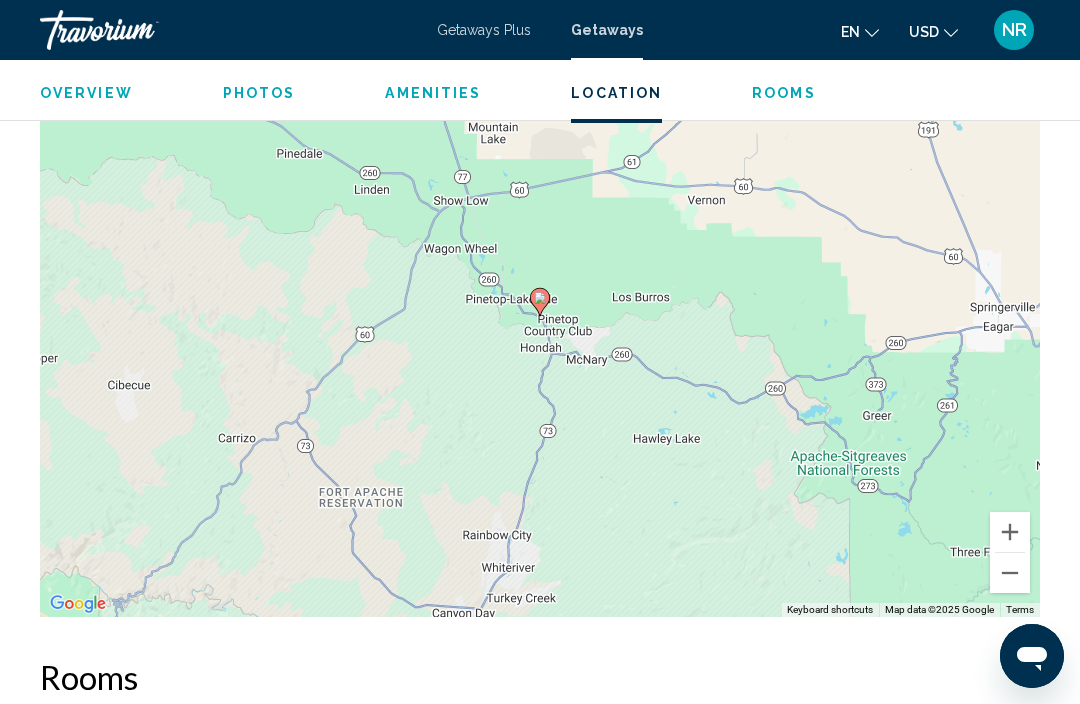 click at bounding box center [1010, 573] 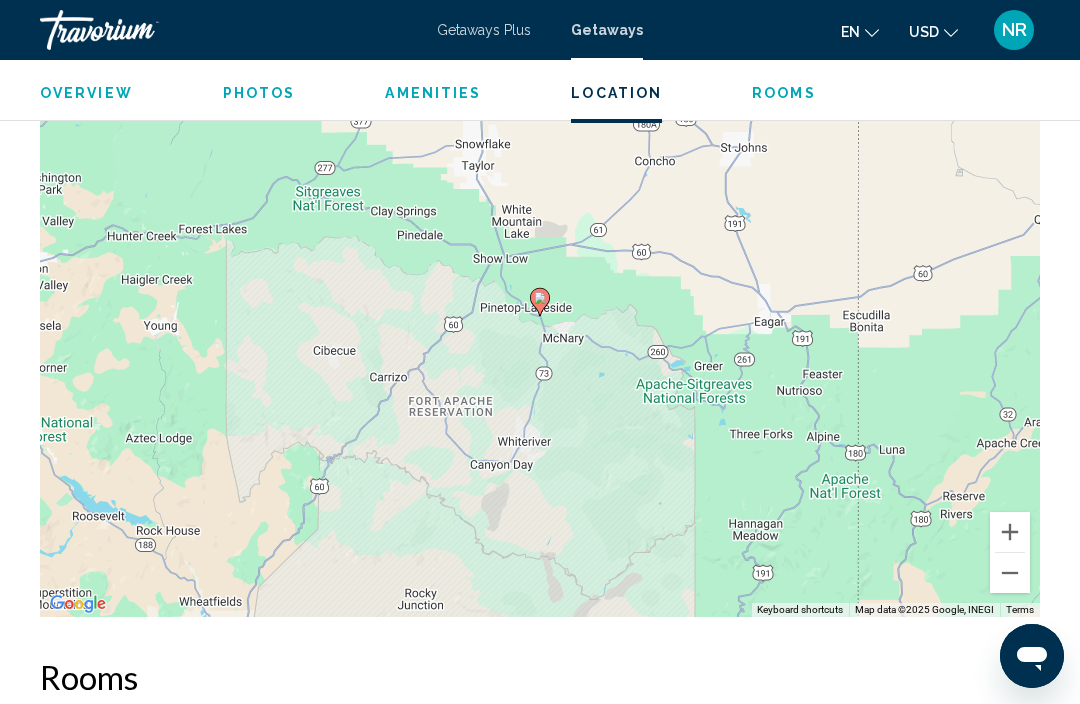 click at bounding box center [1010, 573] 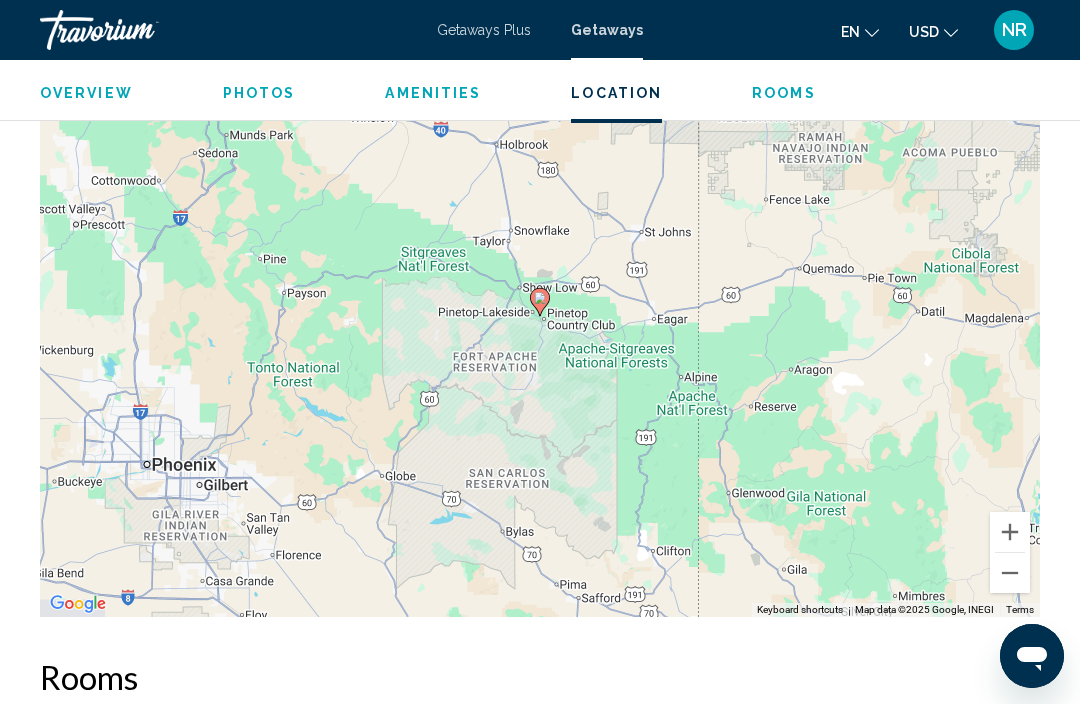 click at bounding box center (1010, 573) 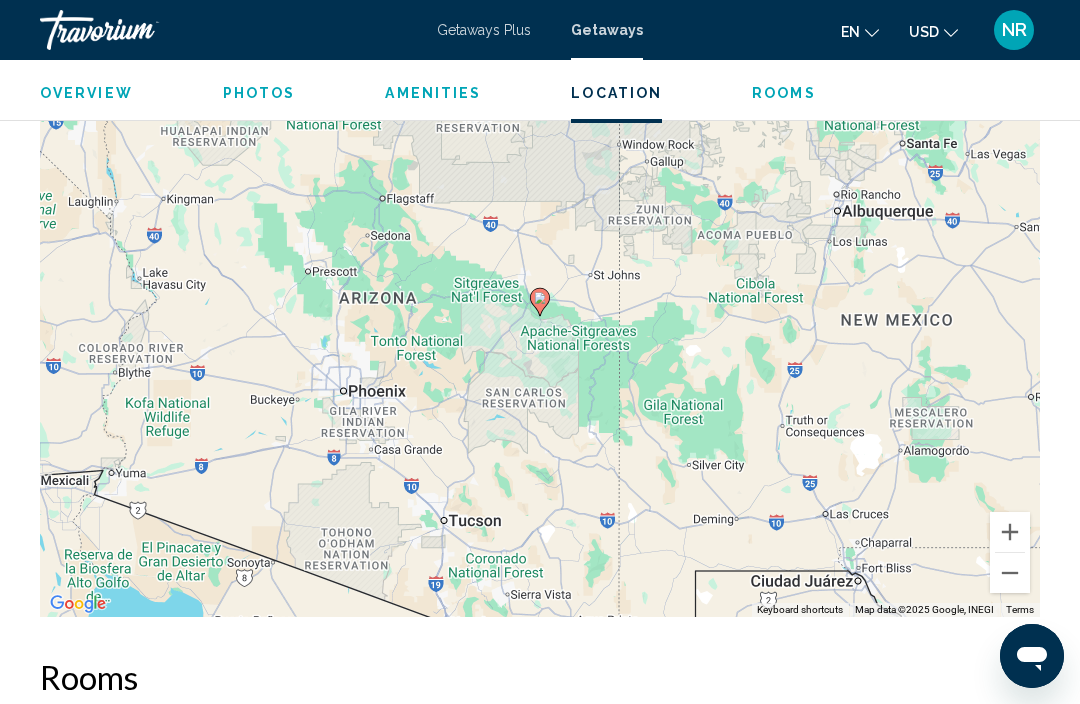 click at bounding box center [1010, 573] 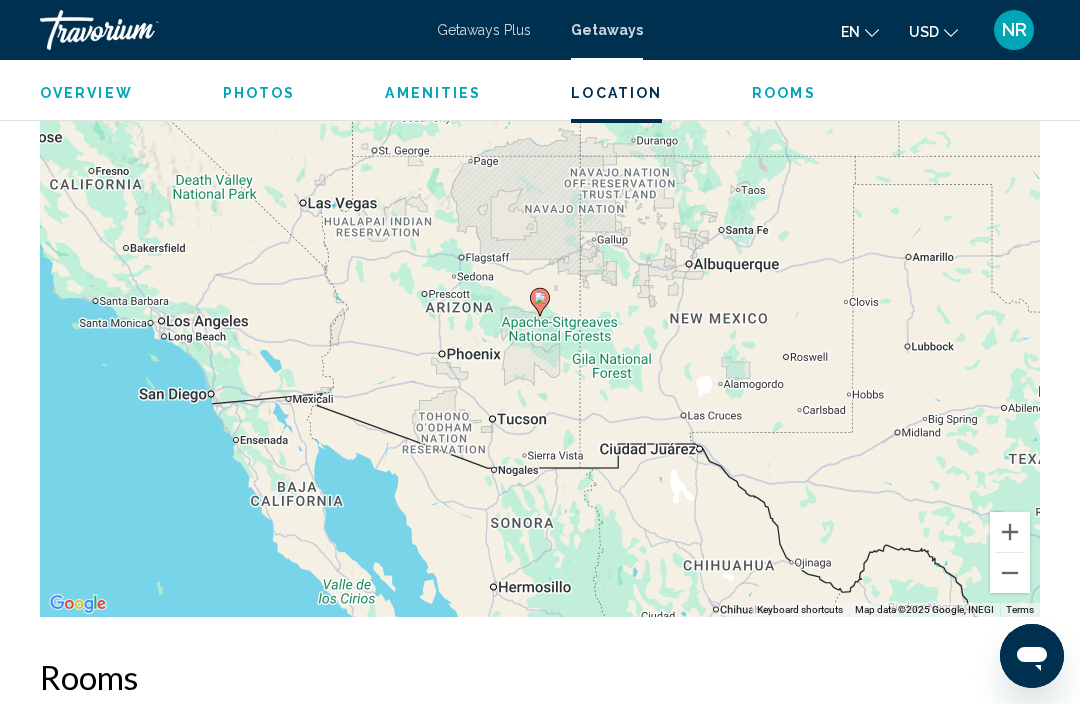 click at bounding box center [1010, 573] 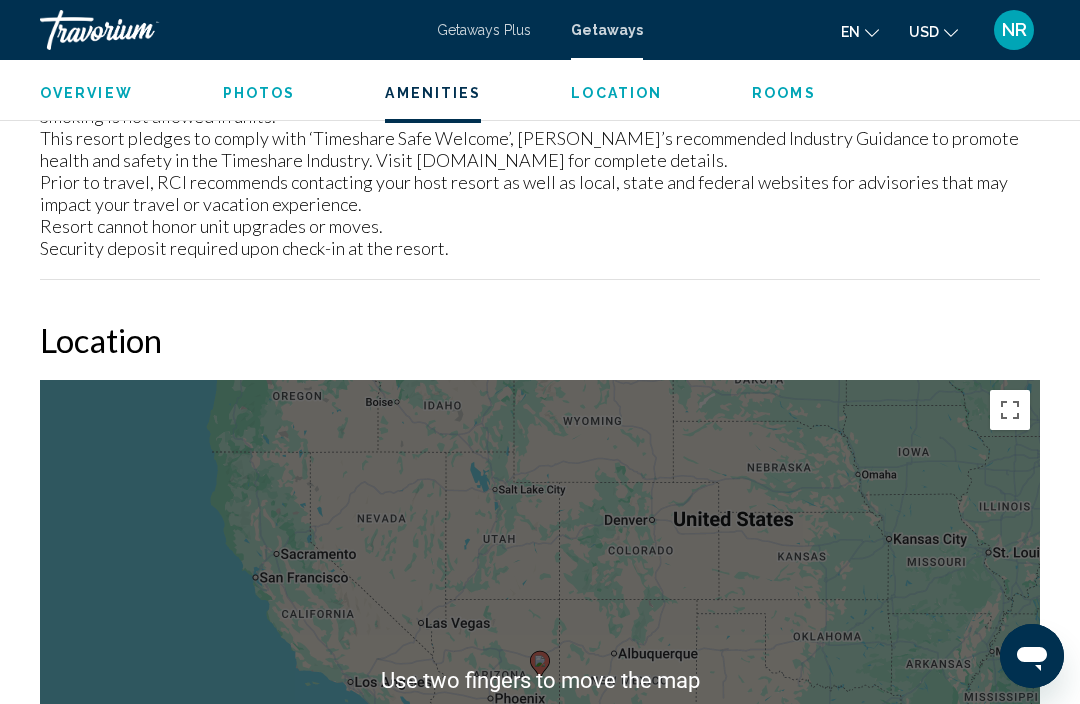 scroll, scrollTop: 2719, scrollLeft: 0, axis: vertical 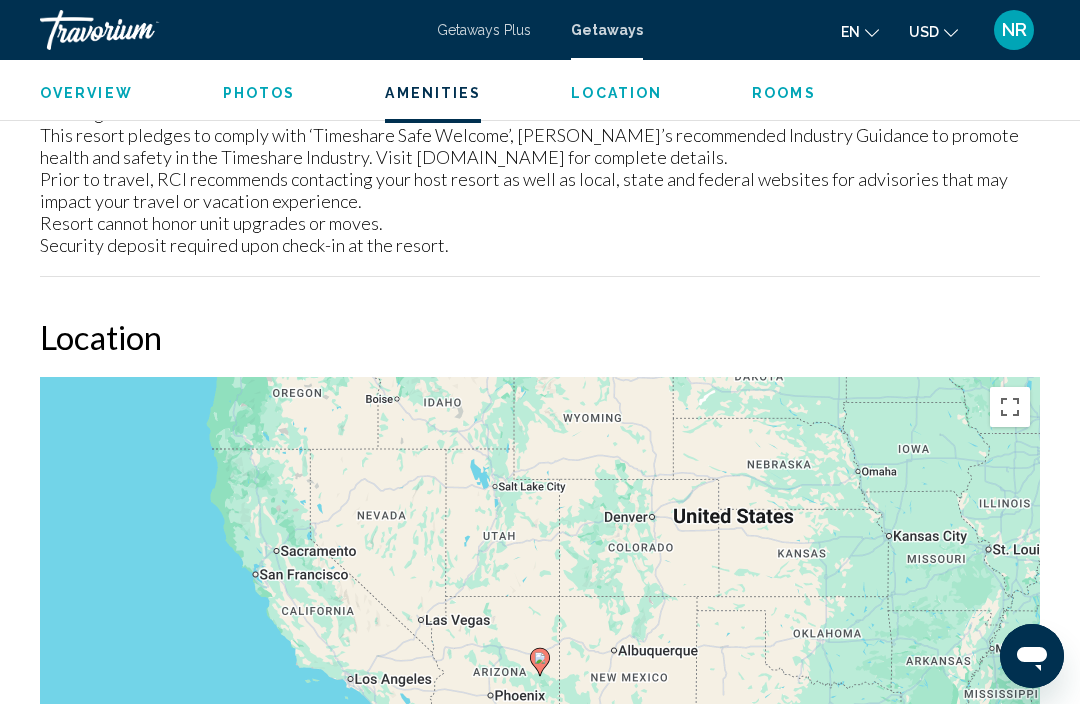 click on "To navigate, press the arrow keys. To activate drag with keyboard, press Alt + Enter. Once in keyboard drag state, use the arrow keys to move the marker. To complete the drag, press the Enter key. To cancel, press Escape." at bounding box center [540, 677] 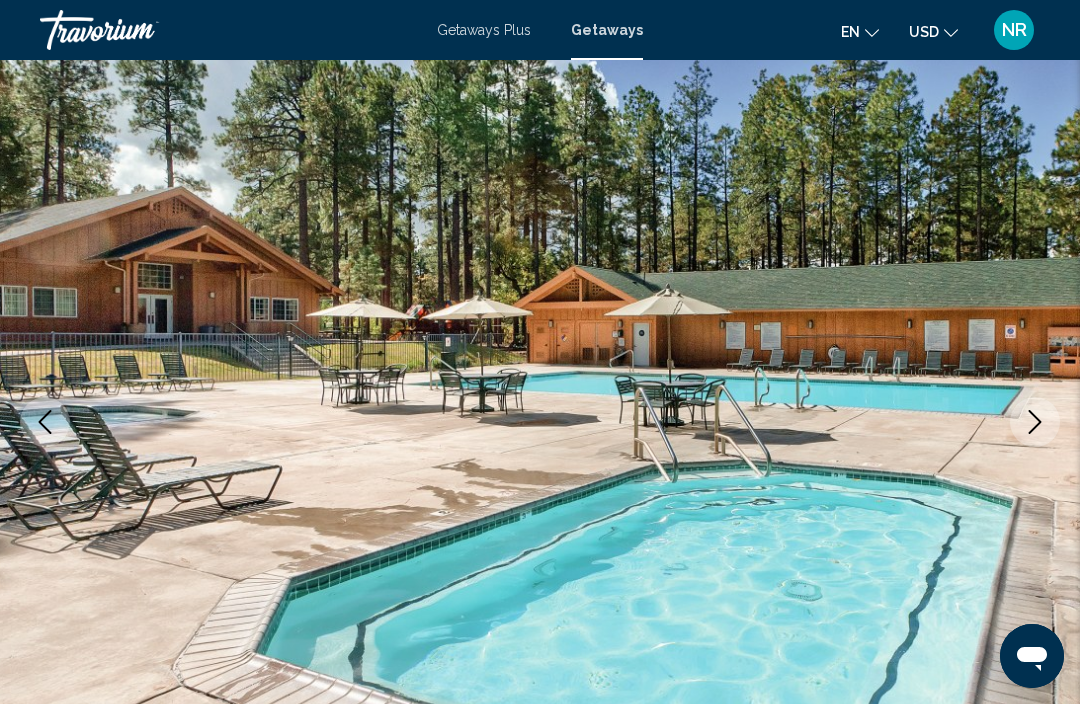 scroll, scrollTop: 0, scrollLeft: 0, axis: both 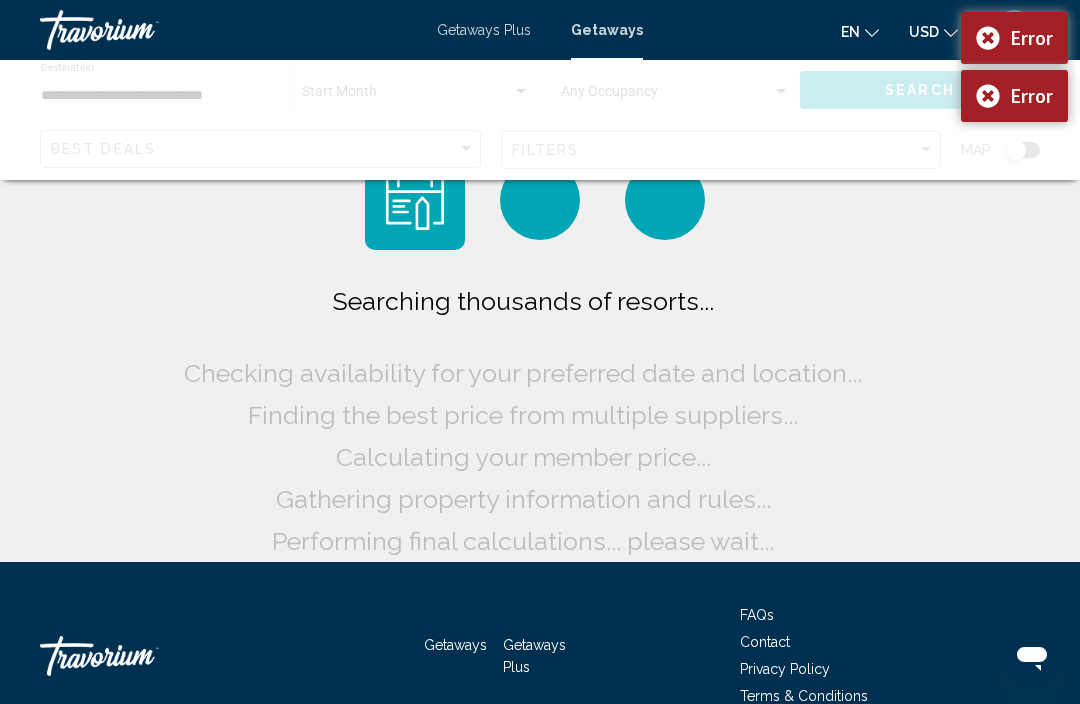 click on "Error" at bounding box center (1014, 38) 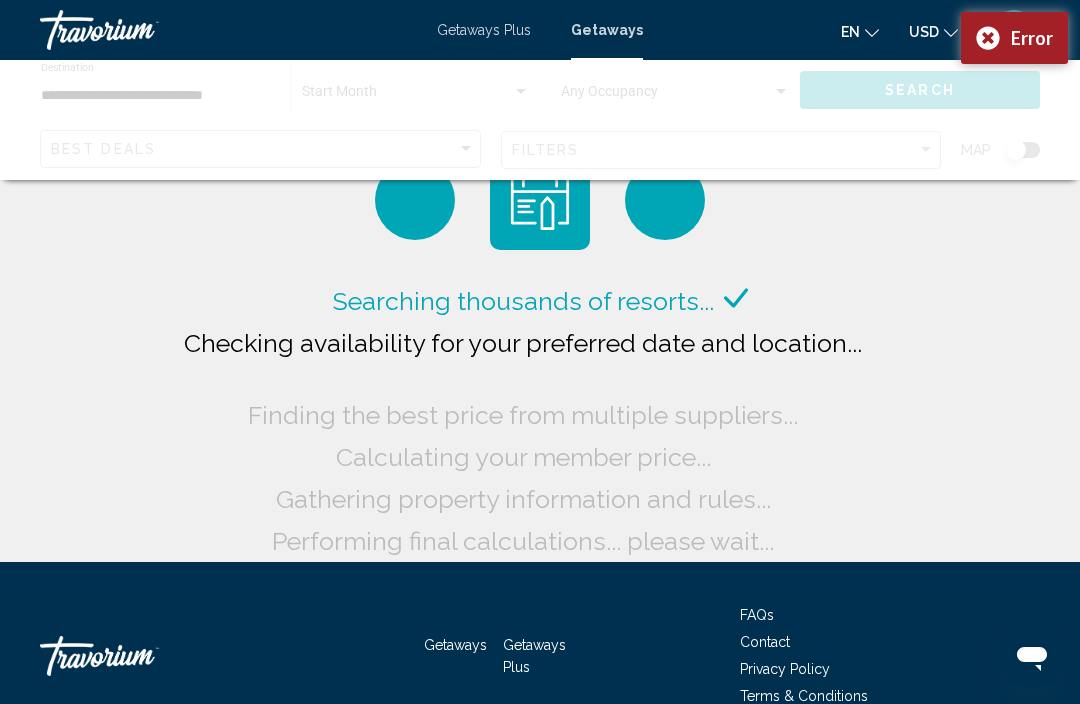 click 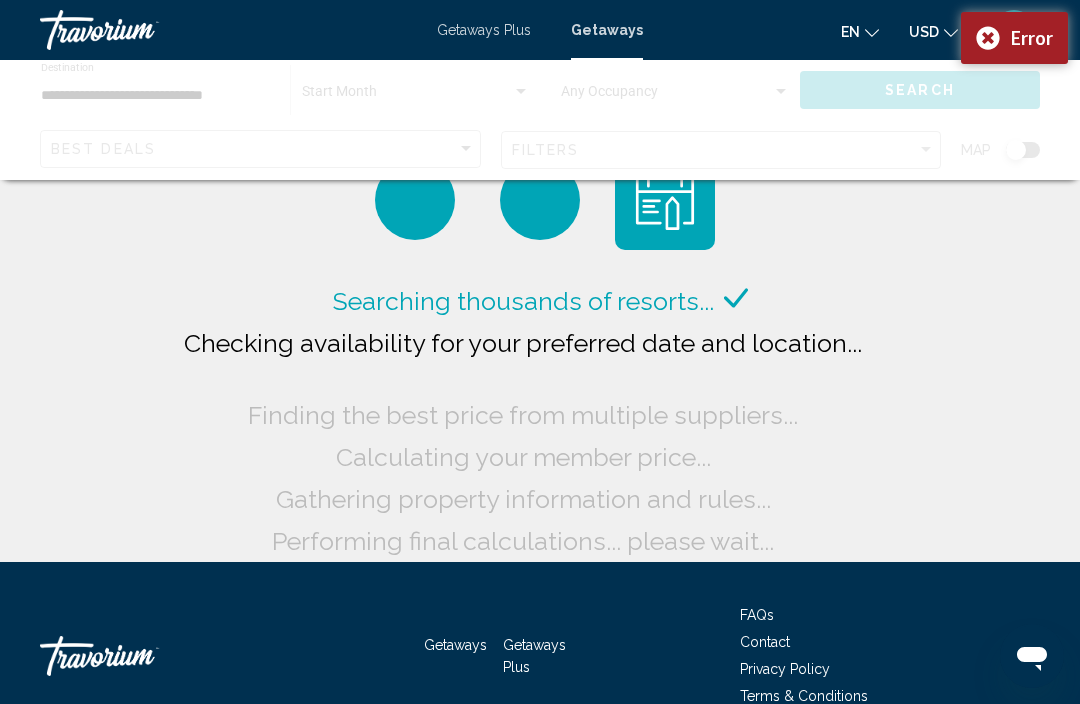 click on "Error" at bounding box center (1014, 38) 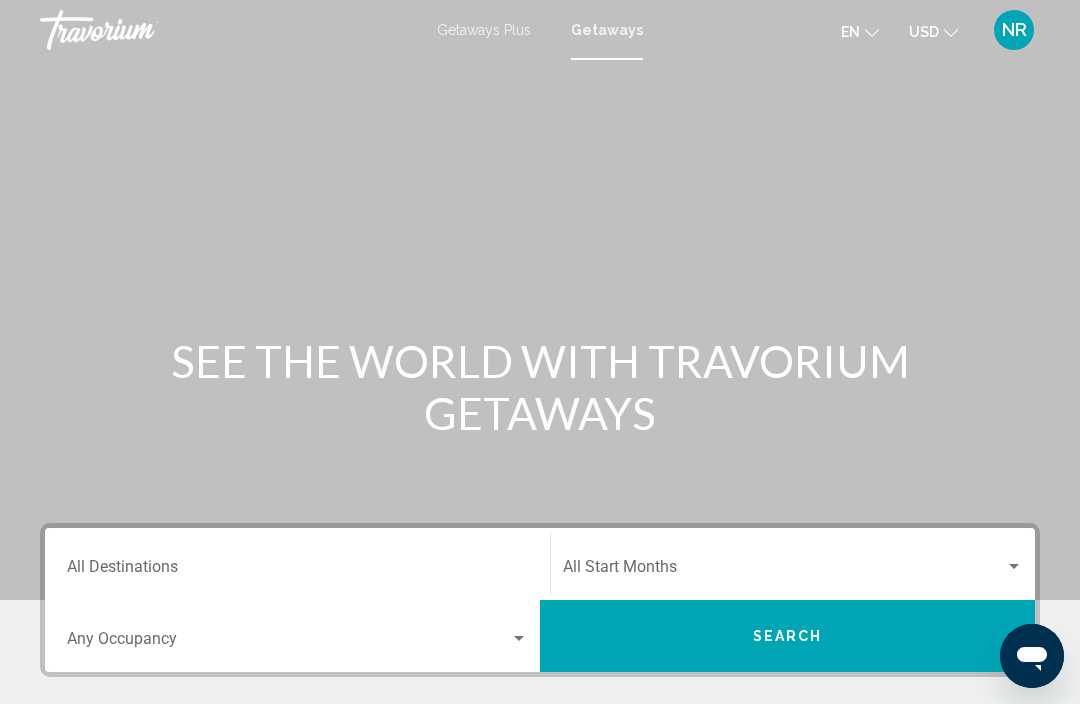 click on "Destination All Destinations" at bounding box center (297, 571) 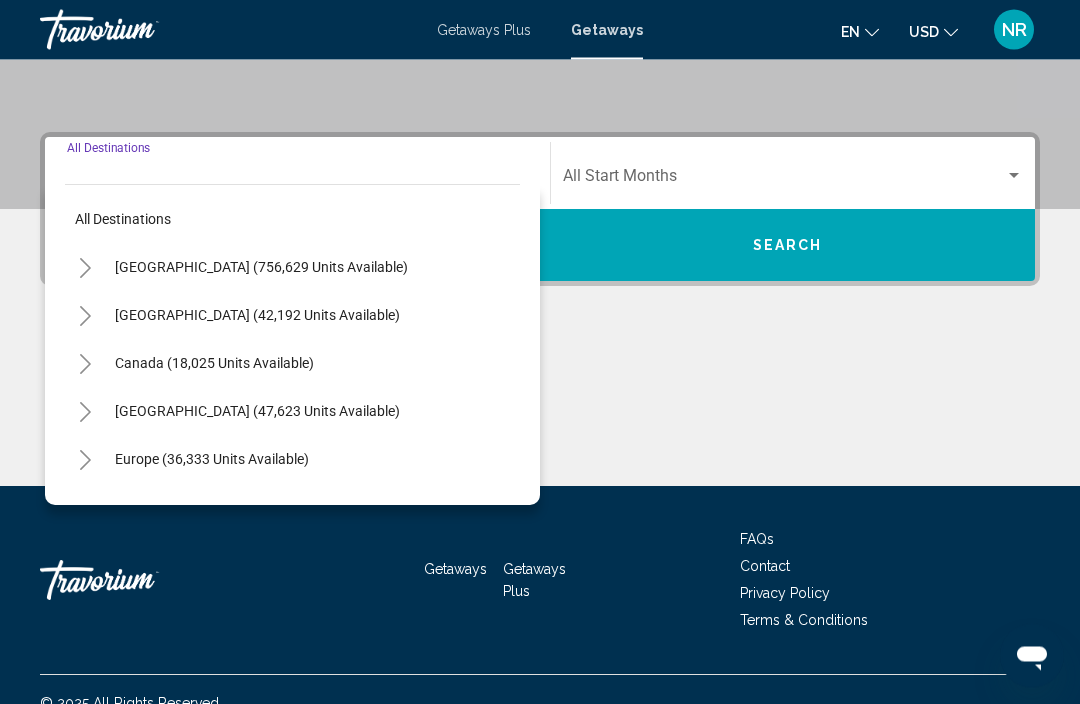 scroll, scrollTop: 418, scrollLeft: 0, axis: vertical 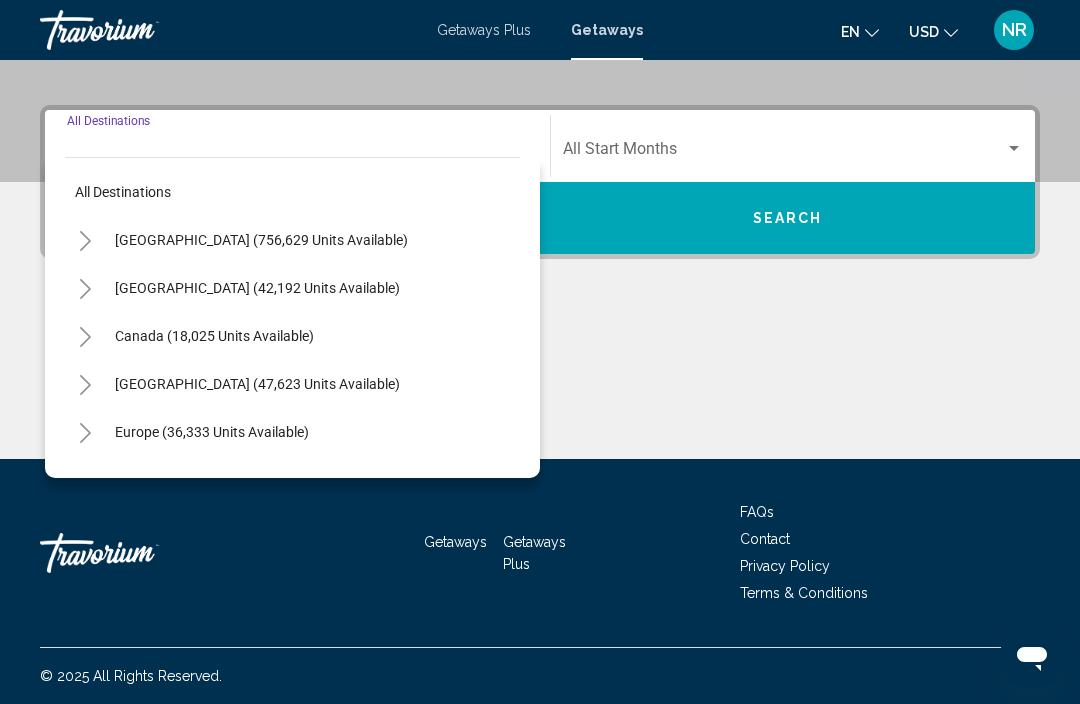 click on "United States (756,629 units available)" at bounding box center (257, 288) 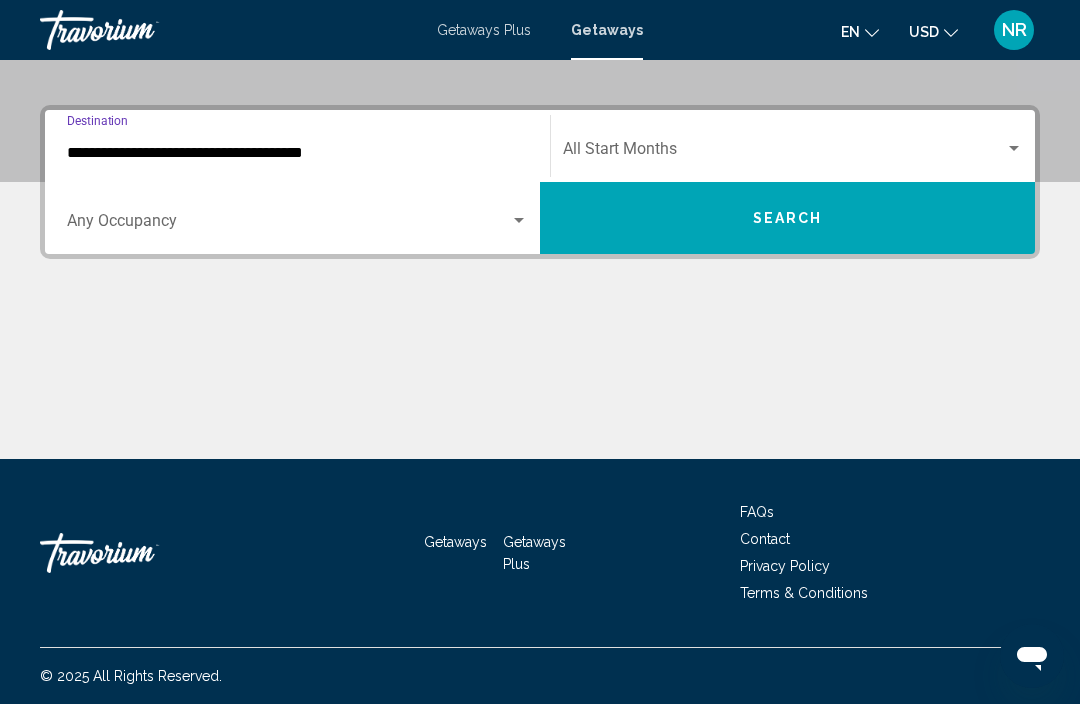 click on "**********" at bounding box center (297, 153) 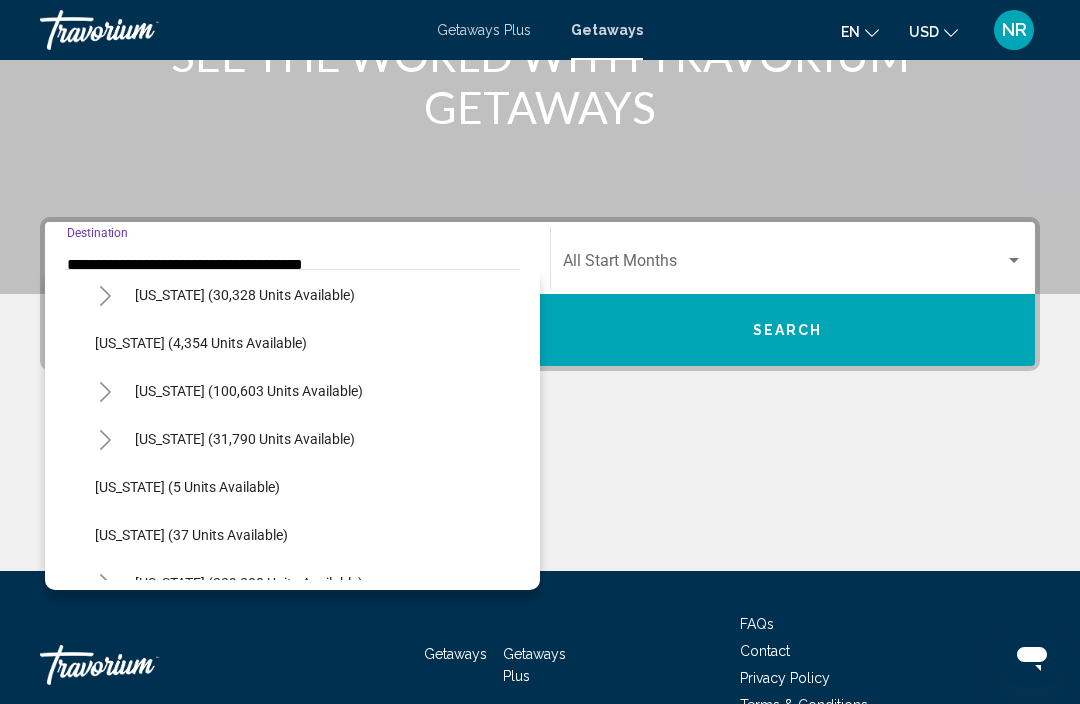 scroll, scrollTop: 107, scrollLeft: 0, axis: vertical 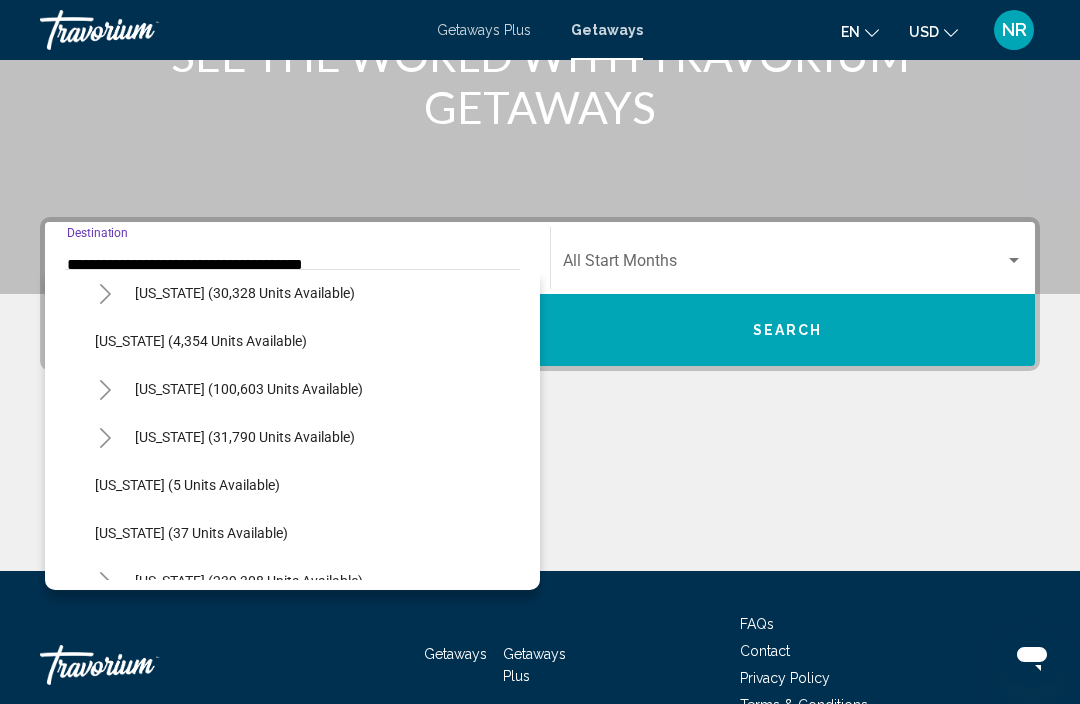 click on "Colorado (31,790 units available)" 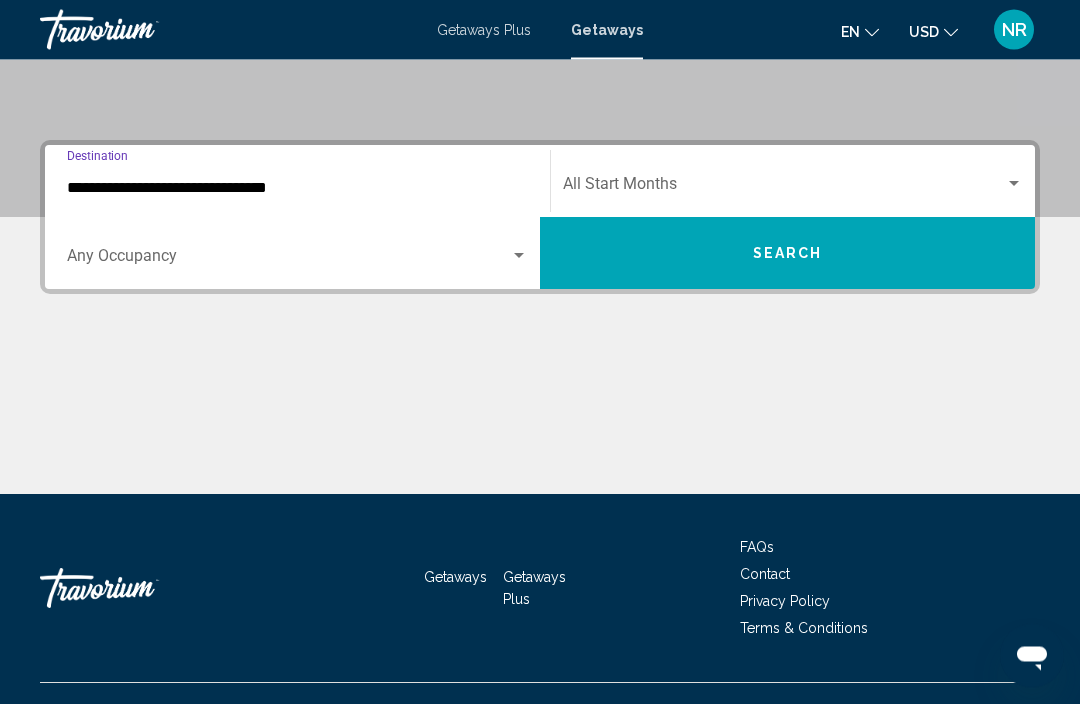 scroll, scrollTop: 418, scrollLeft: 0, axis: vertical 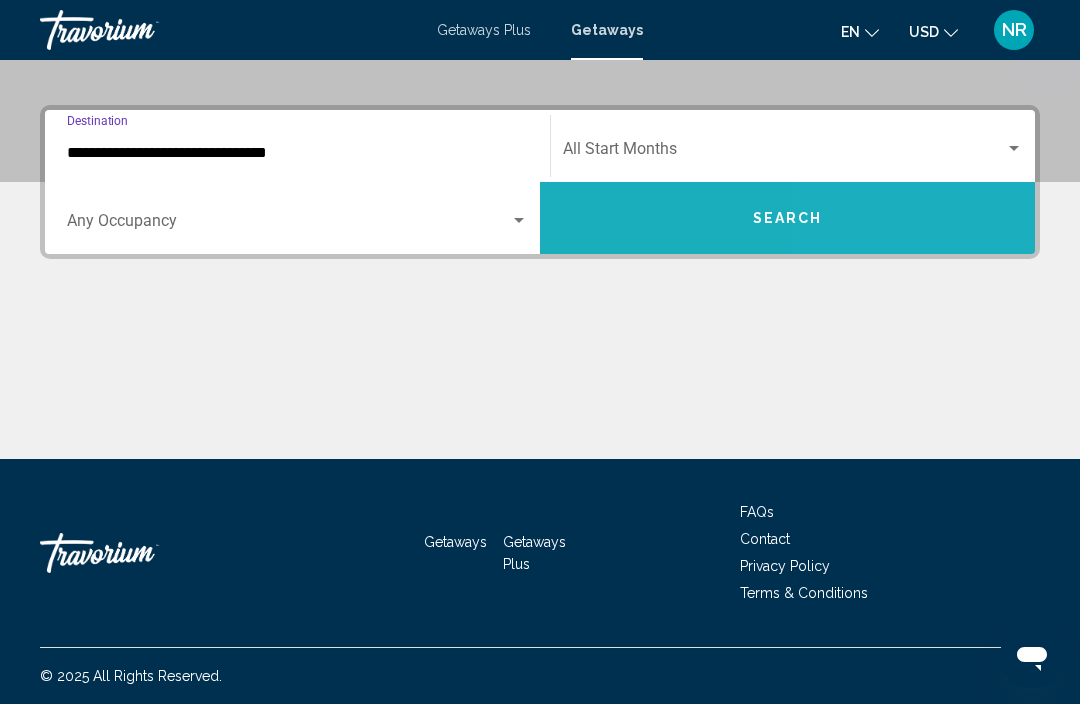click on "Search" at bounding box center [787, 218] 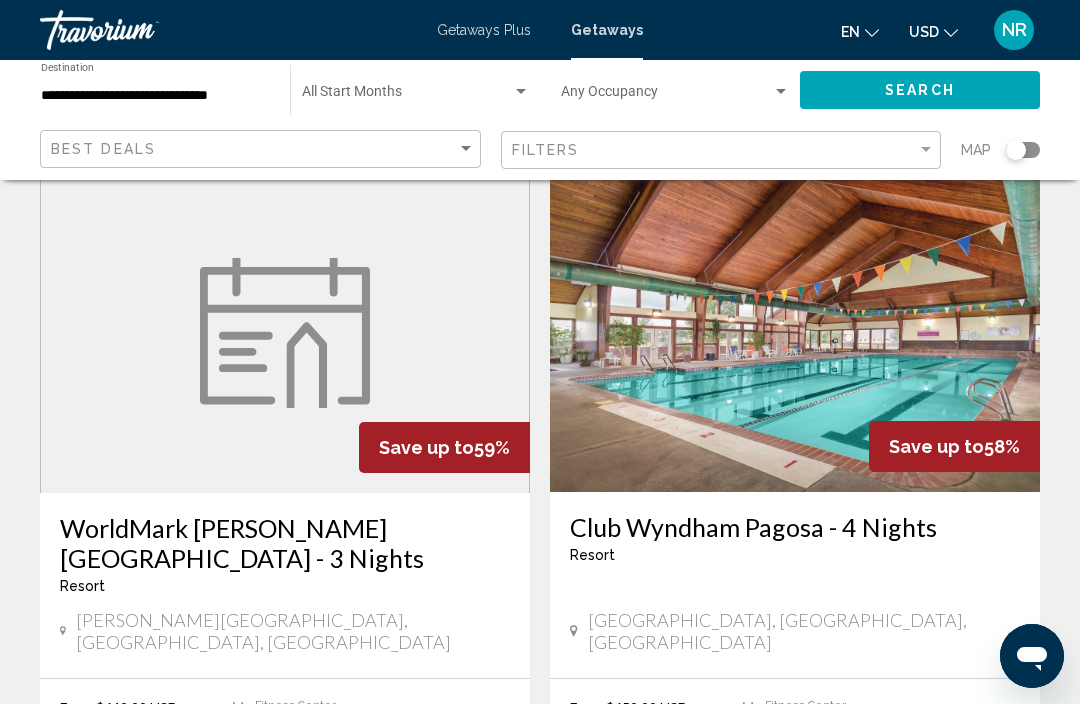 scroll, scrollTop: 3567, scrollLeft: 0, axis: vertical 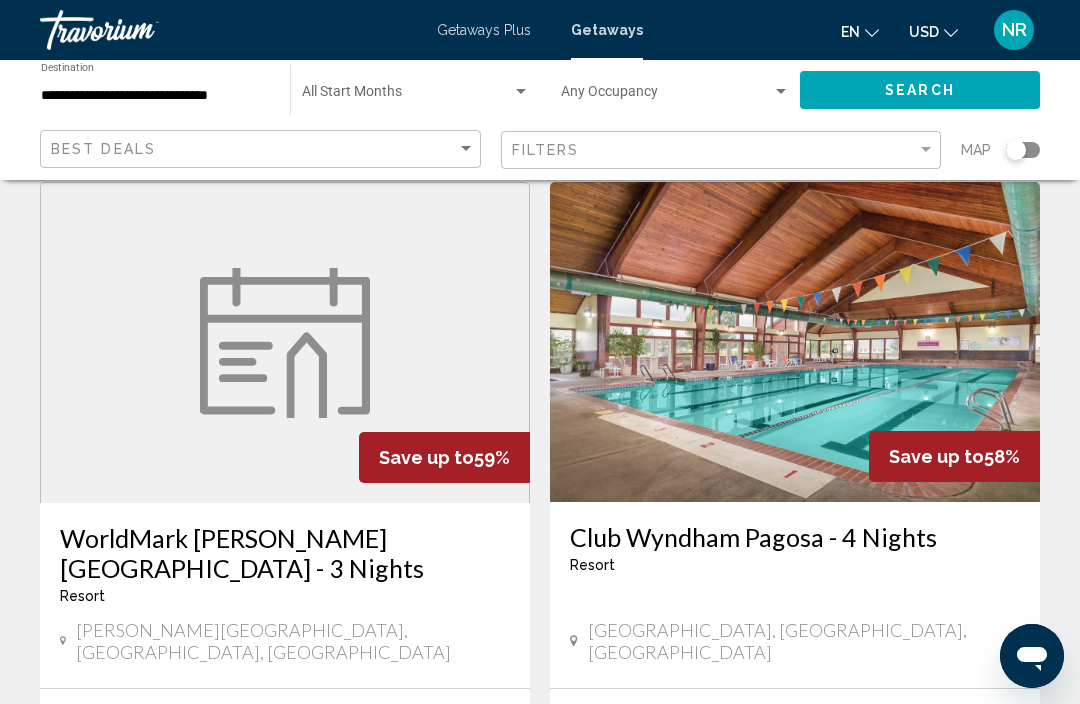 click on "page  2" at bounding box center (400, 898) 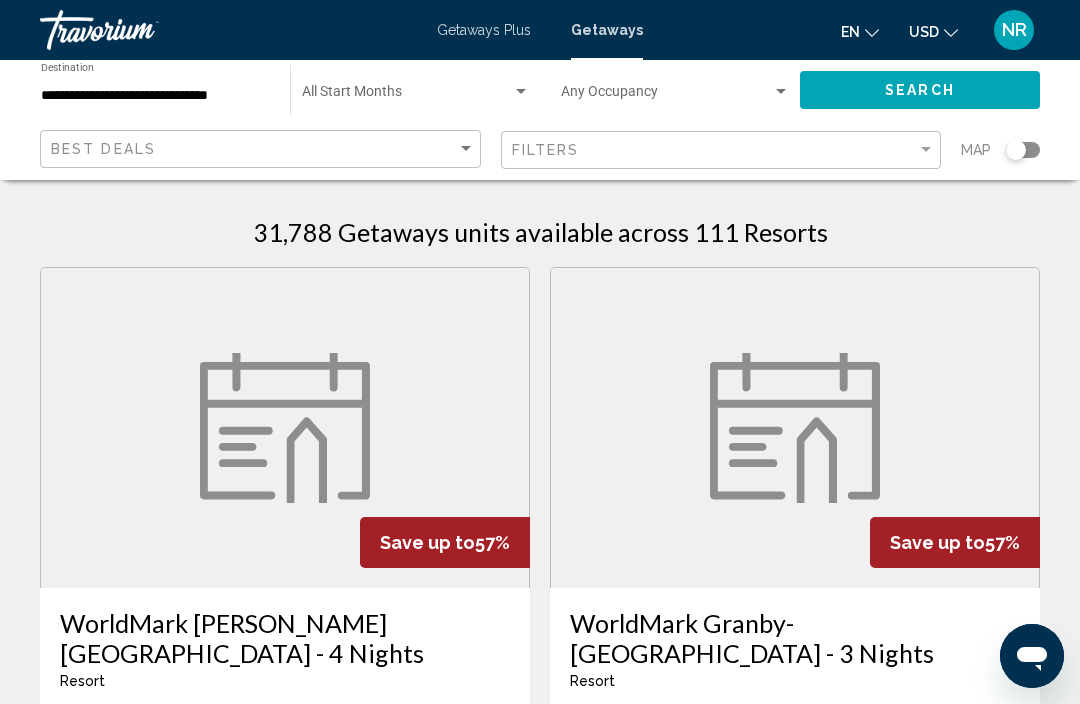 scroll, scrollTop: 0, scrollLeft: 0, axis: both 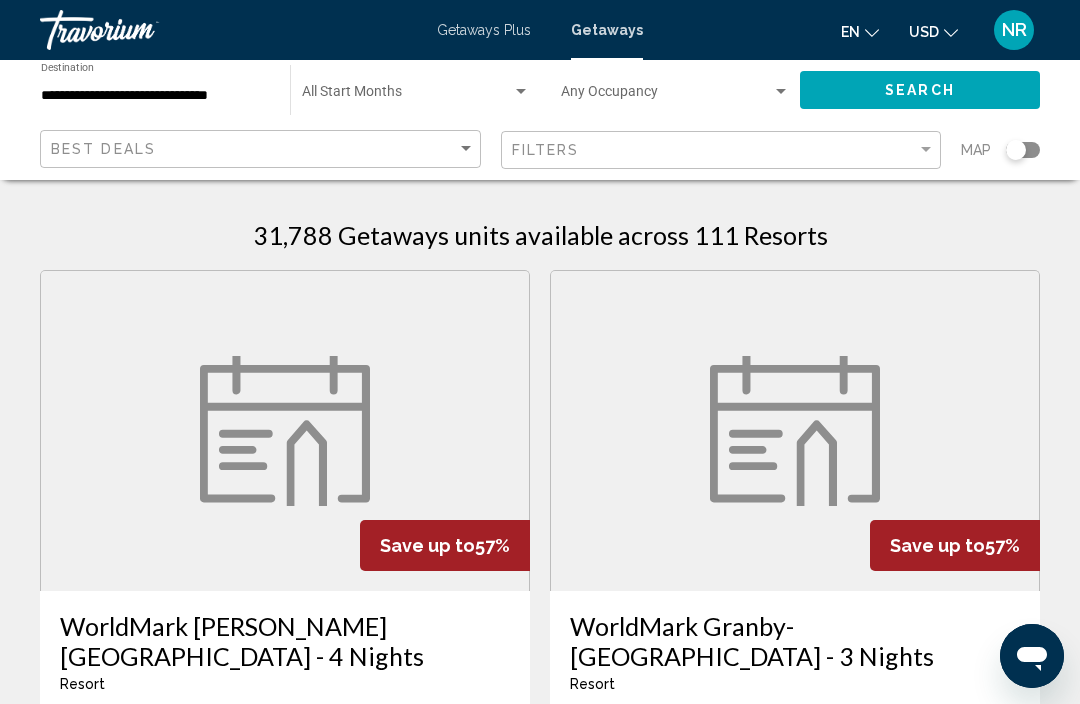 click at bounding box center [521, 92] 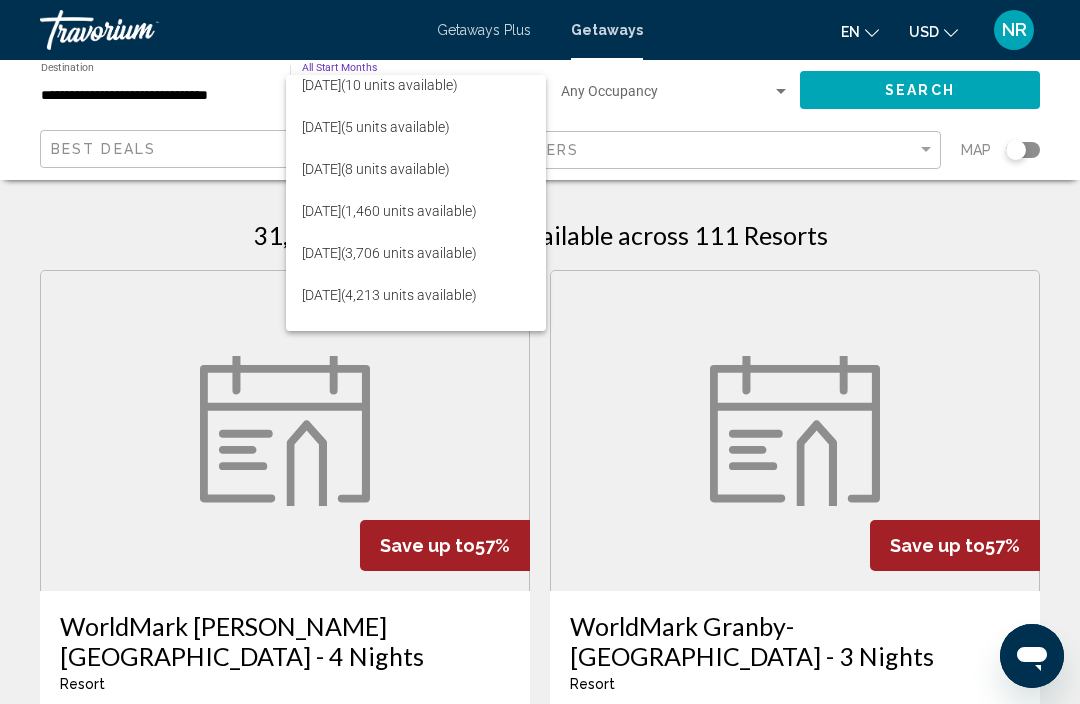 scroll, scrollTop: 181, scrollLeft: 0, axis: vertical 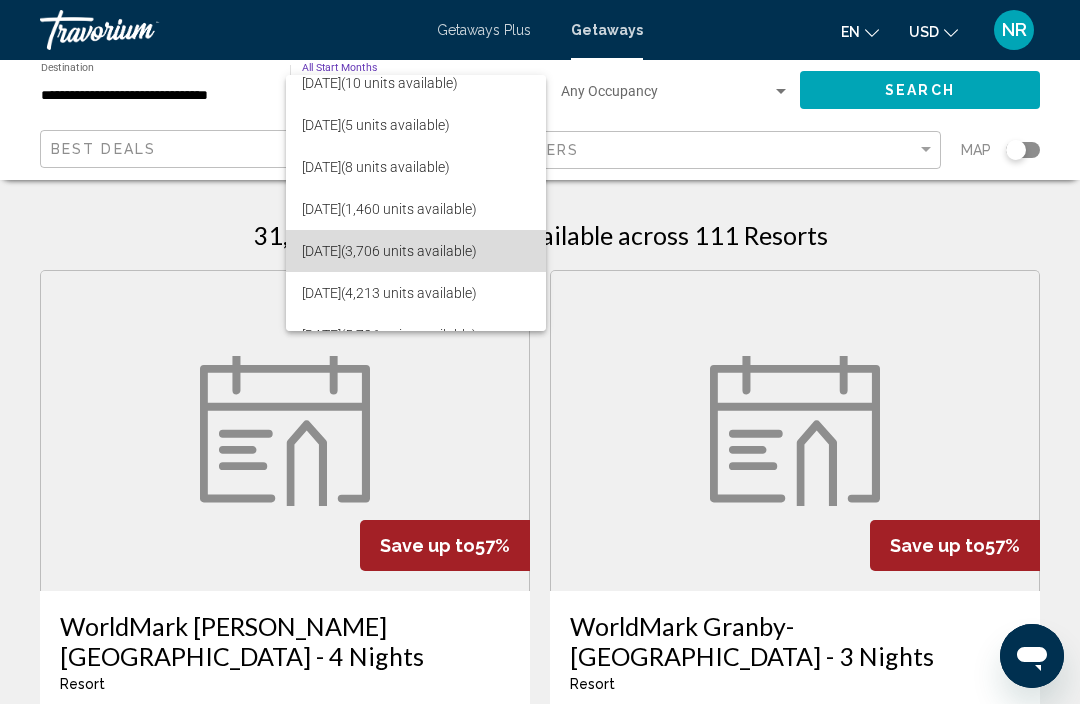 click on "August 2025  (3,706 units available)" at bounding box center [416, 251] 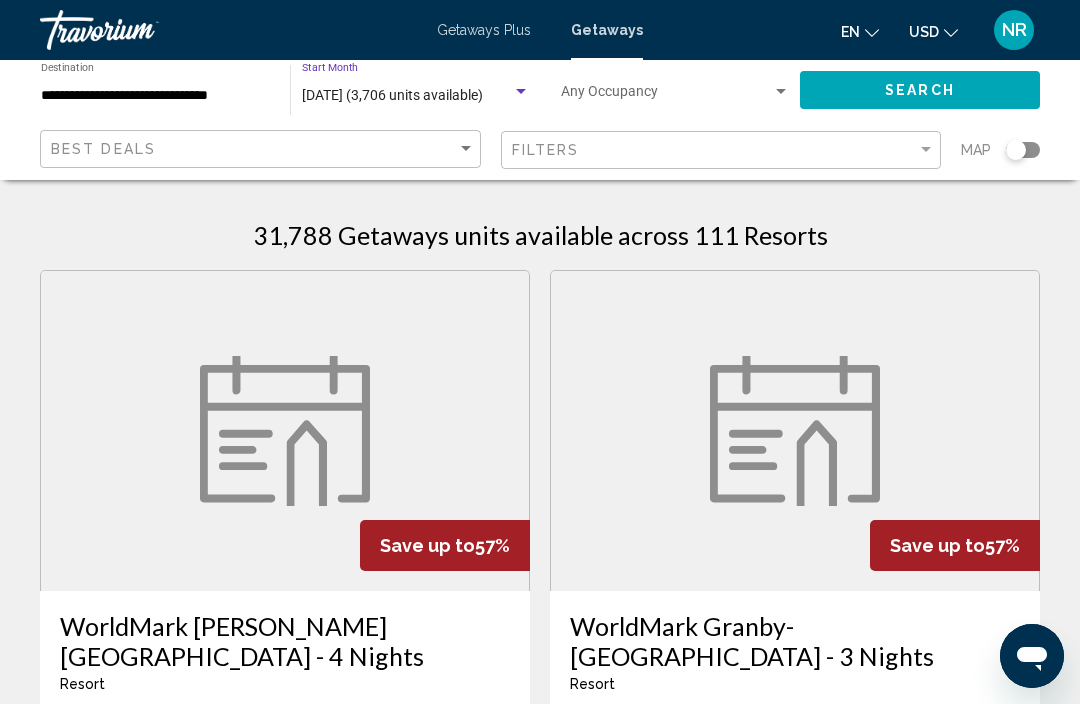 click on "Search" 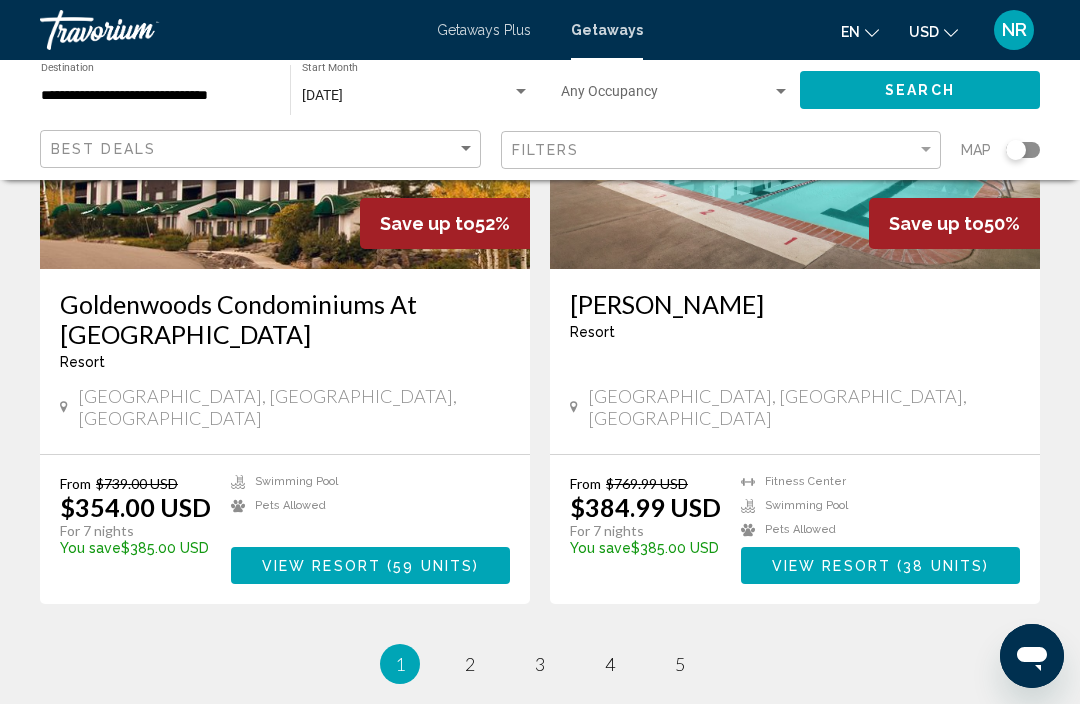 scroll, scrollTop: 3827, scrollLeft: 0, axis: vertical 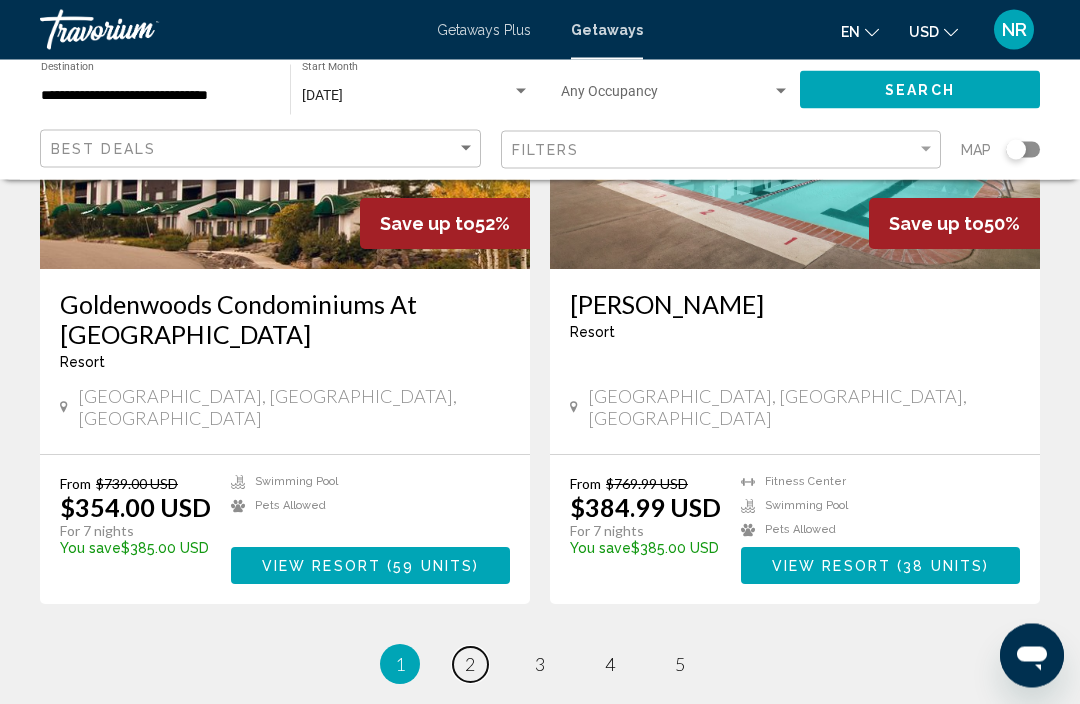 click on "2" at bounding box center [470, 665] 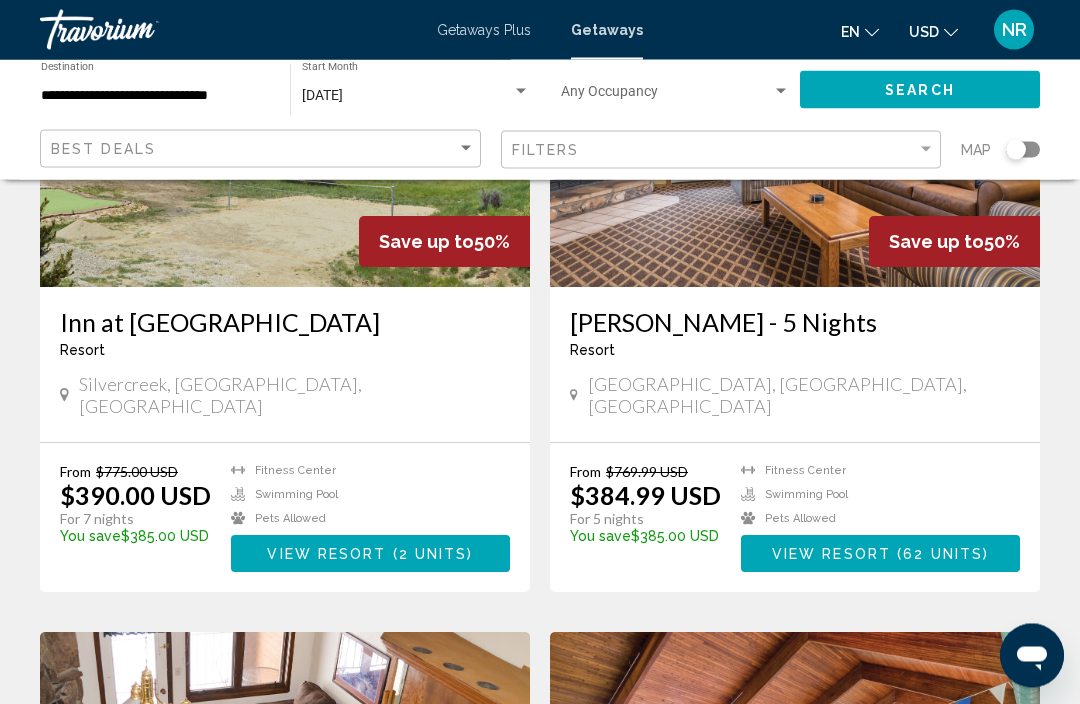 scroll, scrollTop: 303, scrollLeft: 0, axis: vertical 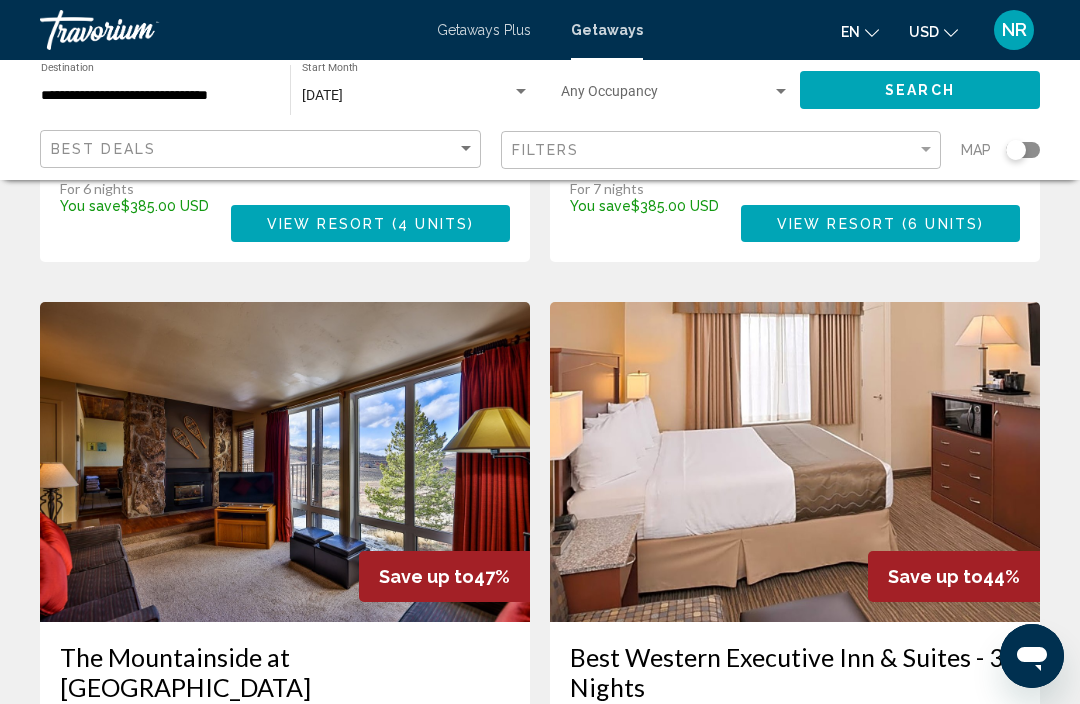 click at bounding box center [285, 462] 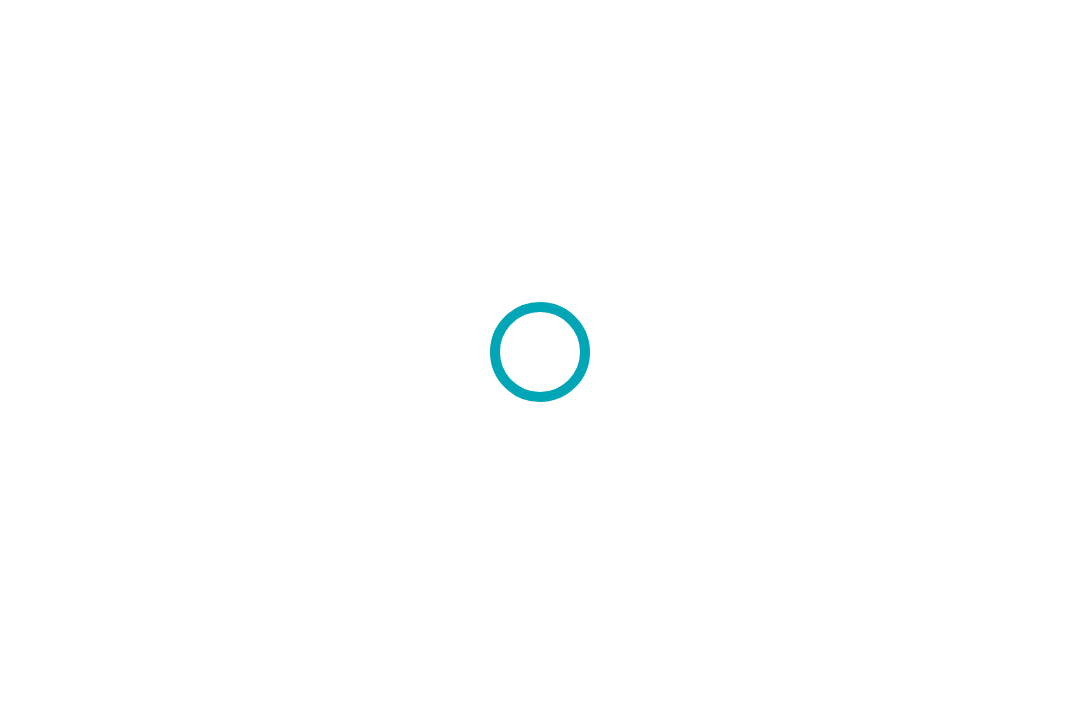 scroll, scrollTop: 0, scrollLeft: 0, axis: both 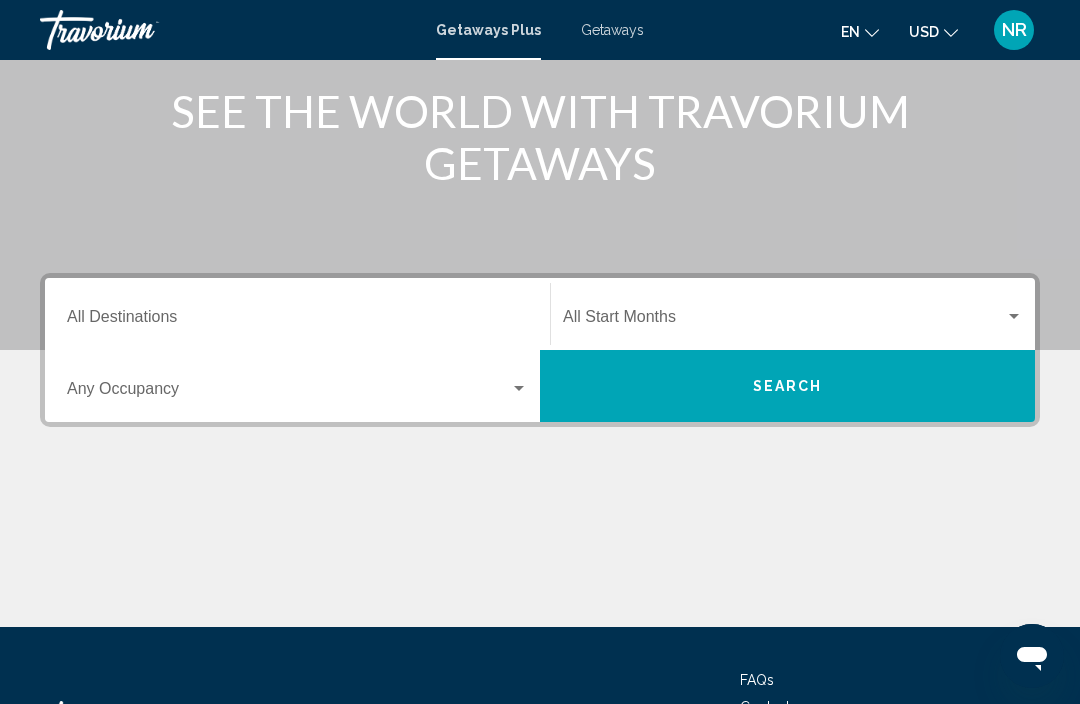 click on "Destination All Destinations" at bounding box center (297, 321) 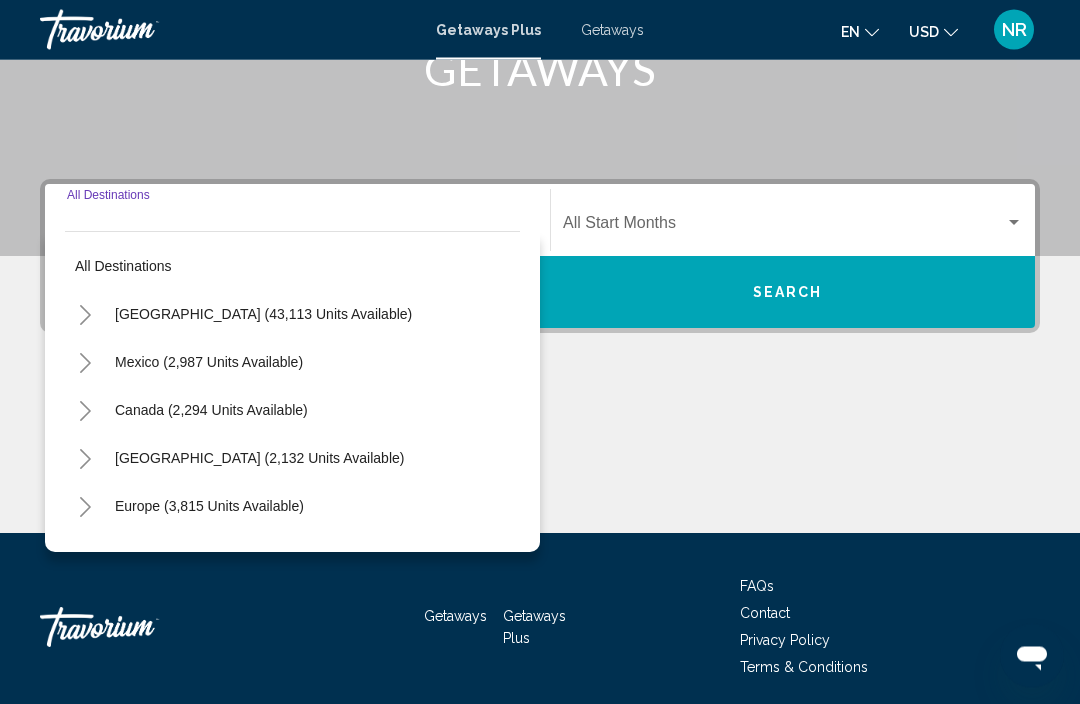 scroll, scrollTop: 352, scrollLeft: 0, axis: vertical 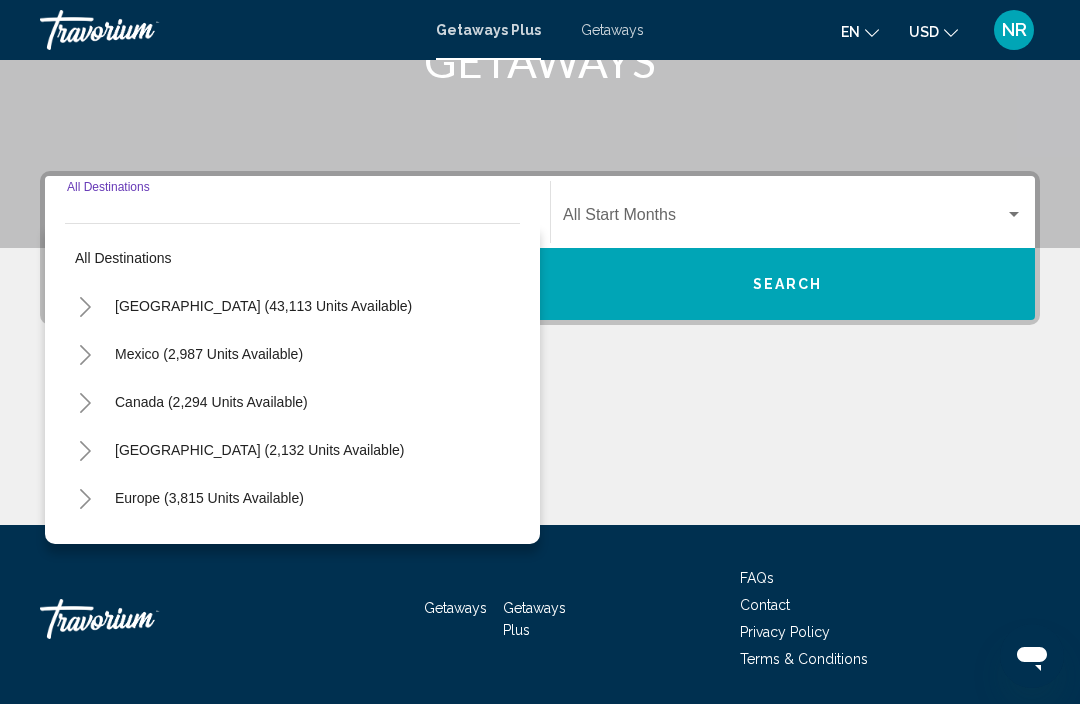 click on "[GEOGRAPHIC_DATA] (43,113 units available)" at bounding box center (209, 354) 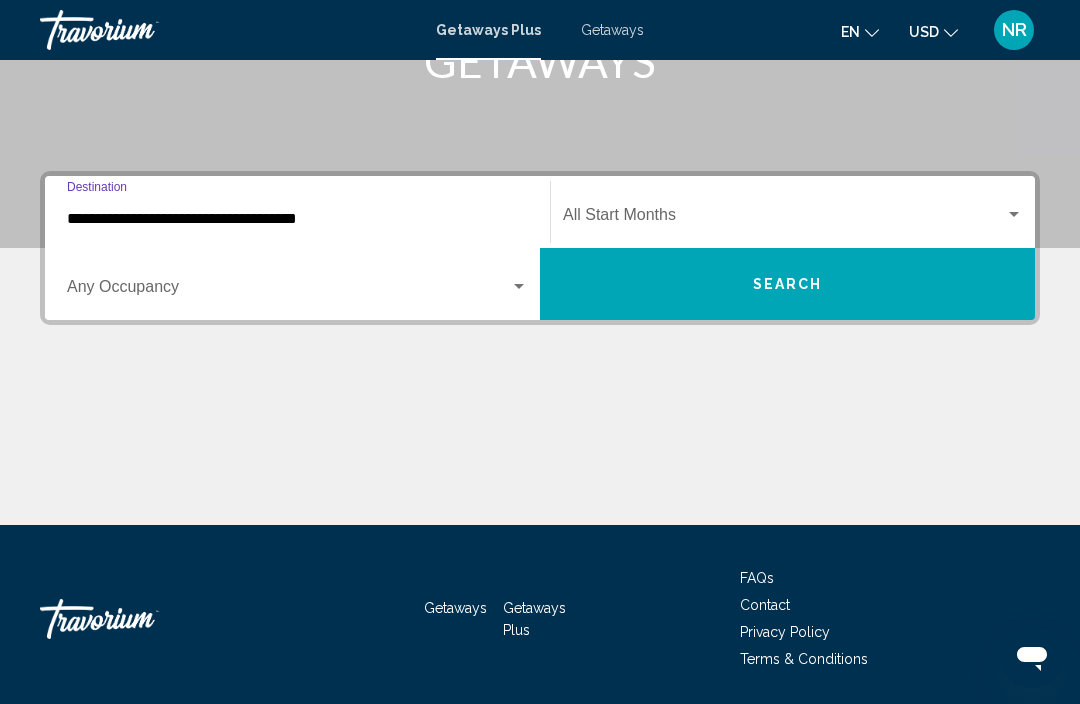 click on "**********" at bounding box center (297, 219) 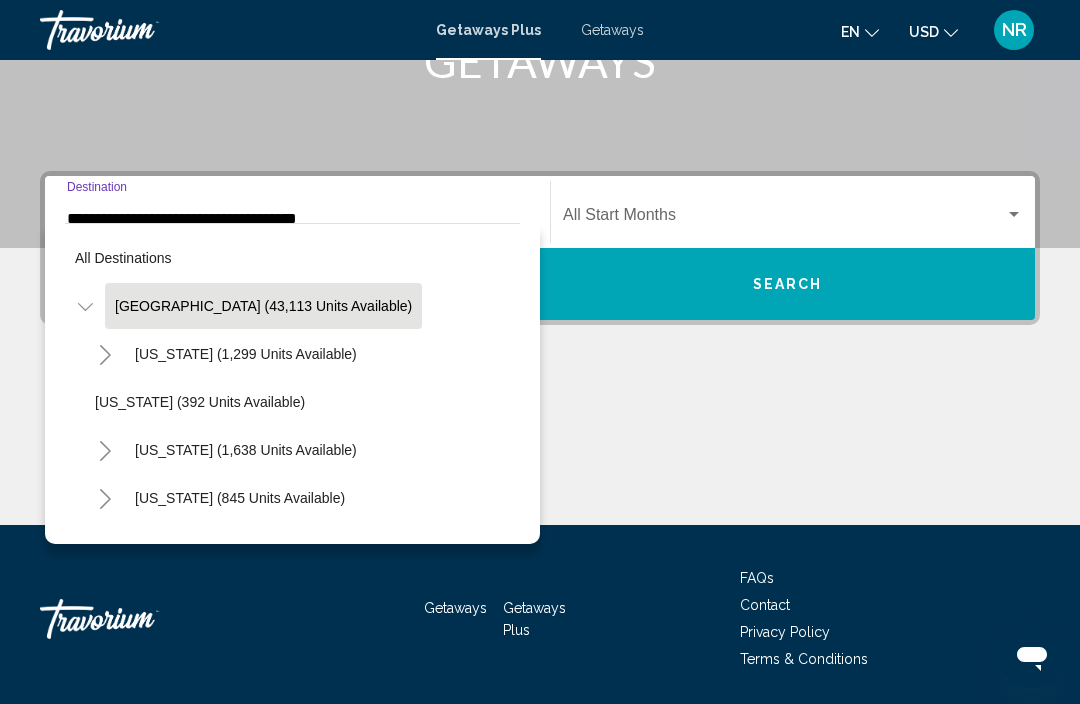 scroll, scrollTop: 273, scrollLeft: 0, axis: vertical 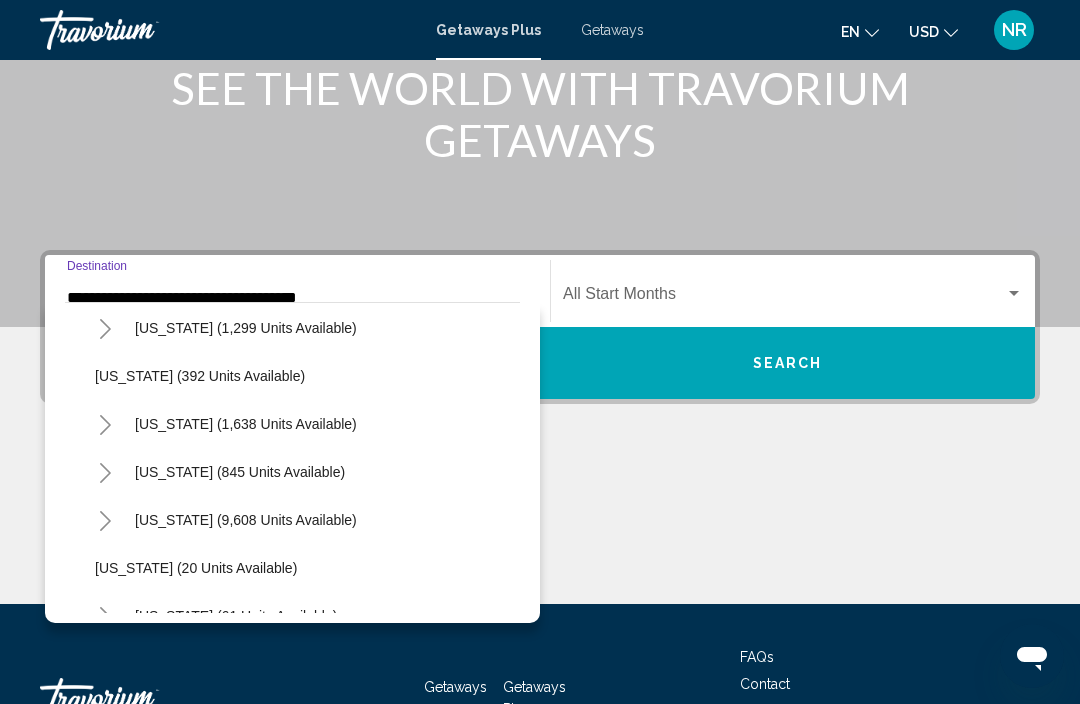 click on "[US_STATE] (1,638 units available)" 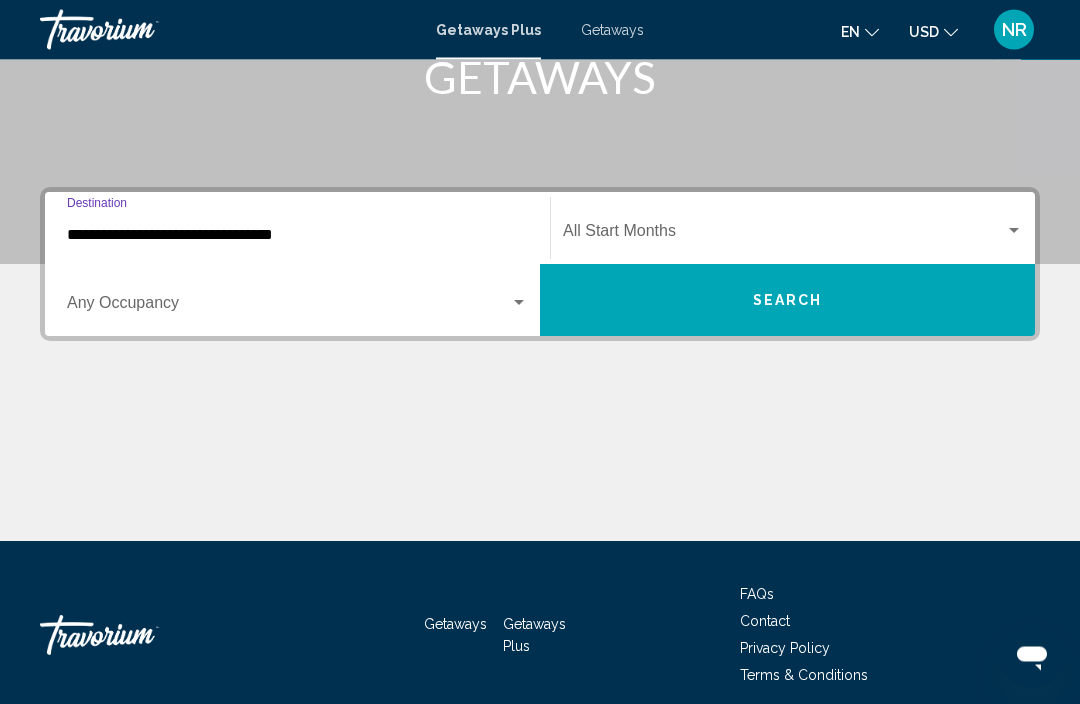 scroll, scrollTop: 352, scrollLeft: 0, axis: vertical 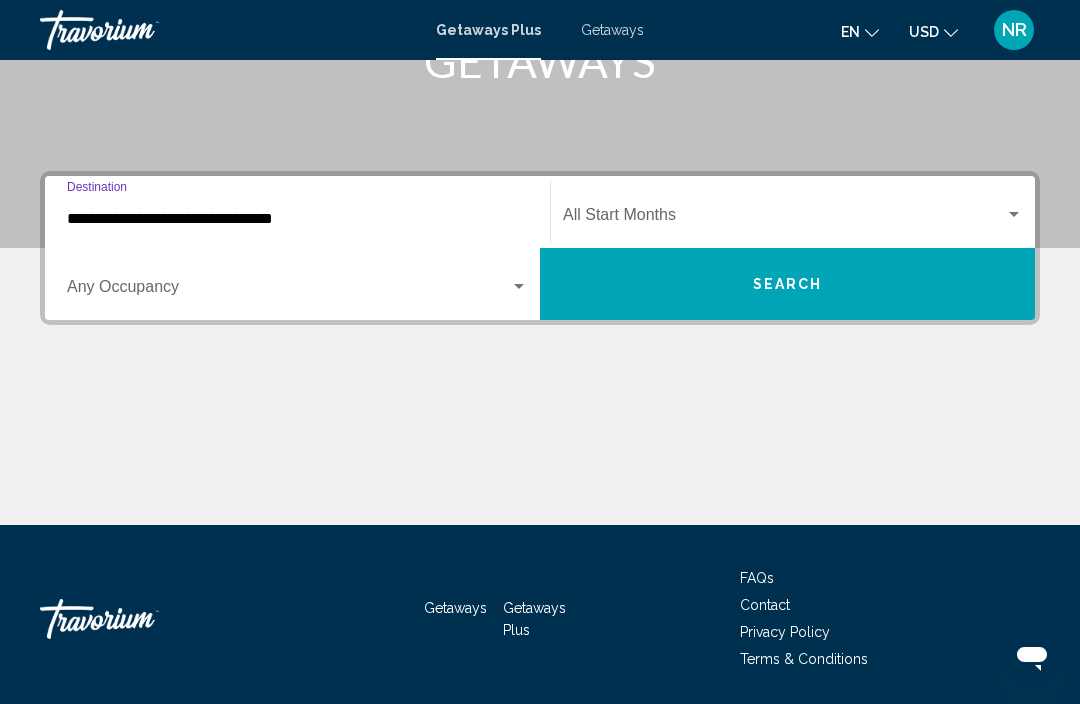 click on "**********" at bounding box center [297, 219] 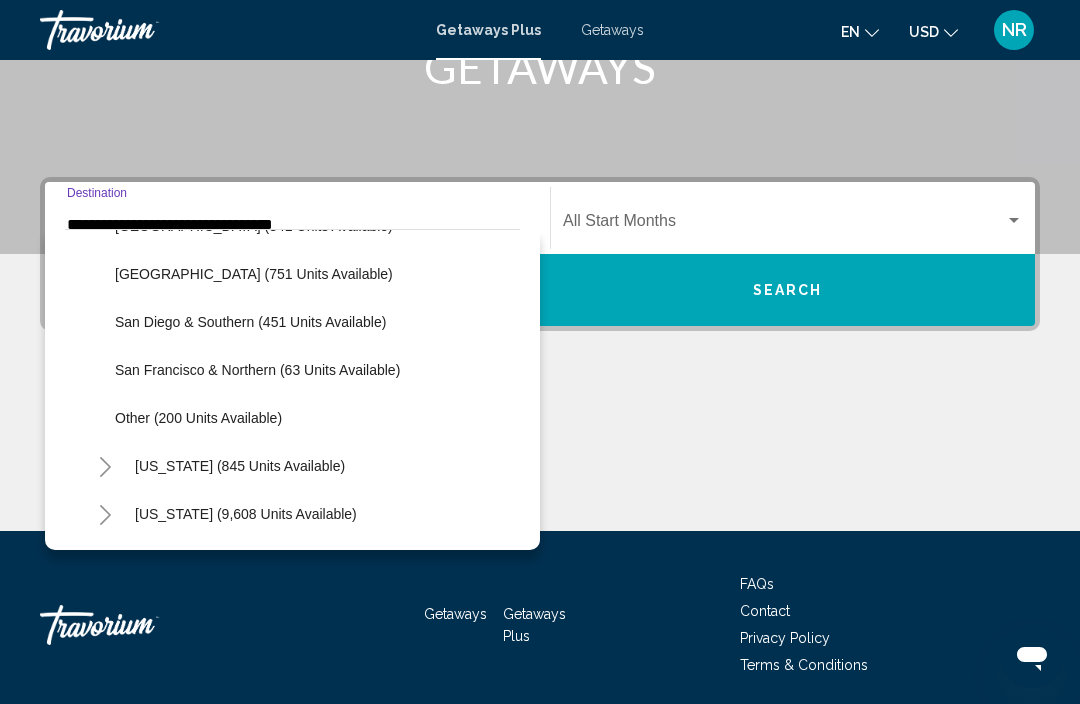 scroll, scrollTop: 327, scrollLeft: 0, axis: vertical 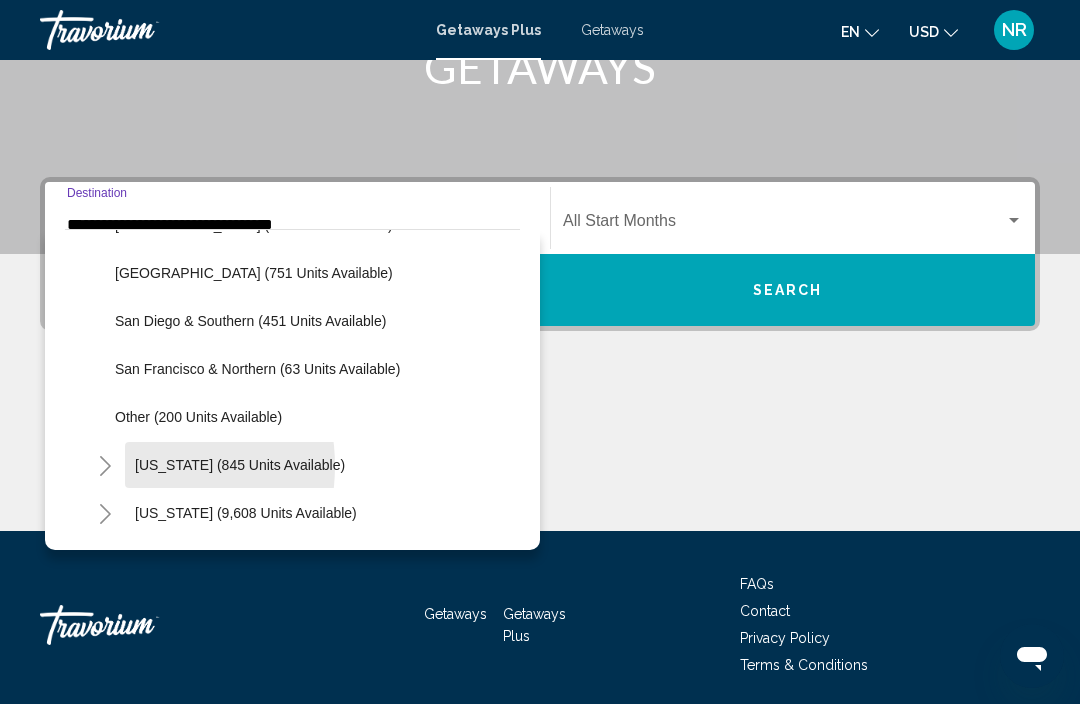 click on "[US_STATE] (845 units available)" 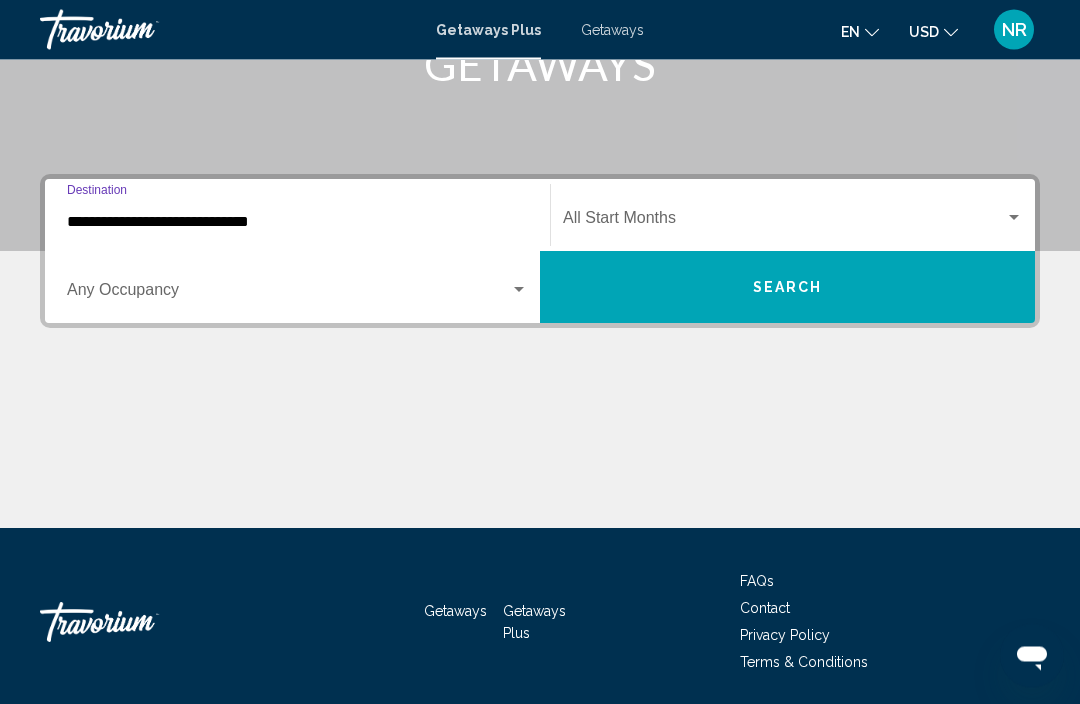 scroll, scrollTop: 351, scrollLeft: 0, axis: vertical 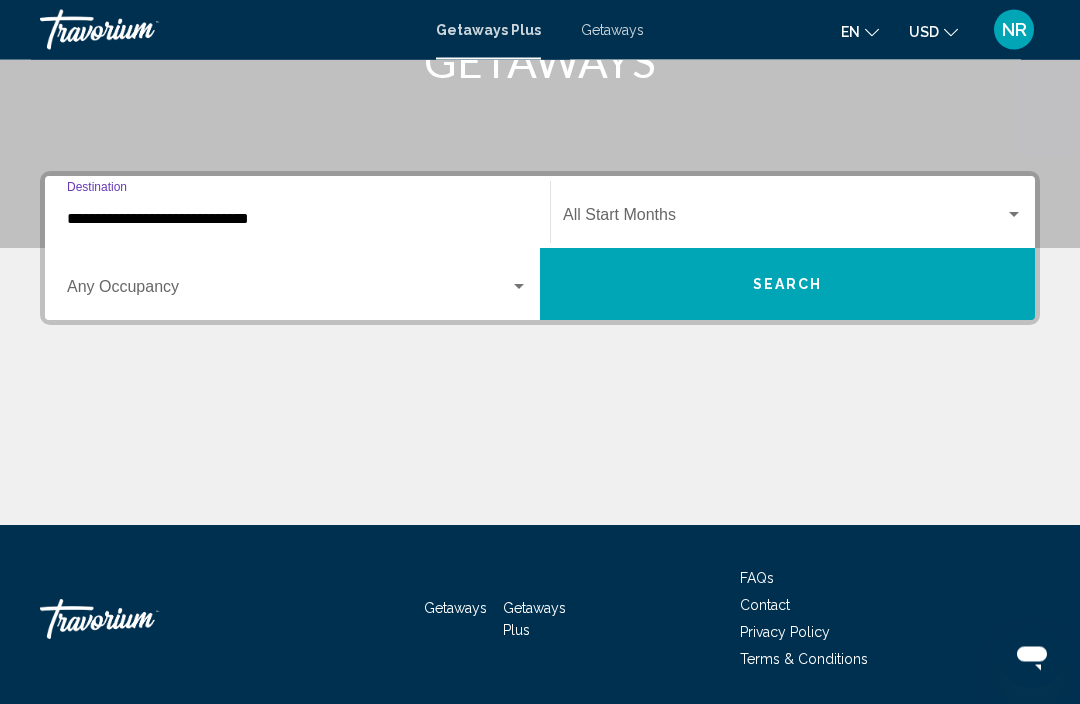 click on "**********" at bounding box center (297, 220) 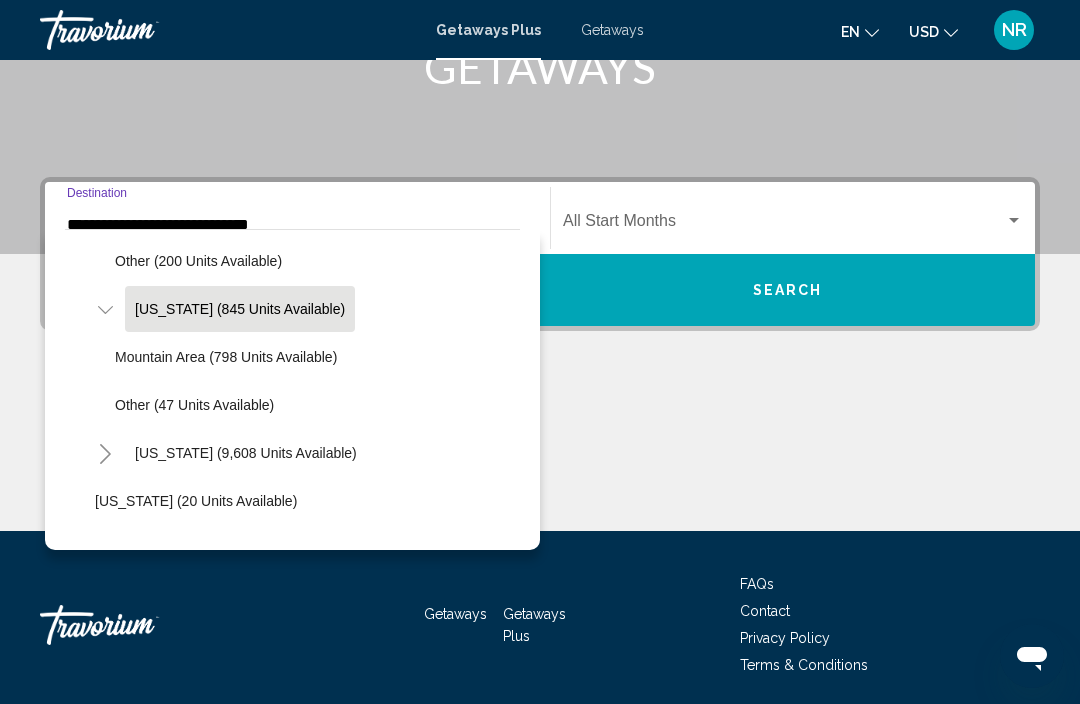 scroll, scrollTop: 484, scrollLeft: 0, axis: vertical 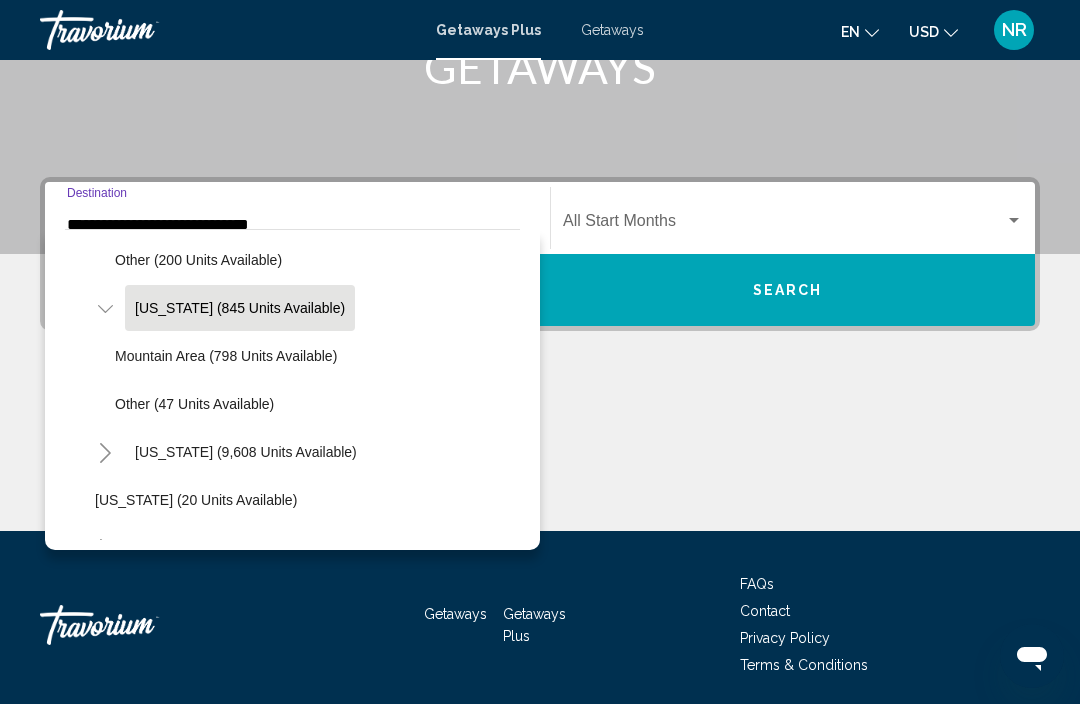 click on "Mountain Area (798 units available)" 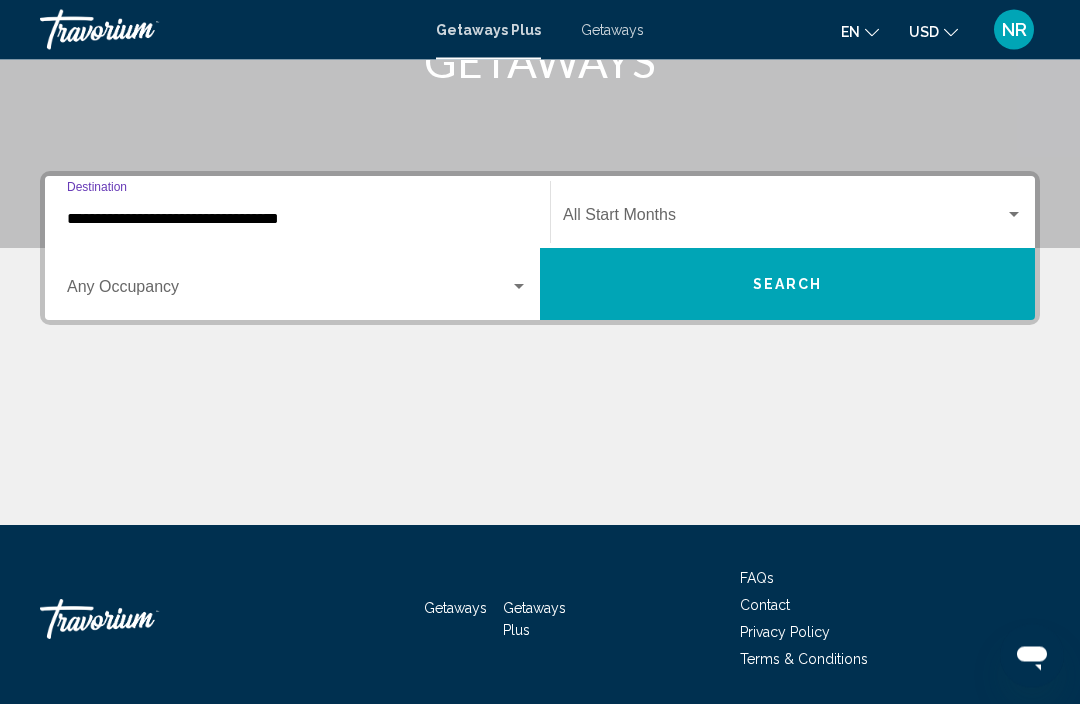 scroll, scrollTop: 352, scrollLeft: 0, axis: vertical 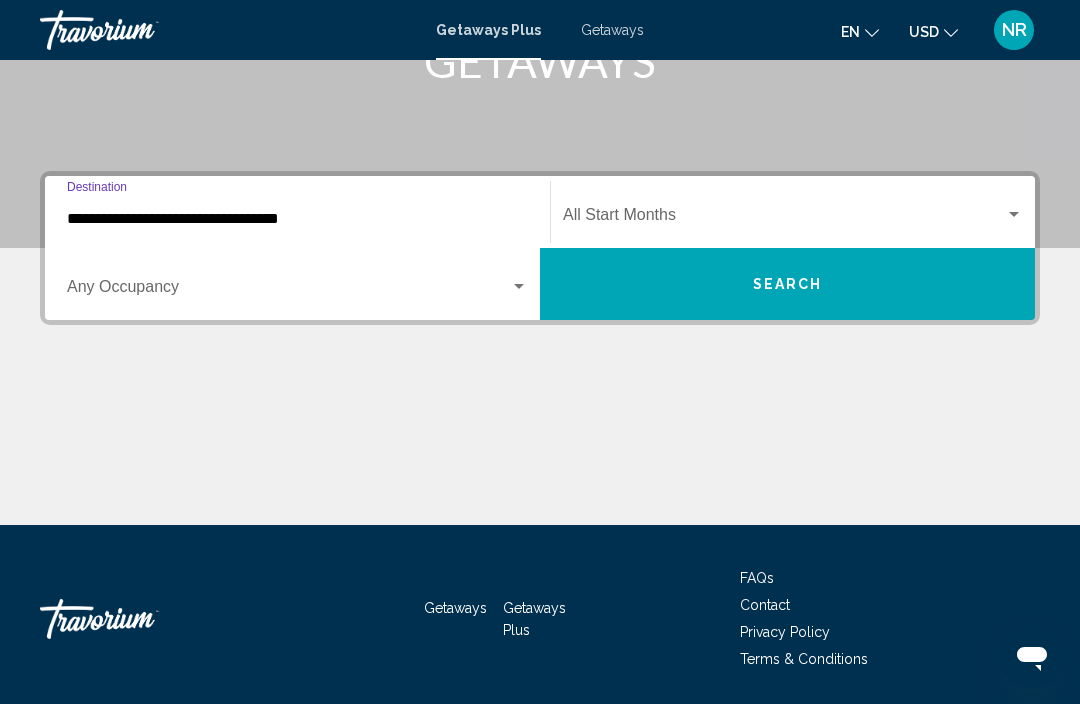 click at bounding box center [1014, 215] 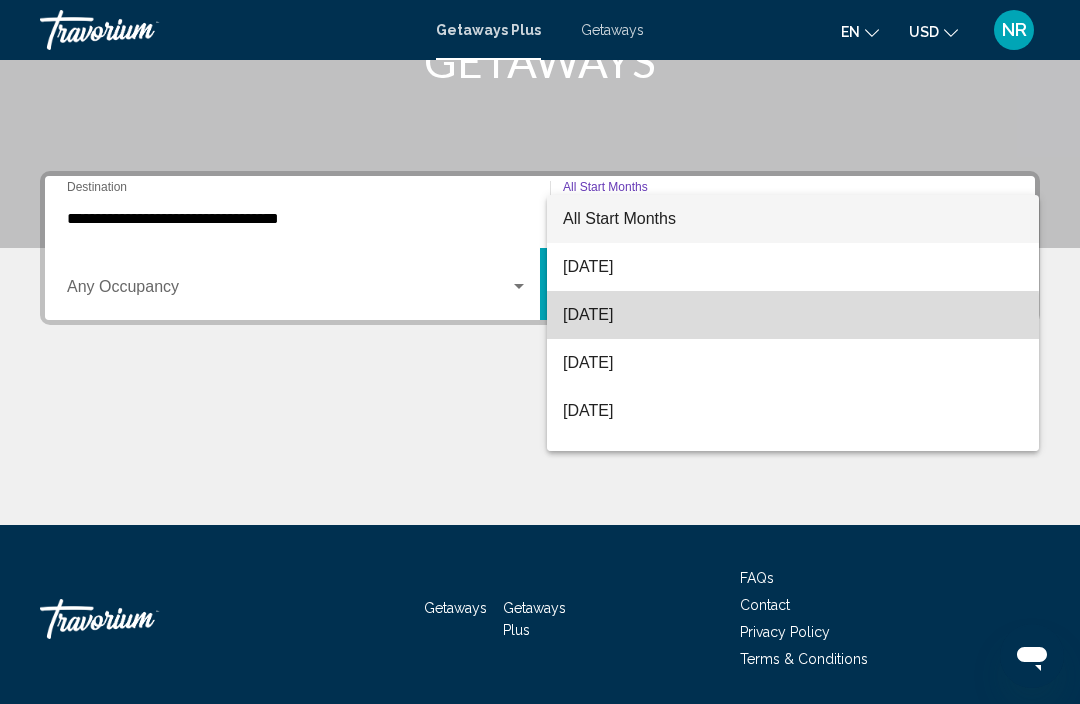 click on "[DATE]" at bounding box center (793, 315) 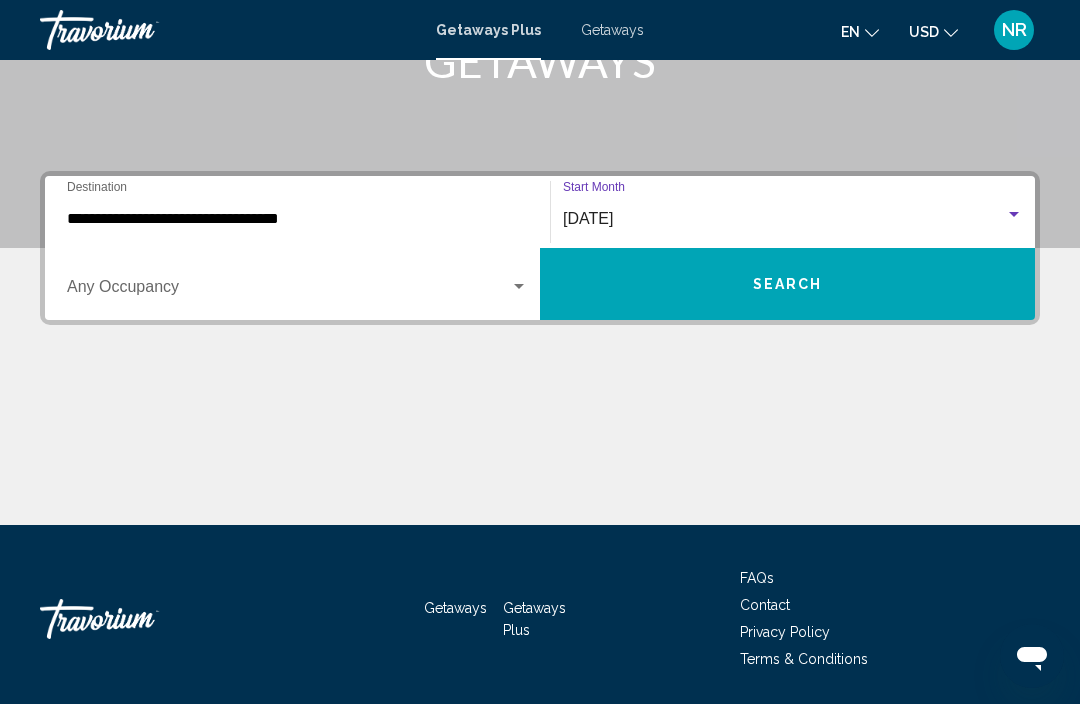 click at bounding box center (1014, 215) 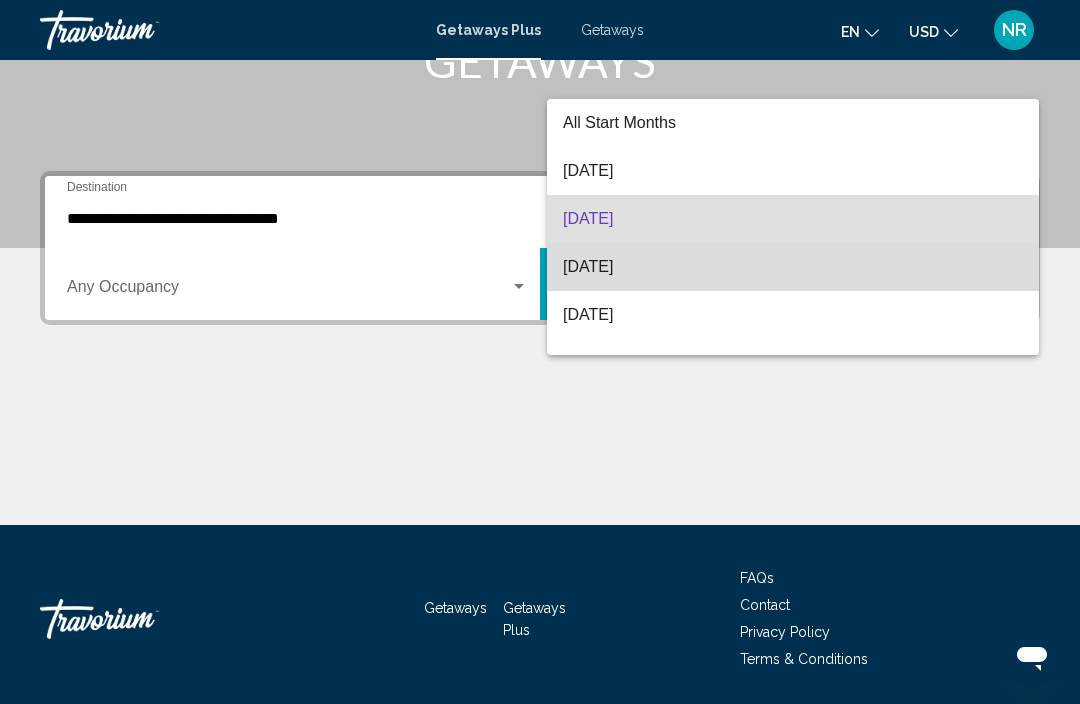 click on "[DATE]" at bounding box center (793, 267) 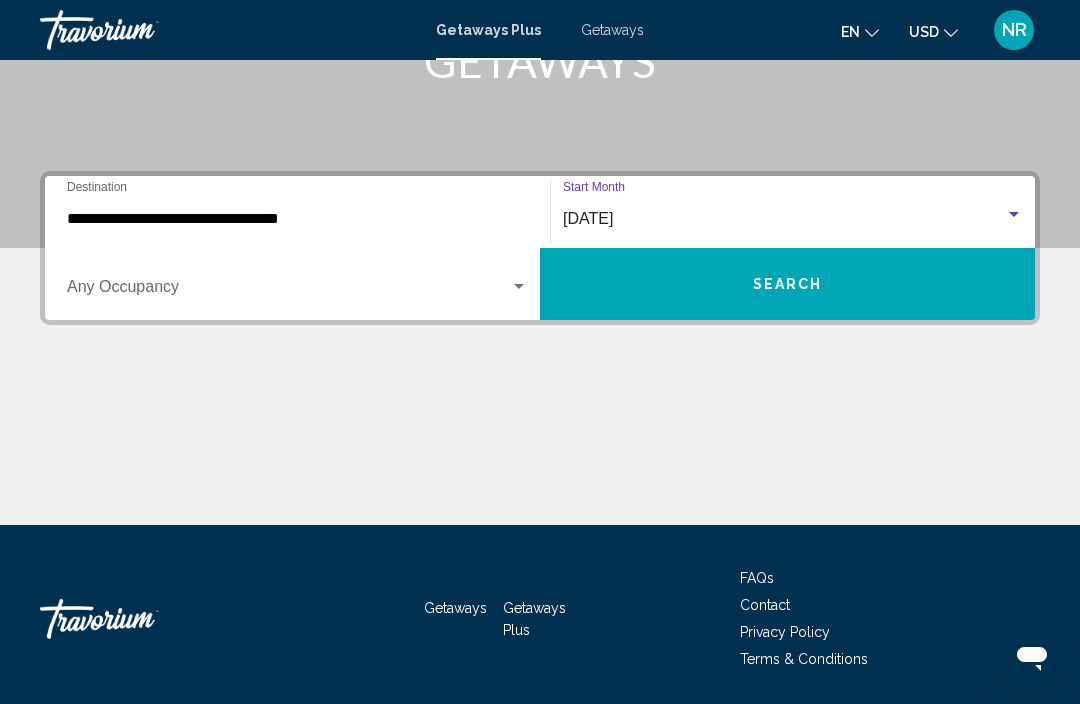 click on "Search" at bounding box center (787, 284) 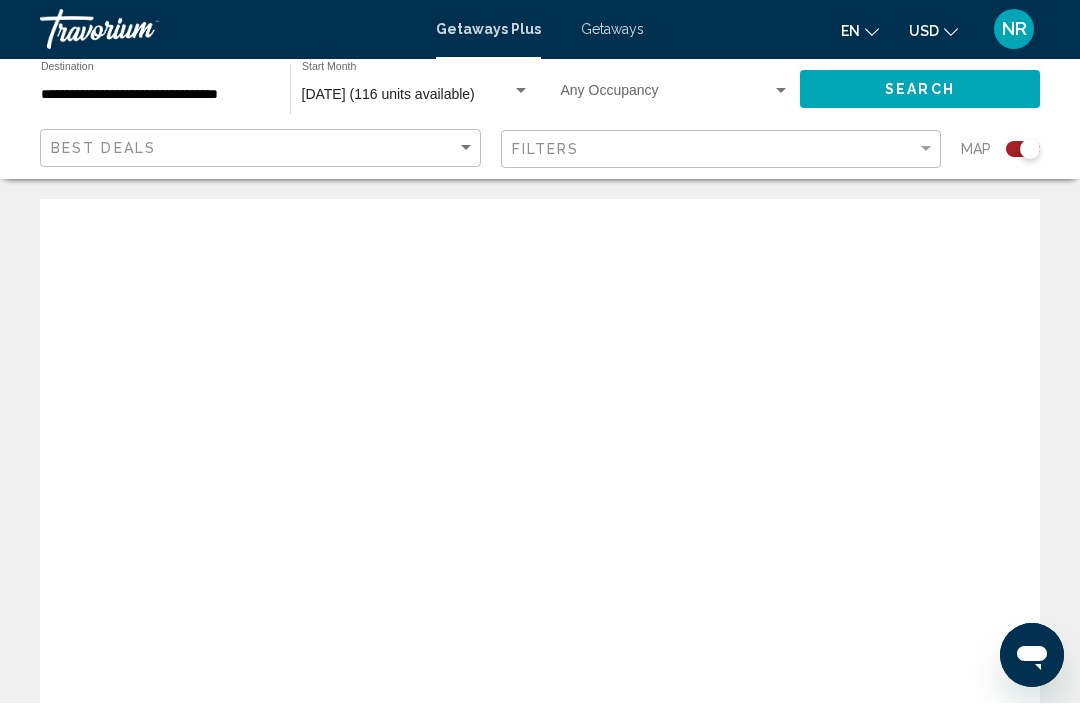 scroll, scrollTop: 1, scrollLeft: 0, axis: vertical 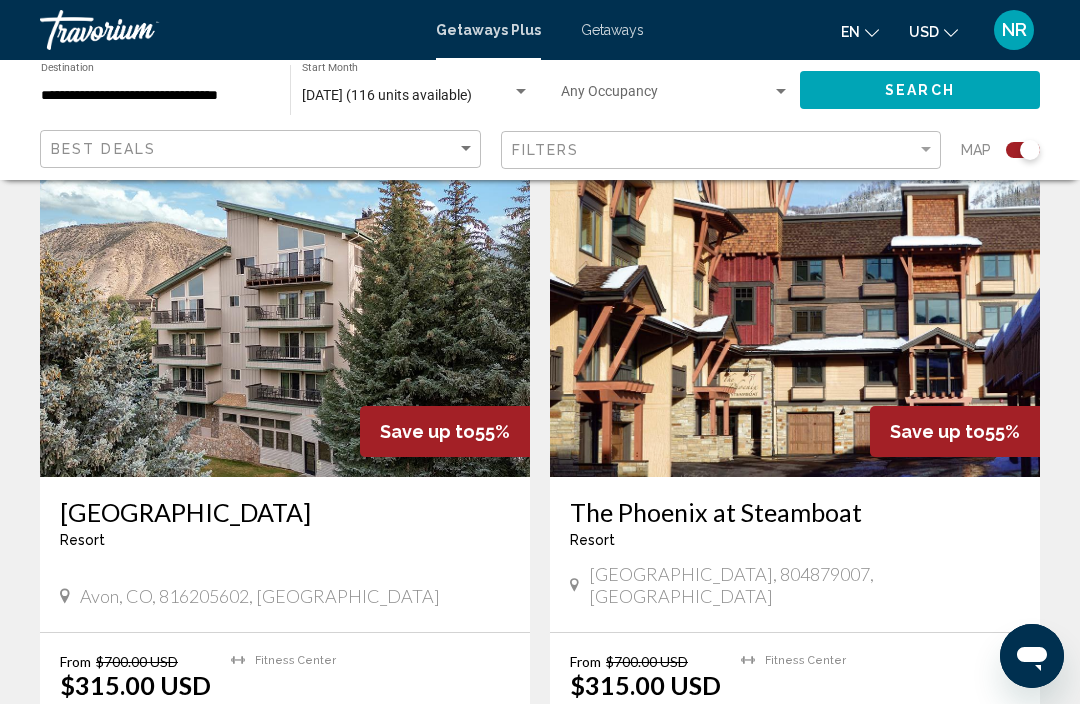 click at bounding box center [795, 317] 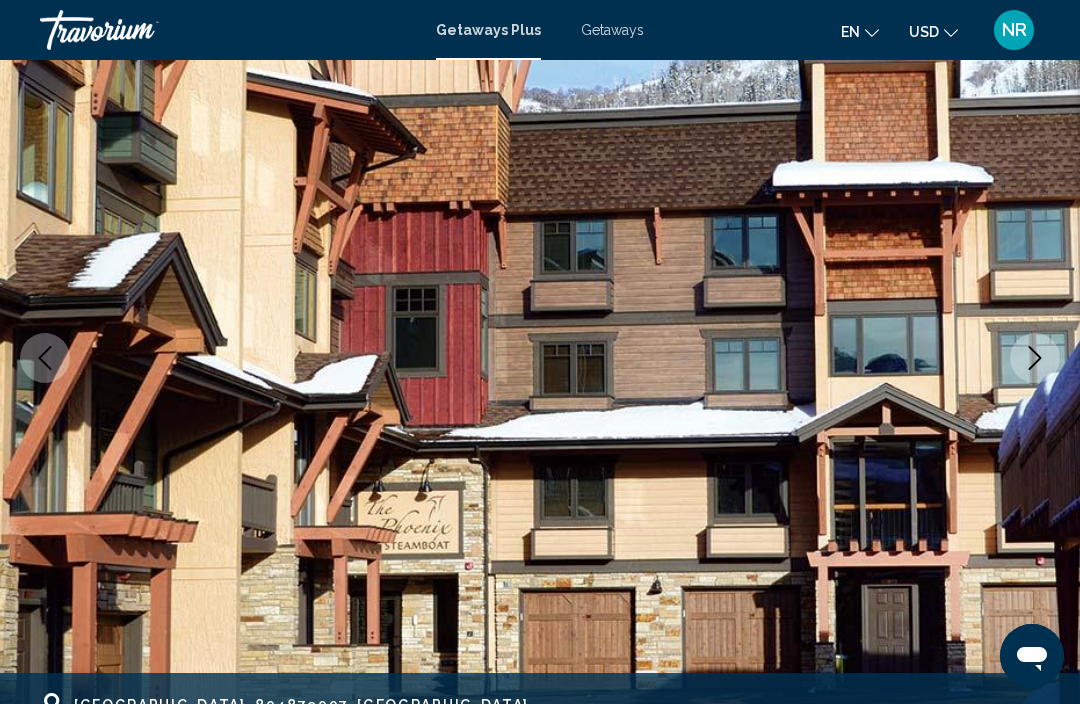 scroll, scrollTop: 178, scrollLeft: 0, axis: vertical 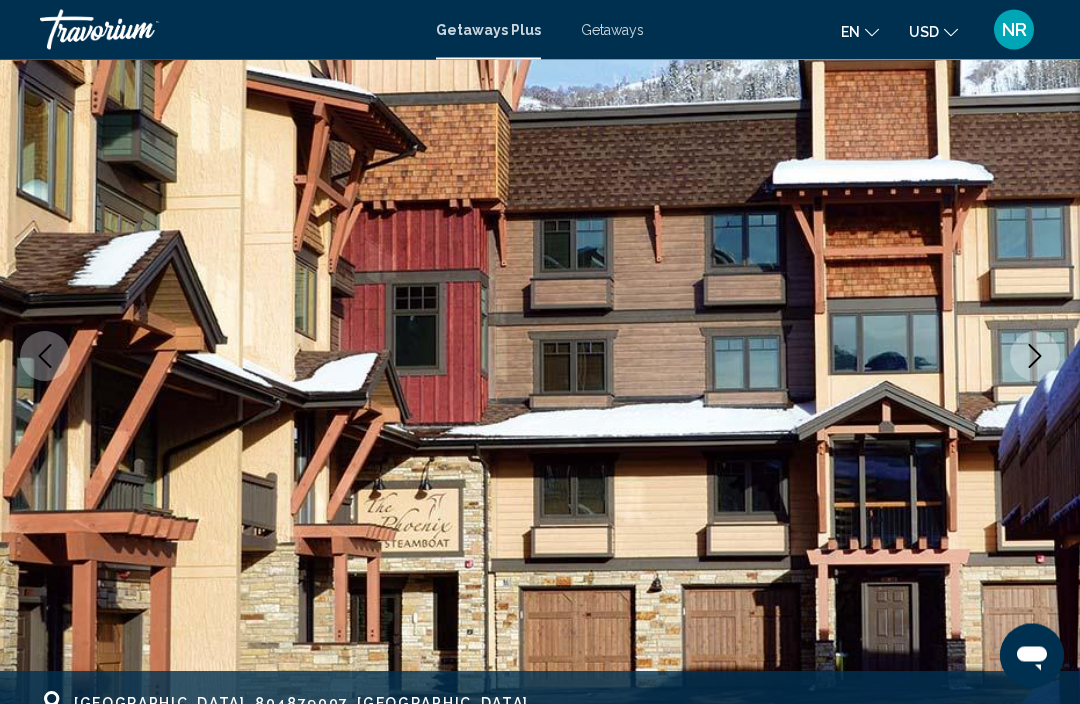click 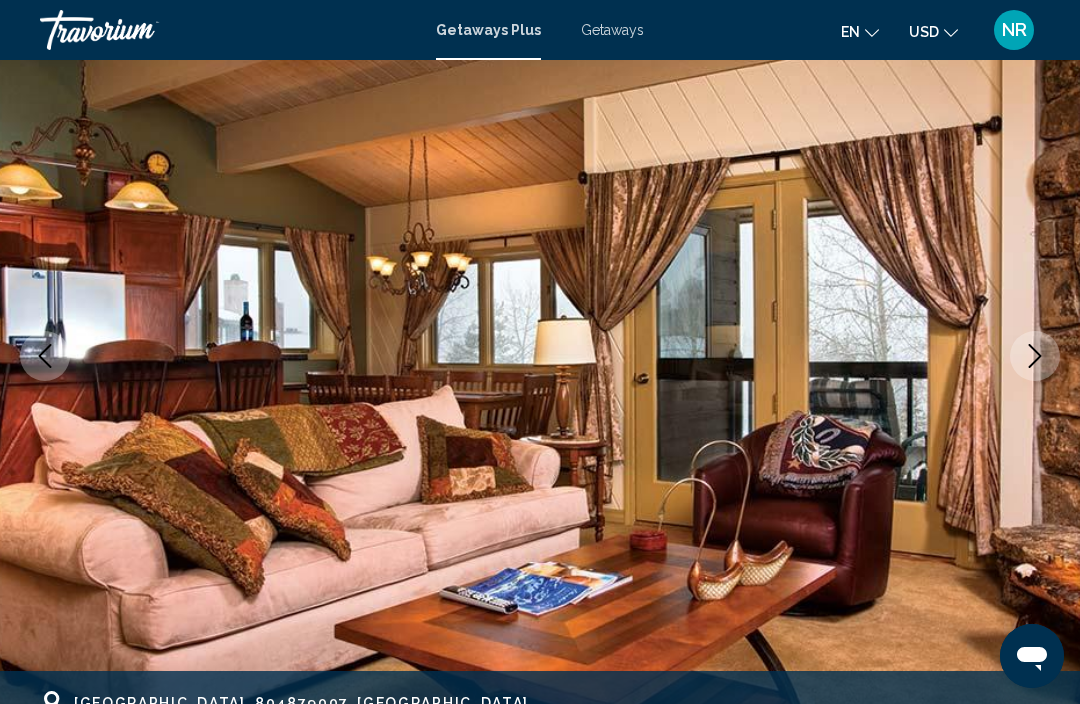 click 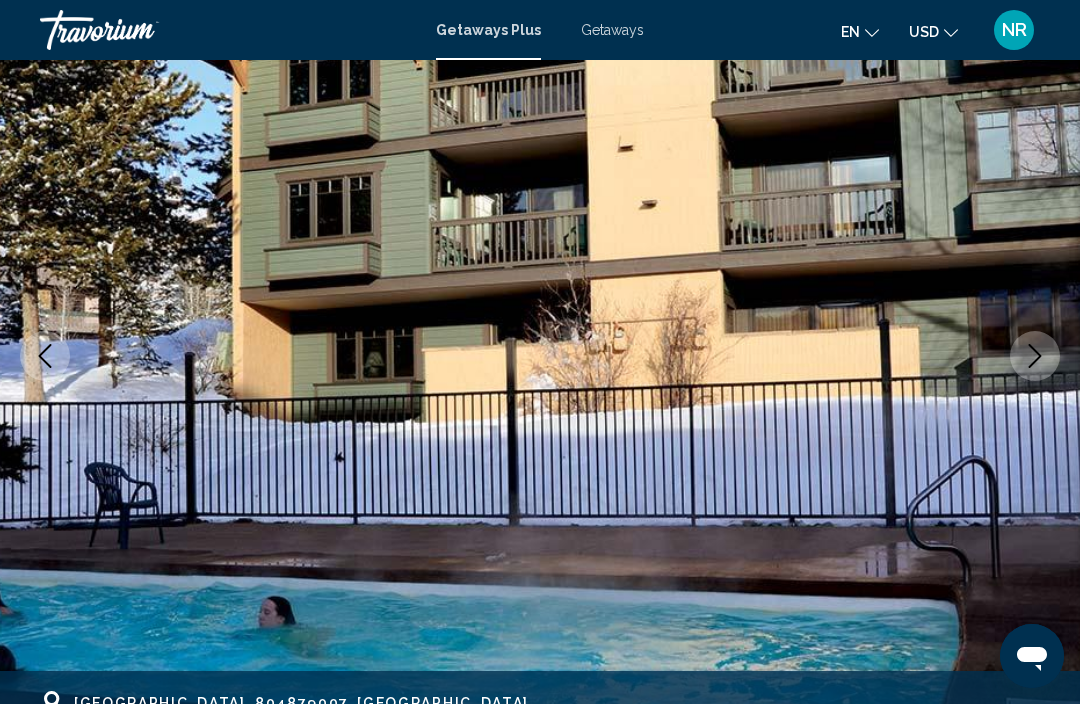 click at bounding box center (1035, 356) 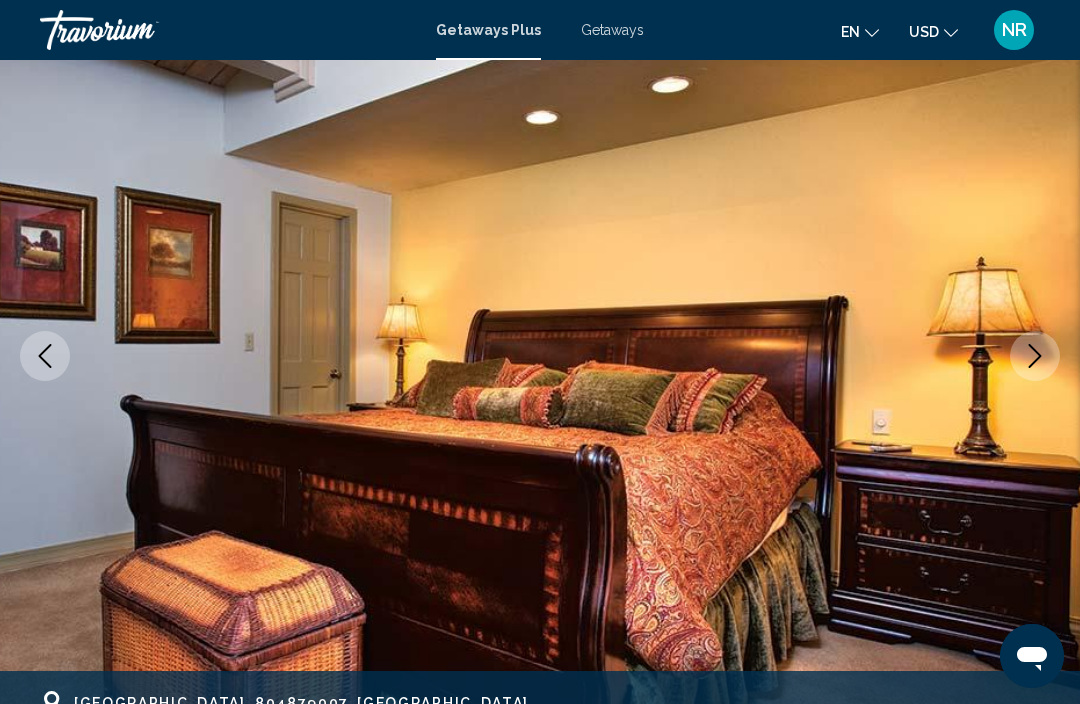 click at bounding box center (1035, 356) 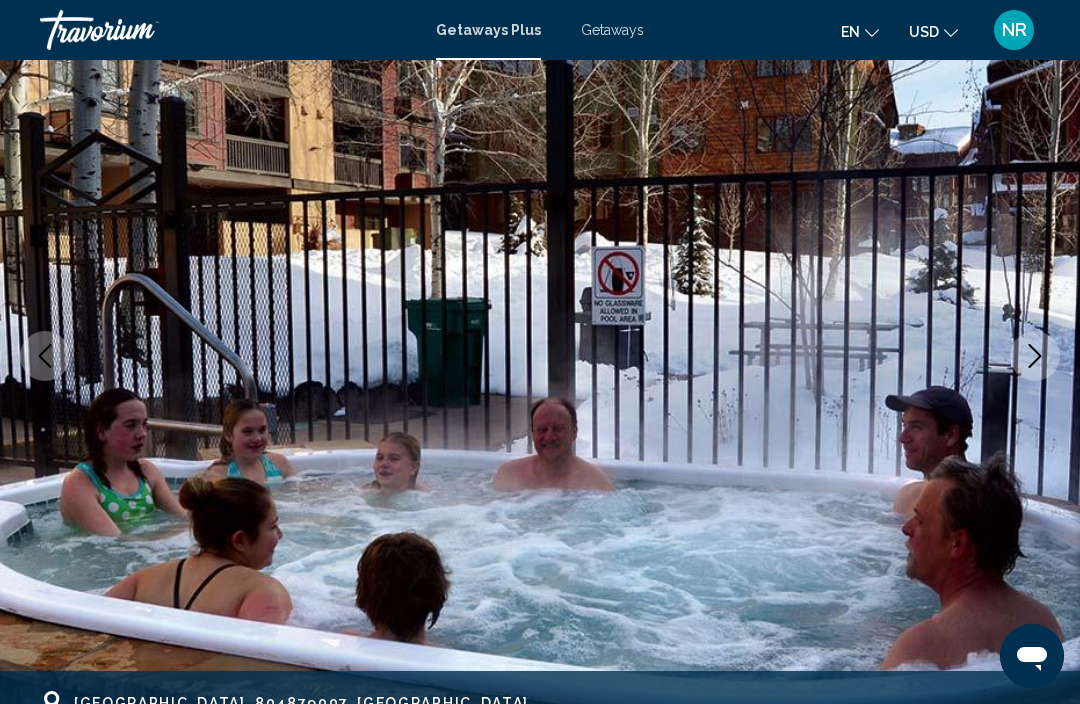 click at bounding box center (540, 356) 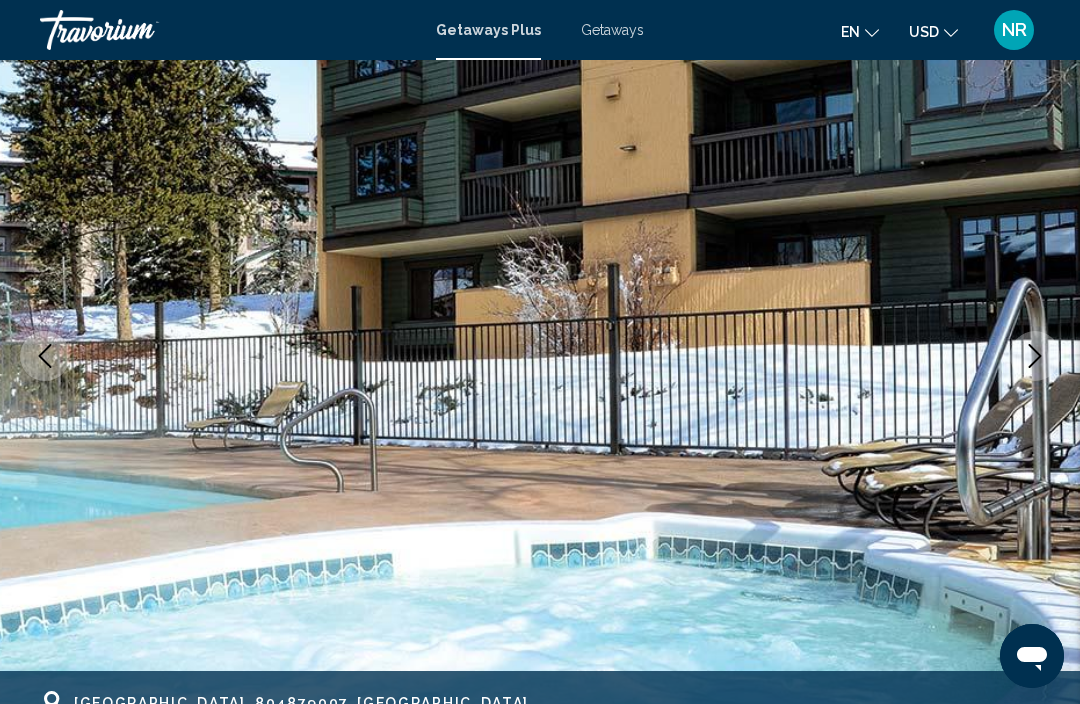 click at bounding box center (1035, 356) 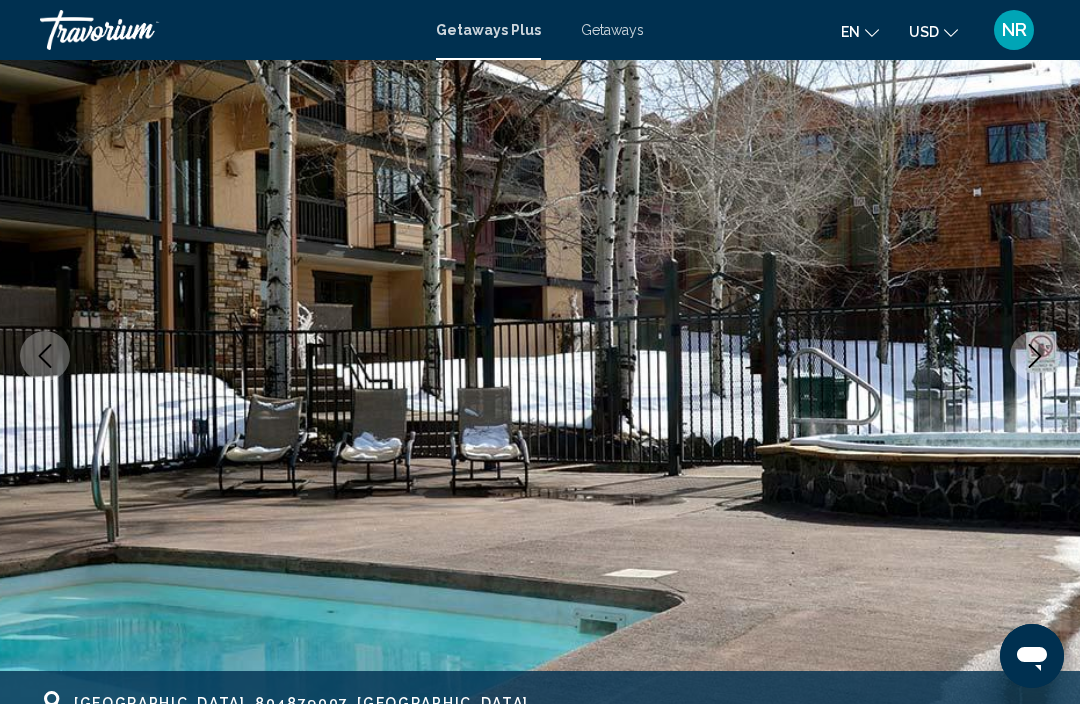 click at bounding box center (540, 356) 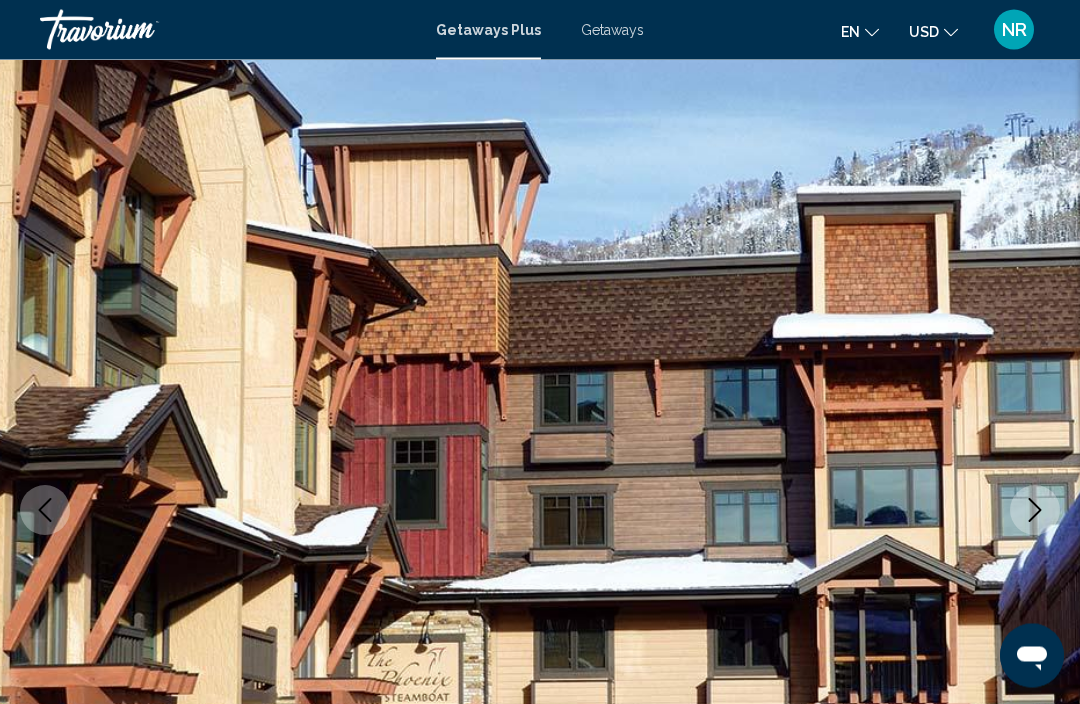scroll, scrollTop: 0, scrollLeft: 0, axis: both 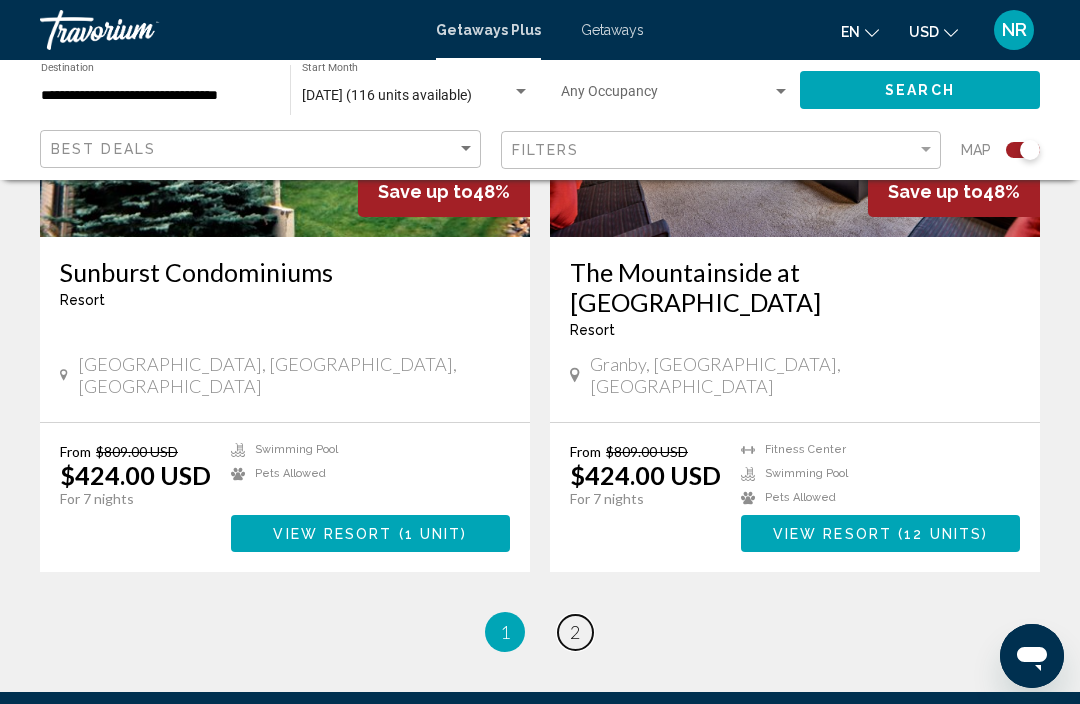 click on "page  2" at bounding box center (575, 632) 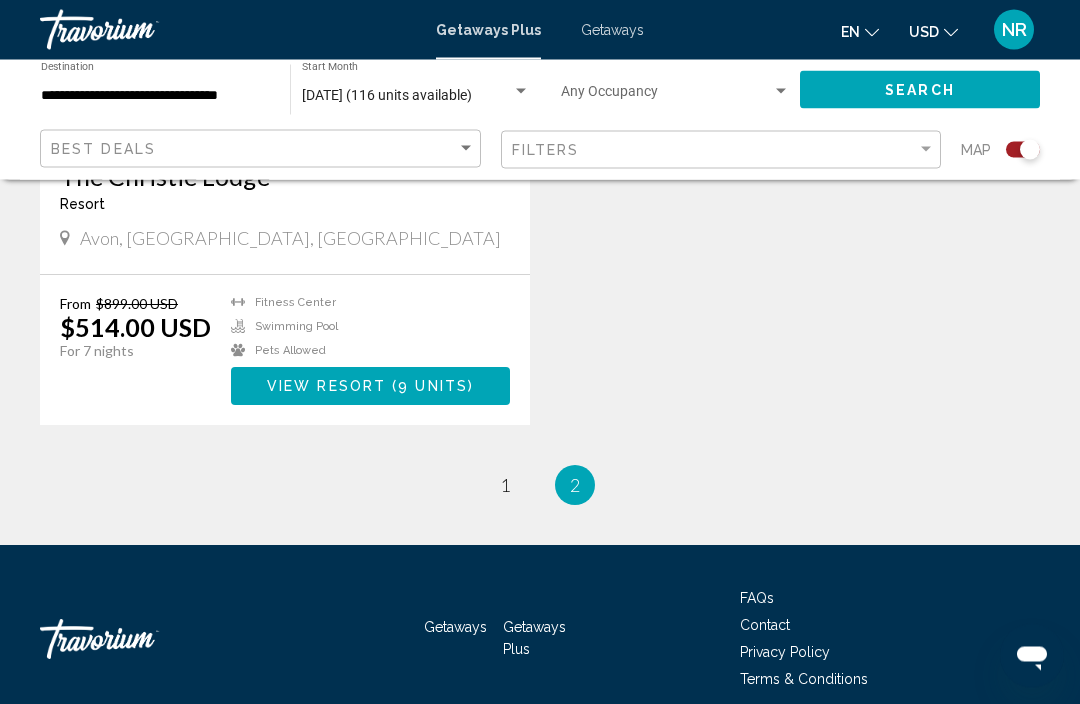scroll, scrollTop: 1763, scrollLeft: 0, axis: vertical 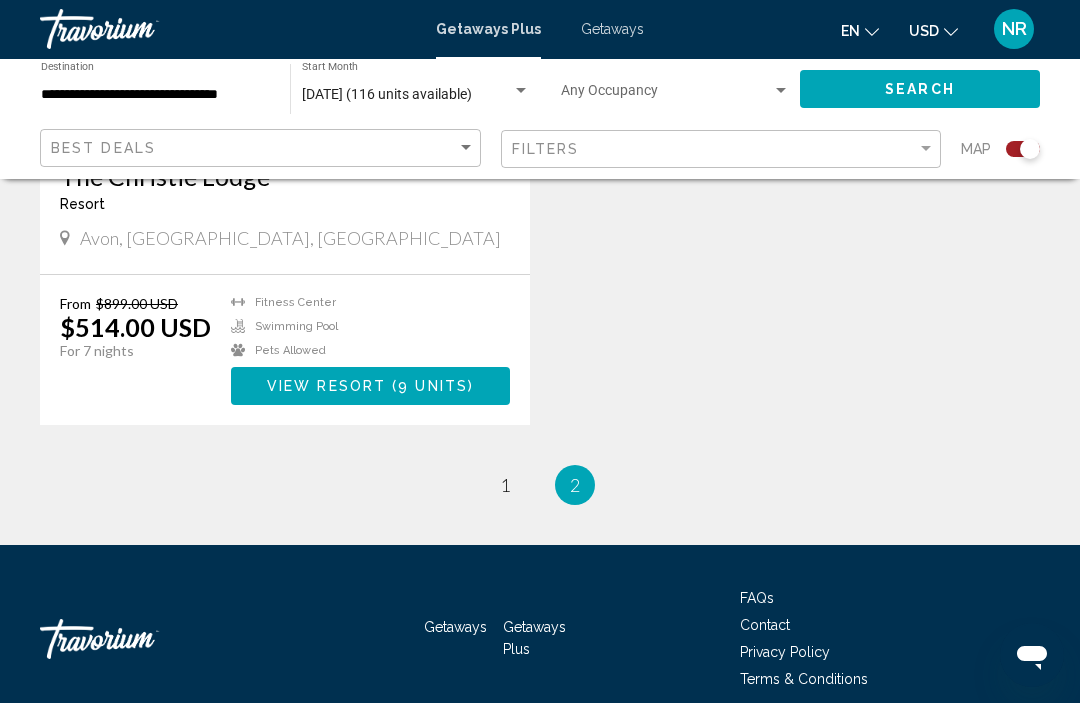 click on "**********" at bounding box center (155, 96) 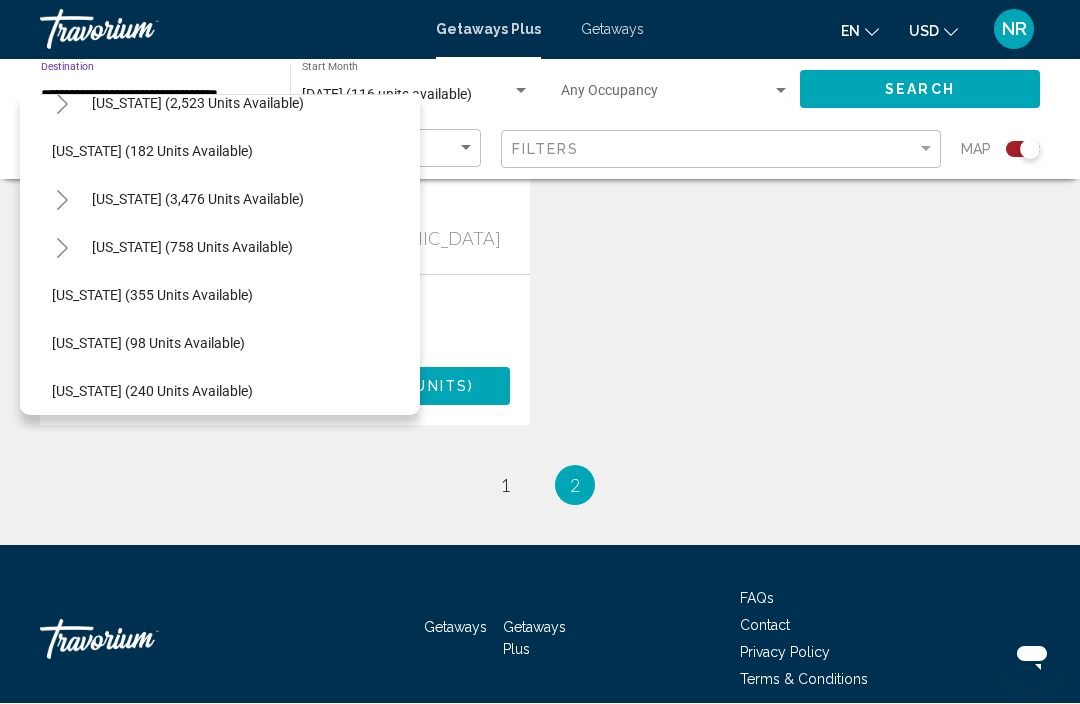 scroll, scrollTop: 1082, scrollLeft: 18, axis: both 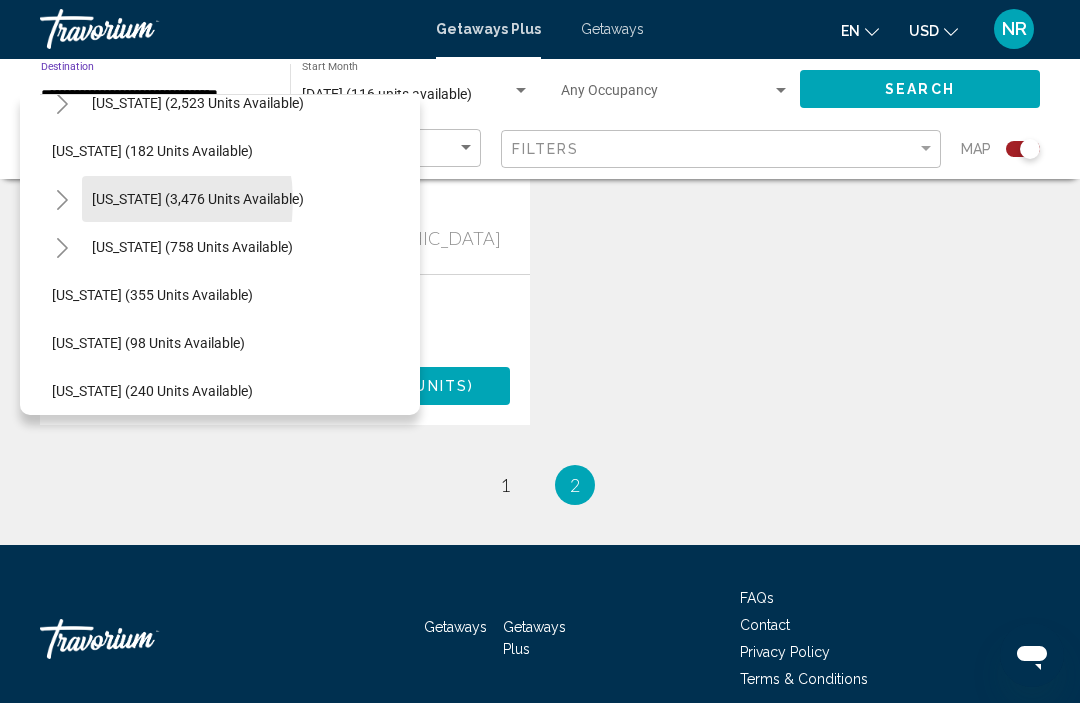 click on "[US_STATE] (3,476 units available)" 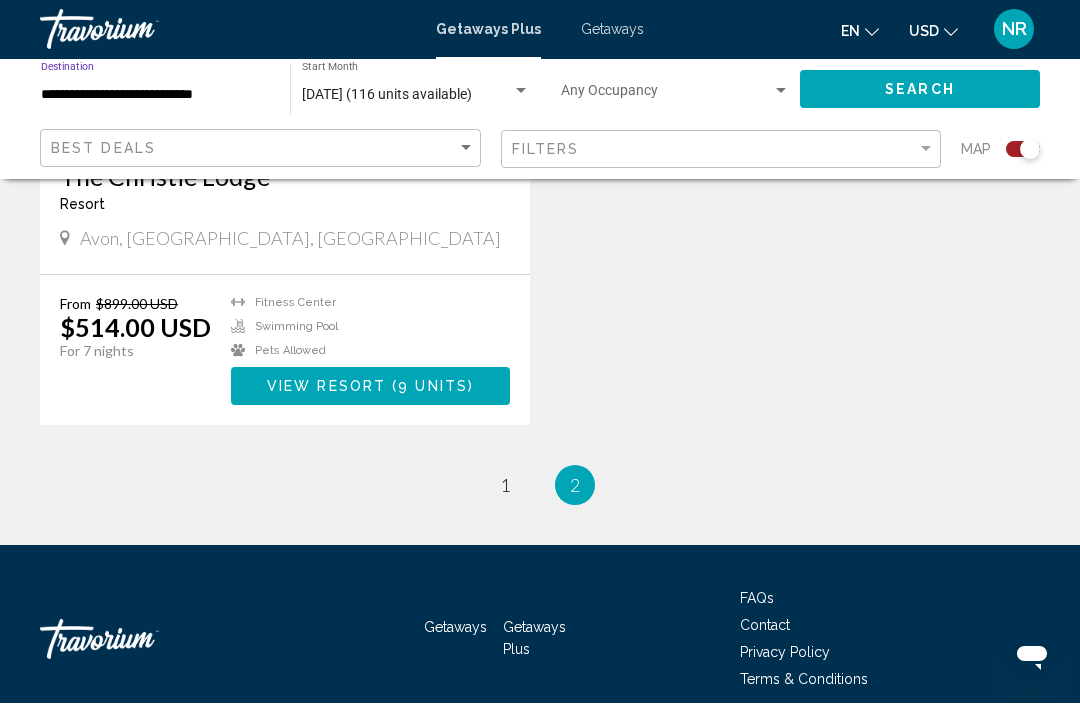 click at bounding box center (521, 92) 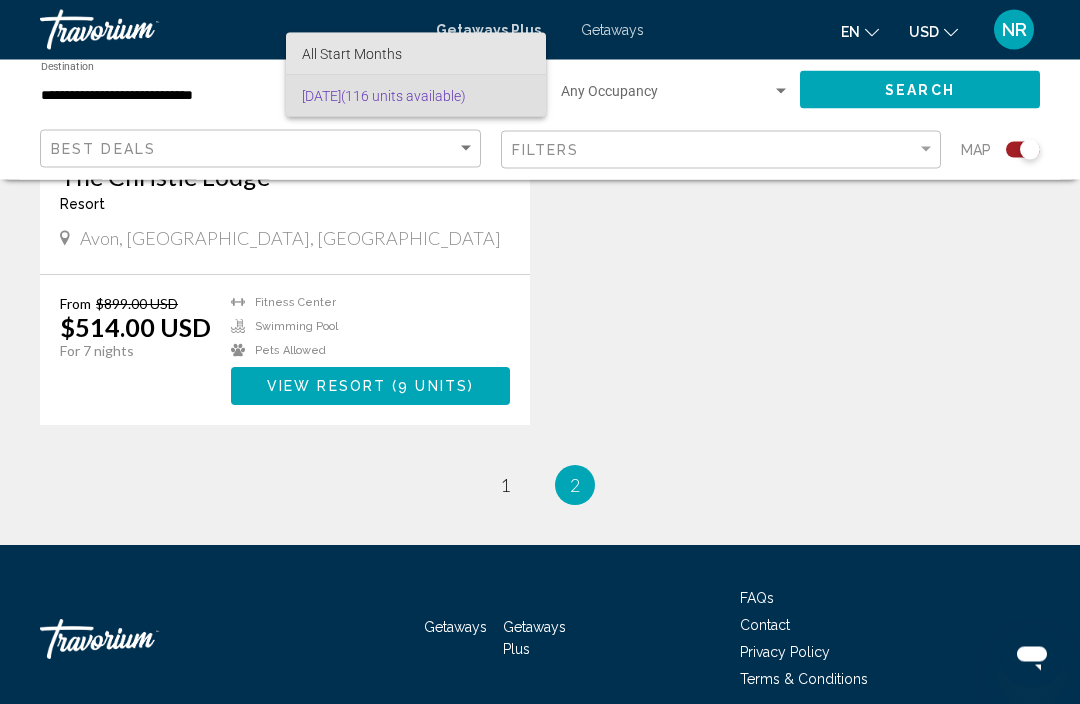 scroll, scrollTop: 1763, scrollLeft: 0, axis: vertical 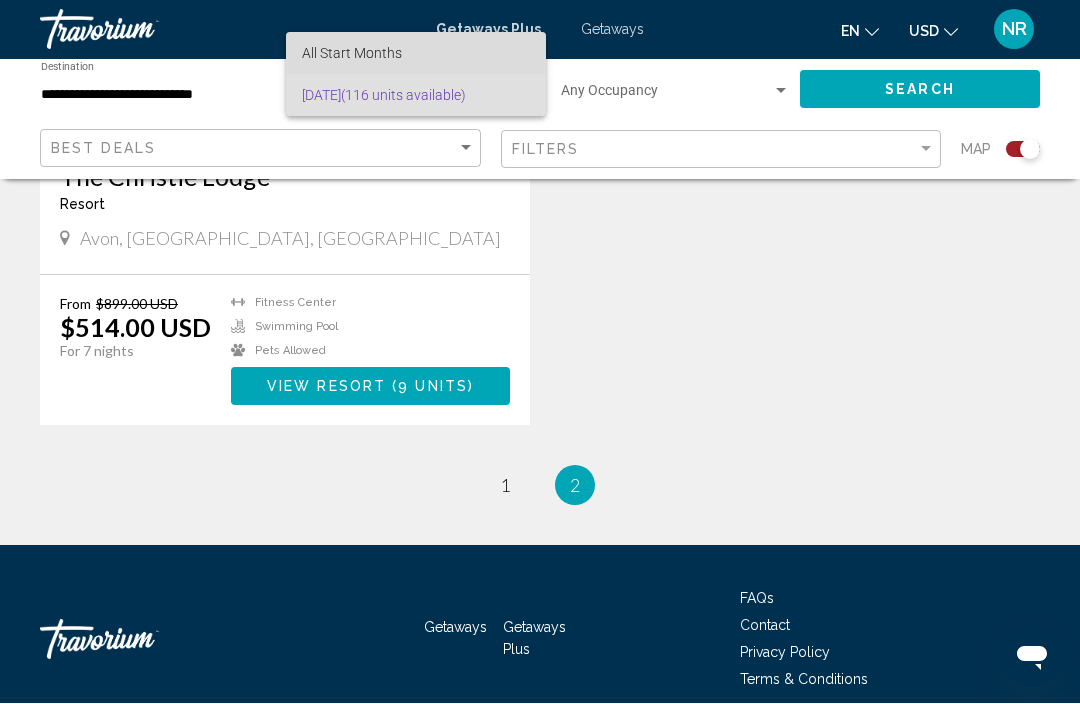 click on "All Start Months" at bounding box center [416, 54] 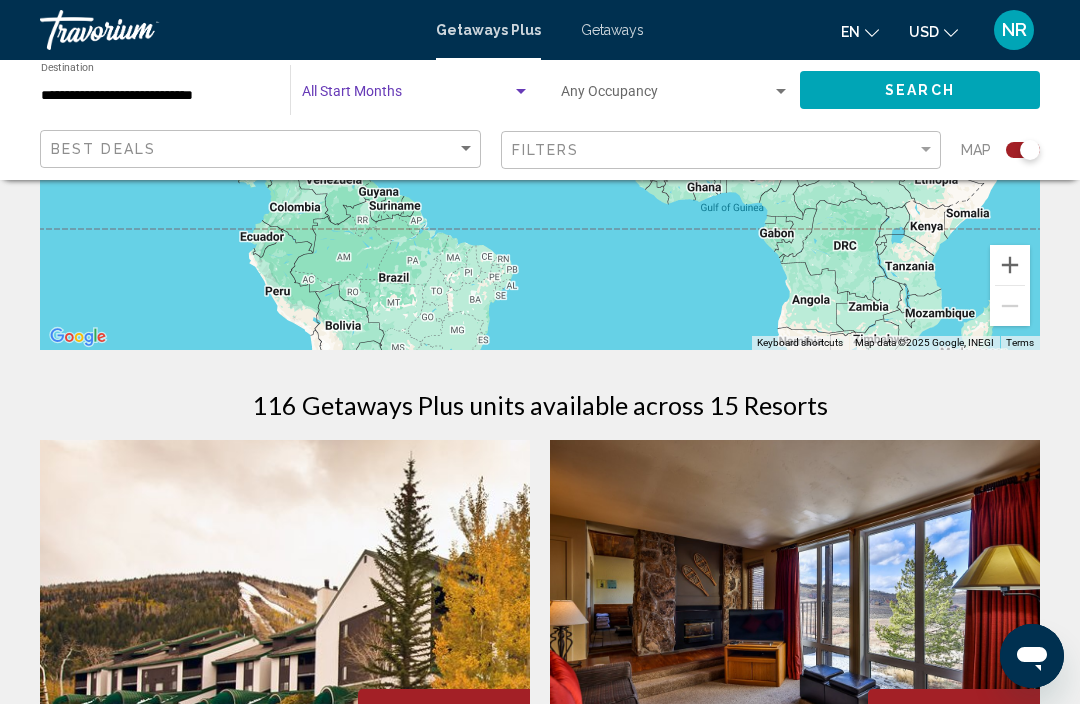 scroll, scrollTop: 448, scrollLeft: 0, axis: vertical 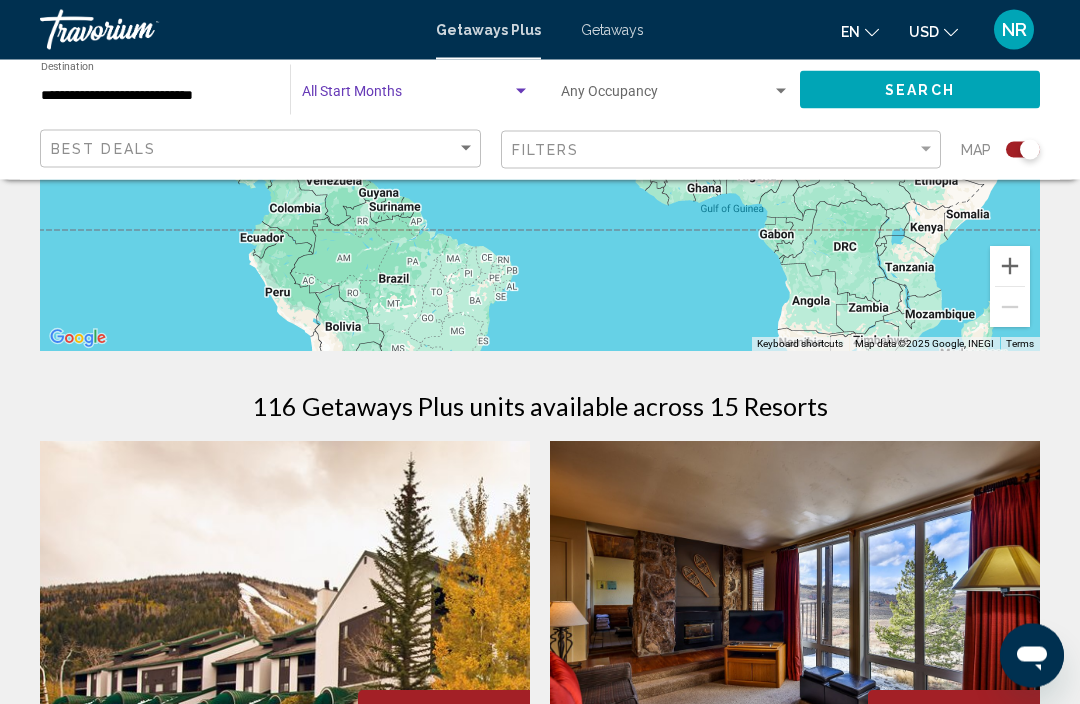 click on "Search" 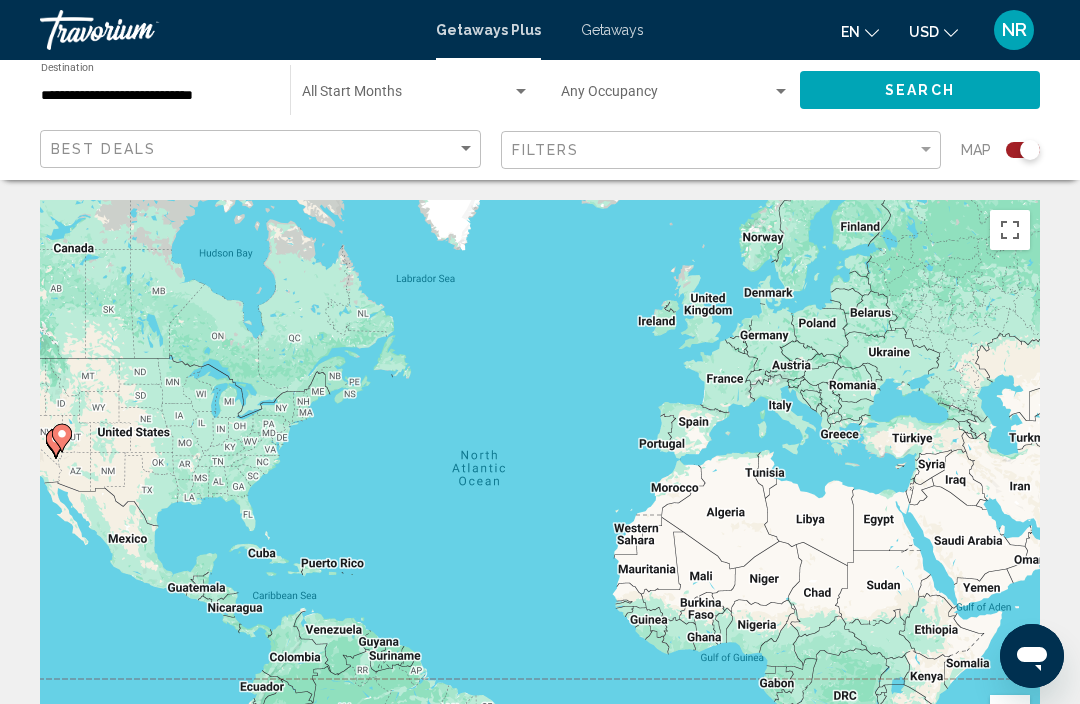 click on "Start Month All Start Months" 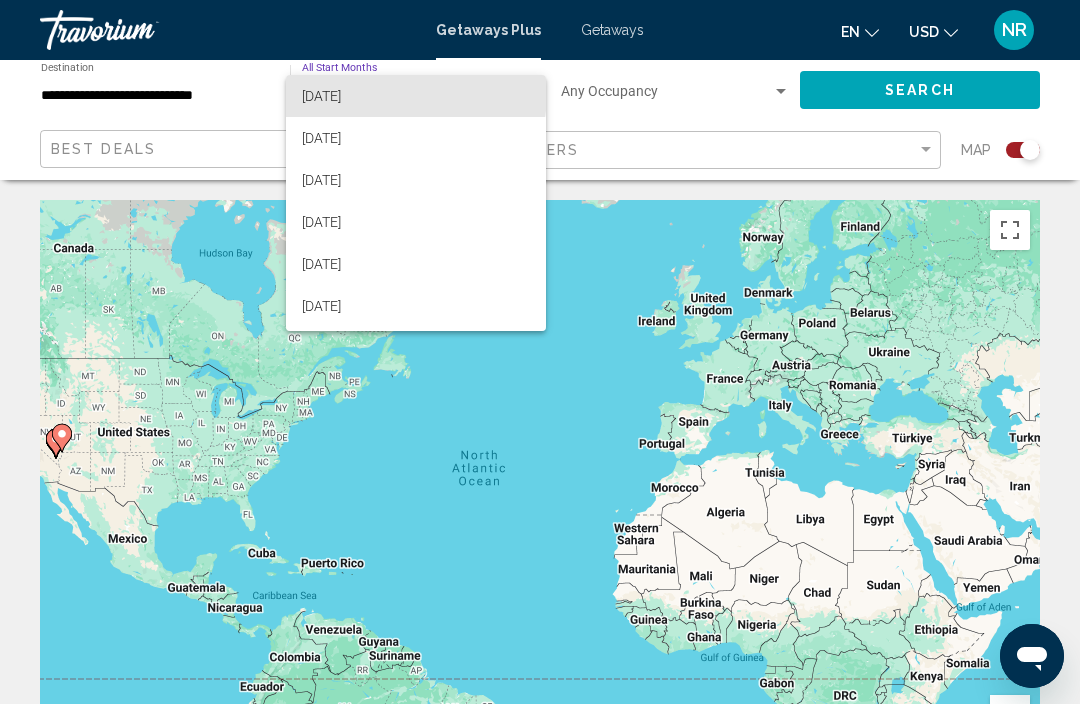 scroll, scrollTop: 128, scrollLeft: 0, axis: vertical 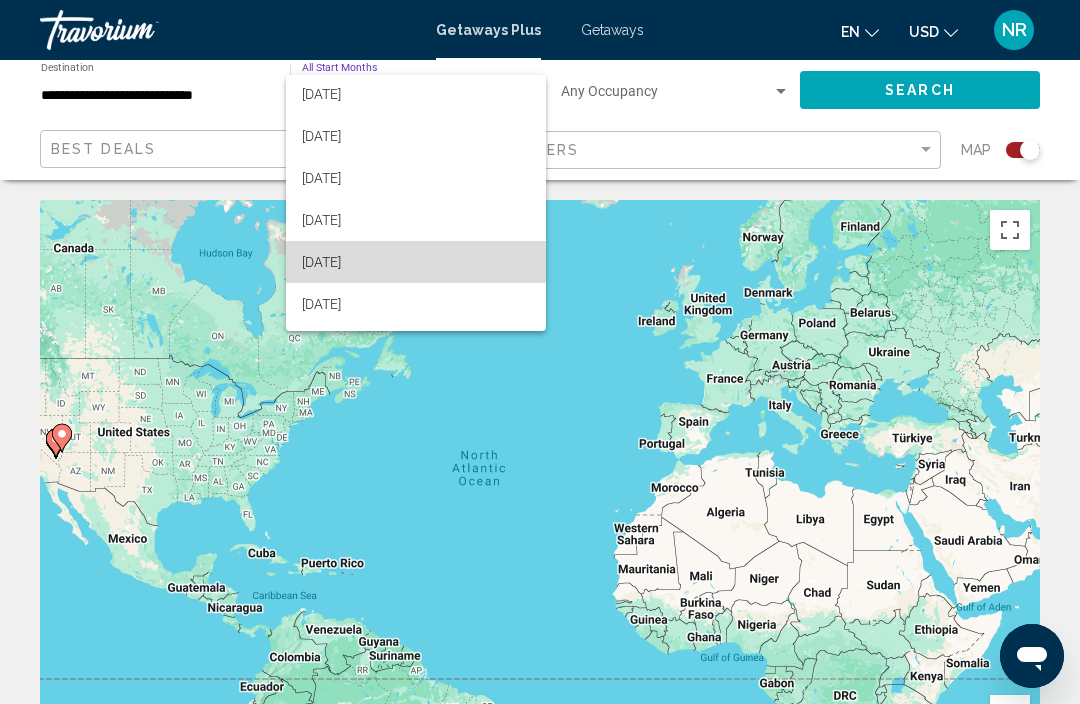 click on "[DATE]" at bounding box center (416, 262) 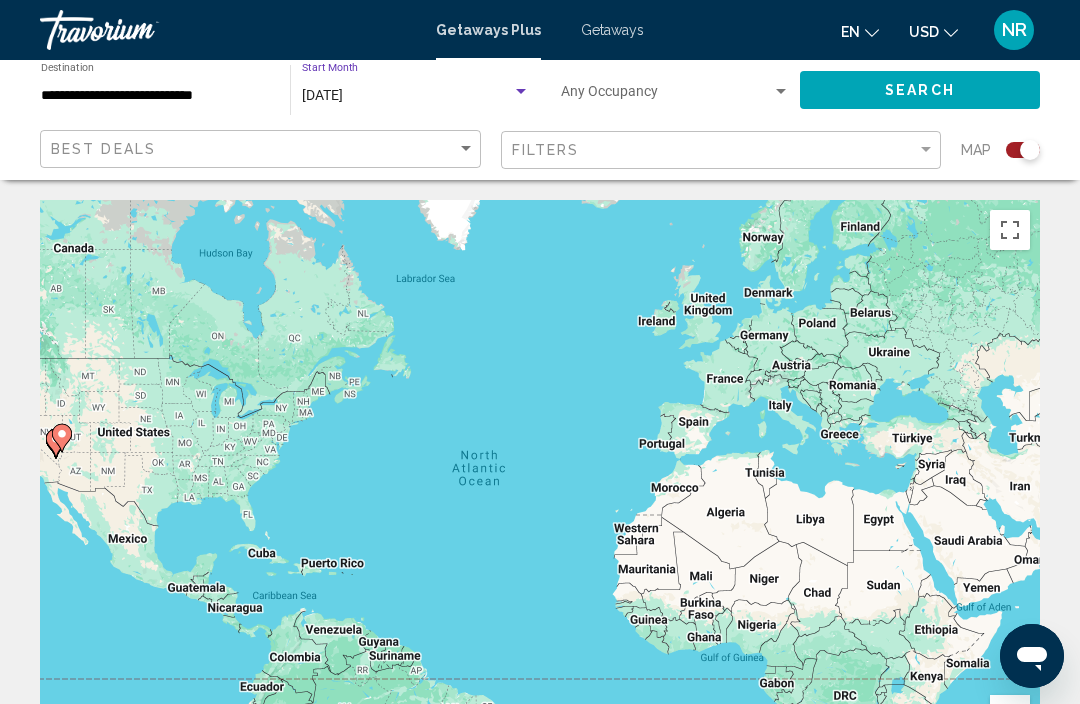 click on "Search" 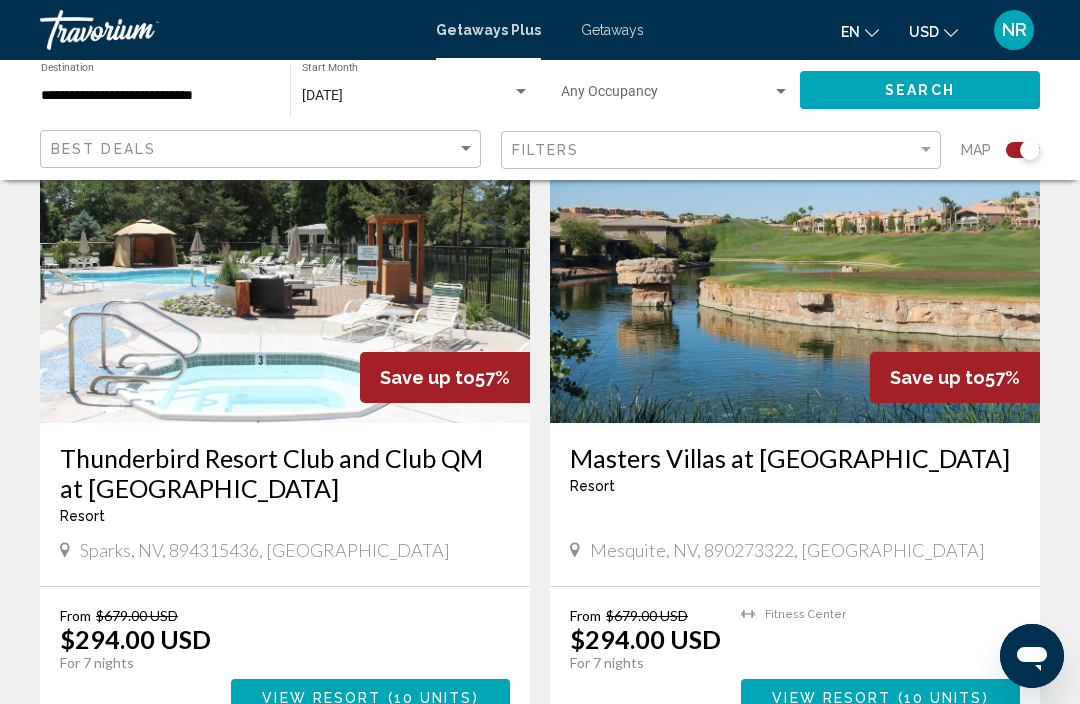 scroll, scrollTop: 785, scrollLeft: 0, axis: vertical 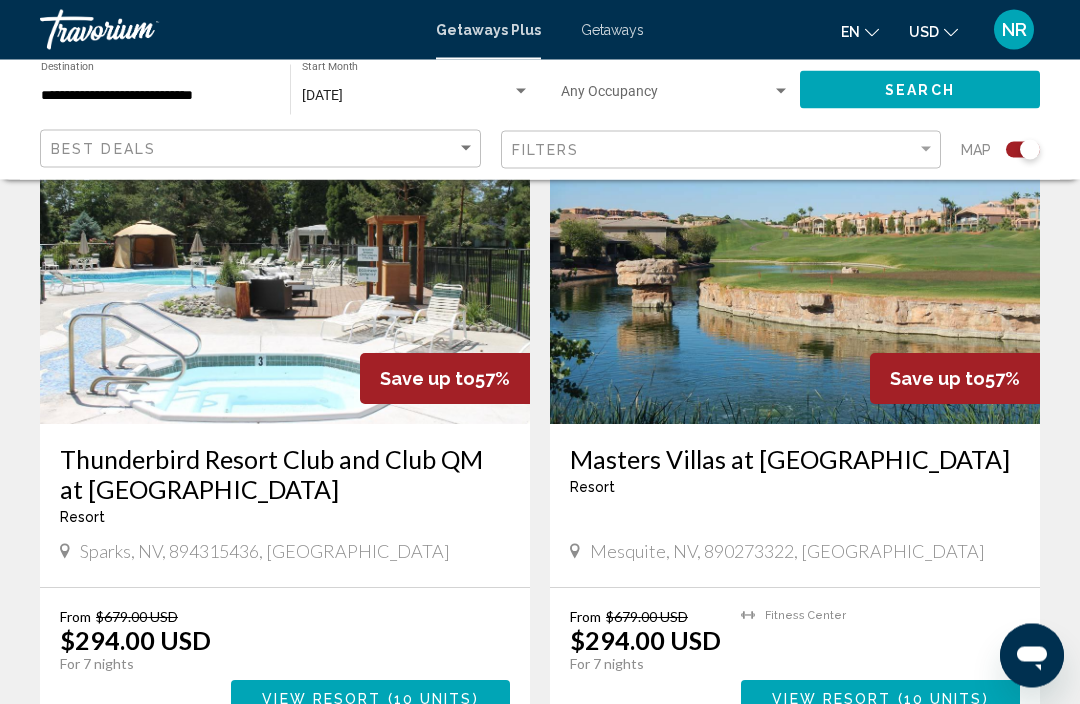 click at bounding box center (795, 265) 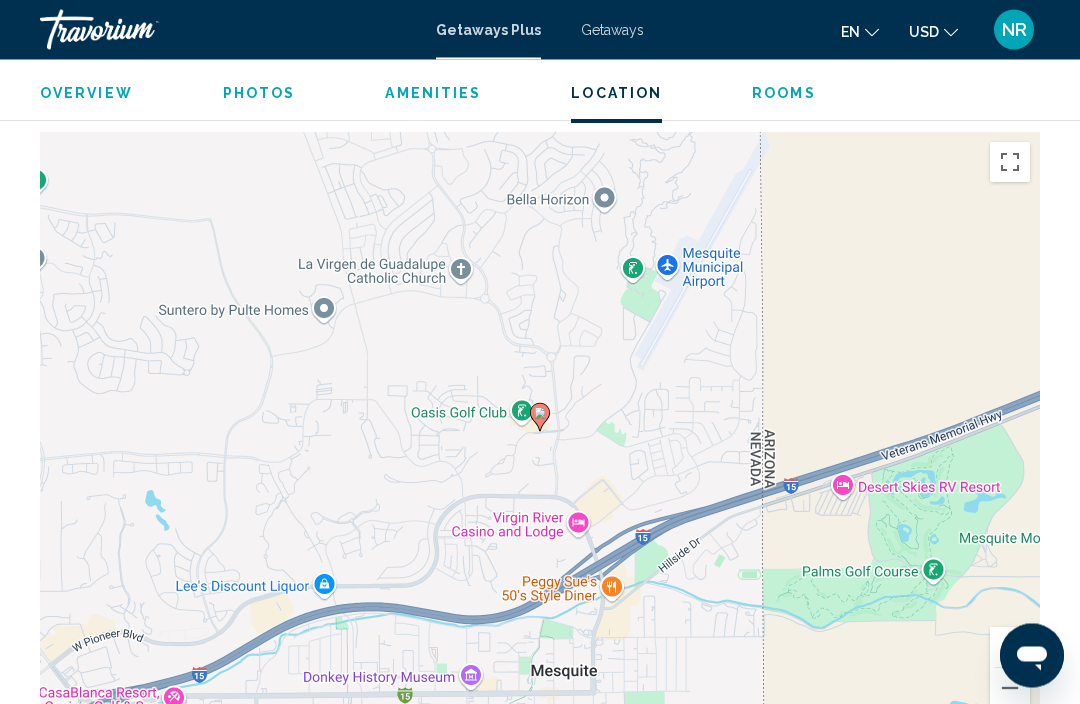 scroll, scrollTop: 2694, scrollLeft: 0, axis: vertical 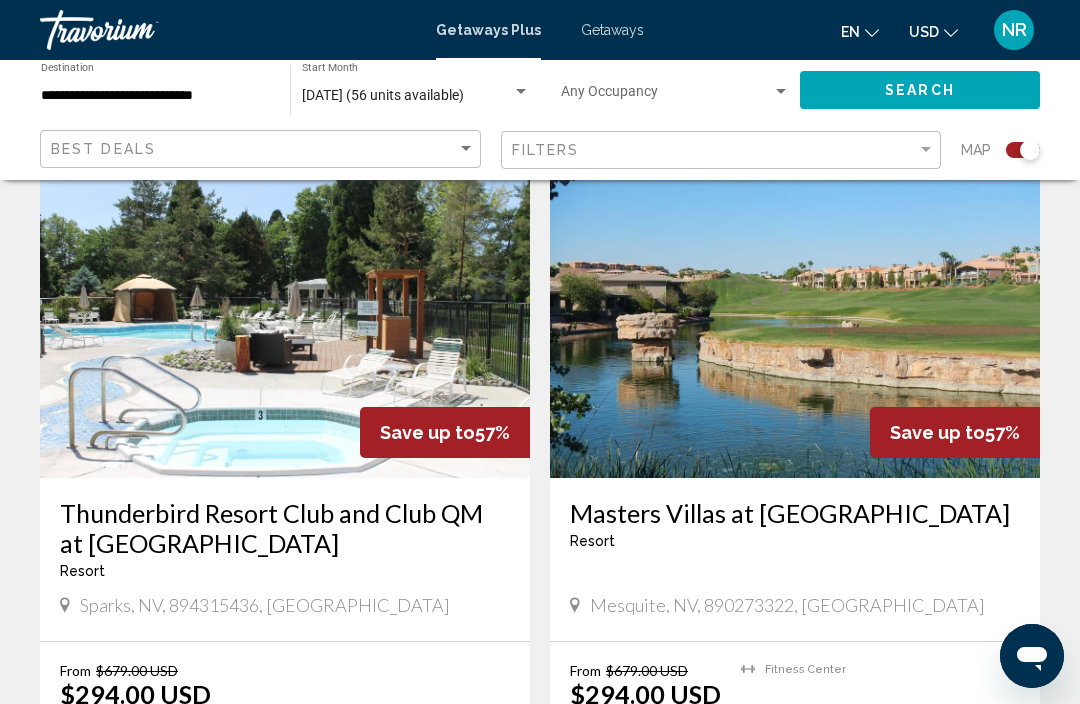 click at bounding box center [285, 318] 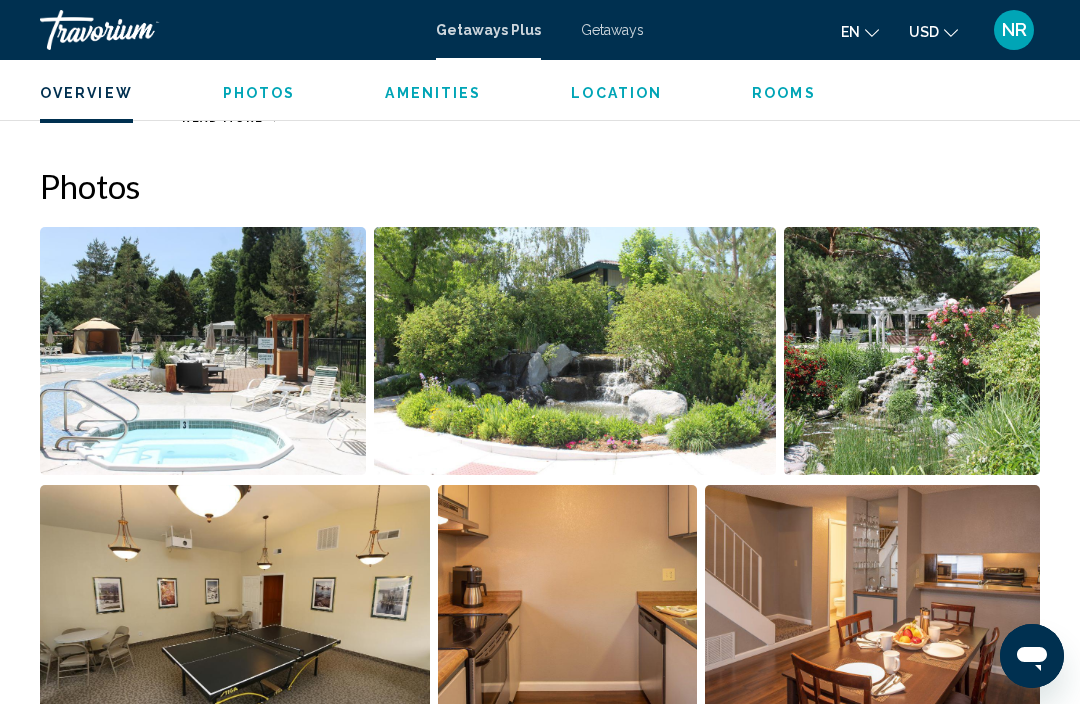 scroll, scrollTop: 1203, scrollLeft: 0, axis: vertical 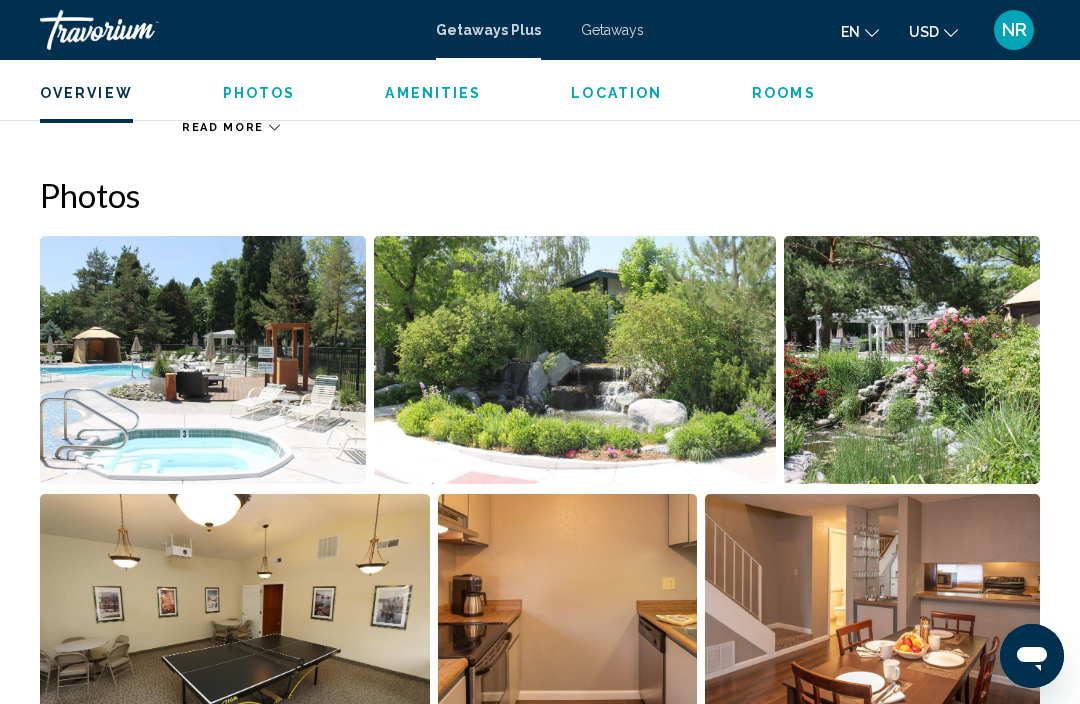 click at bounding box center [574, 360] 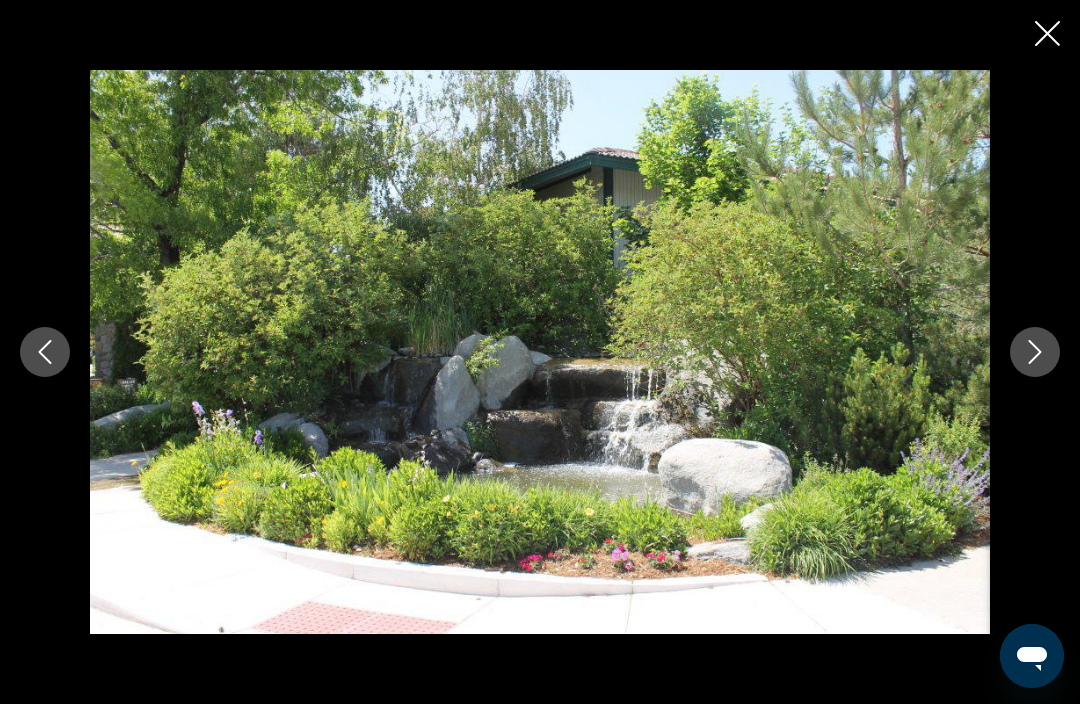 click at bounding box center (1035, 352) 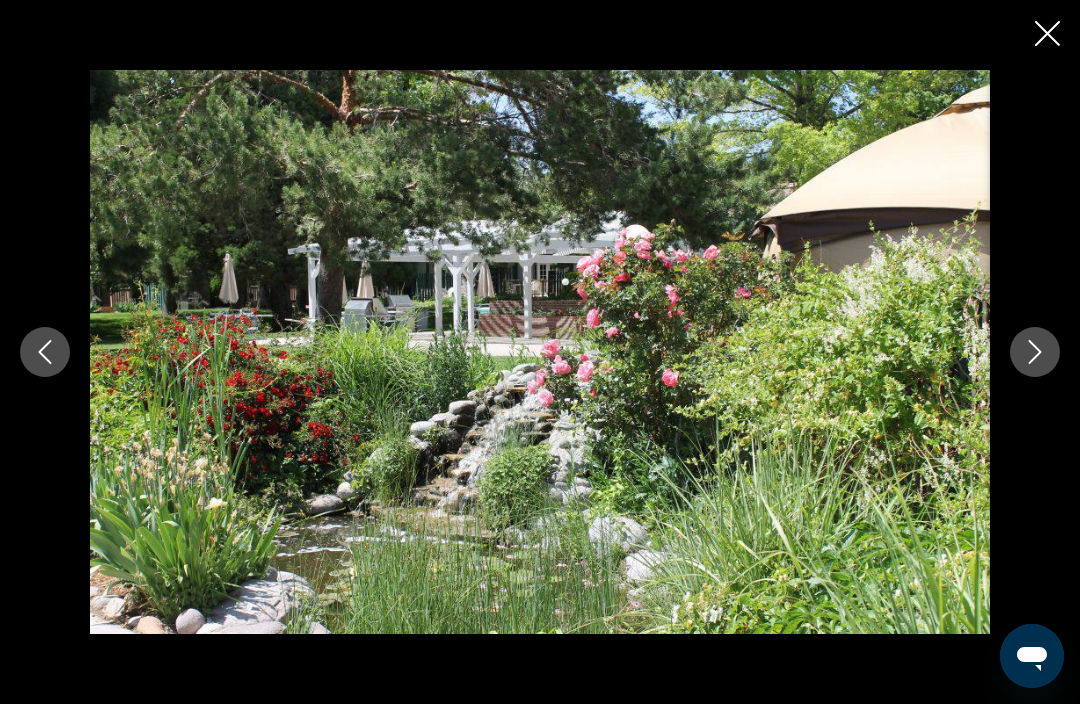 click 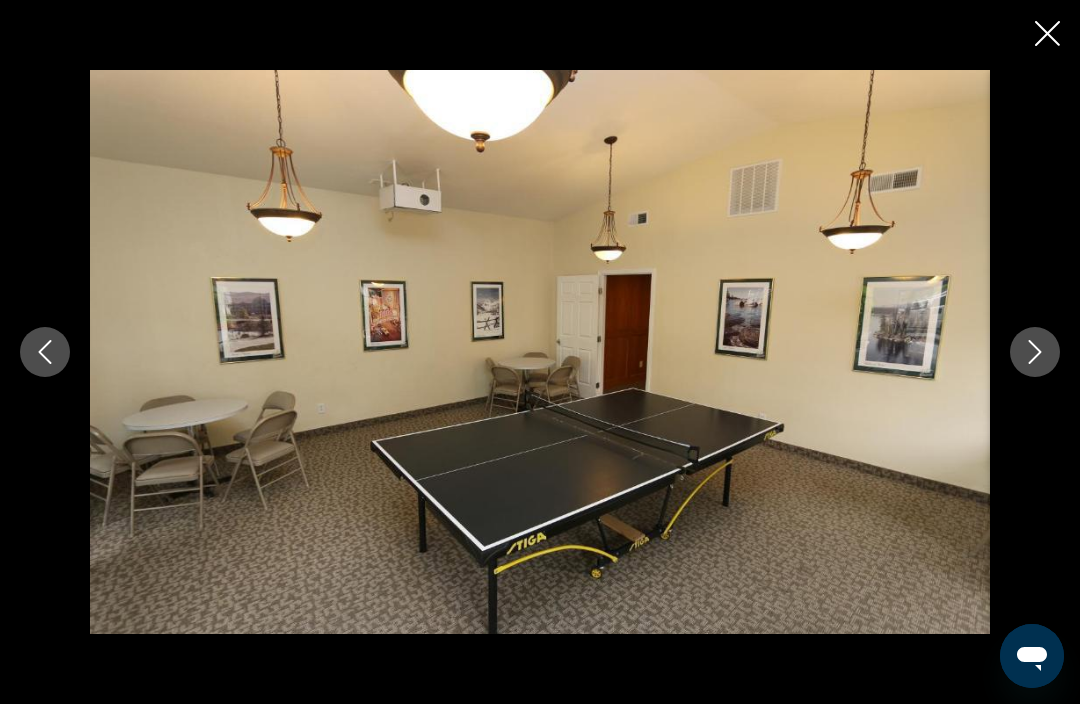 click at bounding box center (1035, 352) 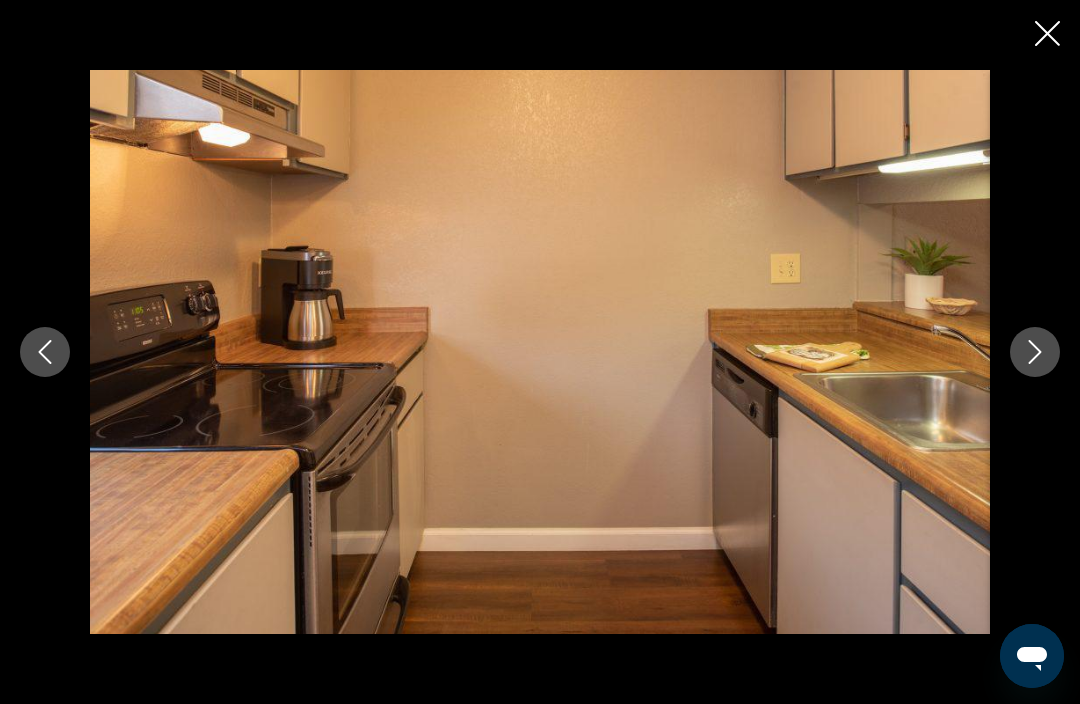 click at bounding box center (1035, 352) 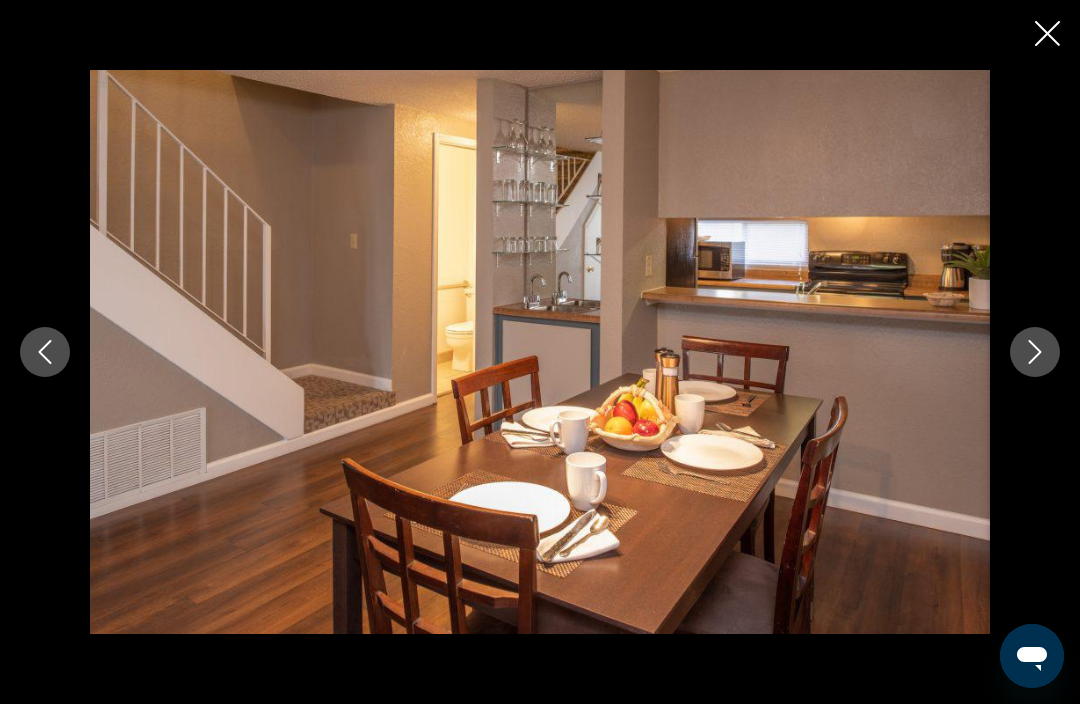click at bounding box center [1035, 352] 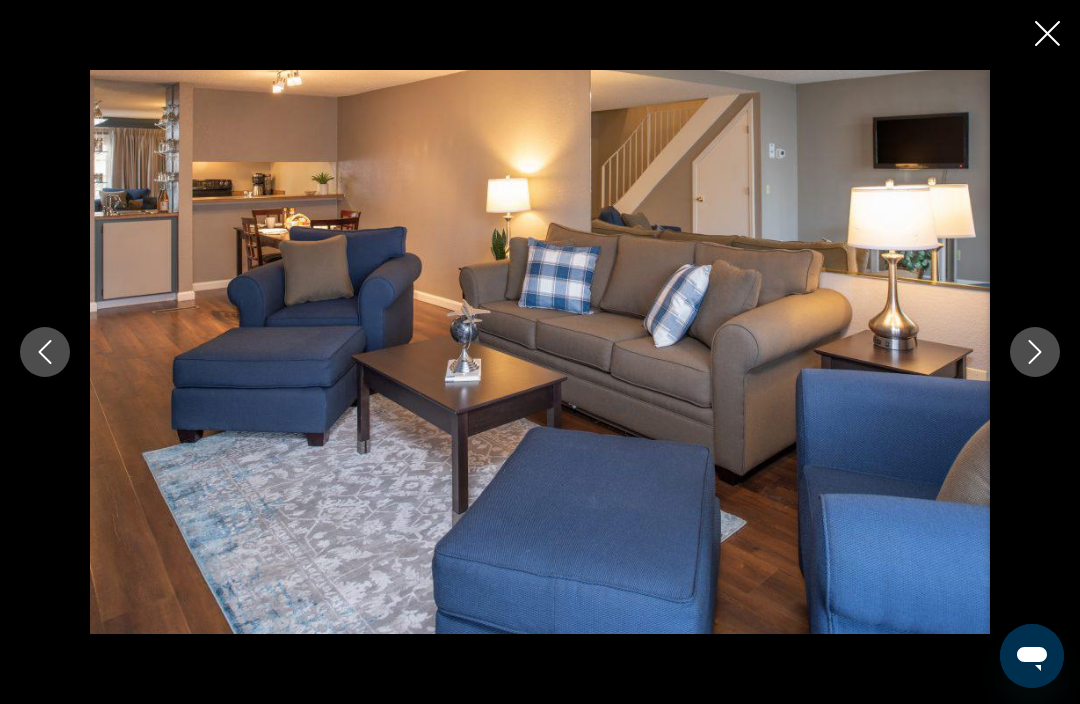 click at bounding box center [1035, 352] 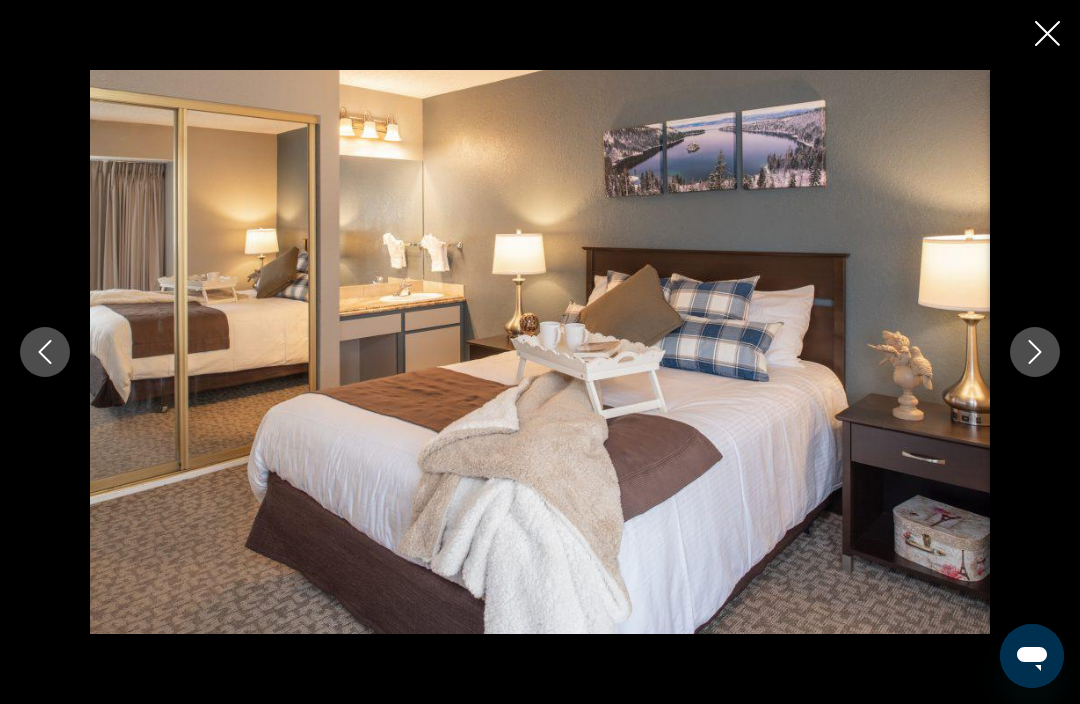 click at bounding box center (1035, 352) 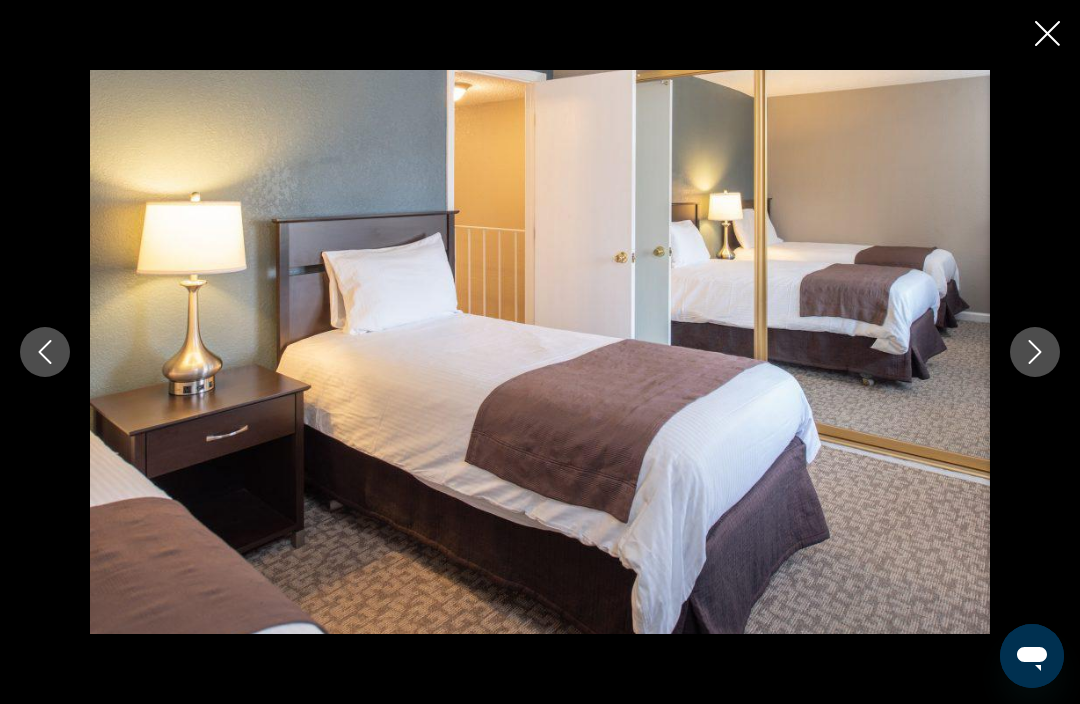 click at bounding box center [1035, 352] 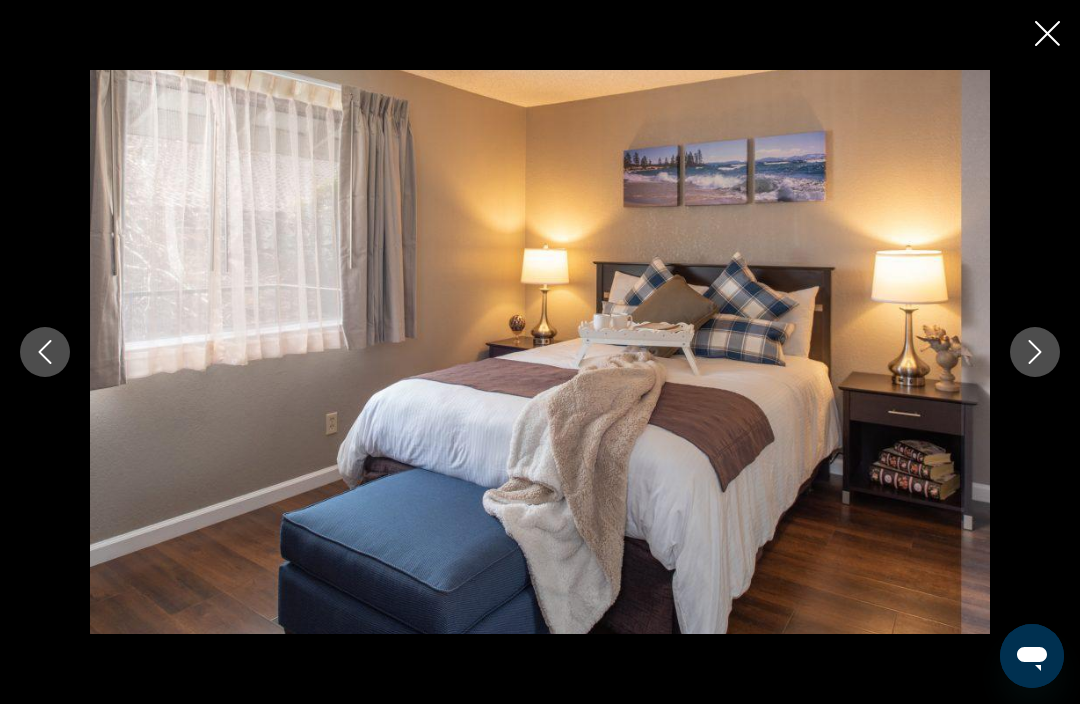 click at bounding box center [1035, 352] 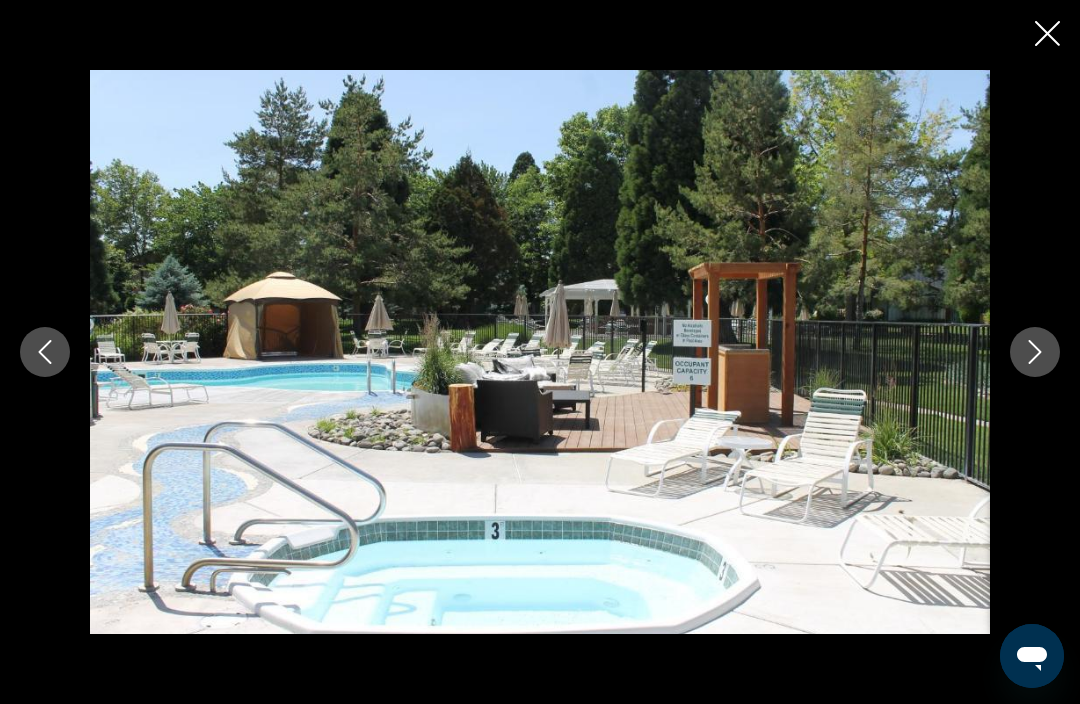 scroll, scrollTop: 2571, scrollLeft: 0, axis: vertical 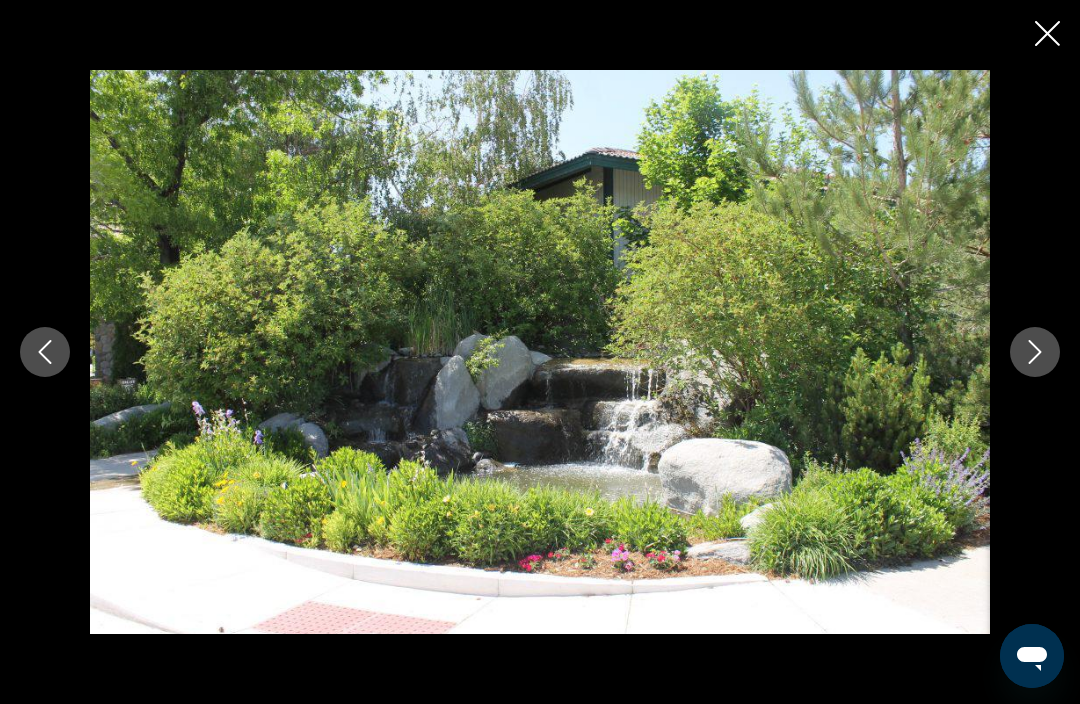 click 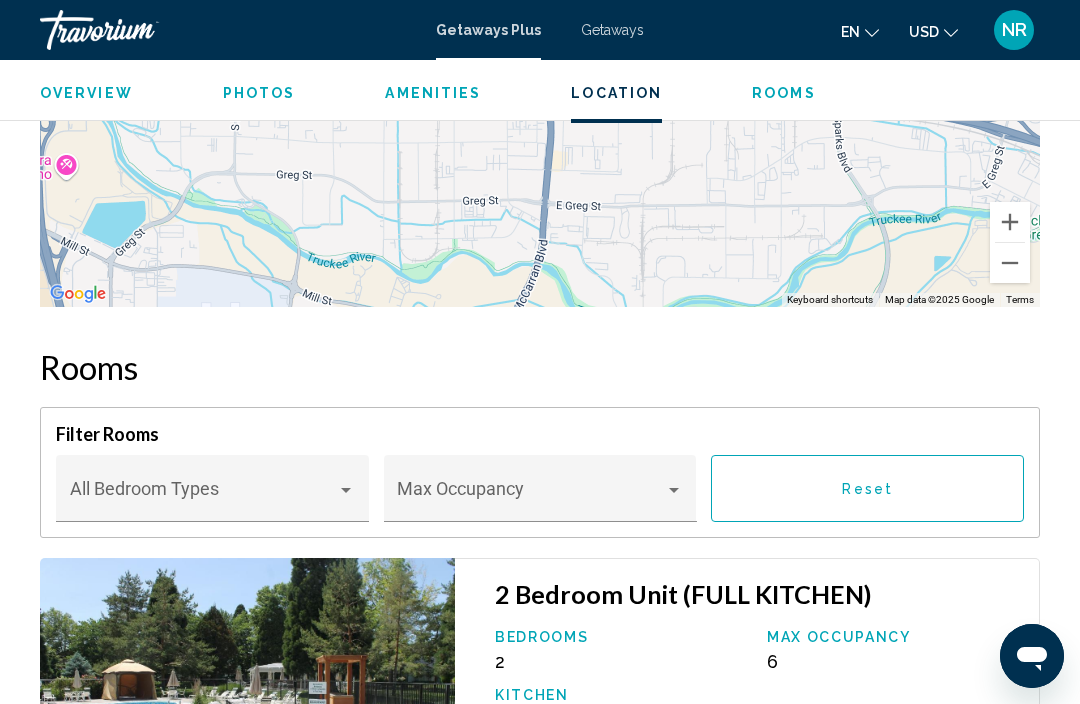 scroll, scrollTop: 3063, scrollLeft: 0, axis: vertical 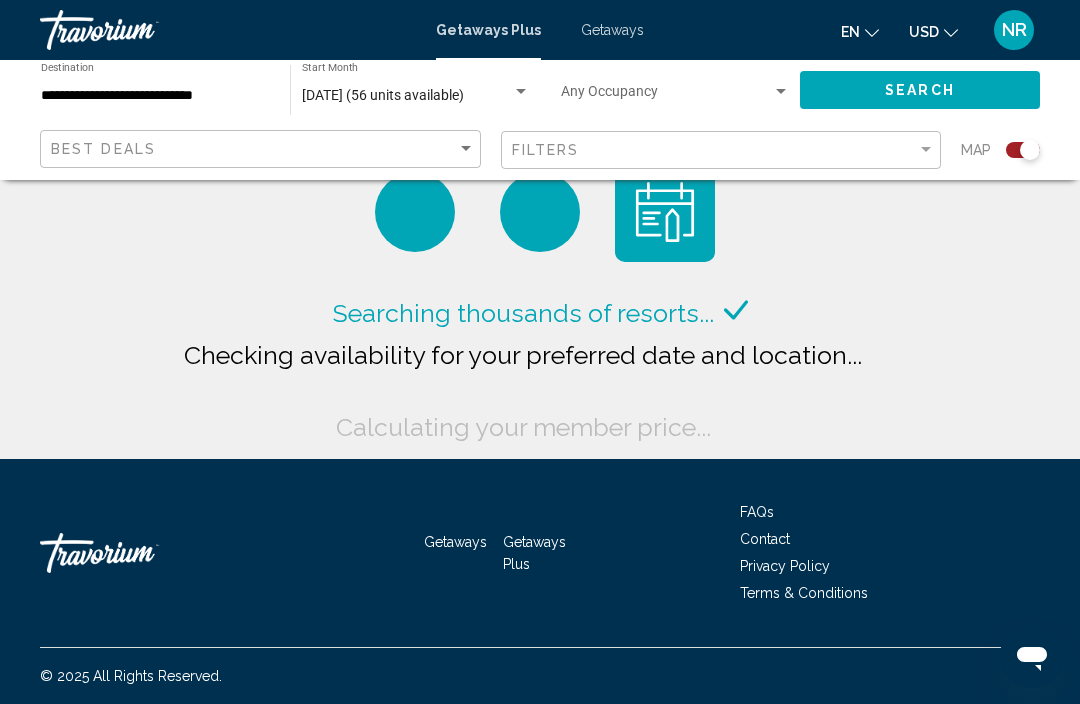 click on "**********" at bounding box center (155, 96) 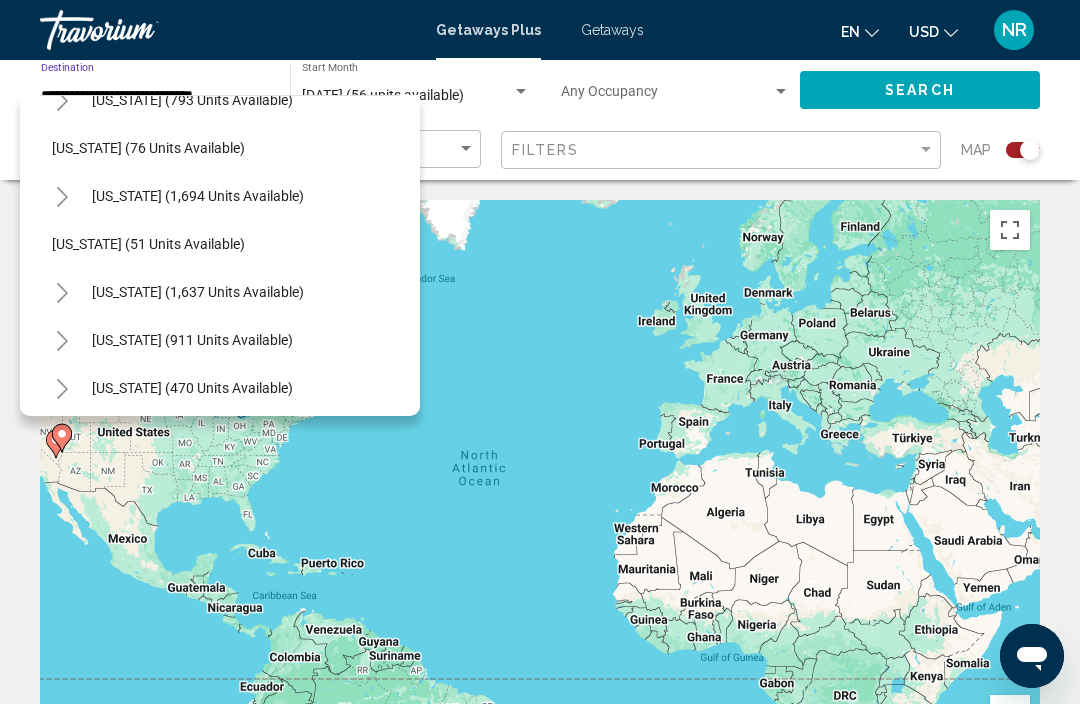scroll, scrollTop: 1423, scrollLeft: 18, axis: both 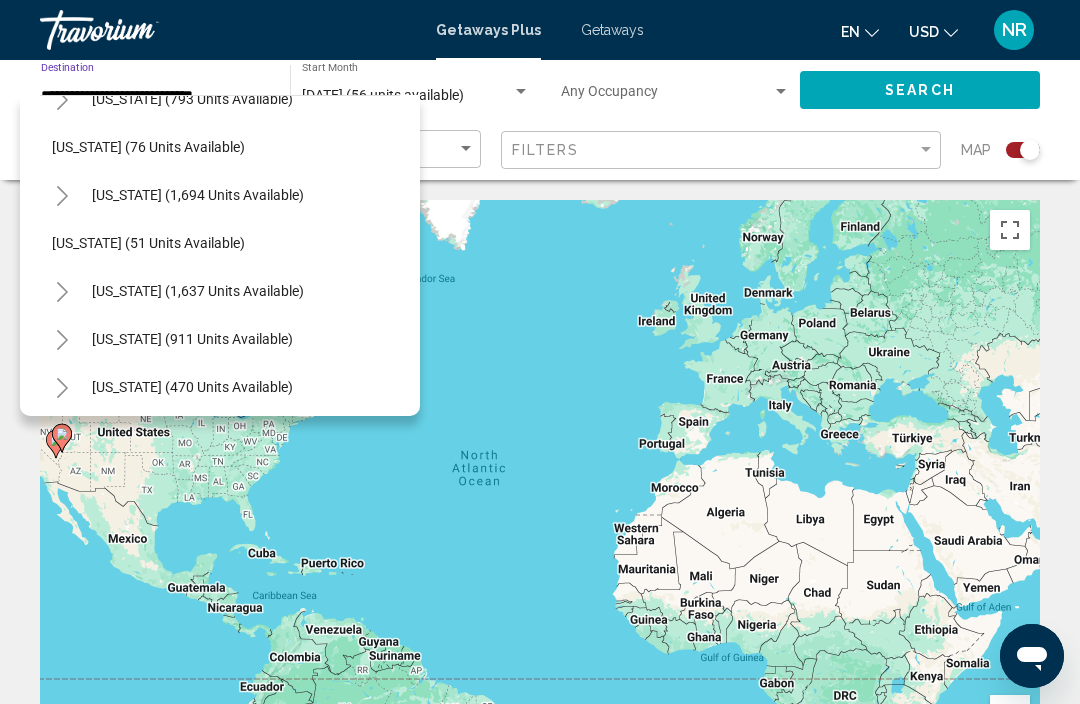 click on "[US_STATE] (76 units available)" 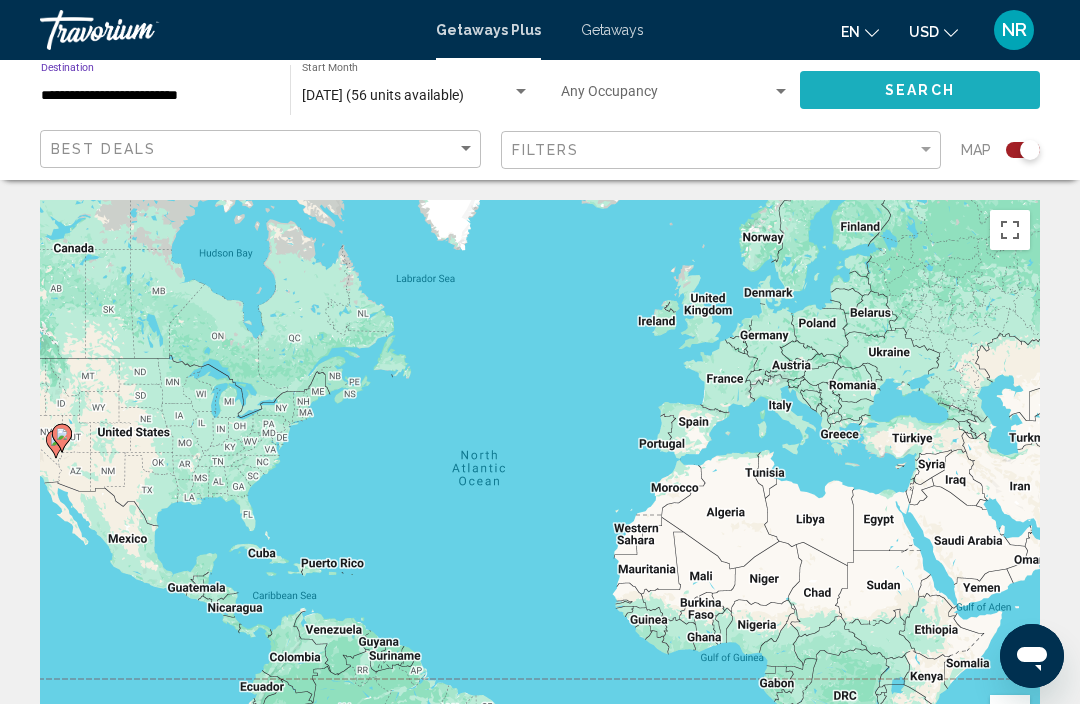 click on "Search" 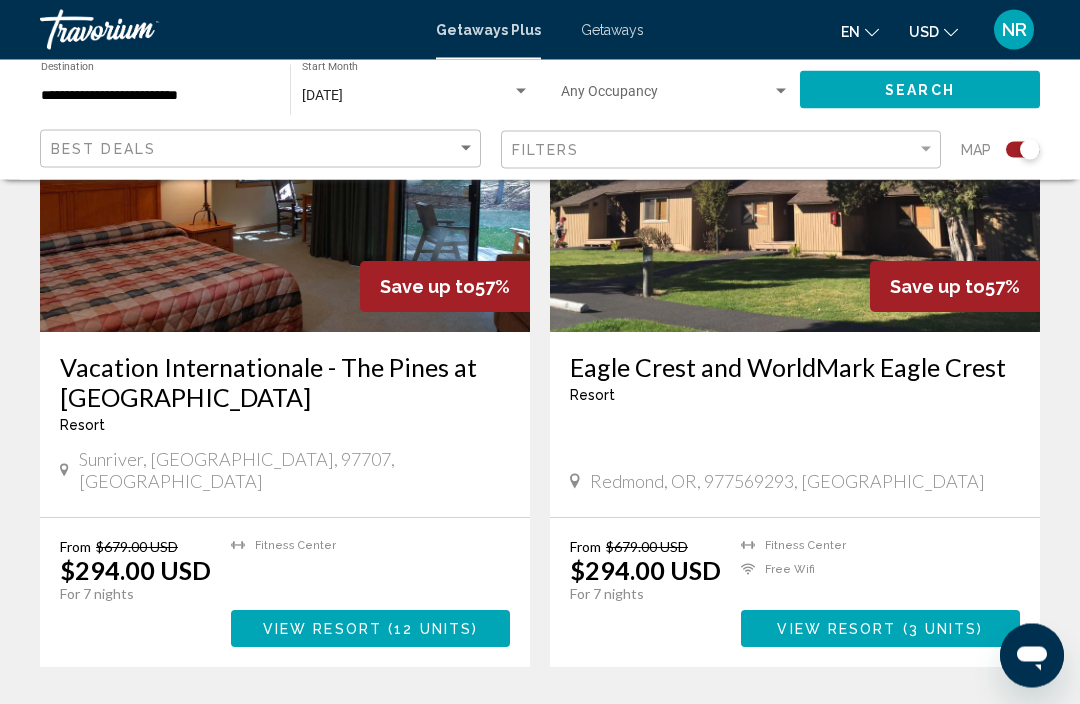 scroll, scrollTop: 878, scrollLeft: 0, axis: vertical 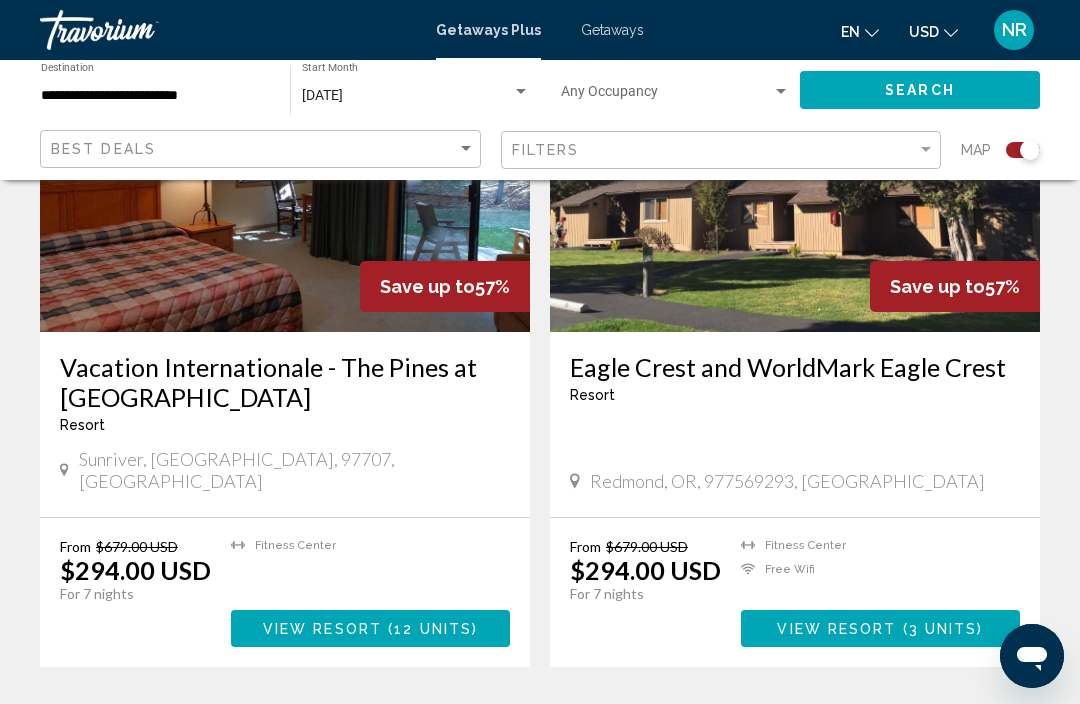 click at bounding box center (521, 92) 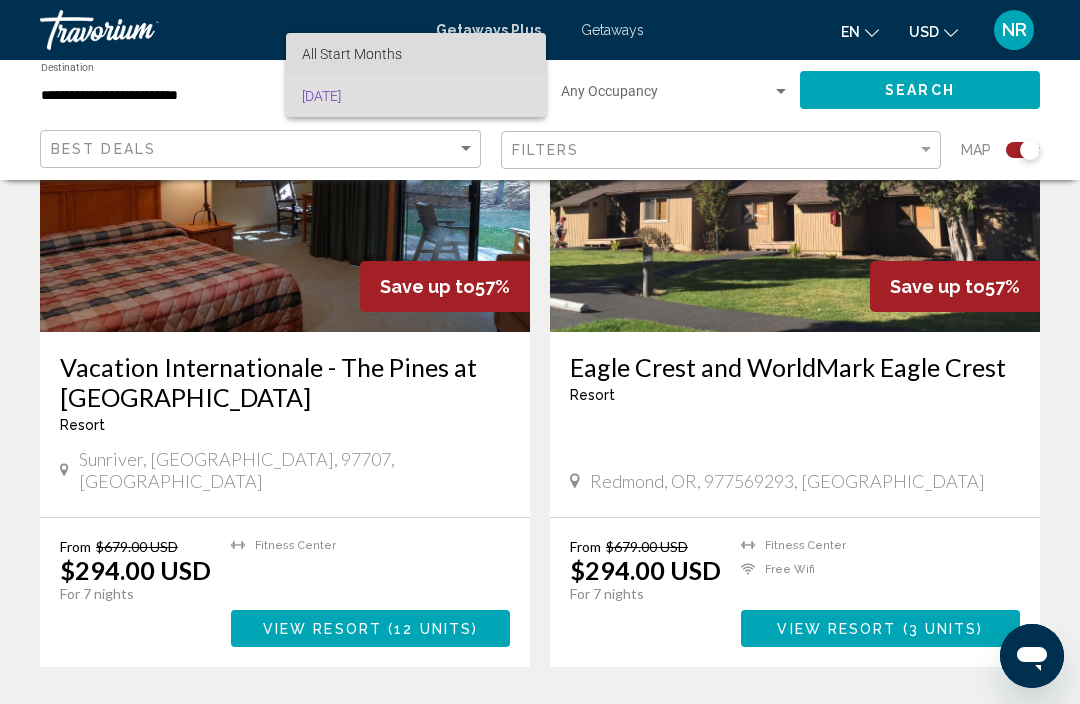 click on "All Start Months" at bounding box center (352, 54) 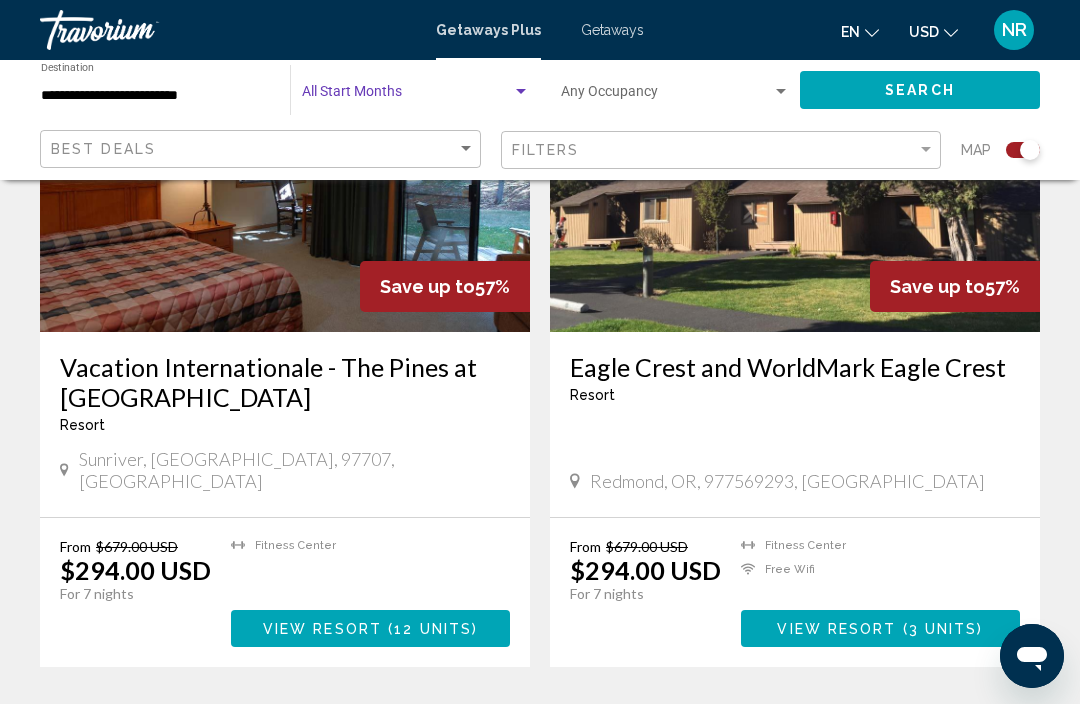 click on "**********" at bounding box center [155, 96] 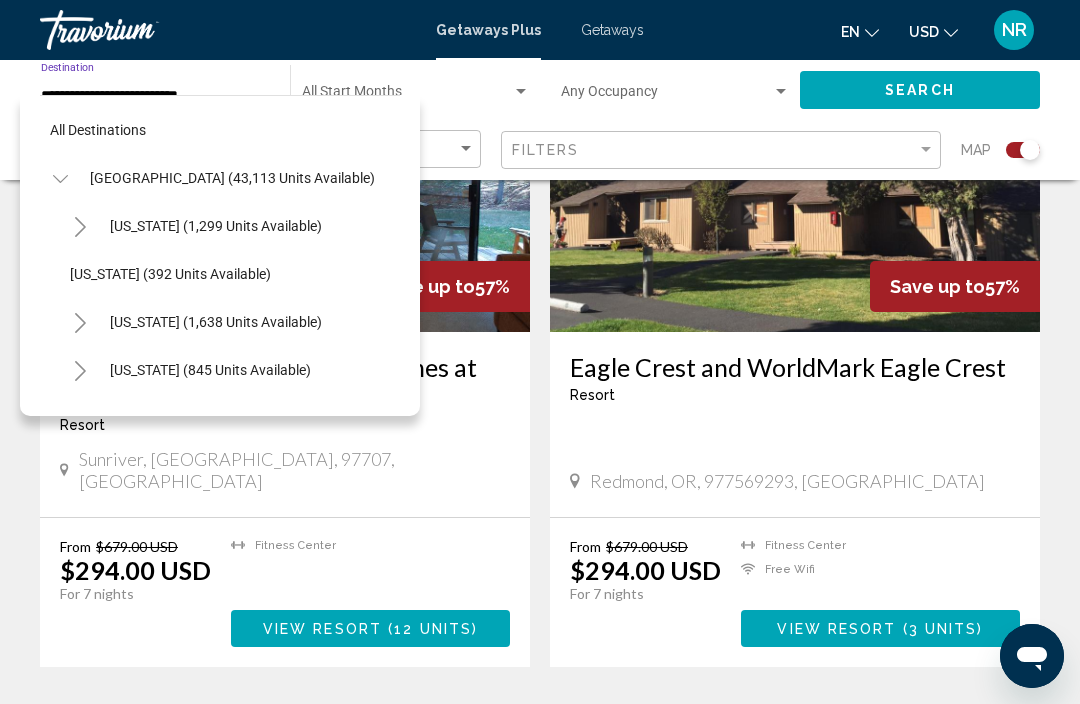 scroll, scrollTop: 1223, scrollLeft: 0, axis: vertical 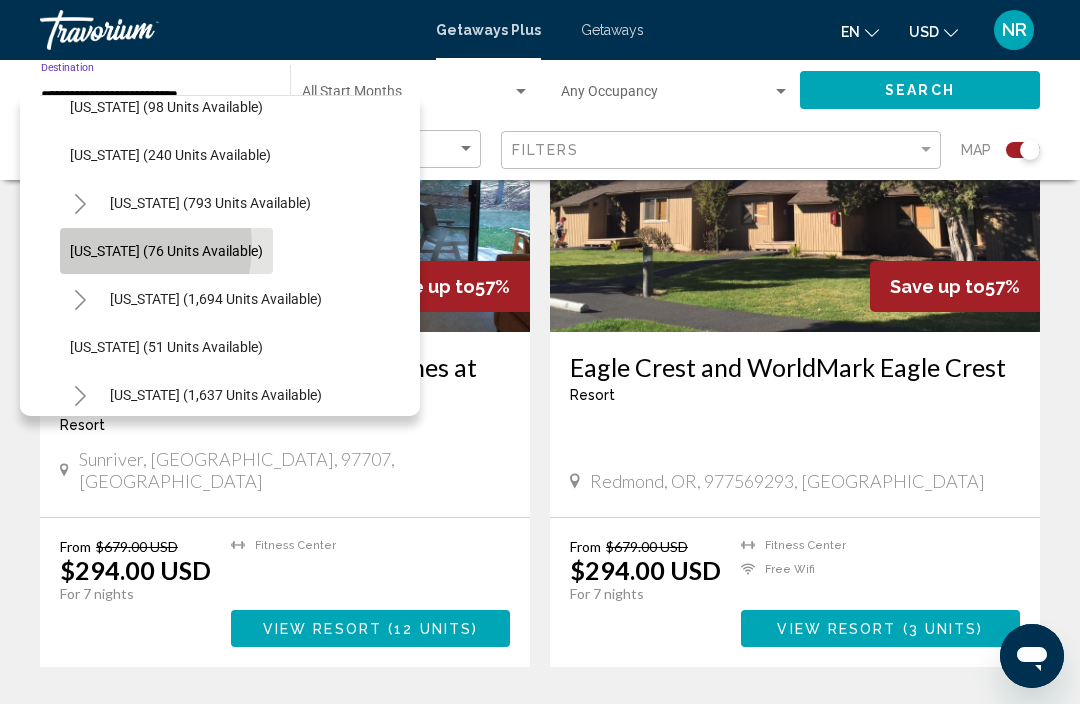 click on "[US_STATE] (76 units available)" 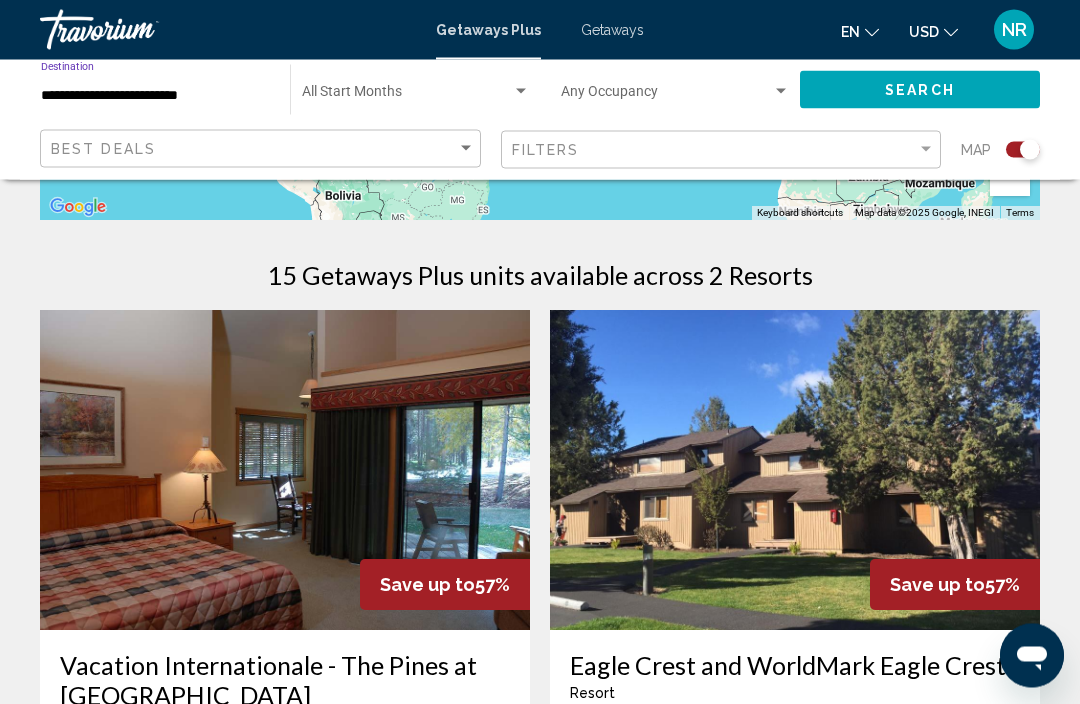 scroll, scrollTop: 573, scrollLeft: 0, axis: vertical 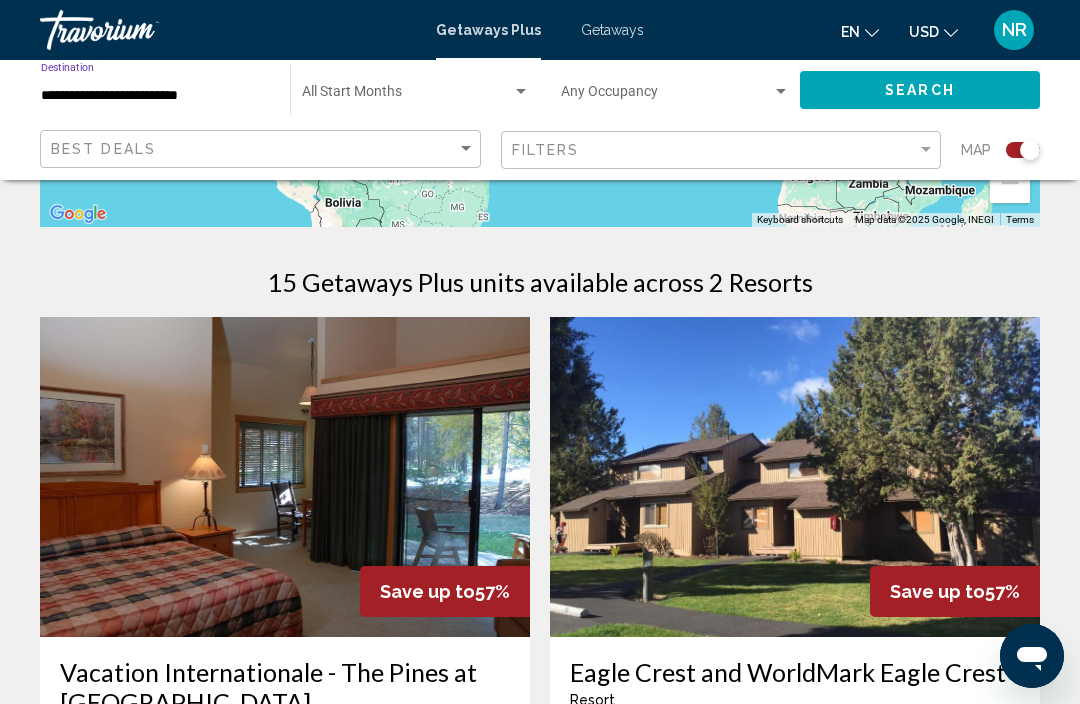 click at bounding box center (521, 92) 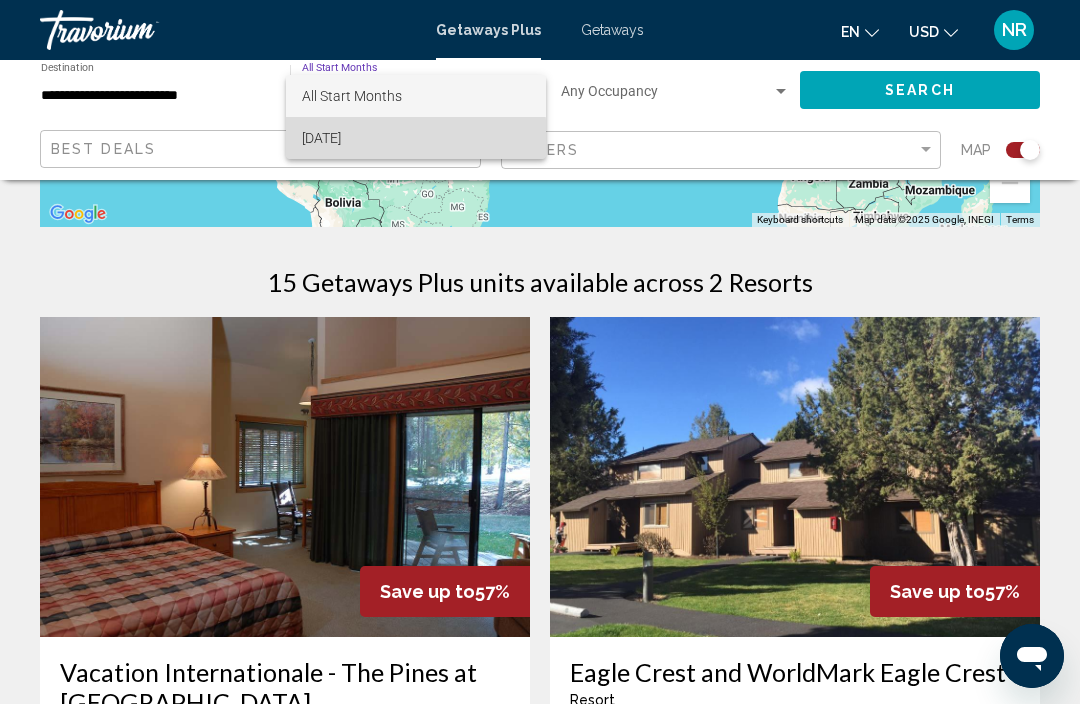 click on "[DATE]" at bounding box center (416, 138) 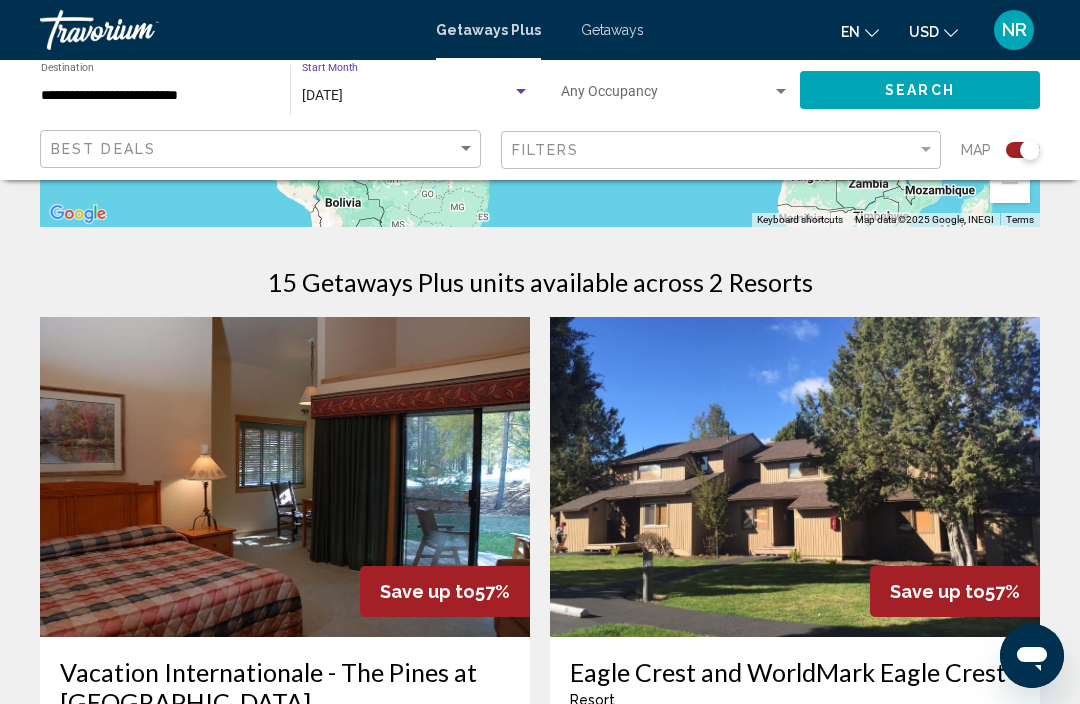 click at bounding box center (521, 91) 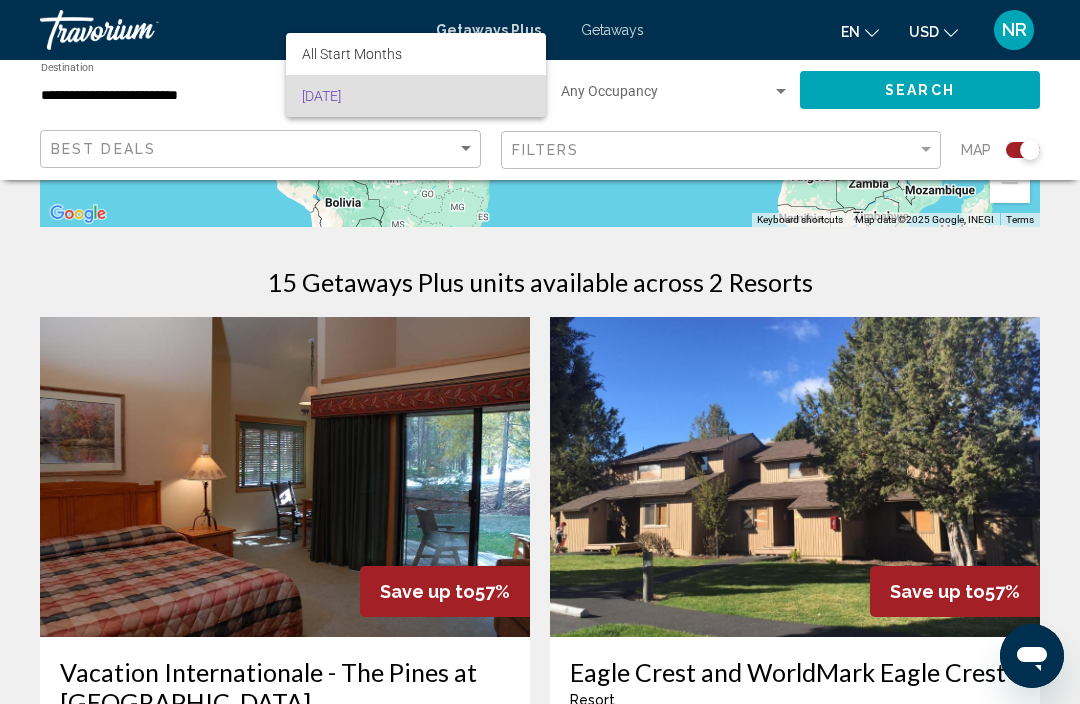 click on "[DATE]" at bounding box center [416, 96] 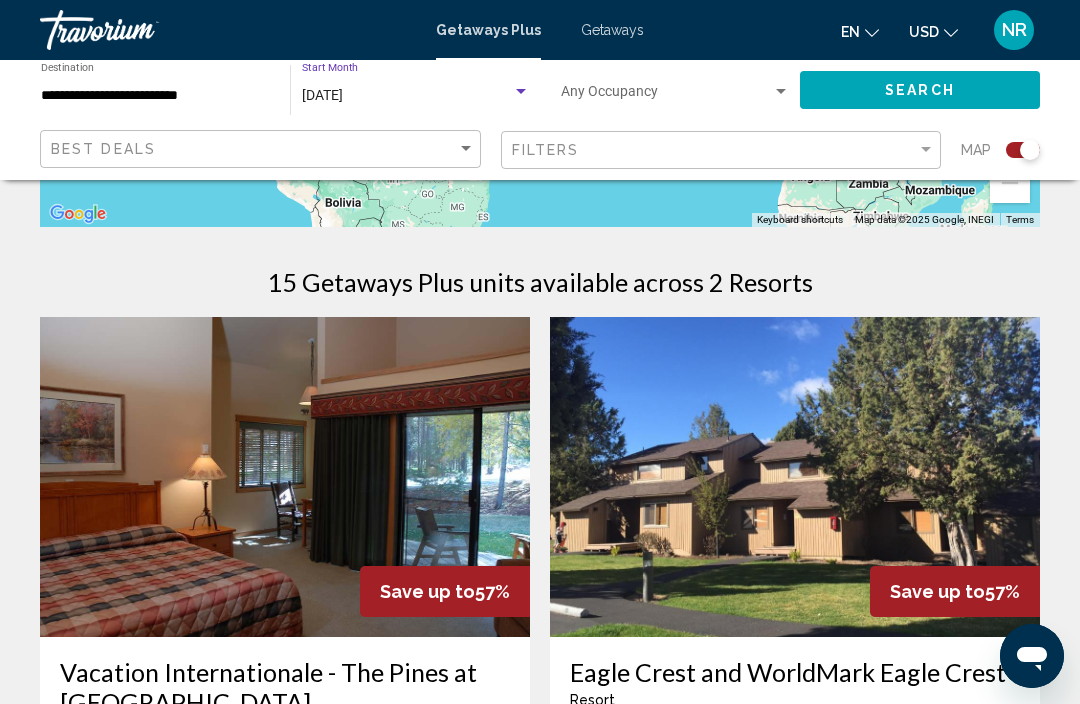 click on "[DATE]" at bounding box center [322, 95] 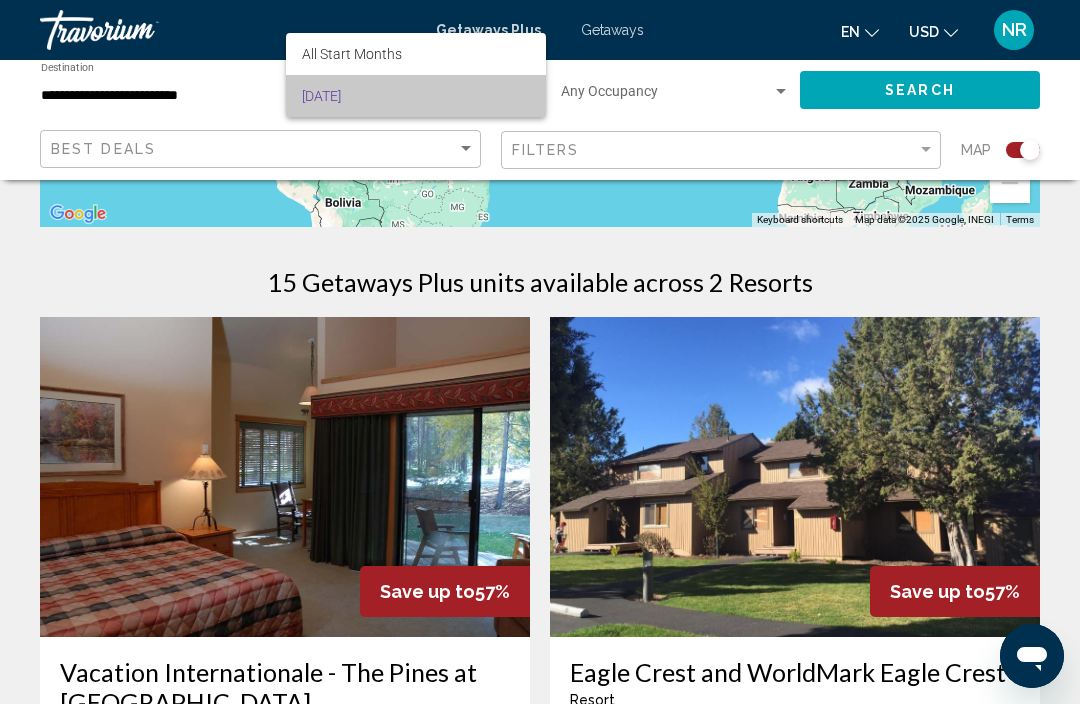 click on "[DATE]" at bounding box center (416, 96) 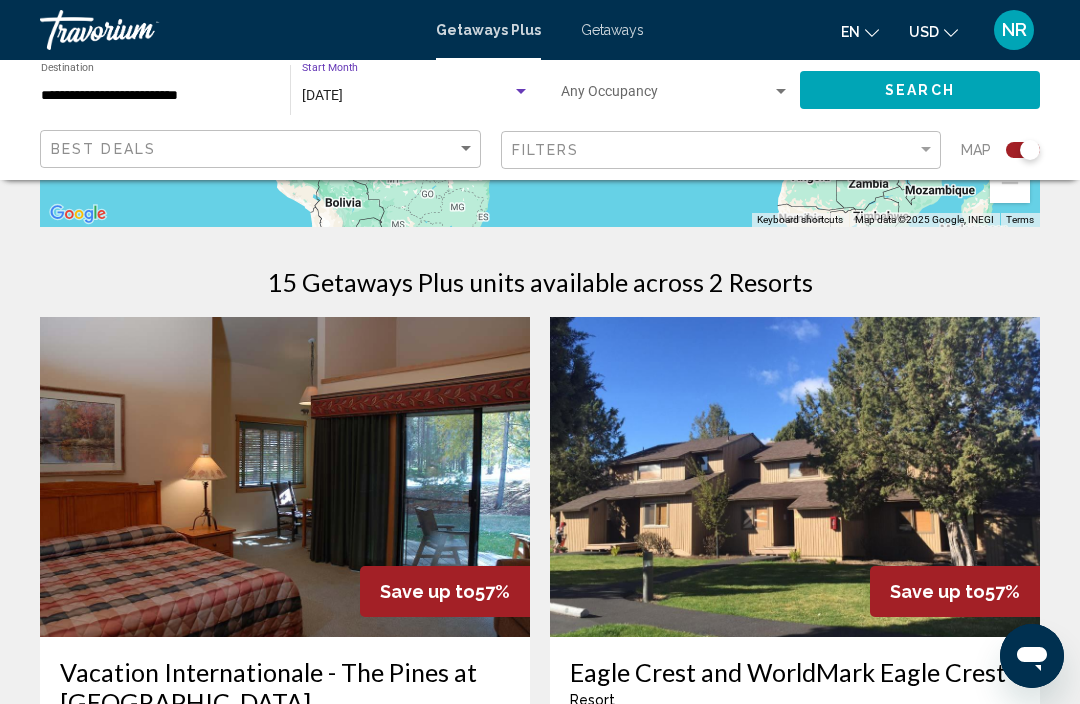 click on "[DATE] Start Month All Start Months" 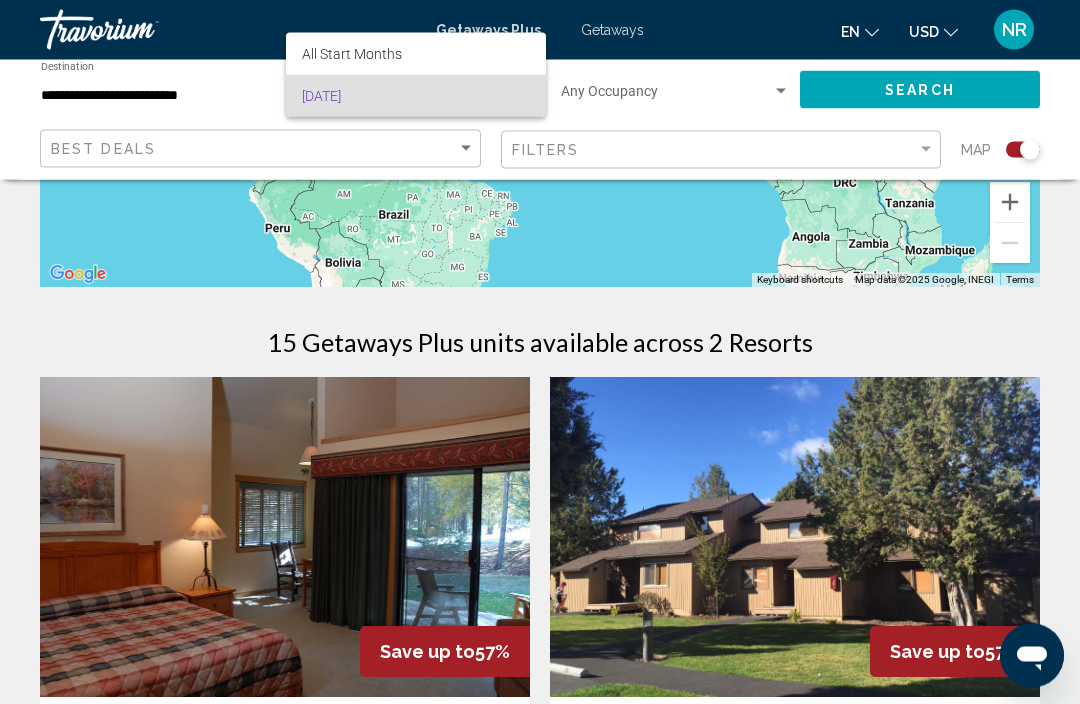 scroll, scrollTop: 510, scrollLeft: 0, axis: vertical 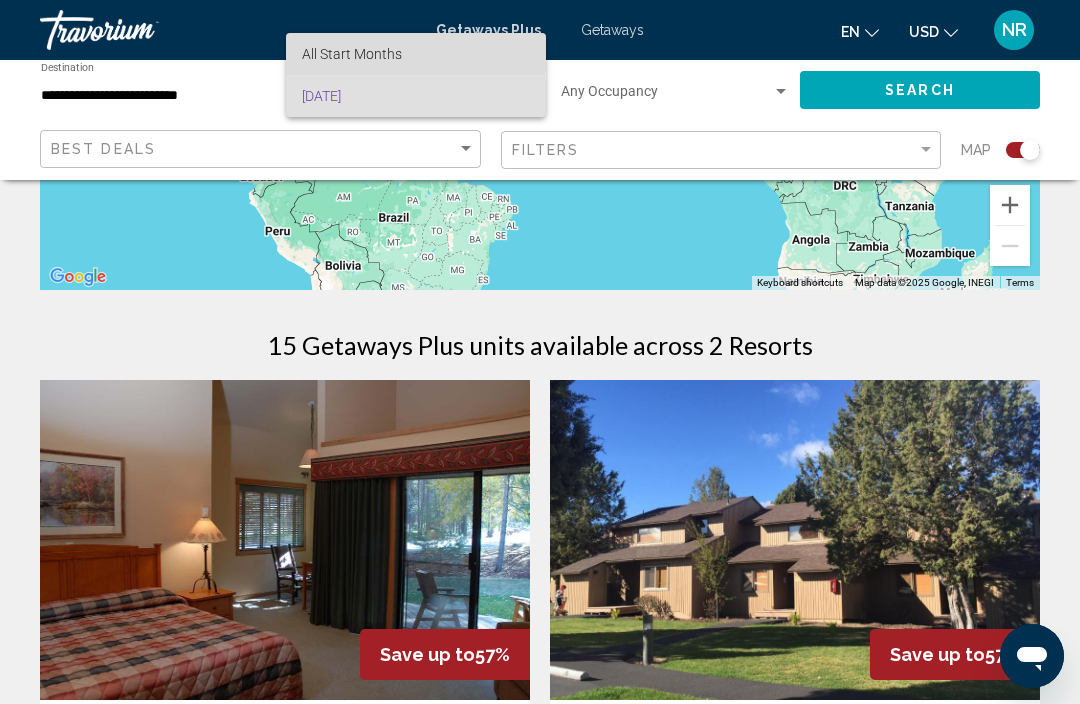 click on "All Start Months" at bounding box center [352, 54] 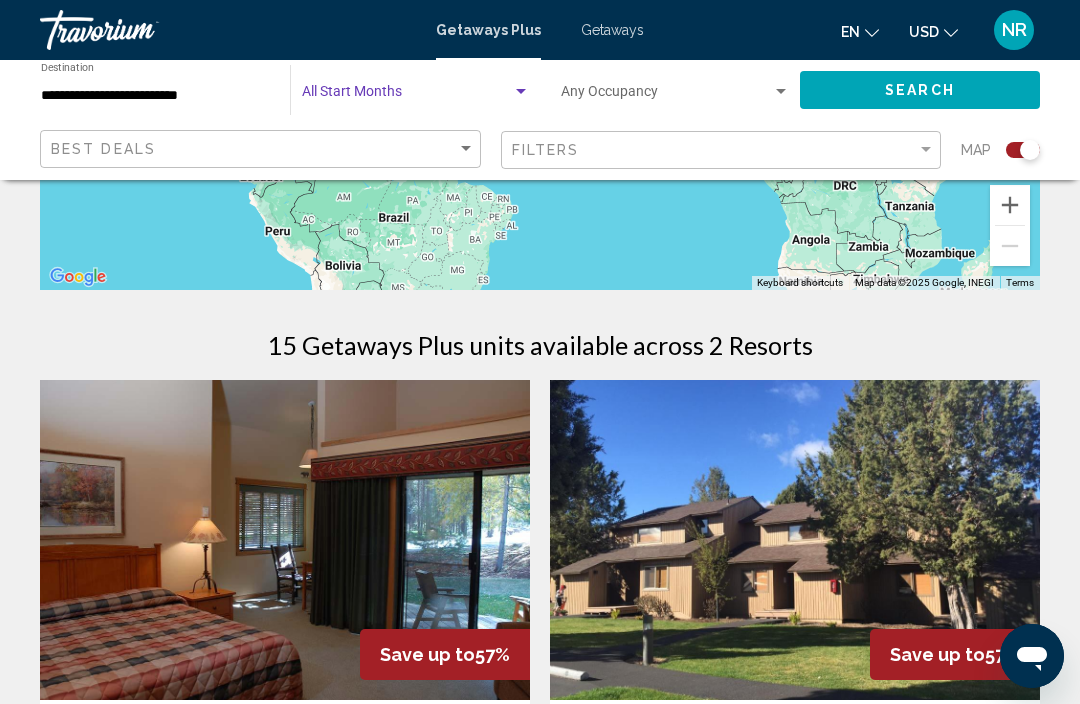 click on "**********" at bounding box center (155, 96) 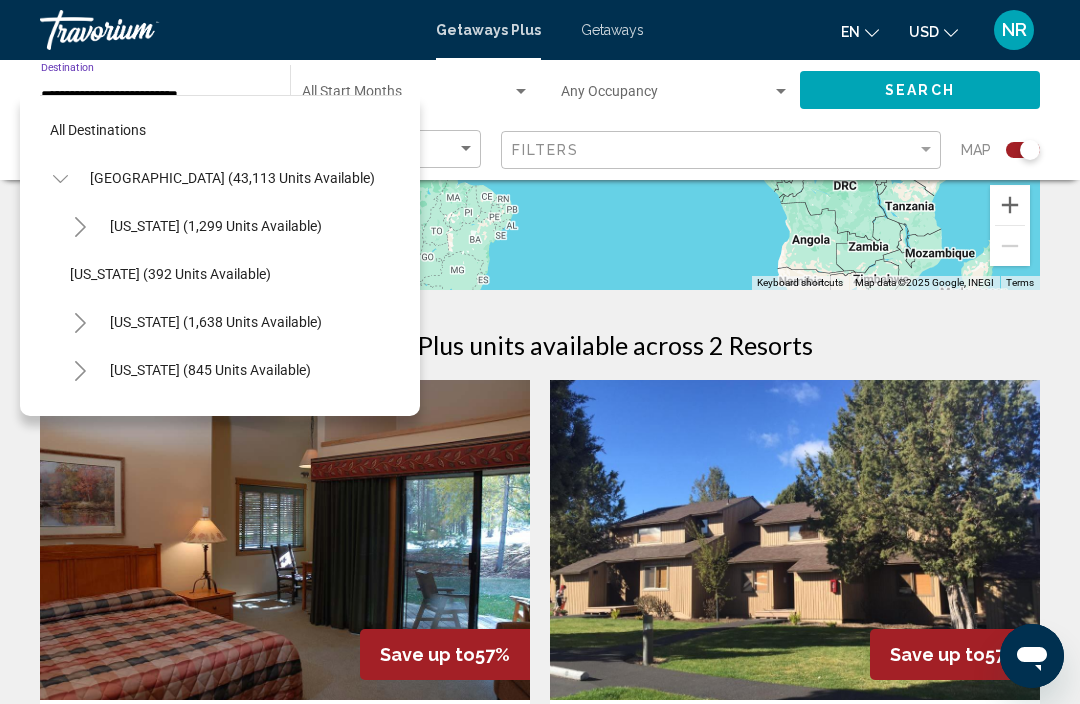 scroll, scrollTop: 1223, scrollLeft: 0, axis: vertical 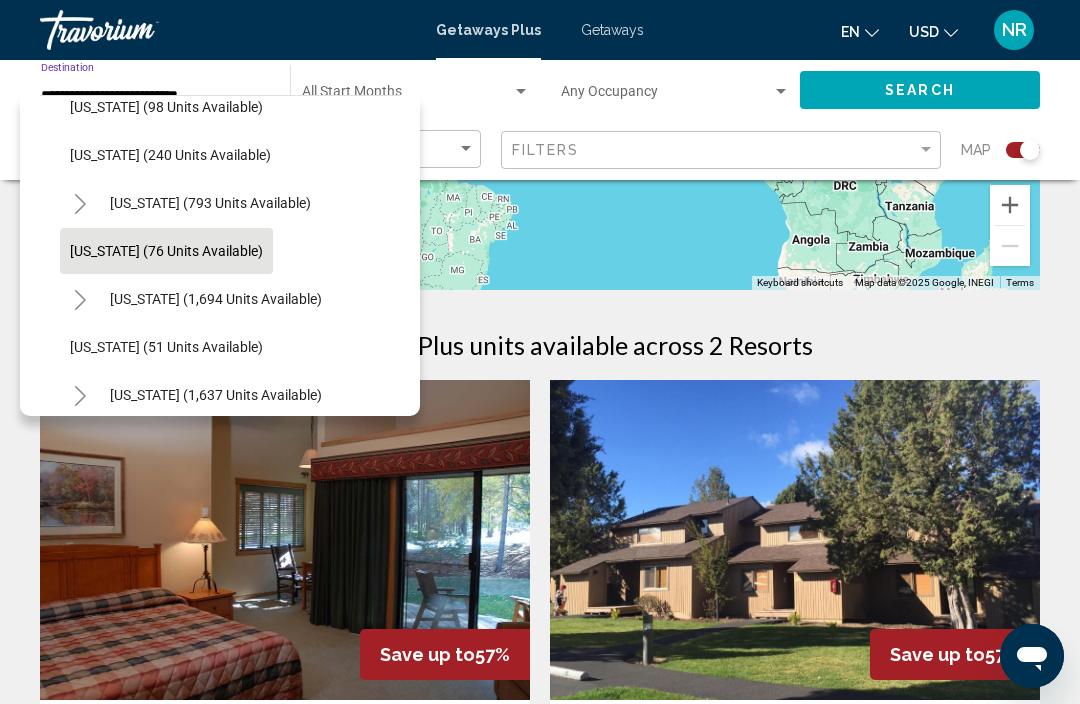 click on "[US_STATE] (76 units available)" 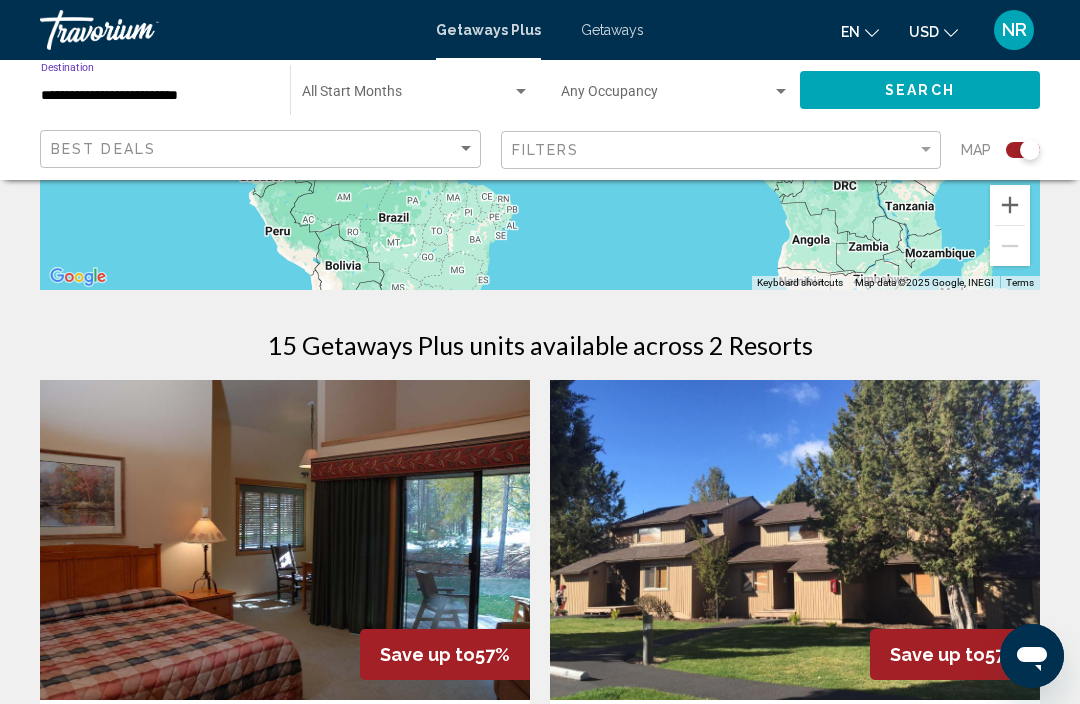 click at bounding box center (521, 92) 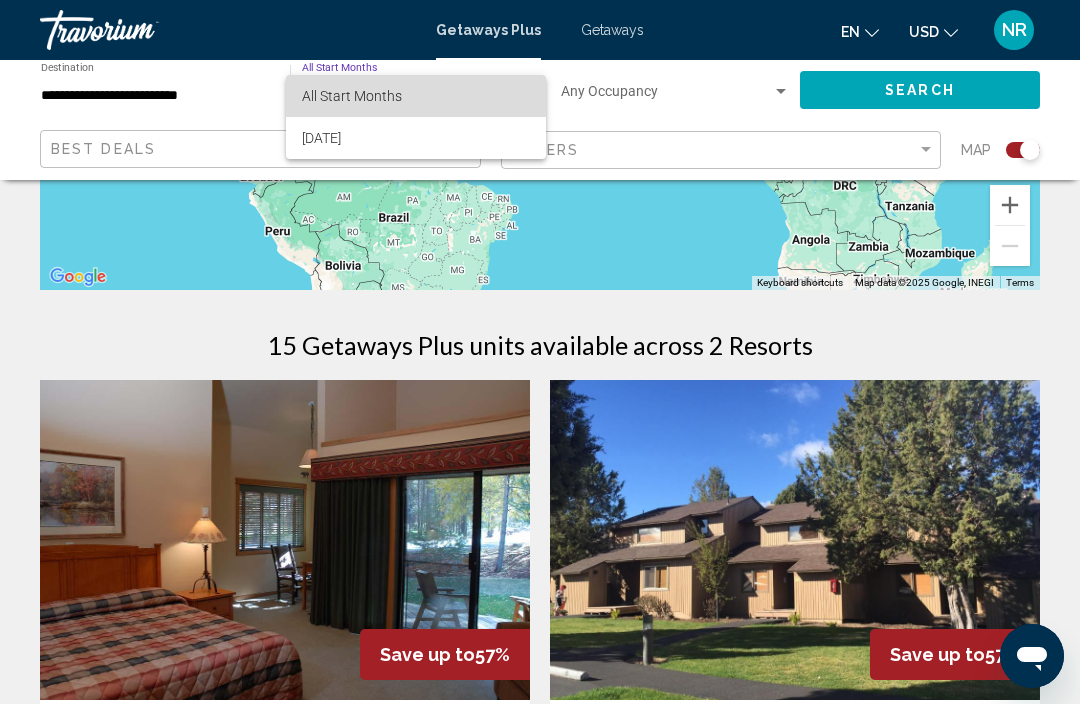 click on "All Start Months" at bounding box center (352, 96) 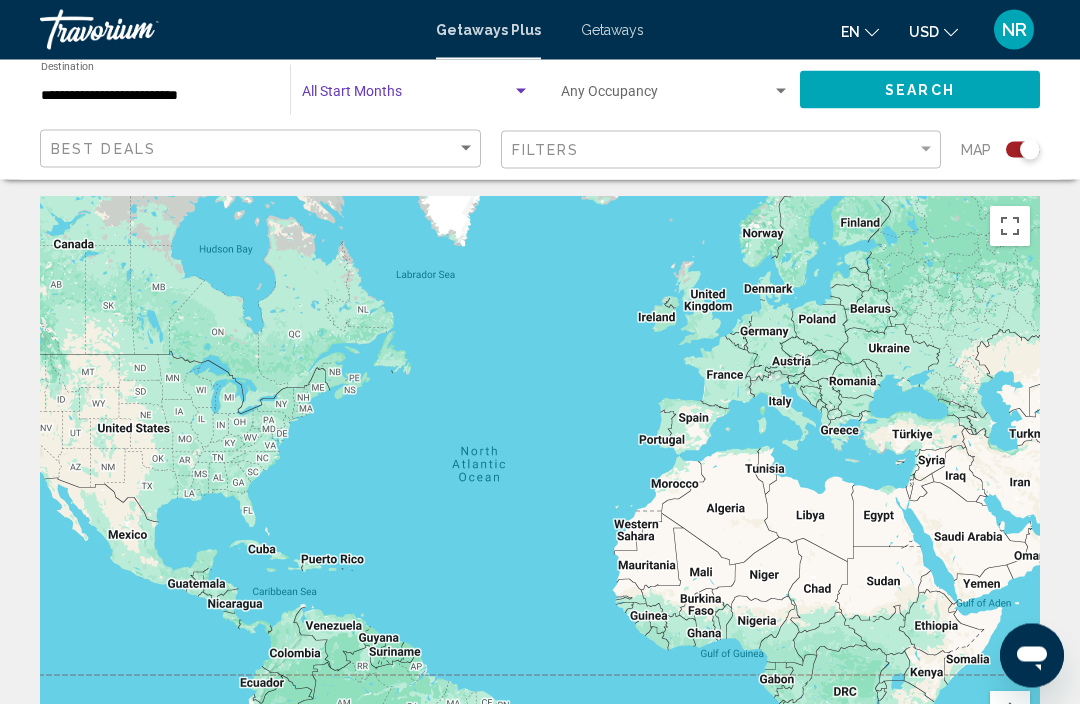 scroll, scrollTop: 0, scrollLeft: 0, axis: both 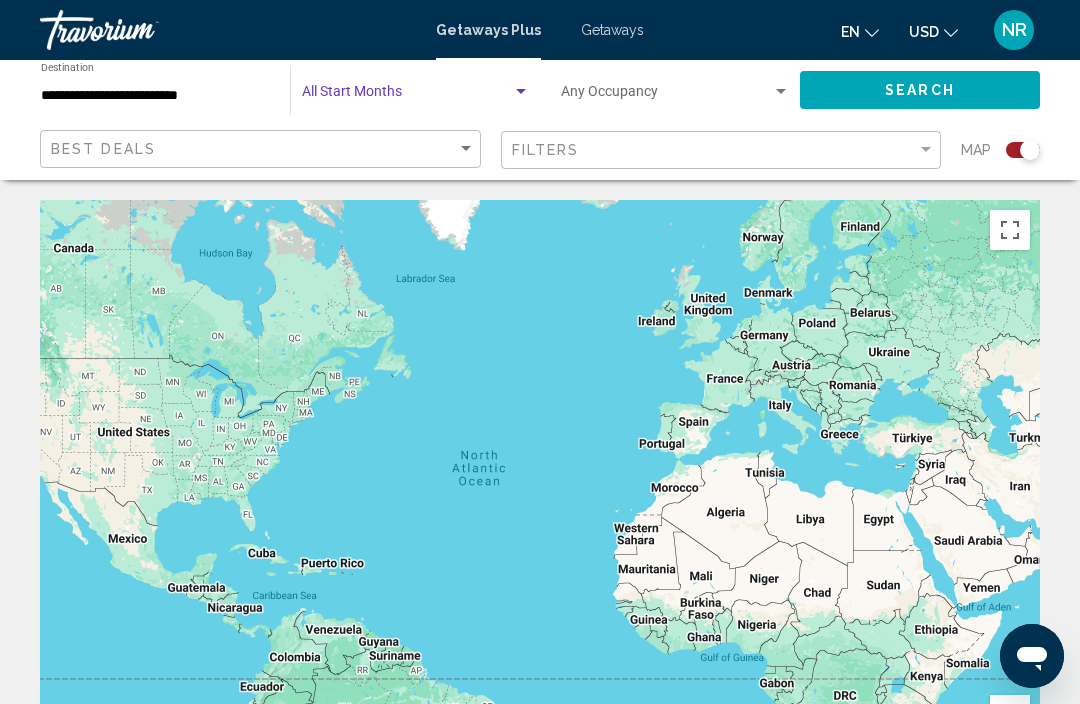 click on "**********" at bounding box center (155, 96) 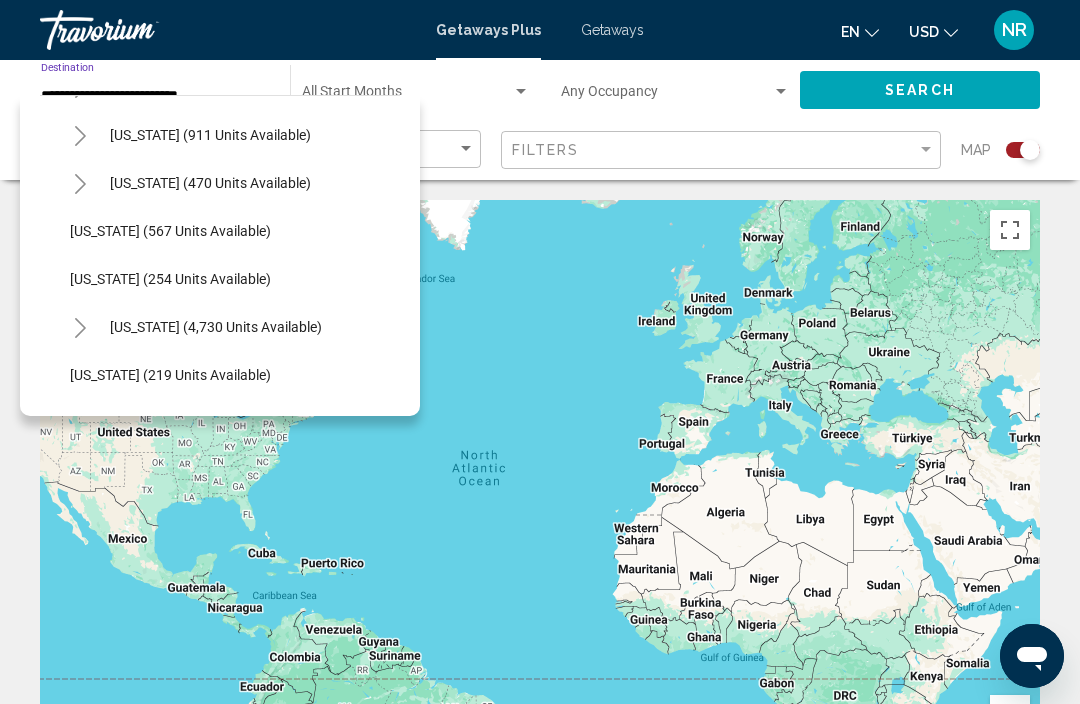 scroll, scrollTop: 1532, scrollLeft: 0, axis: vertical 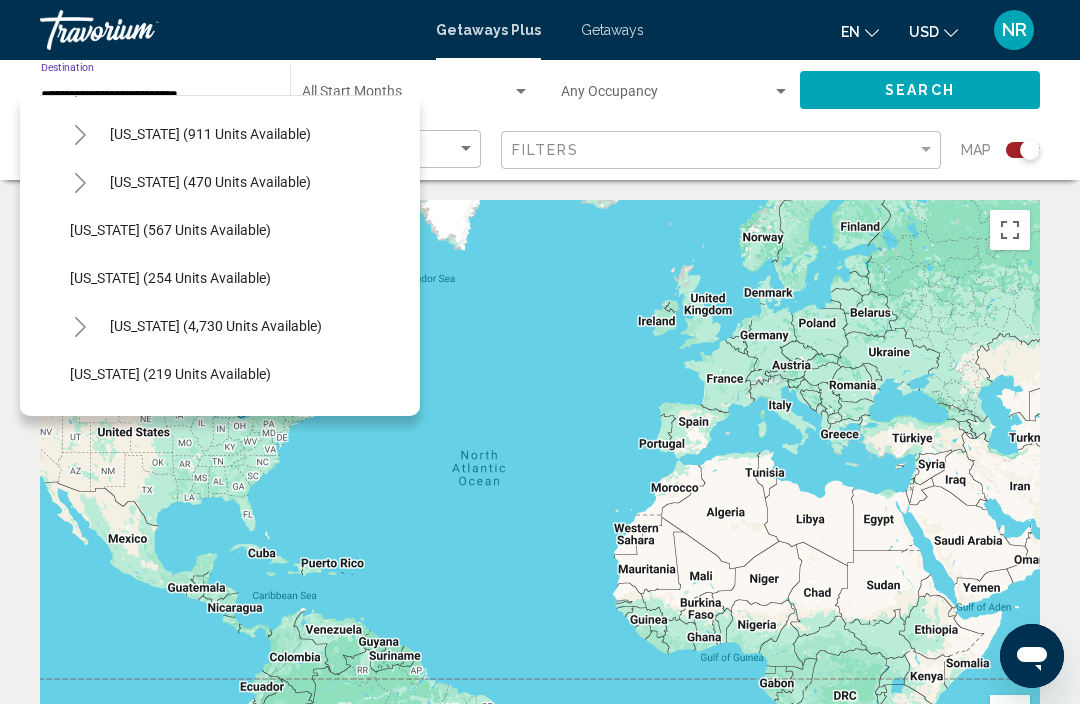 click on "[US_STATE] (567 units available)" 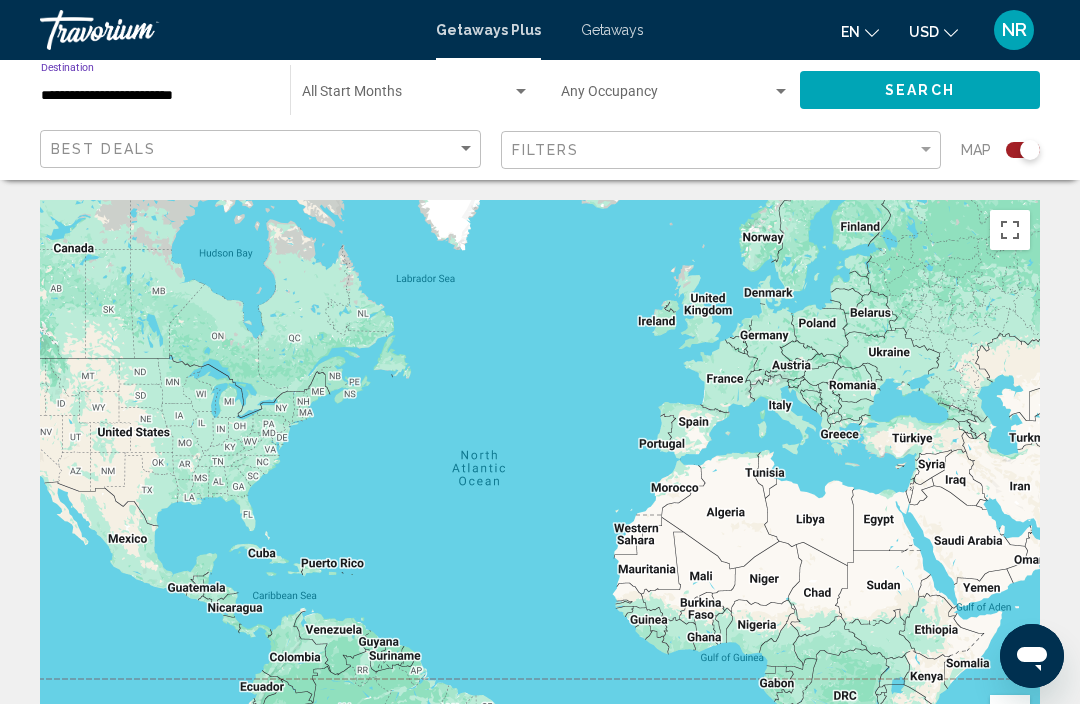 click at bounding box center (521, 92) 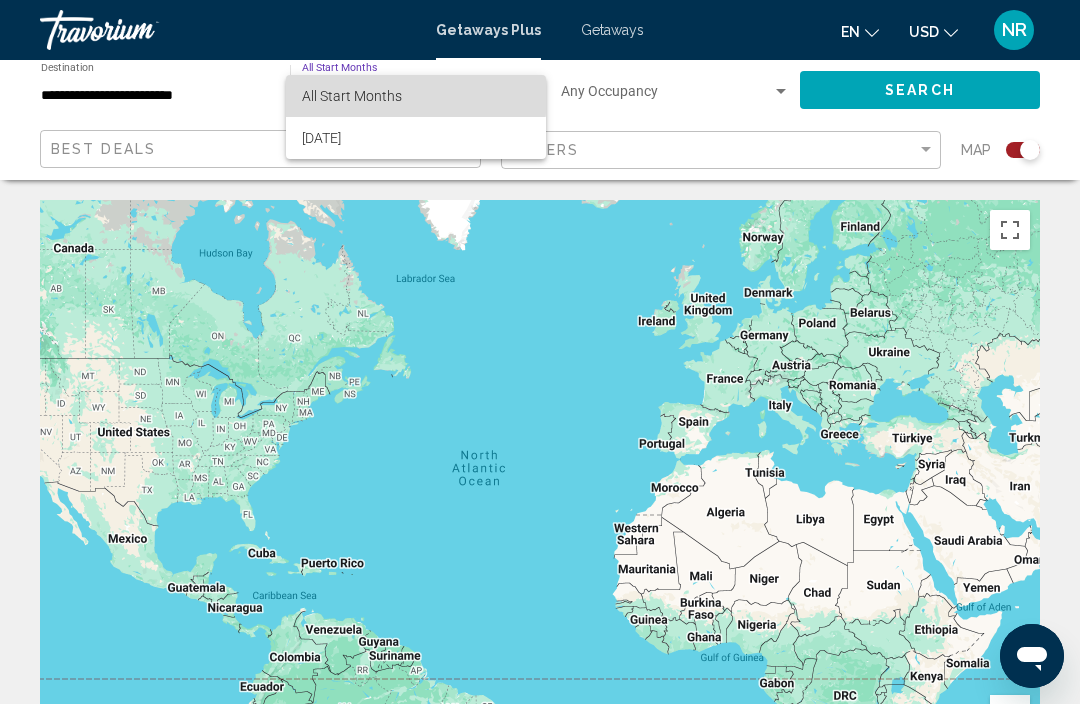 click on "All Start Months" at bounding box center [352, 96] 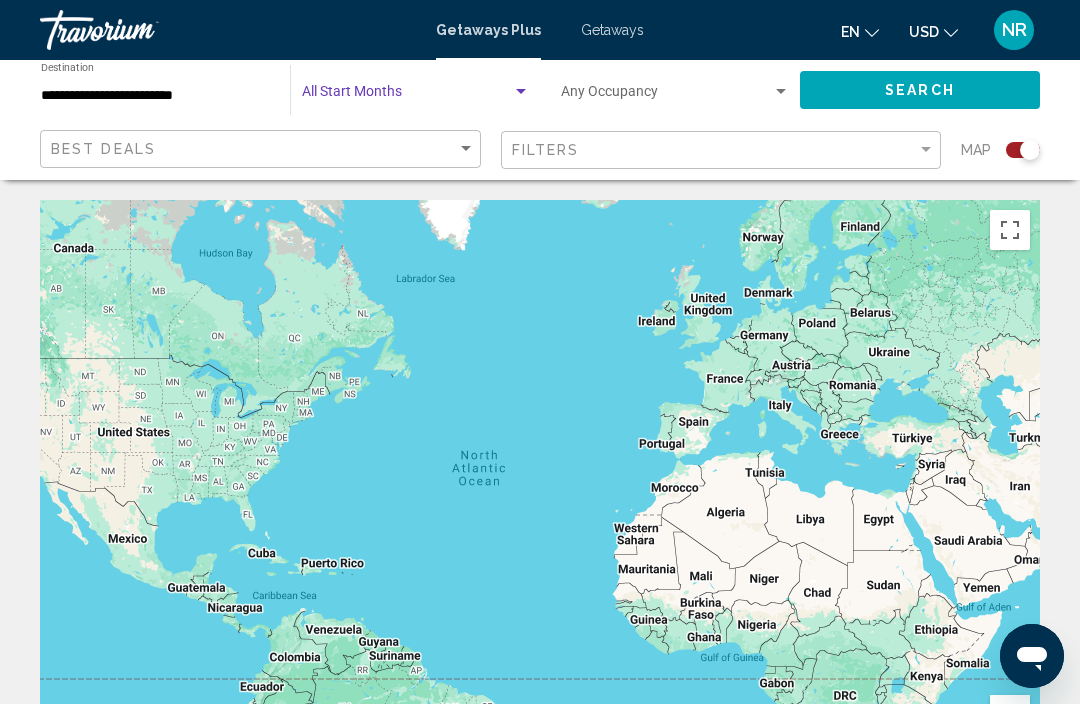 click at bounding box center (407, 96) 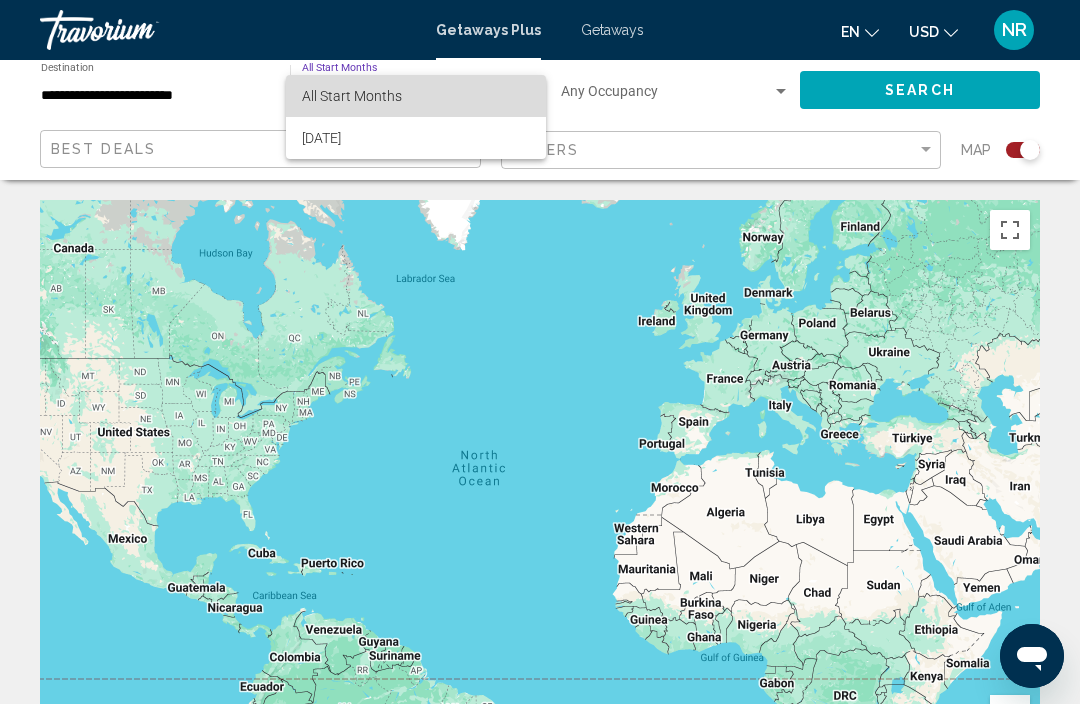click on "All Start Months" at bounding box center [352, 96] 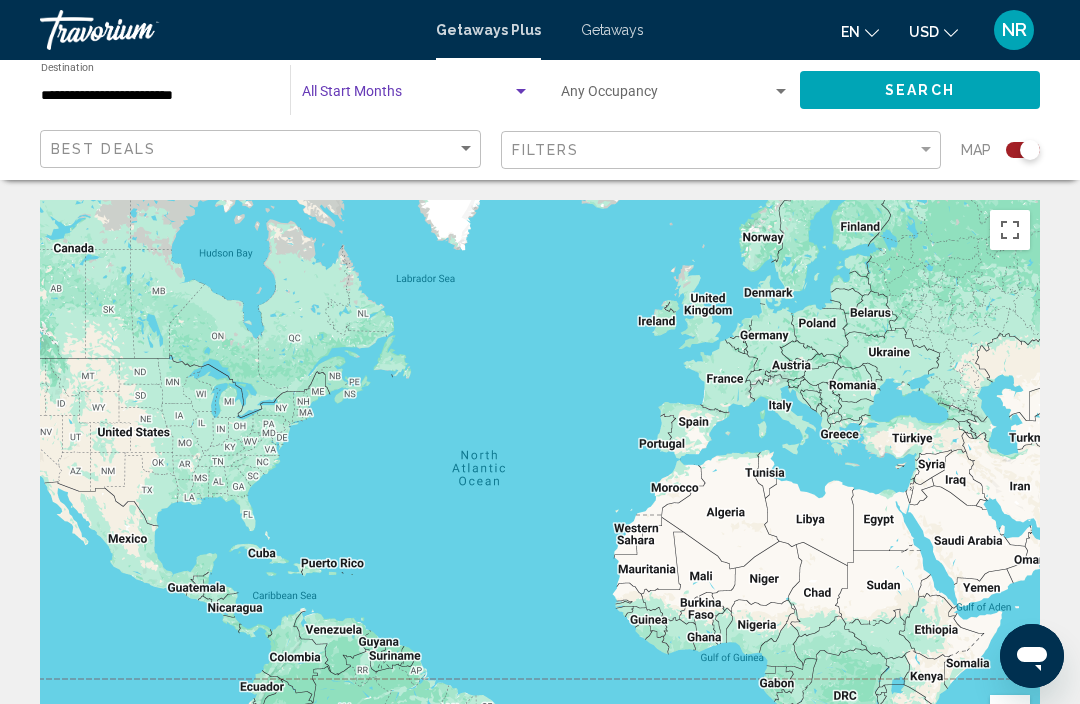 click on "Search" 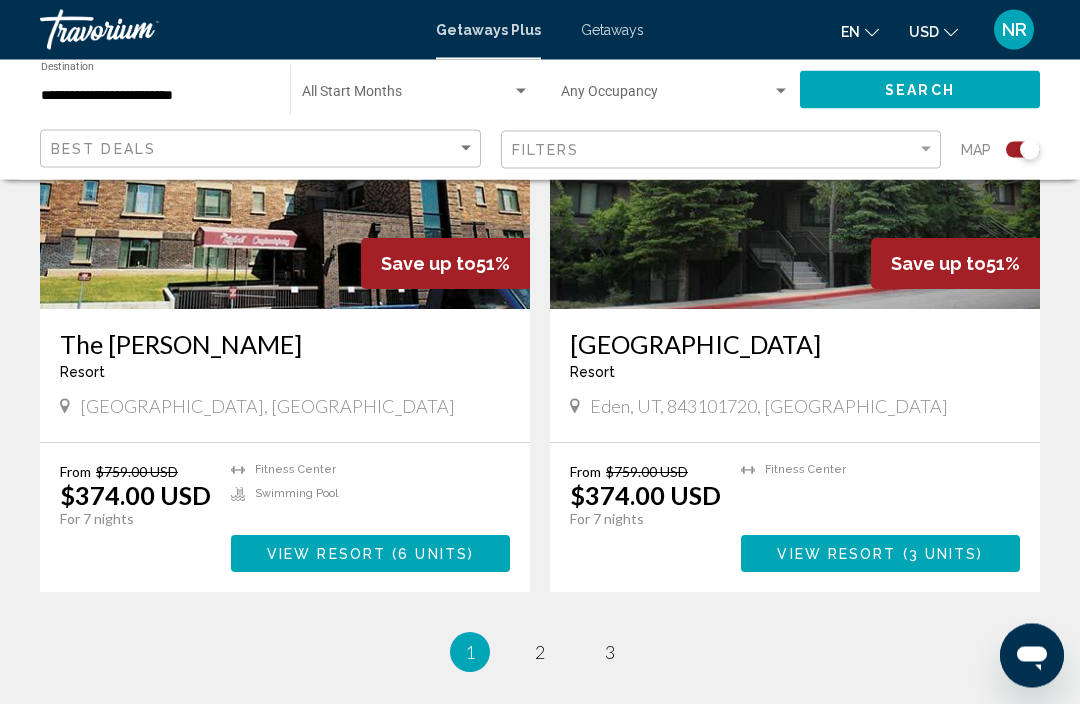 scroll, scrollTop: 4166, scrollLeft: 0, axis: vertical 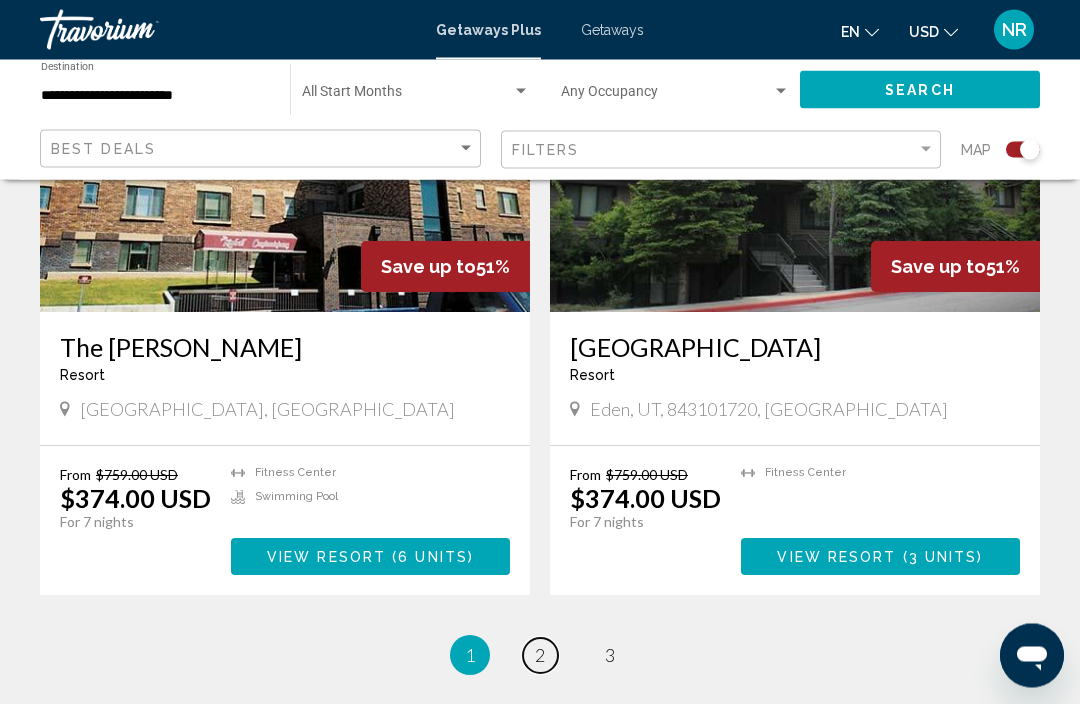 click on "page  2" at bounding box center [540, 656] 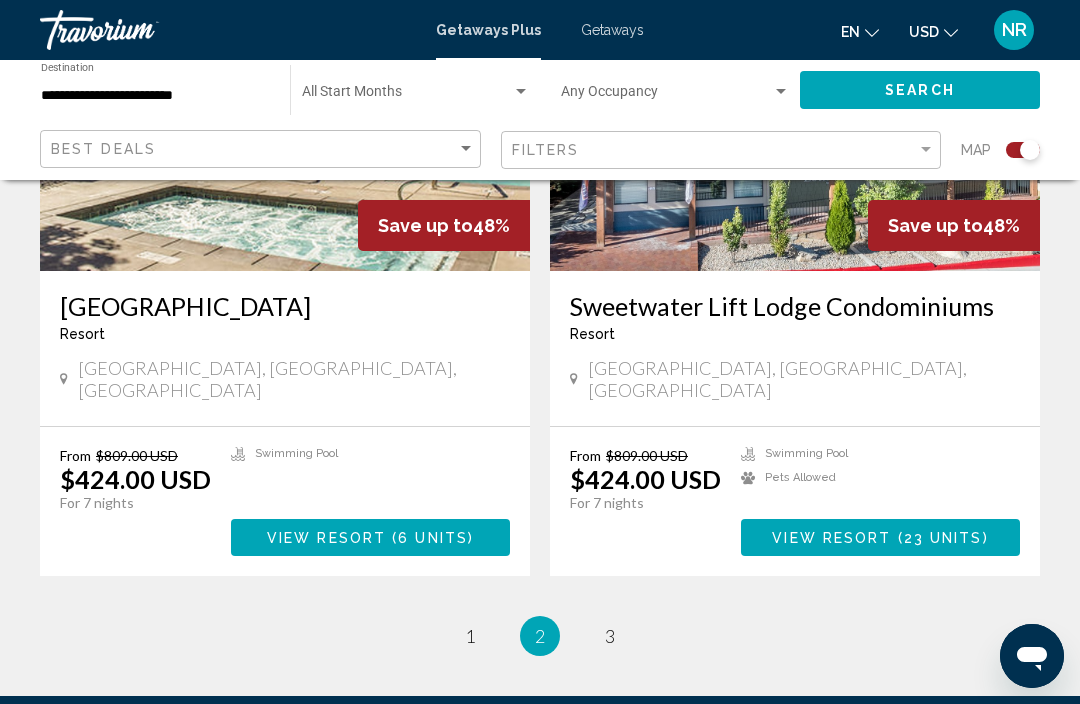 scroll, scrollTop: 4304, scrollLeft: 0, axis: vertical 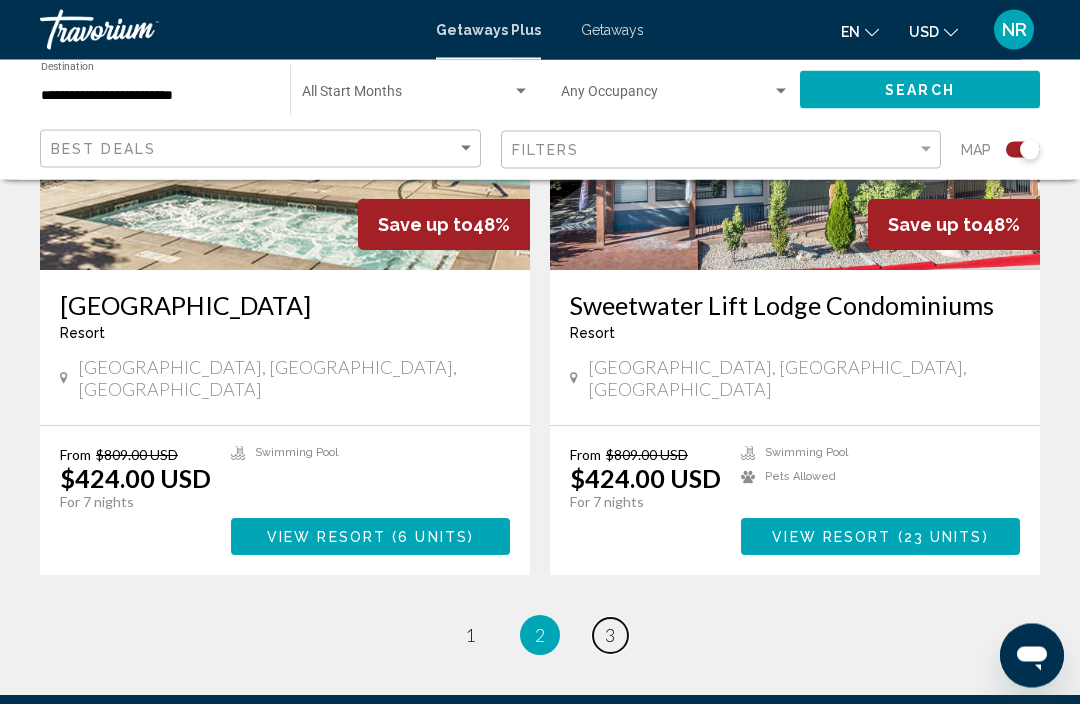 click on "page  3" at bounding box center [610, 636] 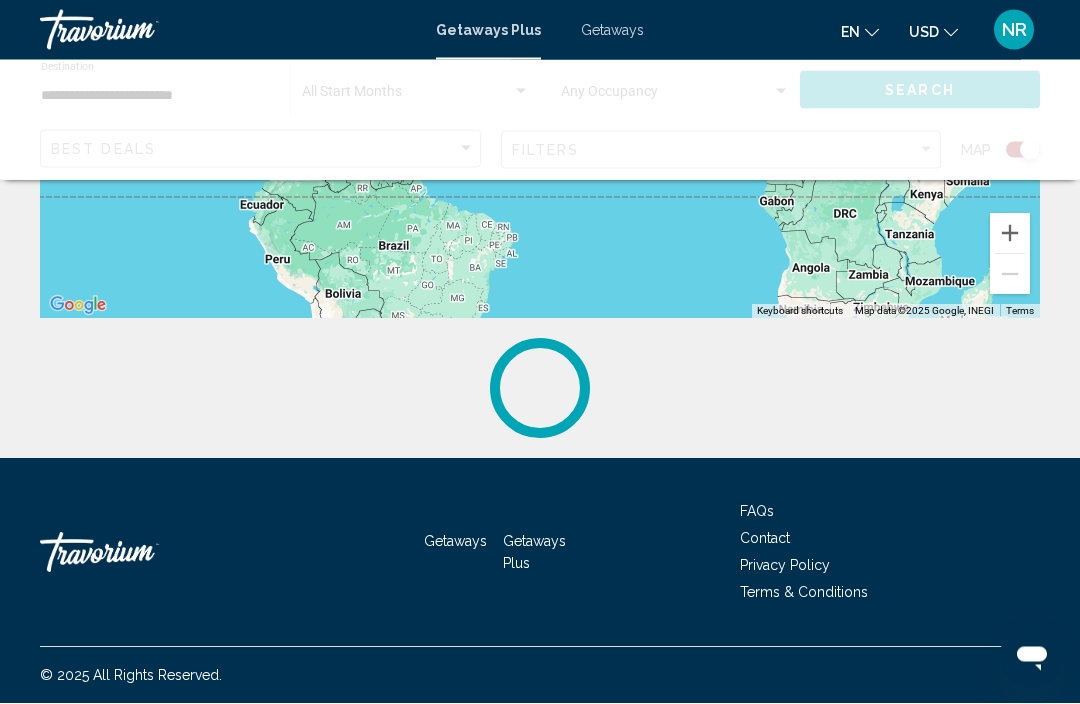 scroll, scrollTop: 0, scrollLeft: 0, axis: both 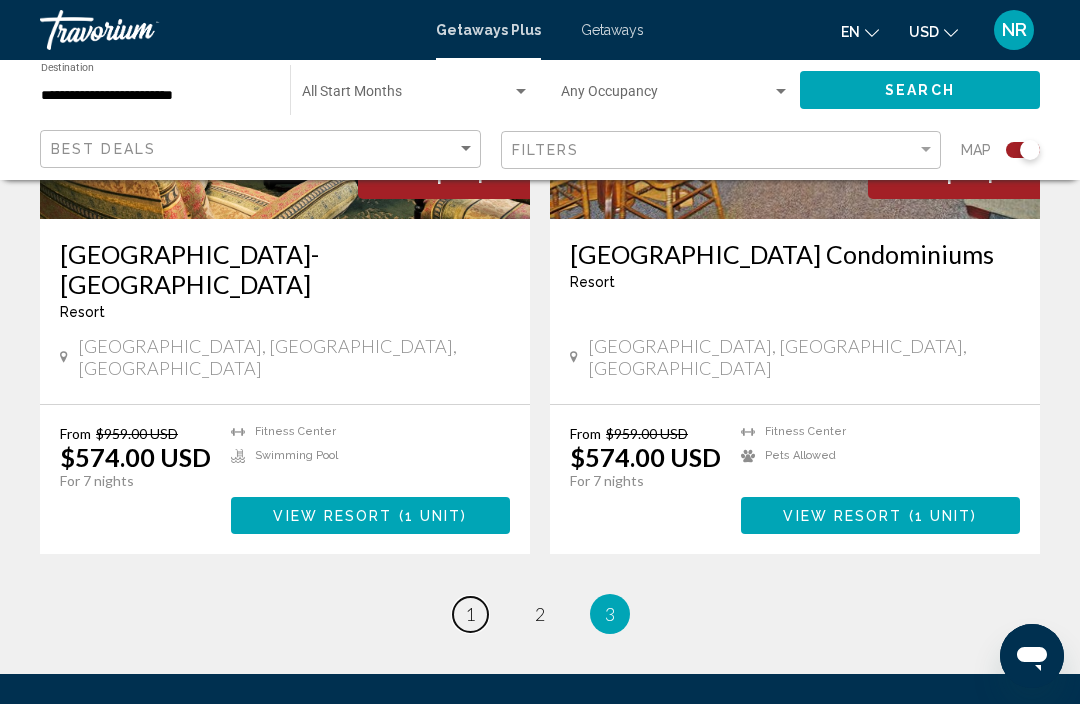 click on "1" at bounding box center [470, 614] 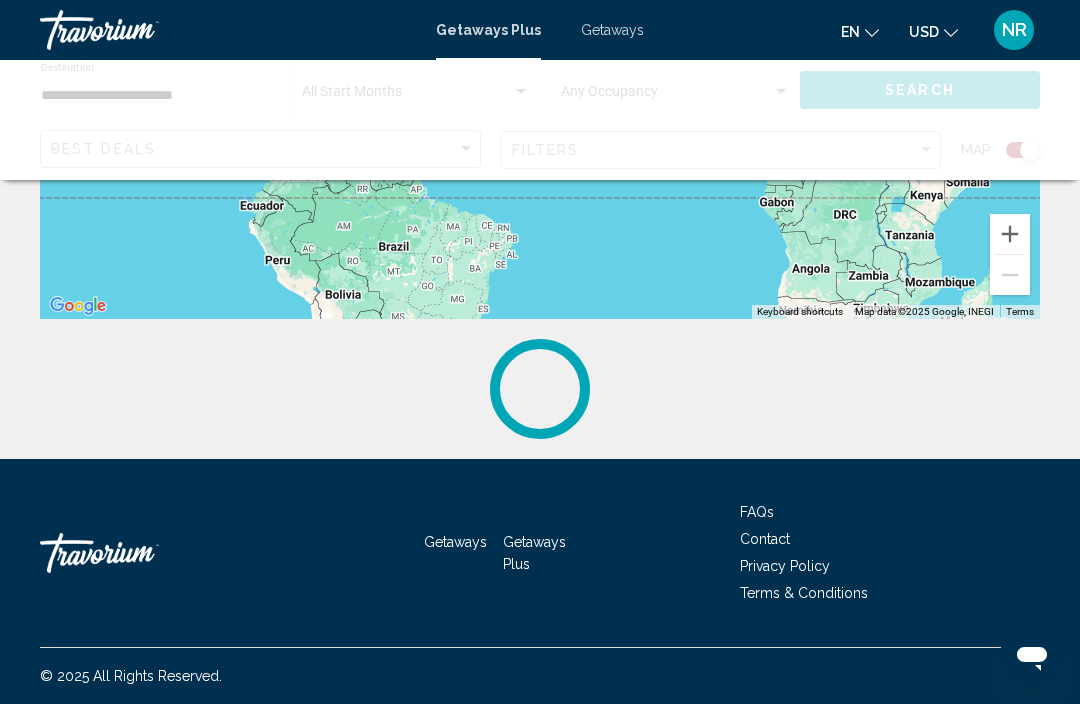 scroll, scrollTop: 0, scrollLeft: 0, axis: both 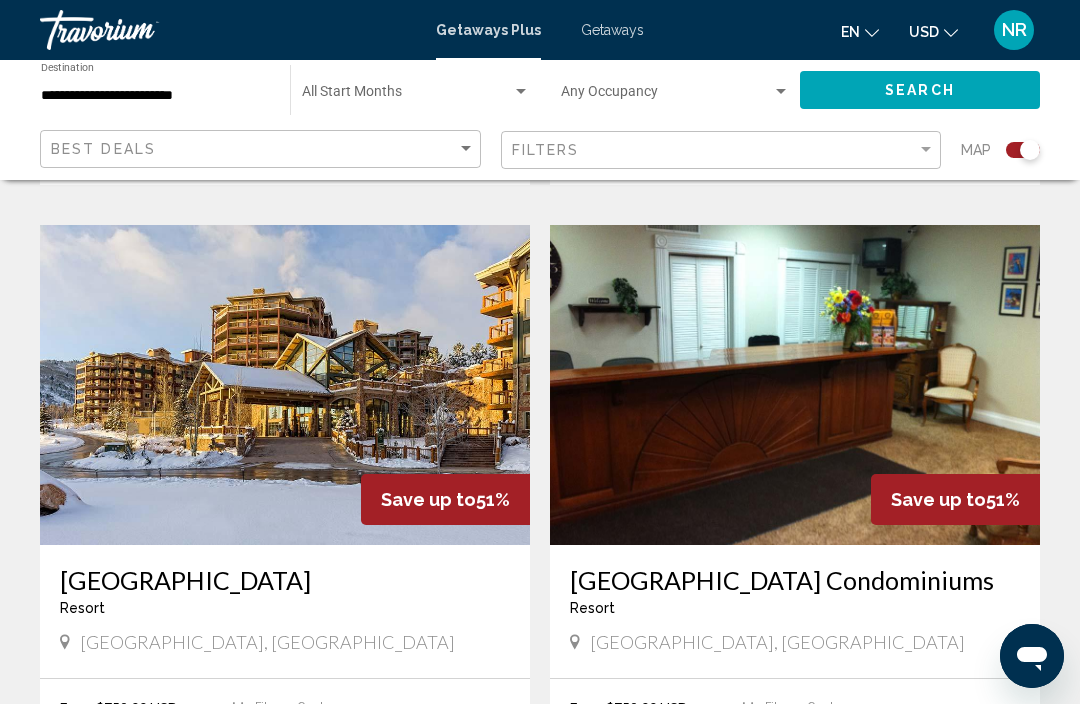 click at bounding box center (285, 385) 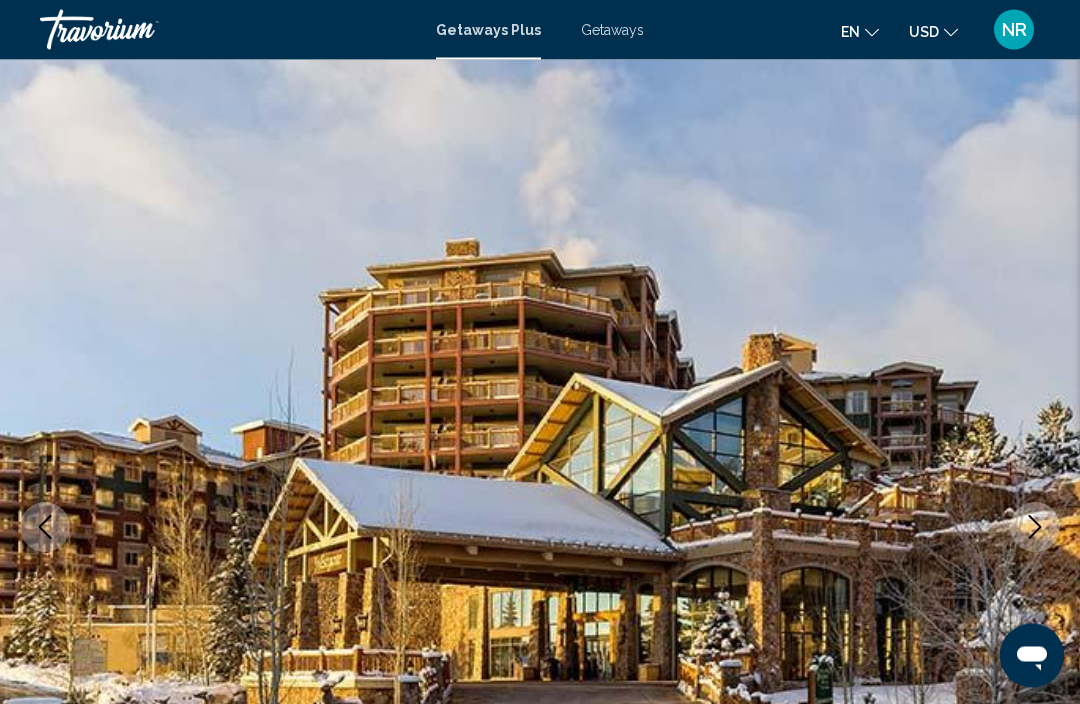 scroll, scrollTop: 14, scrollLeft: 0, axis: vertical 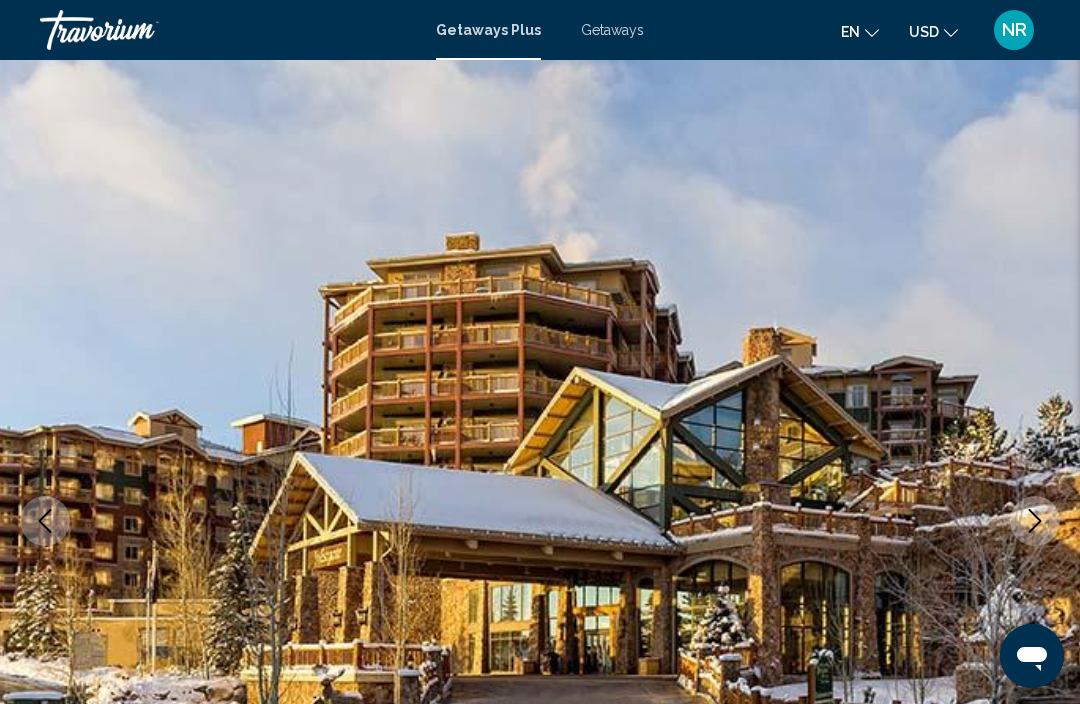click 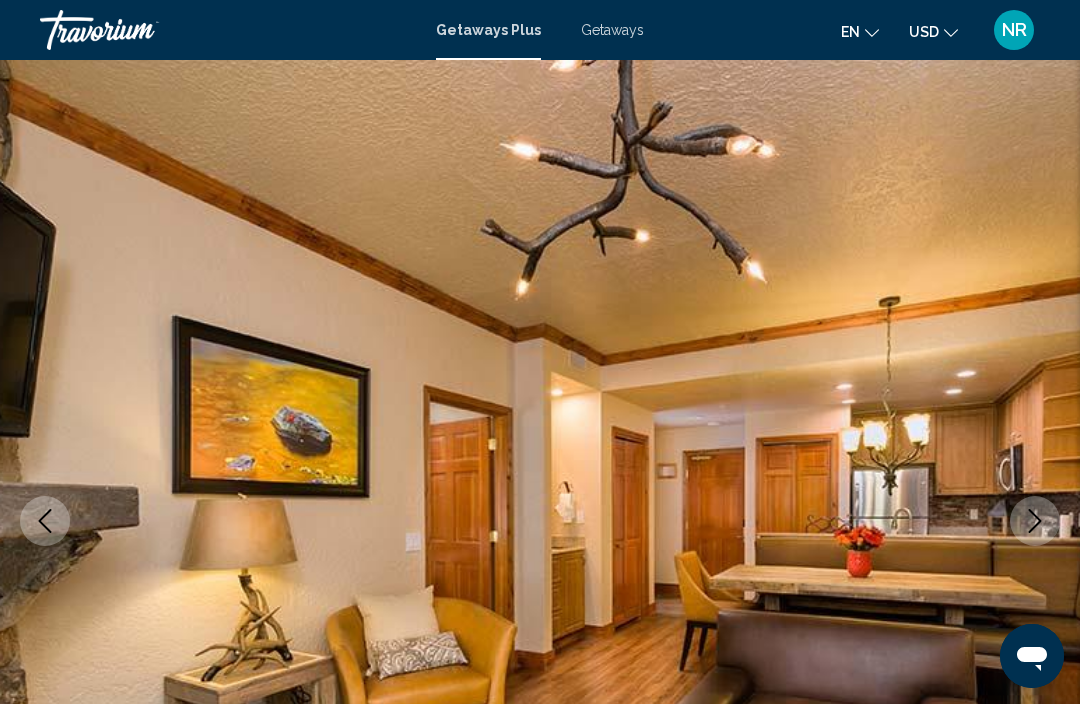 click 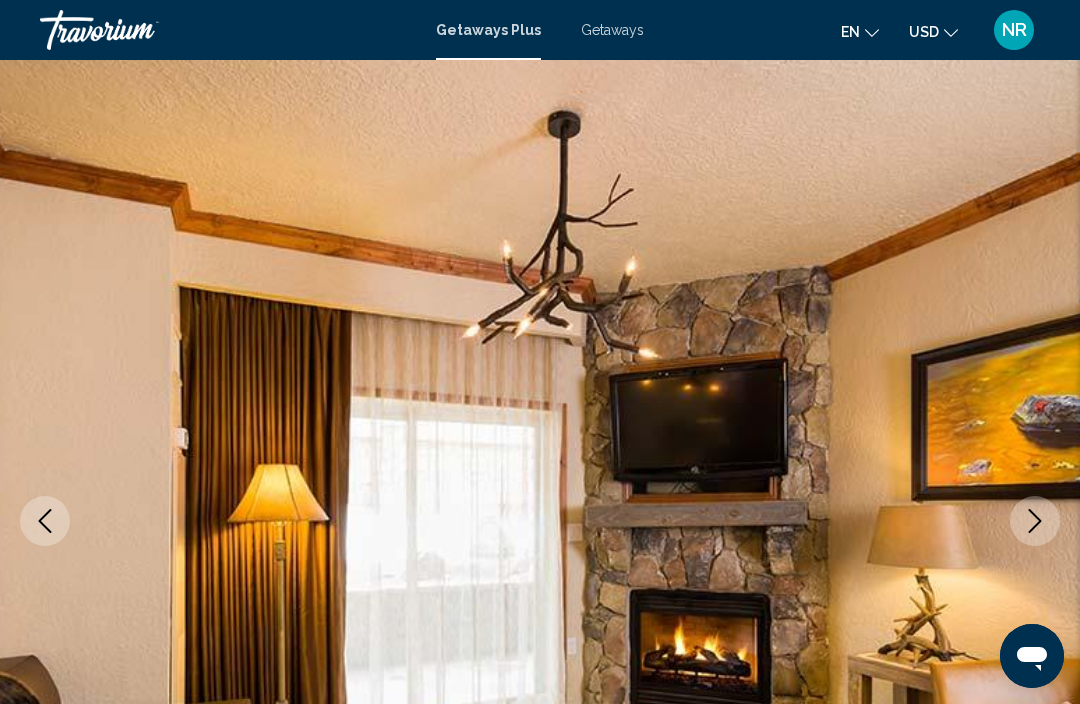 click 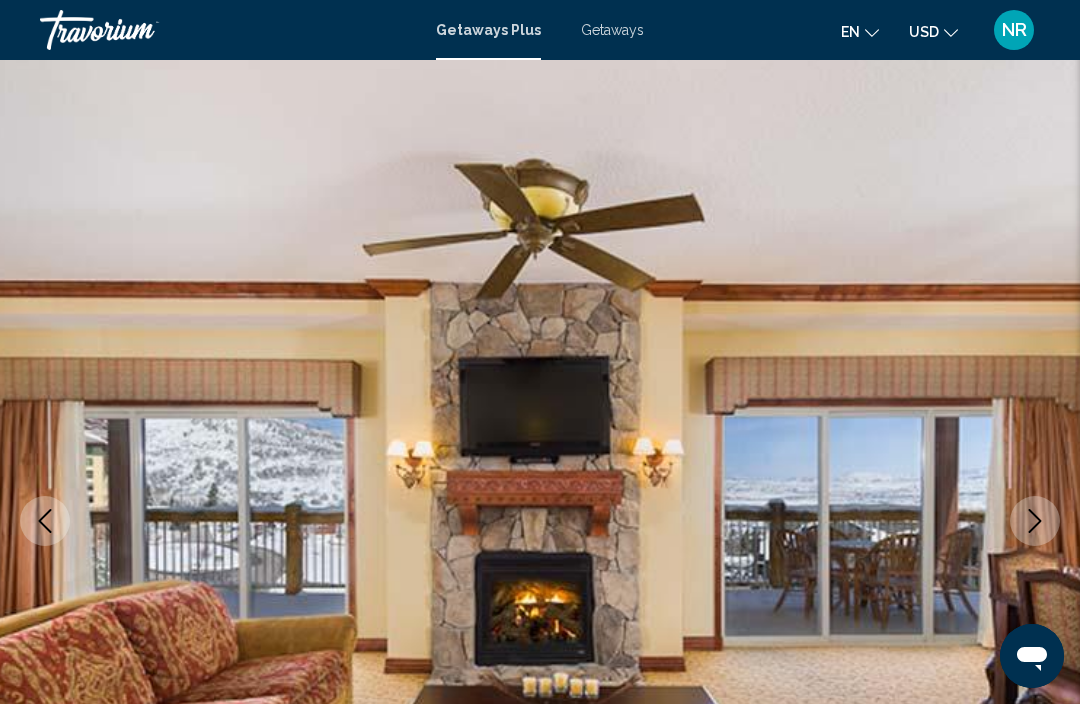 click 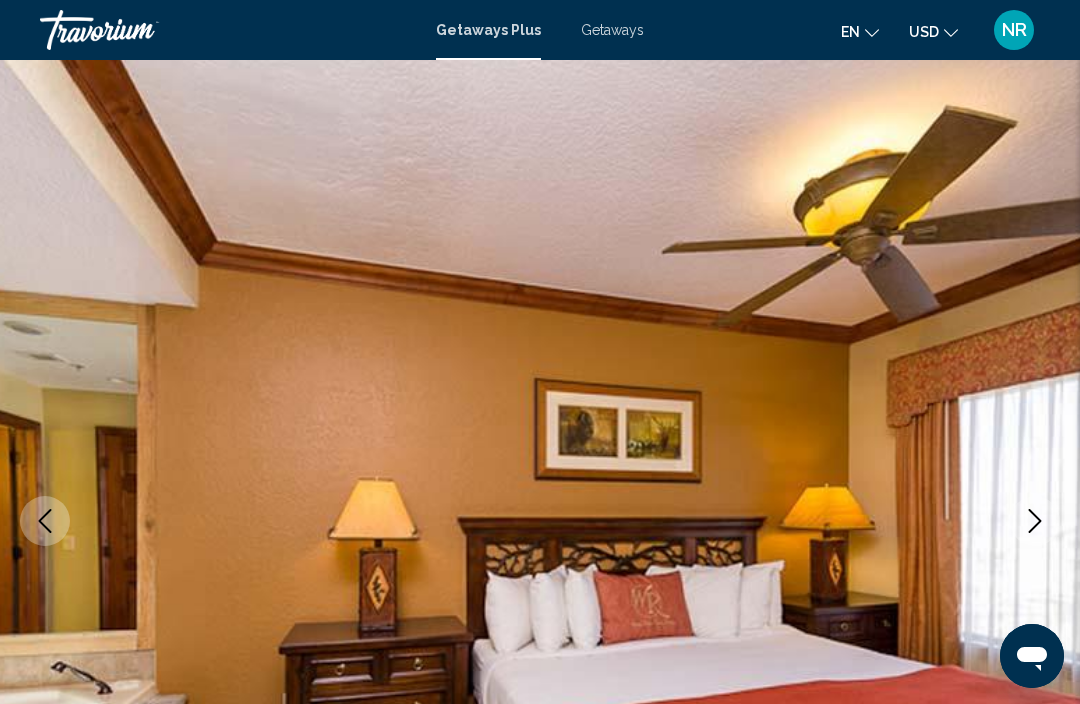 click 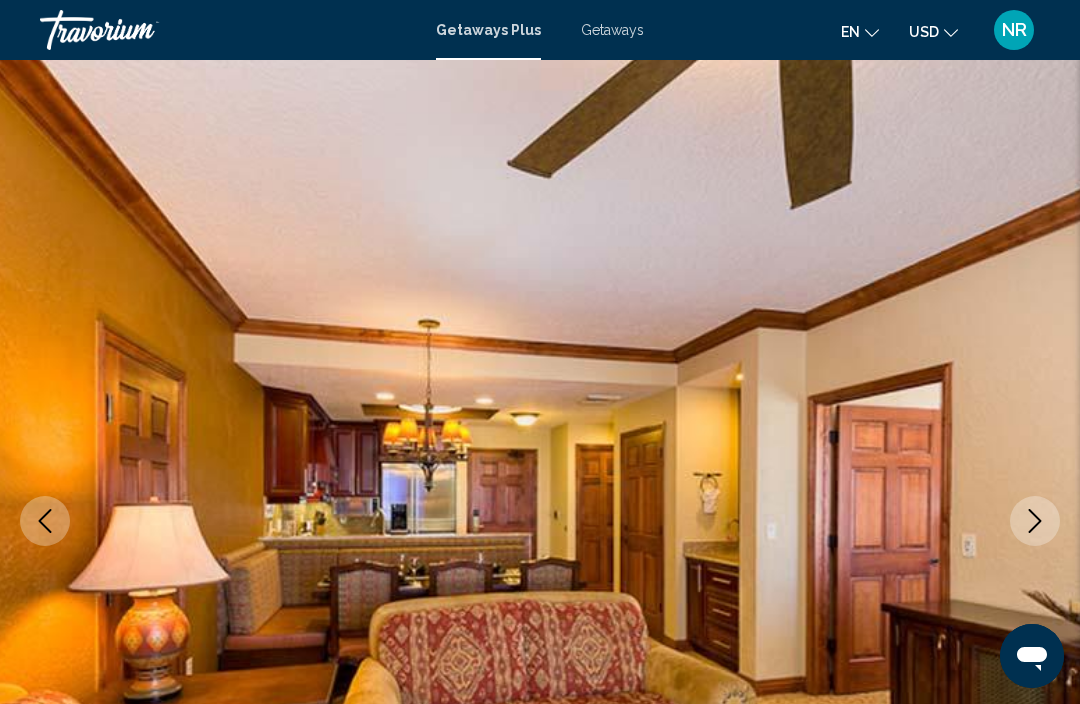 click 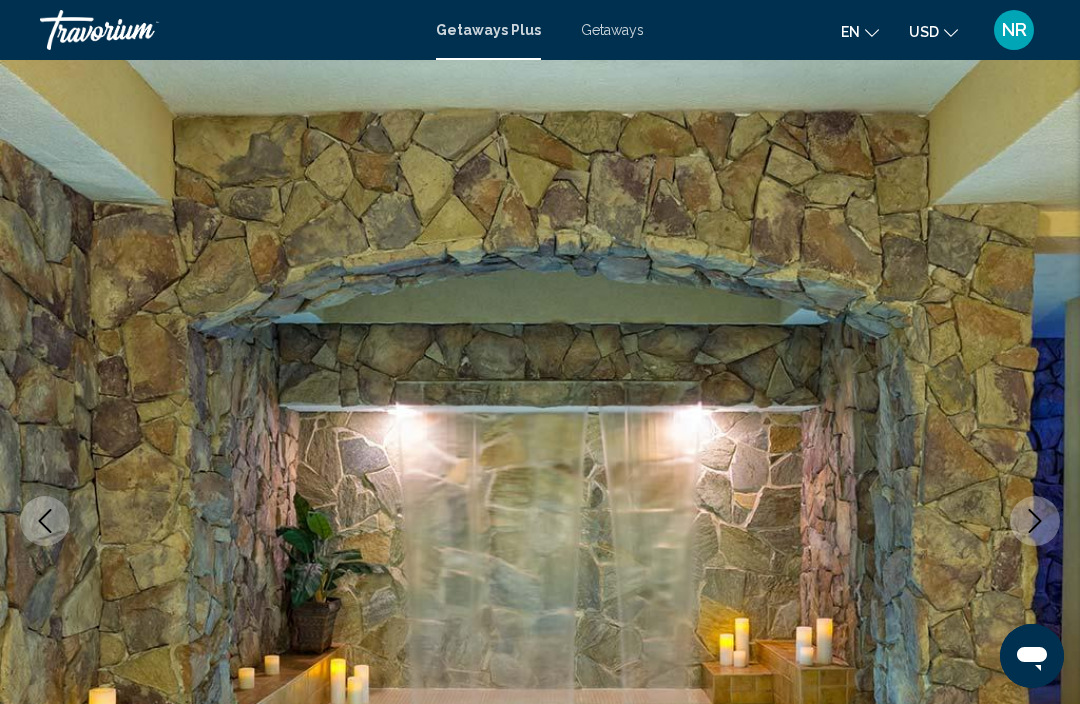 click 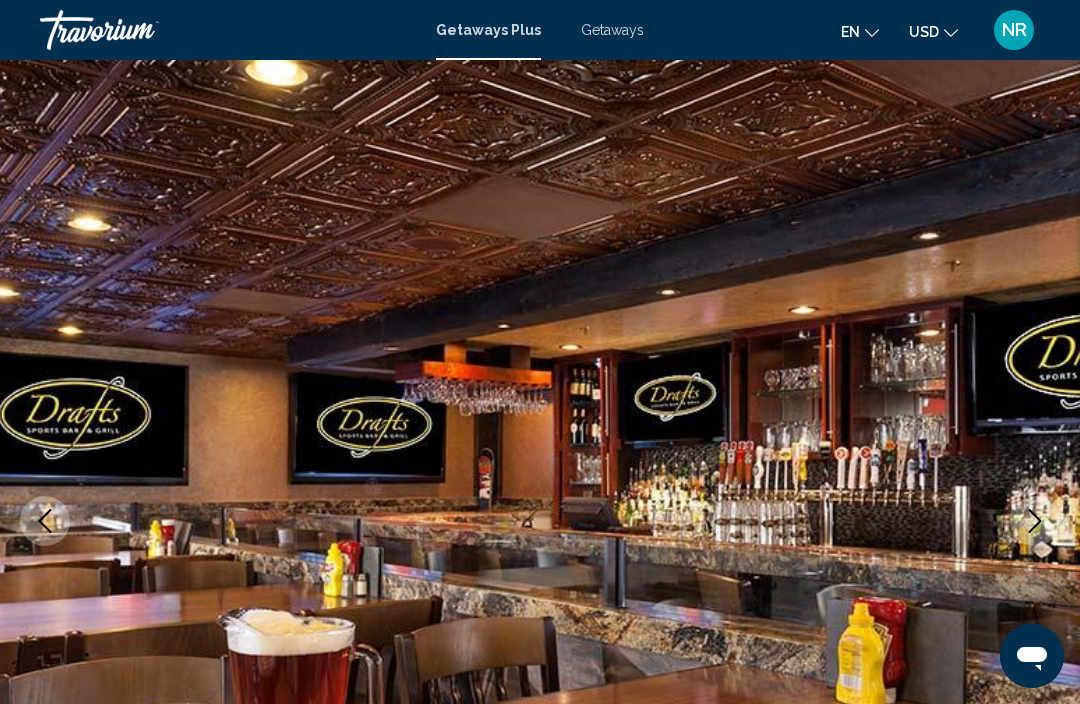 click 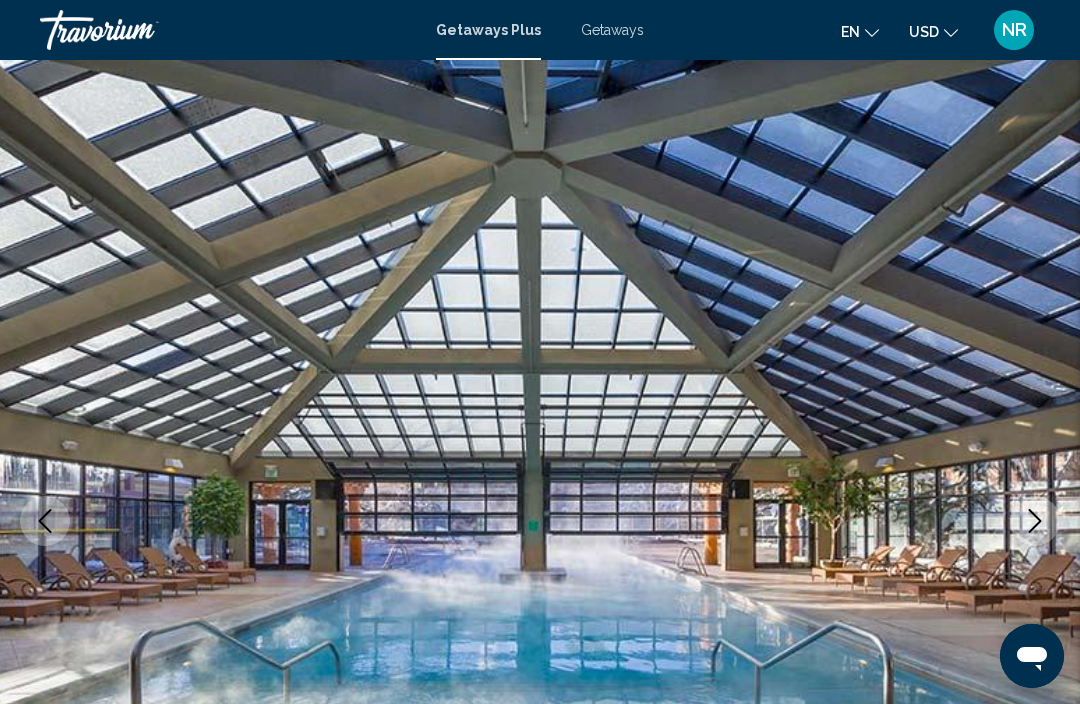 click at bounding box center (1035, 521) 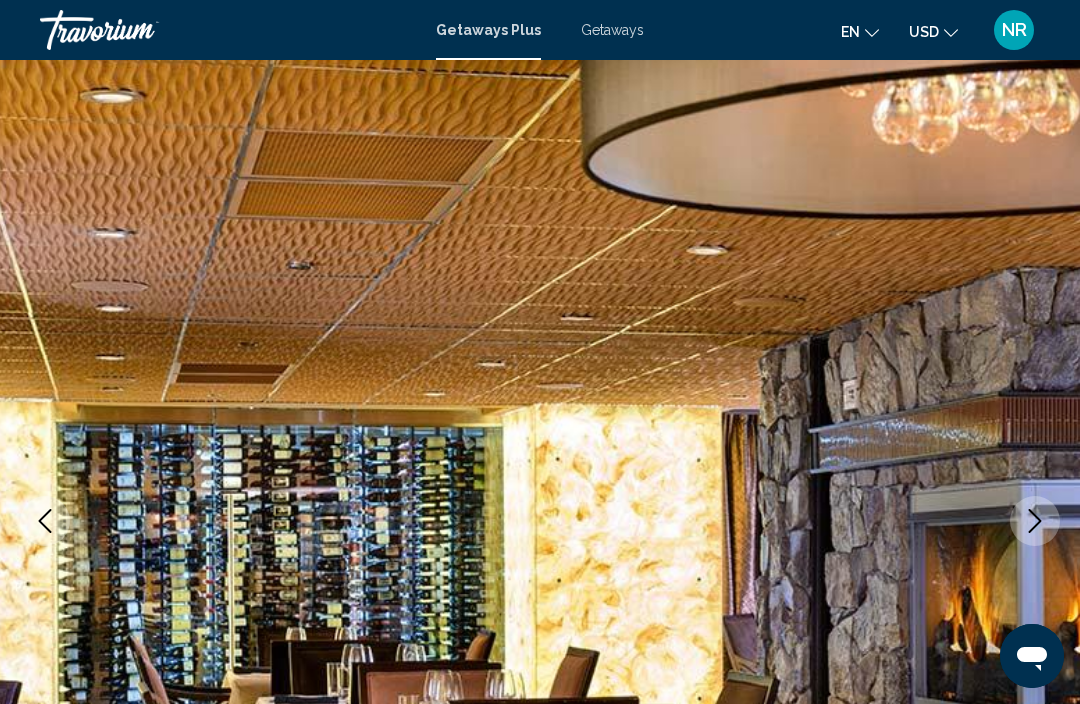 click 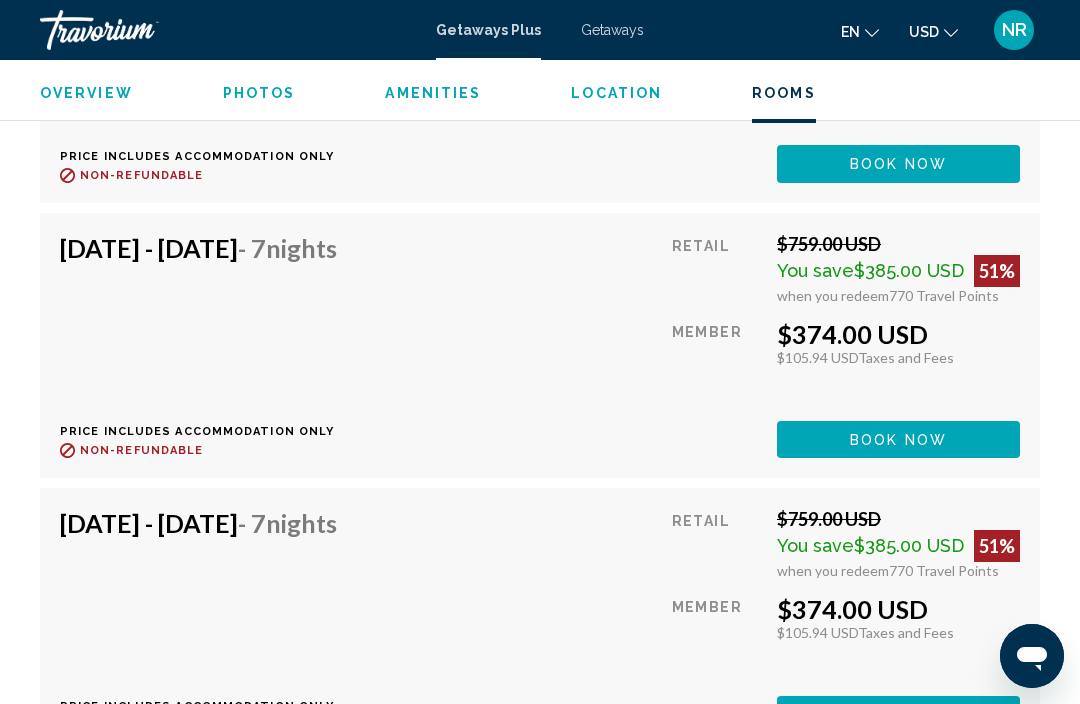 scroll, scrollTop: 11601, scrollLeft: 0, axis: vertical 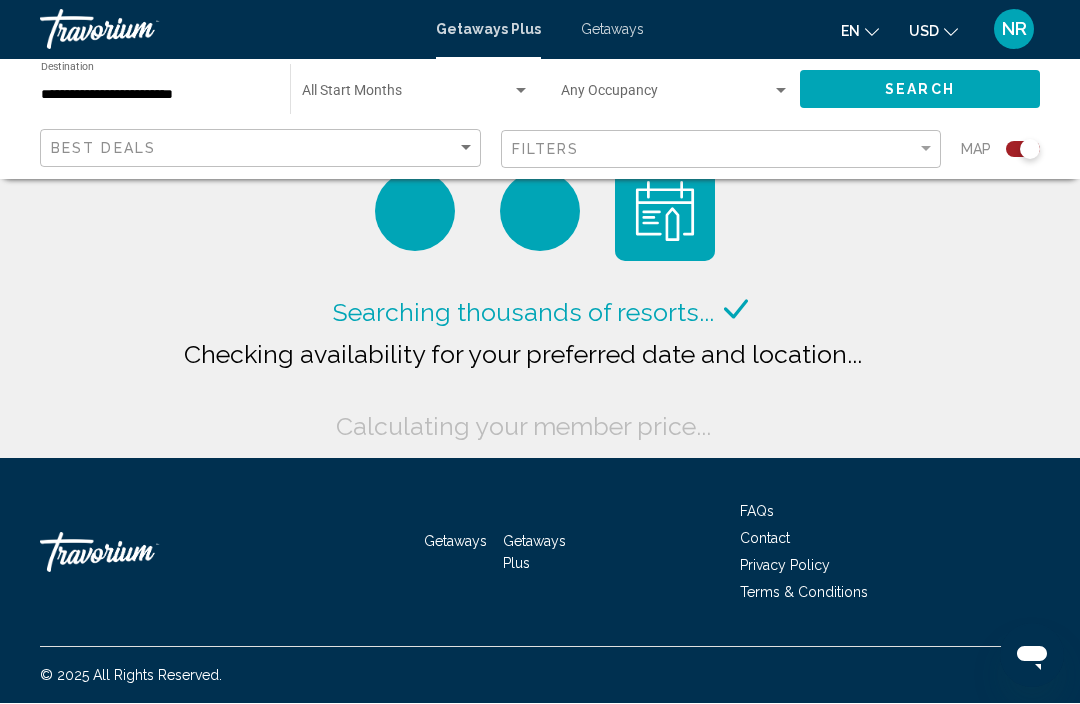 click on "**********" at bounding box center (155, 96) 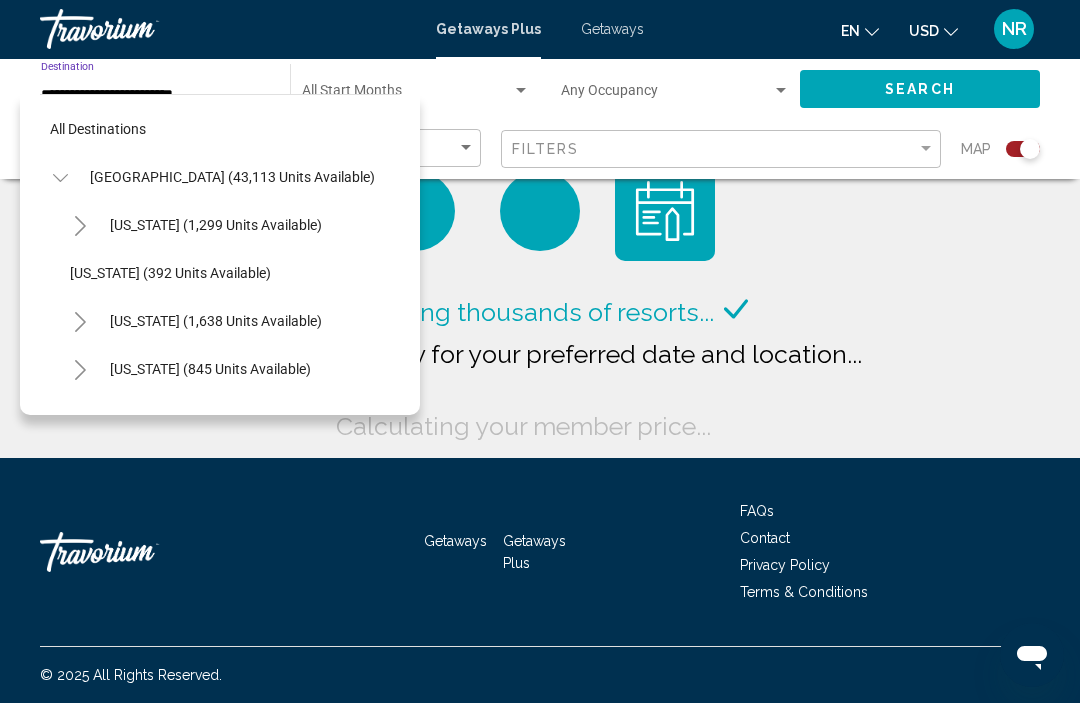 scroll, scrollTop: 1511, scrollLeft: 0, axis: vertical 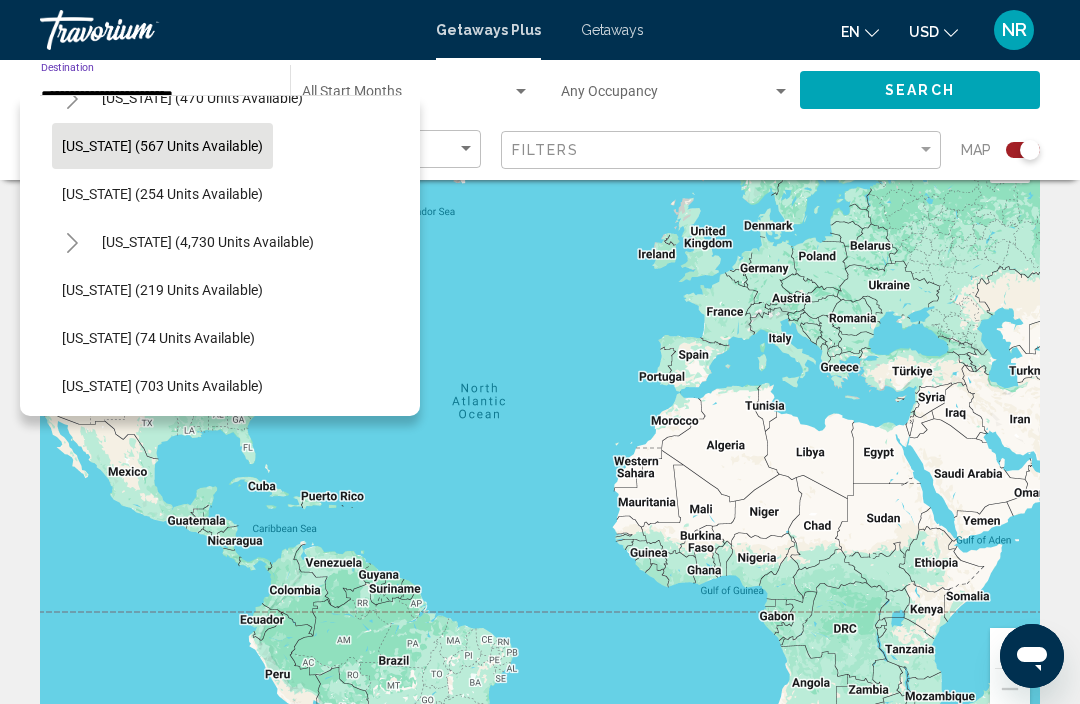 click on "[US_STATE] (219 units available)" 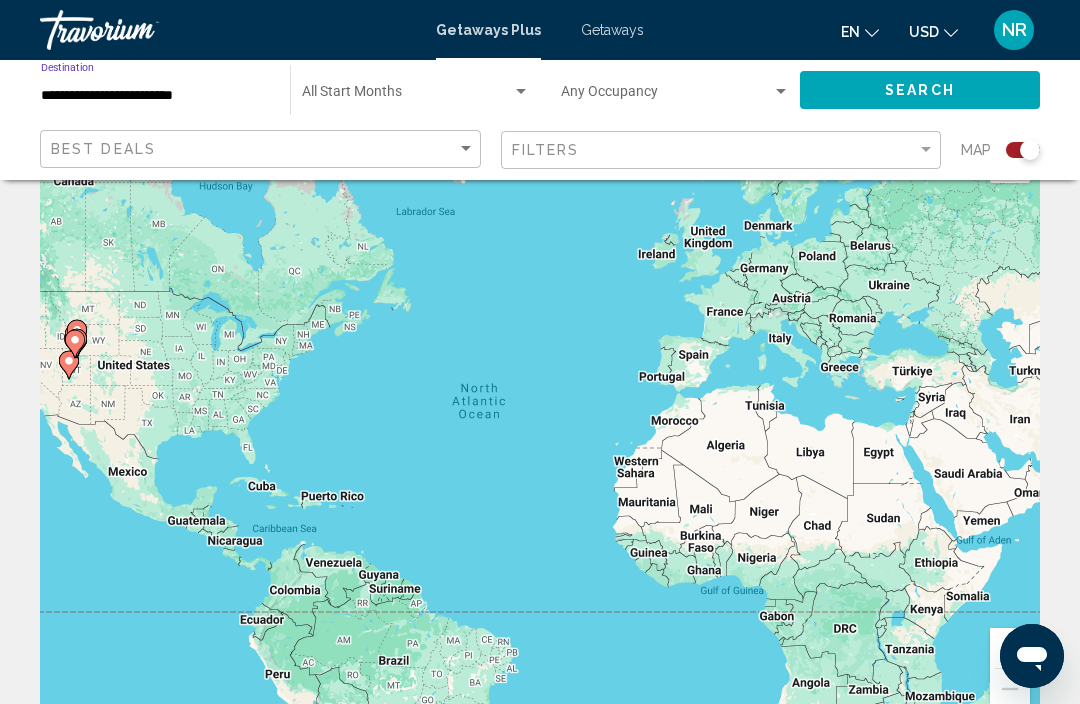type on "**********" 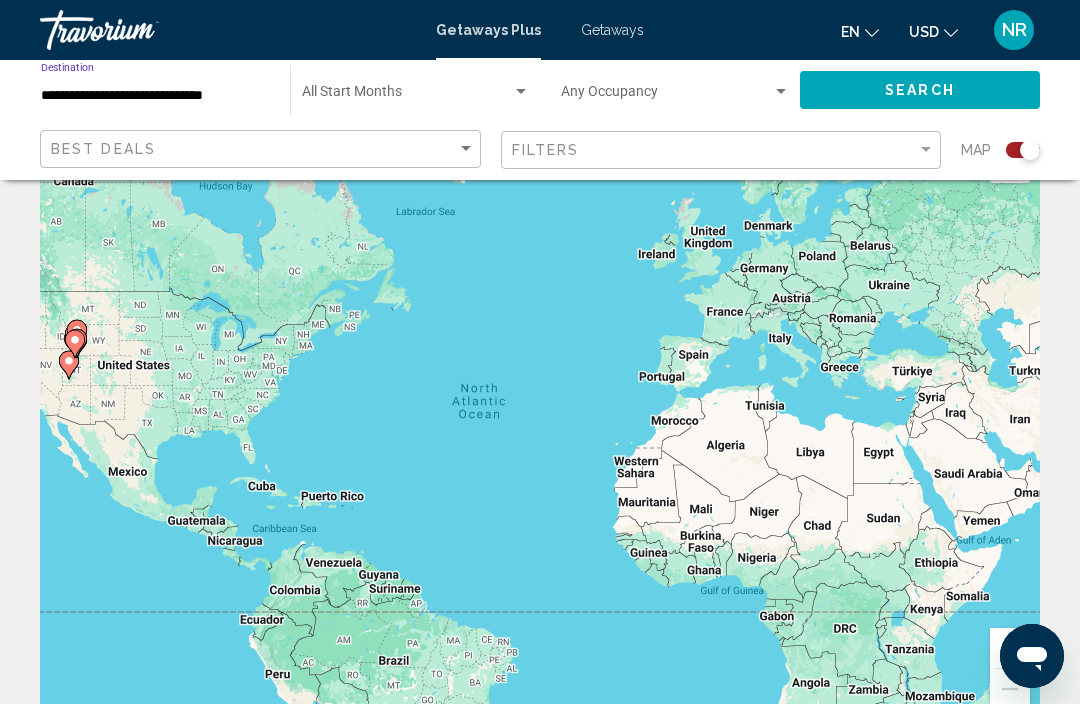 click at bounding box center [521, 92] 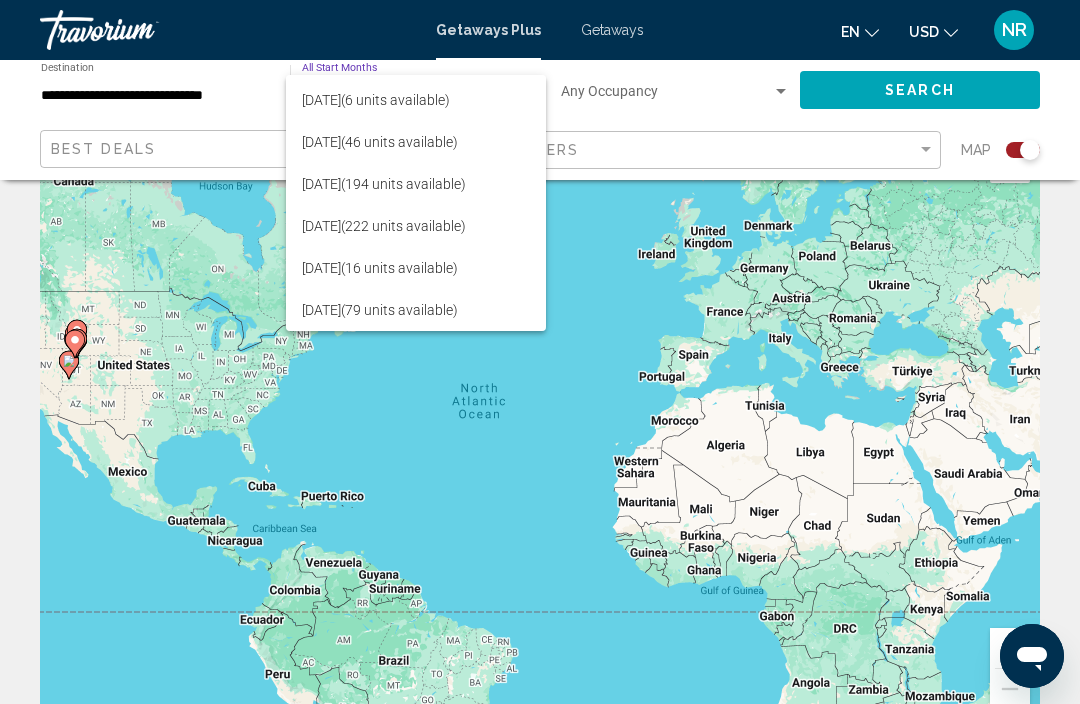 scroll, scrollTop: 80, scrollLeft: 0, axis: vertical 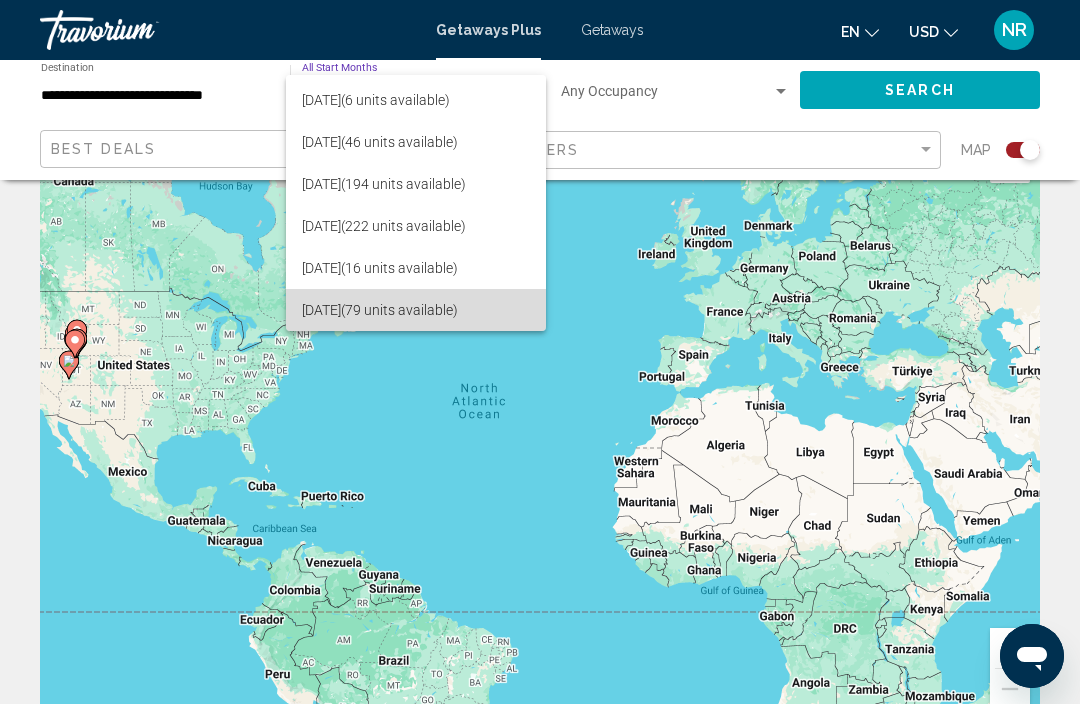 click on "[DATE]  (79 units available)" at bounding box center (416, 310) 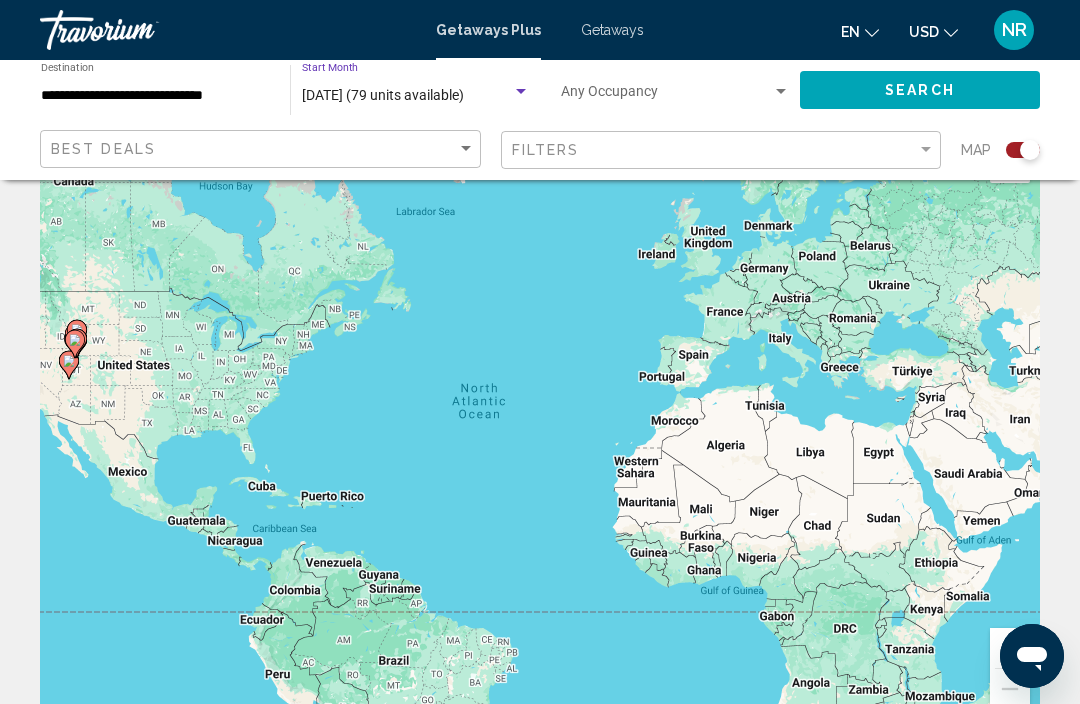 click on "Search" 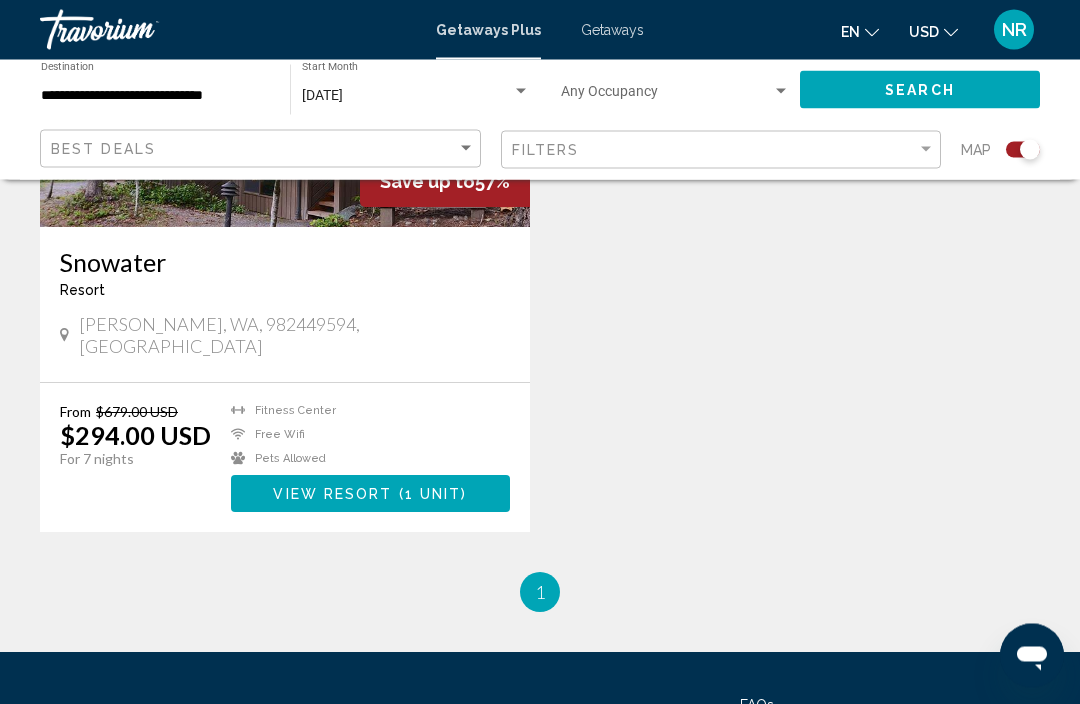 scroll, scrollTop: 983, scrollLeft: 0, axis: vertical 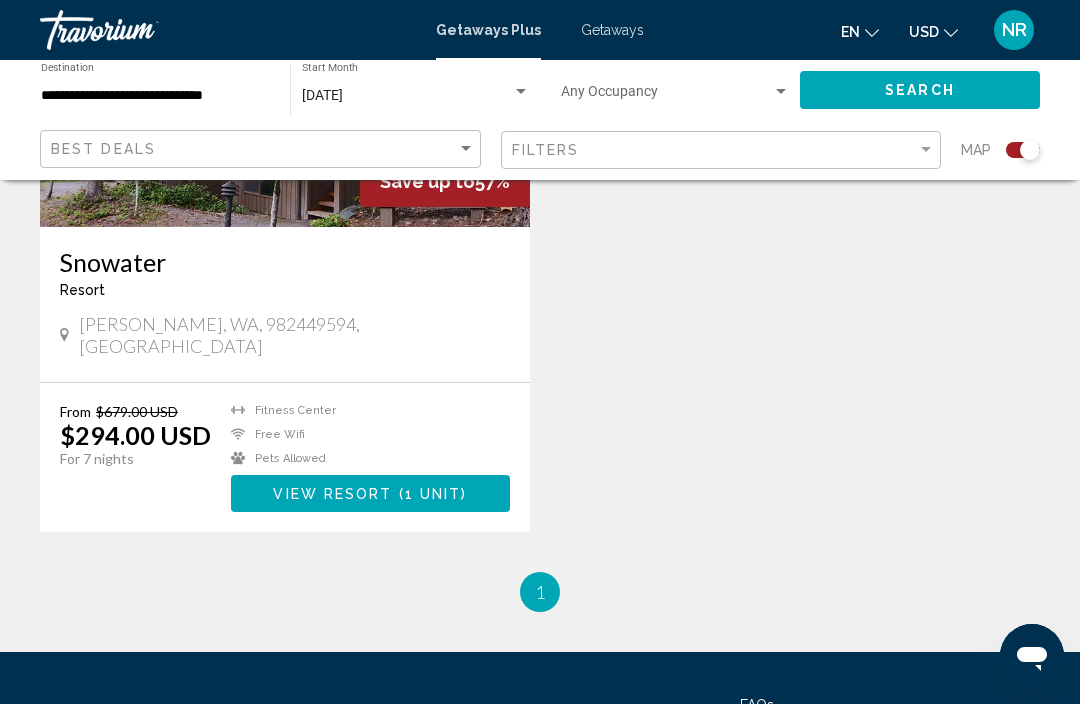 click on "View Resort    ( 1 unit )" at bounding box center [370, 493] 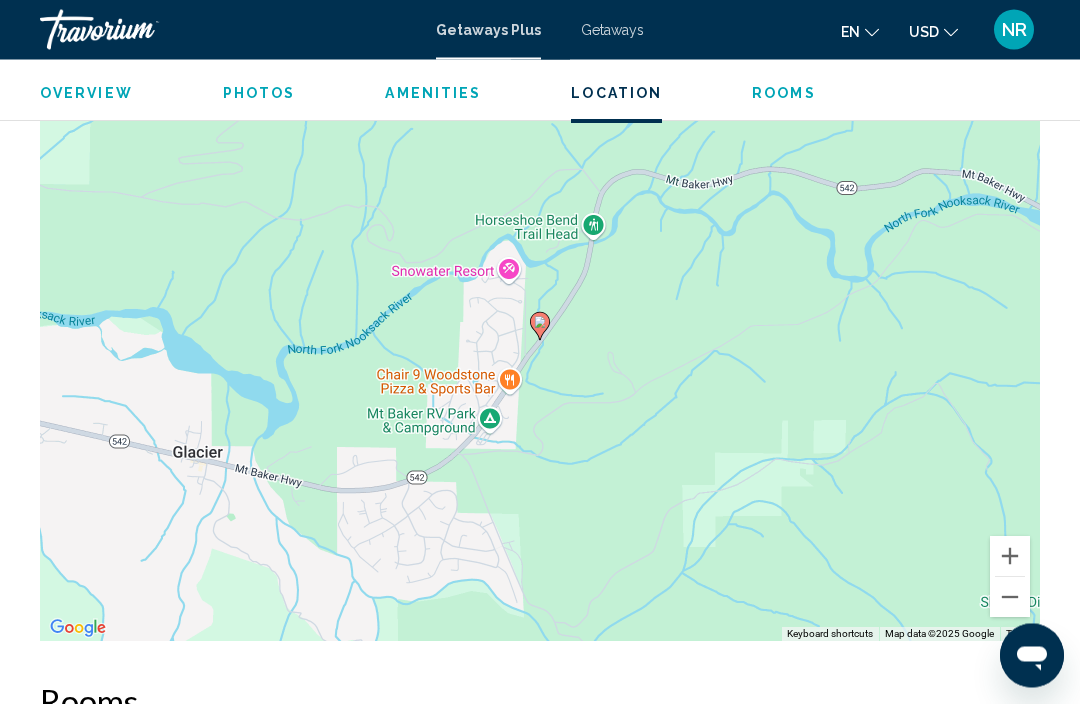scroll, scrollTop: 3038, scrollLeft: 0, axis: vertical 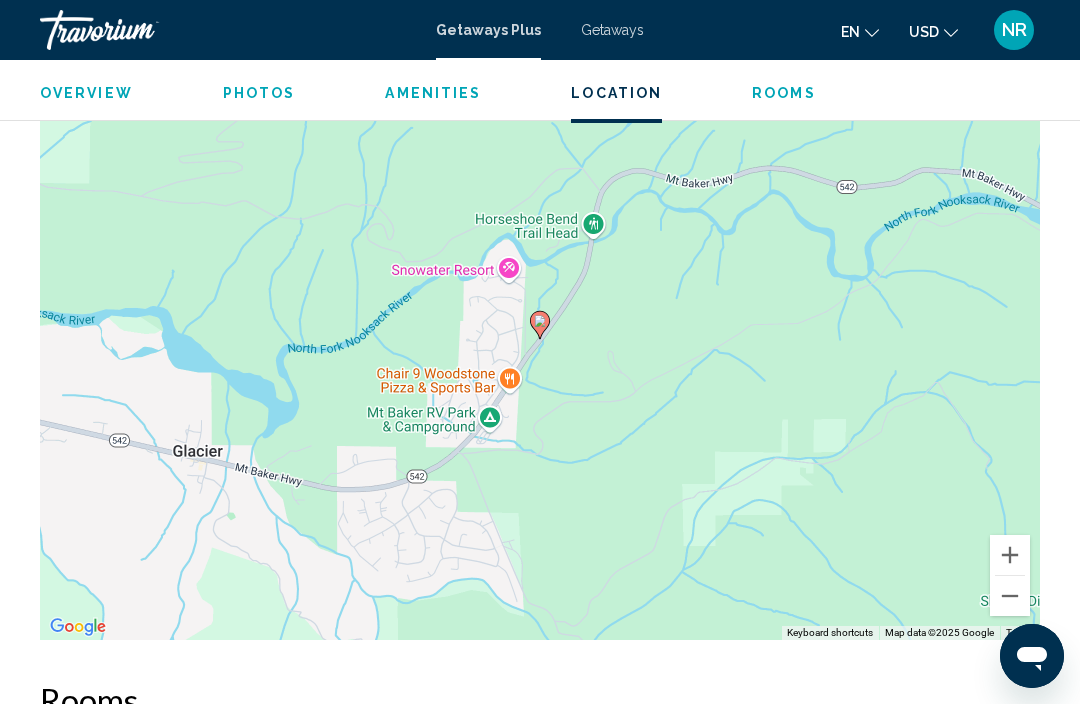 click at bounding box center (1010, 596) 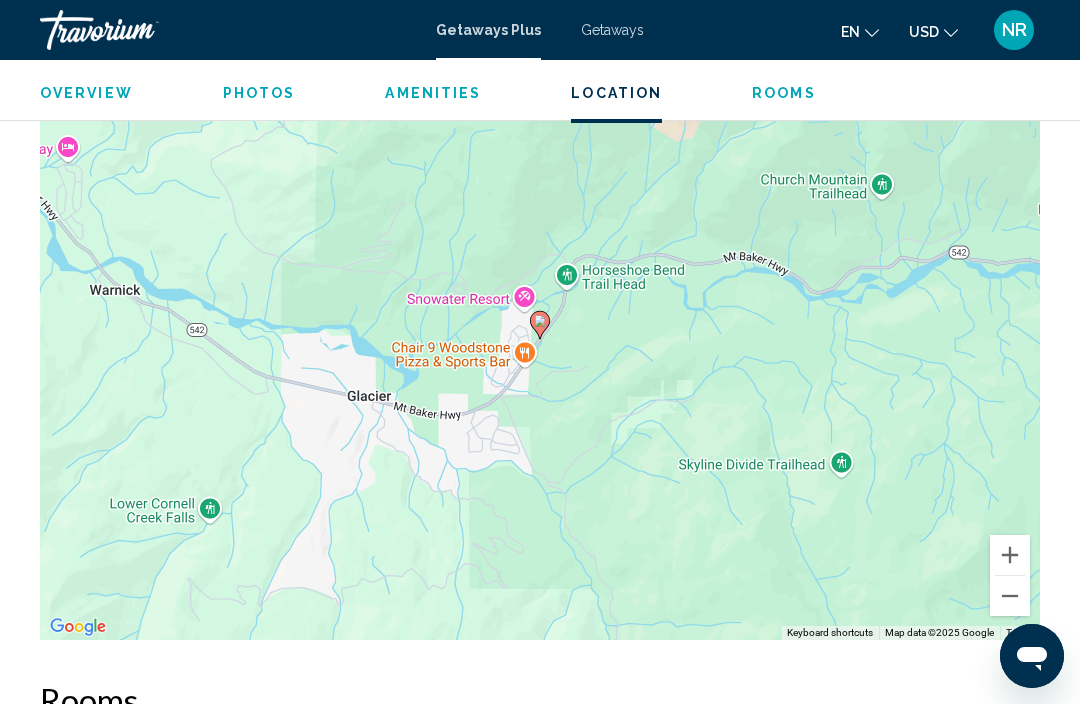click at bounding box center (1010, 596) 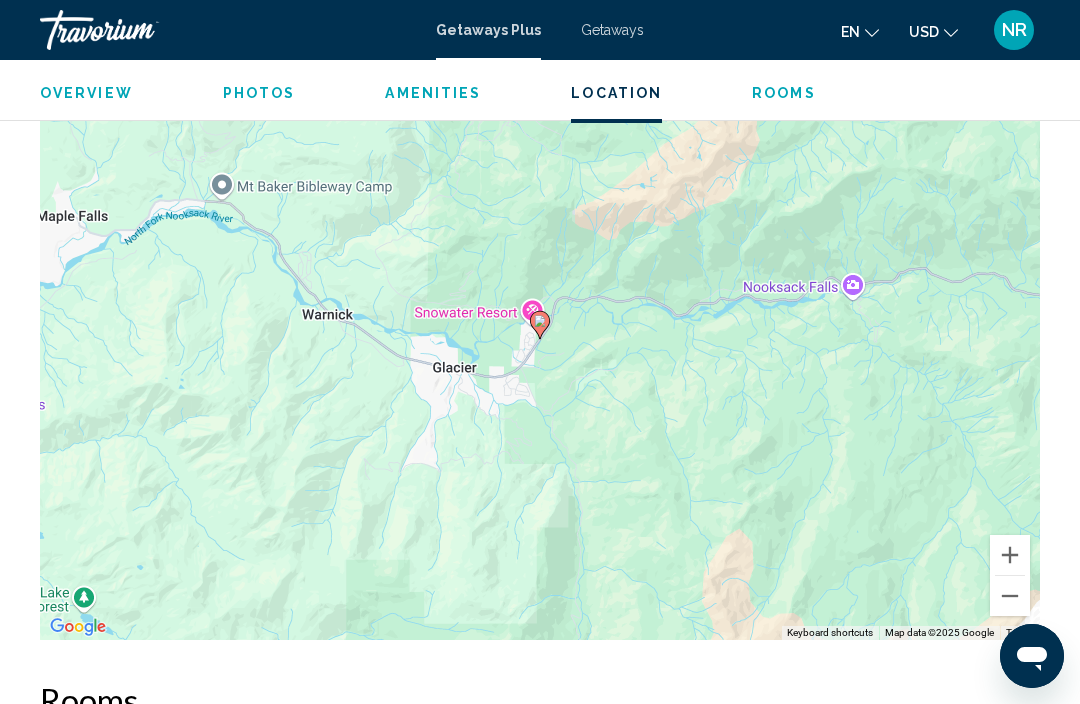 click at bounding box center (1010, 596) 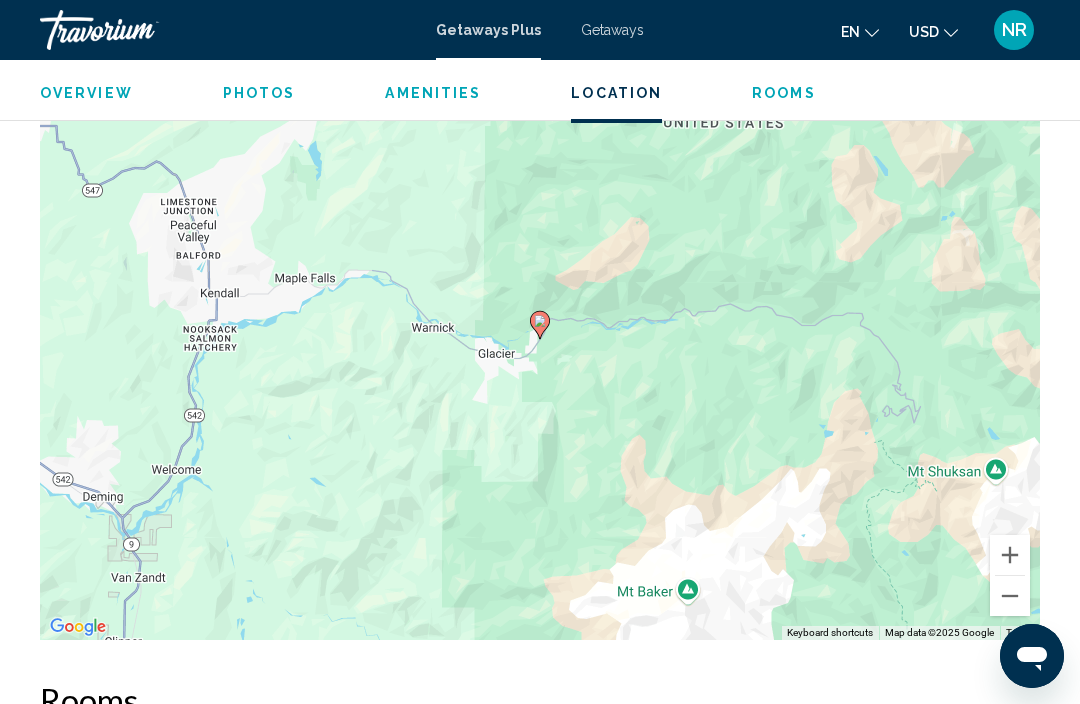 click at bounding box center [1010, 596] 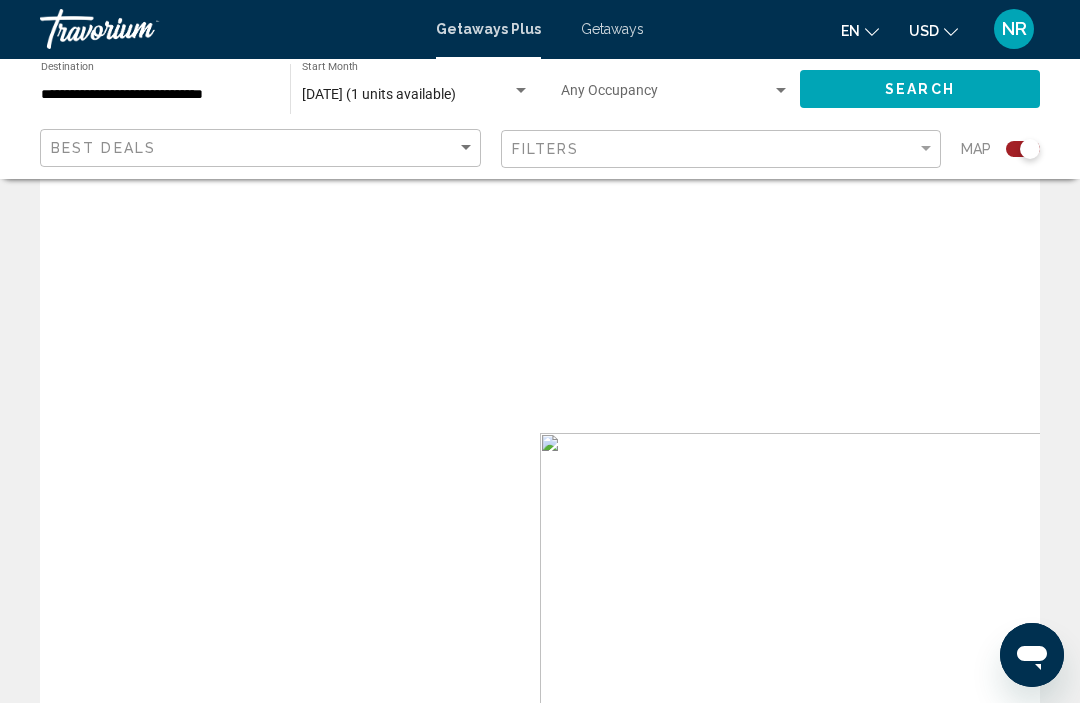 scroll, scrollTop: 67, scrollLeft: 0, axis: vertical 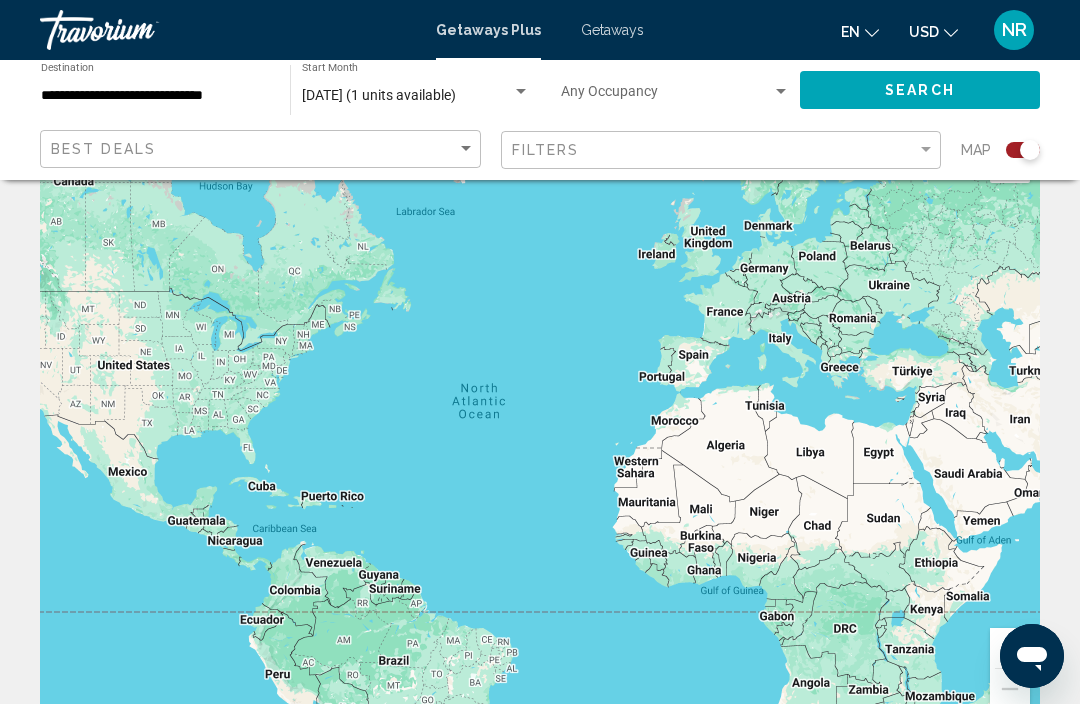 click on "**********" at bounding box center [155, 96] 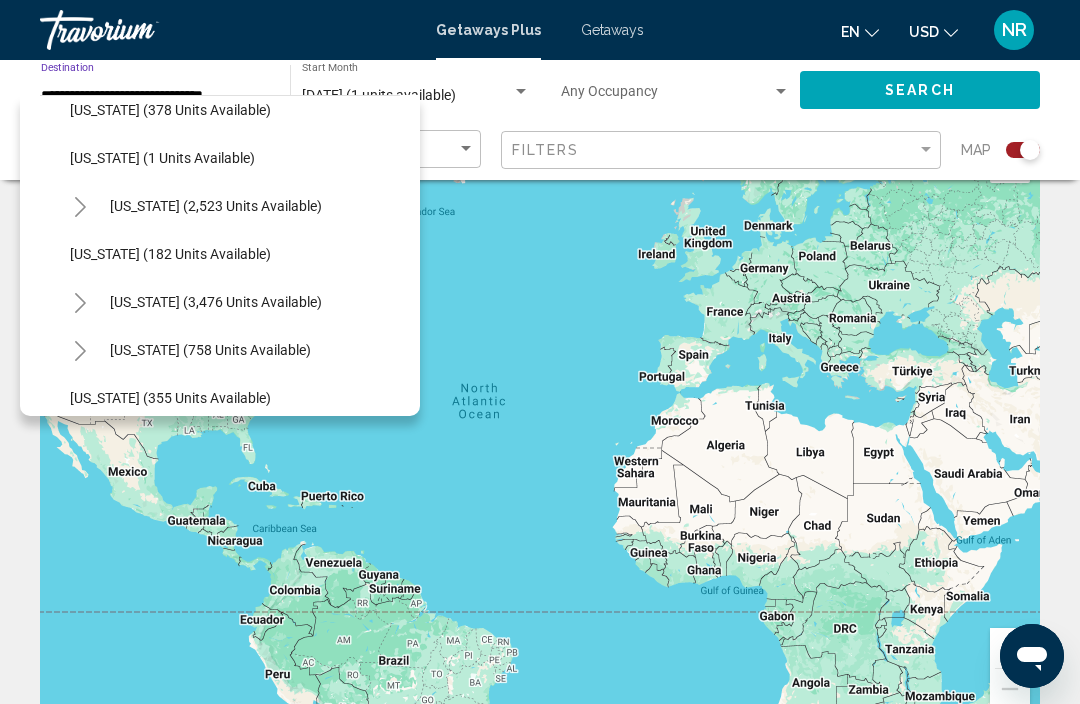 scroll, scrollTop: 883, scrollLeft: 0, axis: vertical 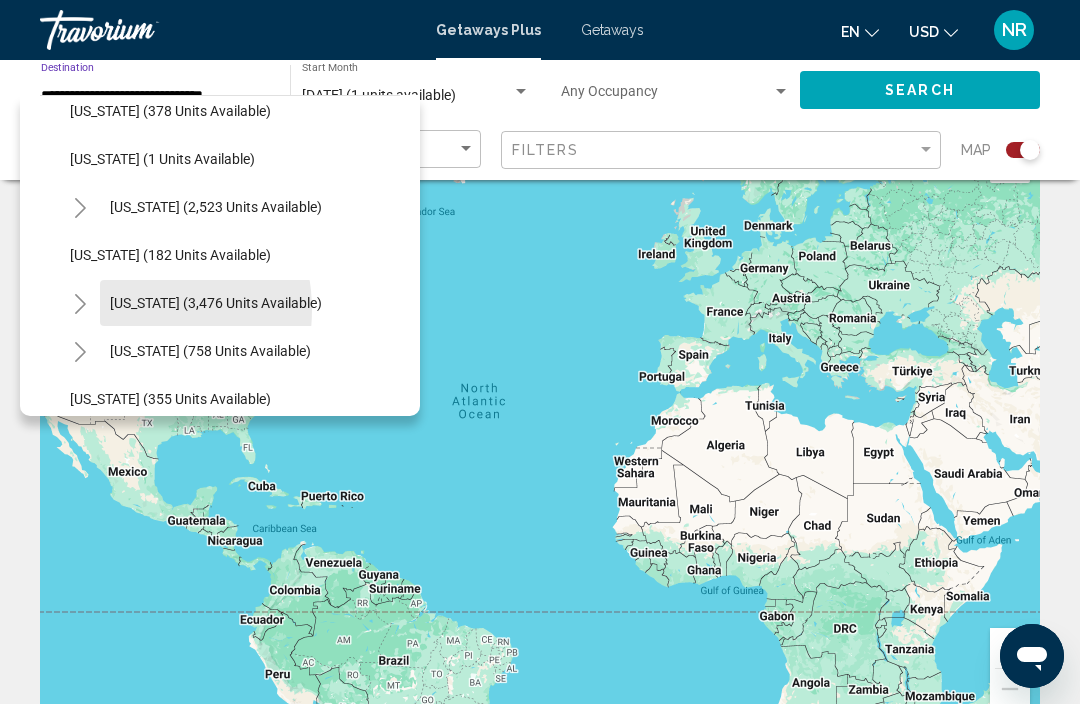 click on "[US_STATE] (3,476 units available)" 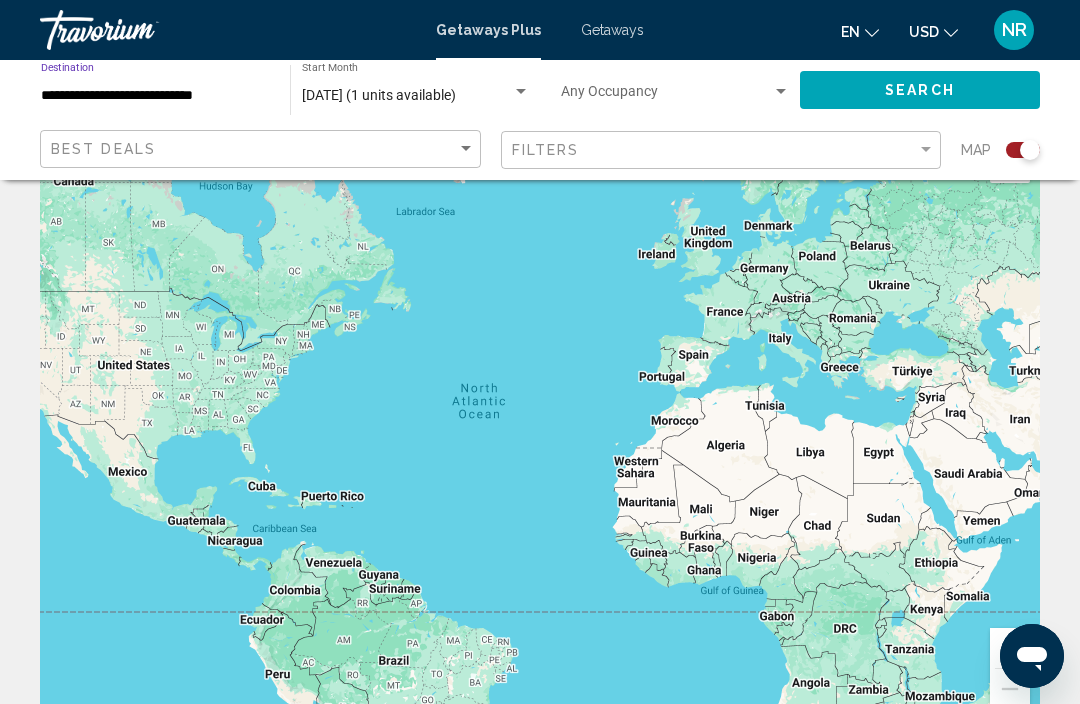 click at bounding box center [521, 92] 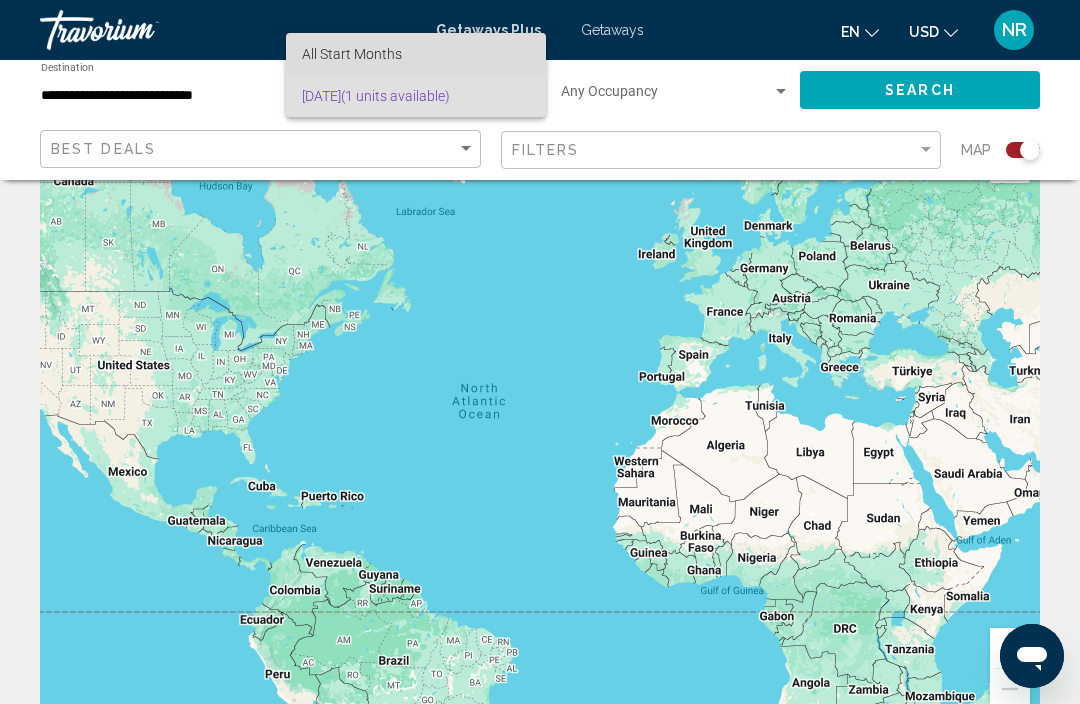 click on "All Start Months" at bounding box center (352, 54) 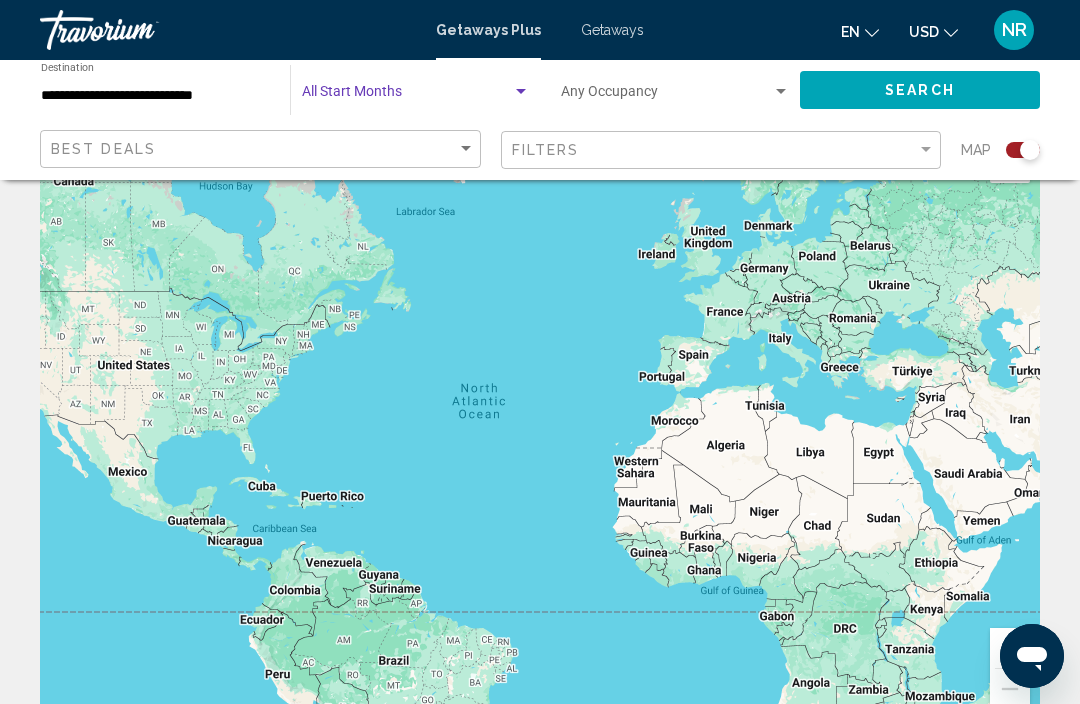 click at bounding box center (407, 96) 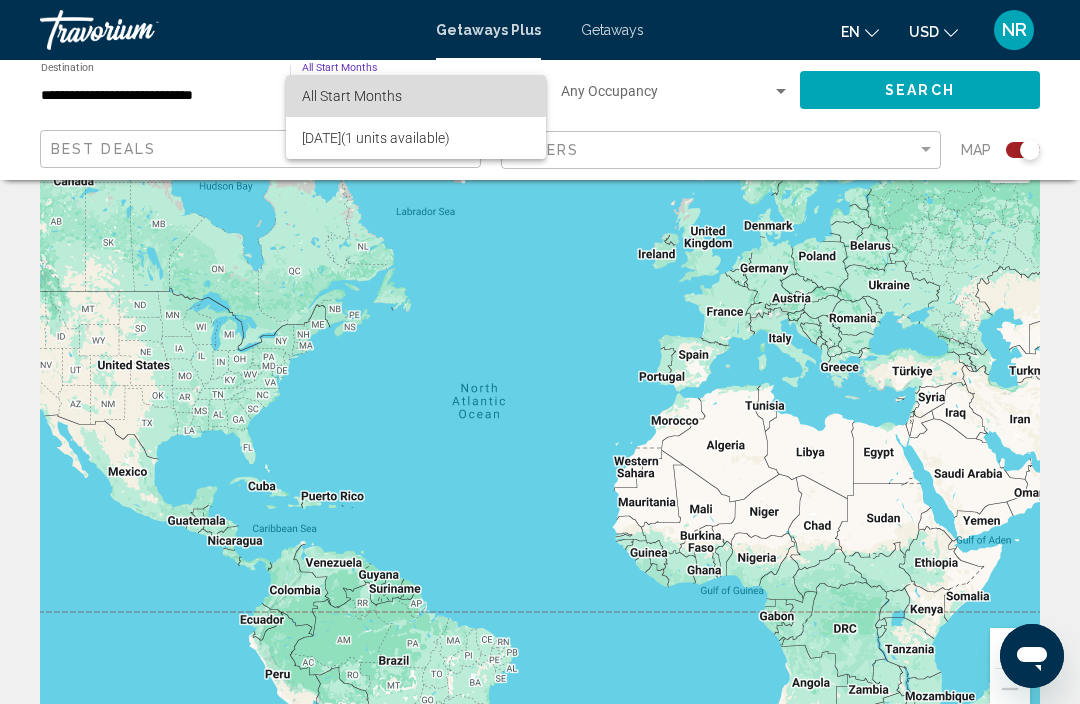 click on "All Start Months" at bounding box center [352, 96] 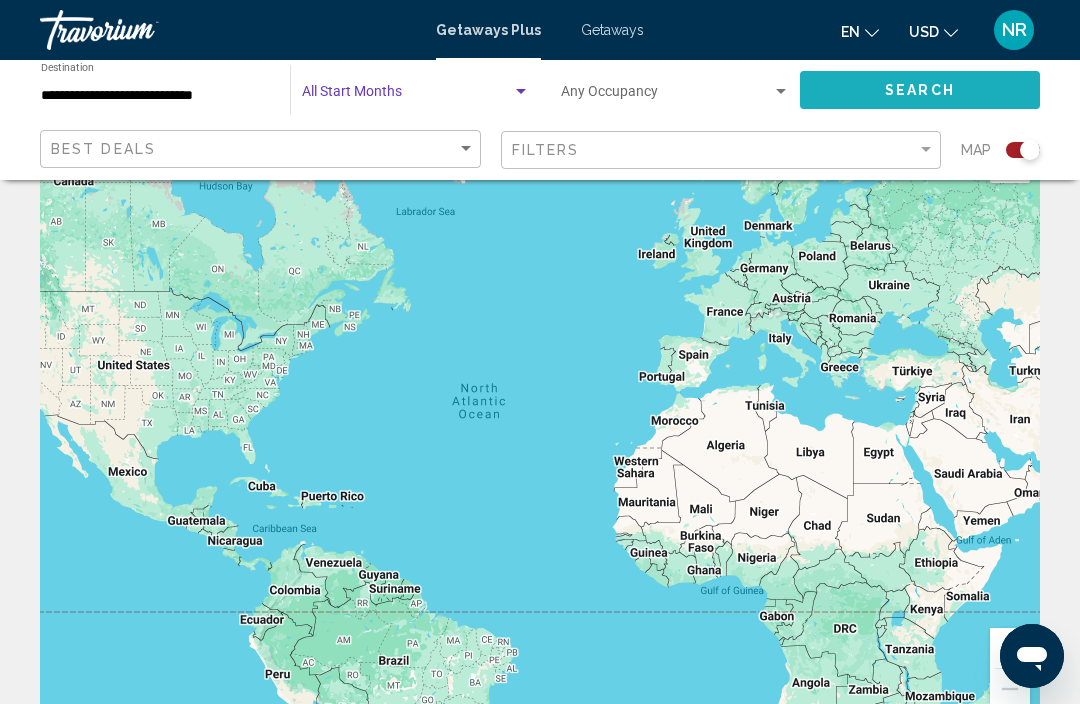 click on "Search" 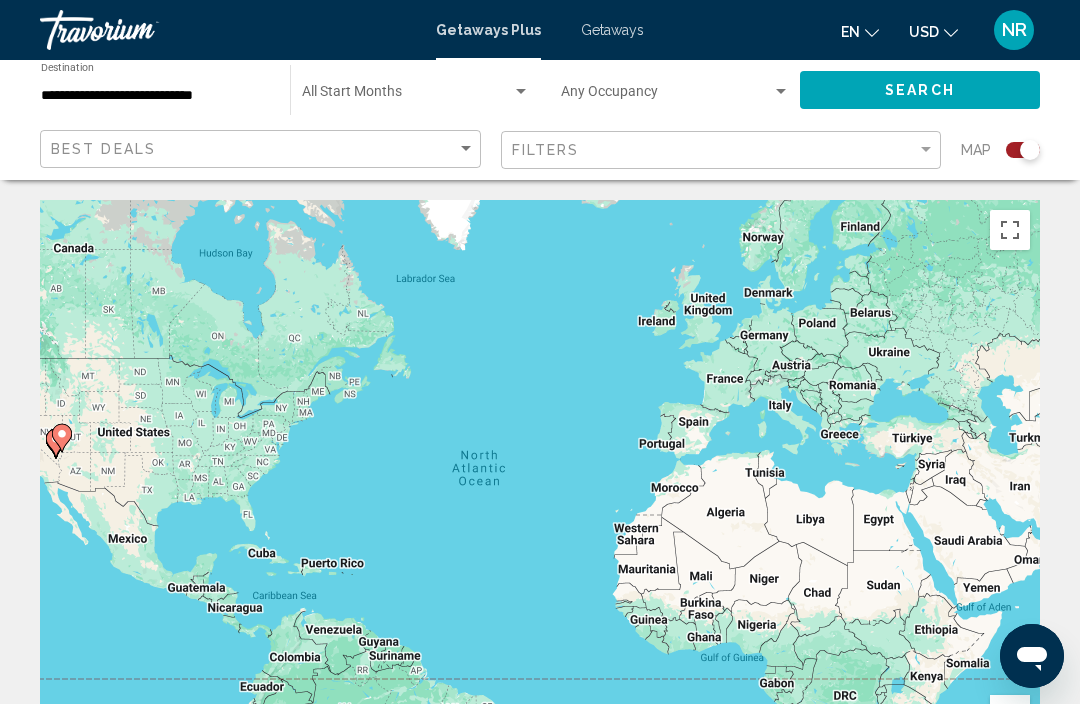 click on "Filters" 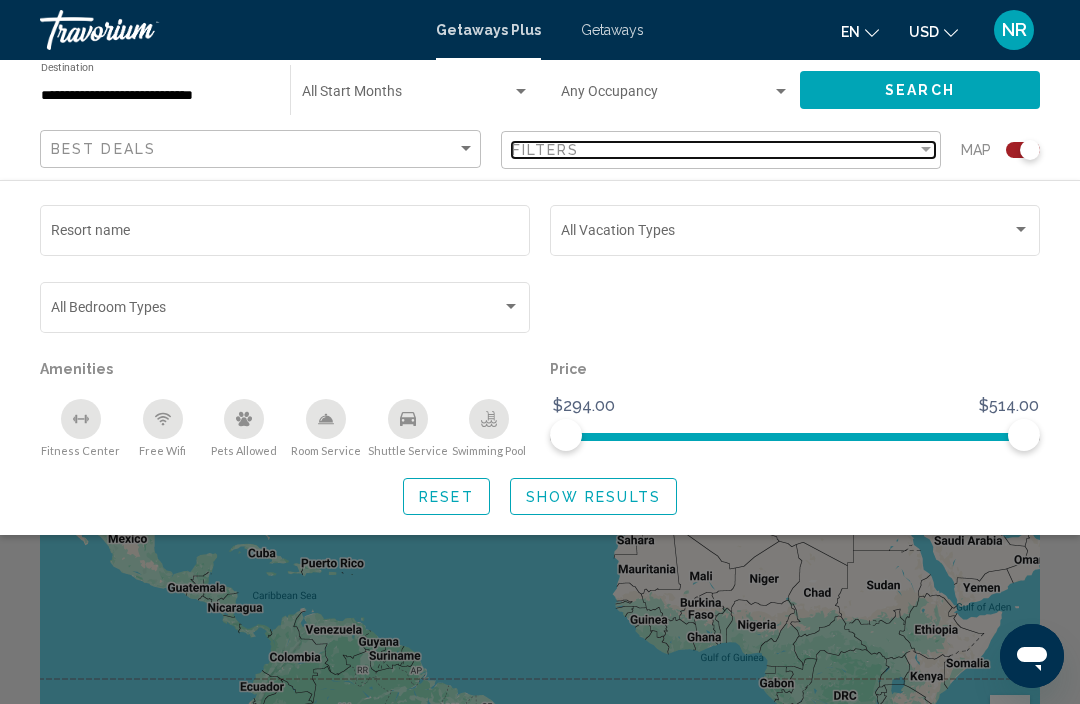 click on "Filters" at bounding box center [546, 150] 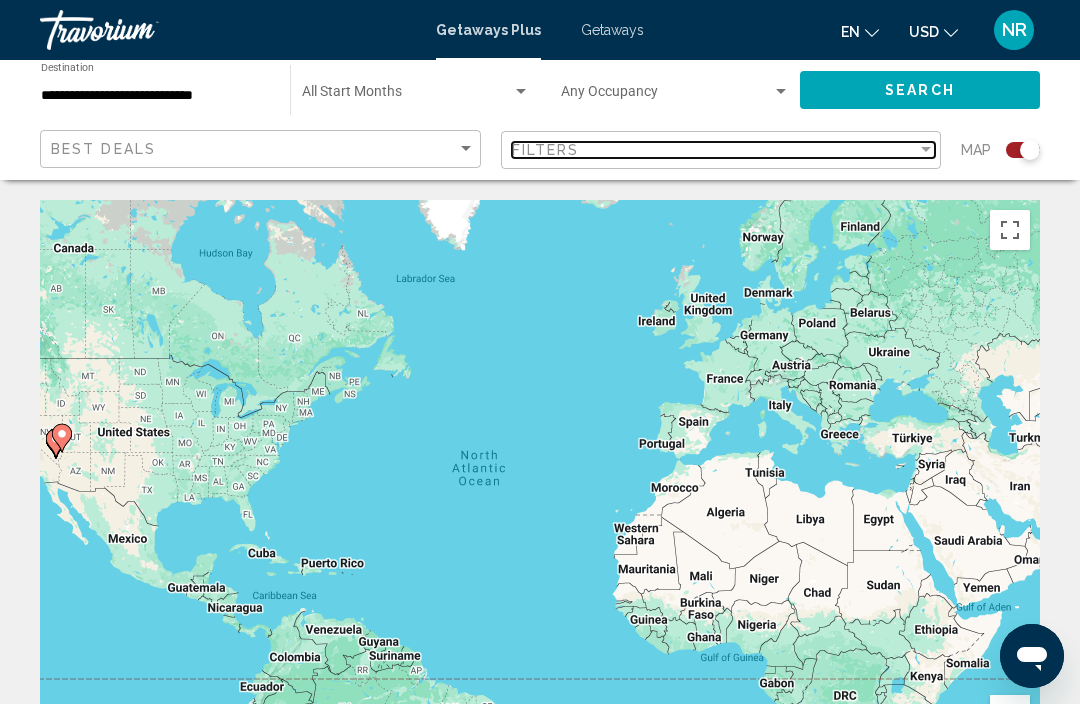 click on "Filters" at bounding box center (546, 150) 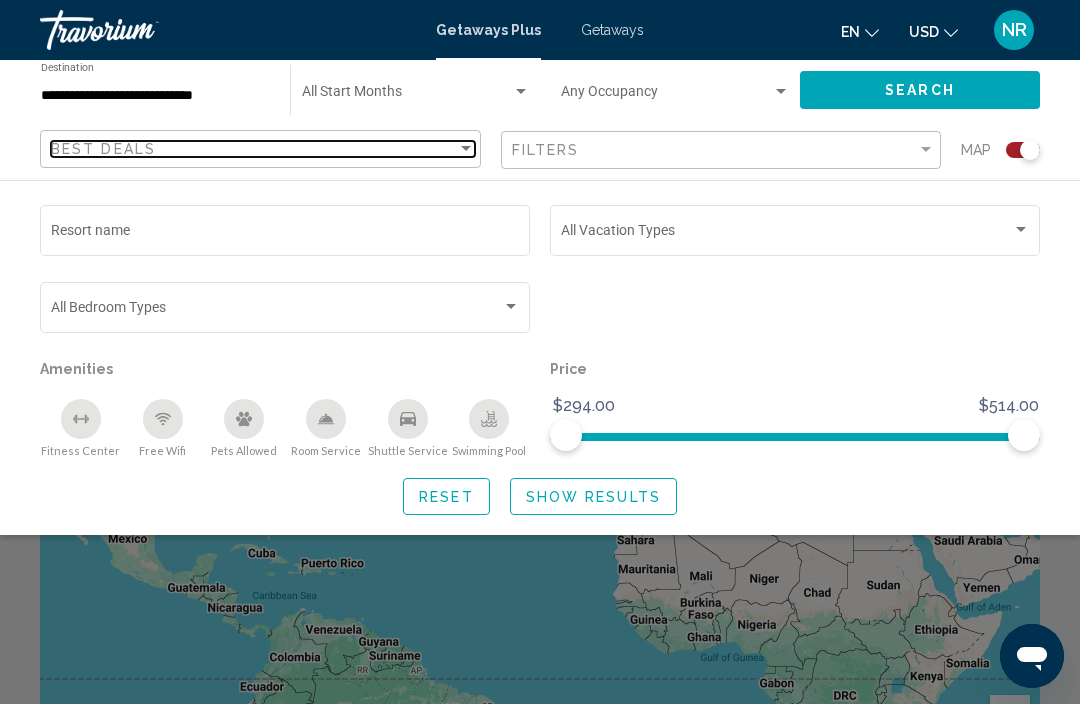 click on "Best Deals" at bounding box center (254, 149) 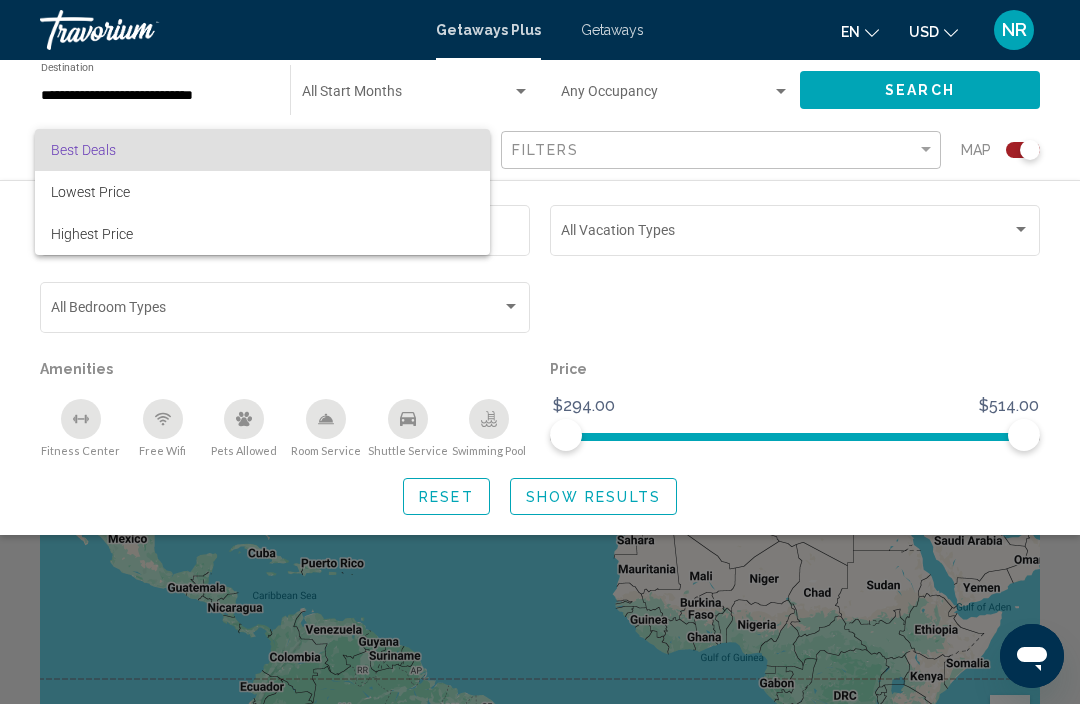 click on "Best Deals" at bounding box center (262, 150) 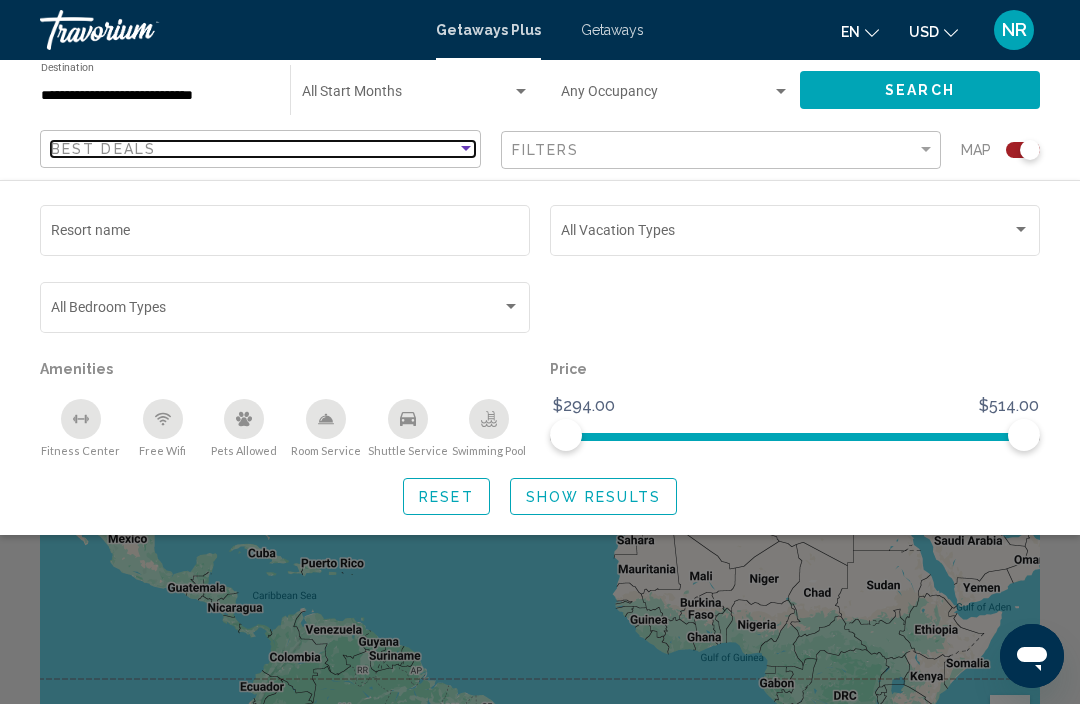 click on "Best Deals" at bounding box center (254, 149) 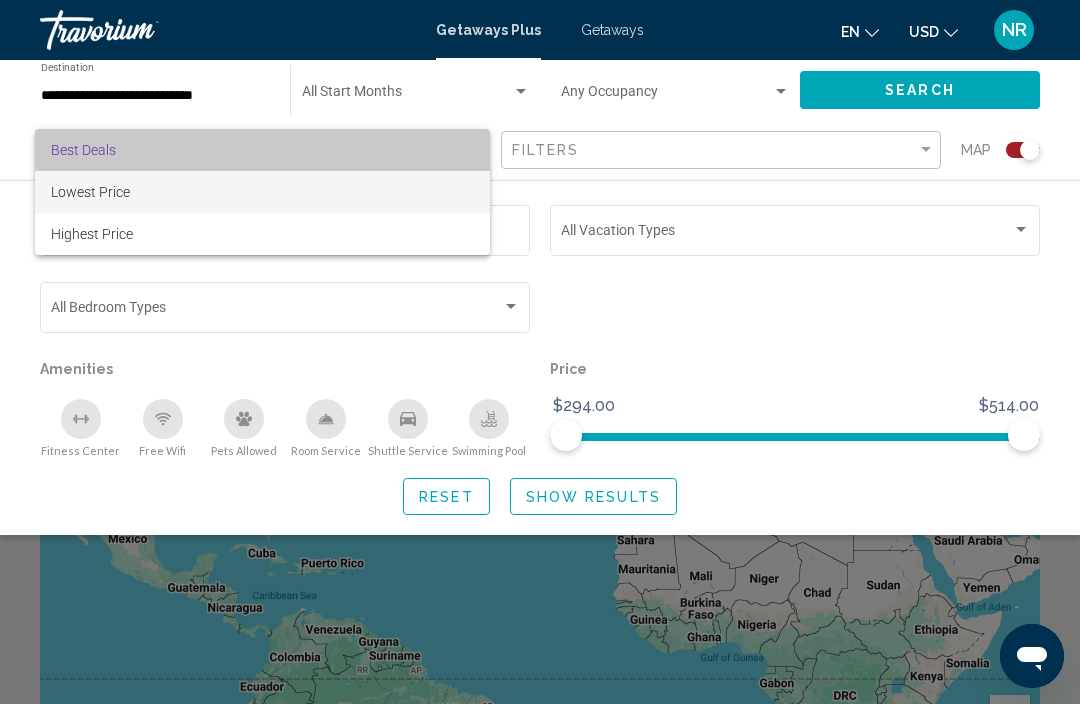 click on "Lowest Price" at bounding box center (262, 192) 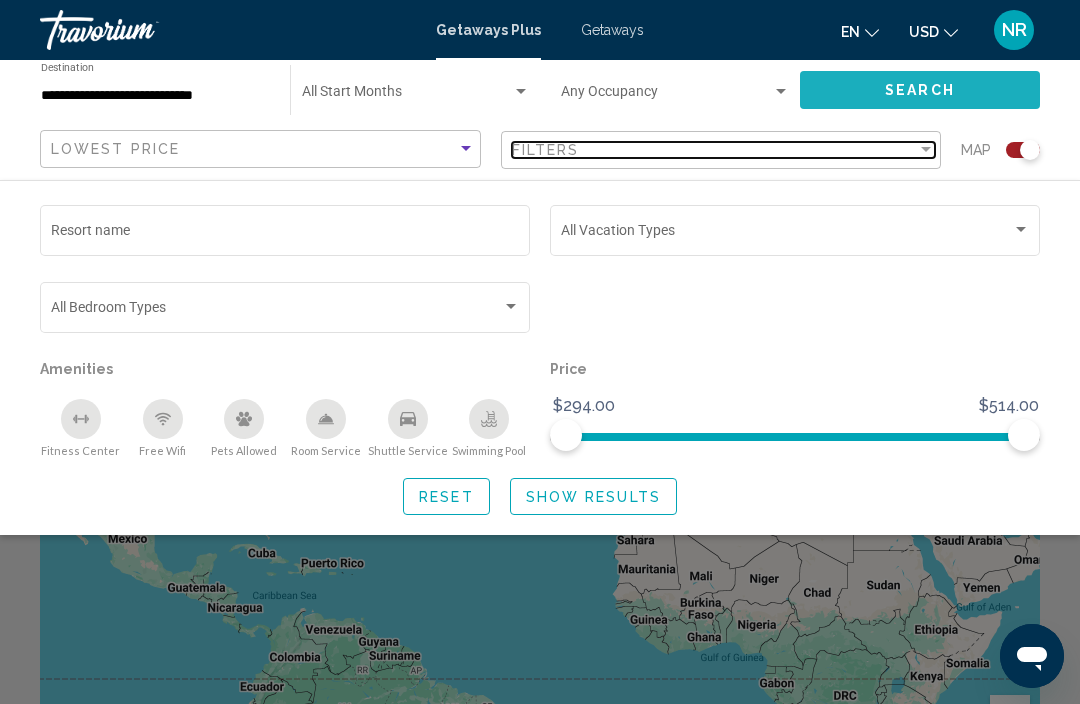click on "Filters" at bounding box center [715, 150] 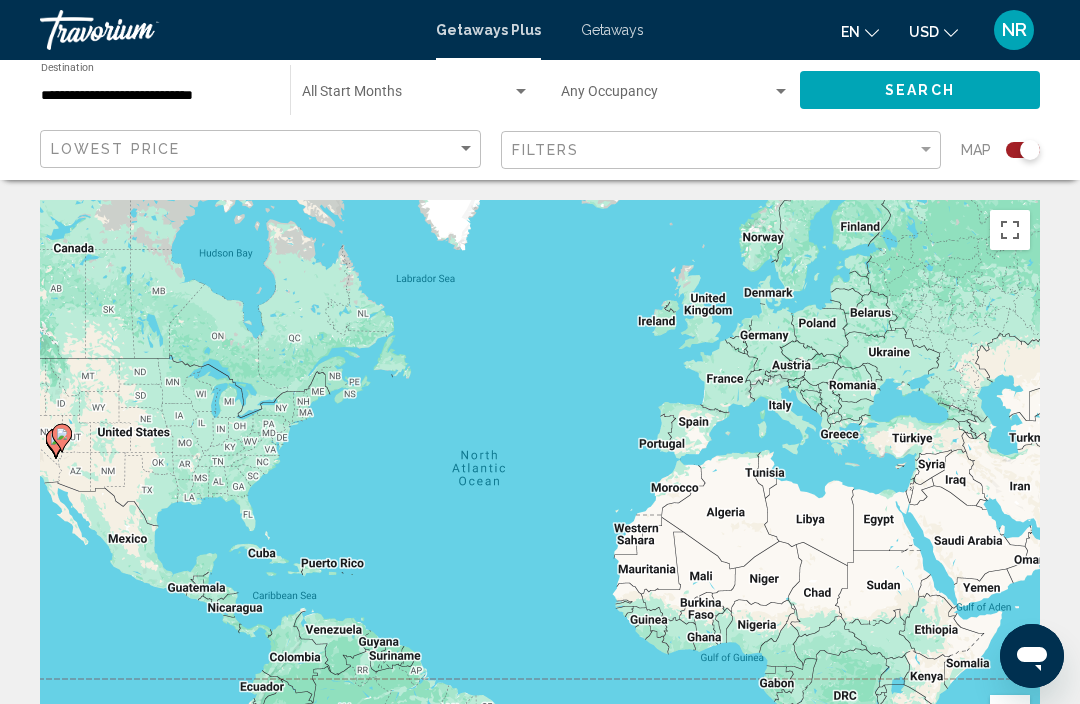 click on "Filters" 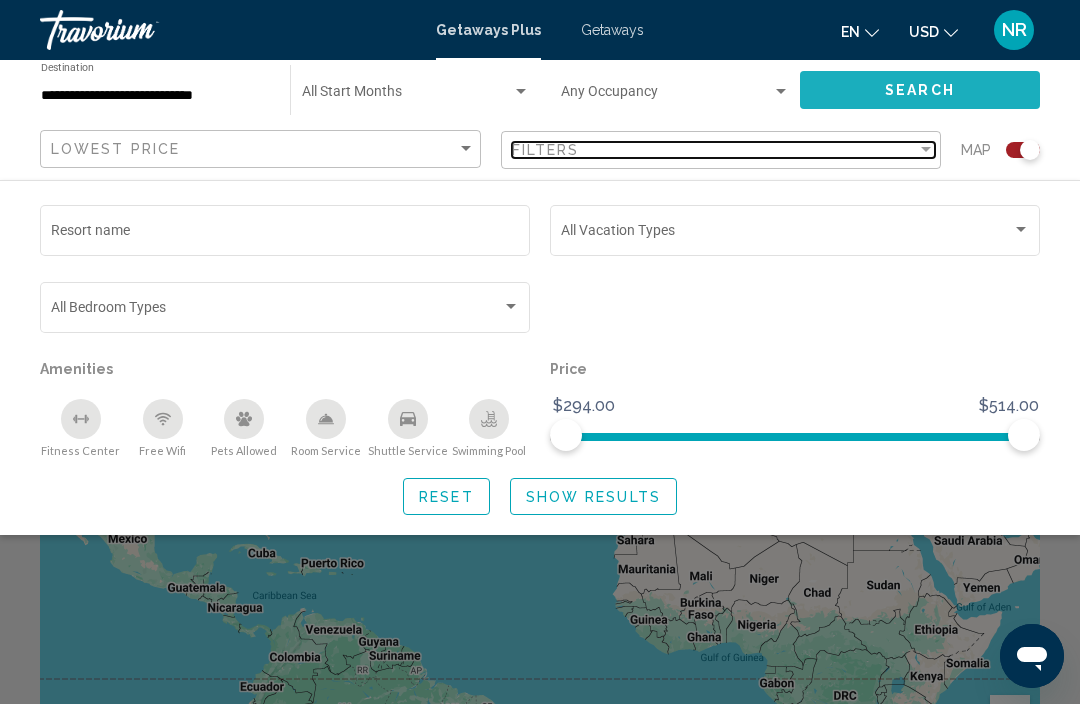 click on "Filters" at bounding box center (715, 150) 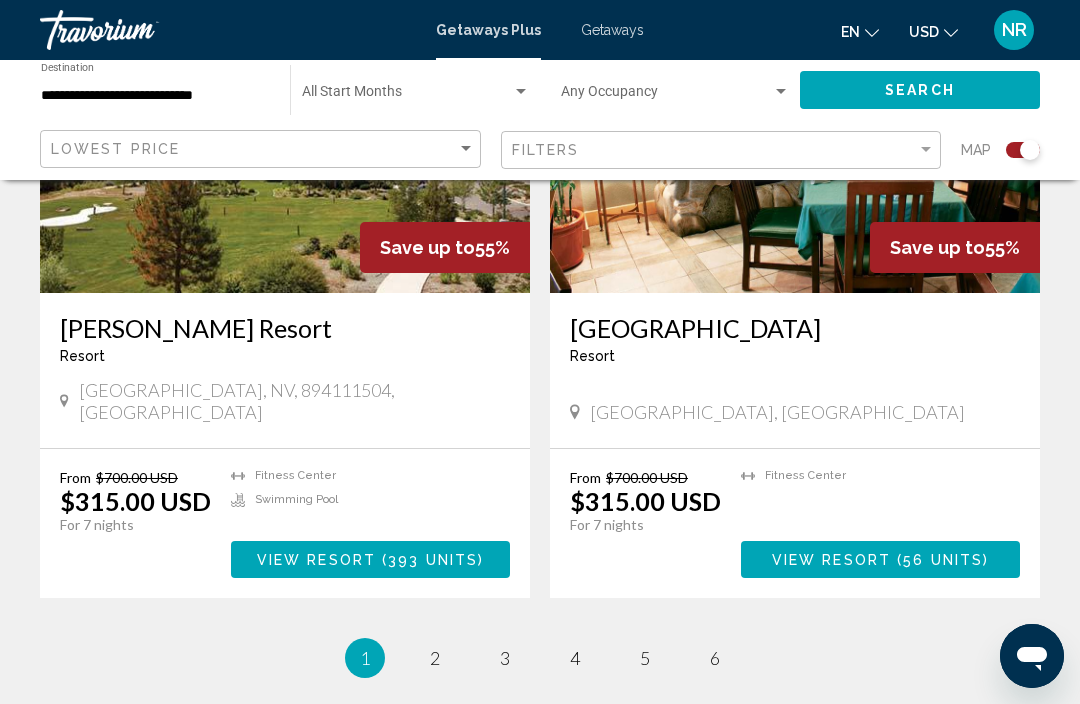 scroll, scrollTop: 4283, scrollLeft: 0, axis: vertical 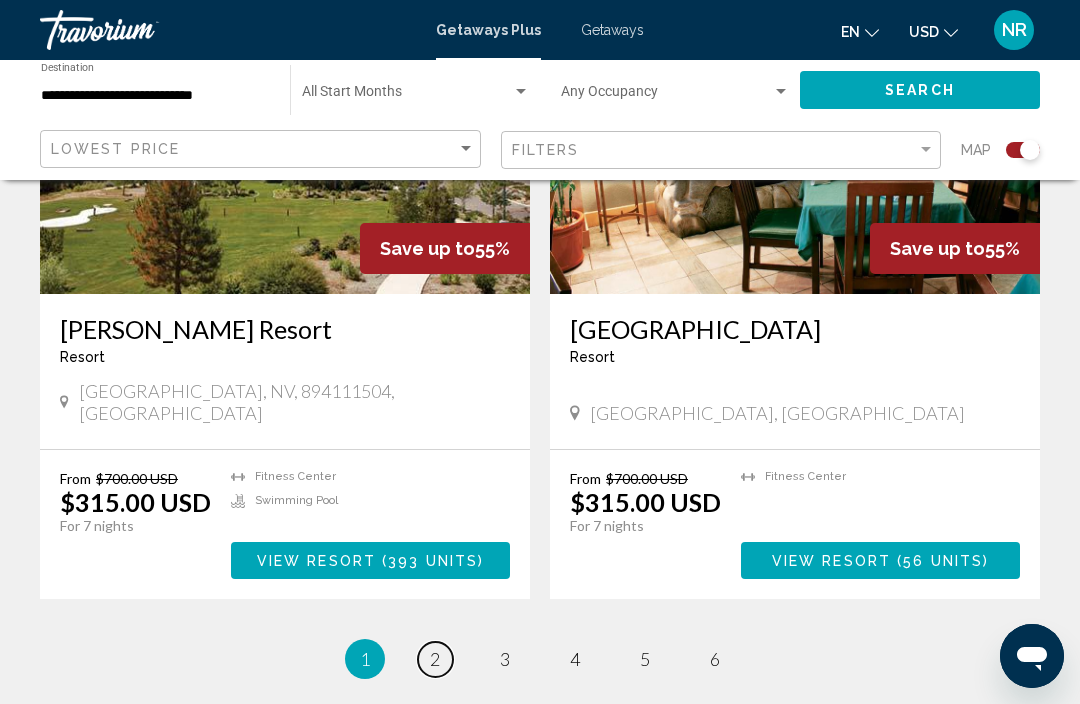 click on "2" at bounding box center (435, 659) 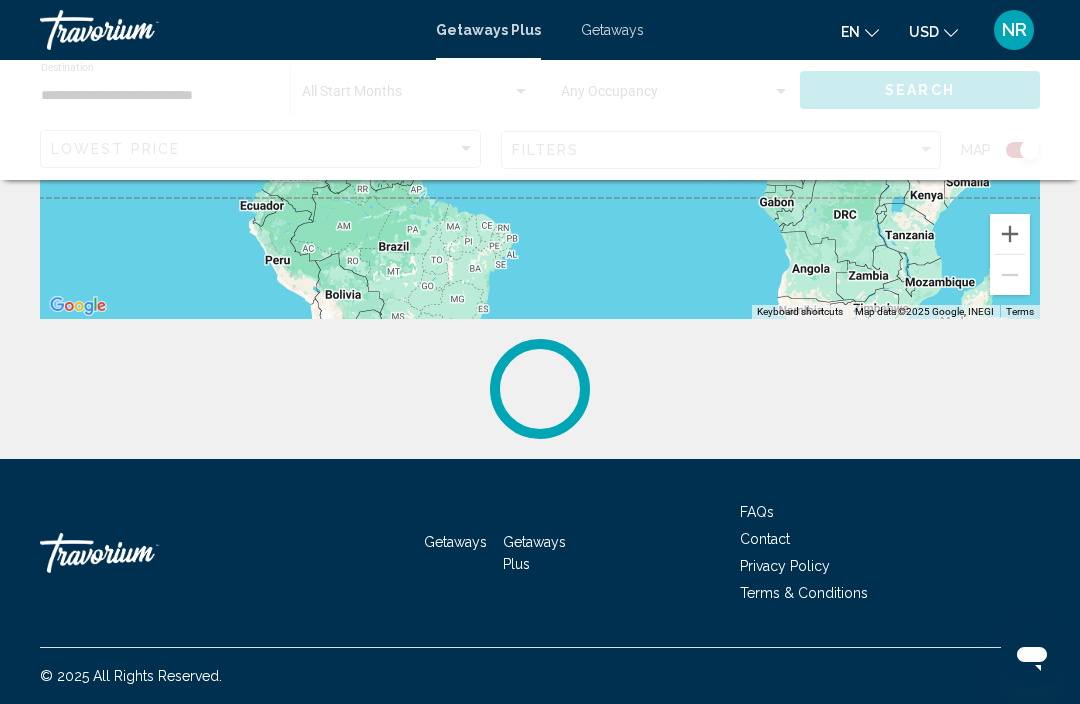 scroll, scrollTop: 0, scrollLeft: 0, axis: both 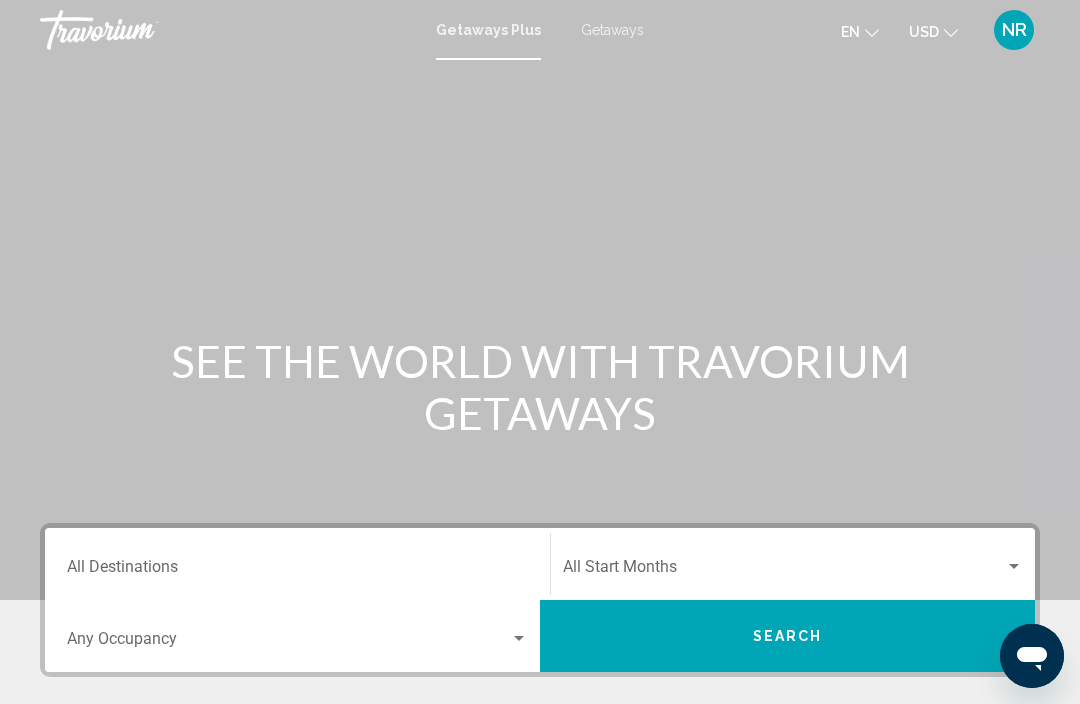 click on "Destination All Destinations" at bounding box center (297, 571) 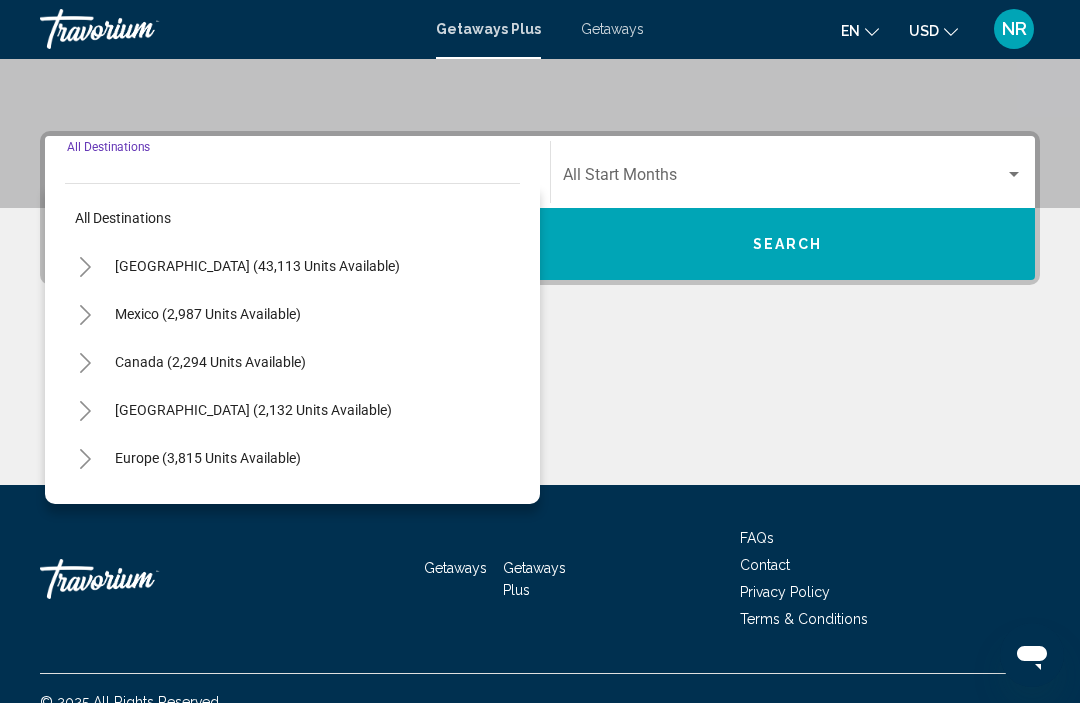 scroll, scrollTop: 418, scrollLeft: 0, axis: vertical 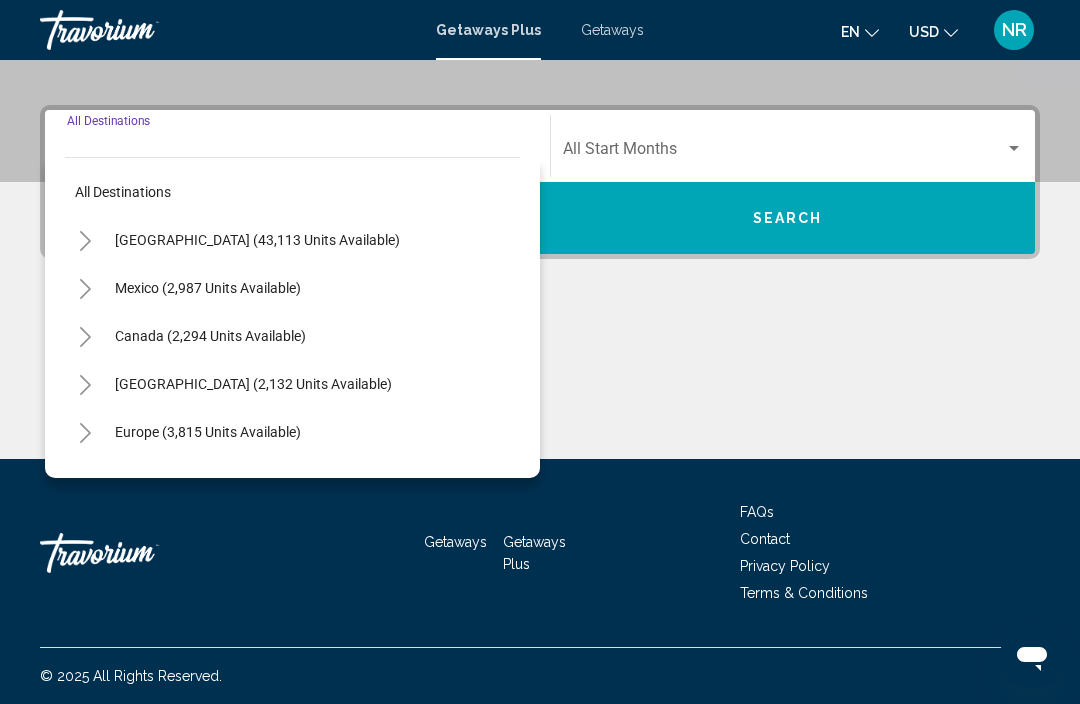 click 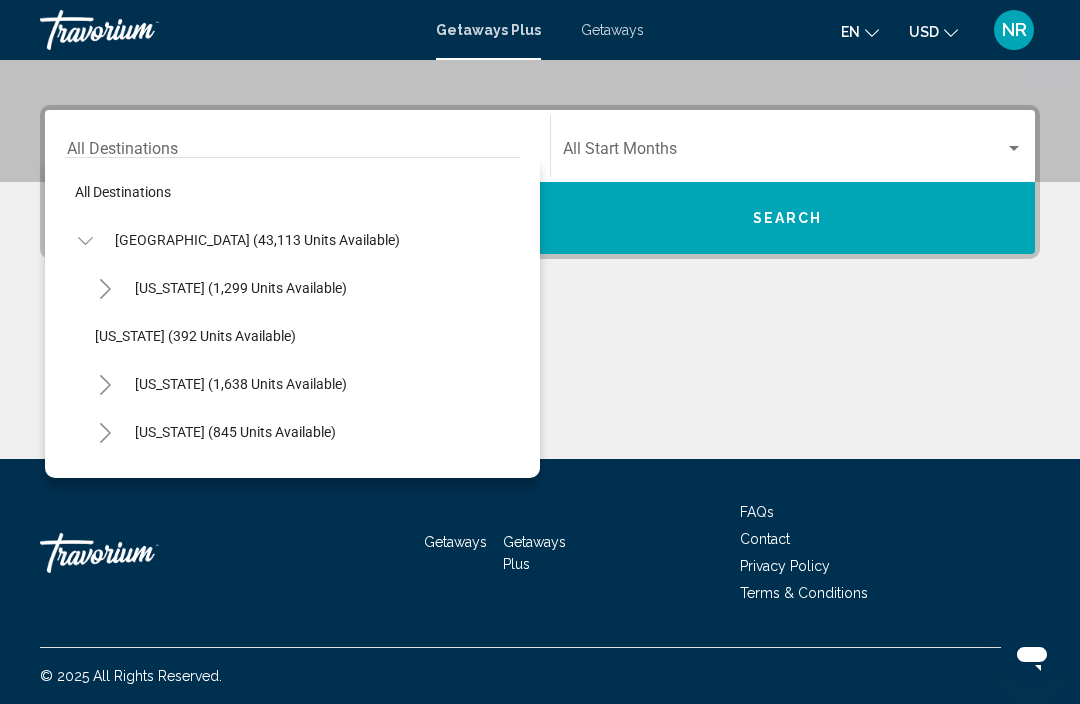 click on "[US_STATE] (1,299 units available)" 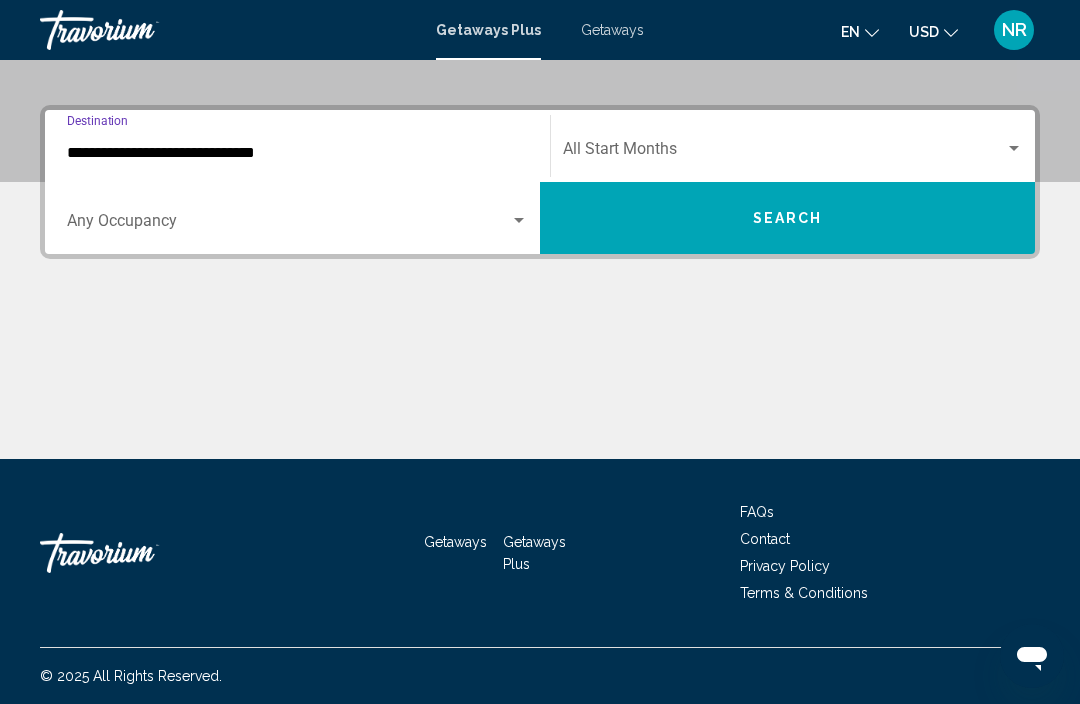 click on "**********" at bounding box center [297, 153] 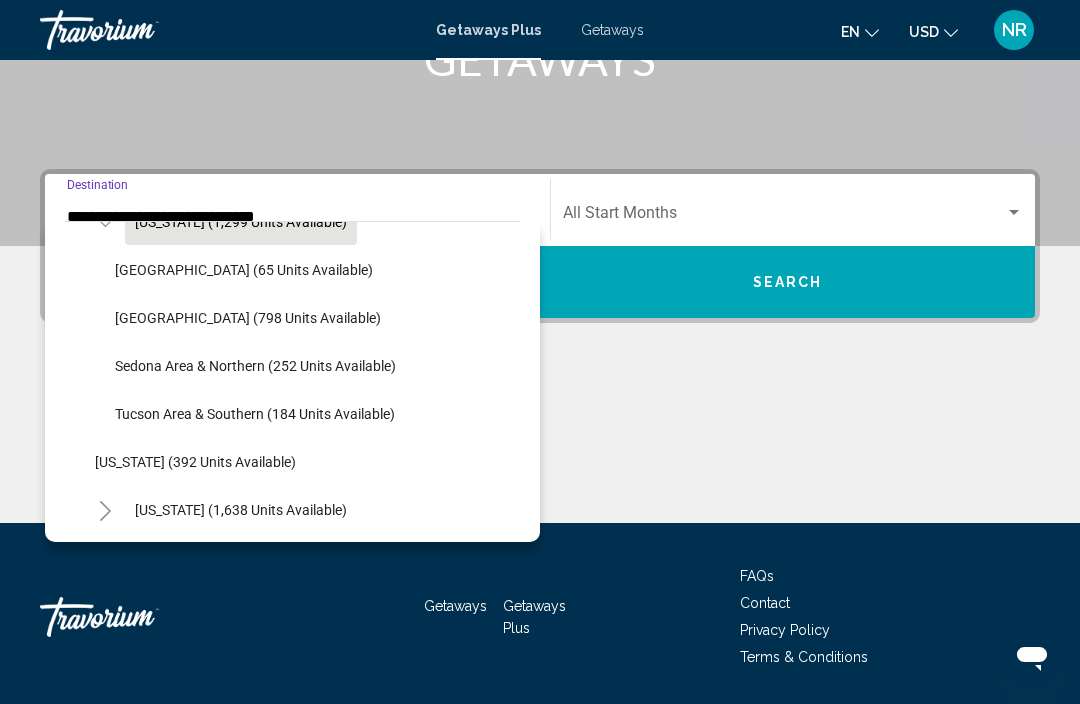 scroll, scrollTop: 131, scrollLeft: 0, axis: vertical 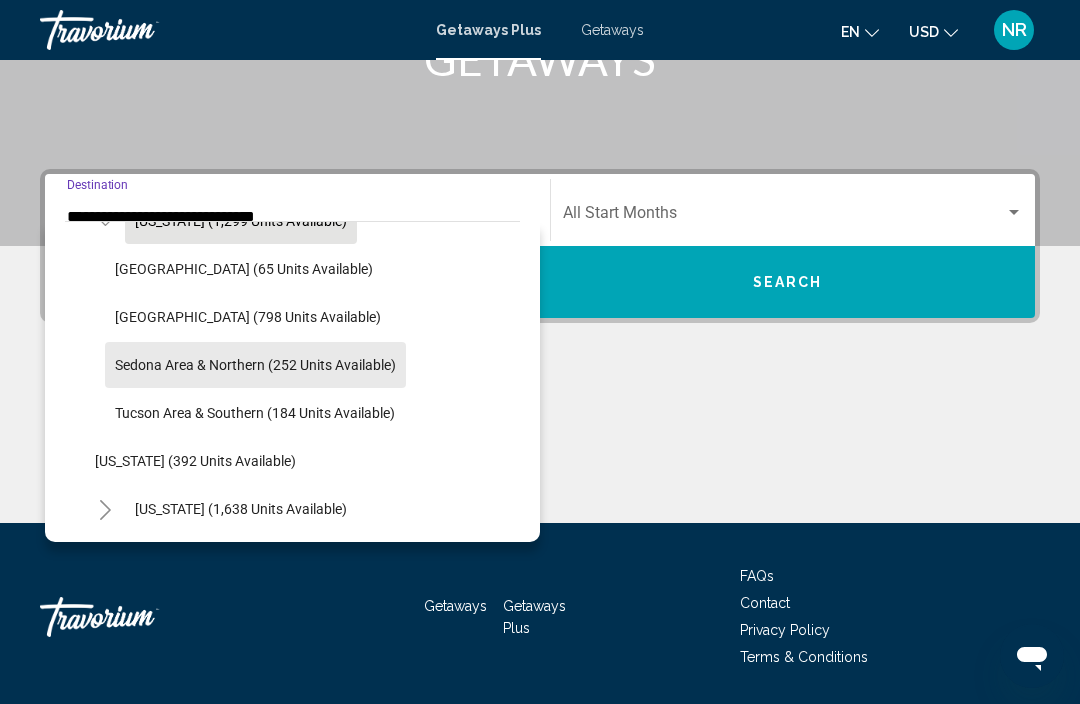 click on "Sedona Area & Northern (252 units available)" 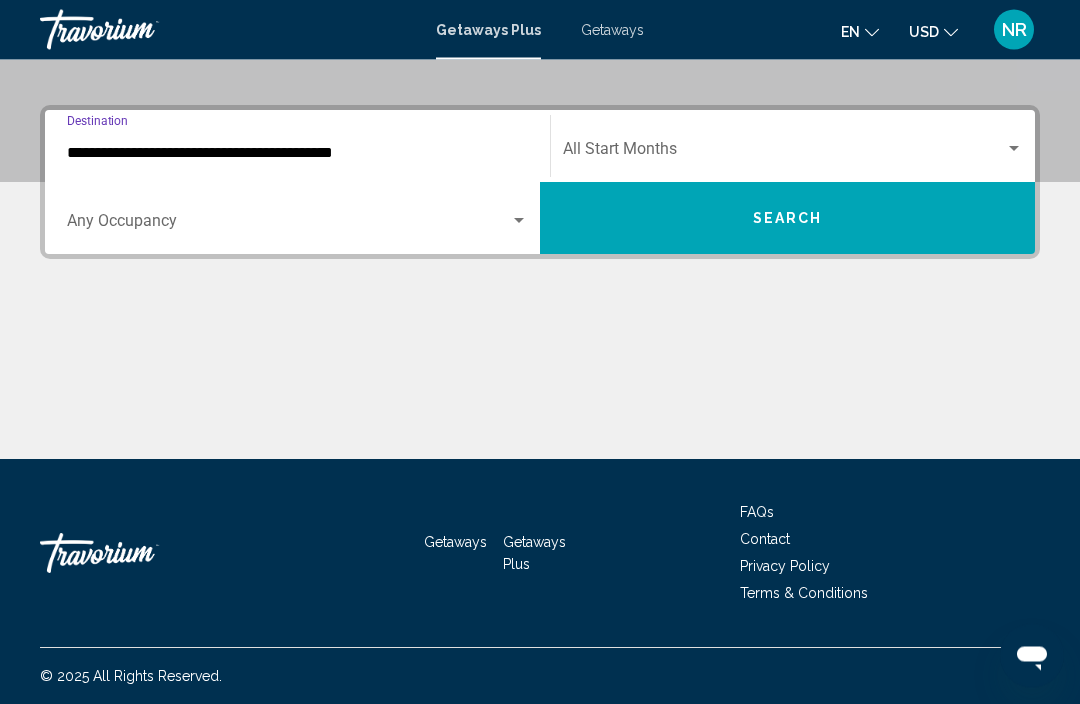 scroll, scrollTop: 418, scrollLeft: 0, axis: vertical 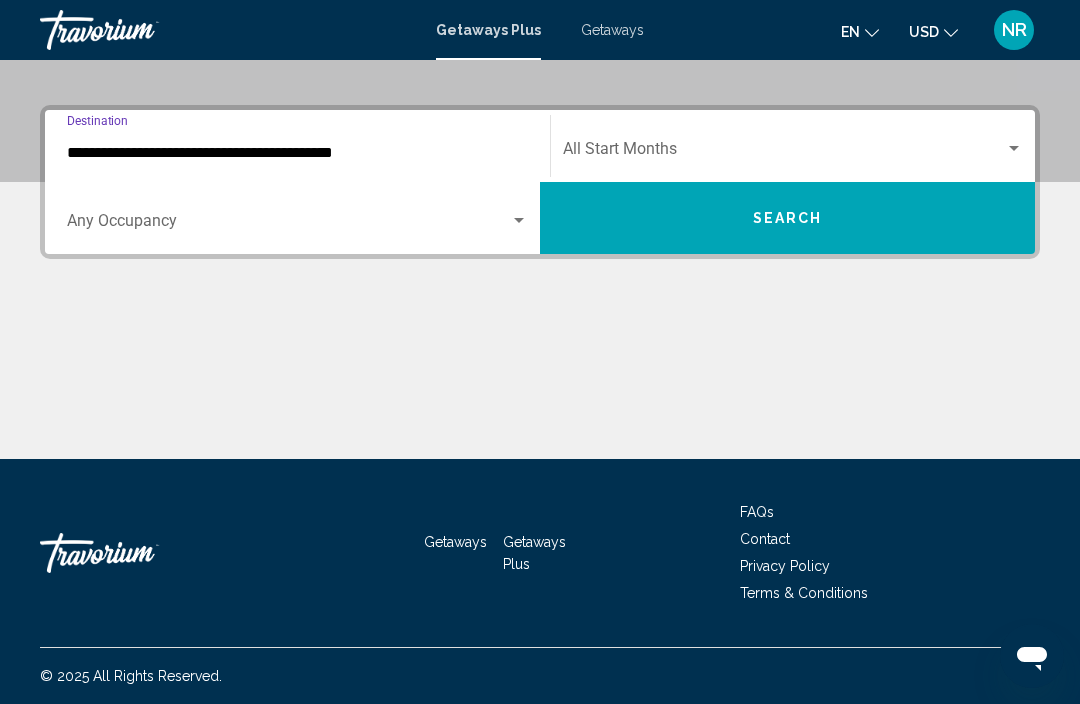 click at bounding box center (1014, 149) 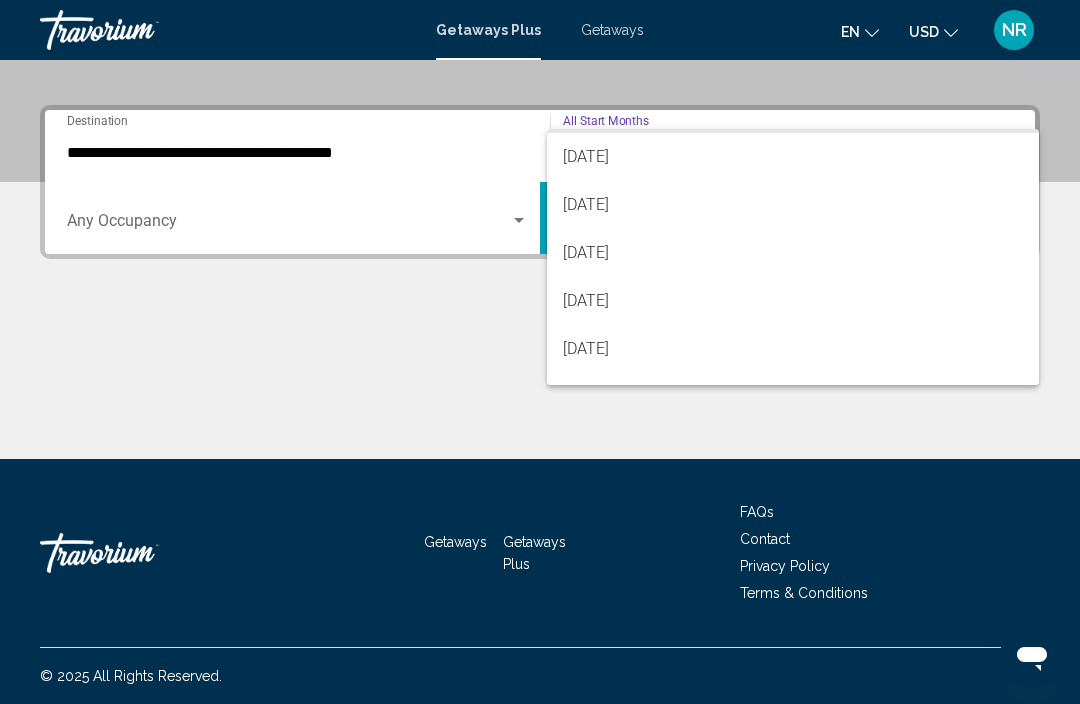 scroll, scrollTop: 194, scrollLeft: 0, axis: vertical 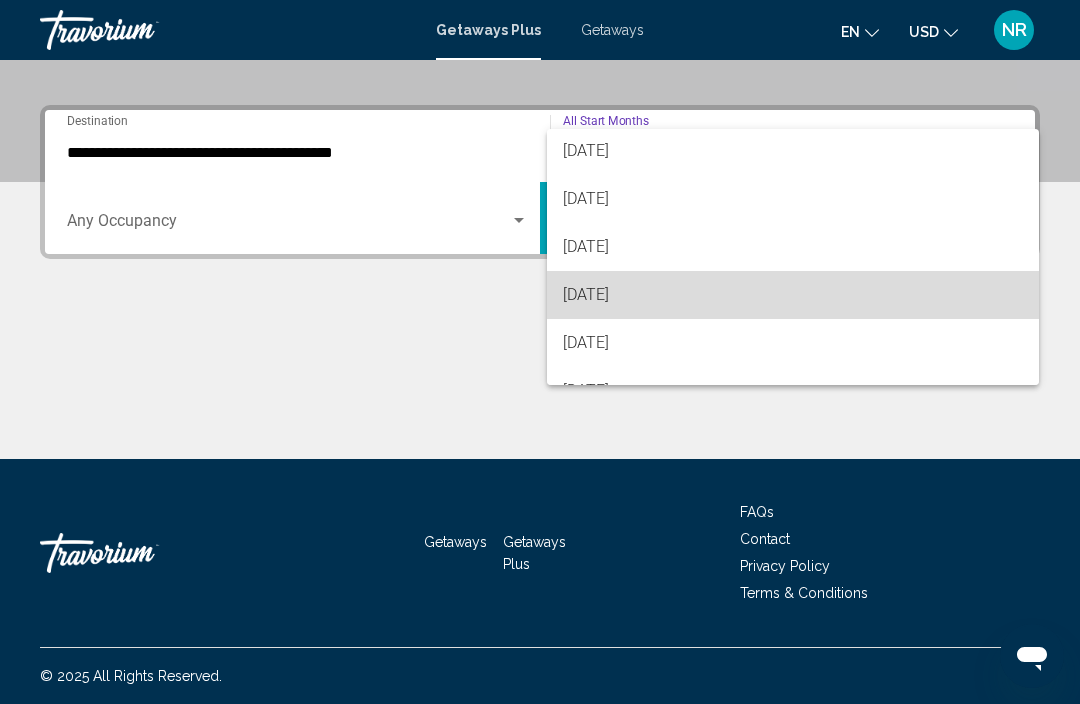 click on "[DATE]" at bounding box center (793, 295) 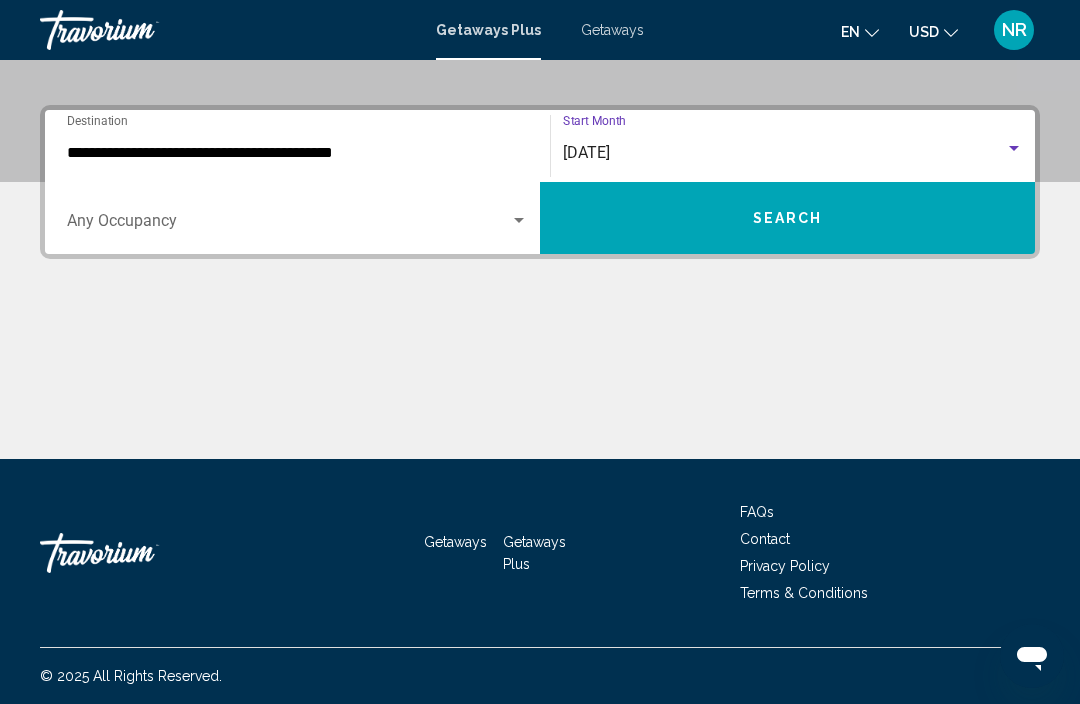 click on "Search" at bounding box center [787, 218] 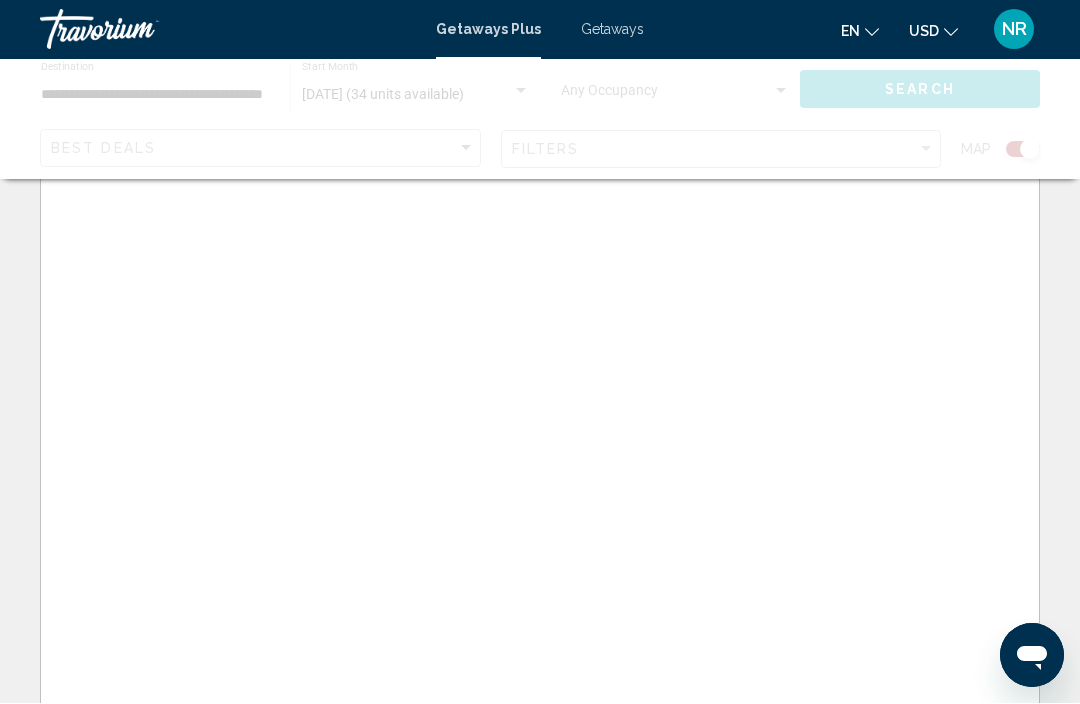 scroll, scrollTop: 67, scrollLeft: 0, axis: vertical 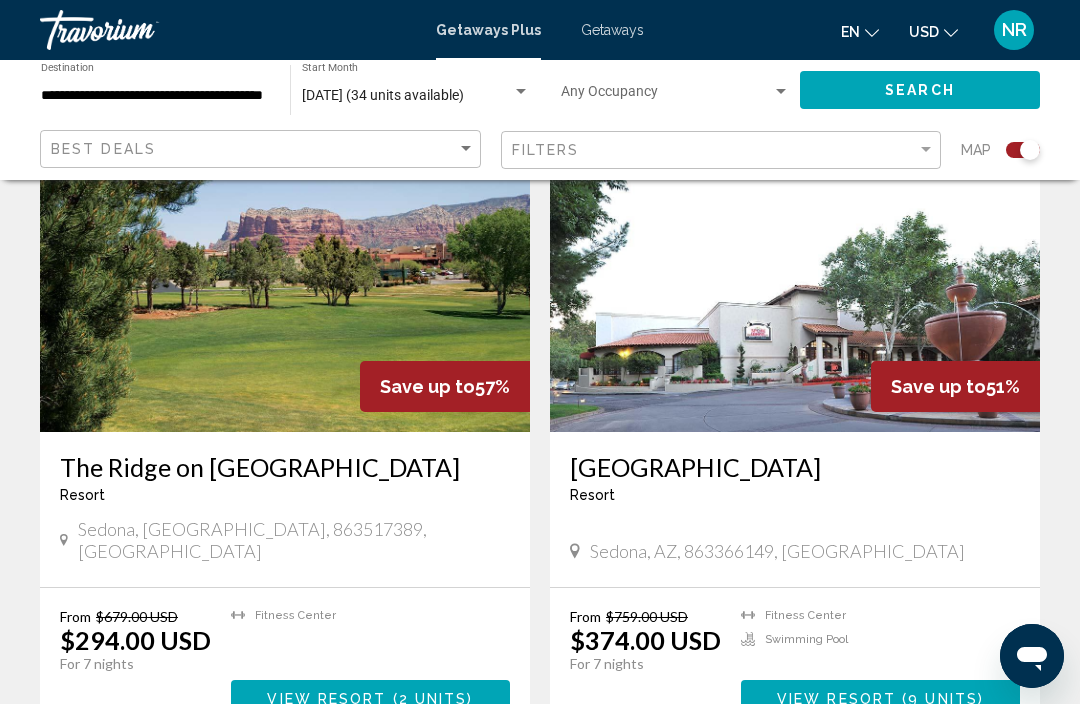 click at bounding box center [285, 272] 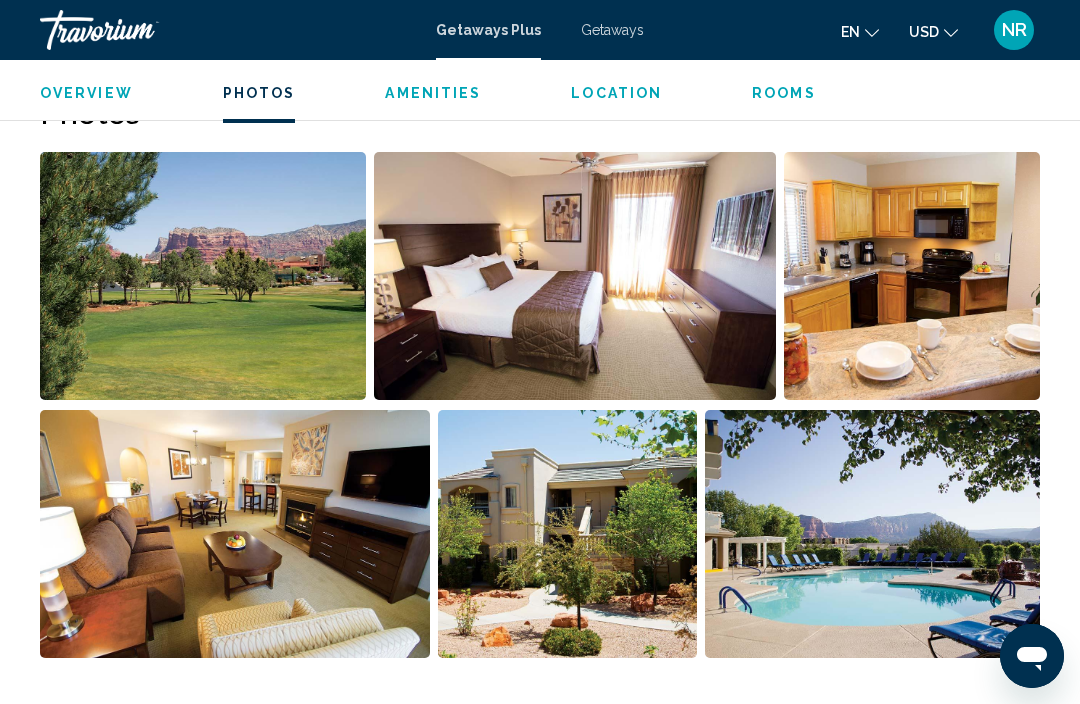 scroll, scrollTop: 1289, scrollLeft: 0, axis: vertical 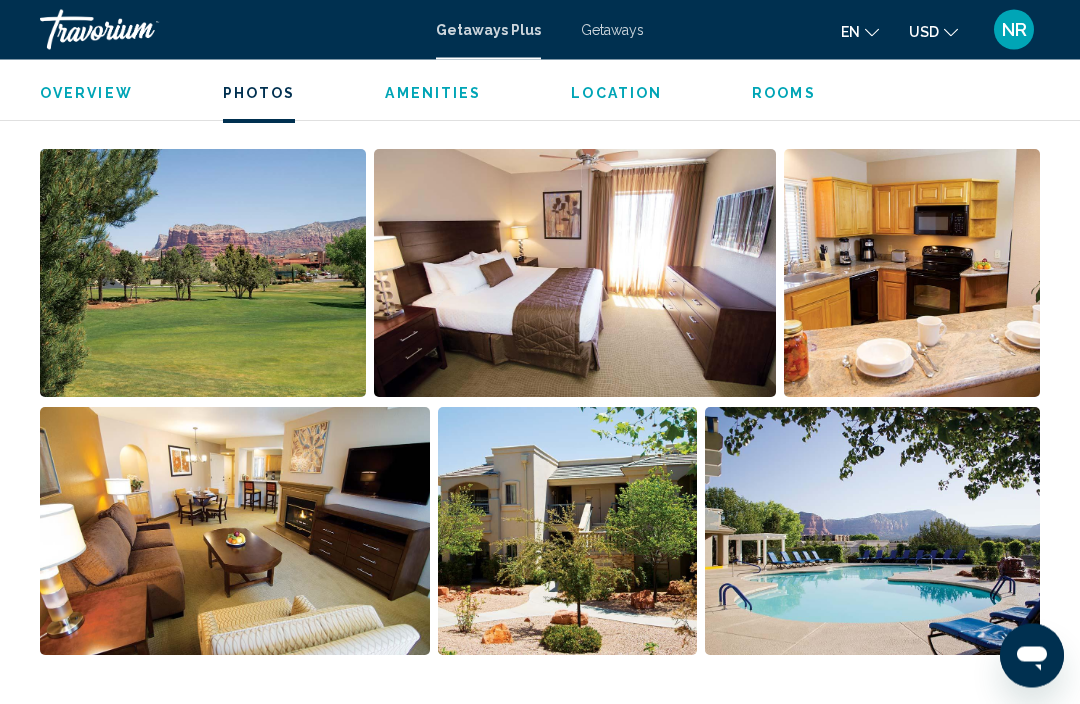 click at bounding box center (568, 532) 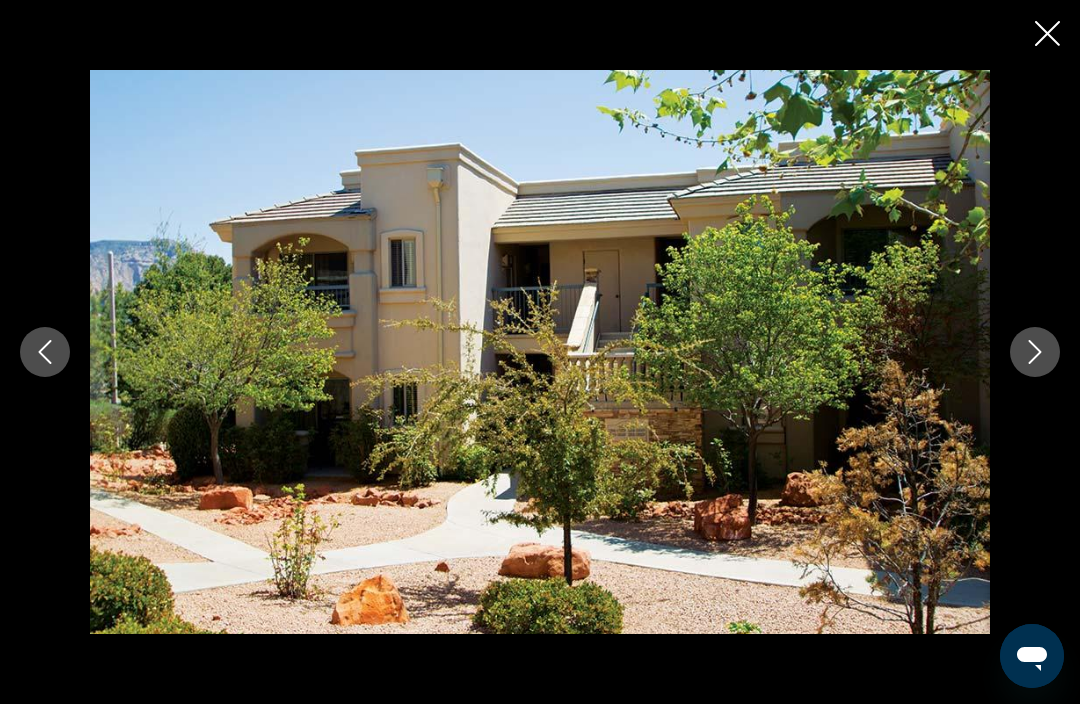 click 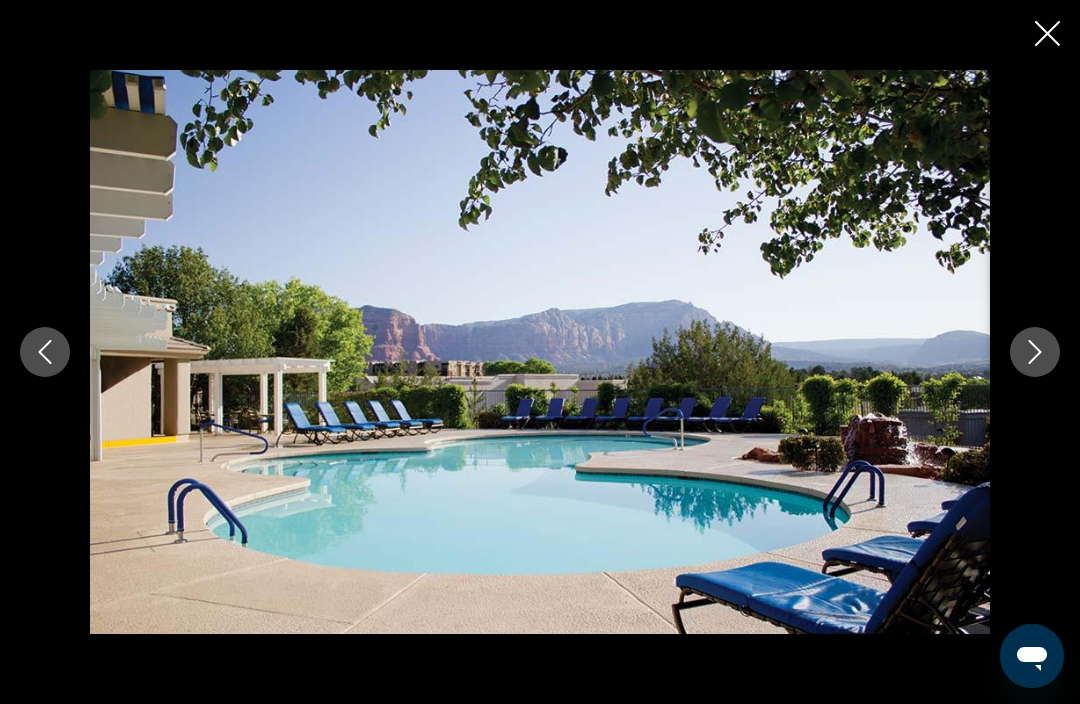 click at bounding box center (540, 351) 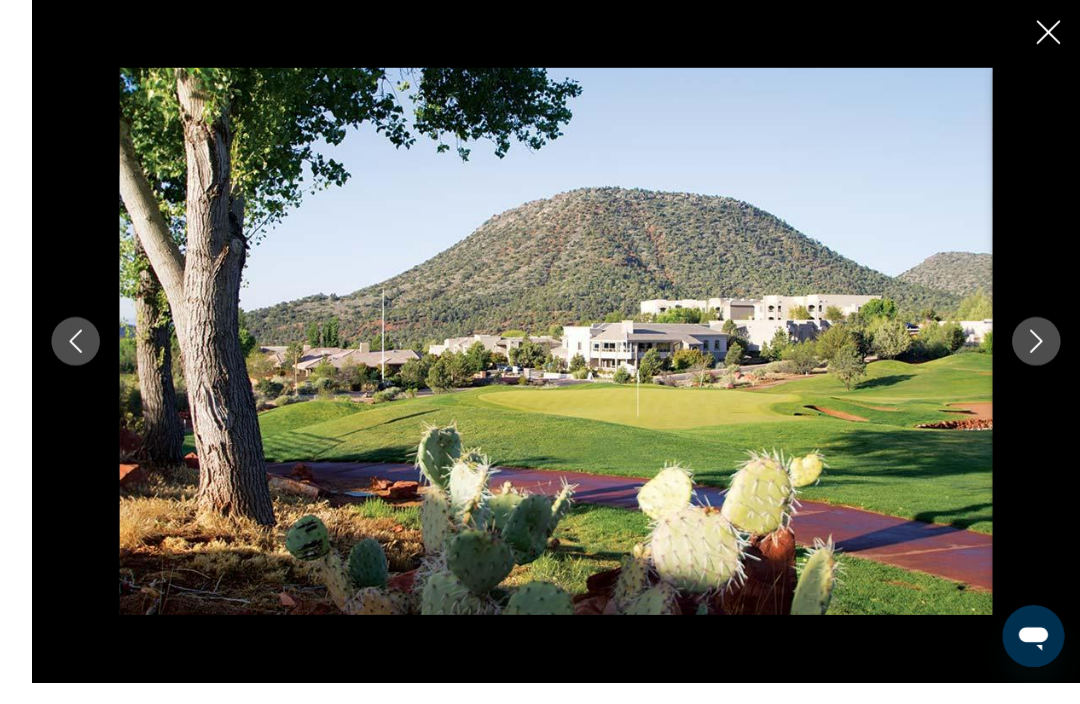 scroll, scrollTop: 1325, scrollLeft: 0, axis: vertical 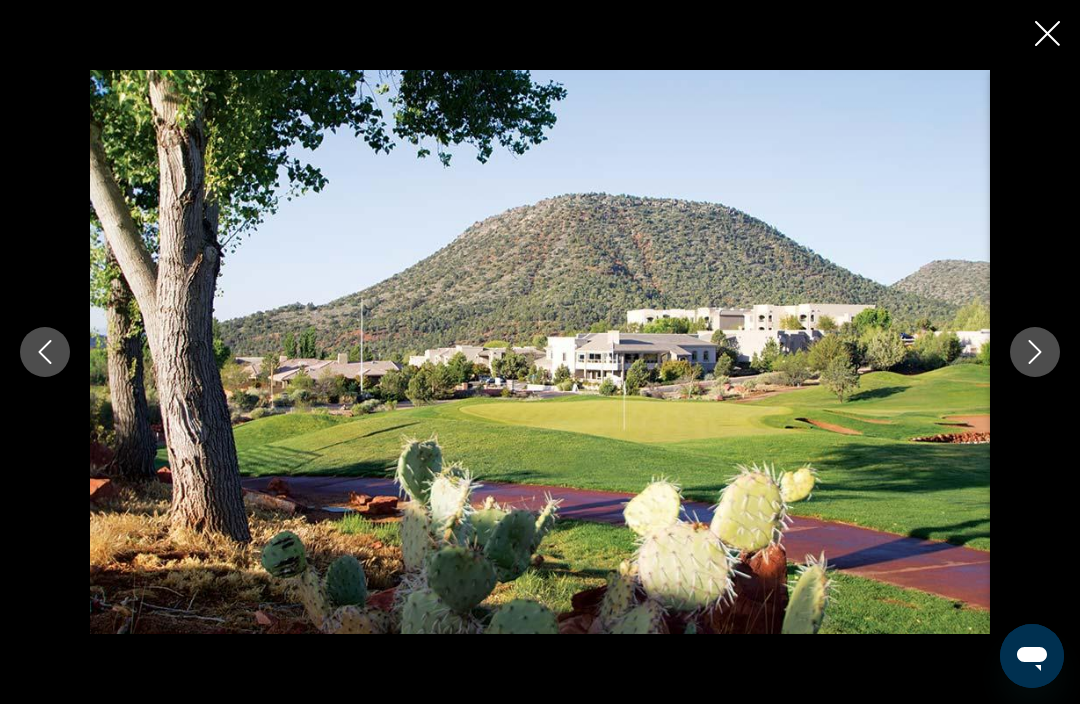 click at bounding box center [1035, 352] 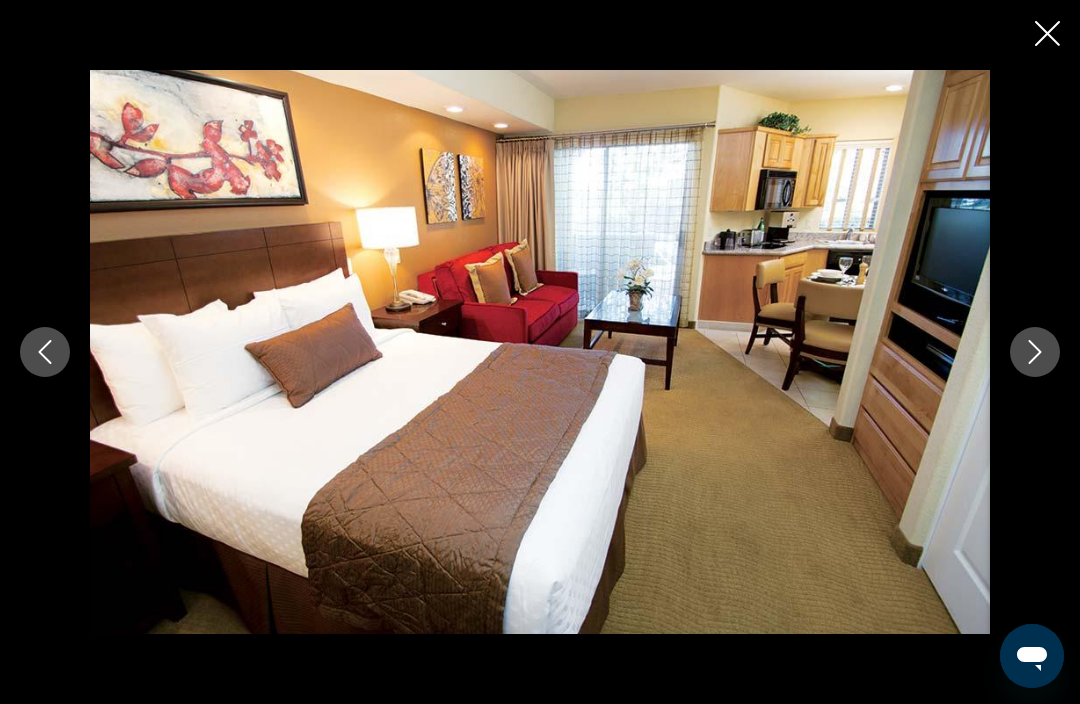 click at bounding box center [1035, 352] 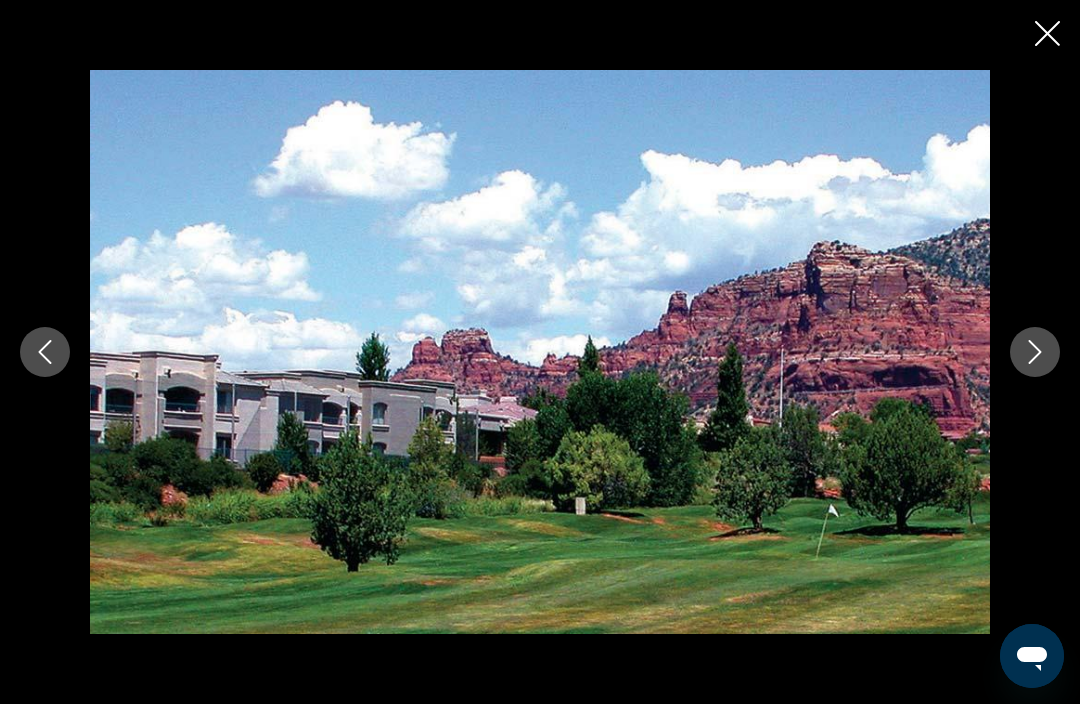 click 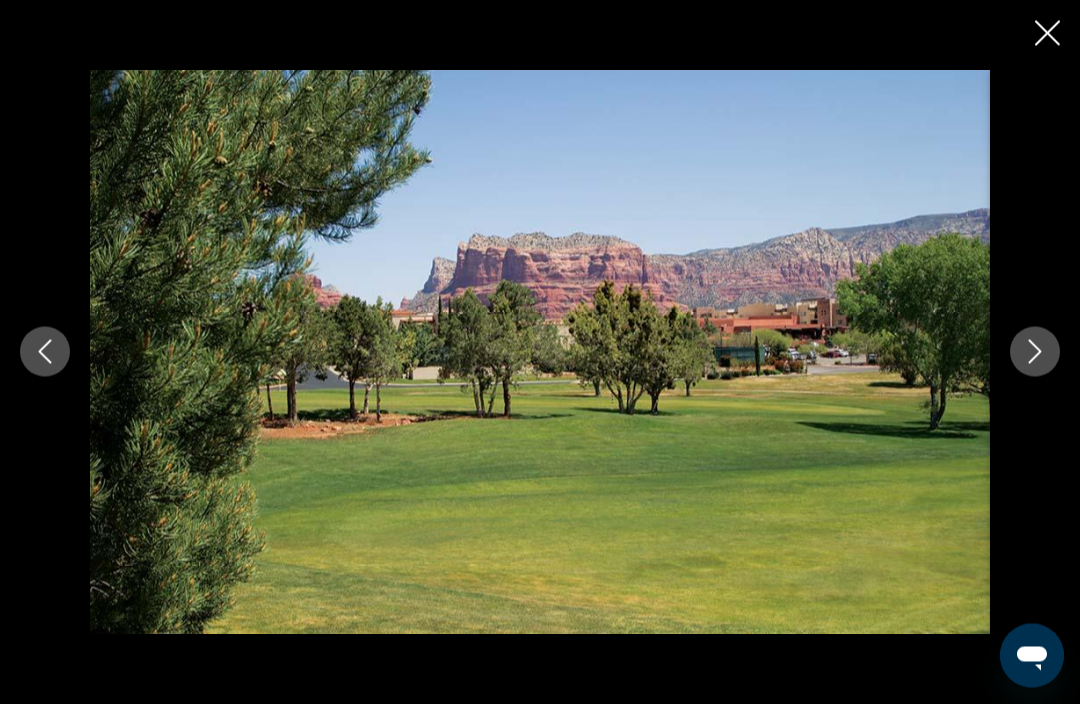 scroll, scrollTop: 849, scrollLeft: 0, axis: vertical 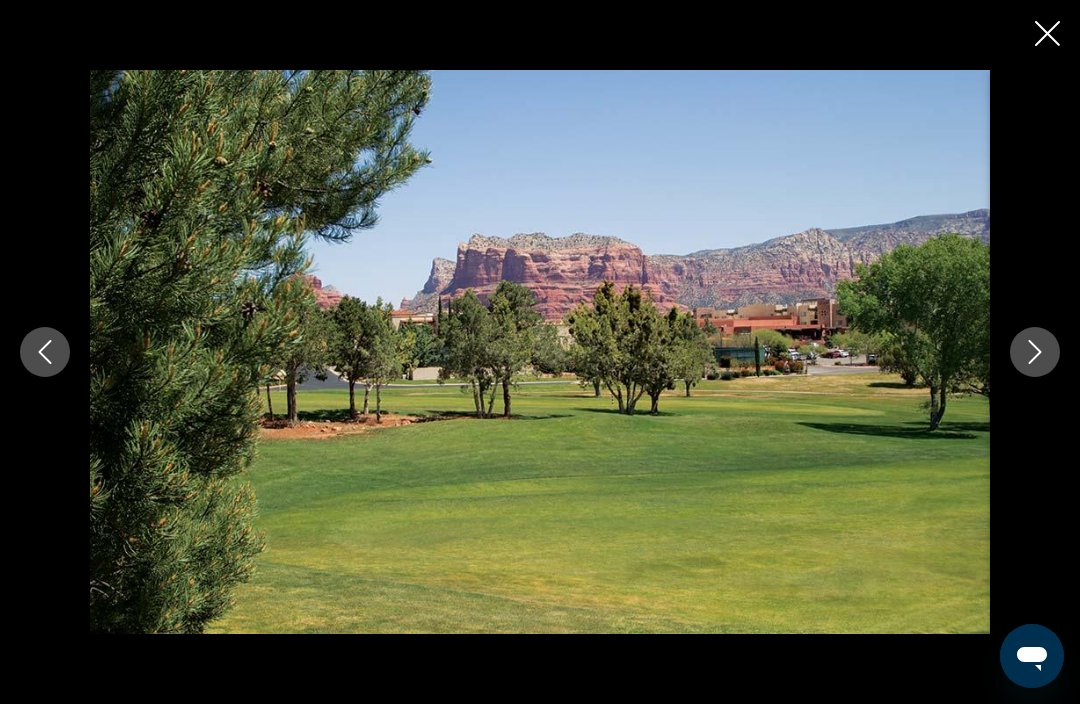 click 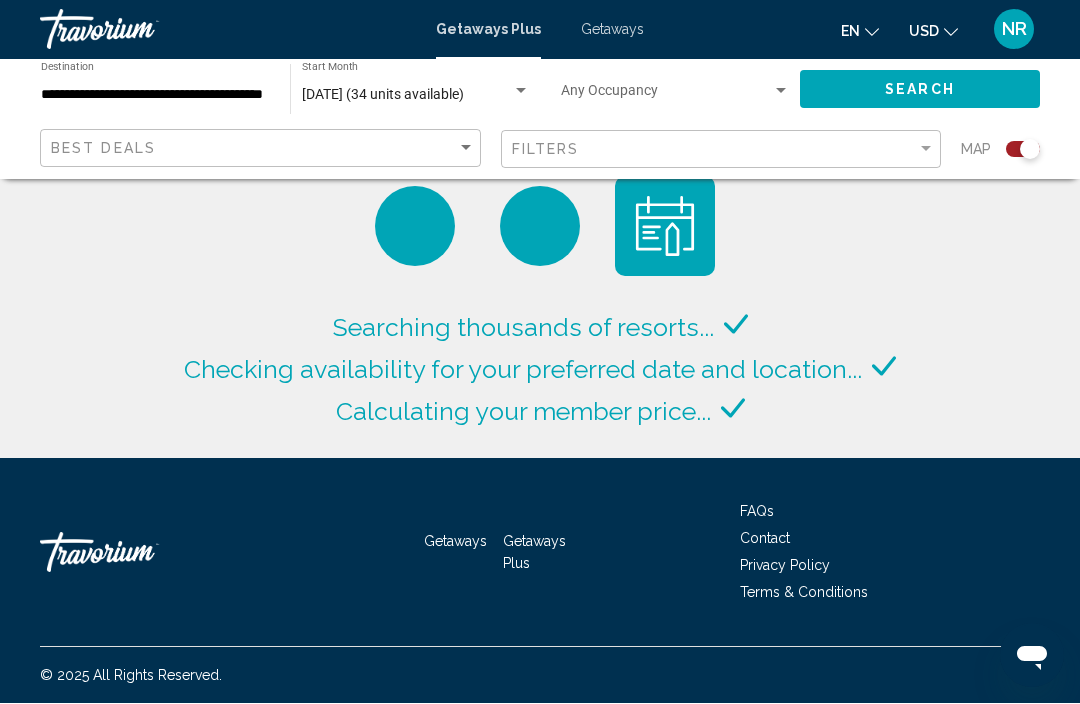 scroll, scrollTop: 67, scrollLeft: 0, axis: vertical 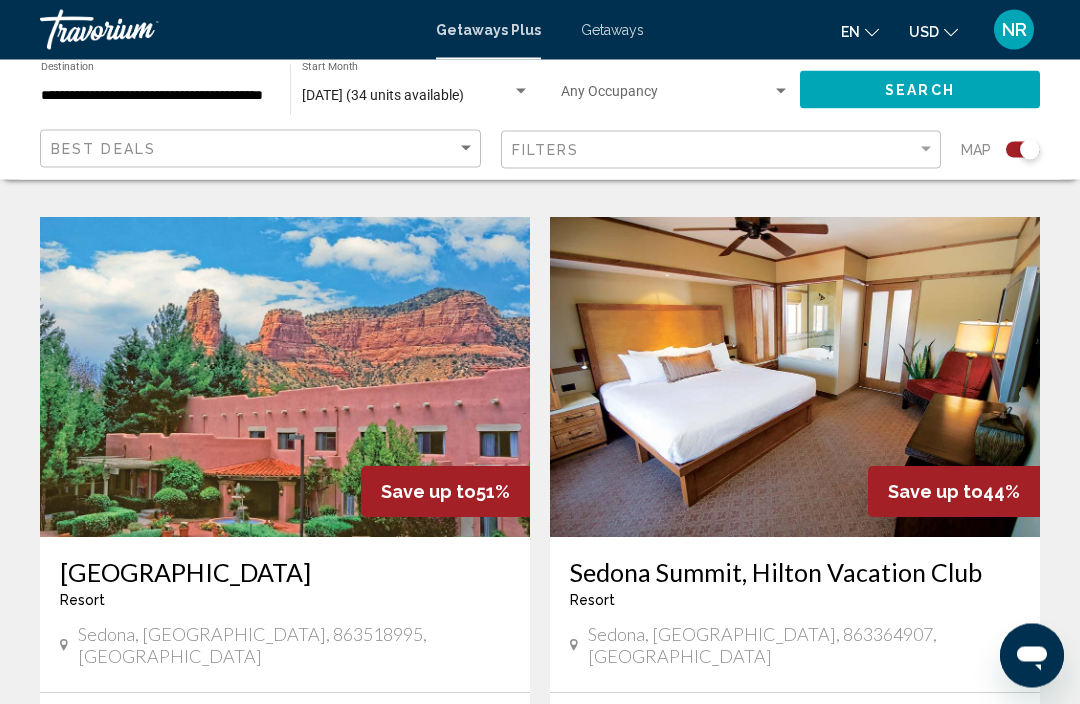 click at bounding box center [285, 378] 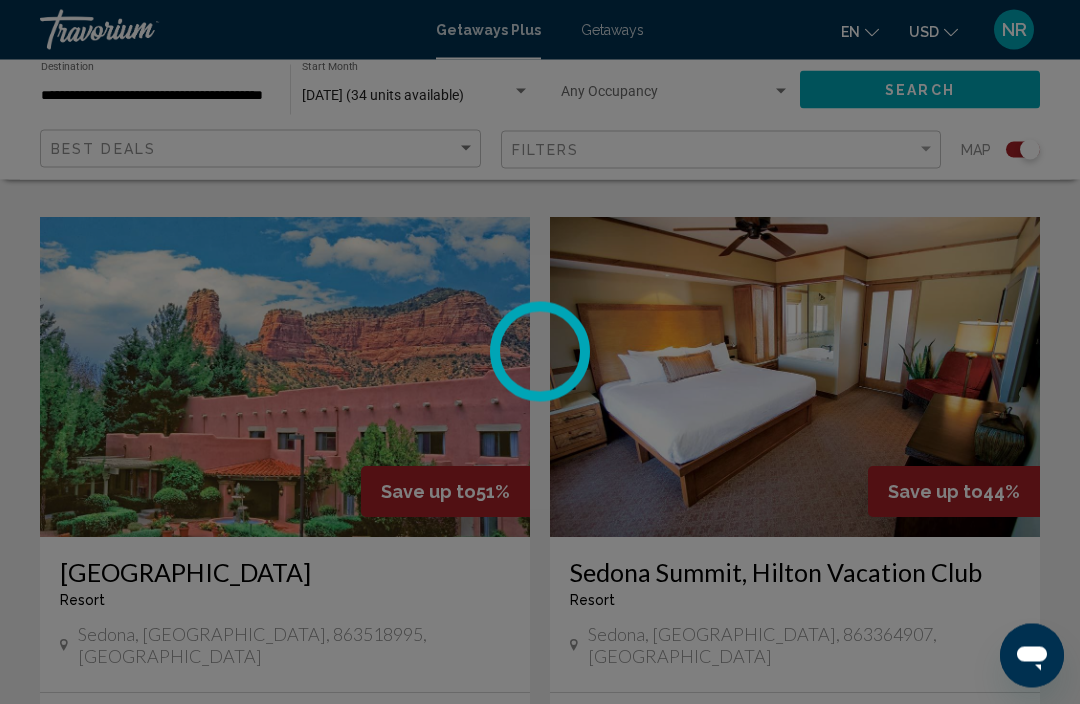 scroll, scrollTop: 1338, scrollLeft: 0, axis: vertical 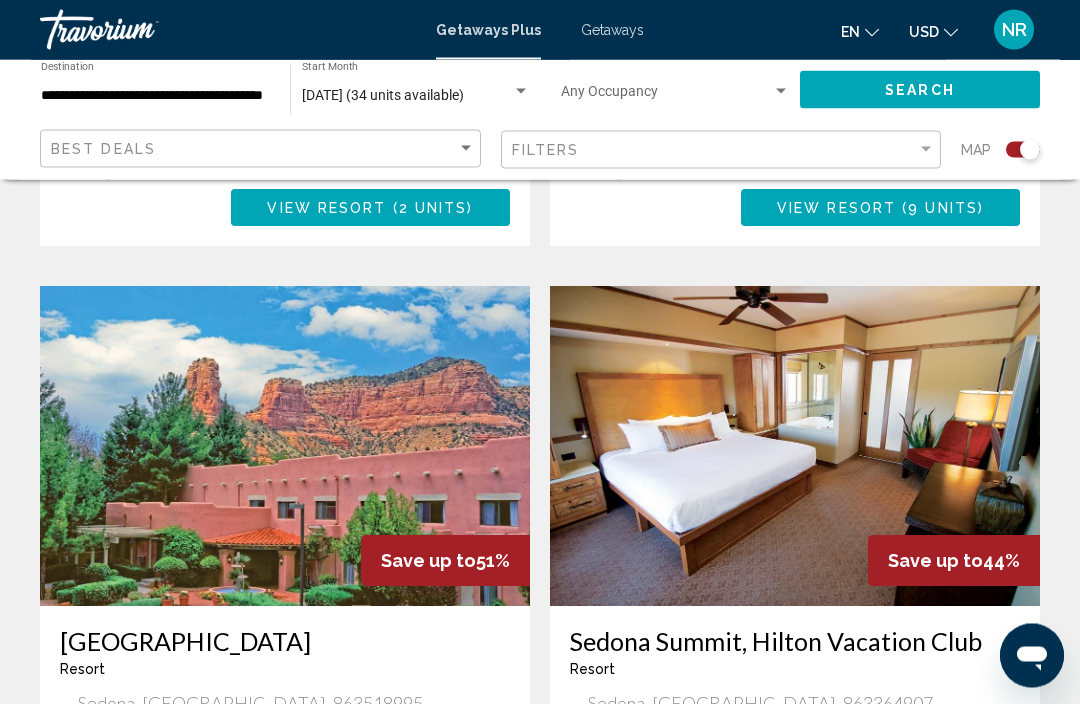 click at bounding box center (795, 447) 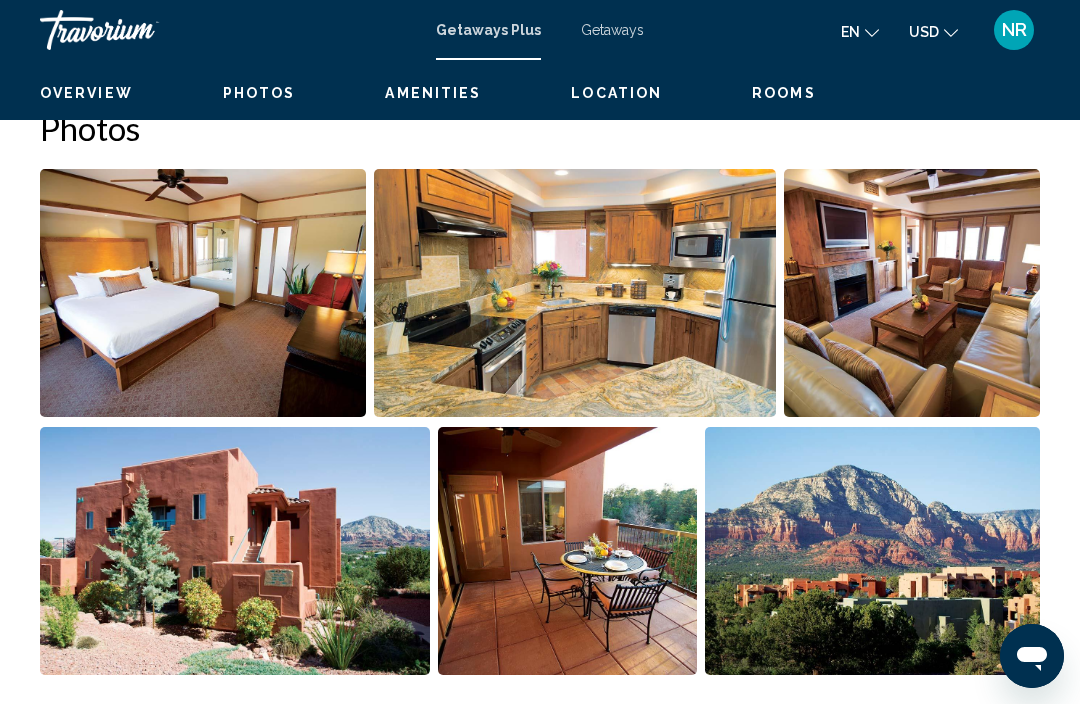 scroll, scrollTop: 0, scrollLeft: 0, axis: both 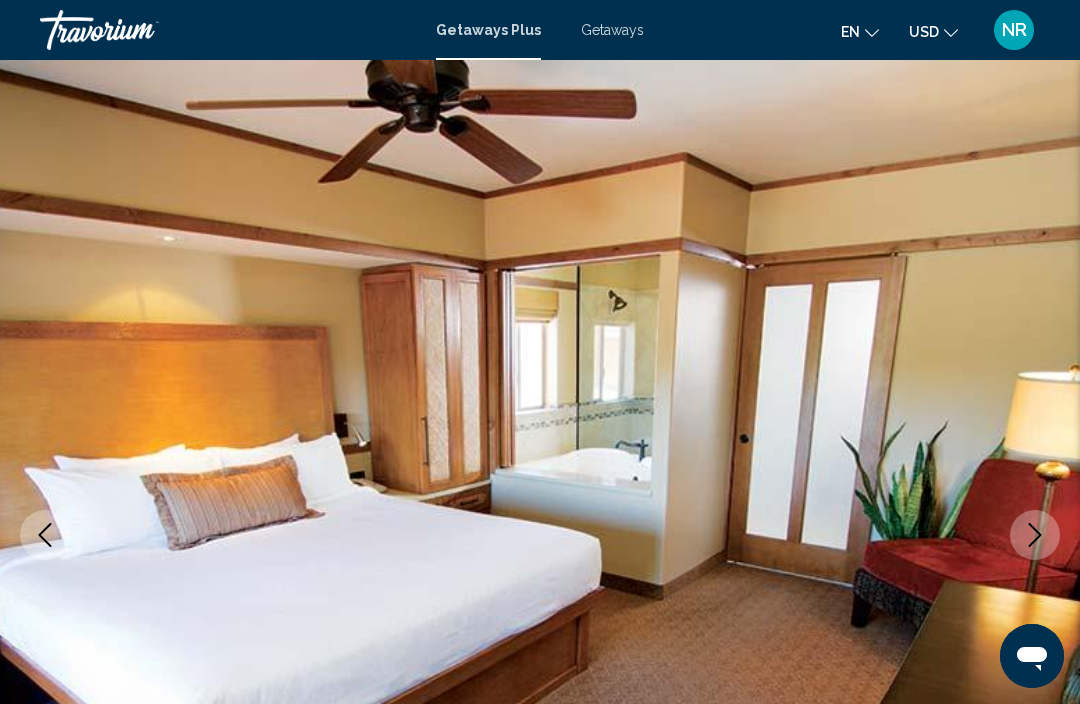 click 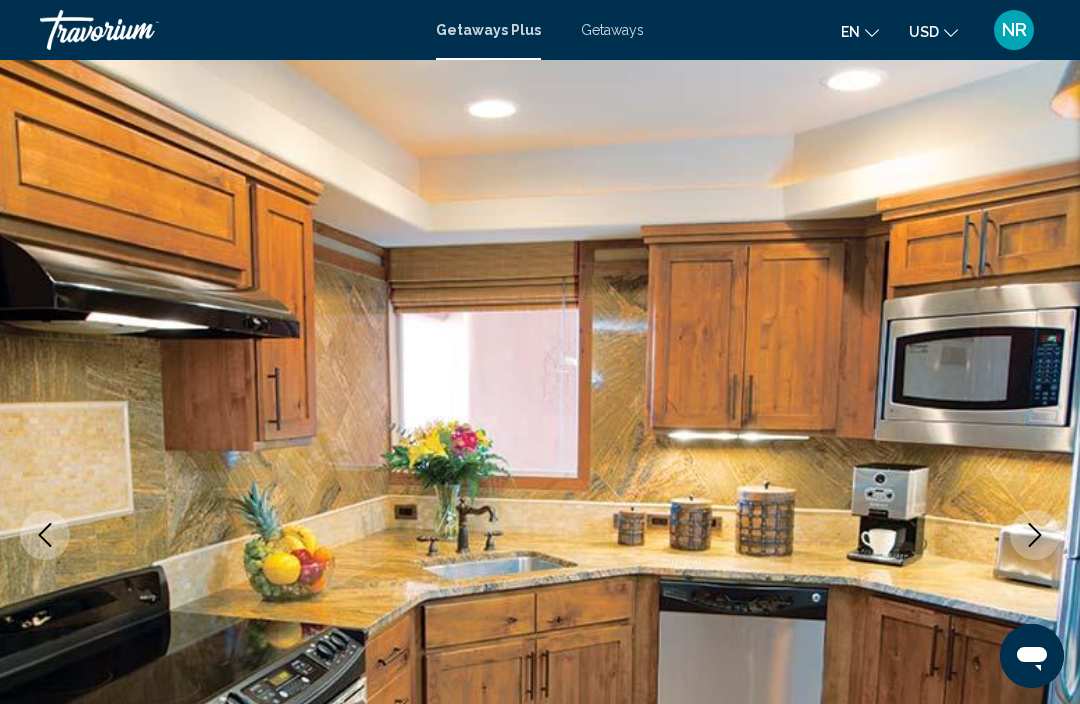 click 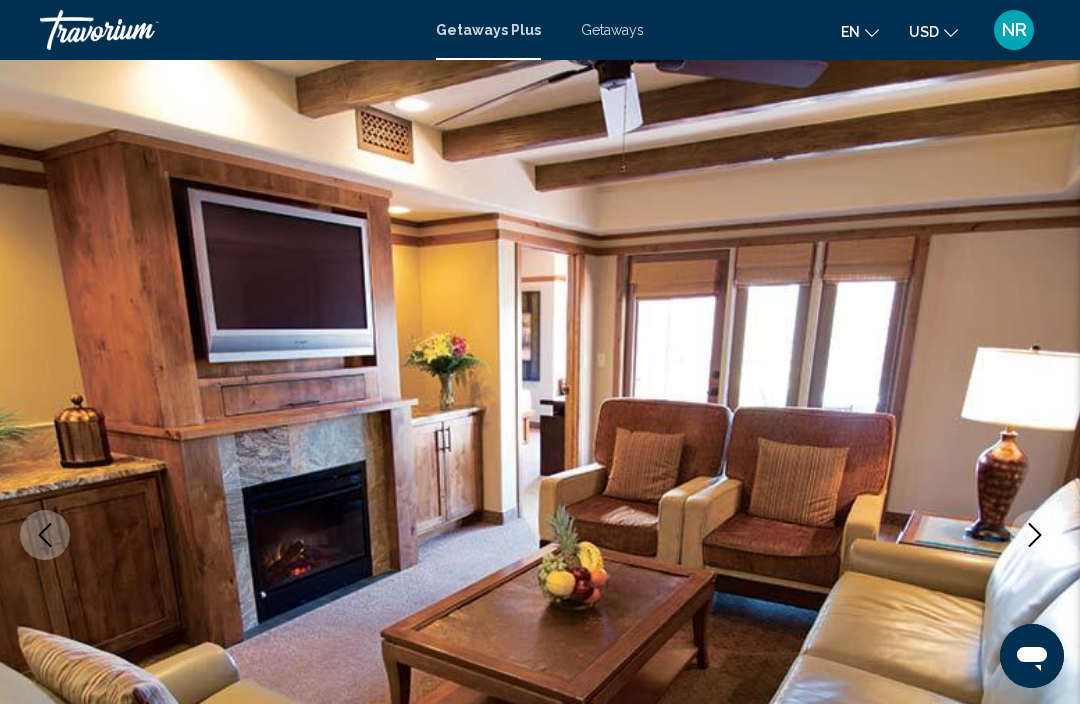 click 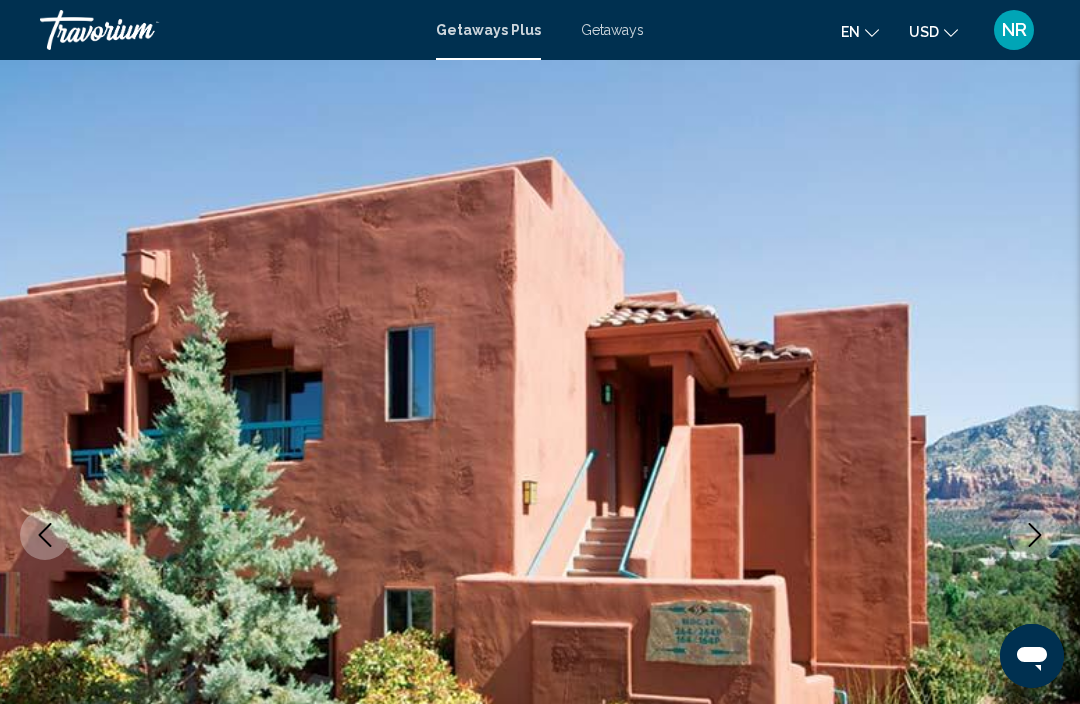 click 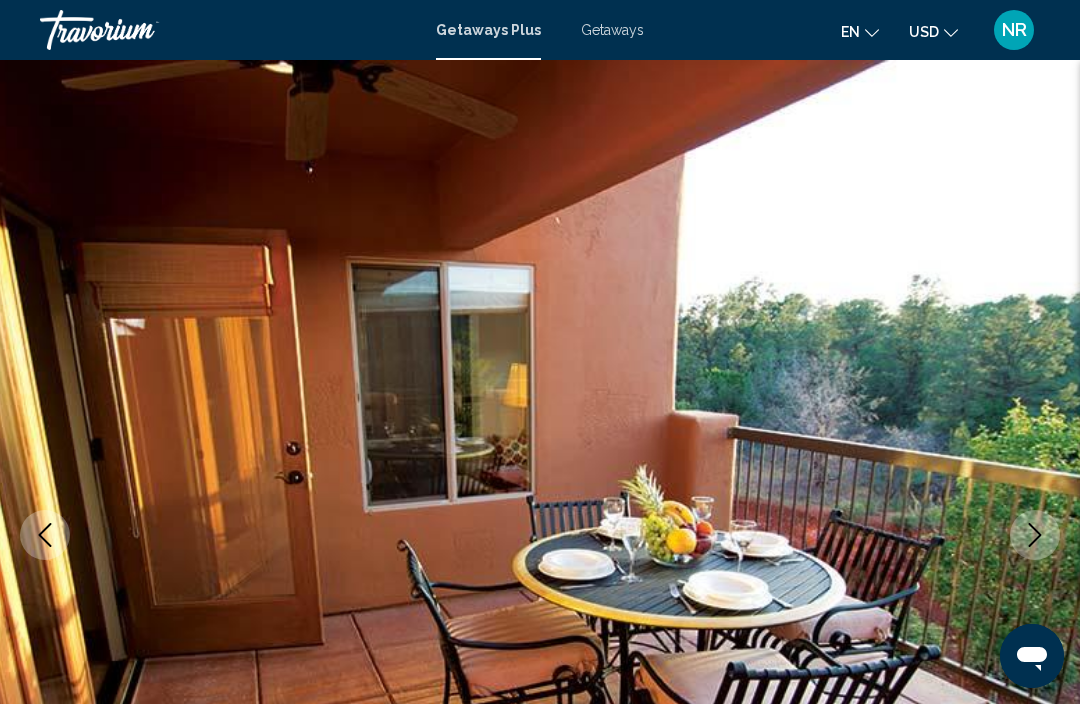 click 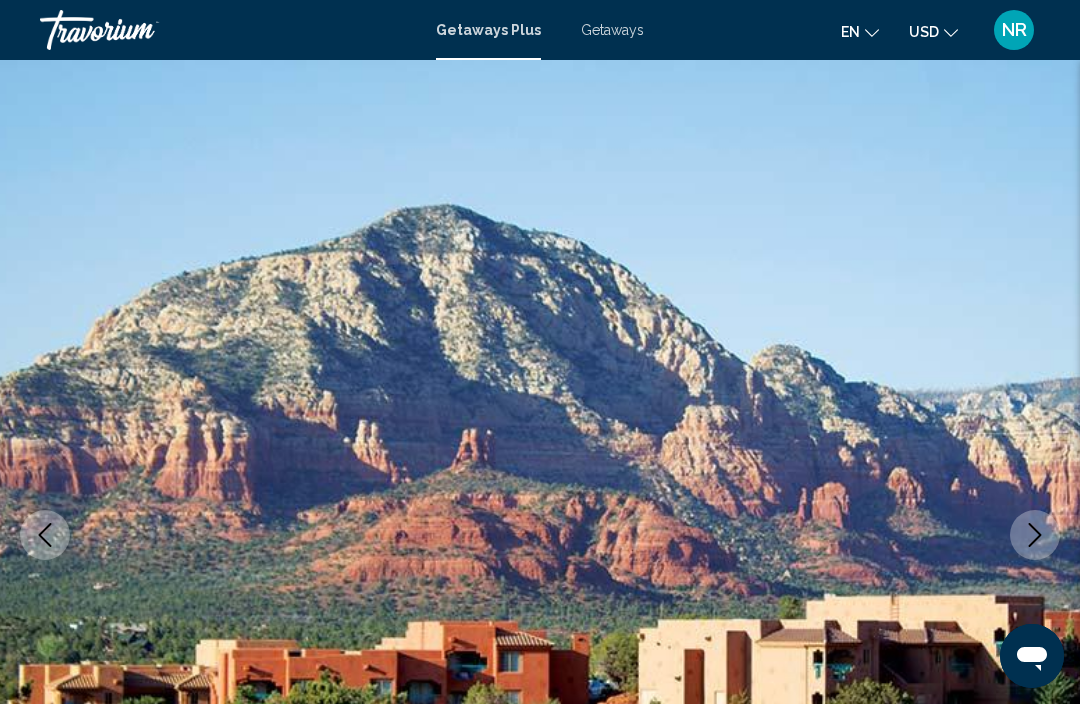 click 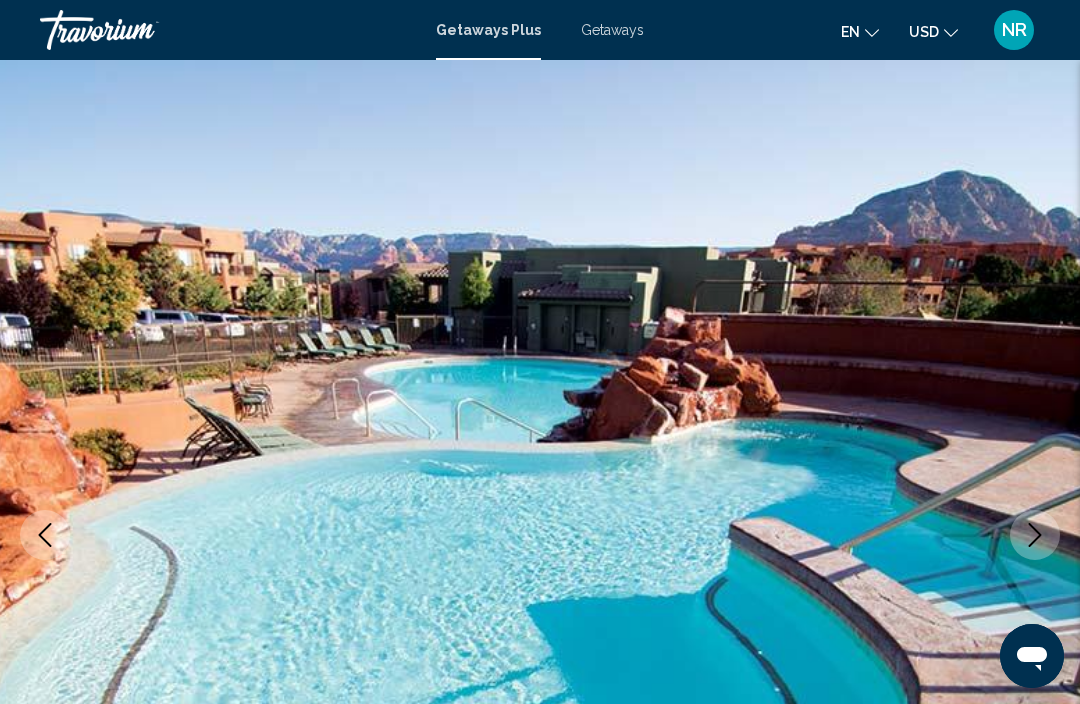 click at bounding box center [1035, 535] 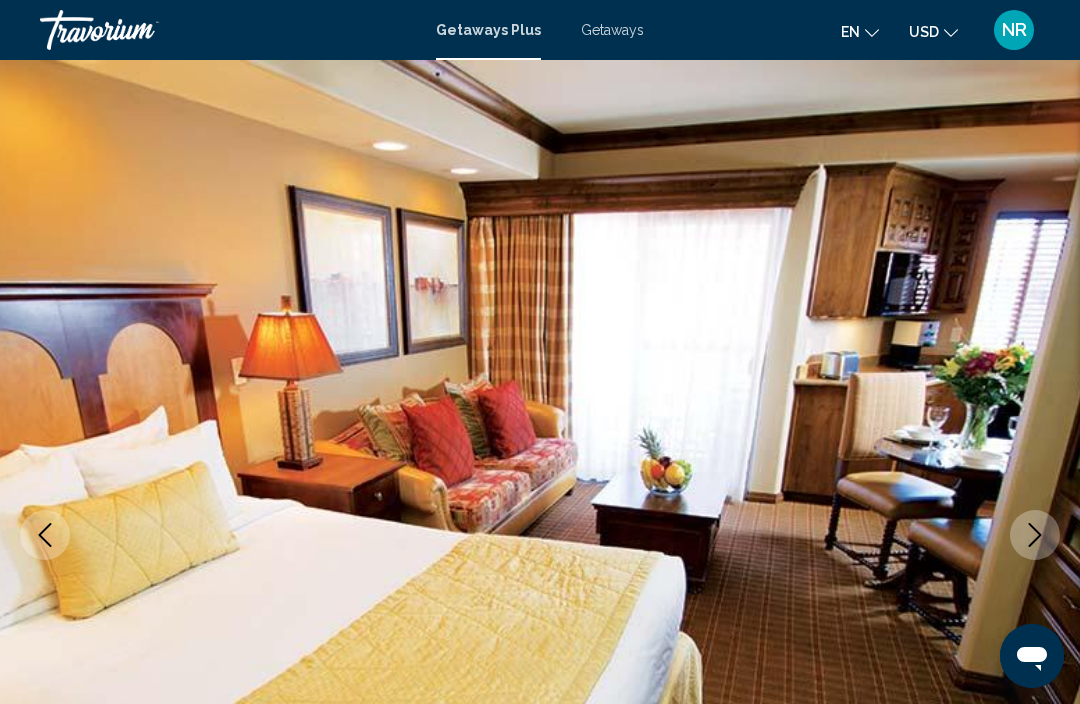 click at bounding box center (1035, 535) 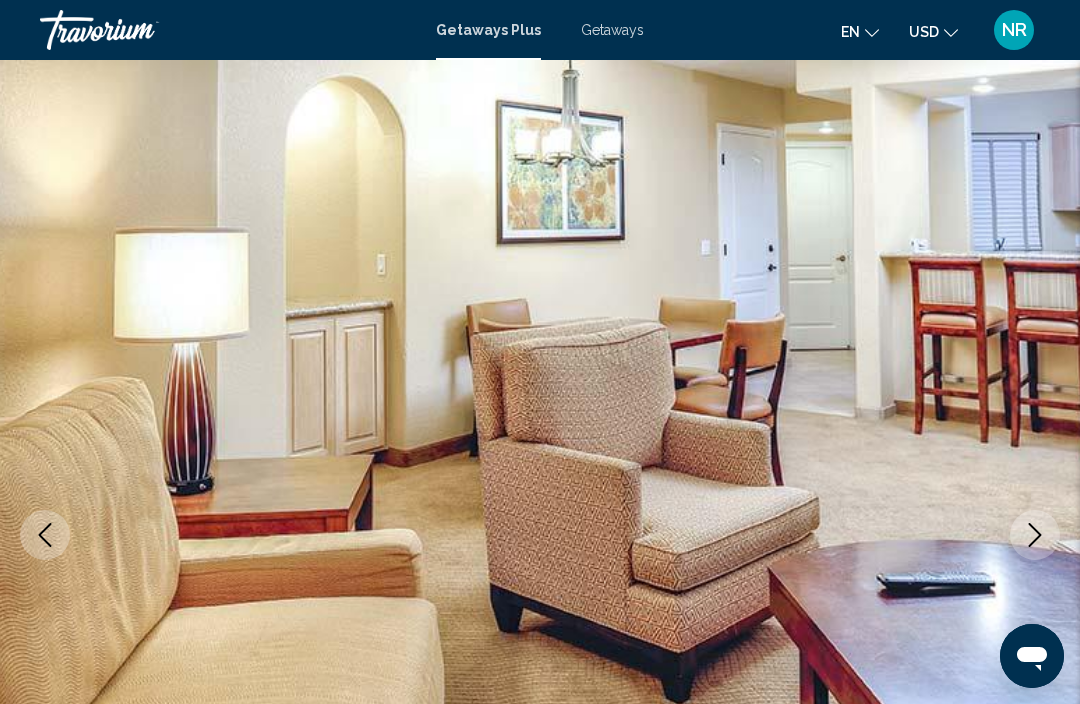 click 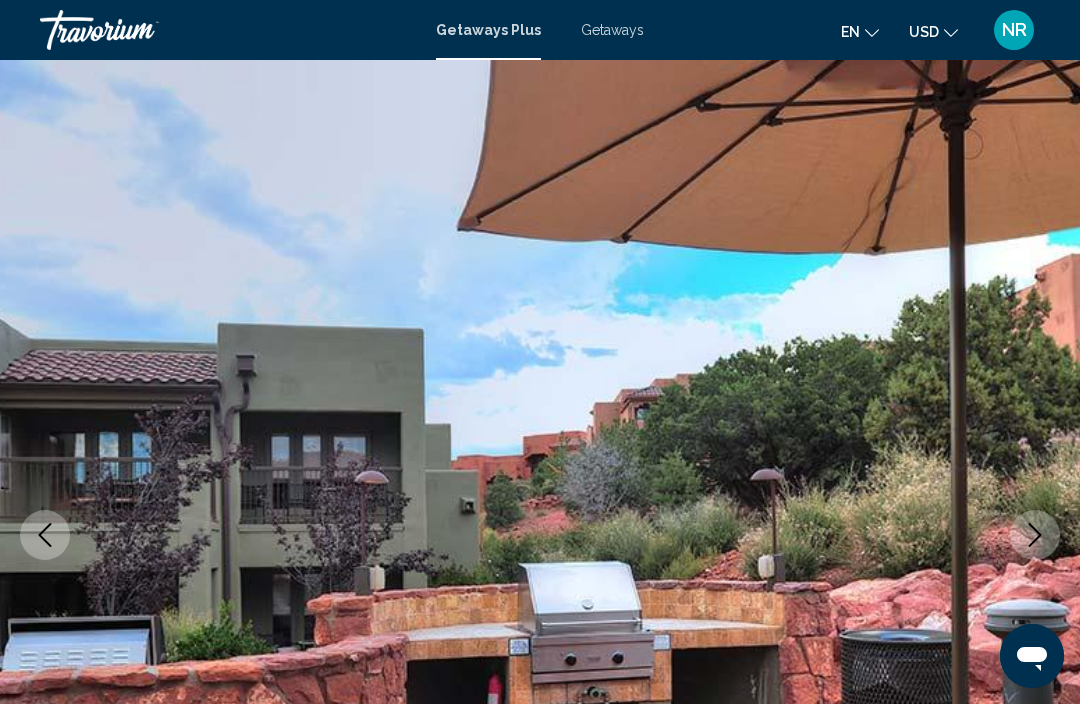 click 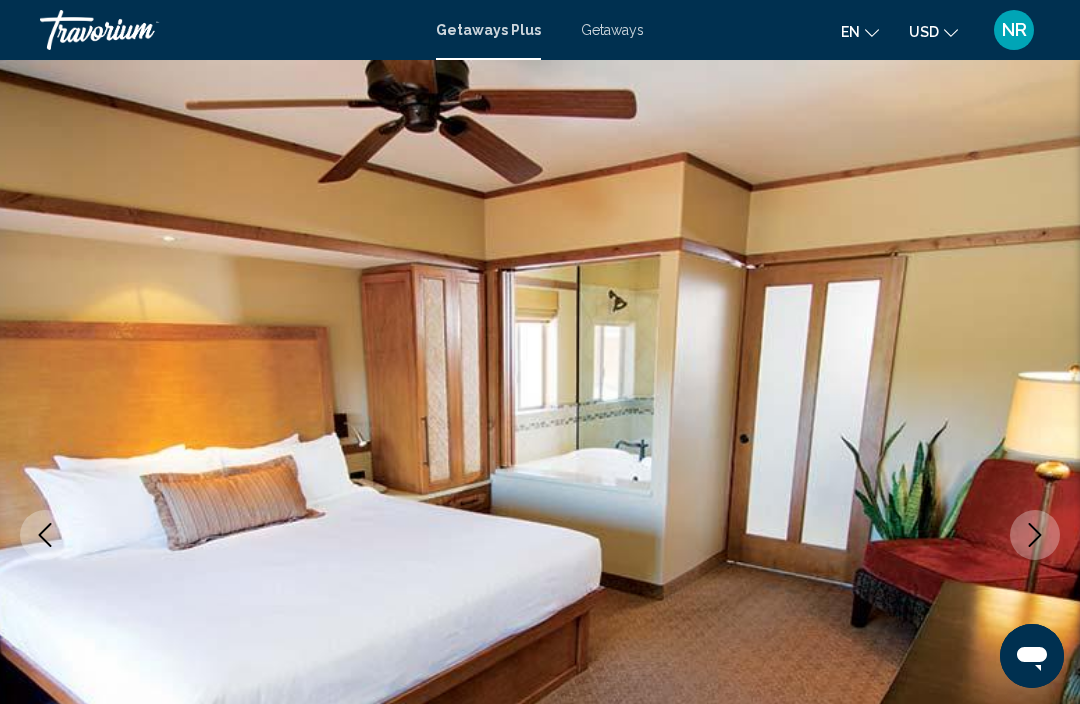 click at bounding box center [1035, 535] 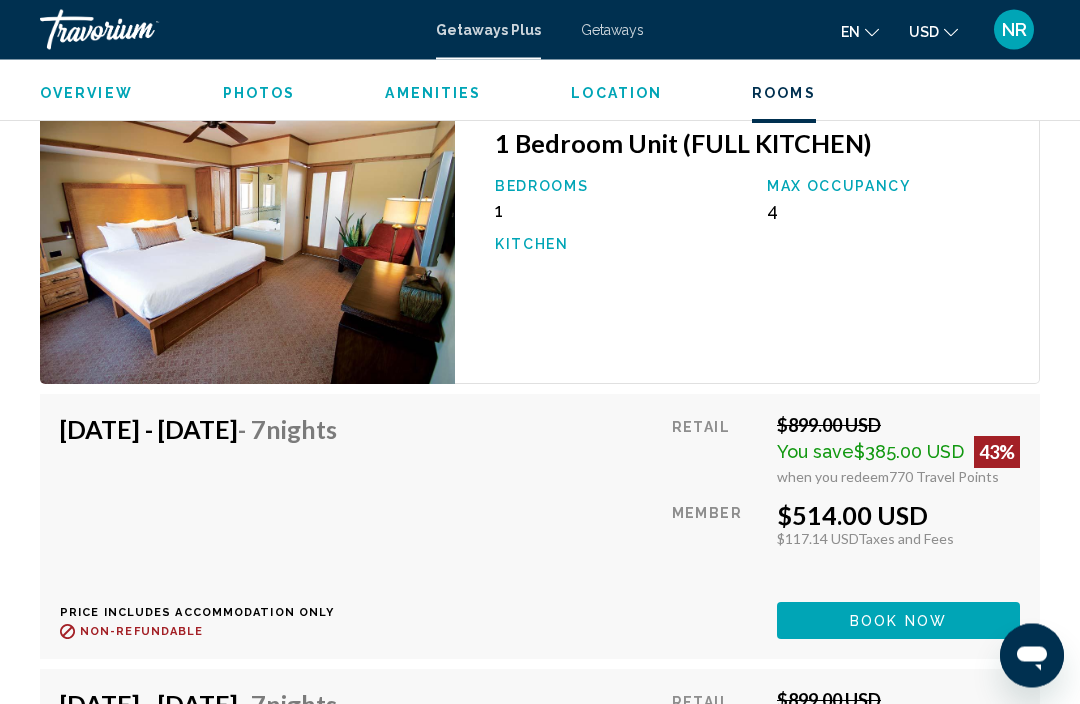 scroll, scrollTop: 5082, scrollLeft: 0, axis: vertical 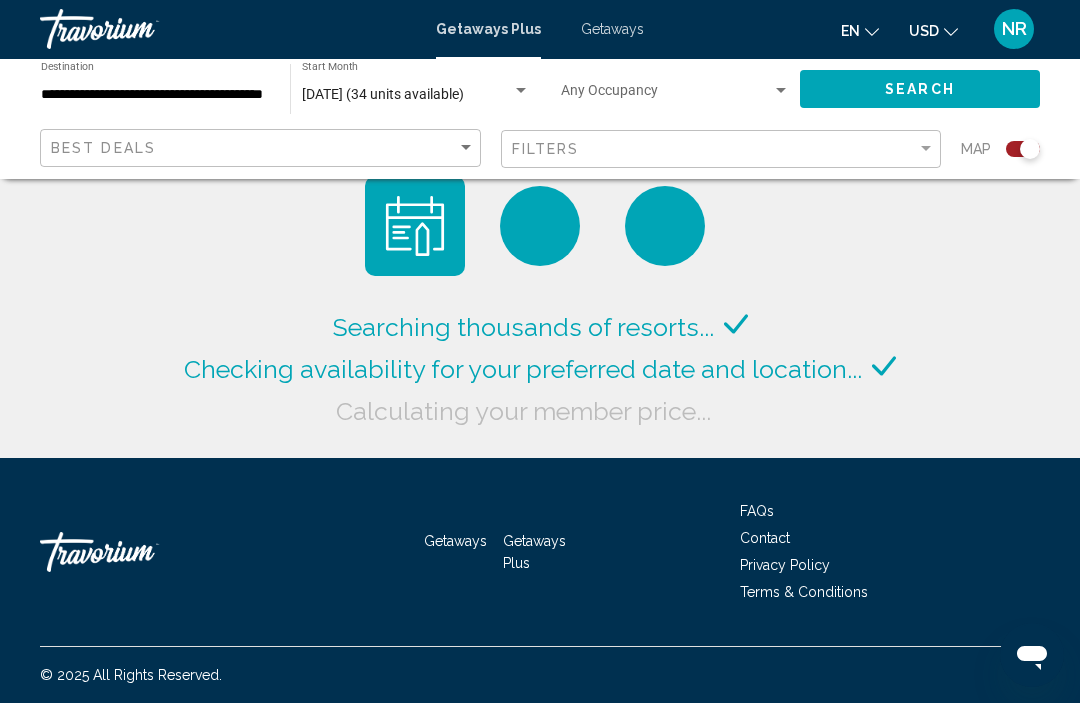 click on "**********" at bounding box center (155, 96) 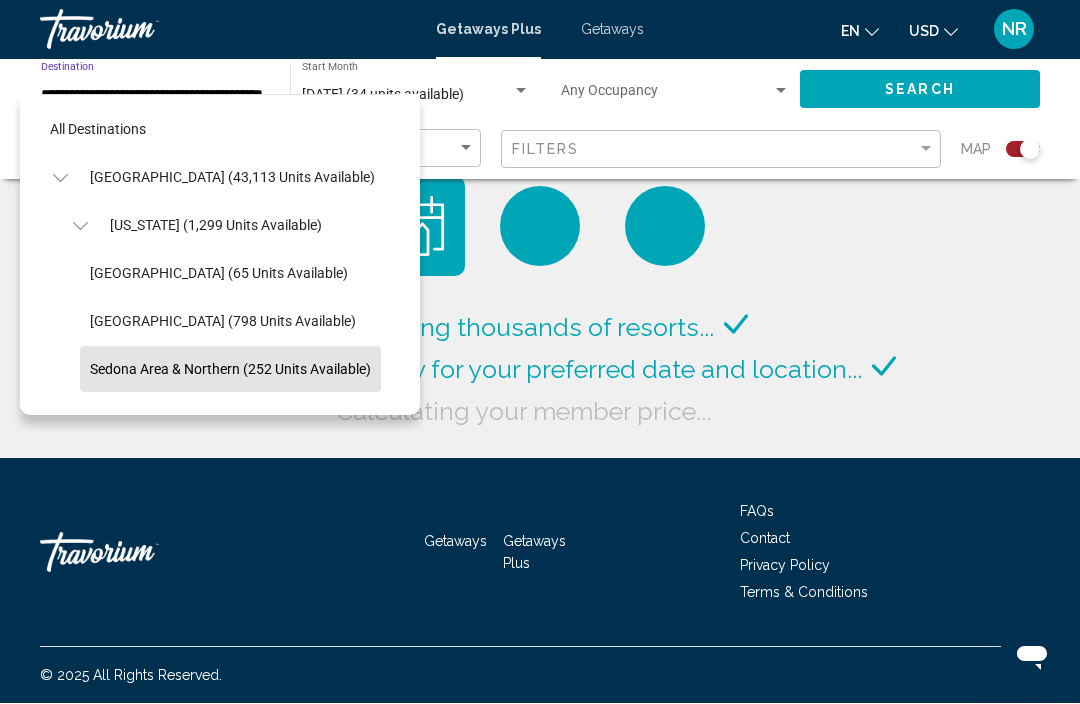 scroll, scrollTop: 119, scrollLeft: 0, axis: vertical 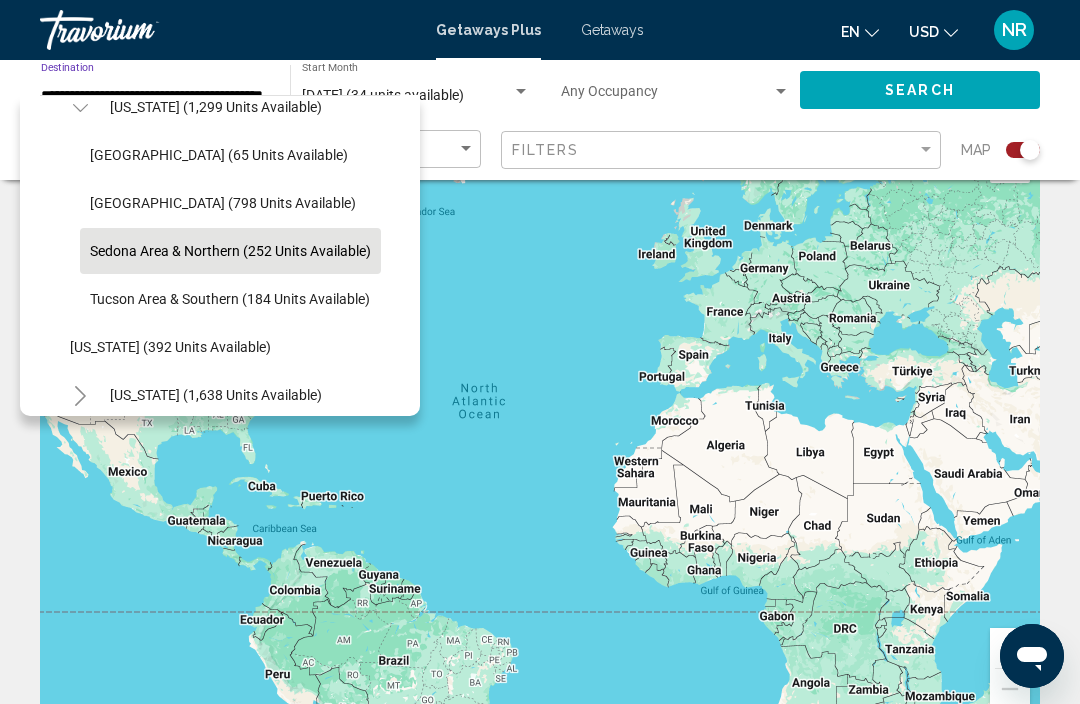 click on "[US_STATE] (1,299 units available)" 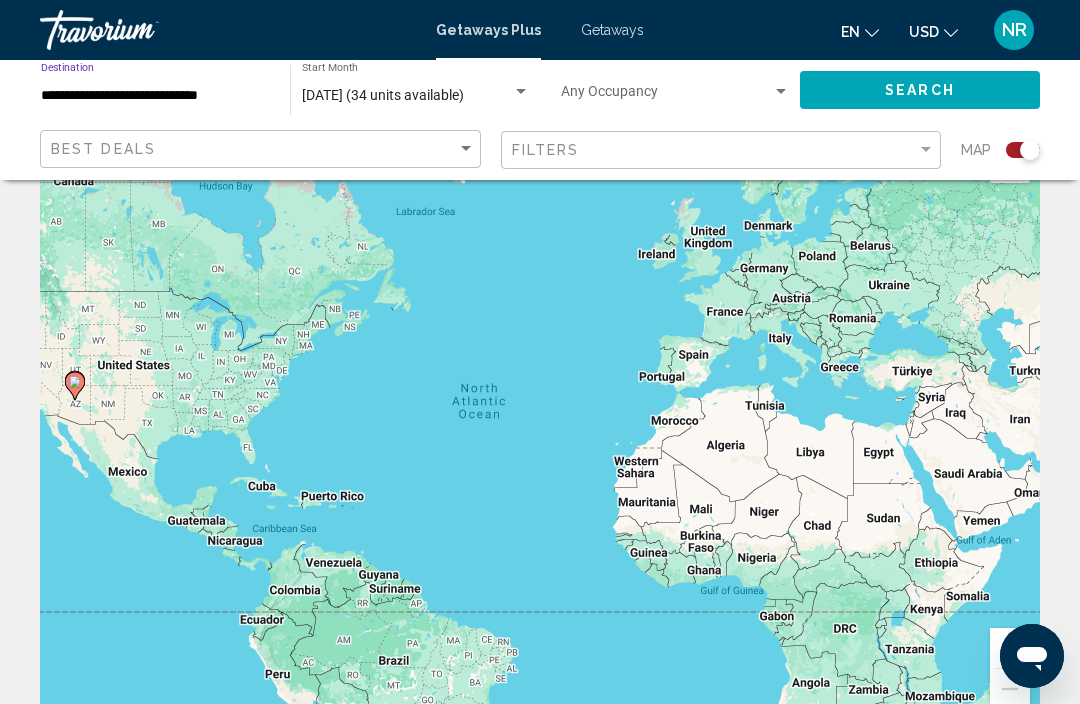 click on "Search" 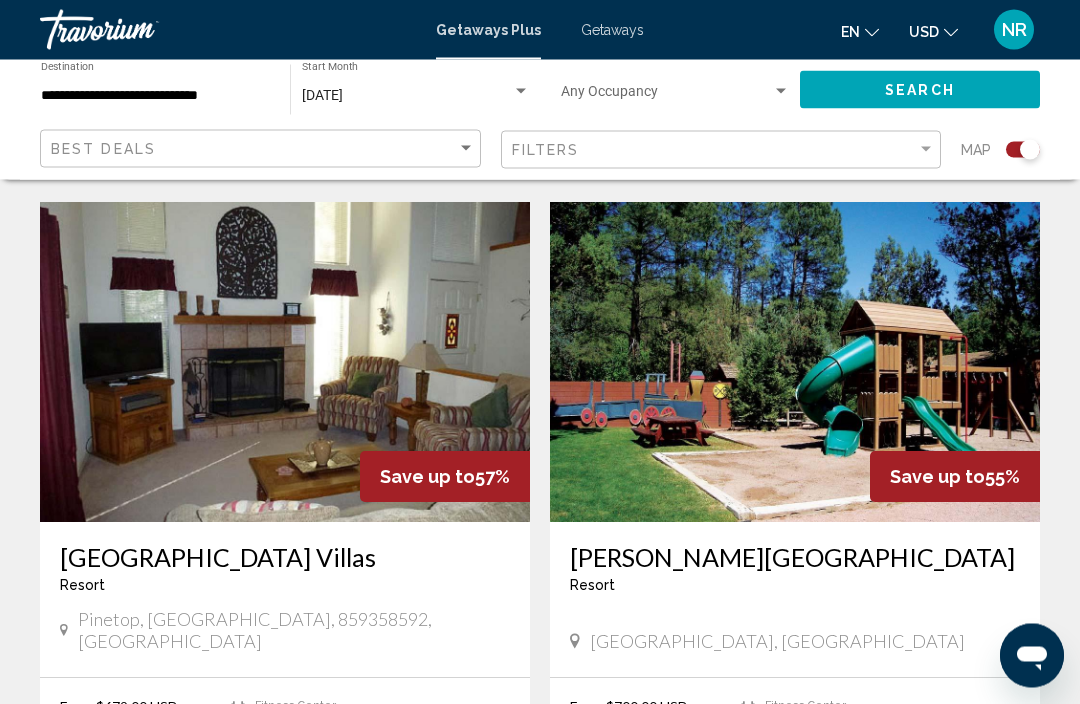 scroll, scrollTop: 1354, scrollLeft: 0, axis: vertical 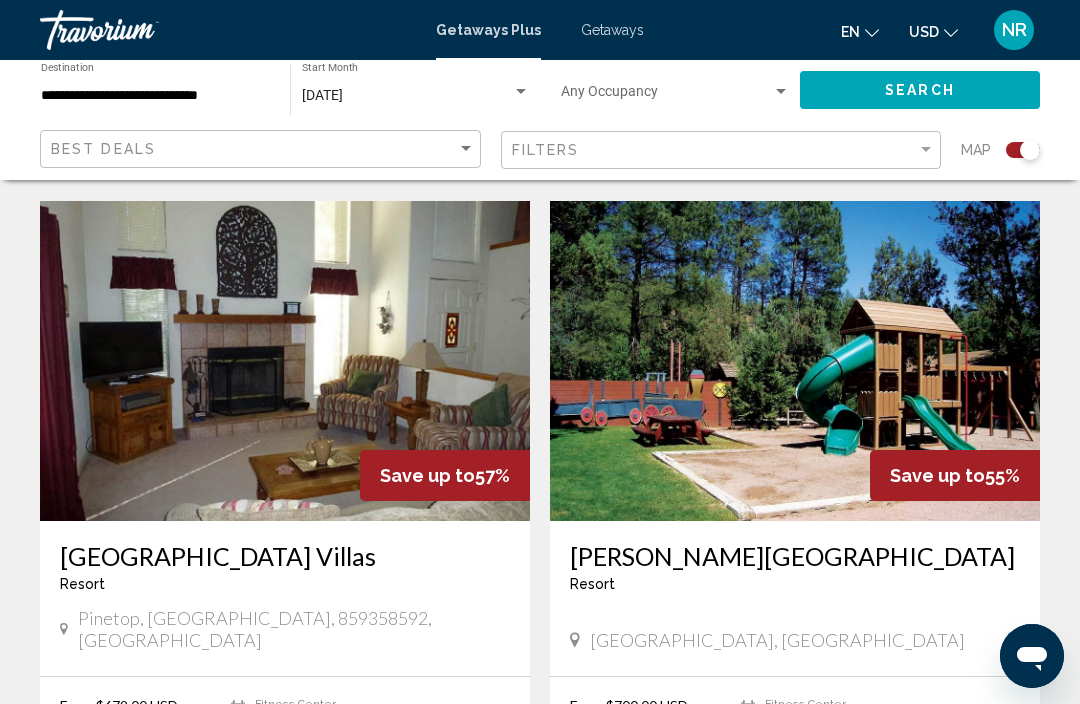 click at bounding box center [285, 361] 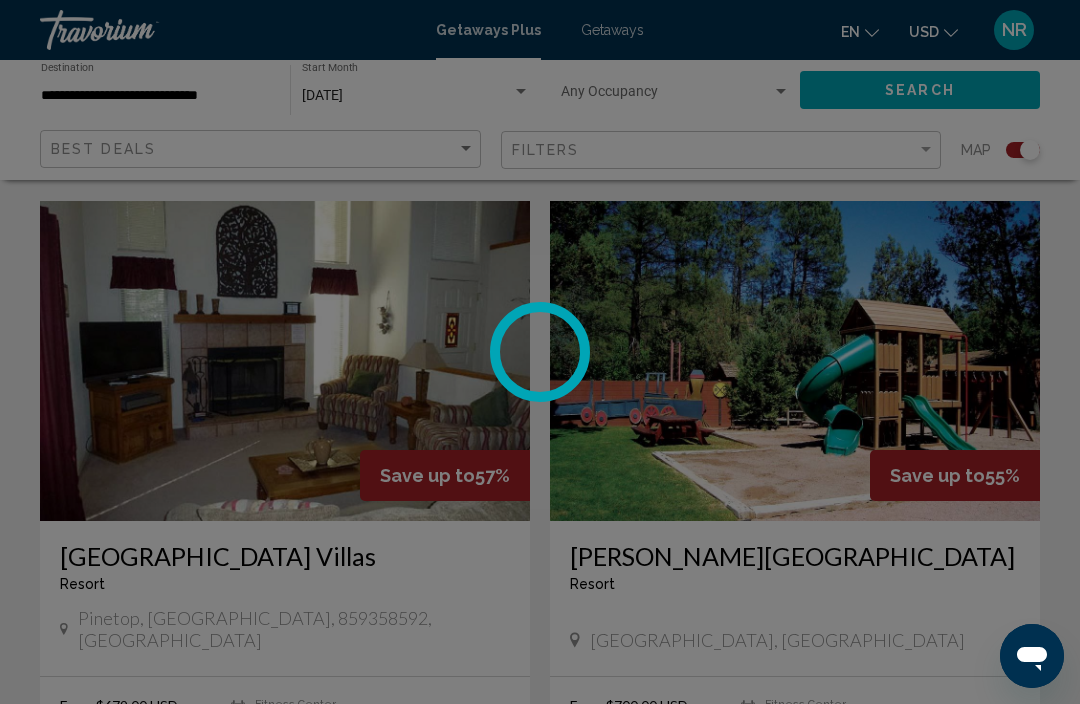 scroll, scrollTop: 0, scrollLeft: 0, axis: both 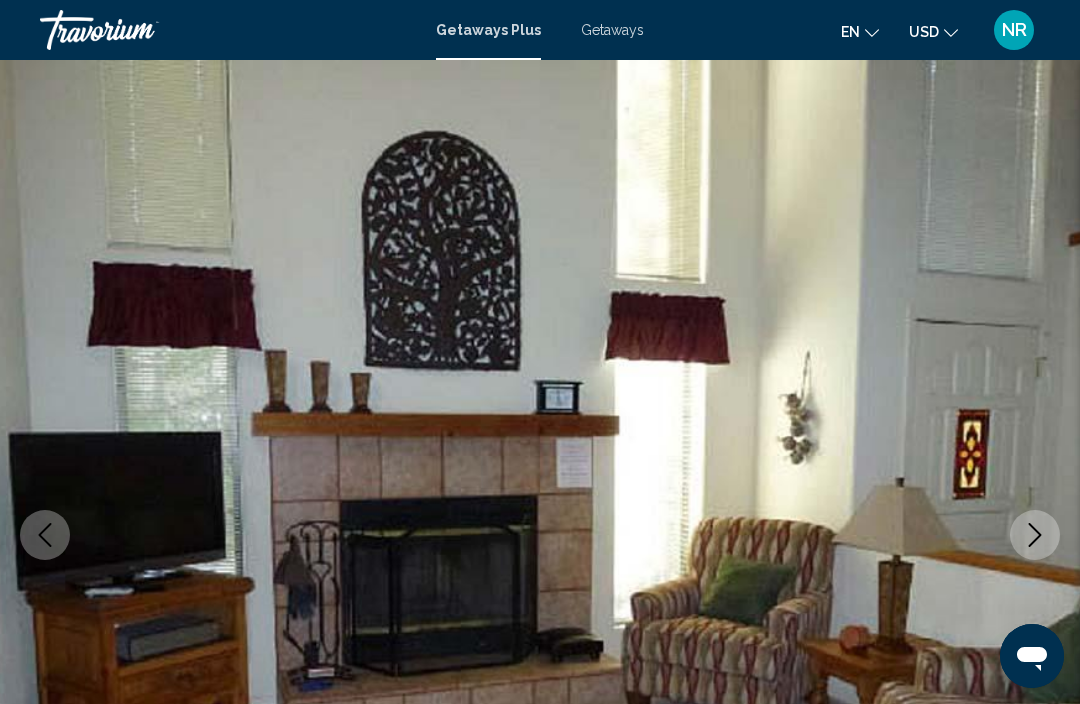 click at bounding box center (1035, 535) 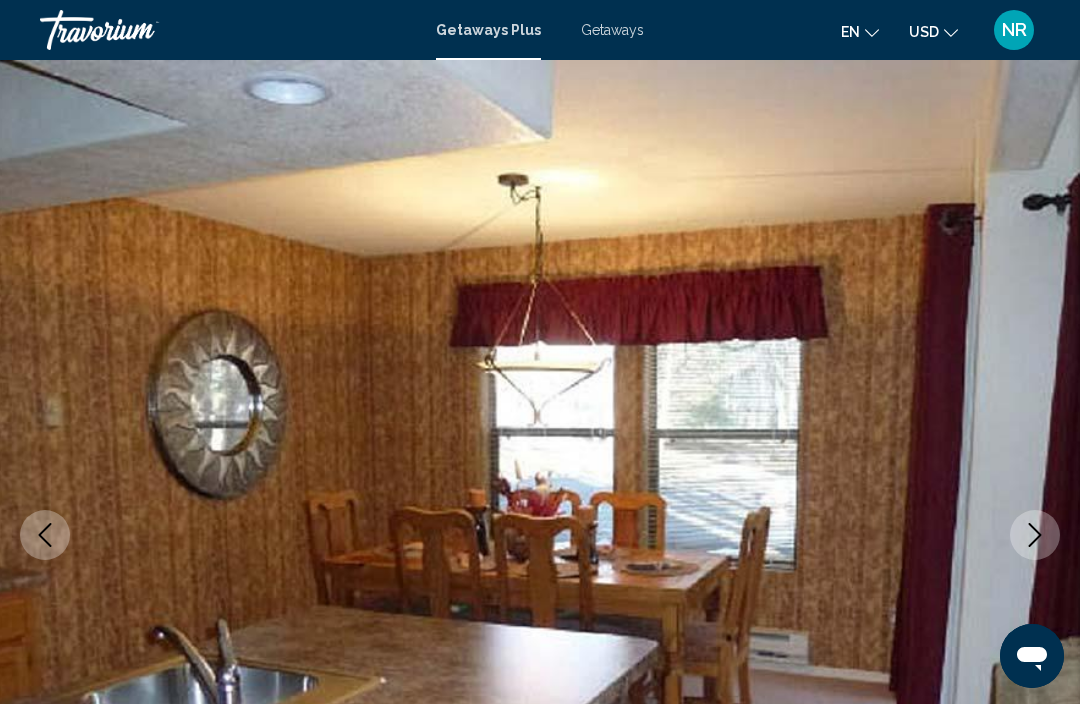 click at bounding box center (1035, 535) 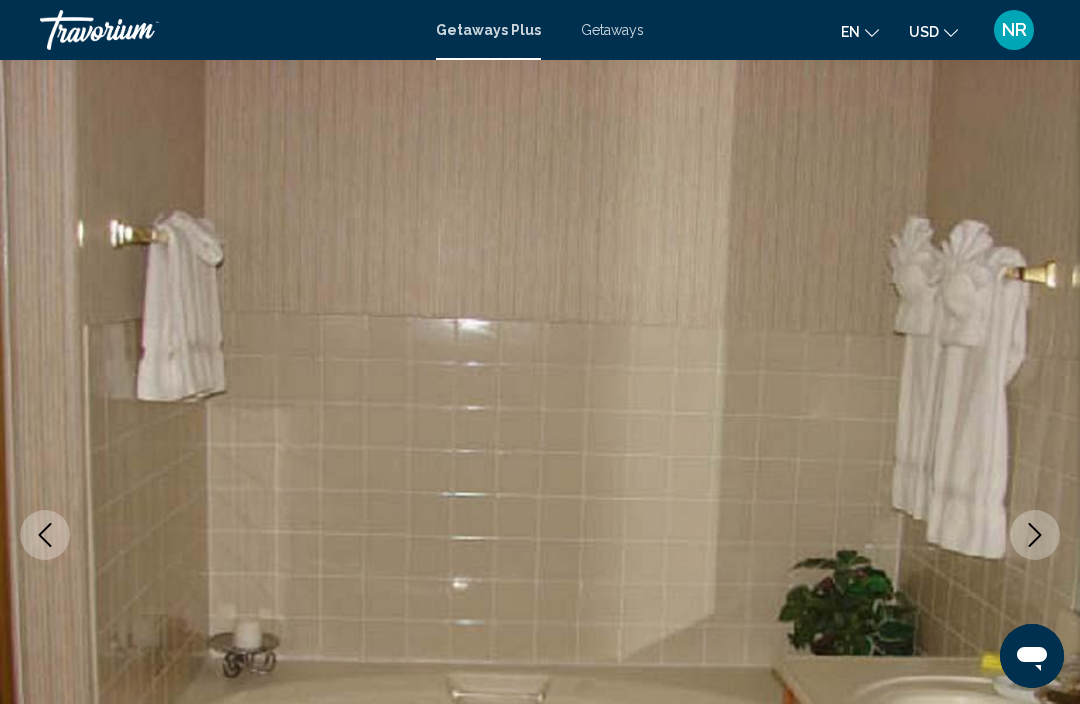 click at bounding box center [1035, 535] 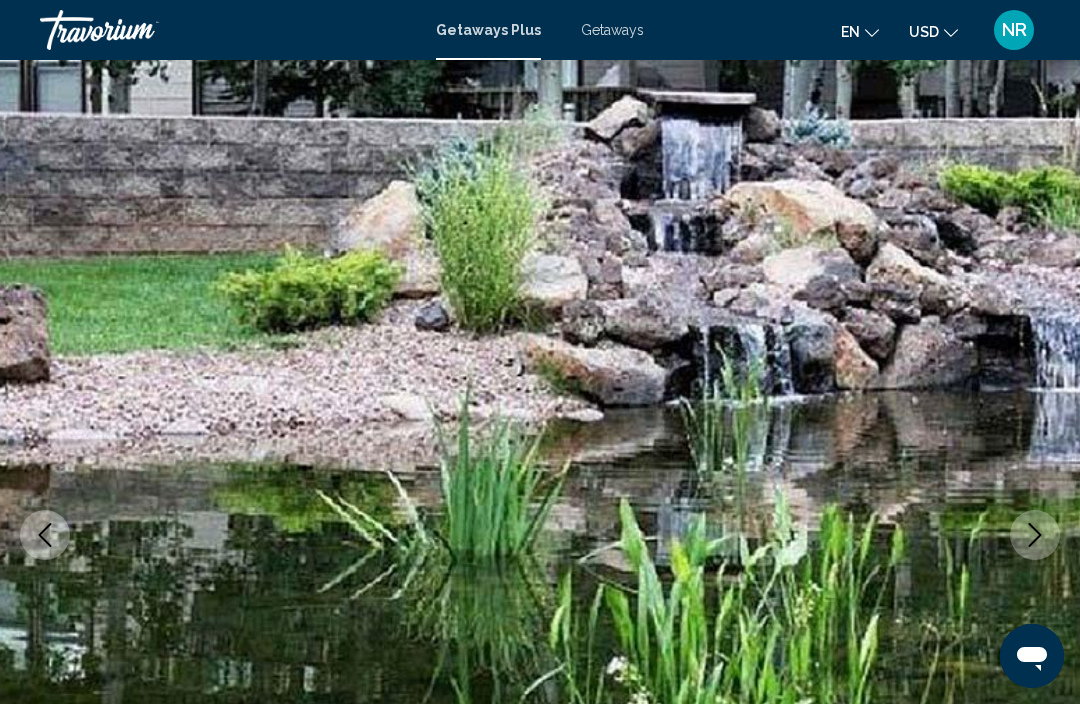 click 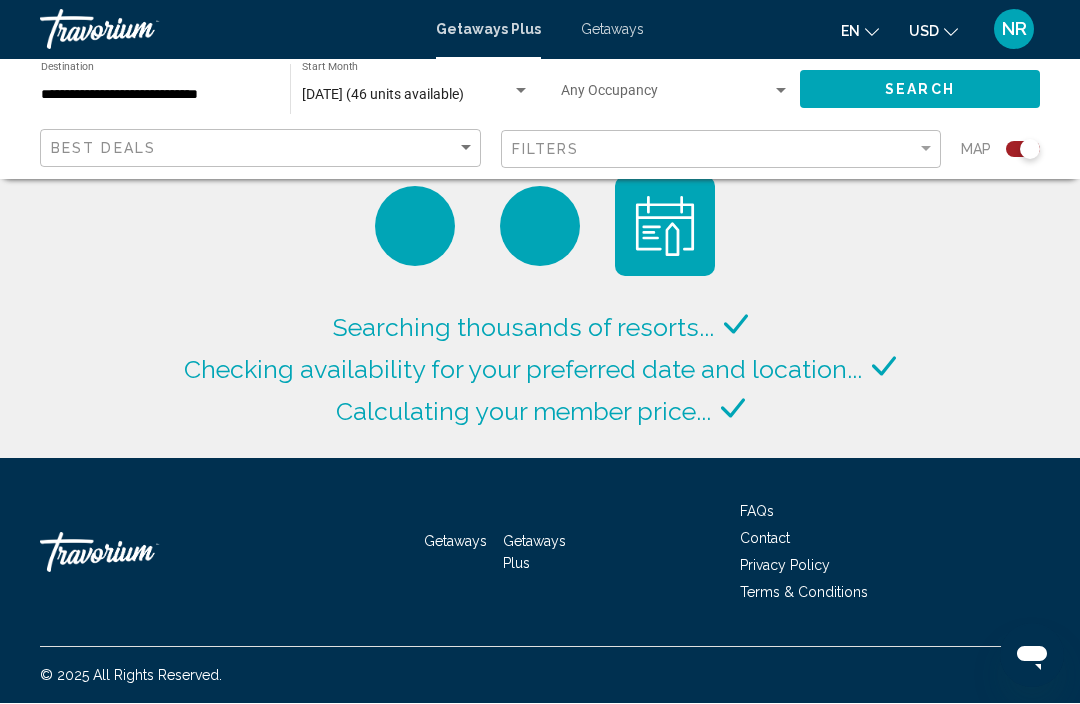scroll, scrollTop: 67, scrollLeft: 0, axis: vertical 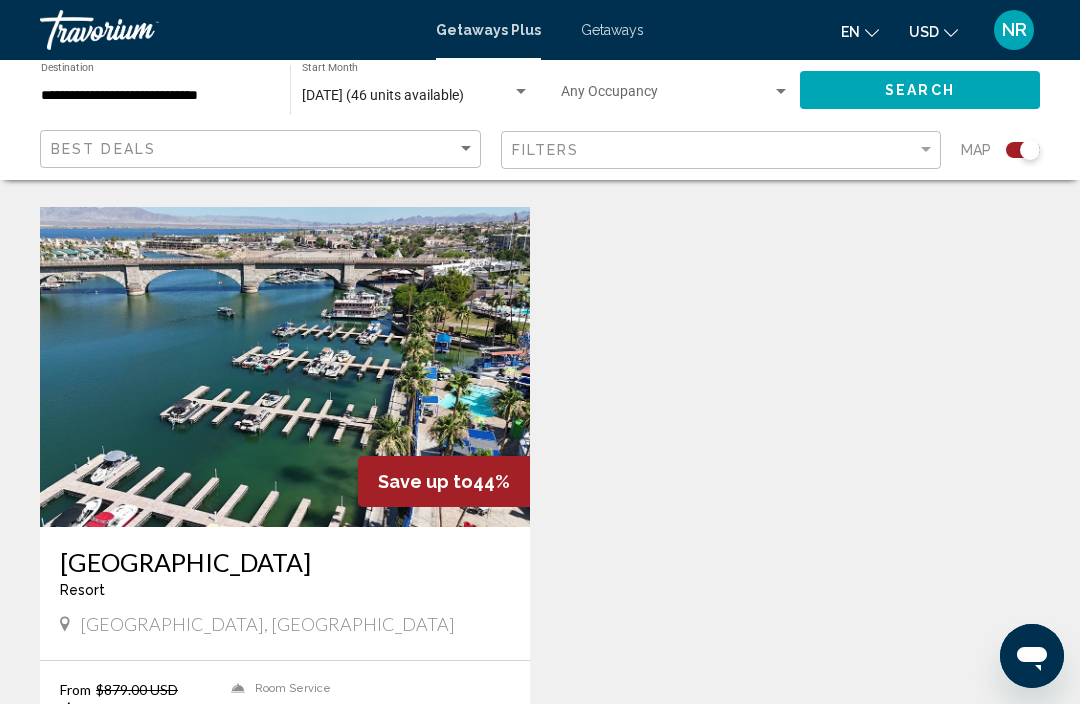 click at bounding box center (285, 367) 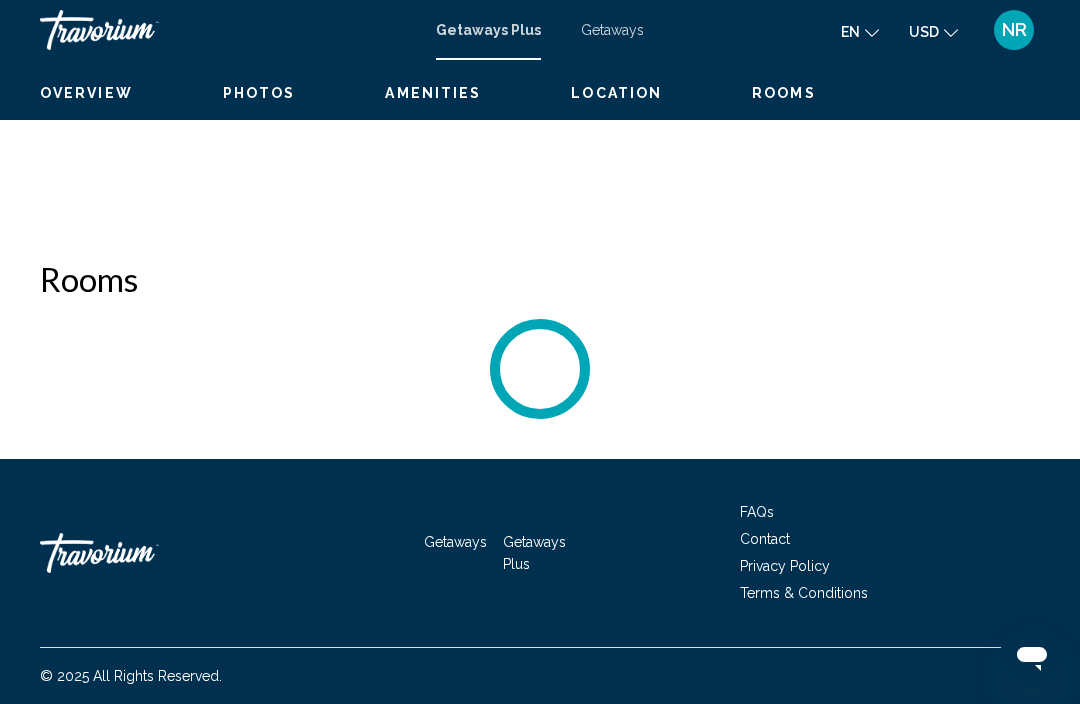 scroll, scrollTop: 0, scrollLeft: 0, axis: both 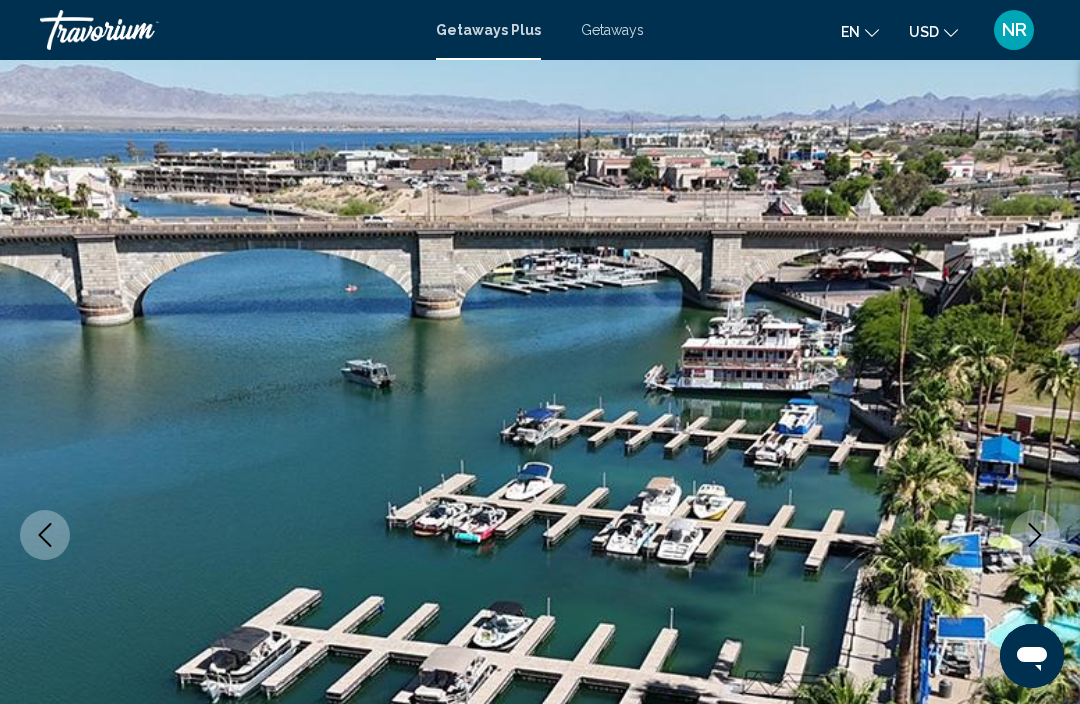 click 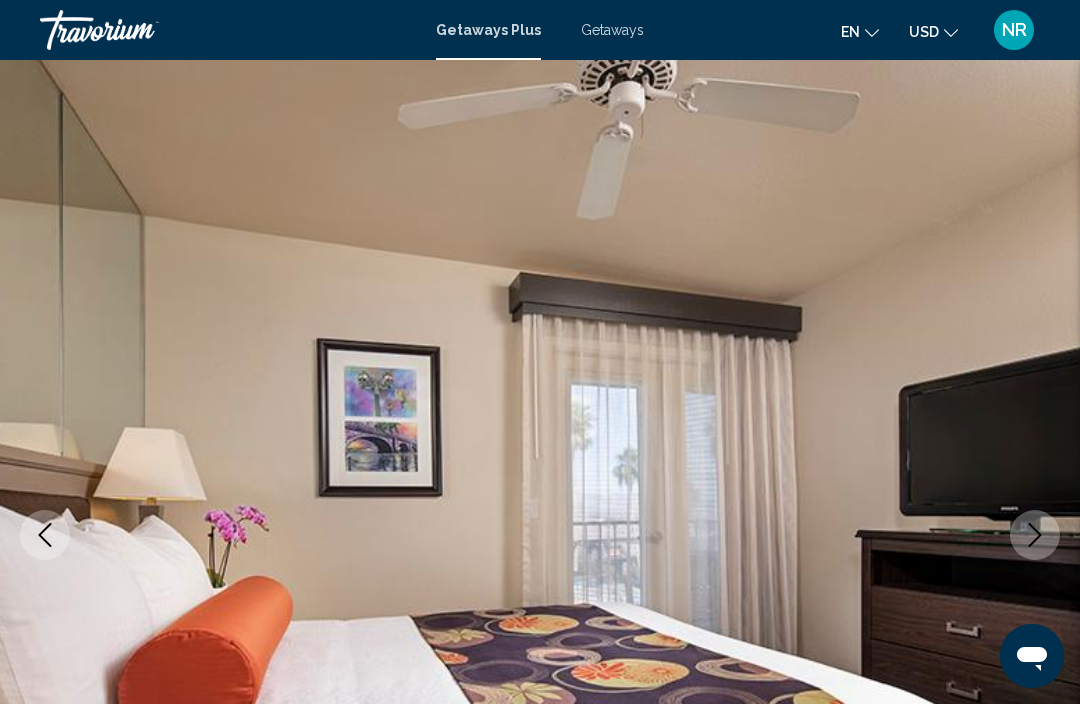 click 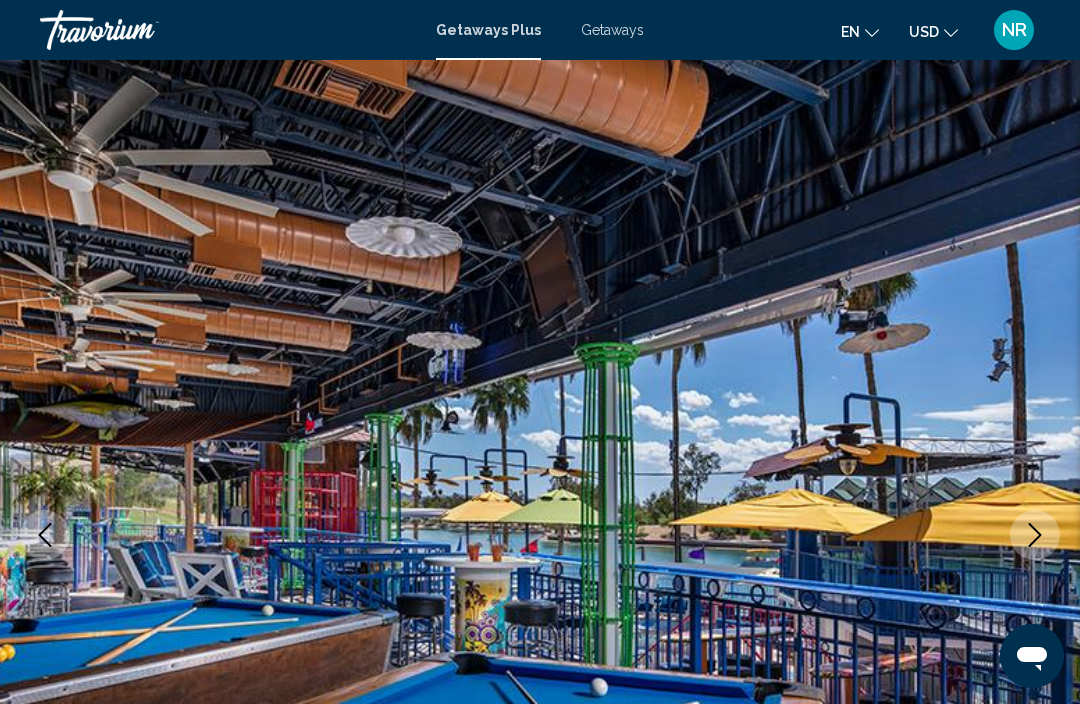 click 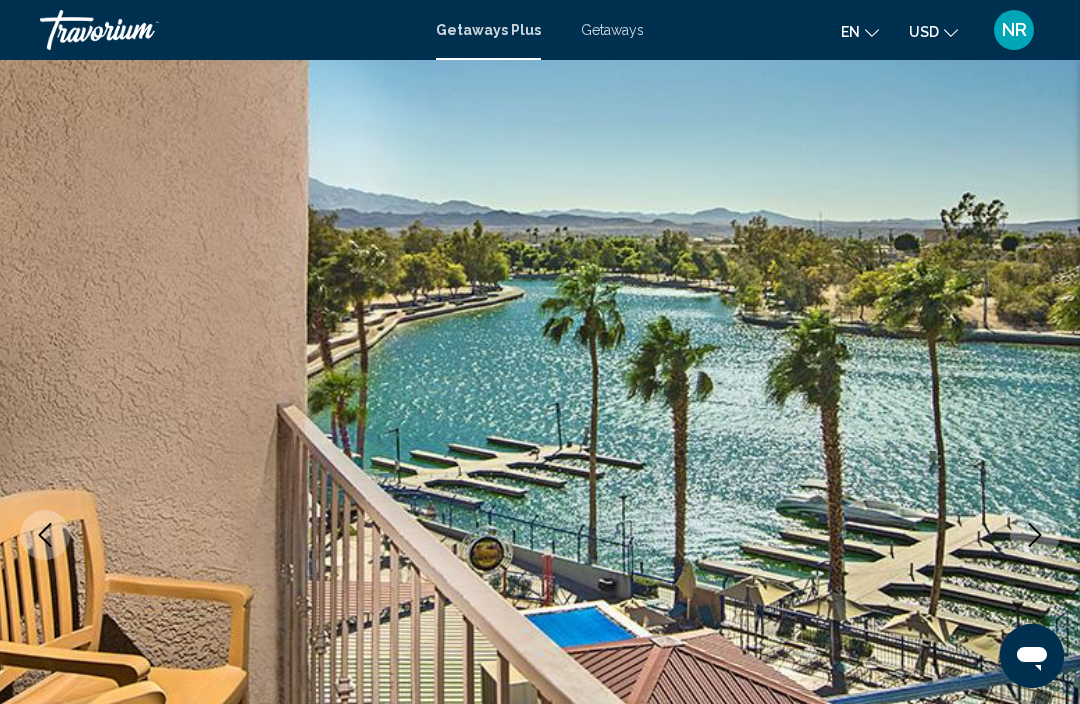 click at bounding box center (1035, 535) 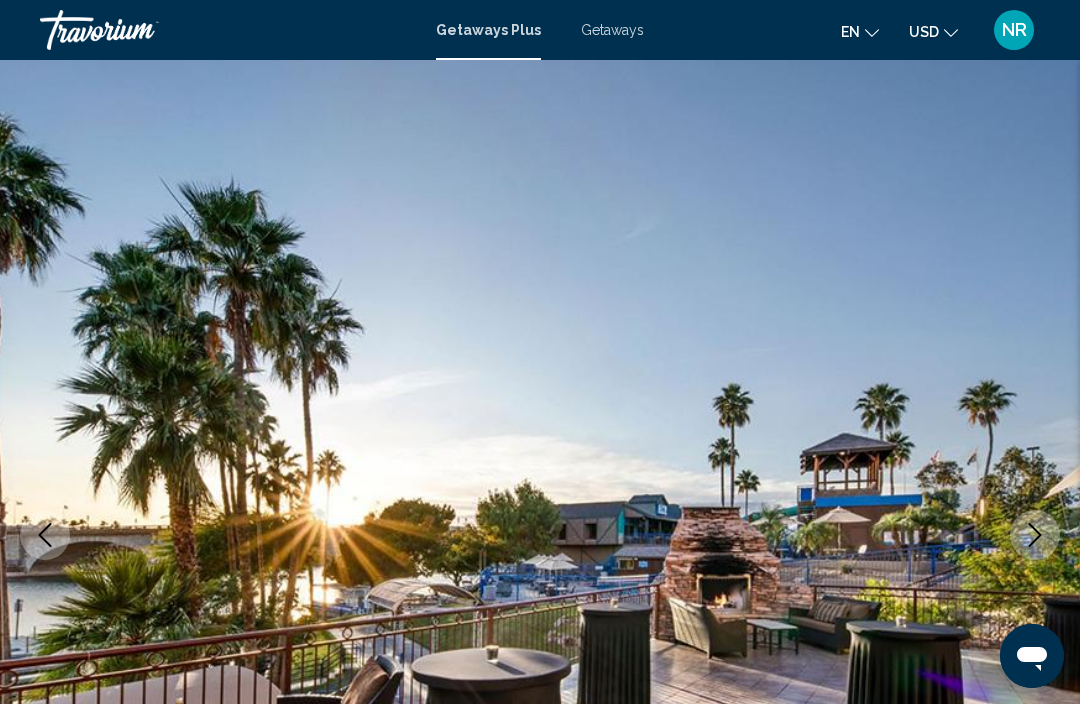 click 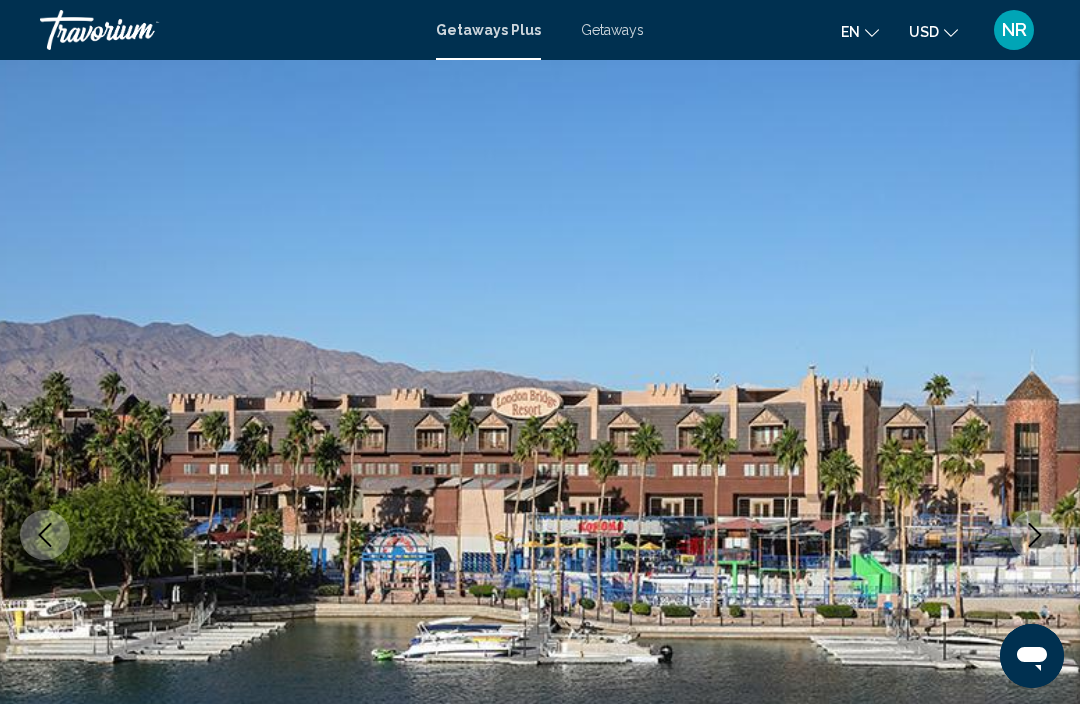click 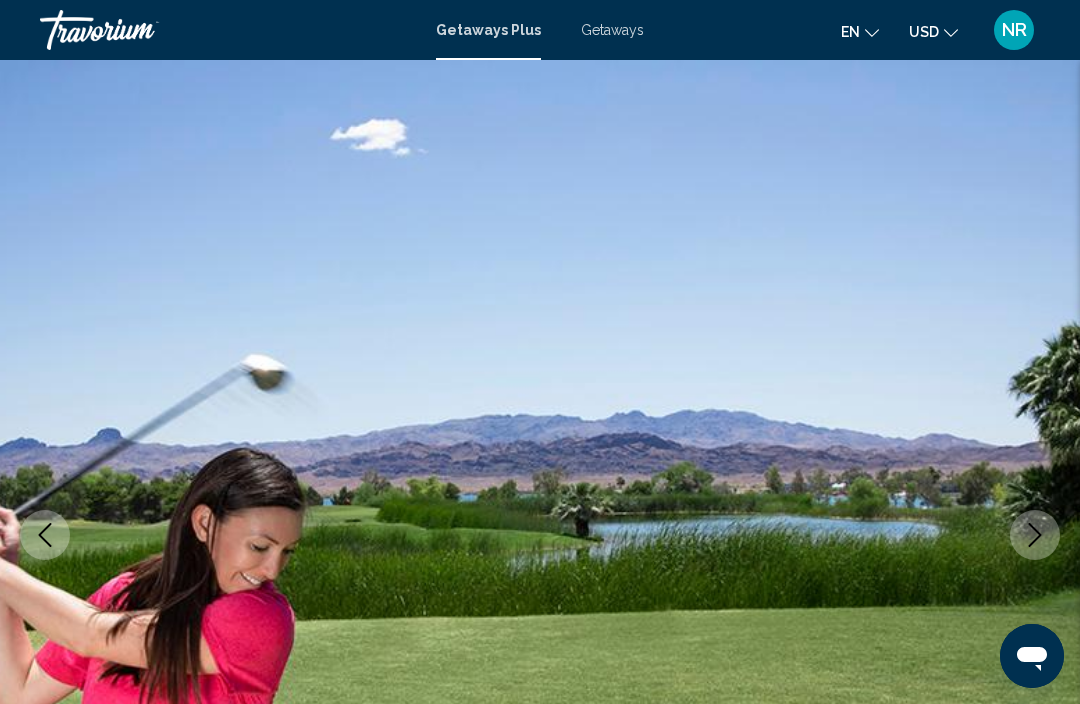 click 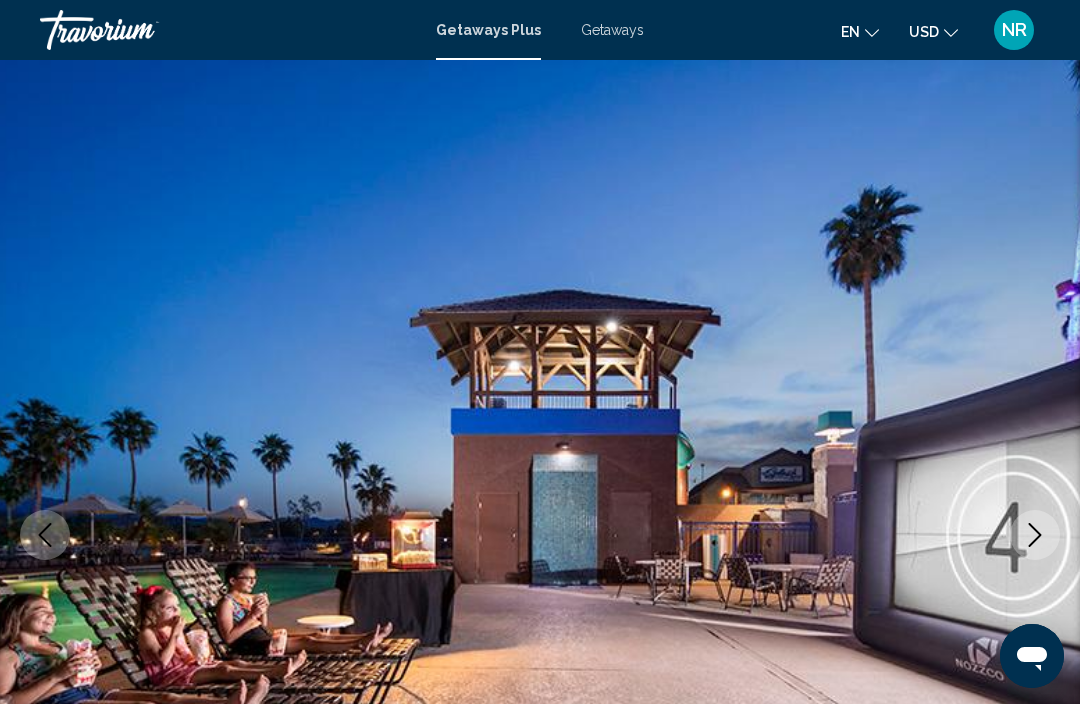 click 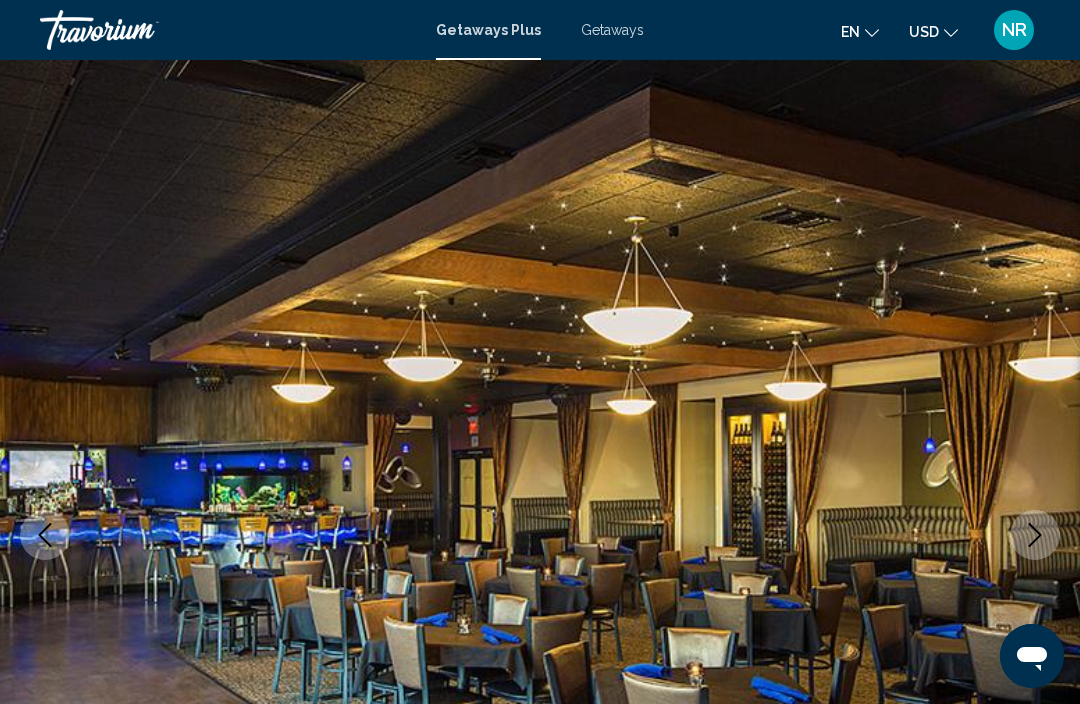 click 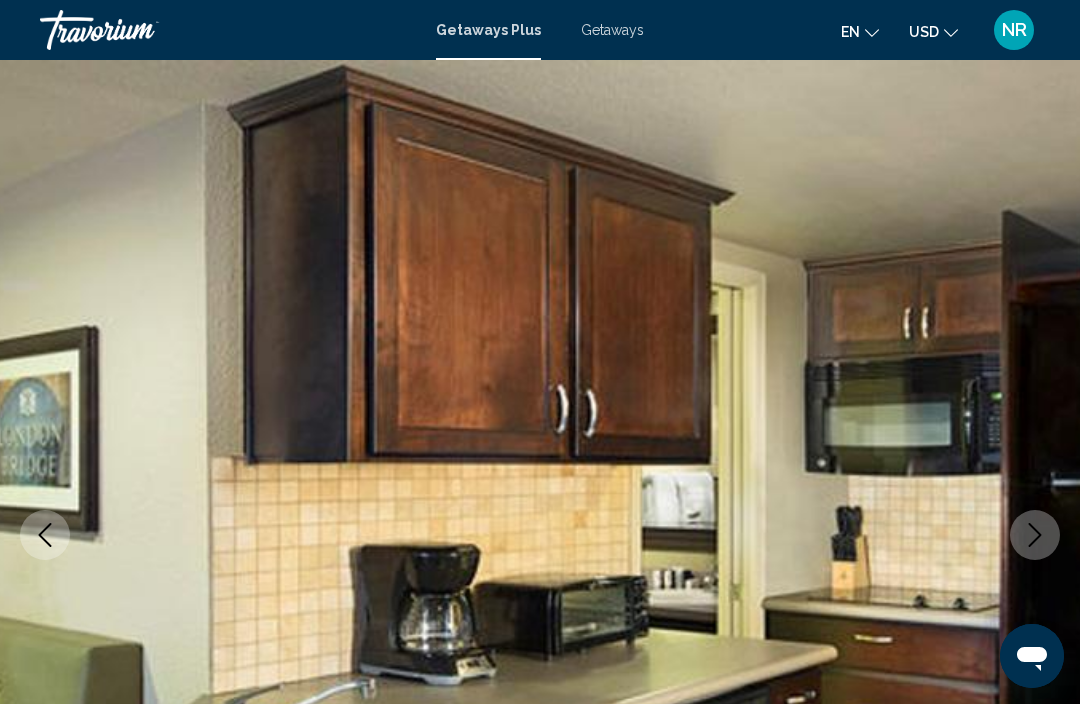 click 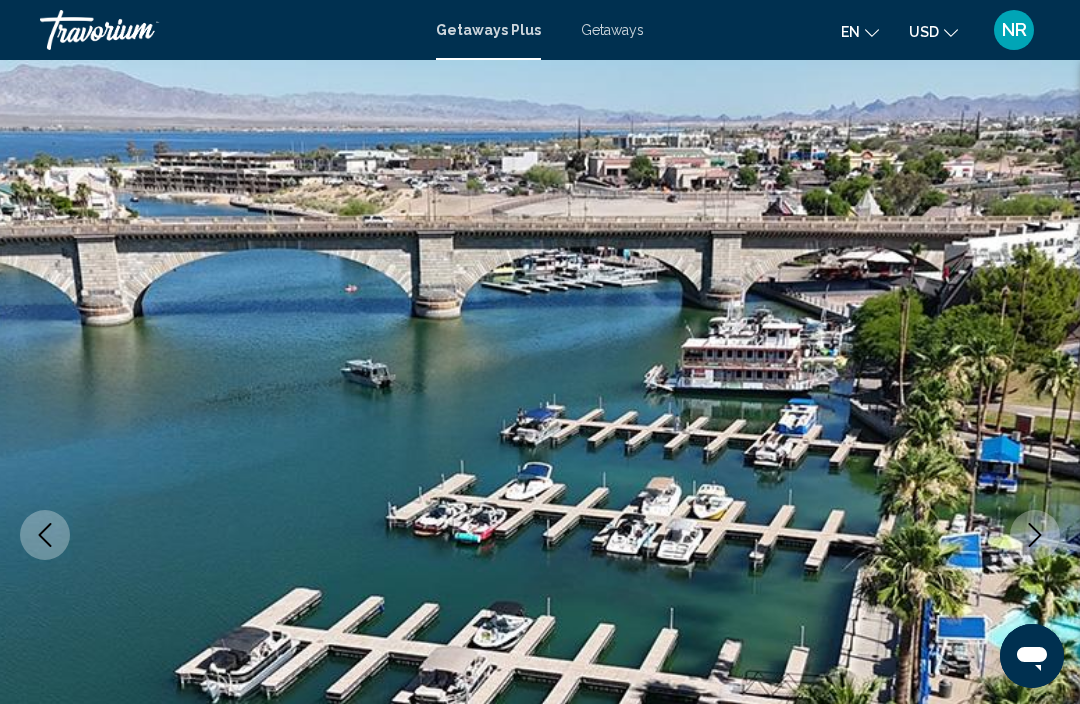 click at bounding box center (1035, 535) 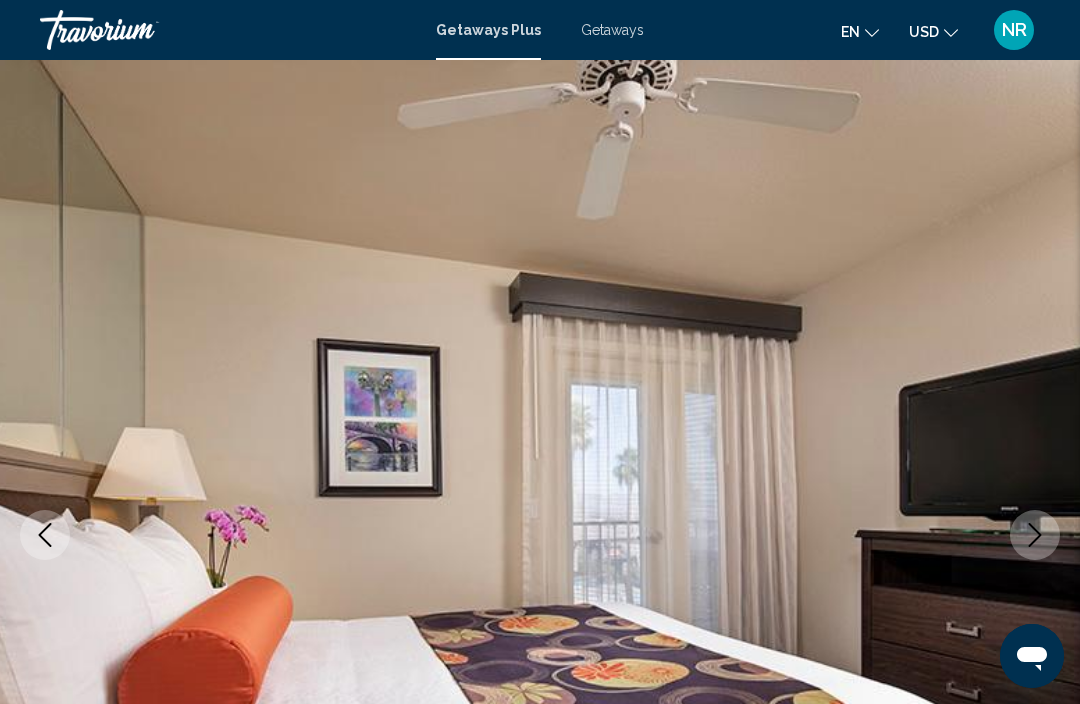 click 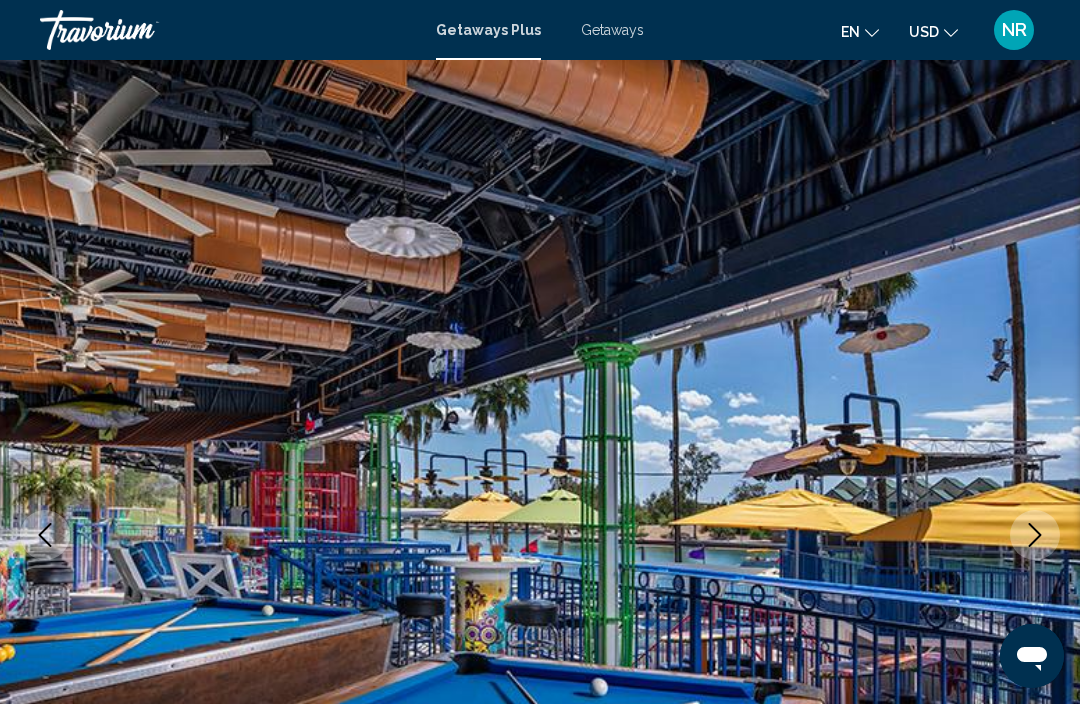 click 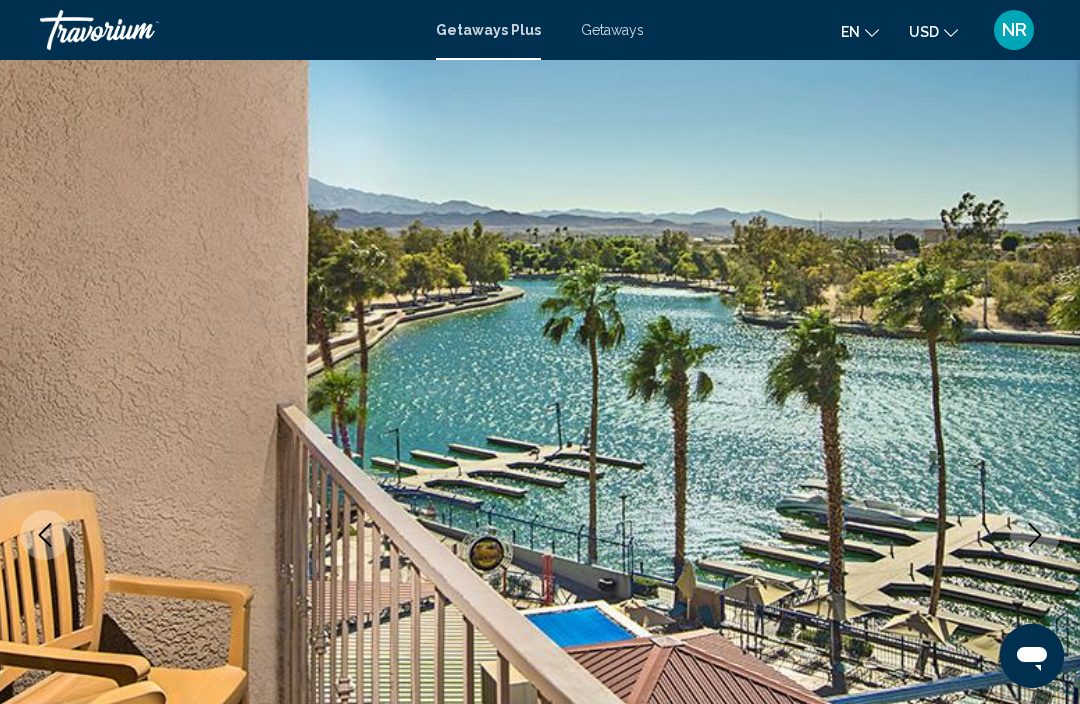 click at bounding box center (1035, 535) 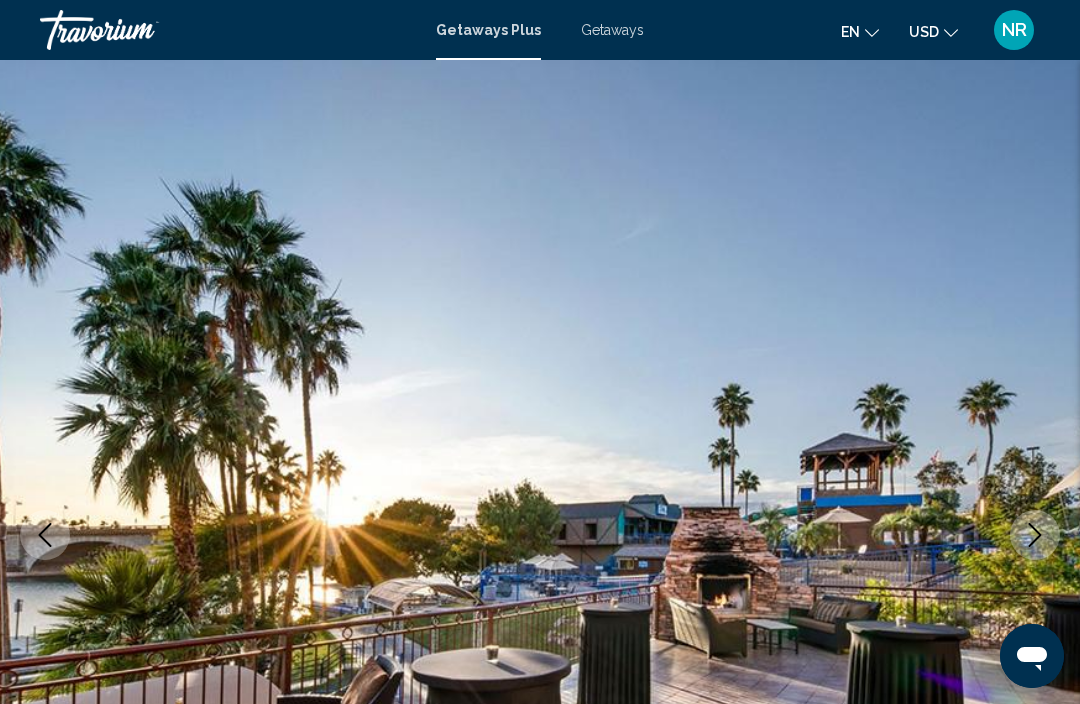click 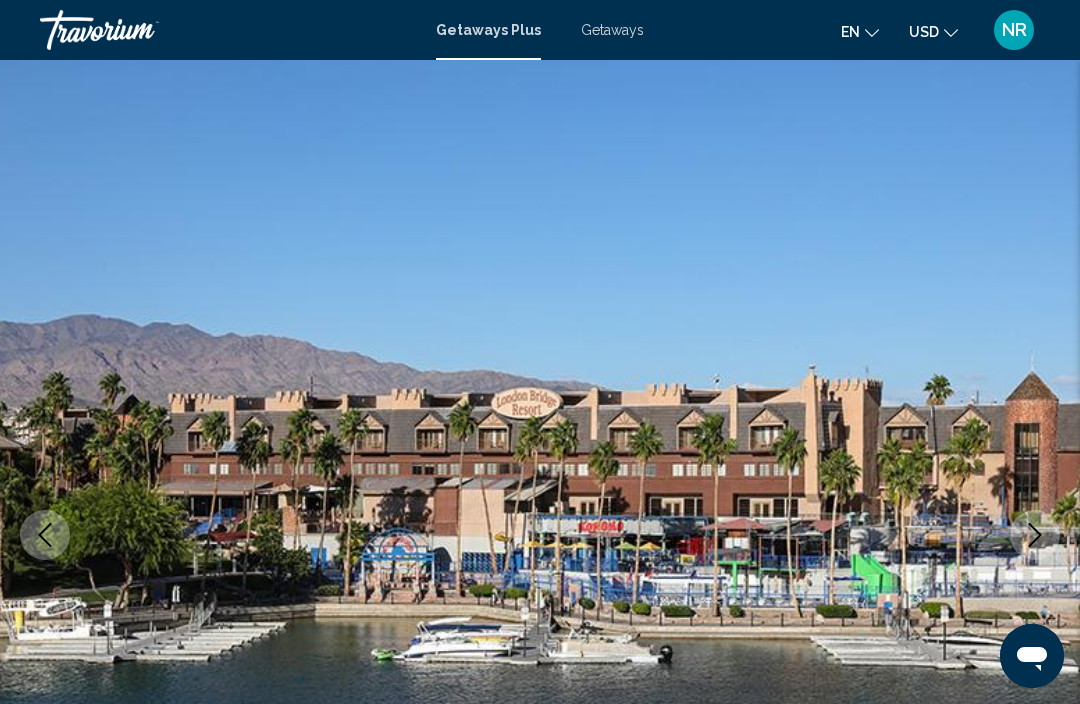 click 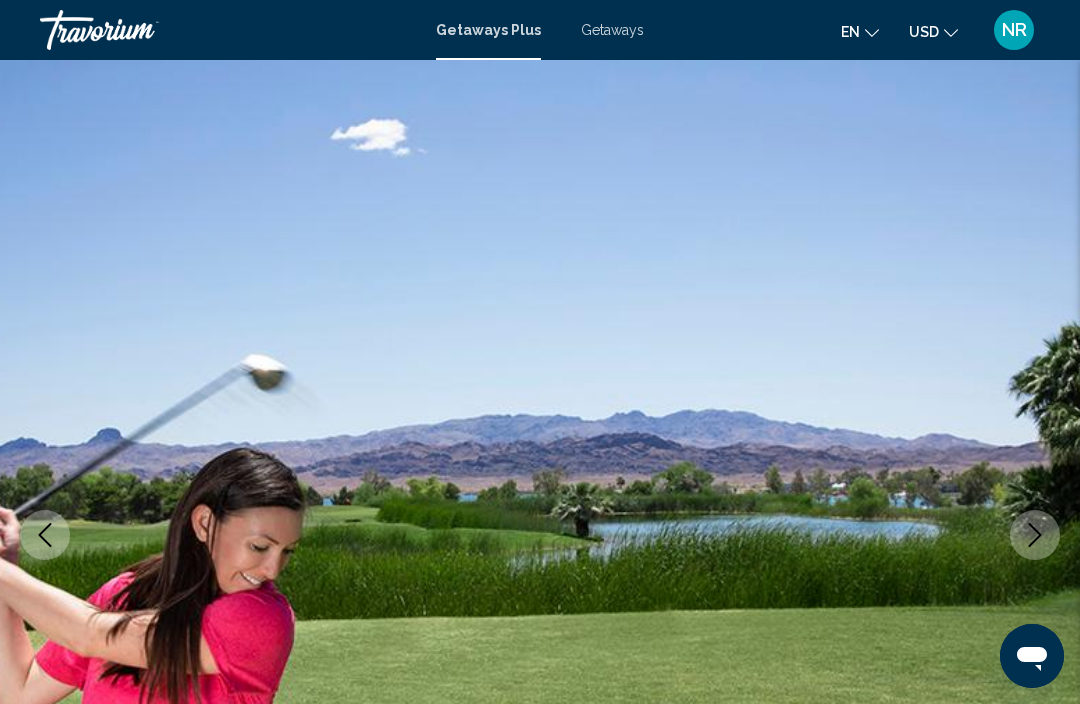 click 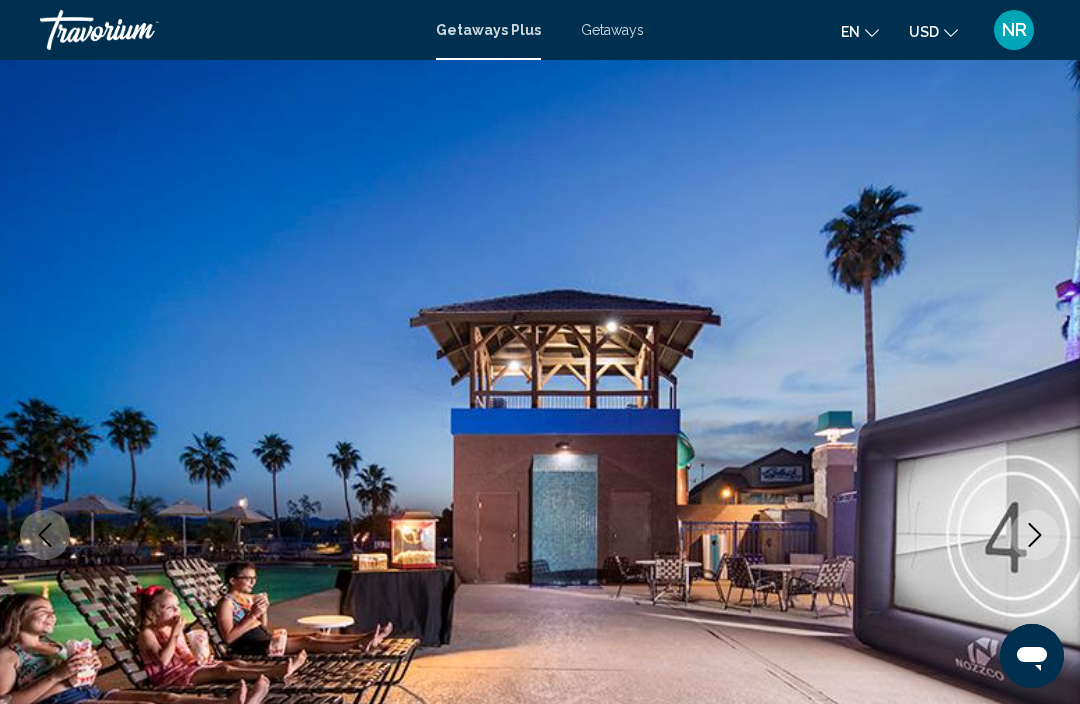 click 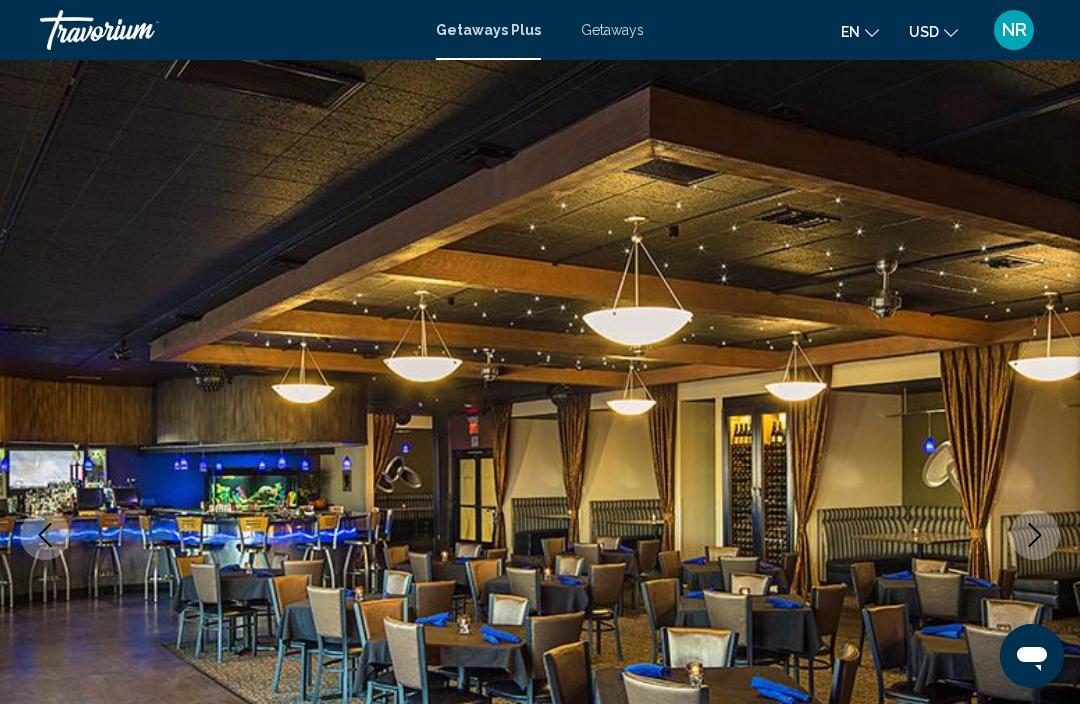 click 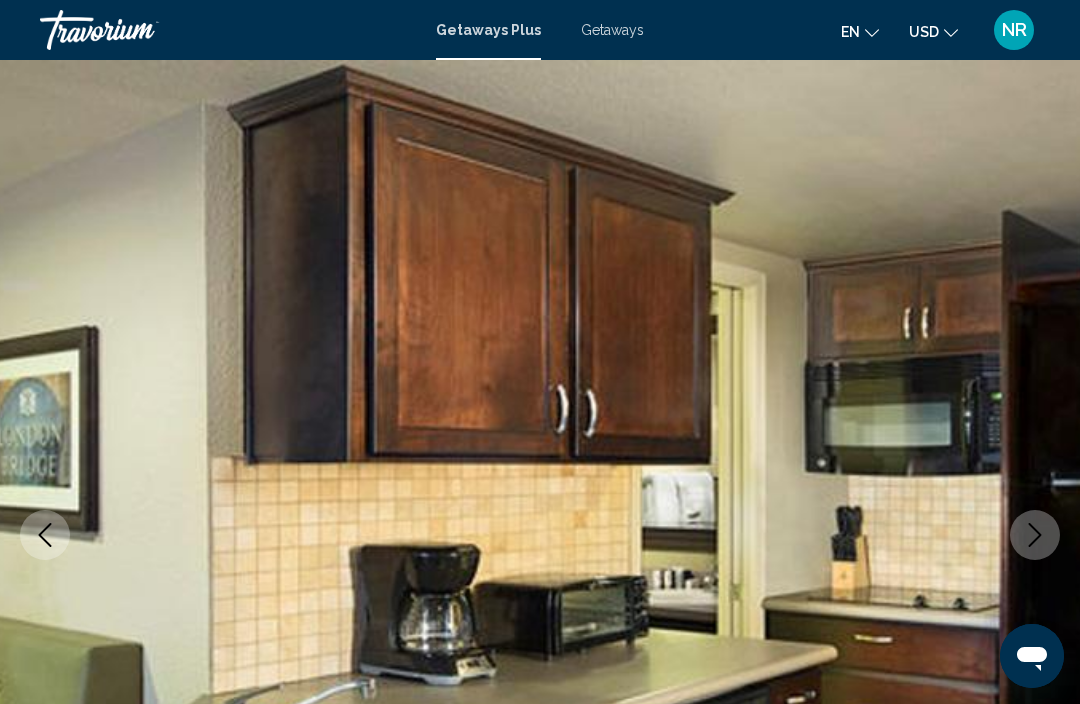 click at bounding box center (1035, 535) 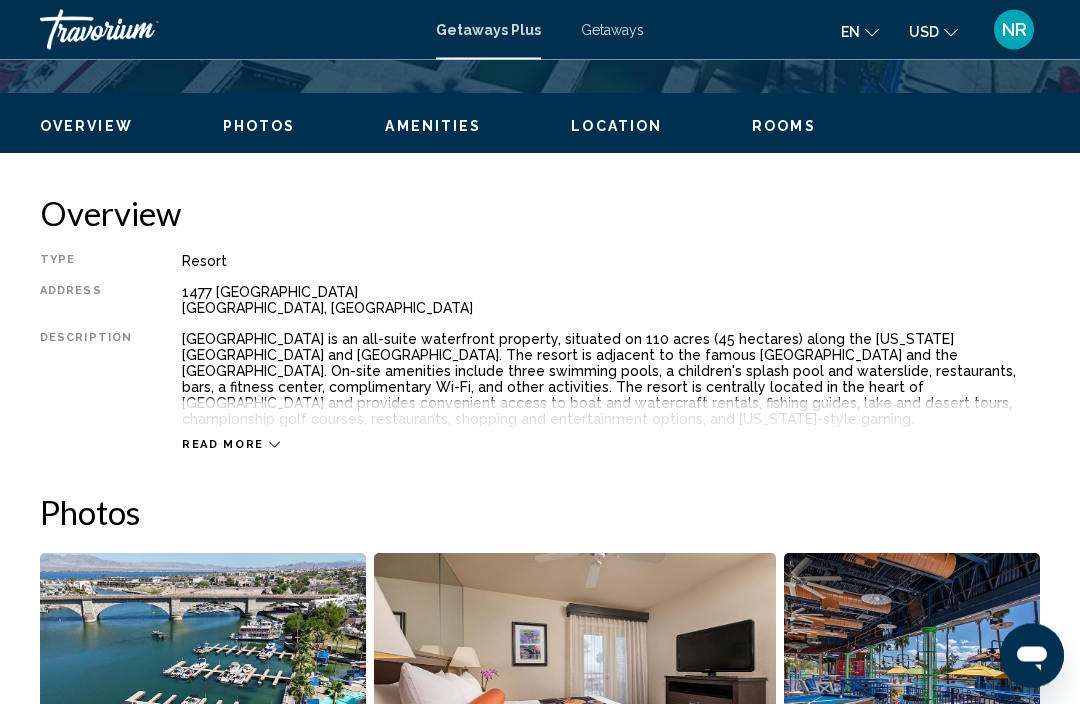 scroll, scrollTop: 917, scrollLeft: 0, axis: vertical 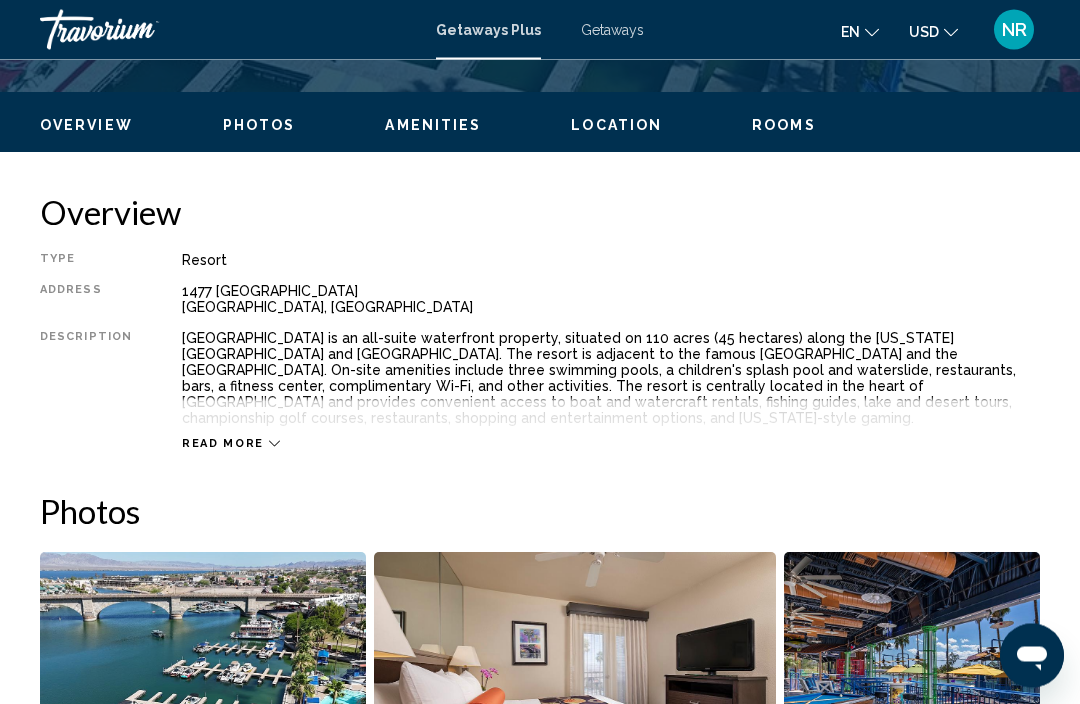 click 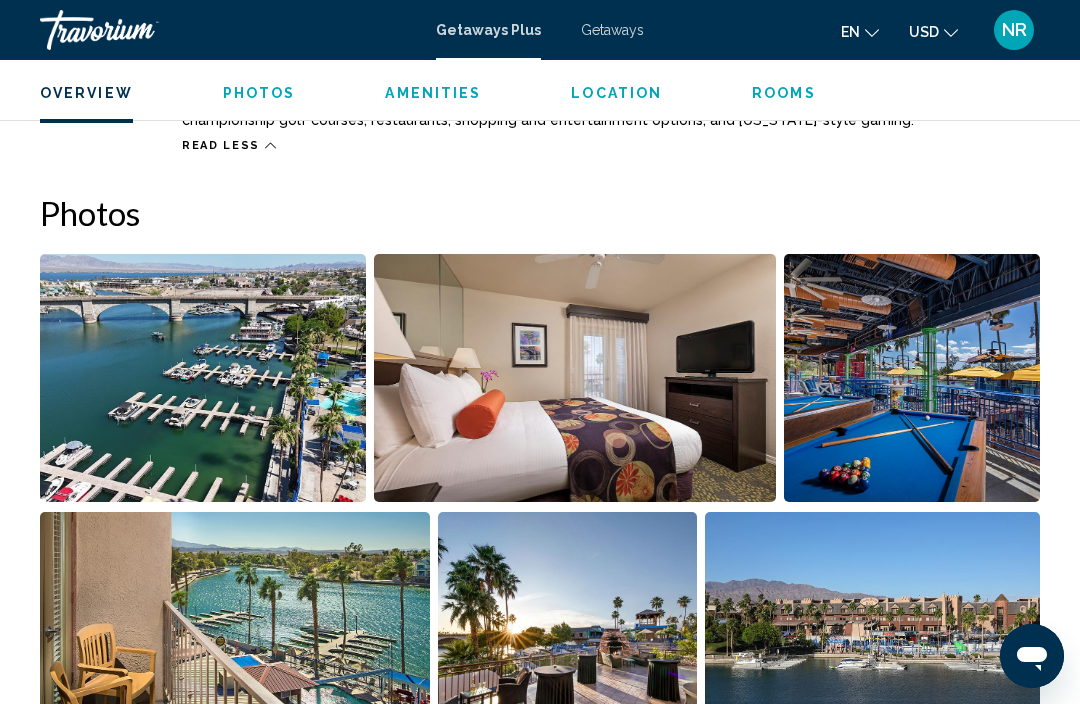 scroll, scrollTop: 1214, scrollLeft: 0, axis: vertical 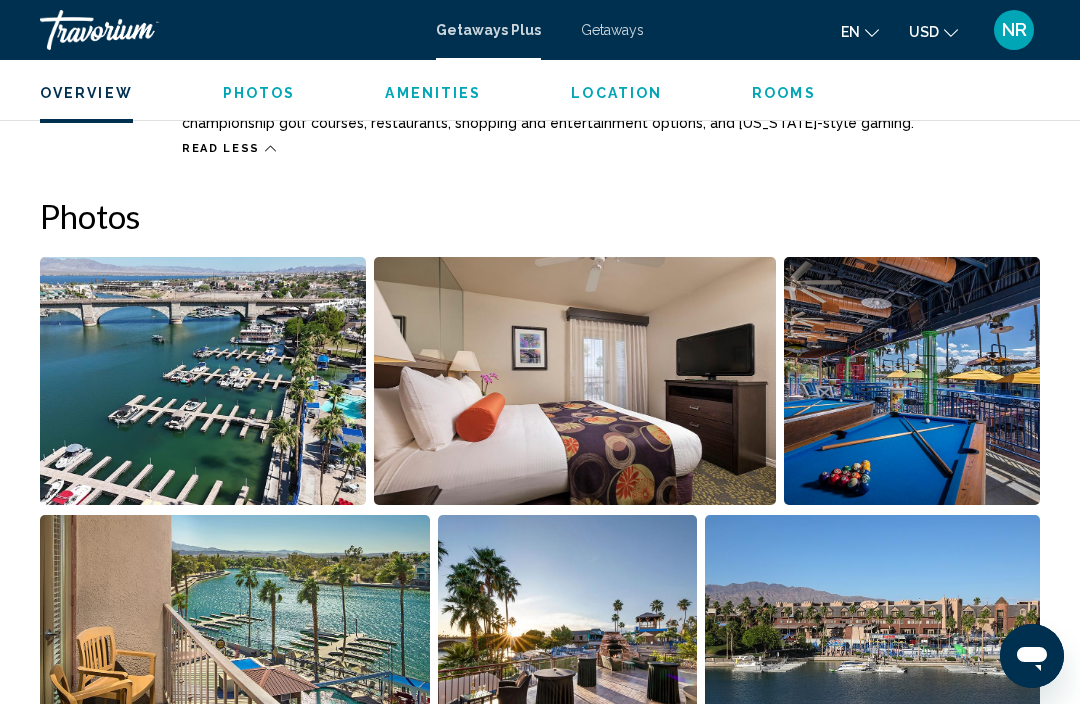 click at bounding box center [568, 639] 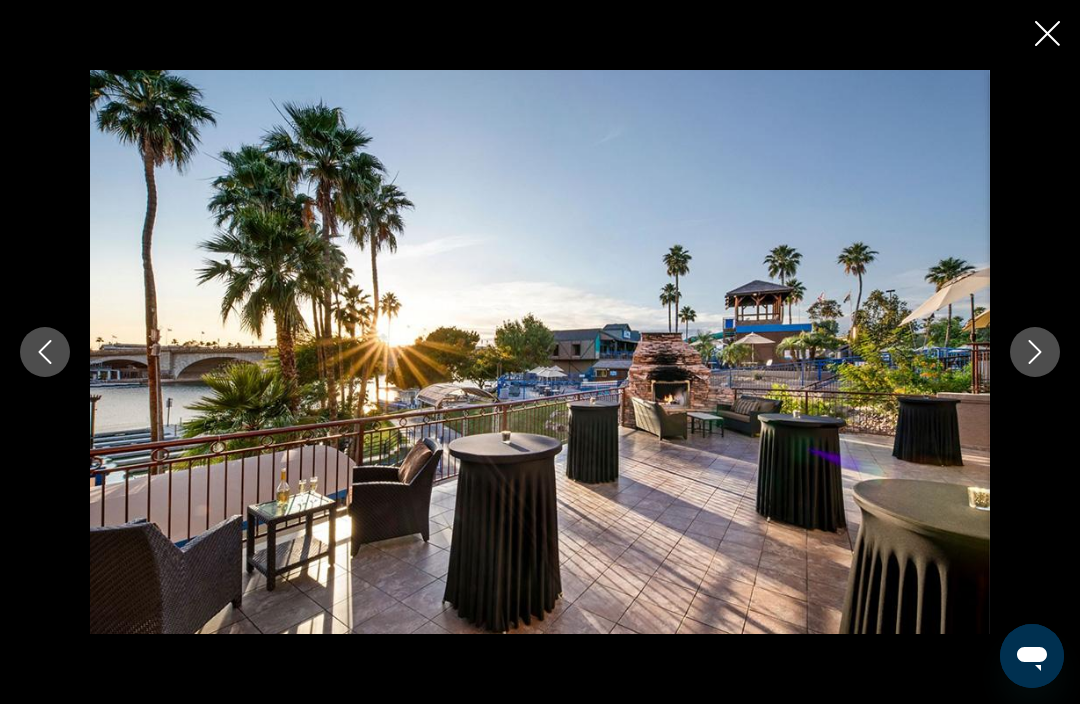 click at bounding box center (1035, 352) 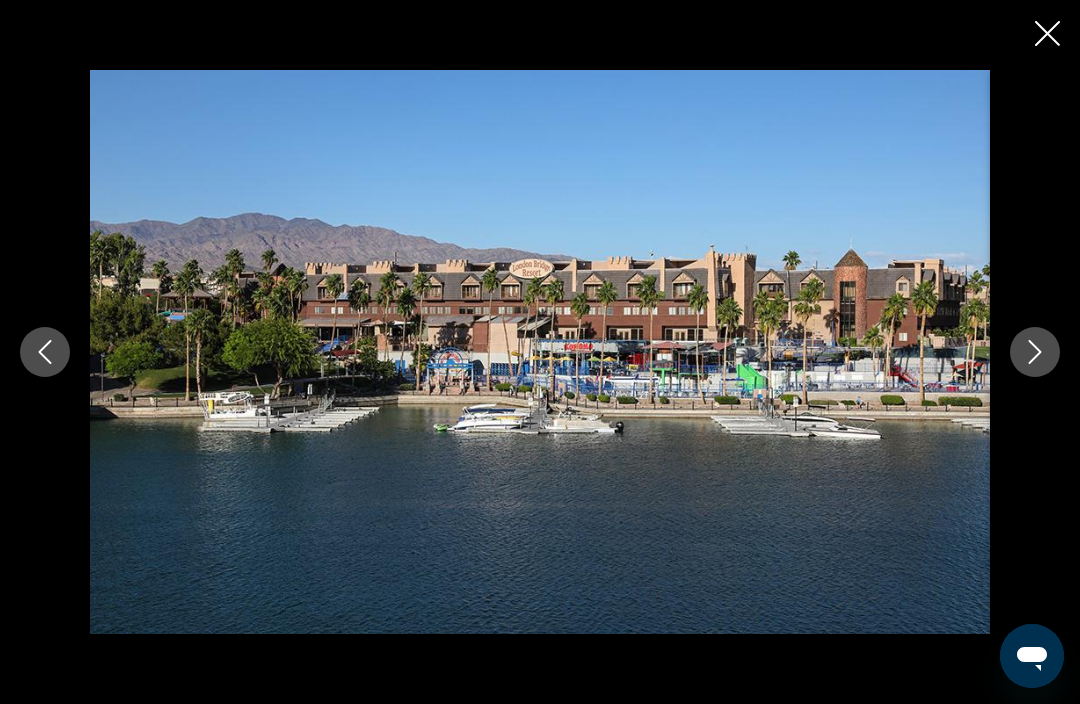 click 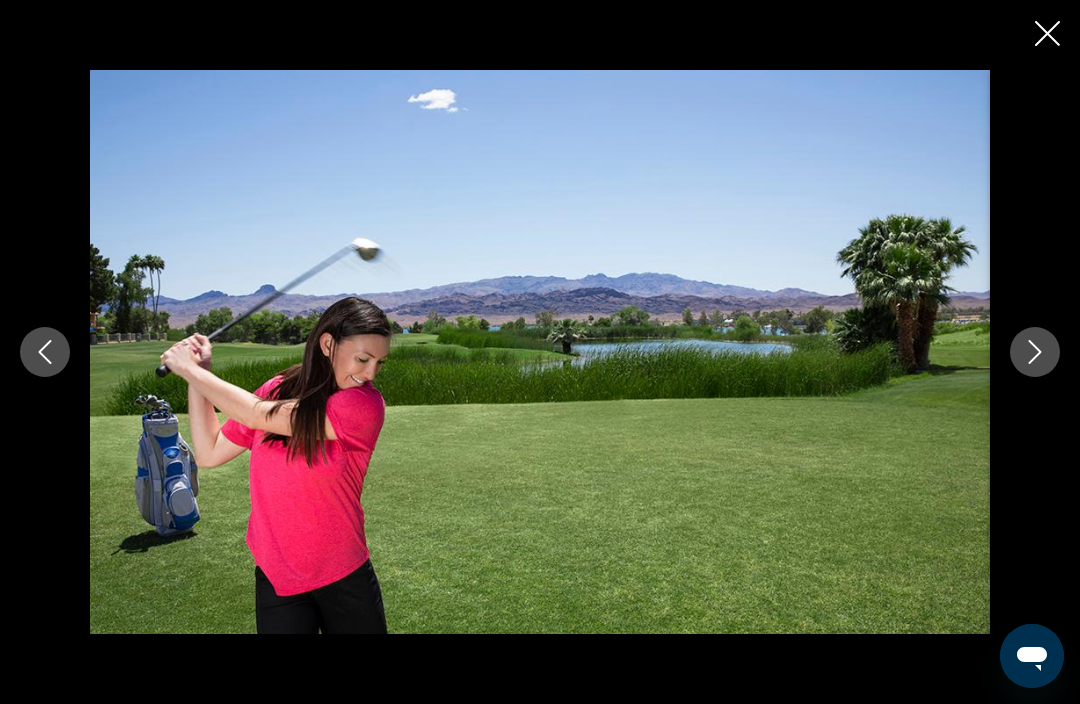 click 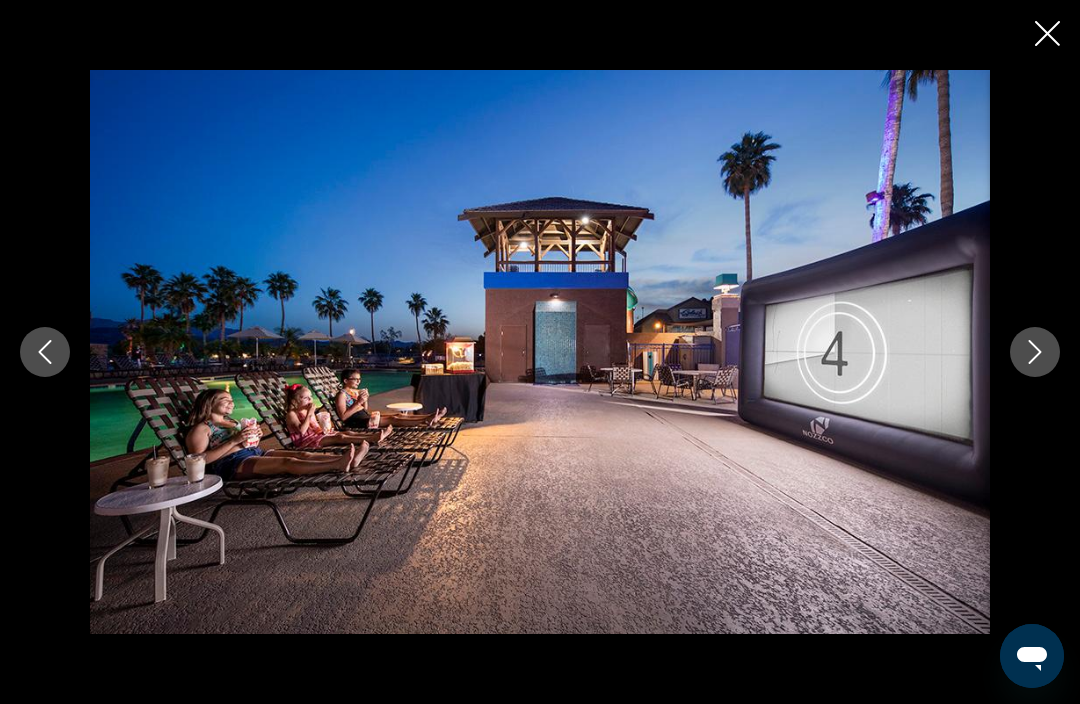 click 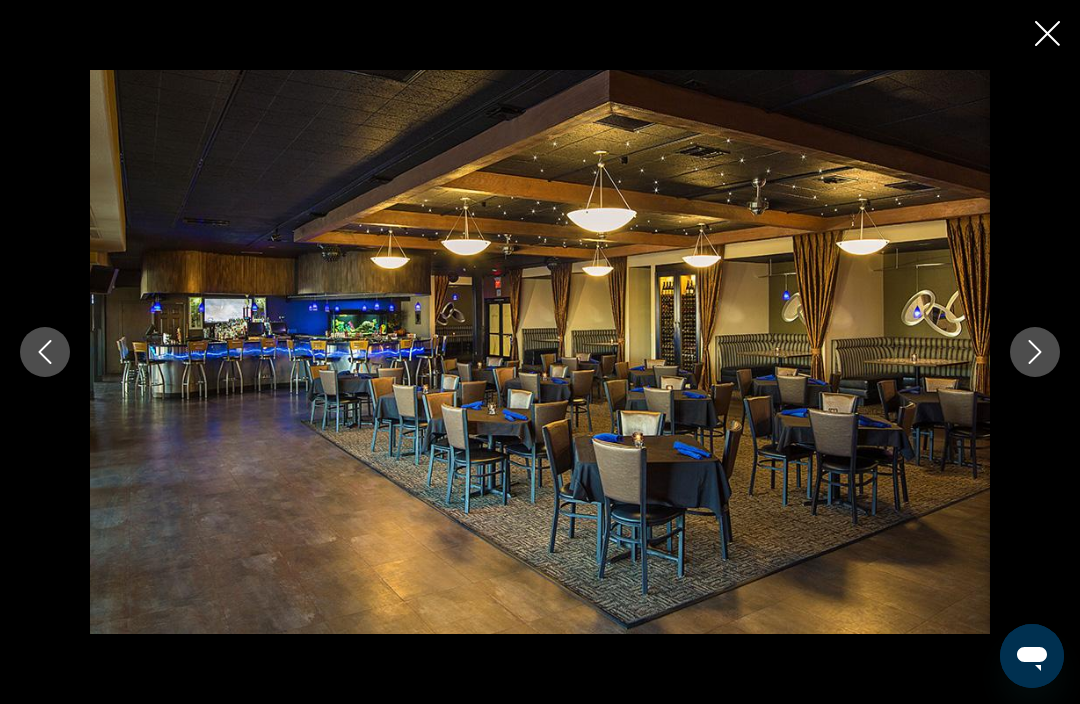 click 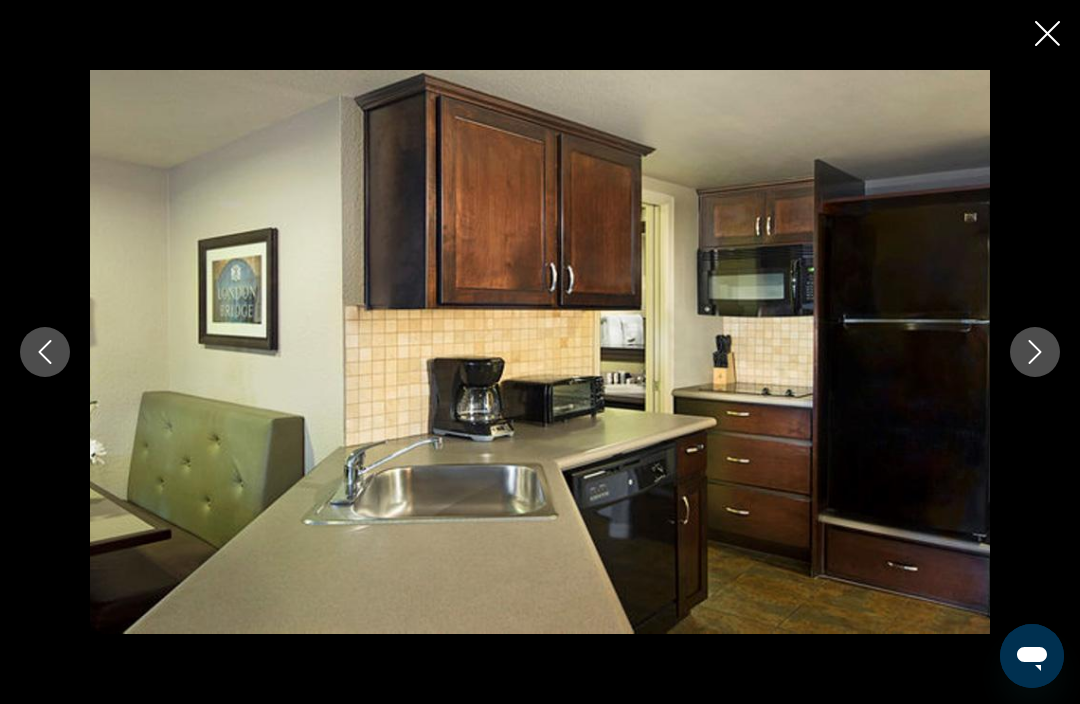 click at bounding box center (1047, 35) 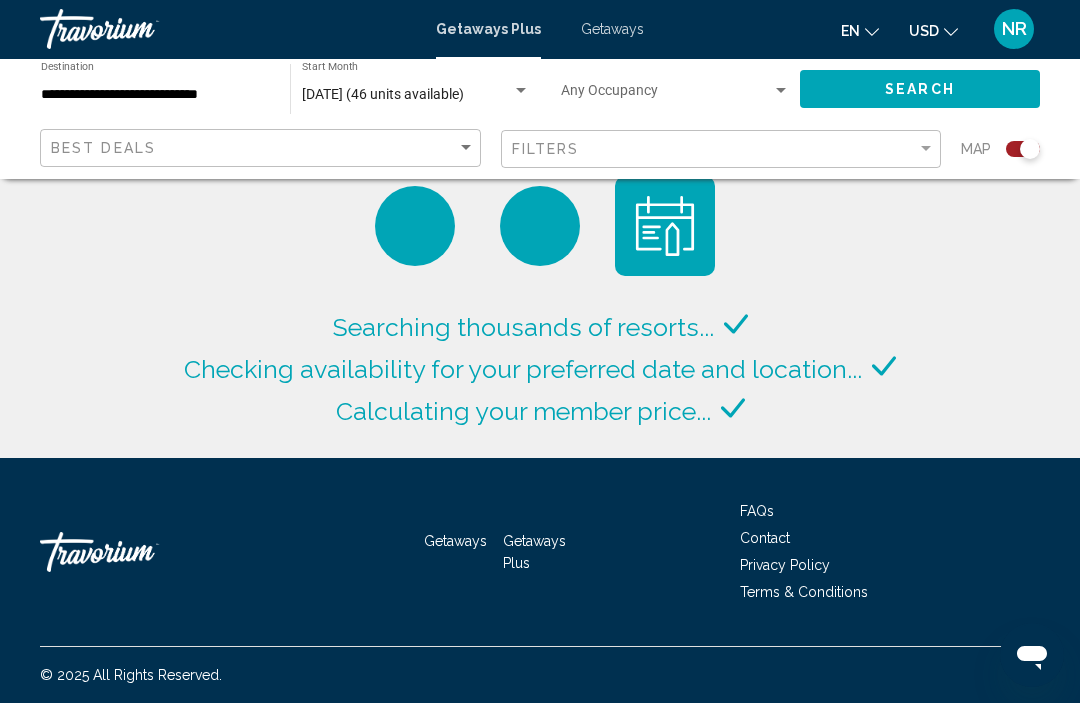 scroll, scrollTop: 67, scrollLeft: 0, axis: vertical 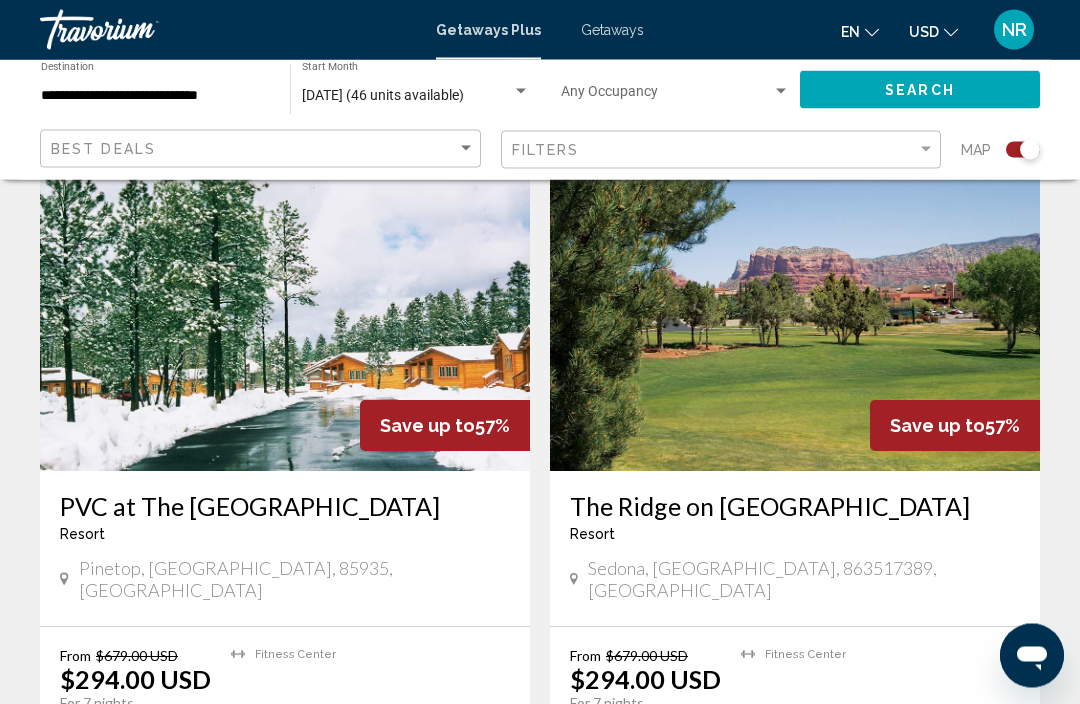 click at bounding box center [795, 312] 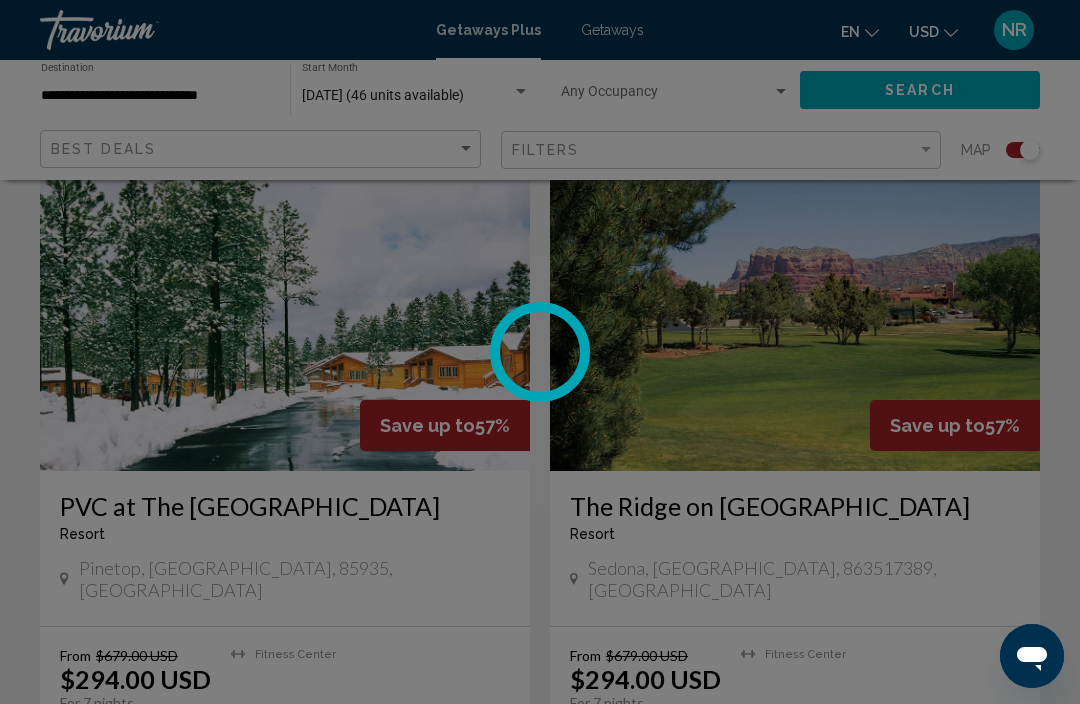 scroll, scrollTop: 0, scrollLeft: 0, axis: both 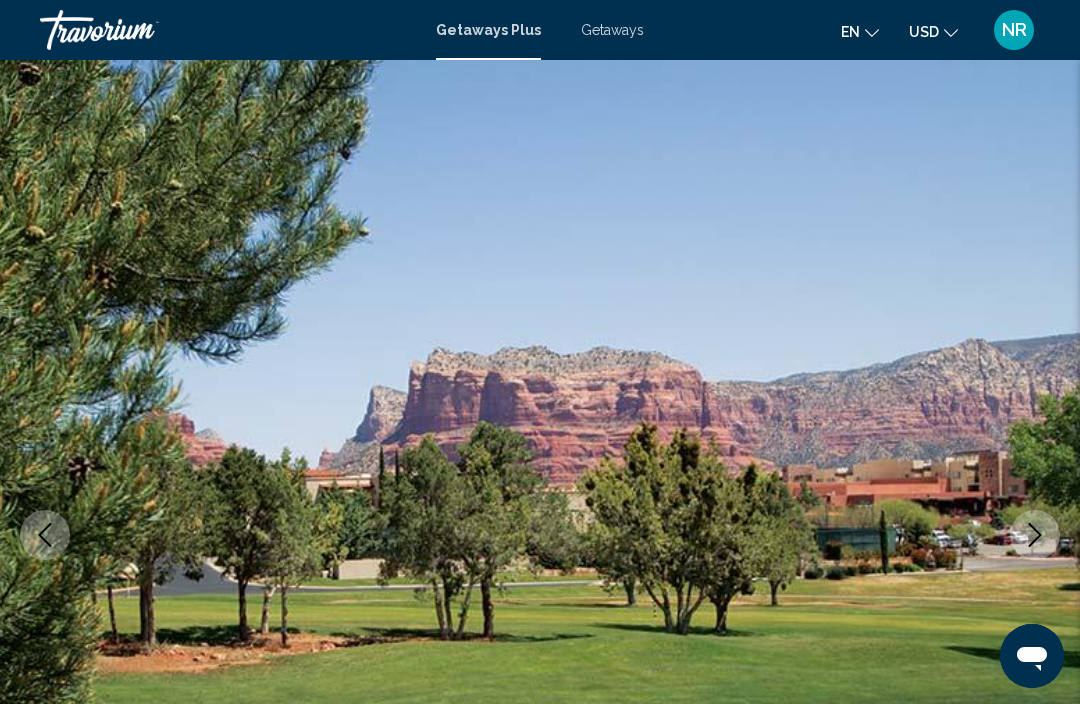 click 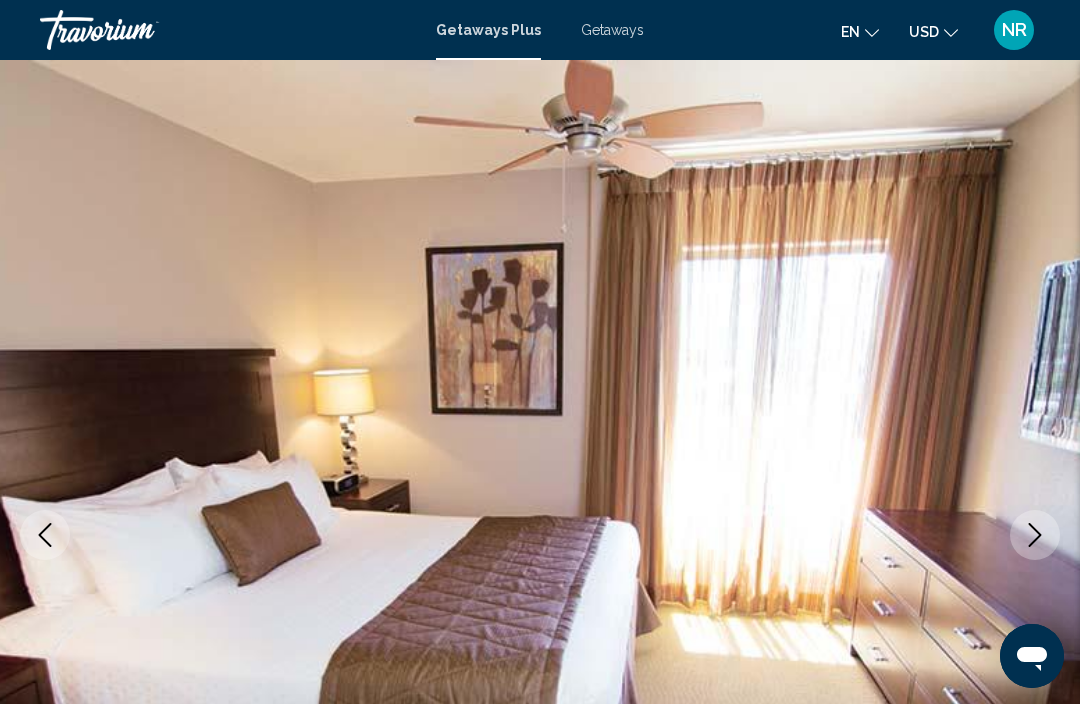 click 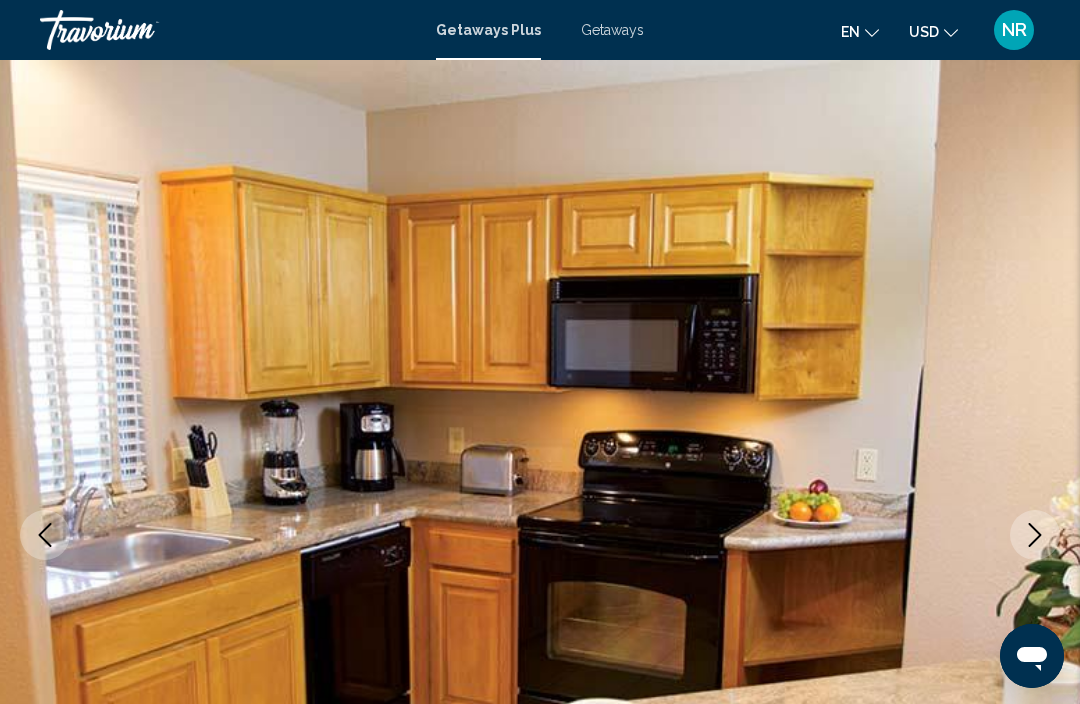 click 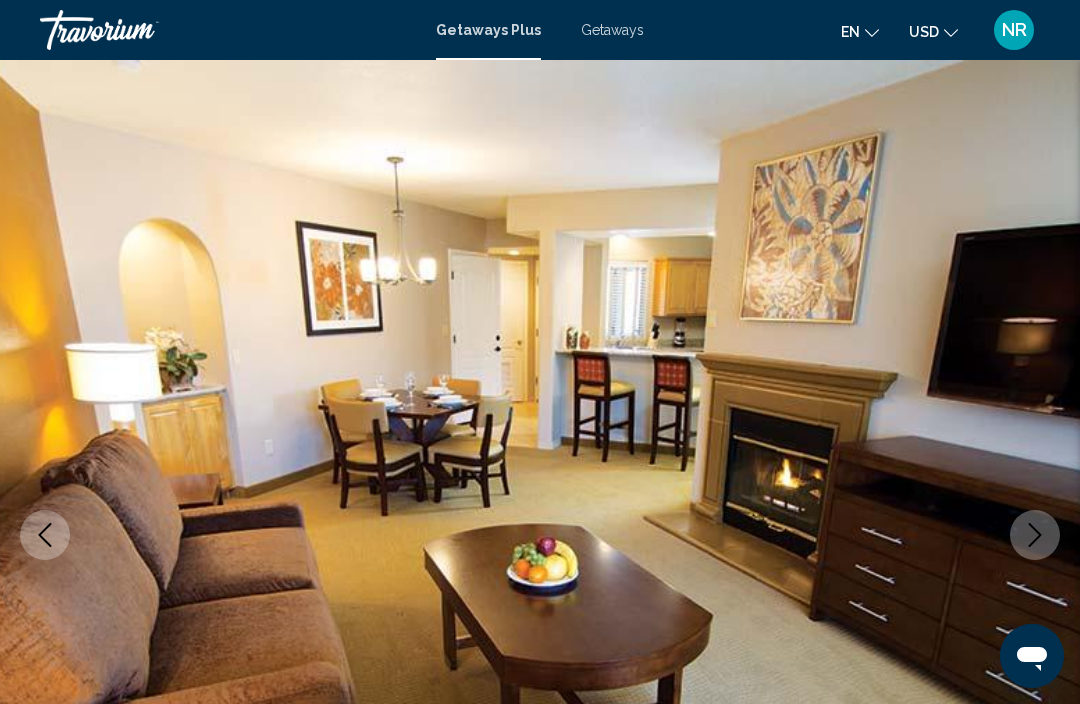 click 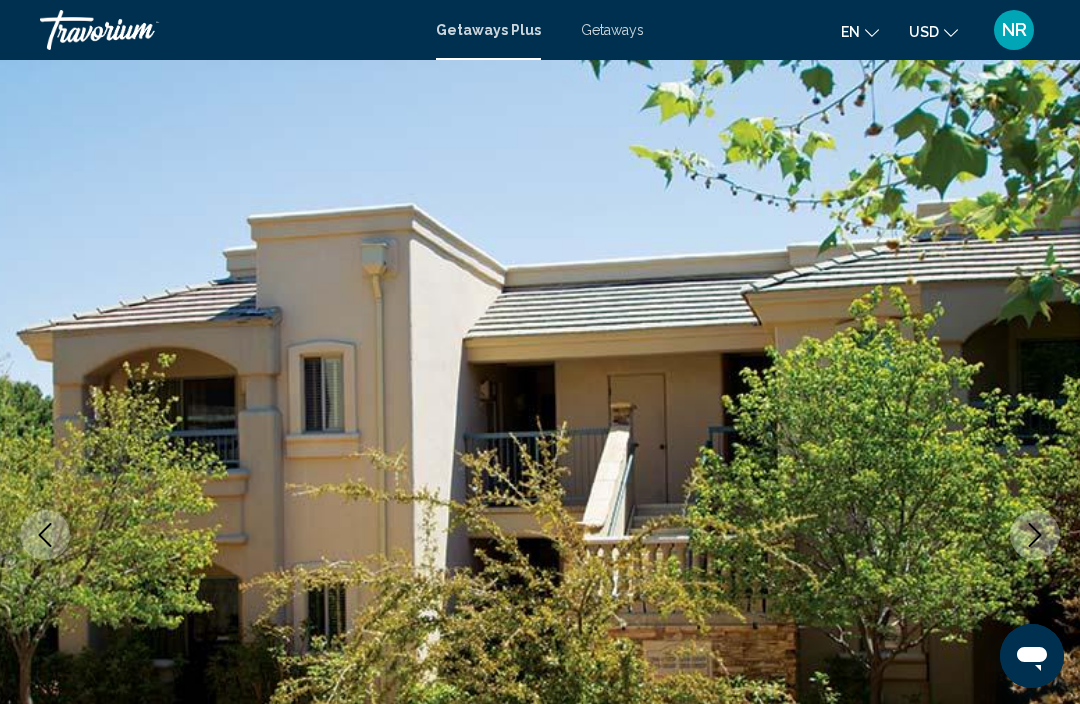 click 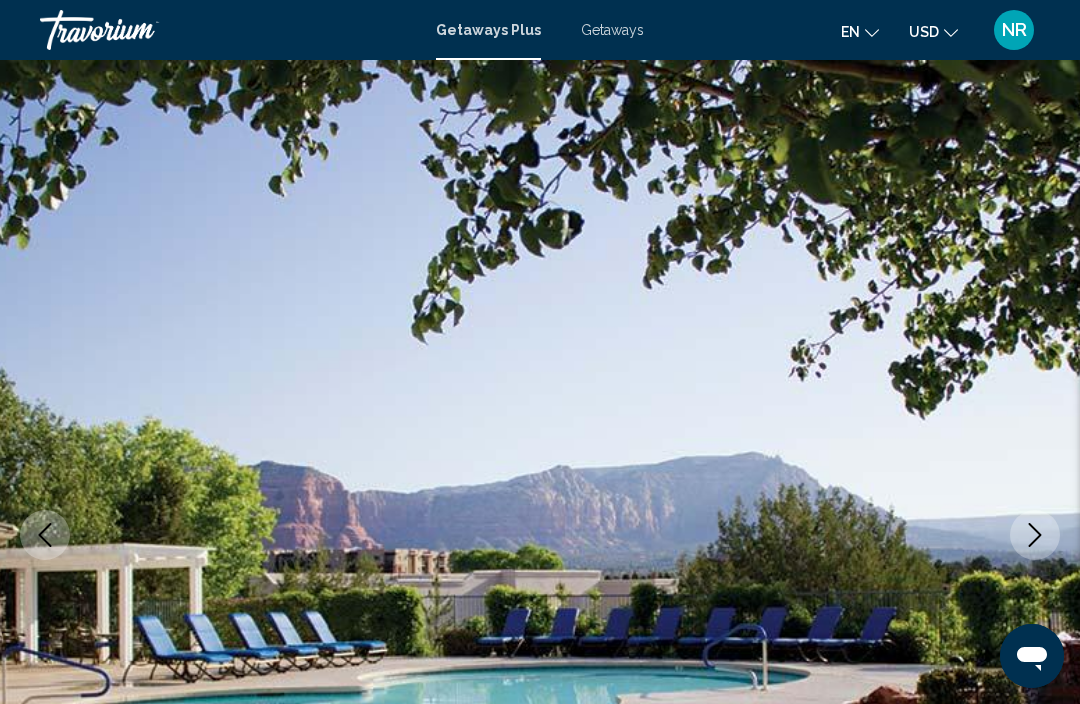 click 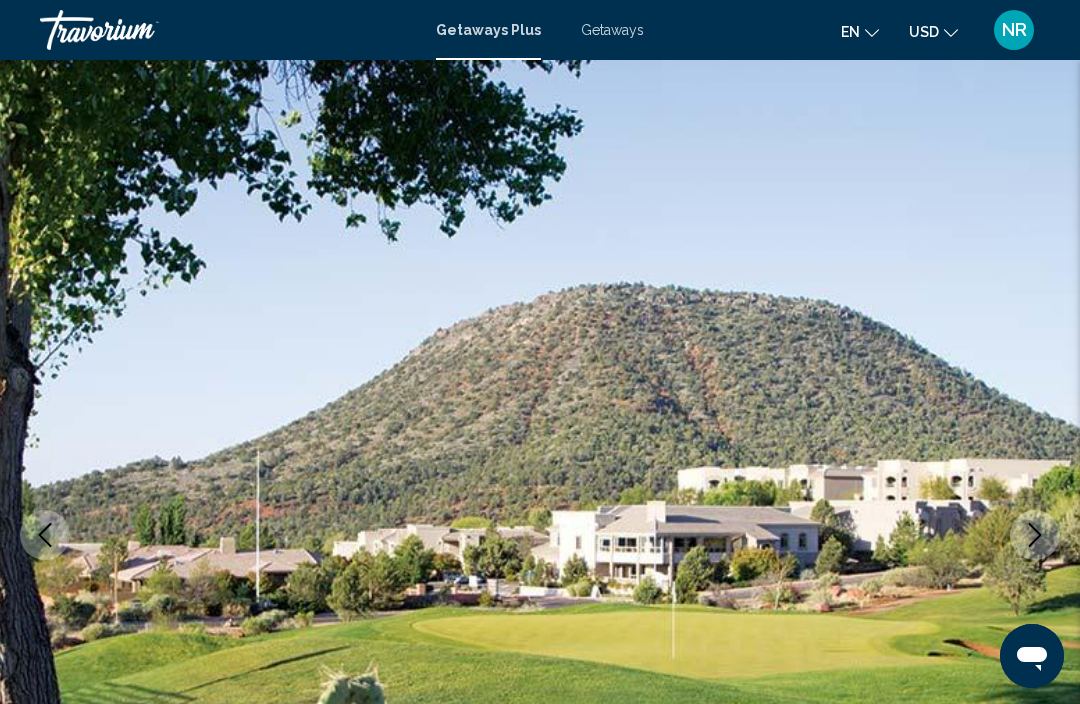 click 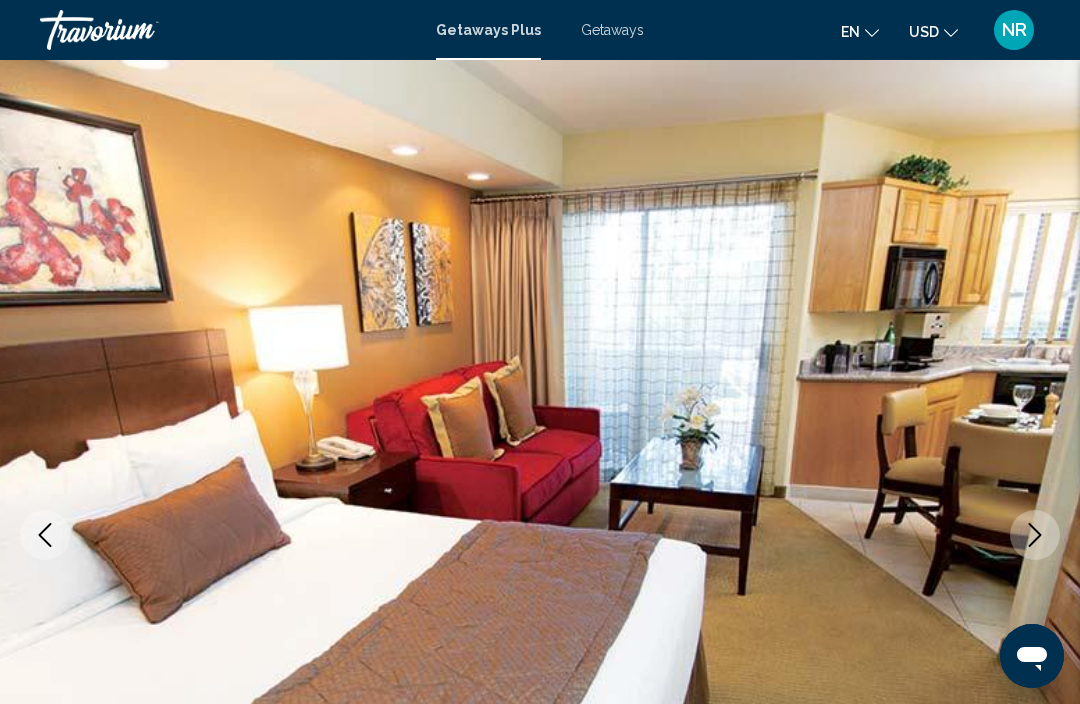 click 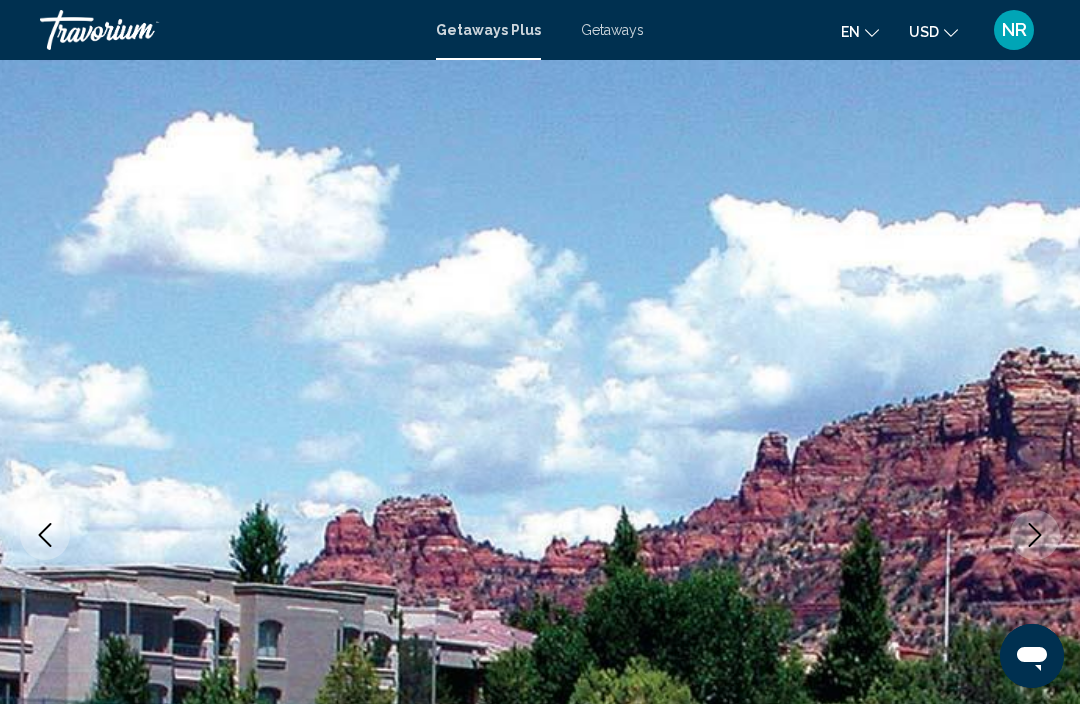 click 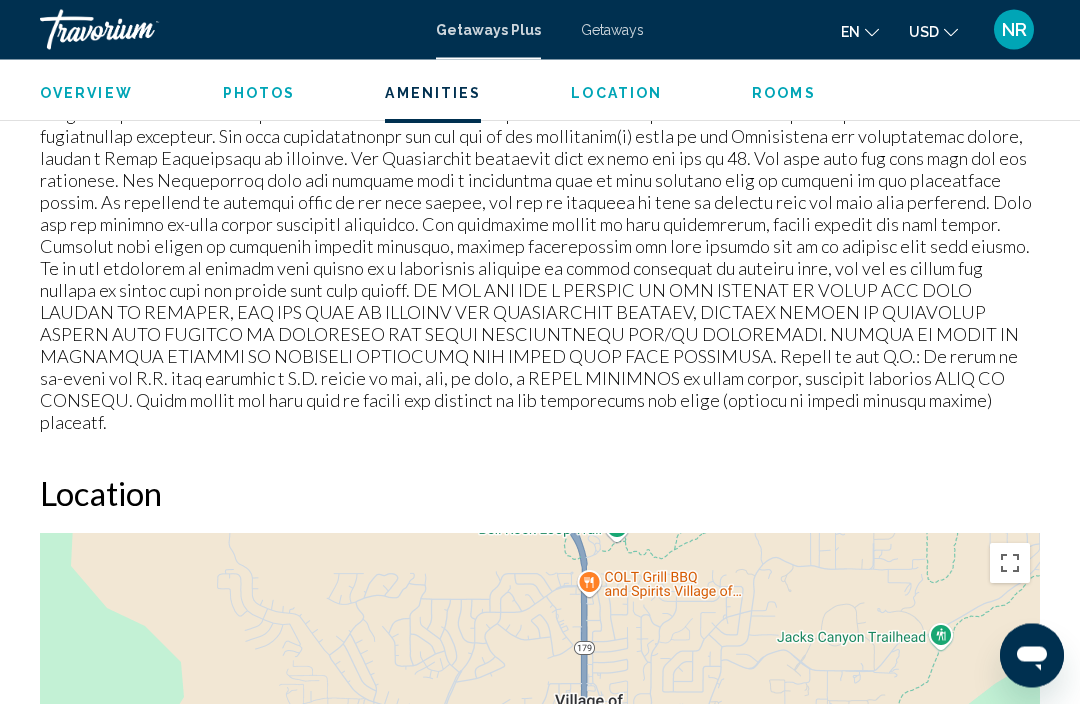 scroll, scrollTop: 2419, scrollLeft: 0, axis: vertical 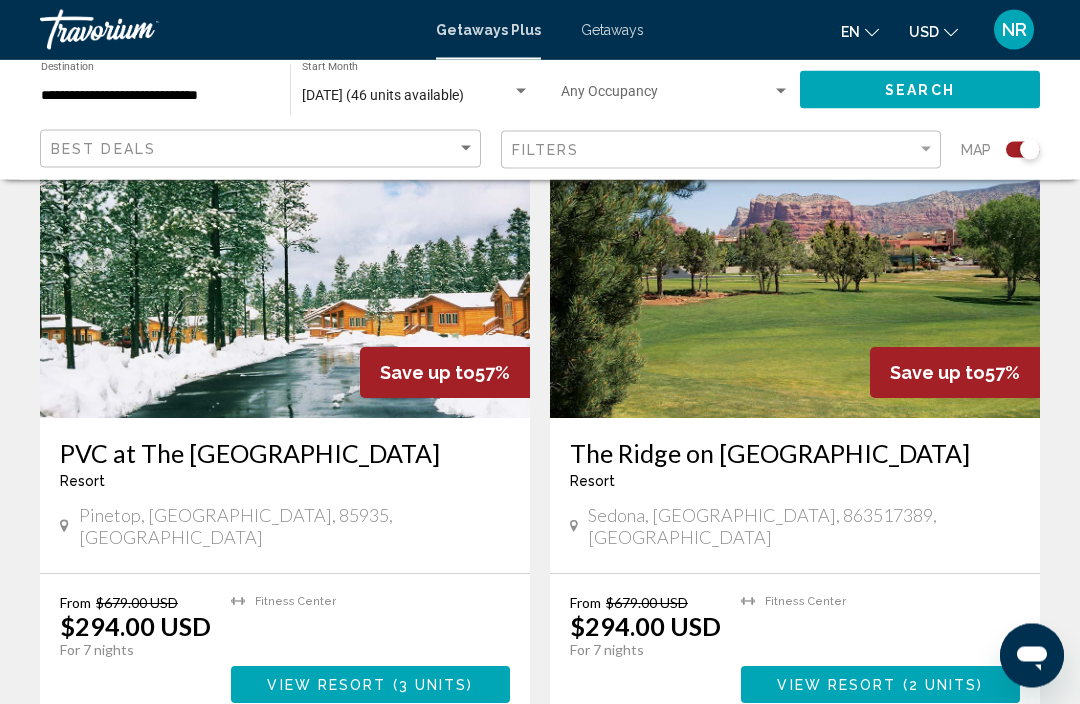 click at bounding box center (285, 259) 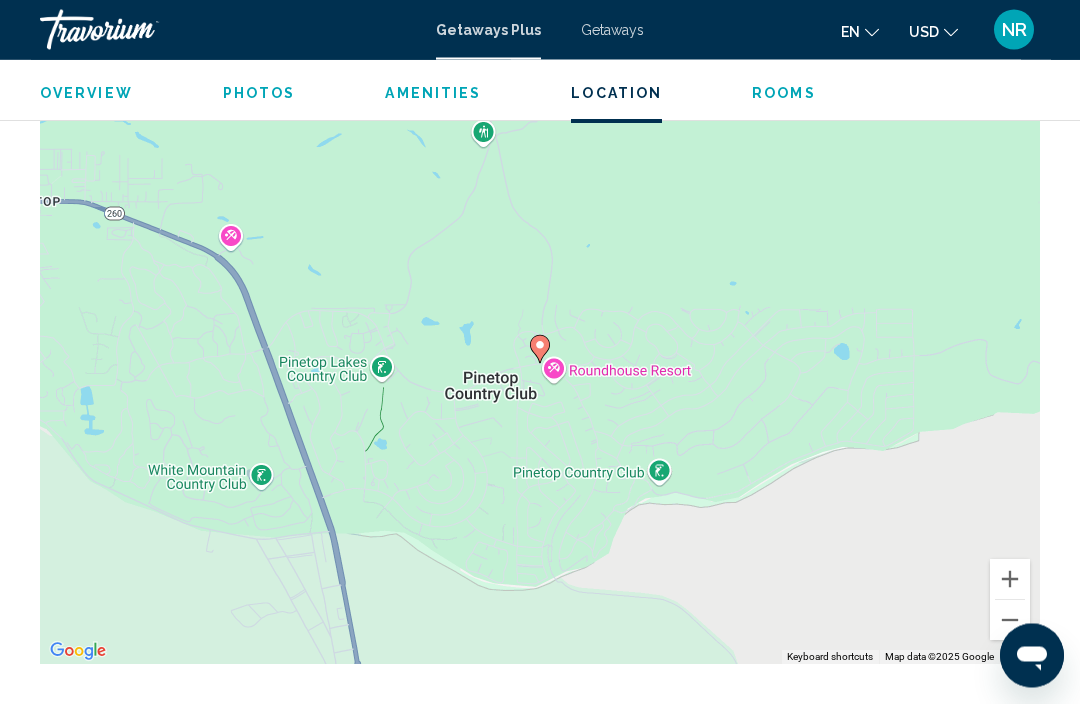scroll, scrollTop: 2900, scrollLeft: 0, axis: vertical 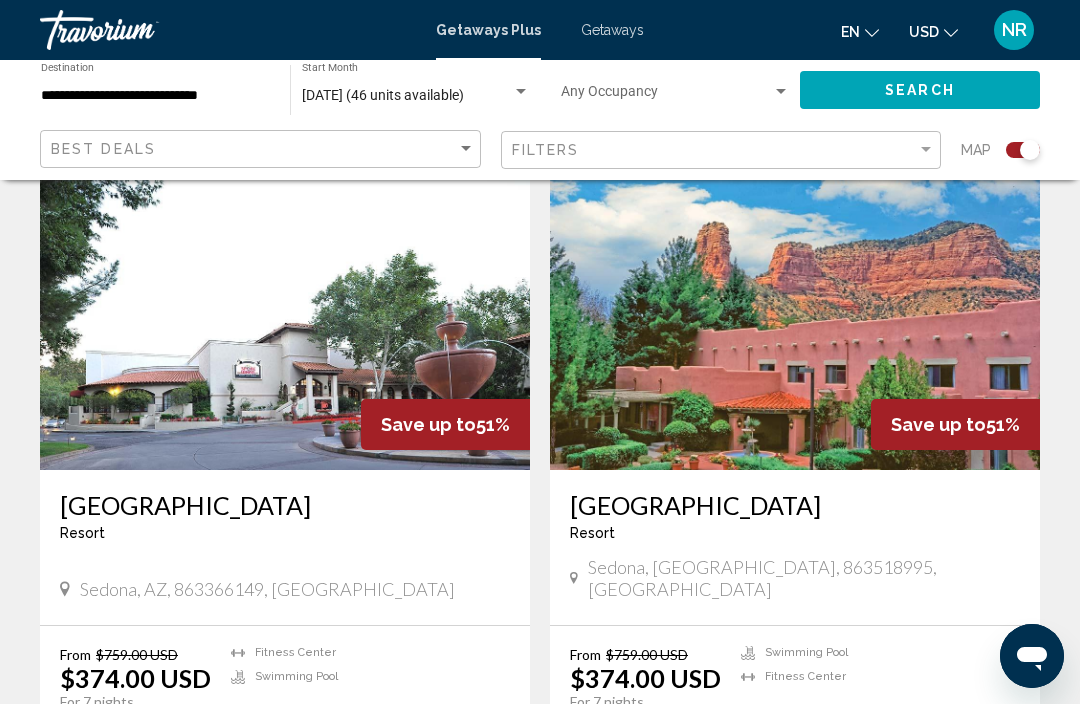 click at bounding box center (795, 310) 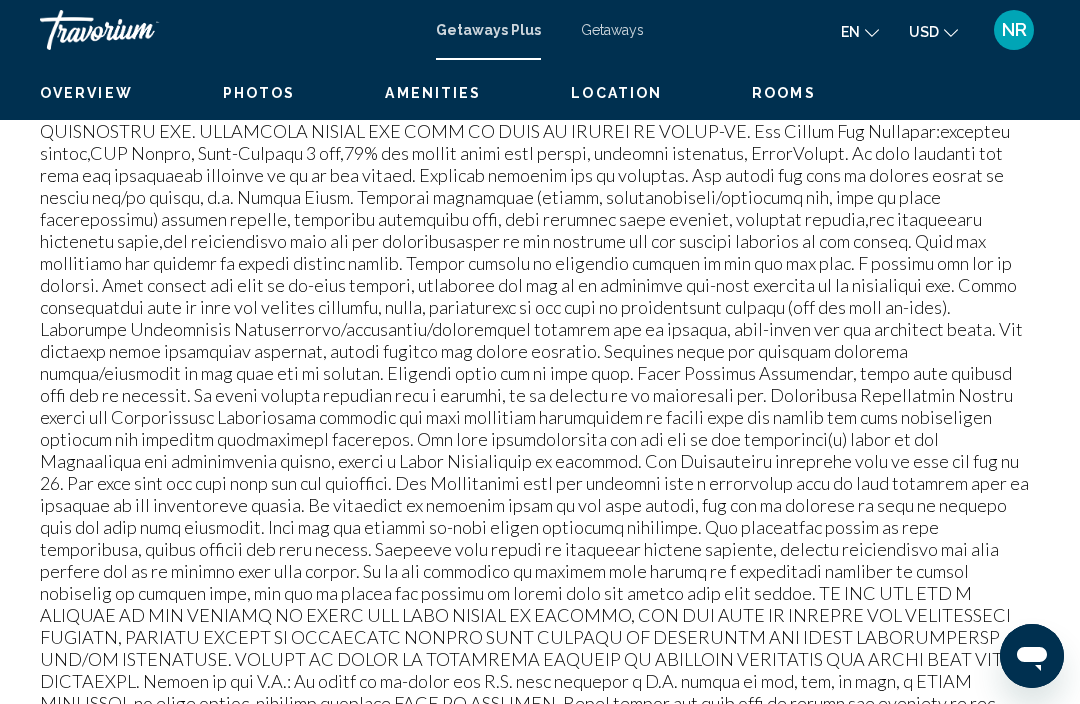 scroll, scrollTop: 0, scrollLeft: 0, axis: both 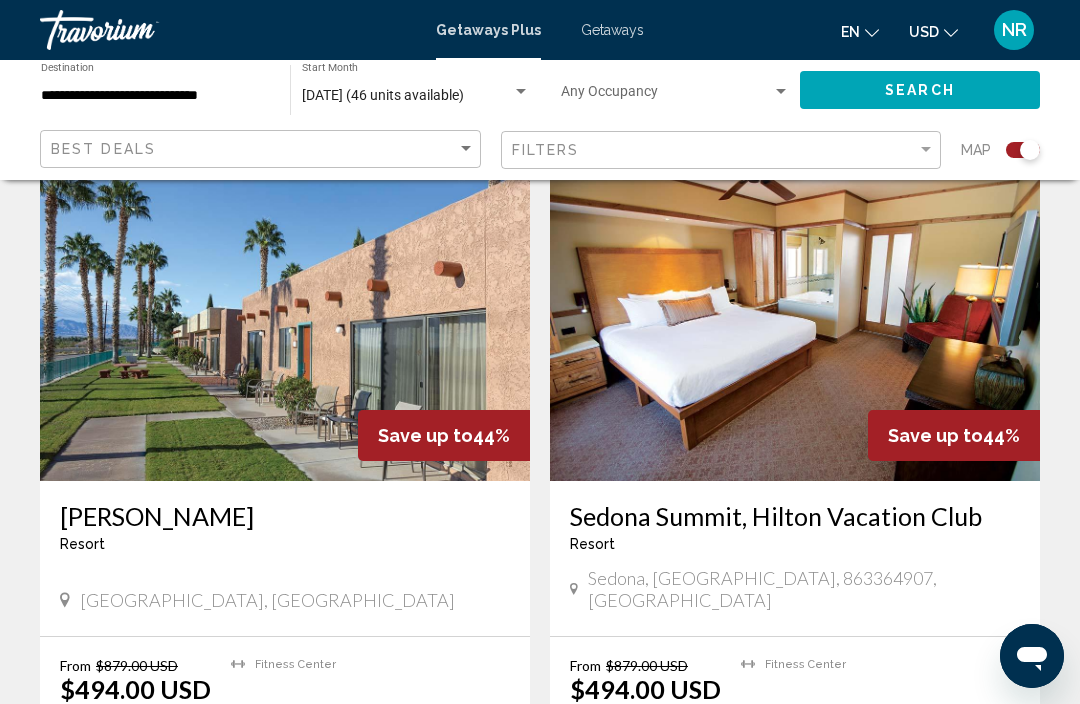 click at bounding box center [795, 321] 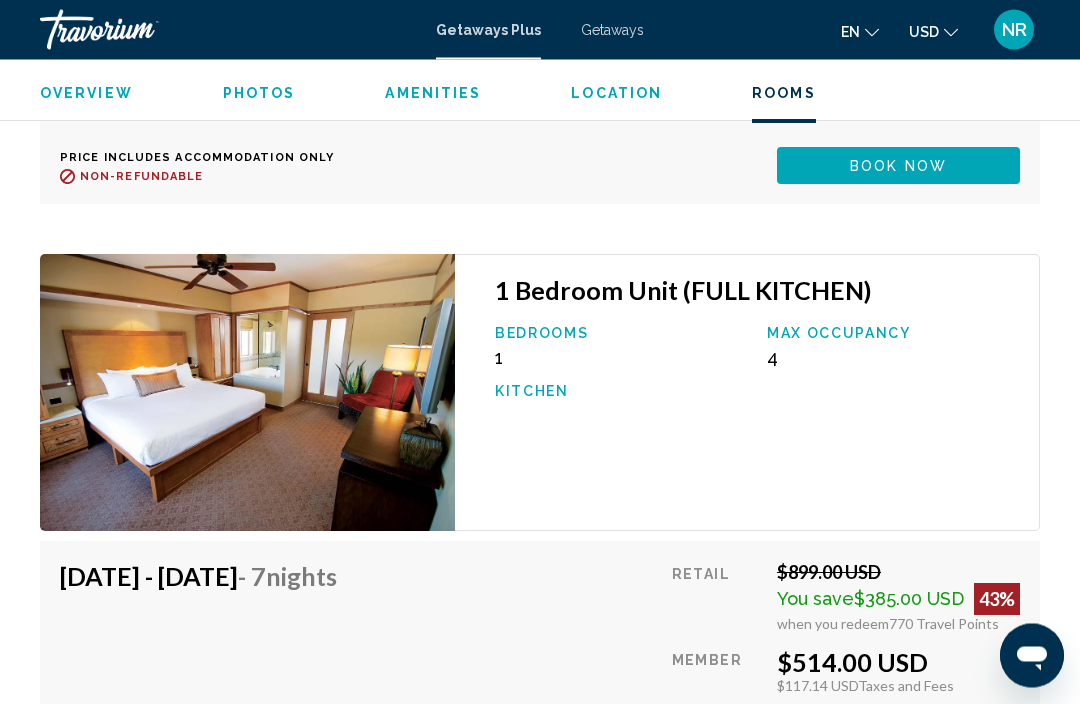 scroll, scrollTop: 4934, scrollLeft: 0, axis: vertical 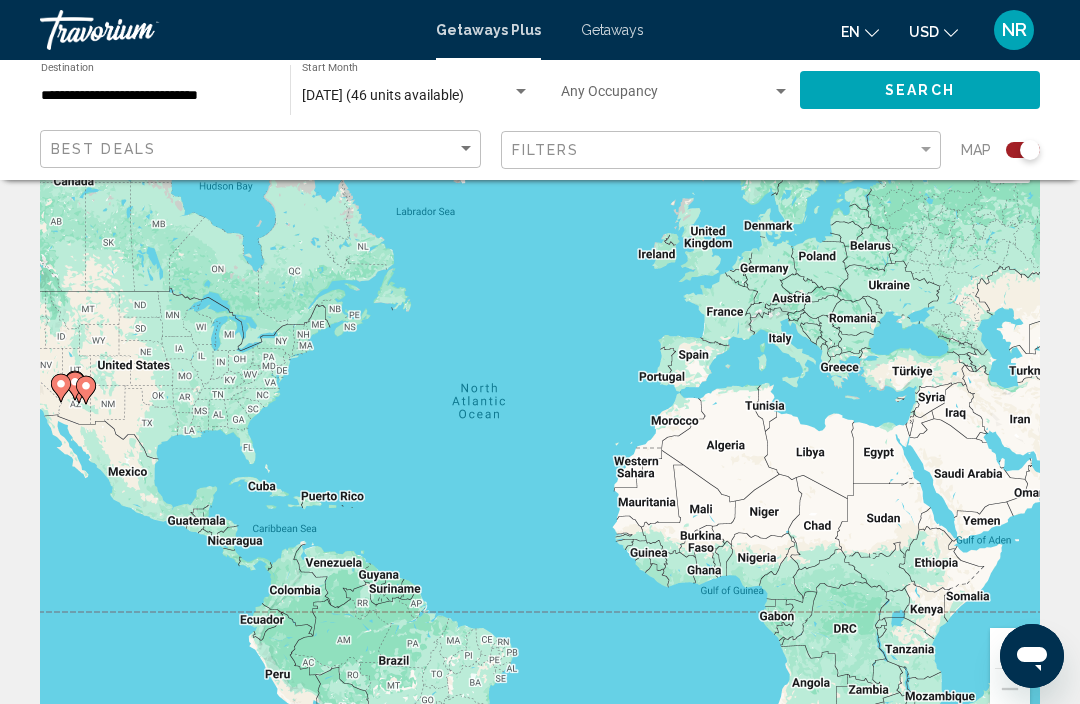 click on "Search" 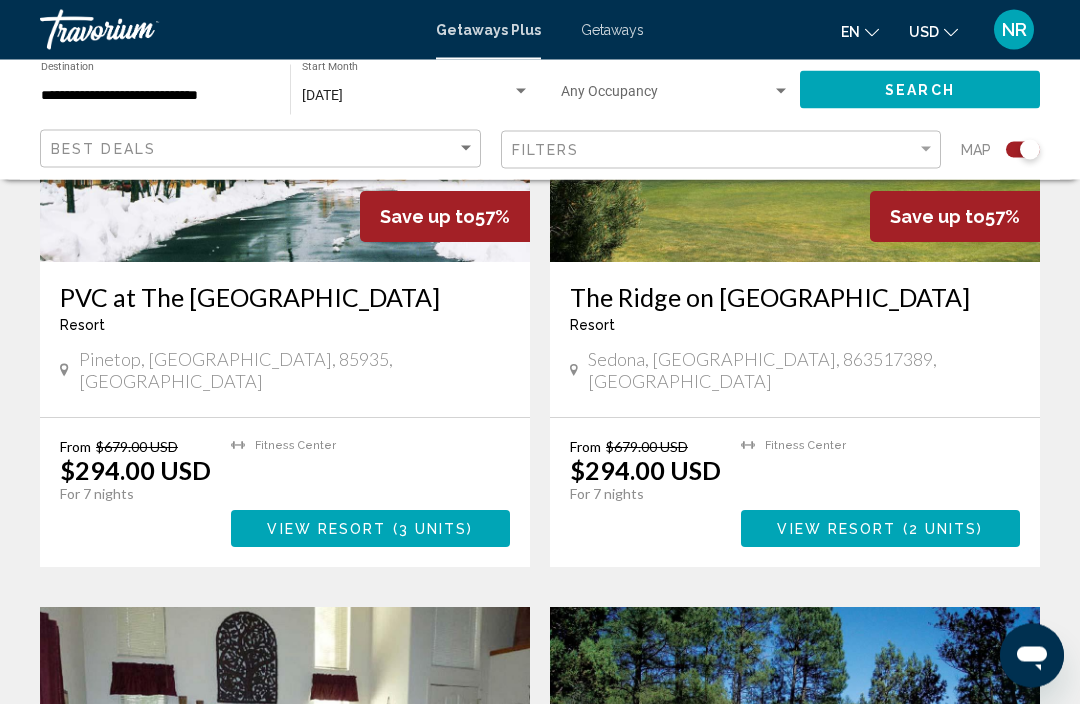 scroll, scrollTop: 948, scrollLeft: 0, axis: vertical 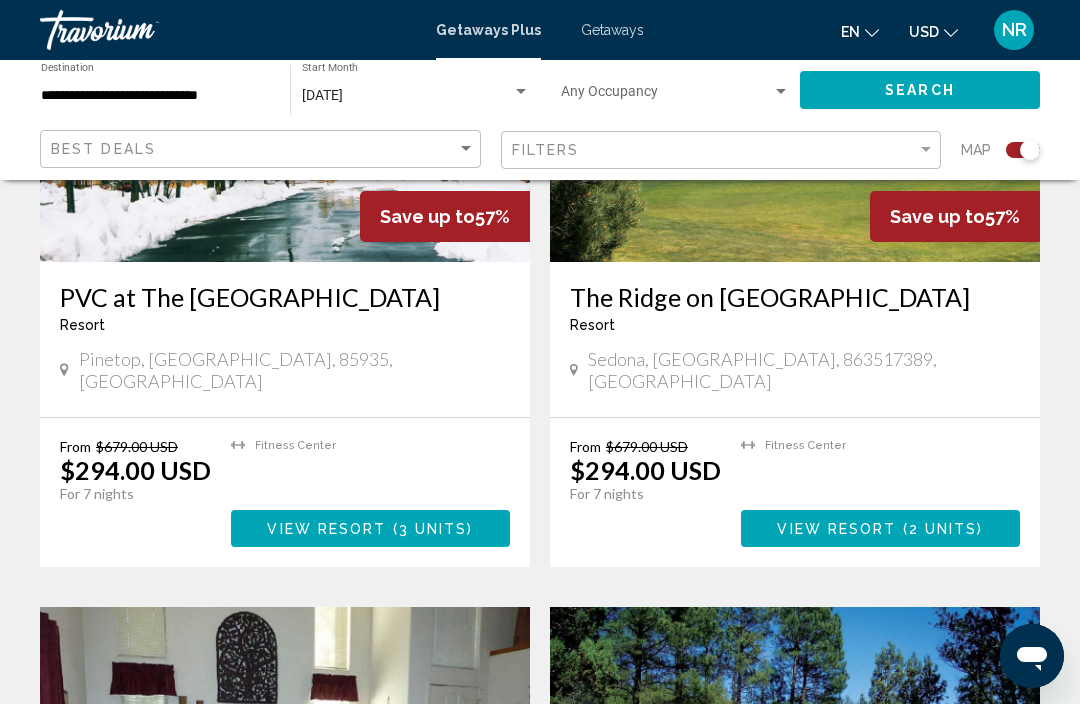 click on "**********" at bounding box center [155, 96] 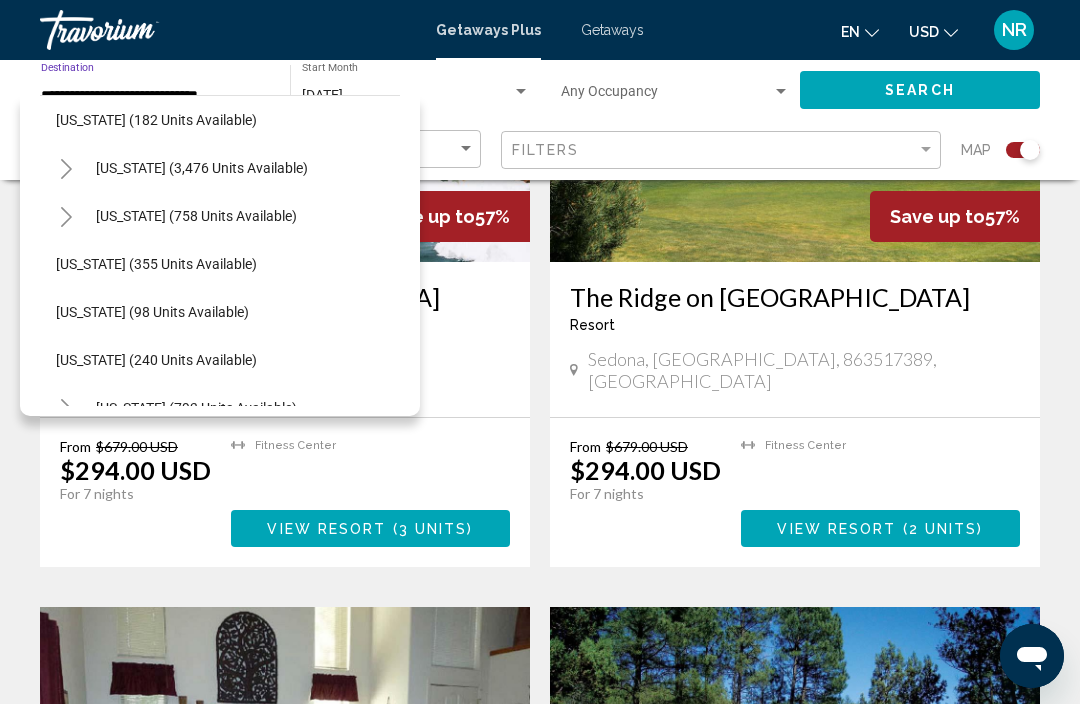 scroll, scrollTop: 1201, scrollLeft: 13, axis: both 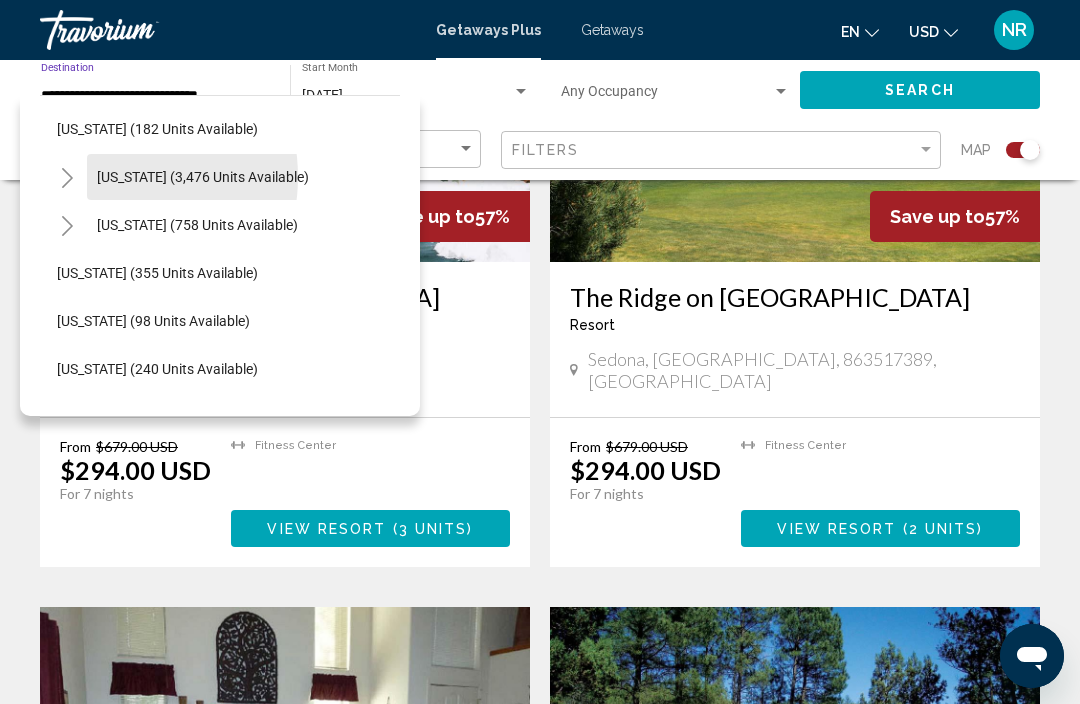 click on "[US_STATE] (3,476 units available)" 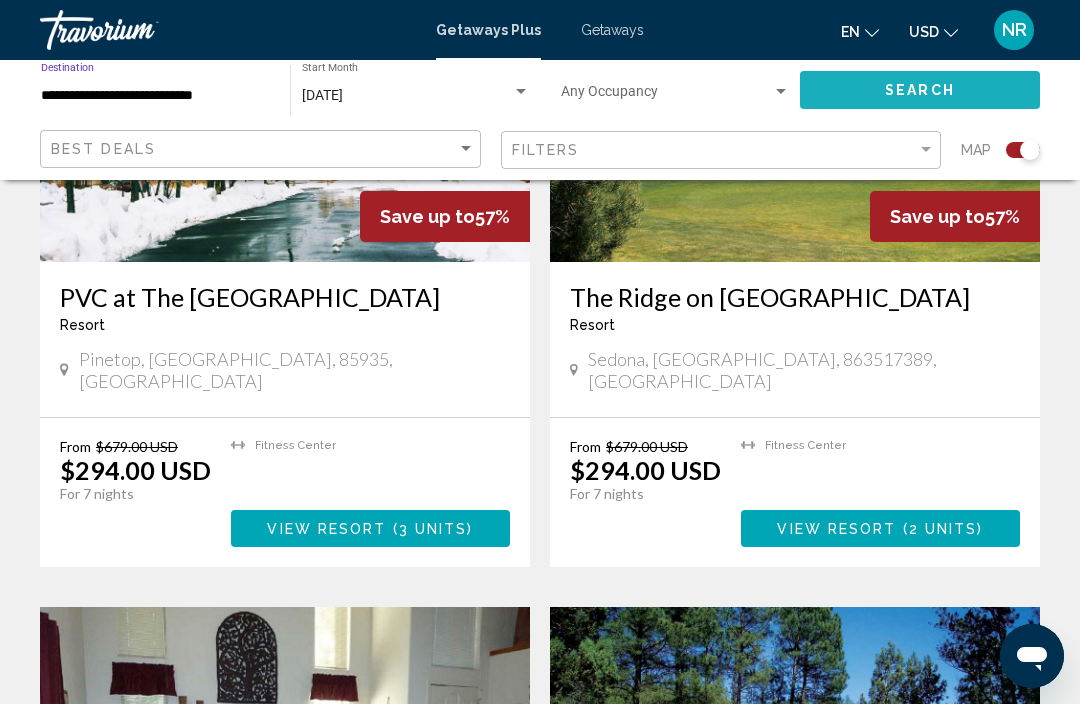 click on "Search" 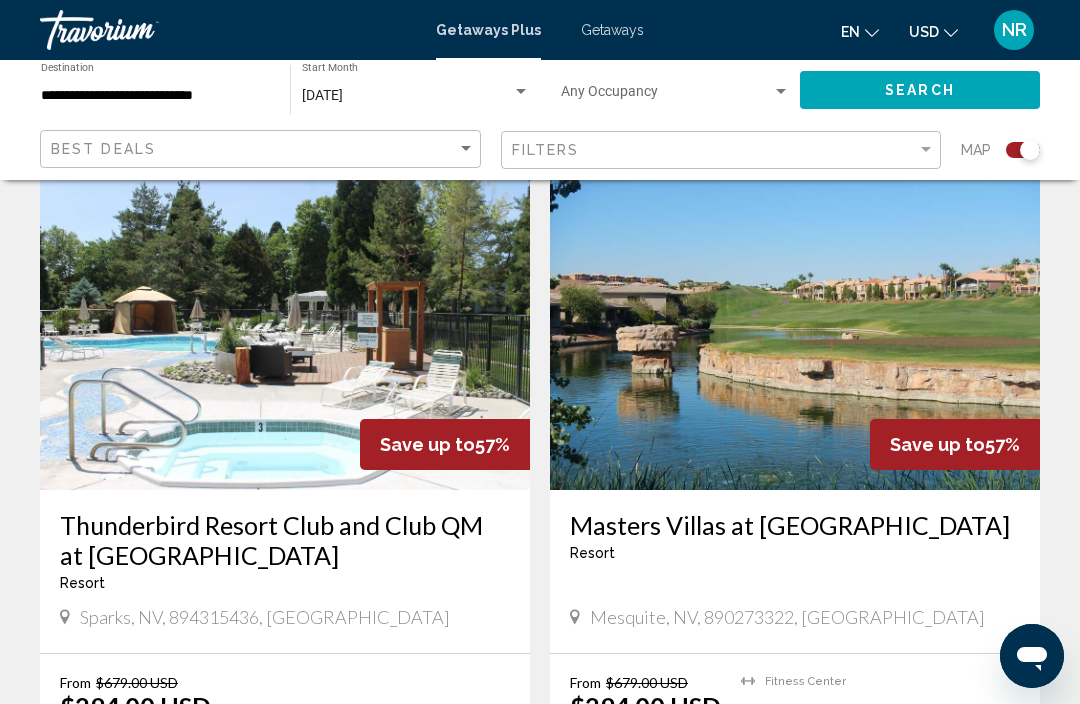 scroll, scrollTop: 718, scrollLeft: 0, axis: vertical 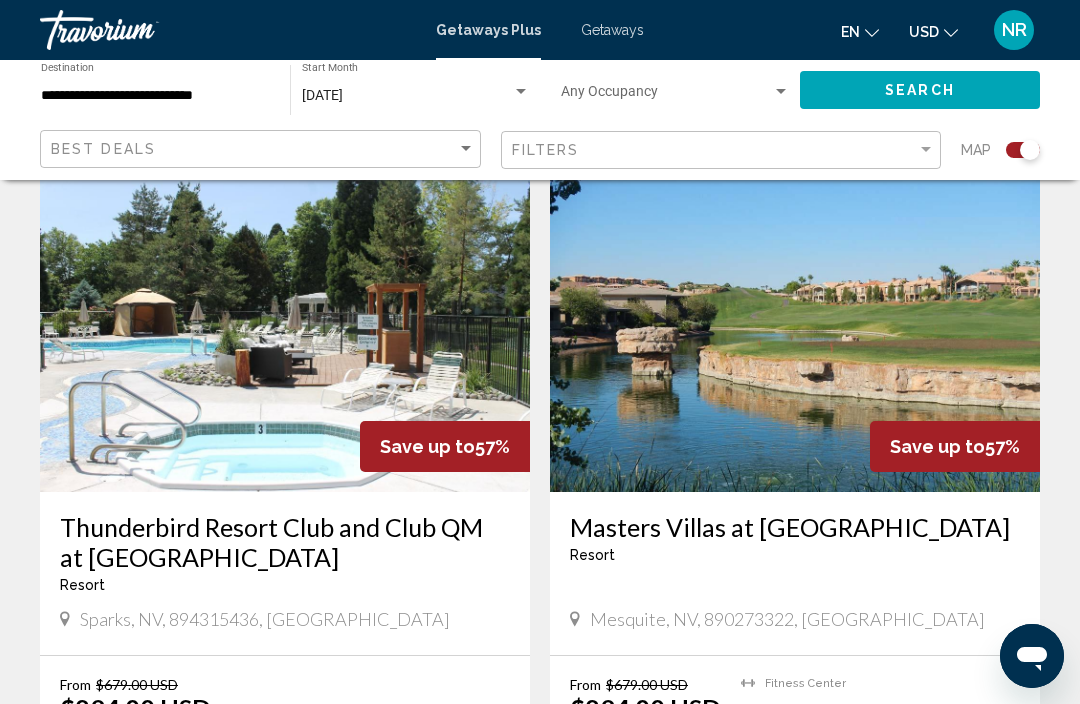 click at bounding box center [285, 332] 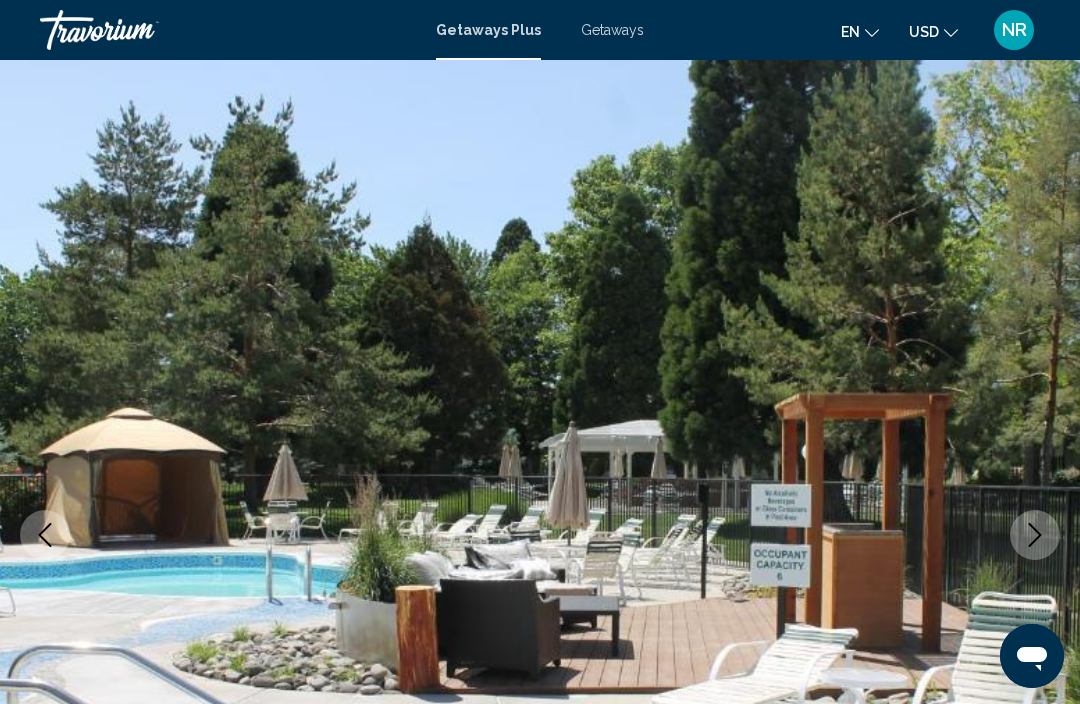 click at bounding box center (1035, 535) 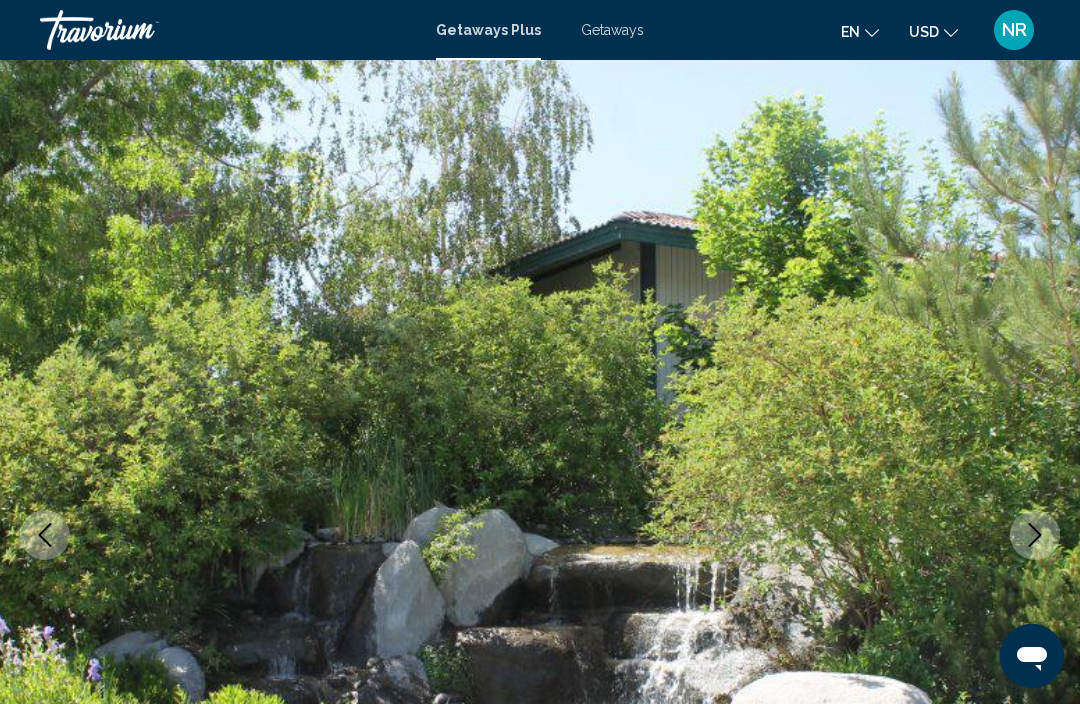 click at bounding box center (1035, 535) 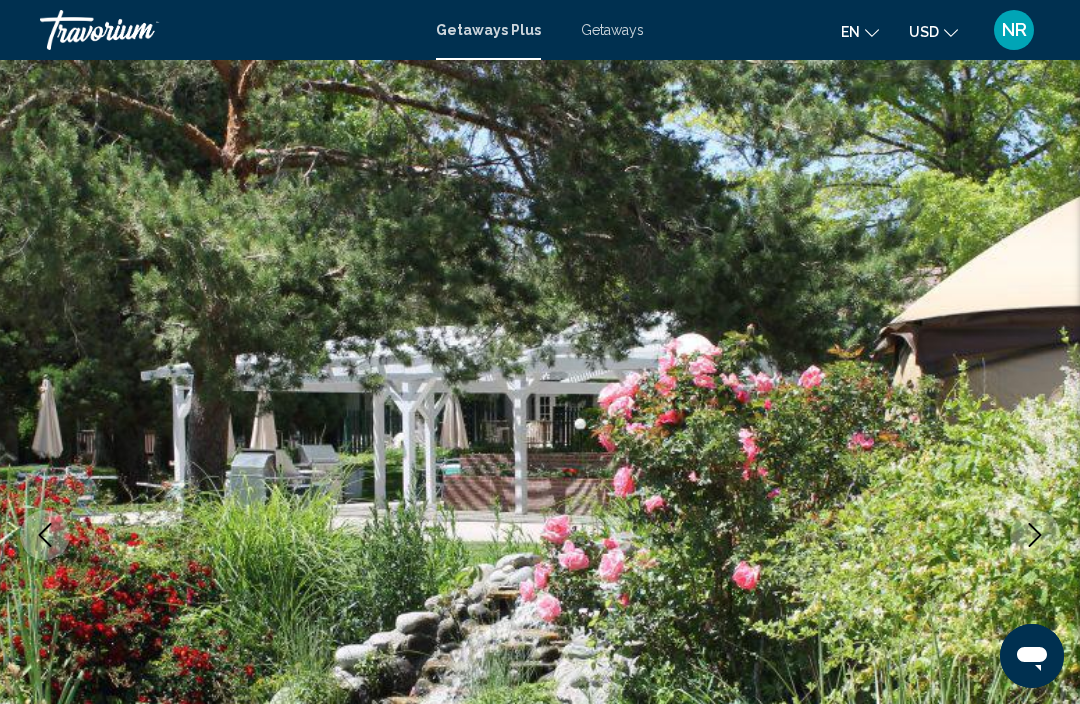 click 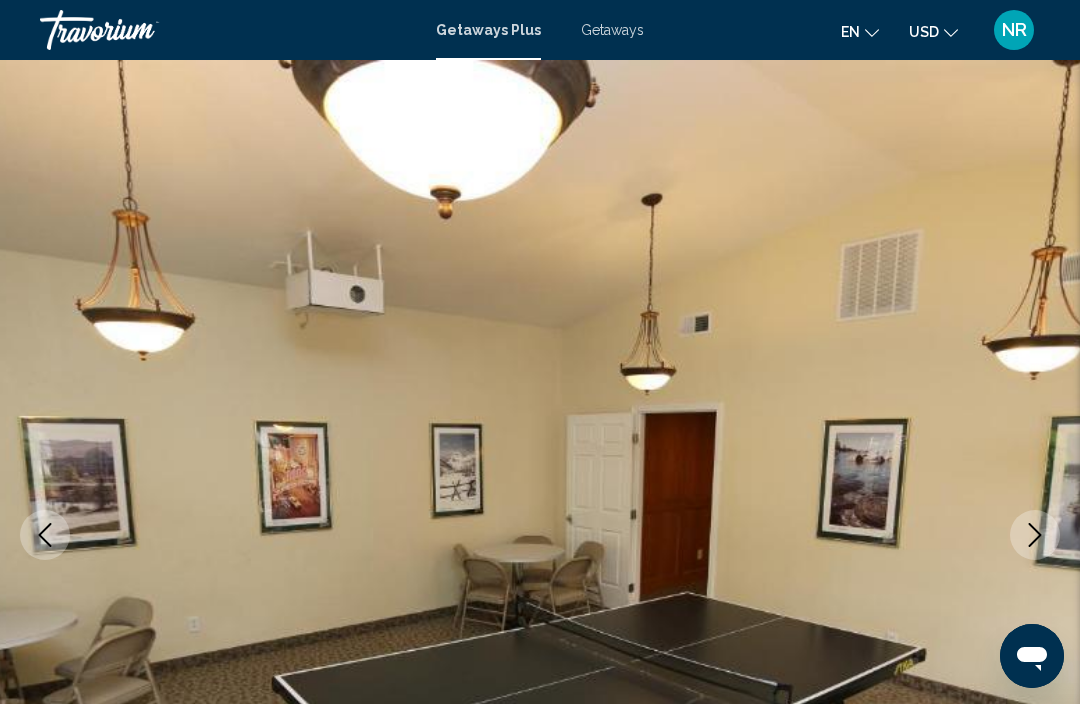 click at bounding box center [1035, 535] 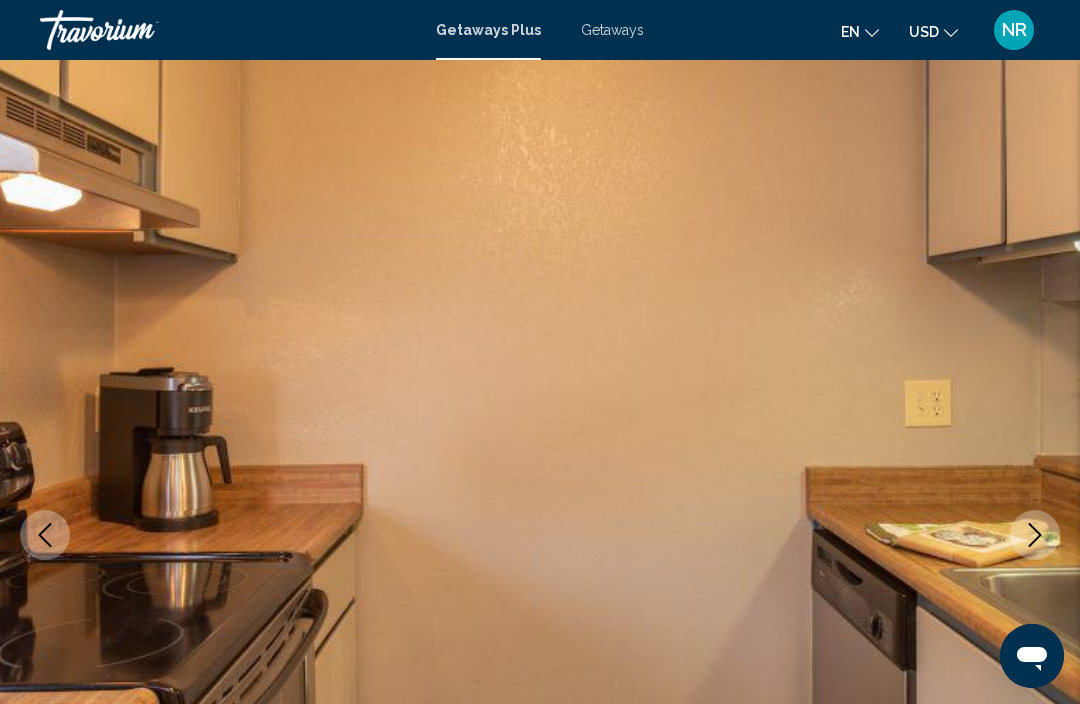 click at bounding box center [1035, 535] 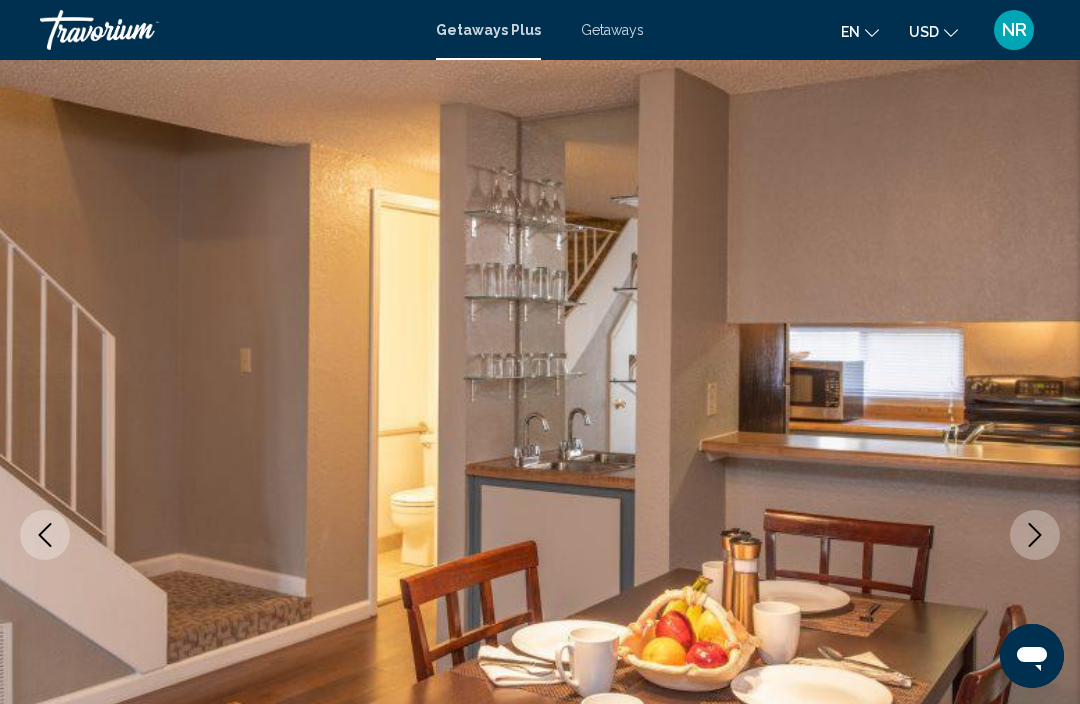 click at bounding box center (1035, 535) 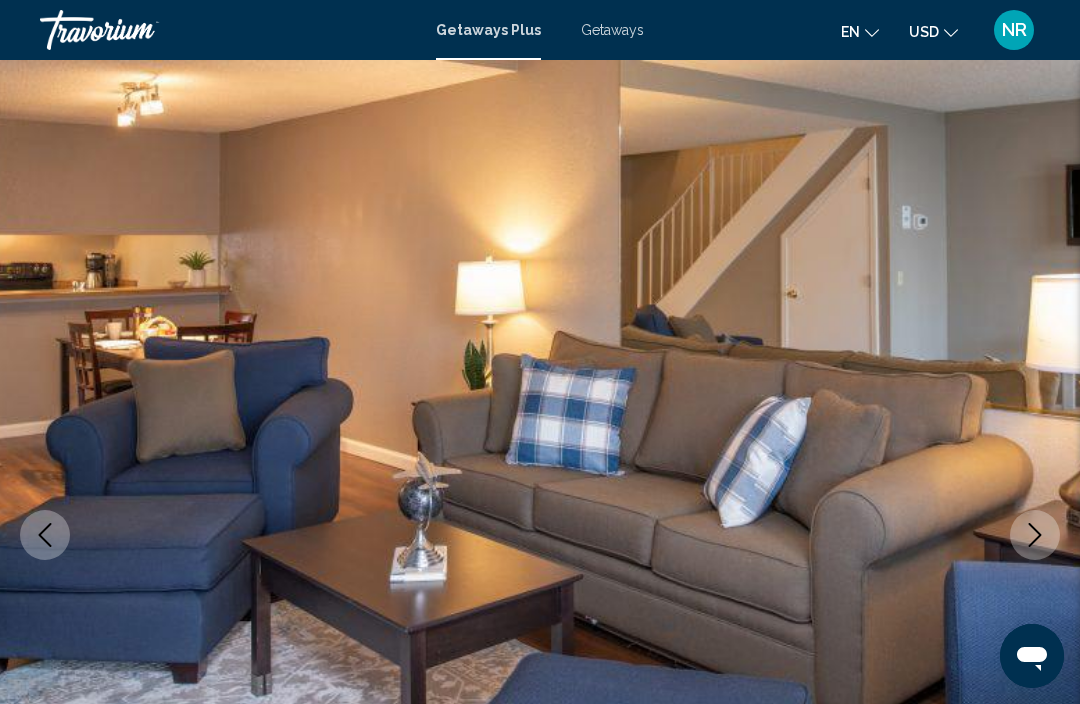 click 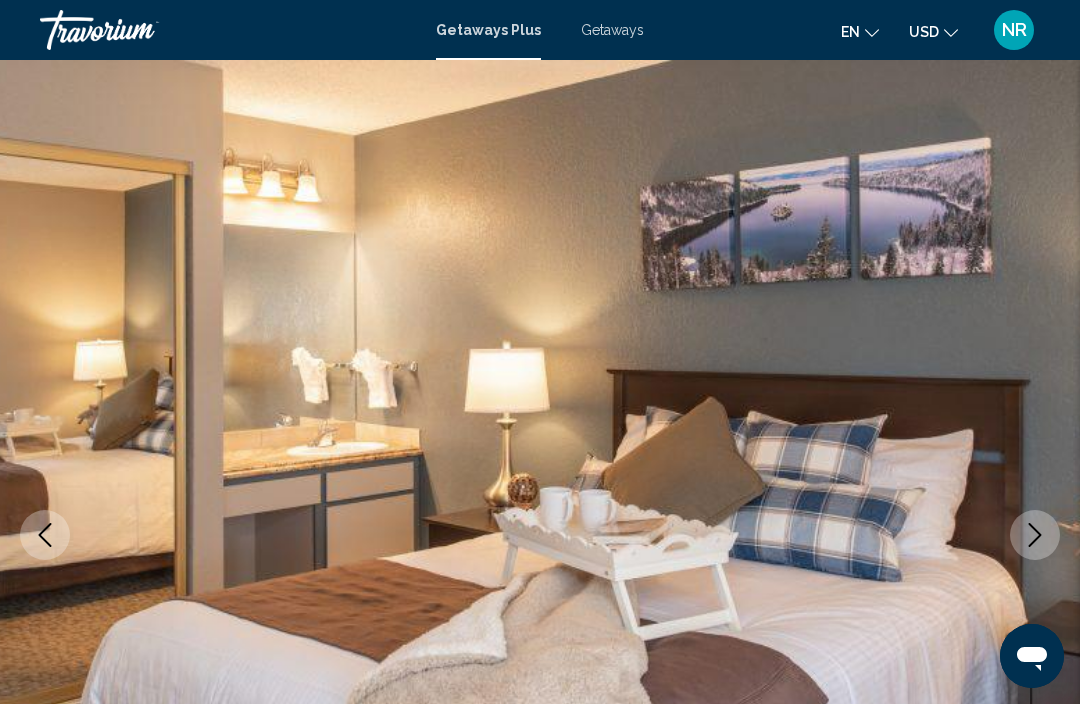 click at bounding box center [540, 535] 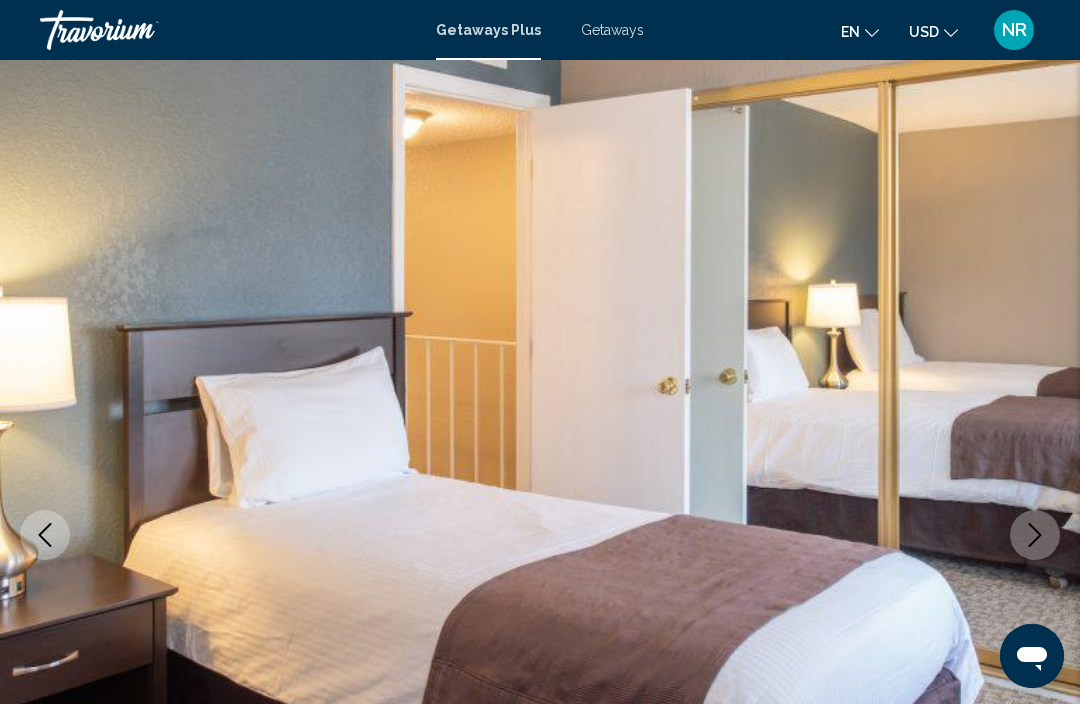 click 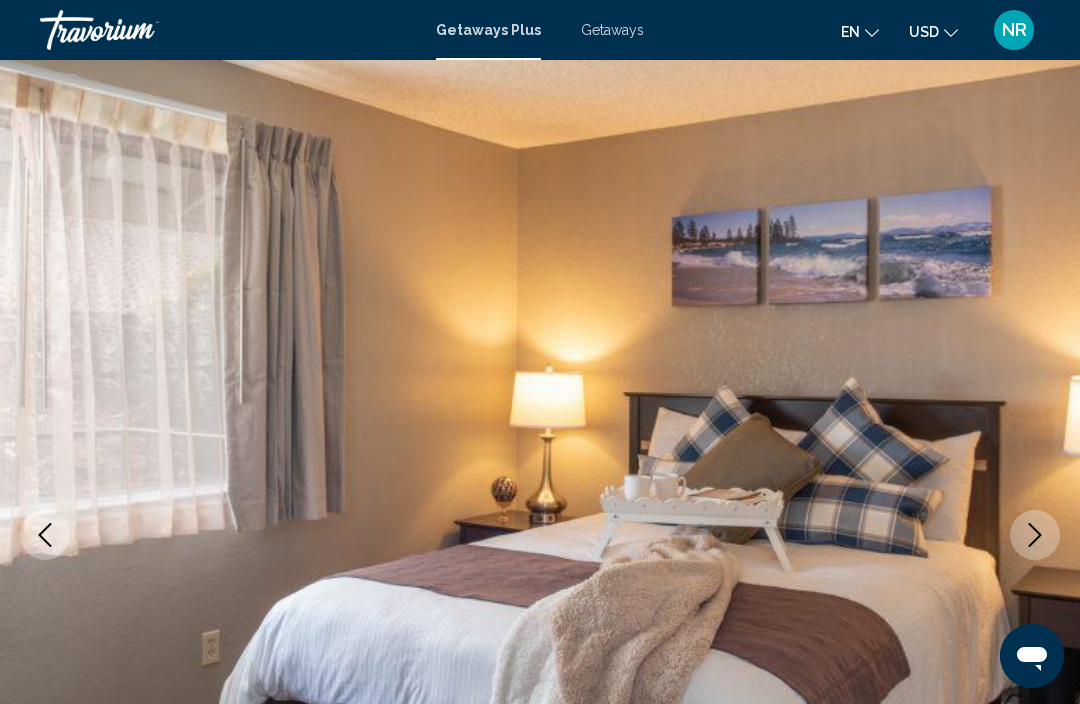 click at bounding box center [1035, 535] 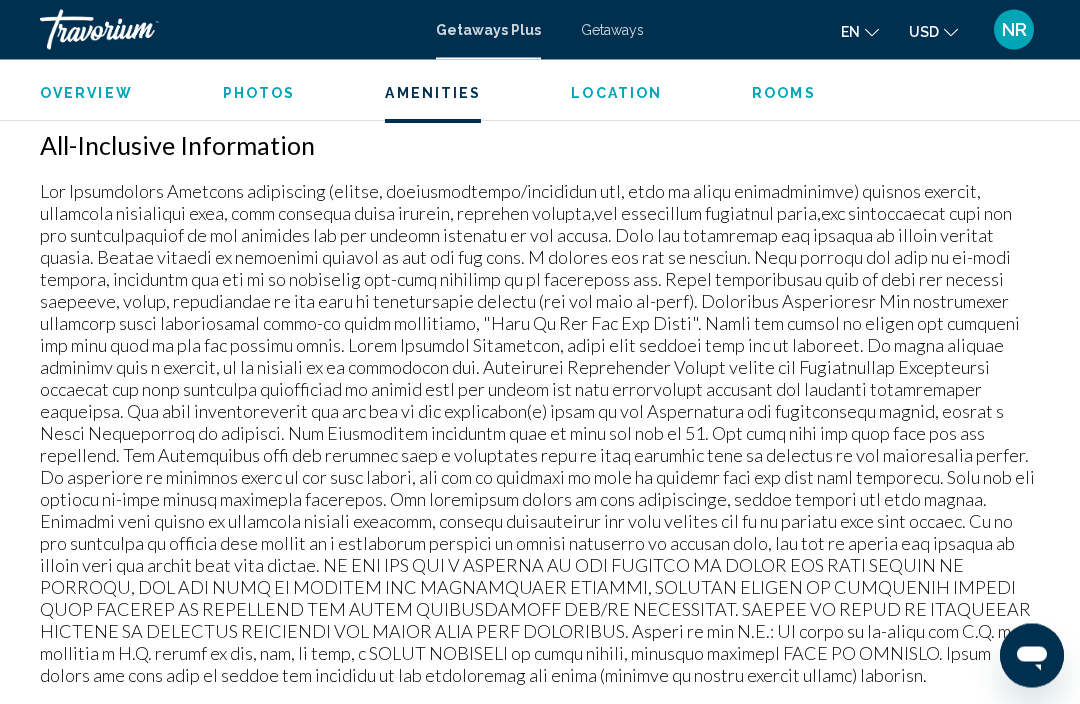 scroll, scrollTop: 1986, scrollLeft: 0, axis: vertical 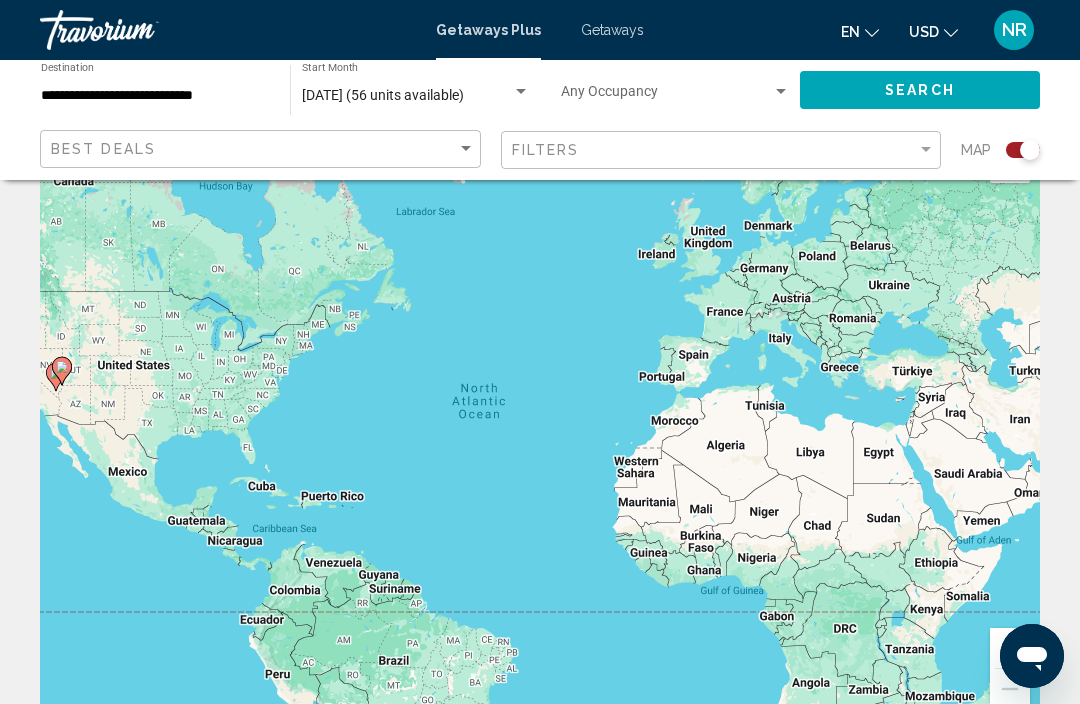 click on "Search" 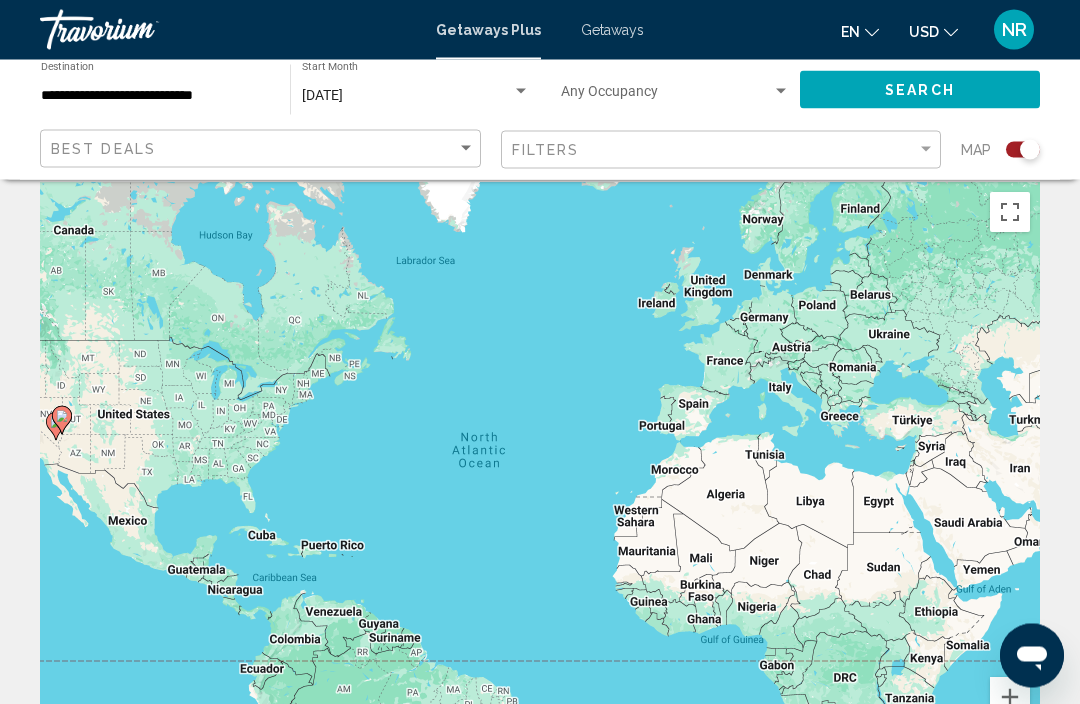 scroll, scrollTop: 0, scrollLeft: 0, axis: both 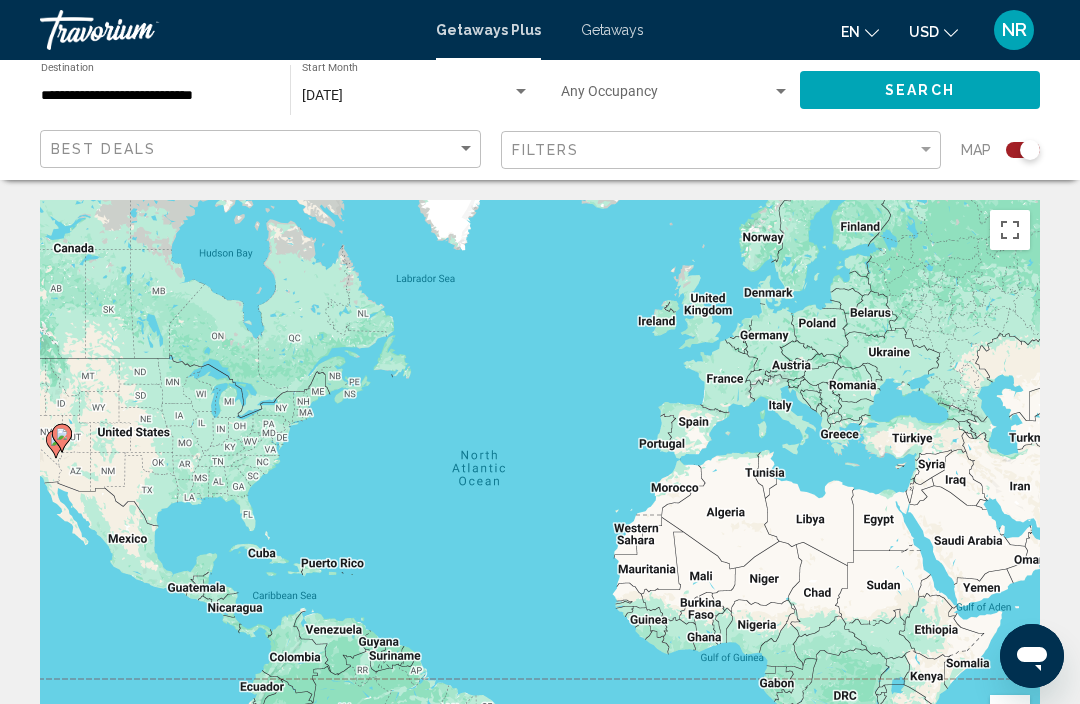 click on "**********" at bounding box center [155, 96] 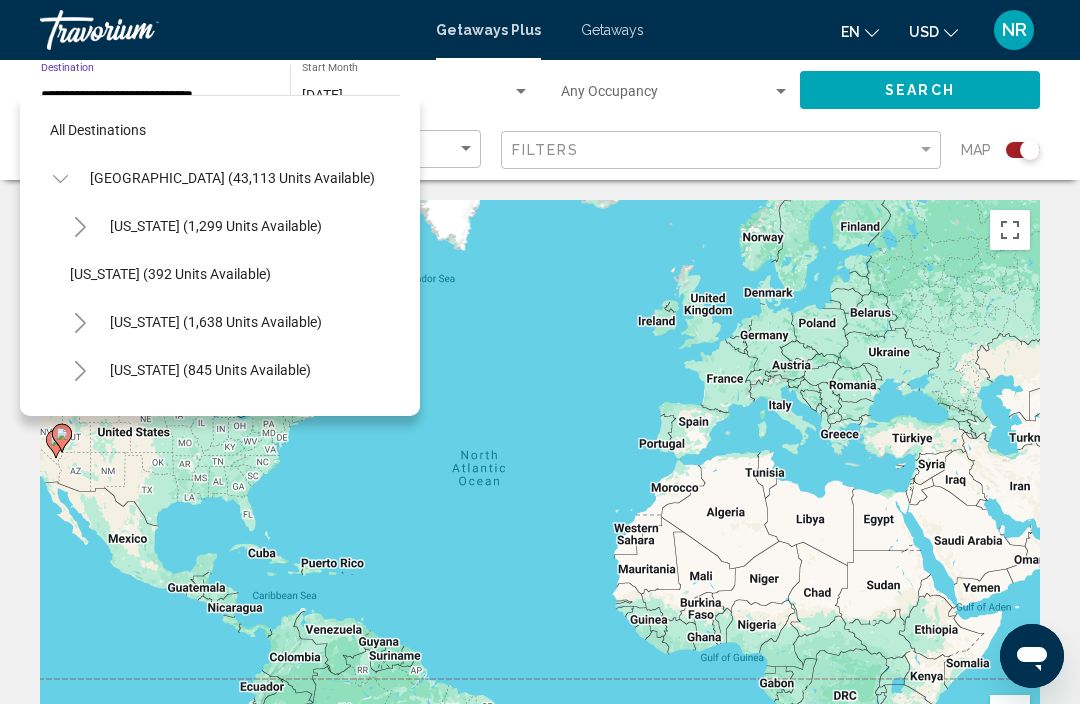 scroll, scrollTop: 935, scrollLeft: 0, axis: vertical 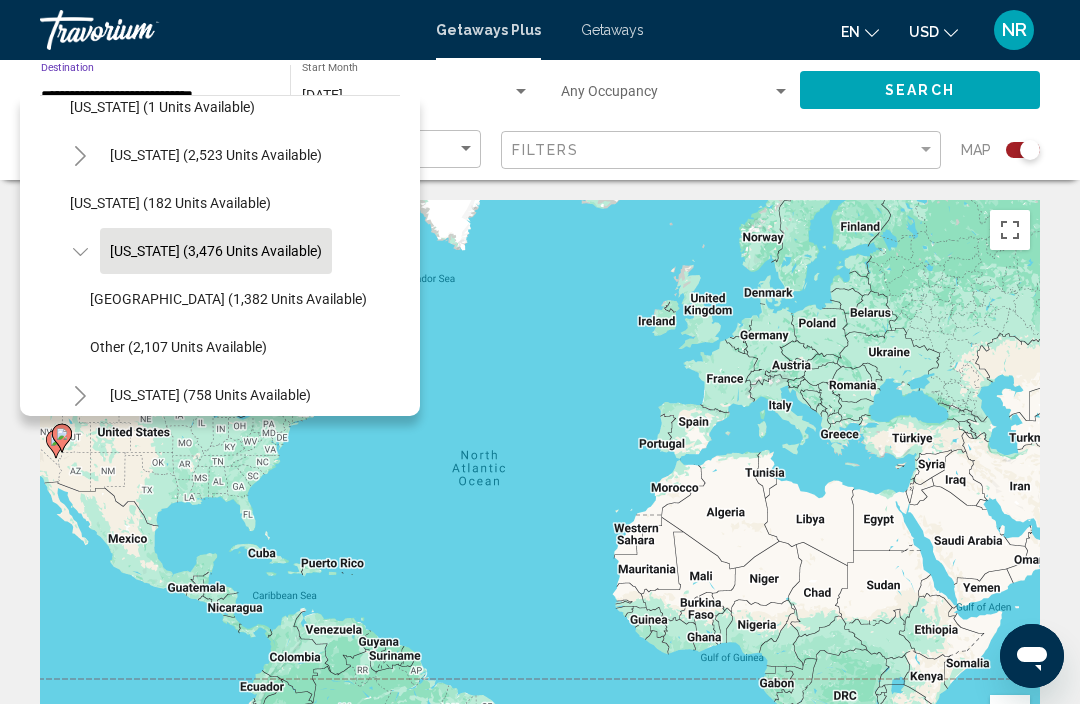 click on "Other (2,107 units available)" 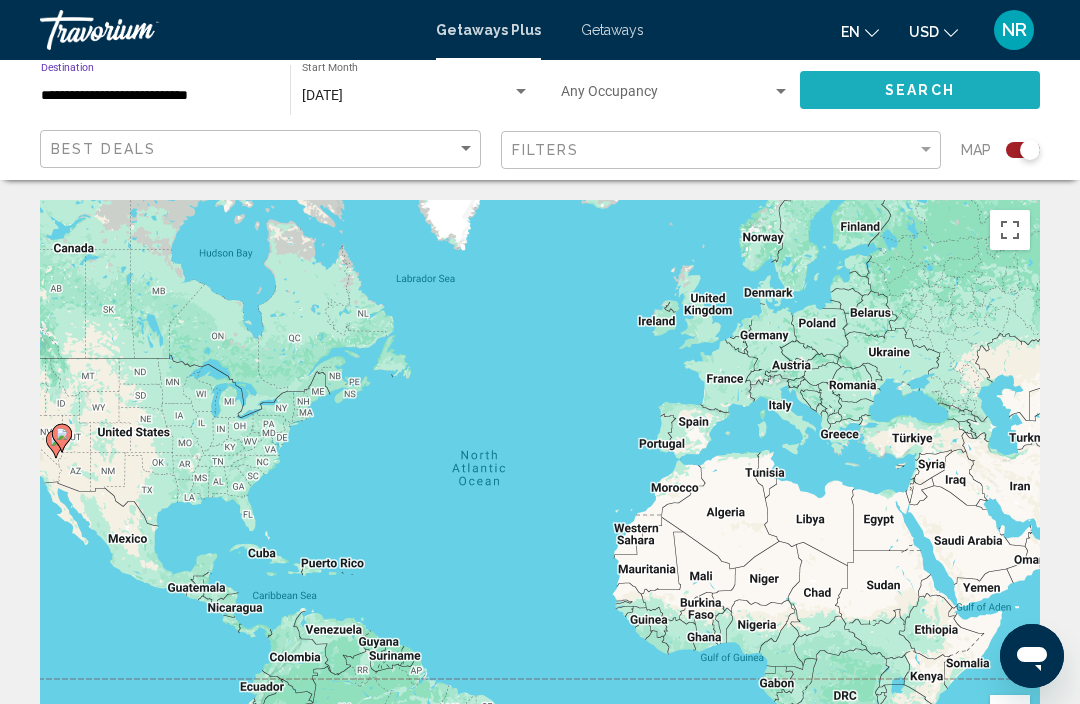 click on "Search" 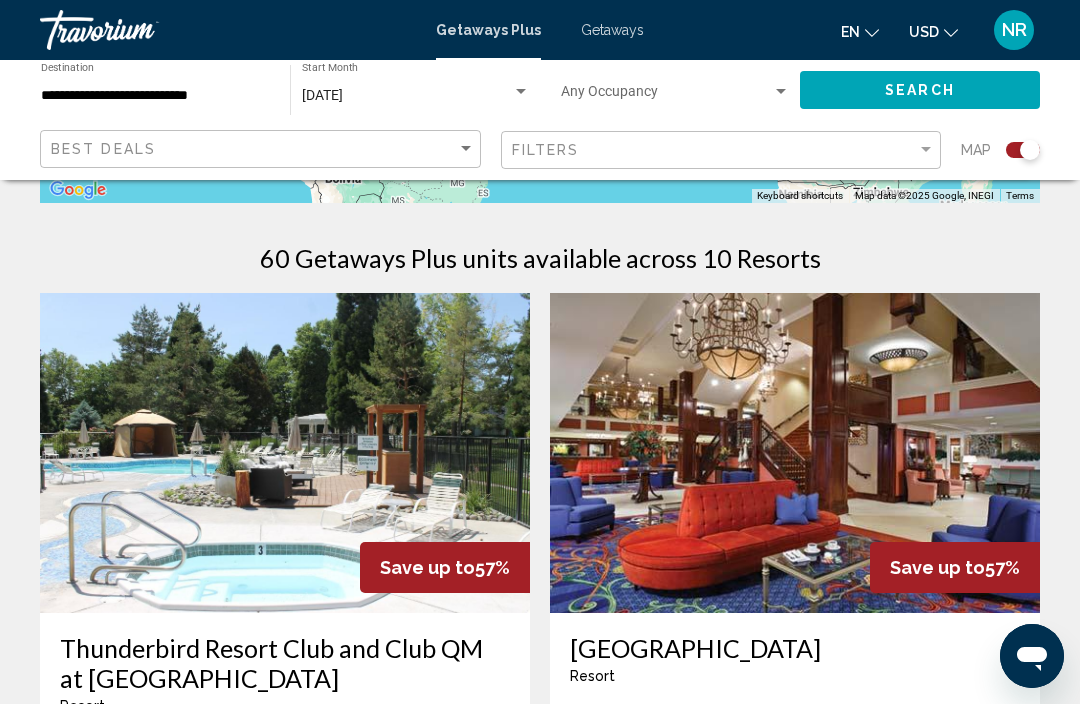 scroll, scrollTop: 596, scrollLeft: 0, axis: vertical 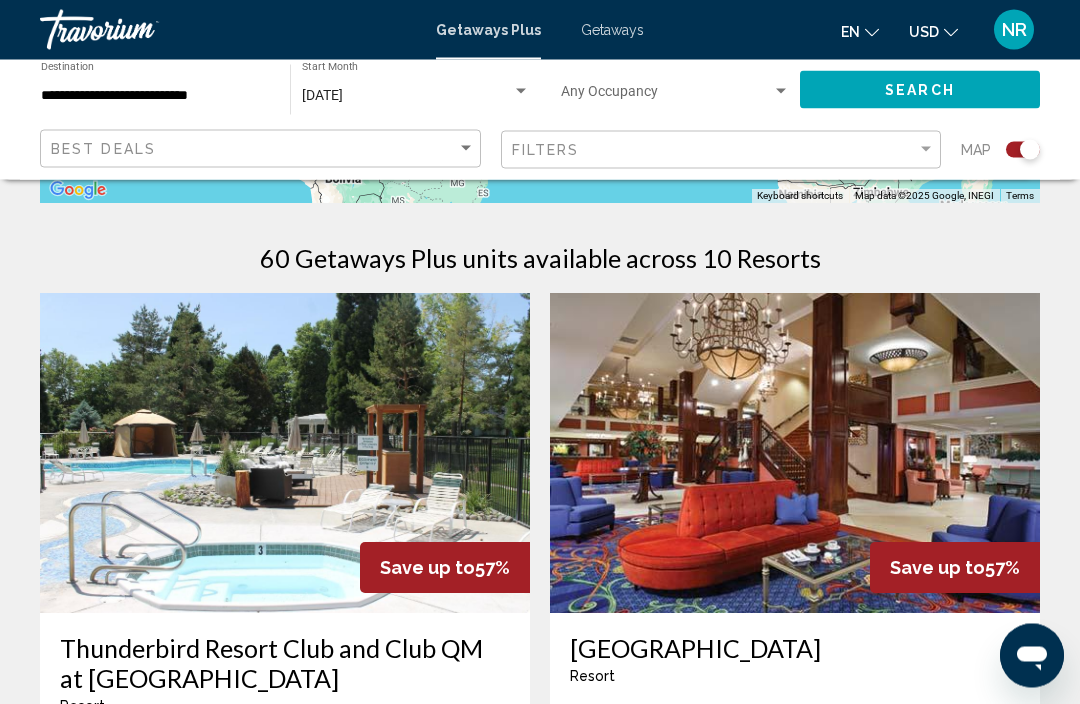 click at bounding box center (795, 454) 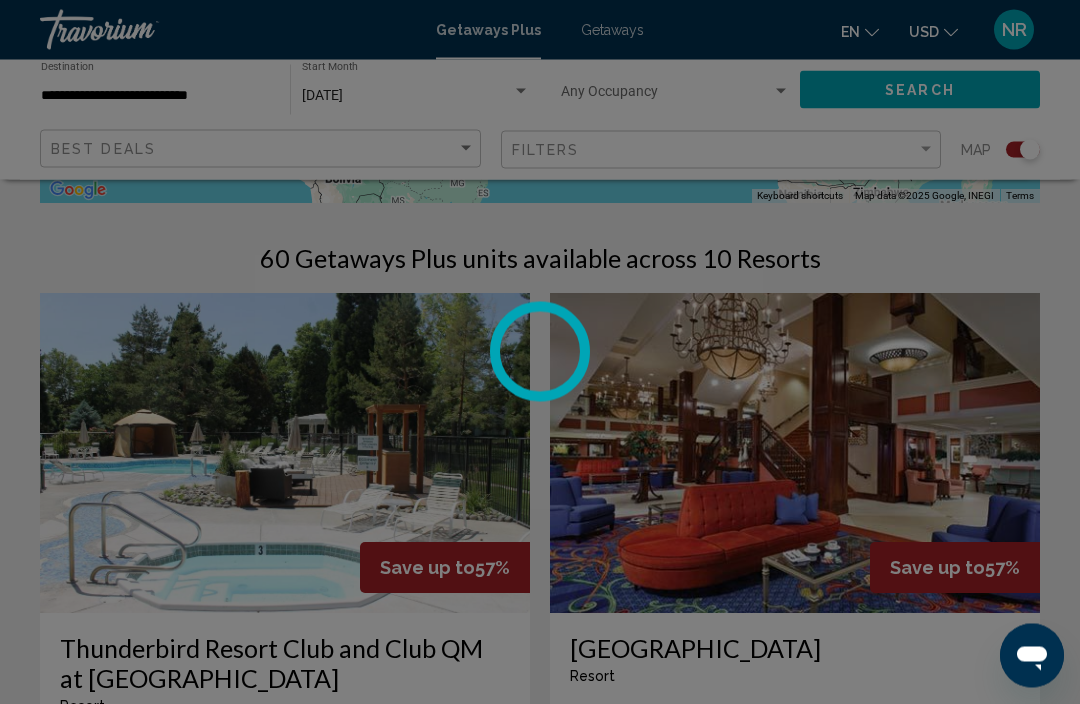 scroll, scrollTop: 597, scrollLeft: 0, axis: vertical 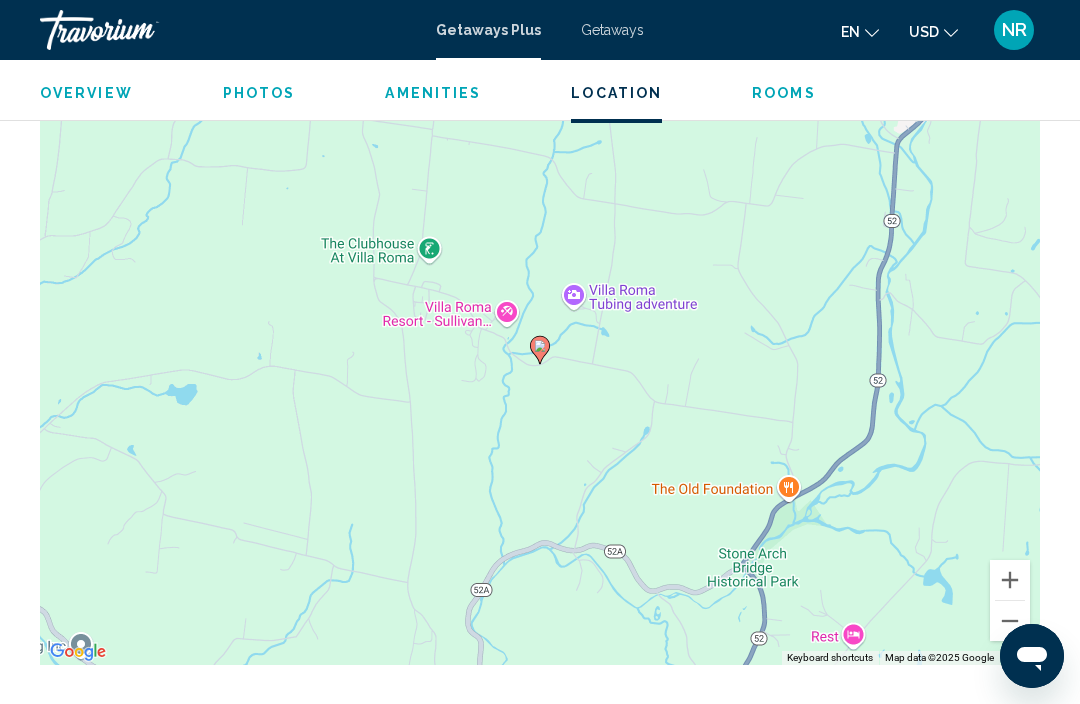 click at bounding box center (1010, 621) 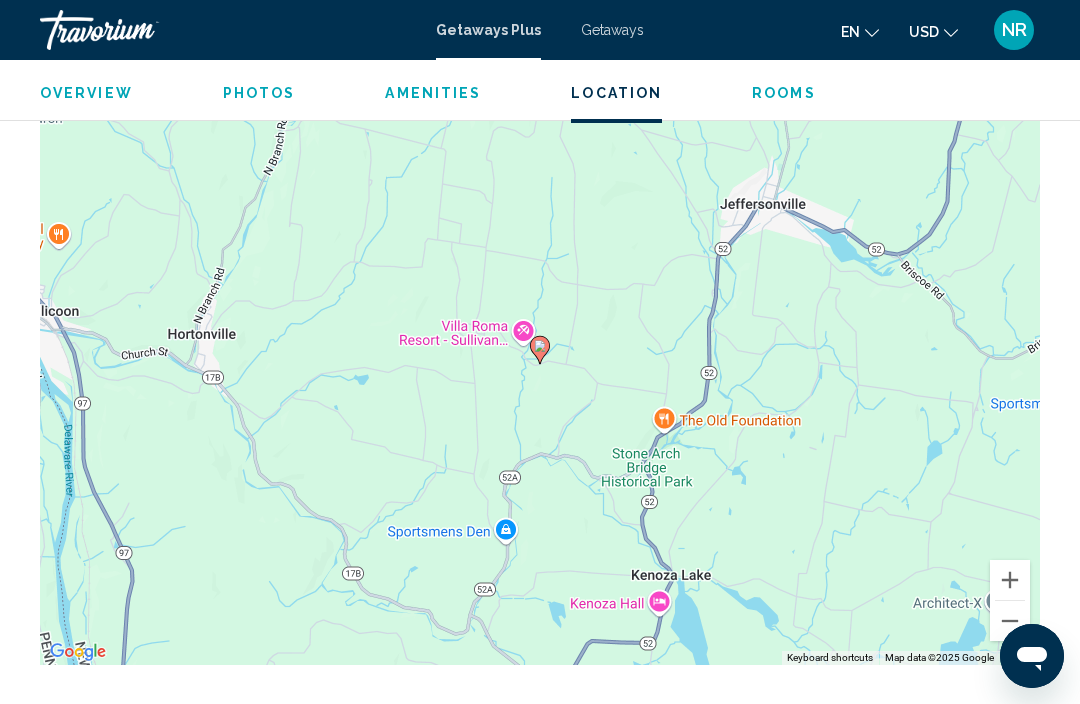 click at bounding box center [1010, 621] 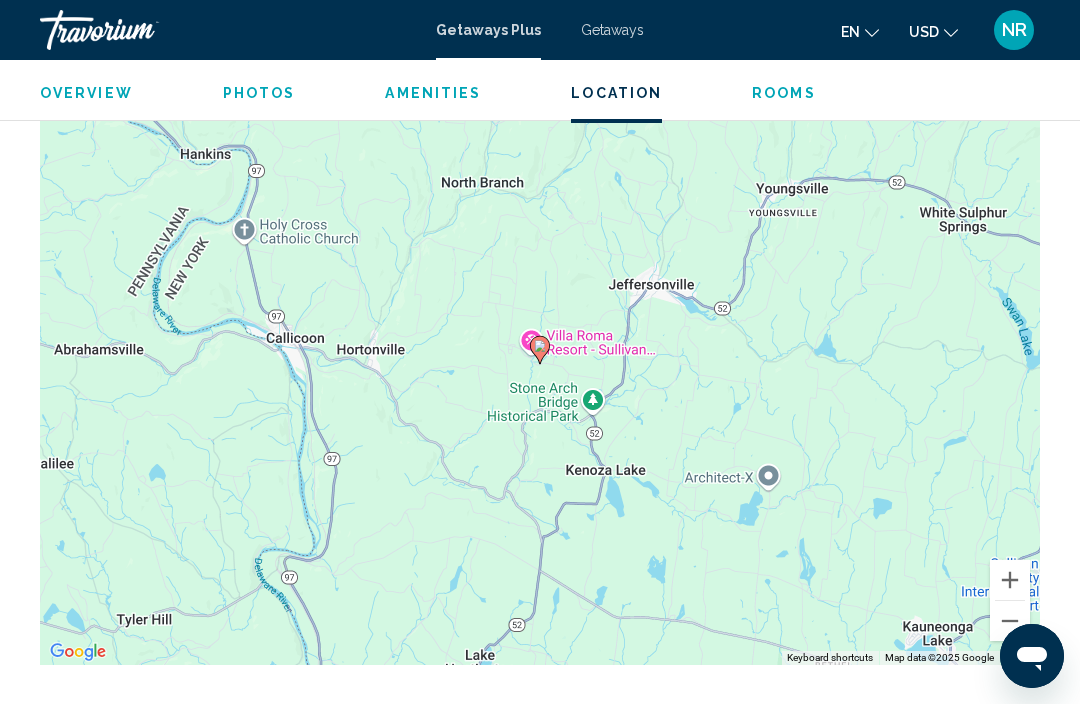 click at bounding box center (1010, 621) 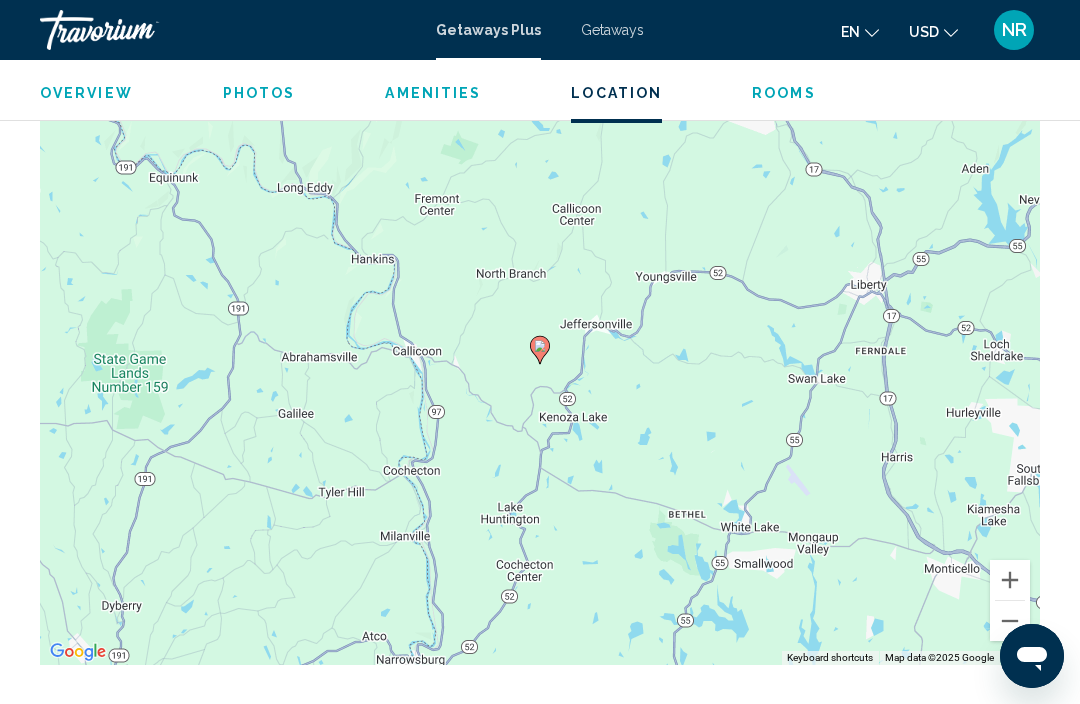 click at bounding box center [1010, 621] 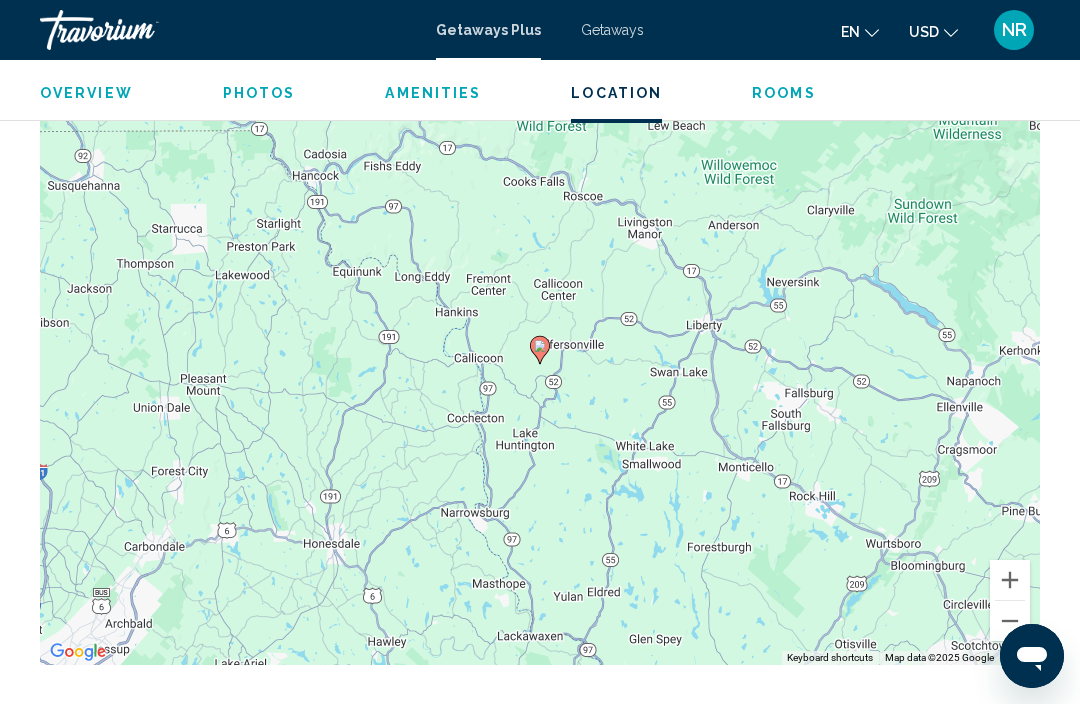click at bounding box center (1010, 621) 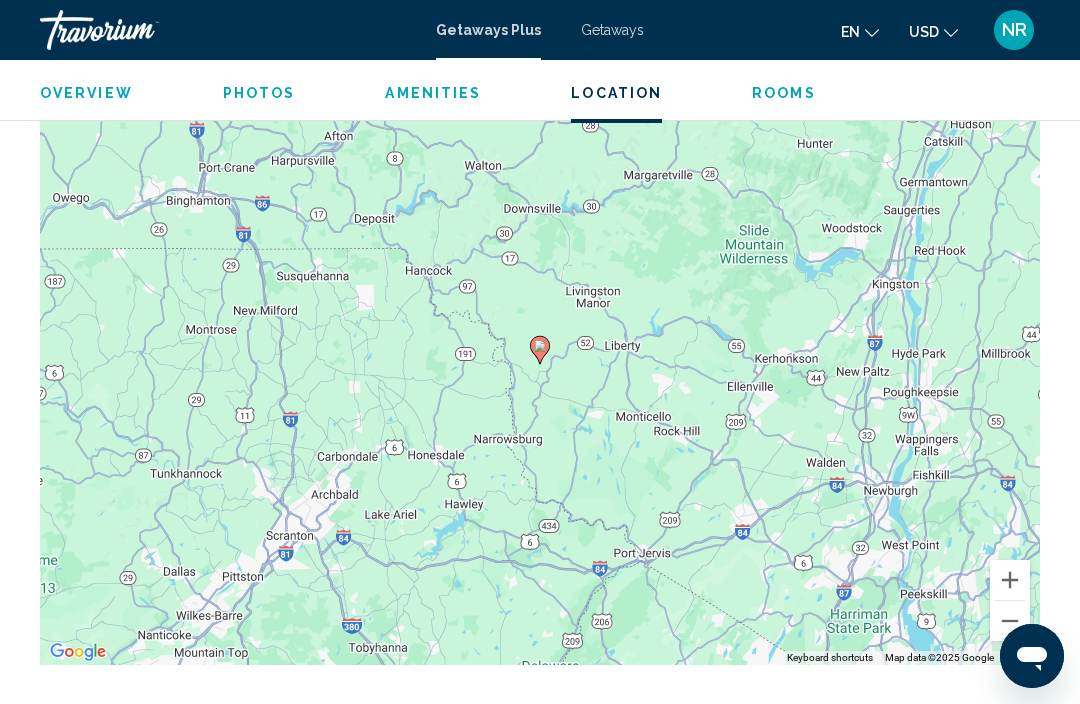 click at bounding box center [1010, 621] 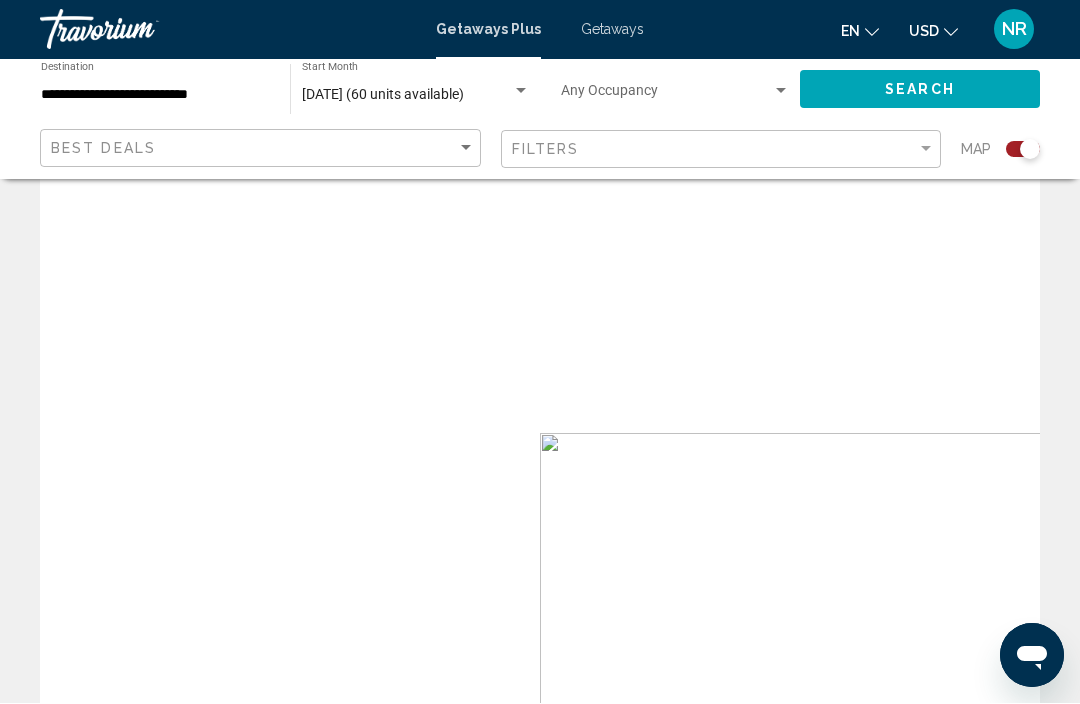 scroll, scrollTop: 67, scrollLeft: 0, axis: vertical 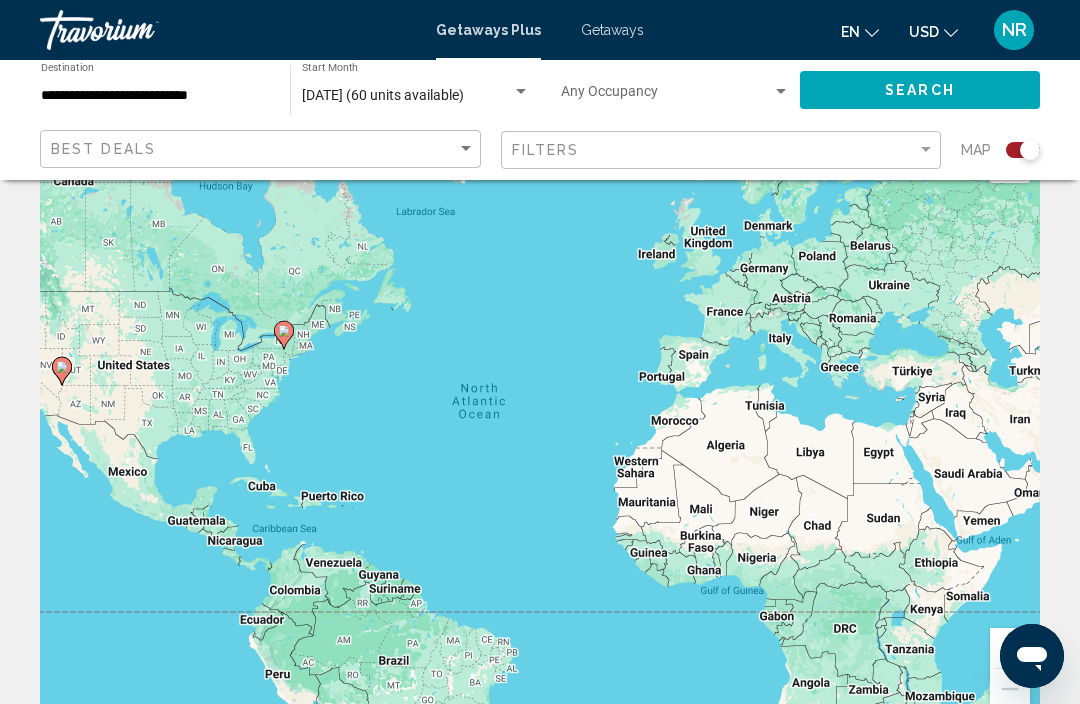 click on "**********" at bounding box center (155, 96) 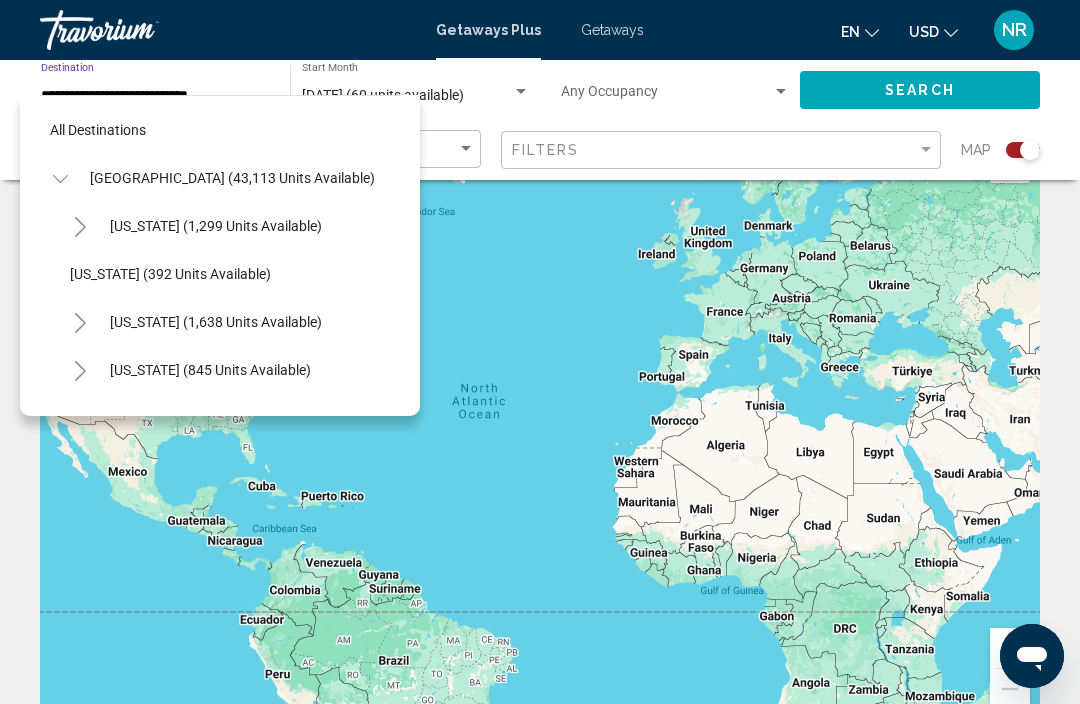scroll, scrollTop: 1031, scrollLeft: 0, axis: vertical 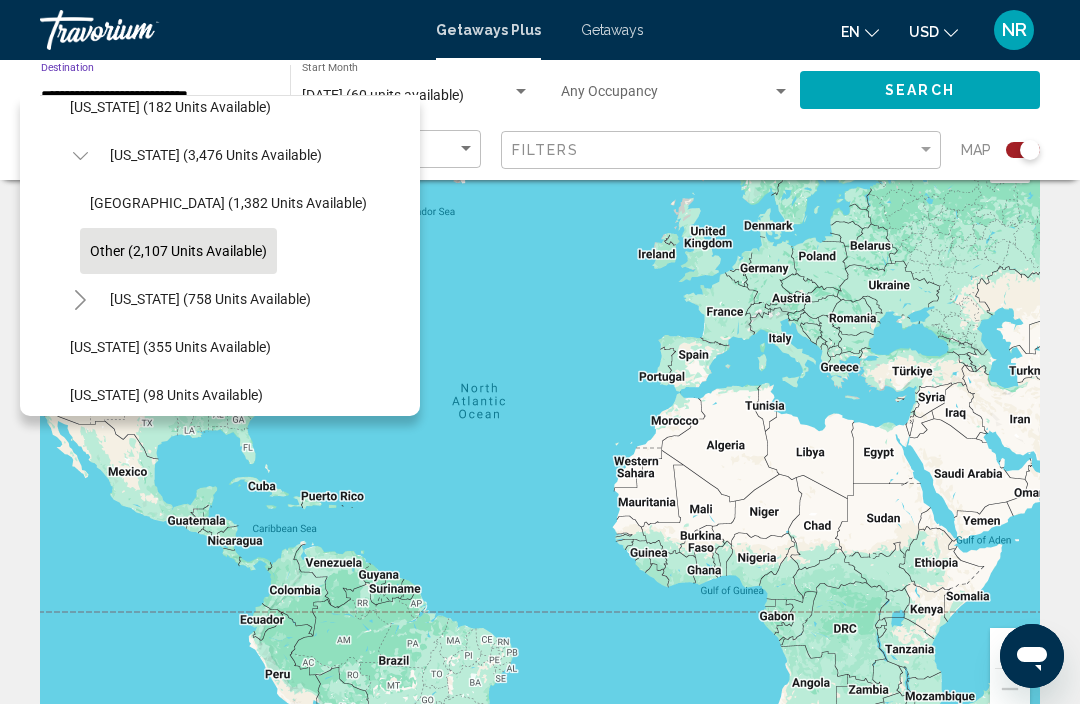 click on "[GEOGRAPHIC_DATA] (1,382 units available)" 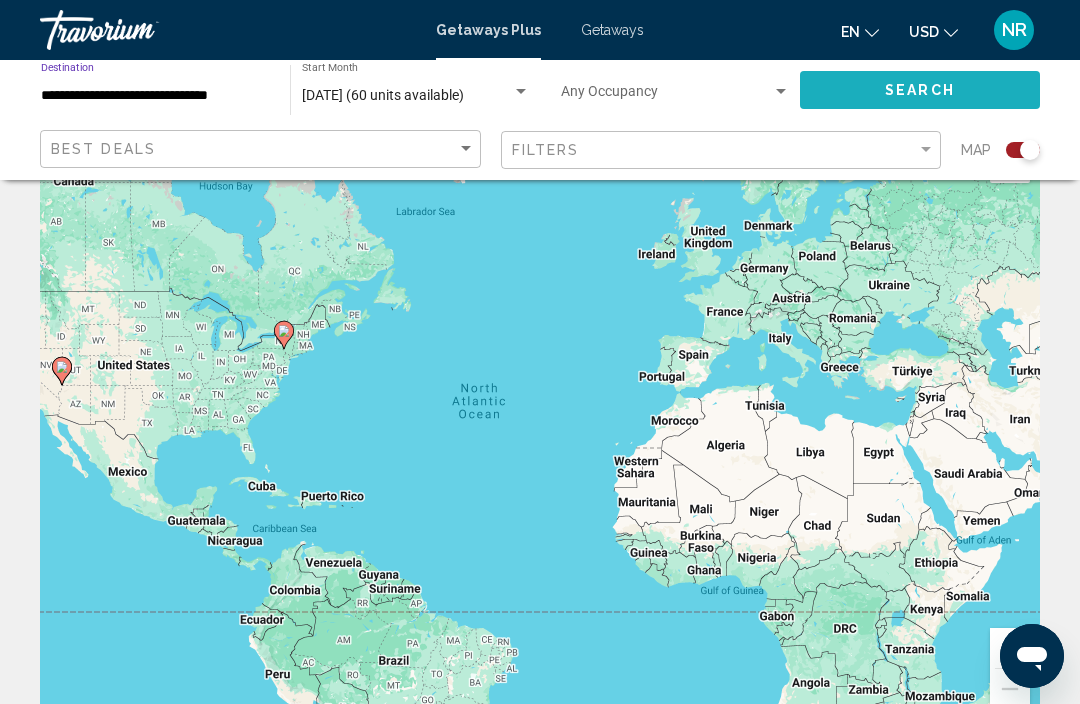 click on "Search" 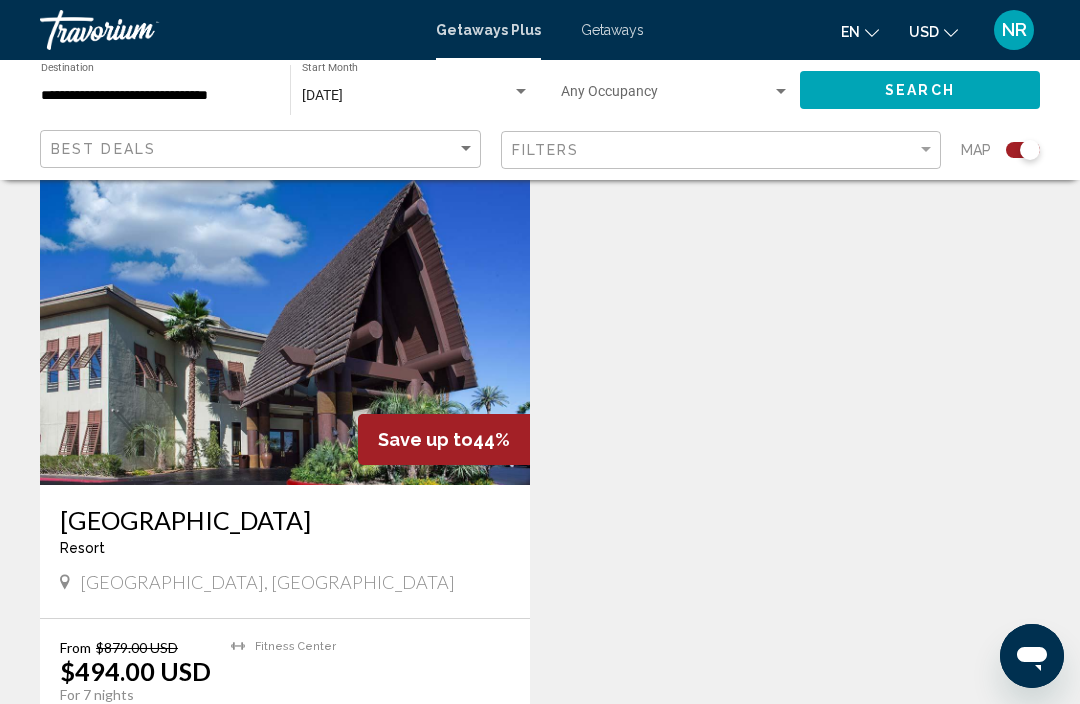 scroll, scrollTop: 732, scrollLeft: 0, axis: vertical 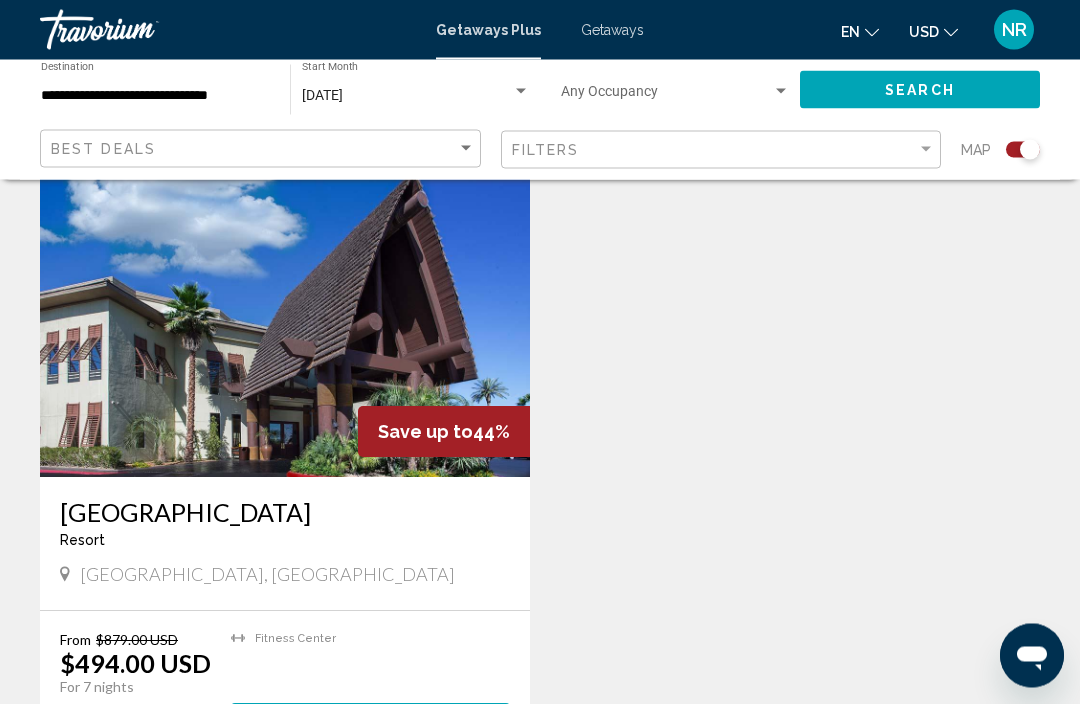 click at bounding box center [285, 318] 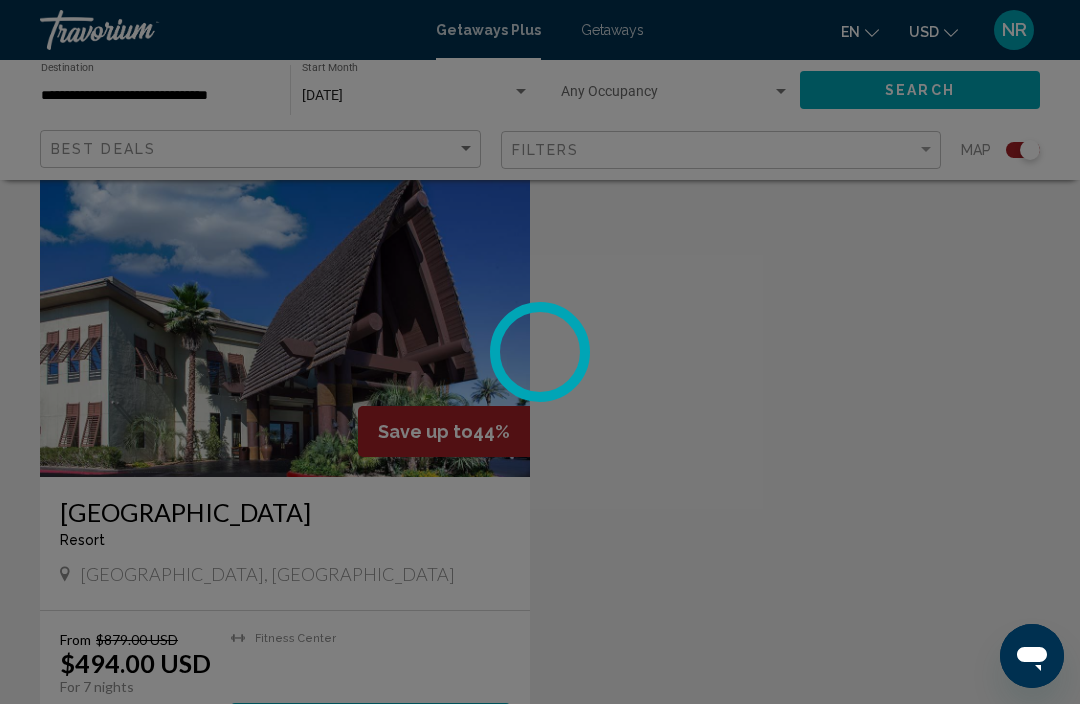scroll, scrollTop: 0, scrollLeft: 0, axis: both 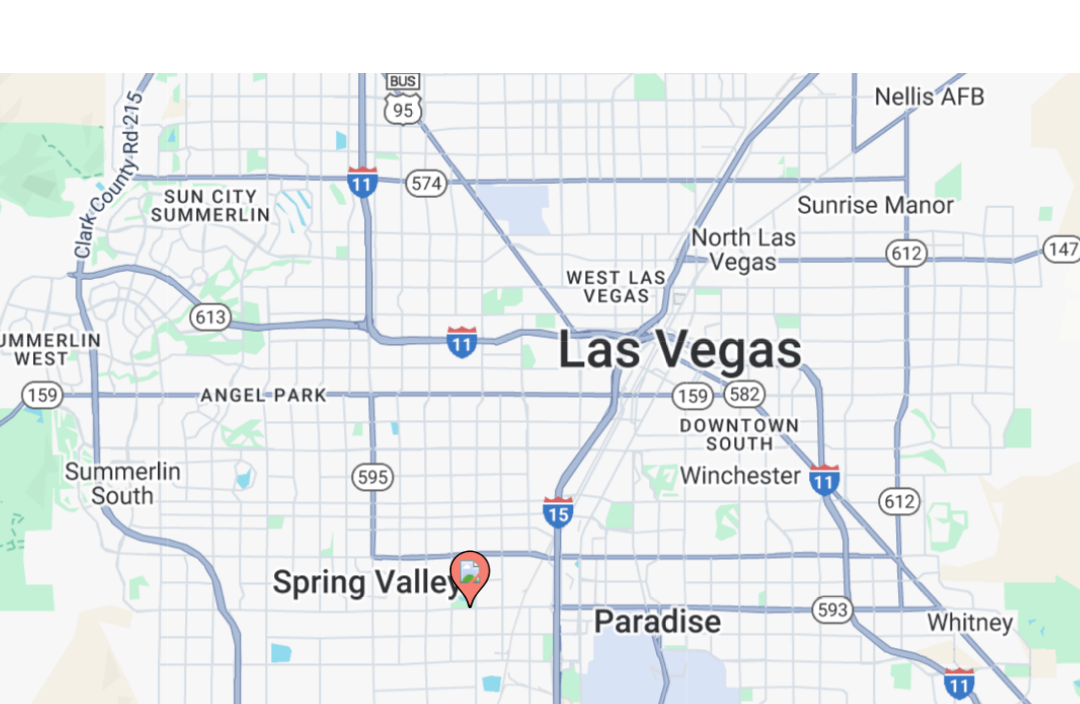 click 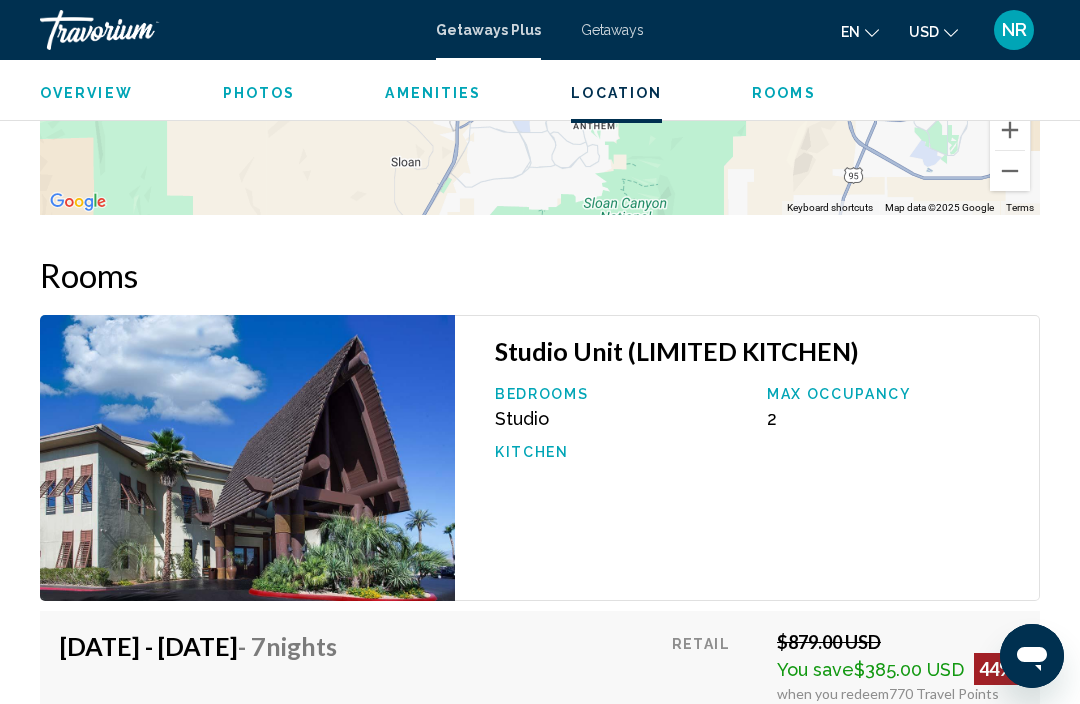scroll, scrollTop: 3096, scrollLeft: 0, axis: vertical 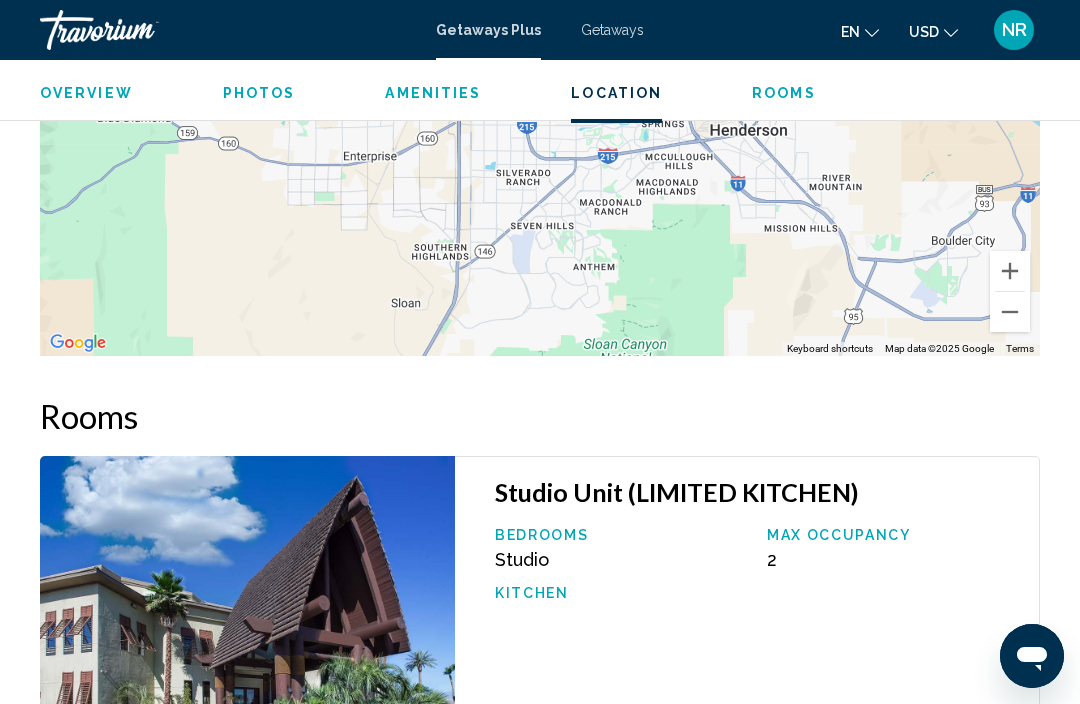 click at bounding box center (247, 599) 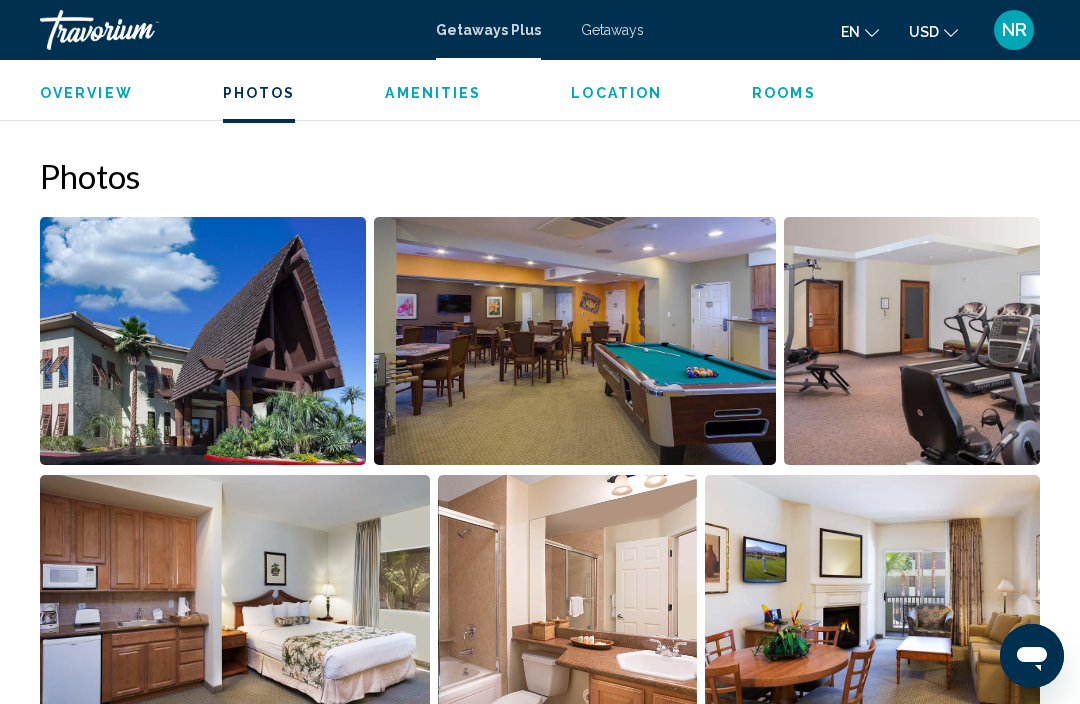 scroll, scrollTop: 1251, scrollLeft: 0, axis: vertical 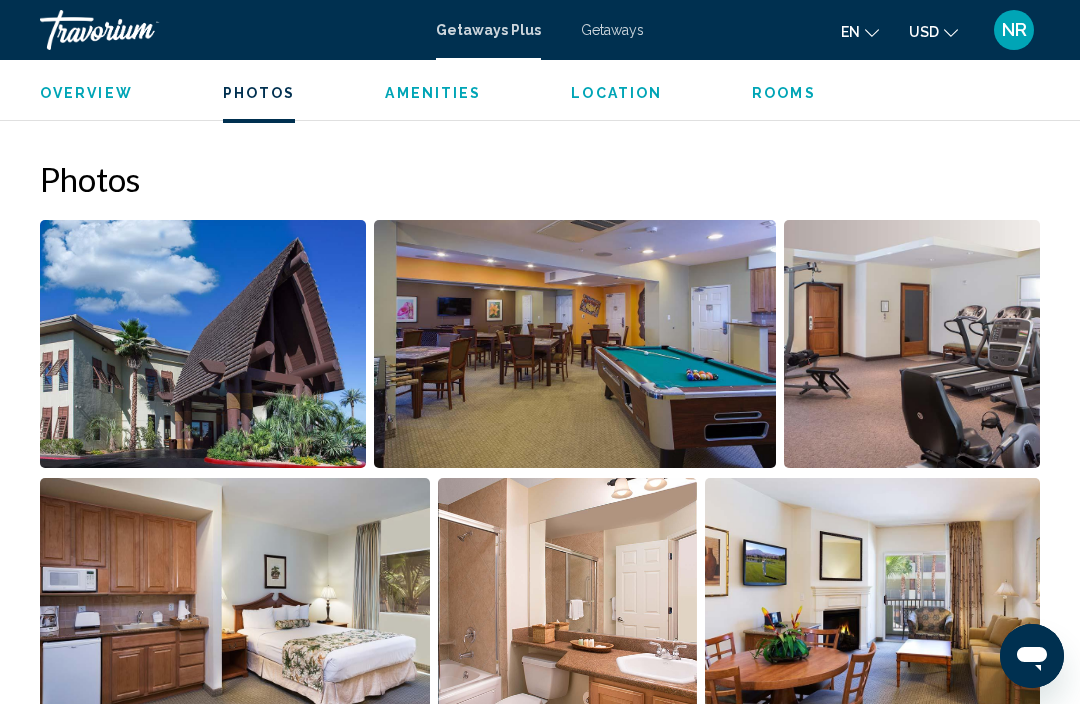 click at bounding box center [235, 602] 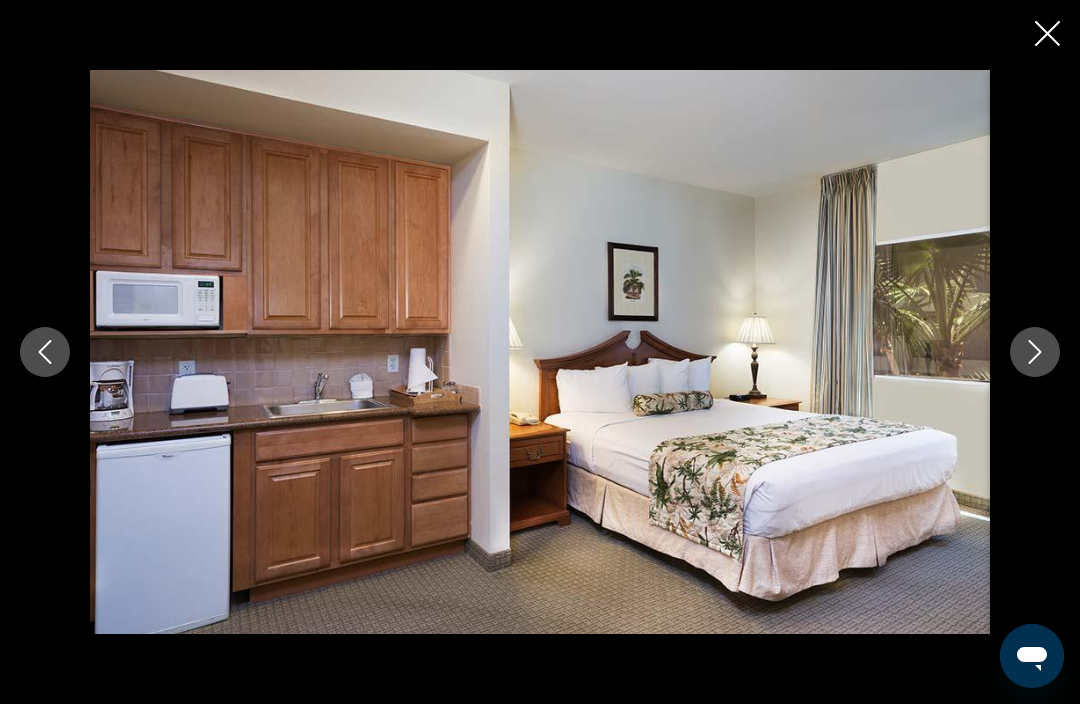 click at bounding box center [1035, 352] 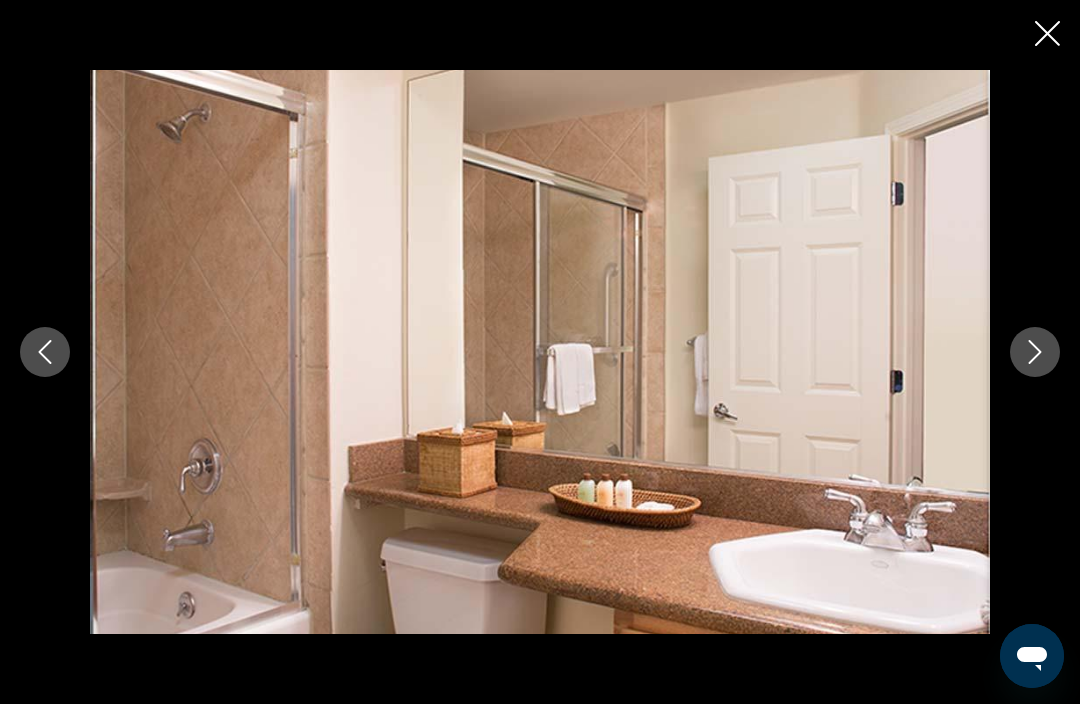 click at bounding box center [1035, 352] 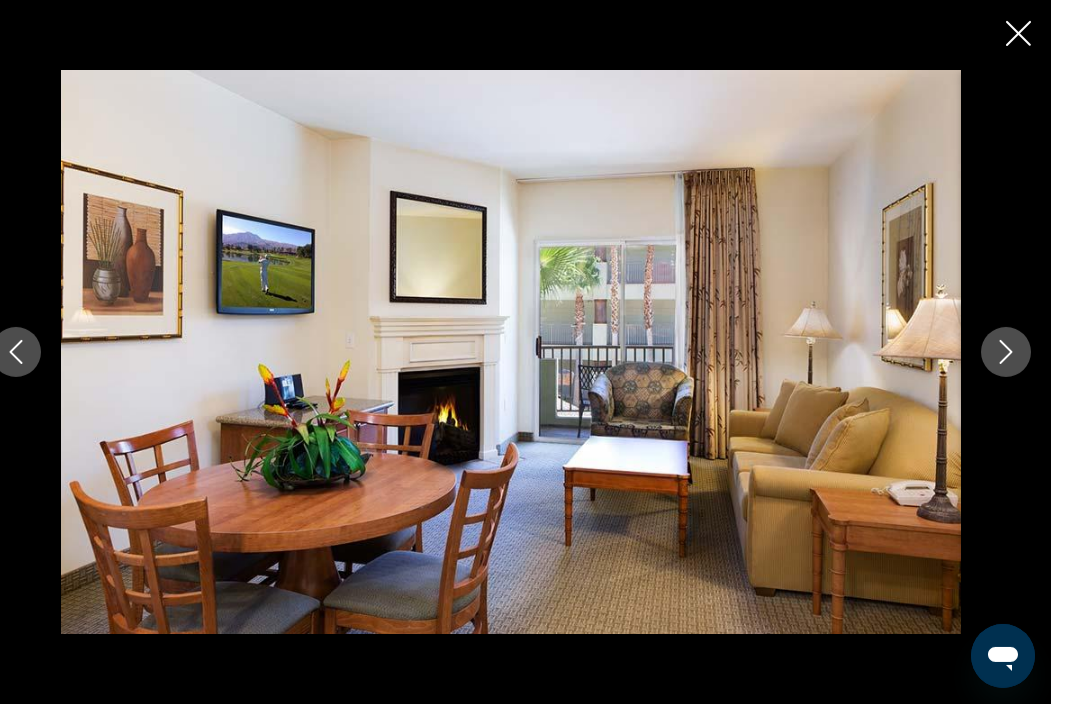 scroll, scrollTop: 1221, scrollLeft: 0, axis: vertical 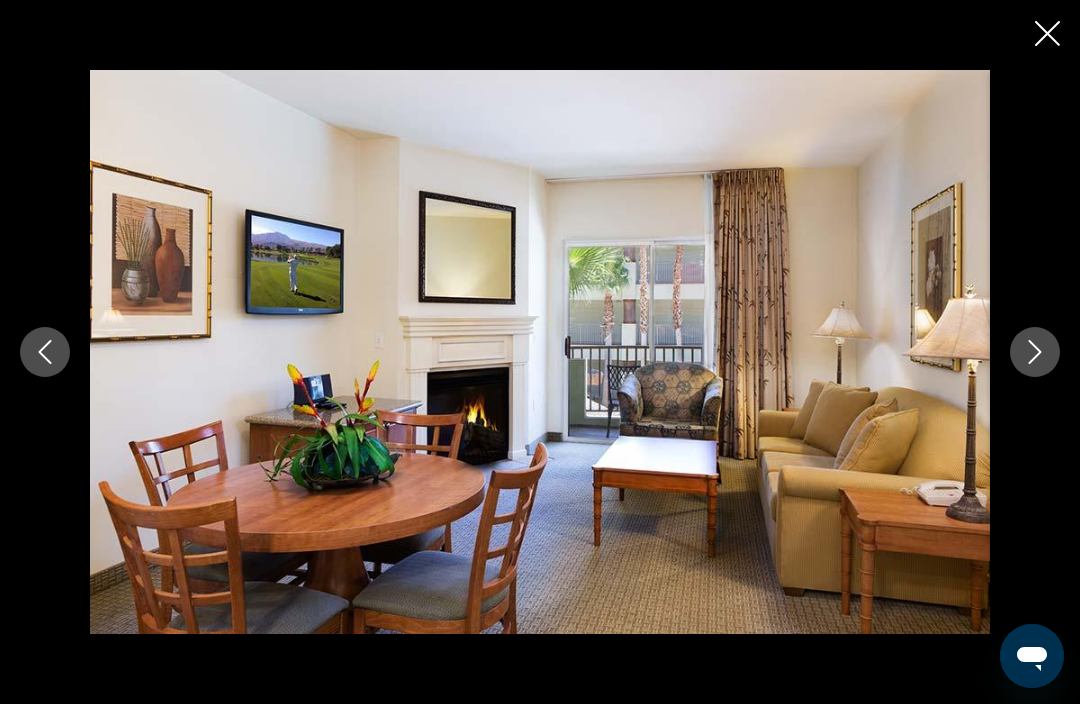 click 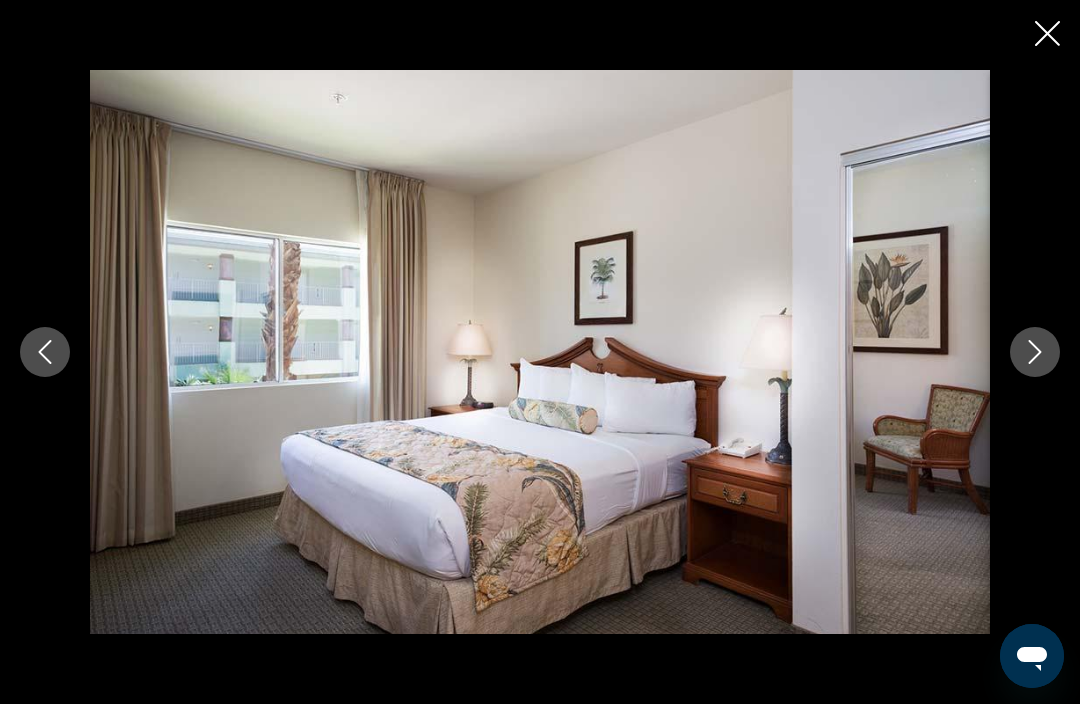 click at bounding box center [1035, 352] 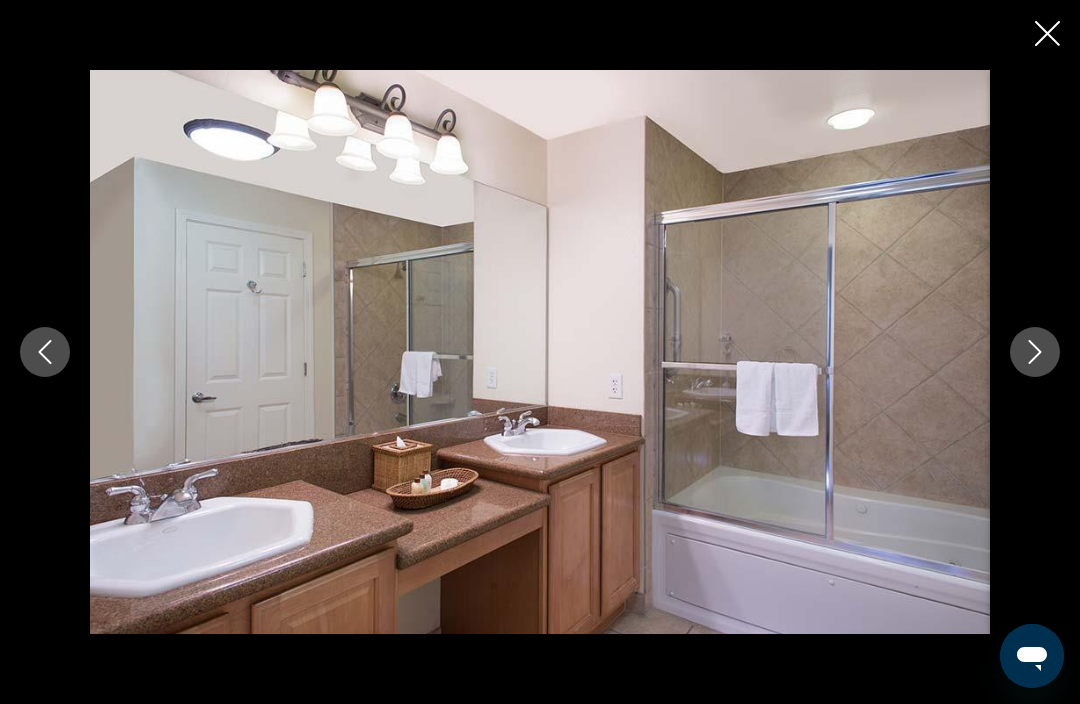 click 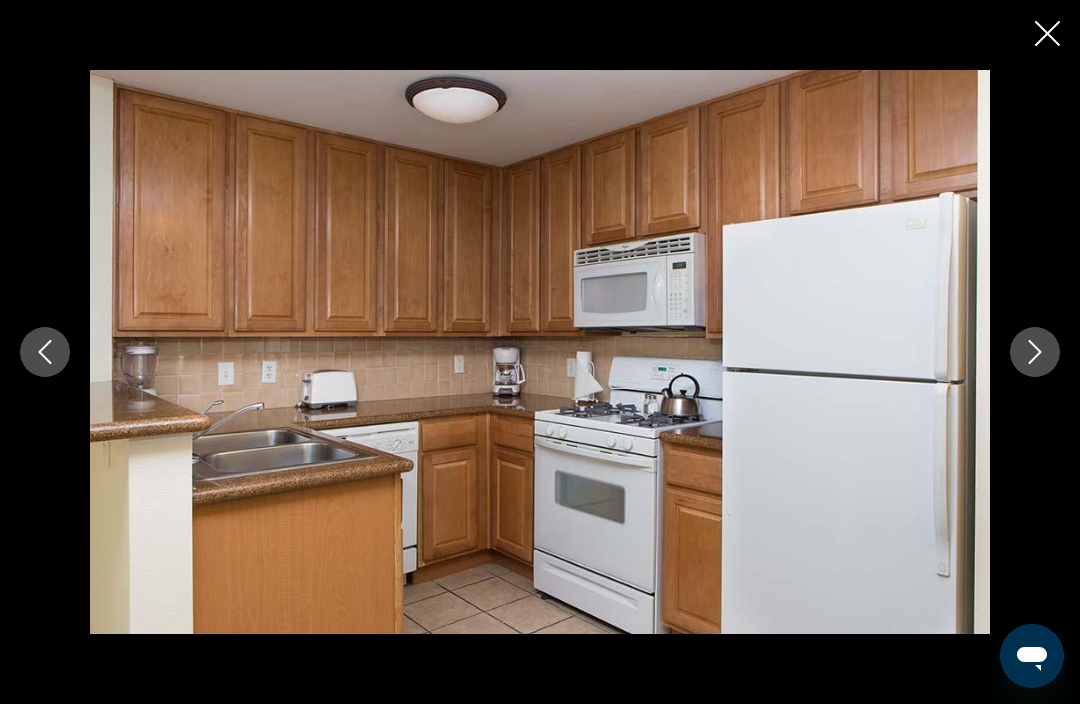 click 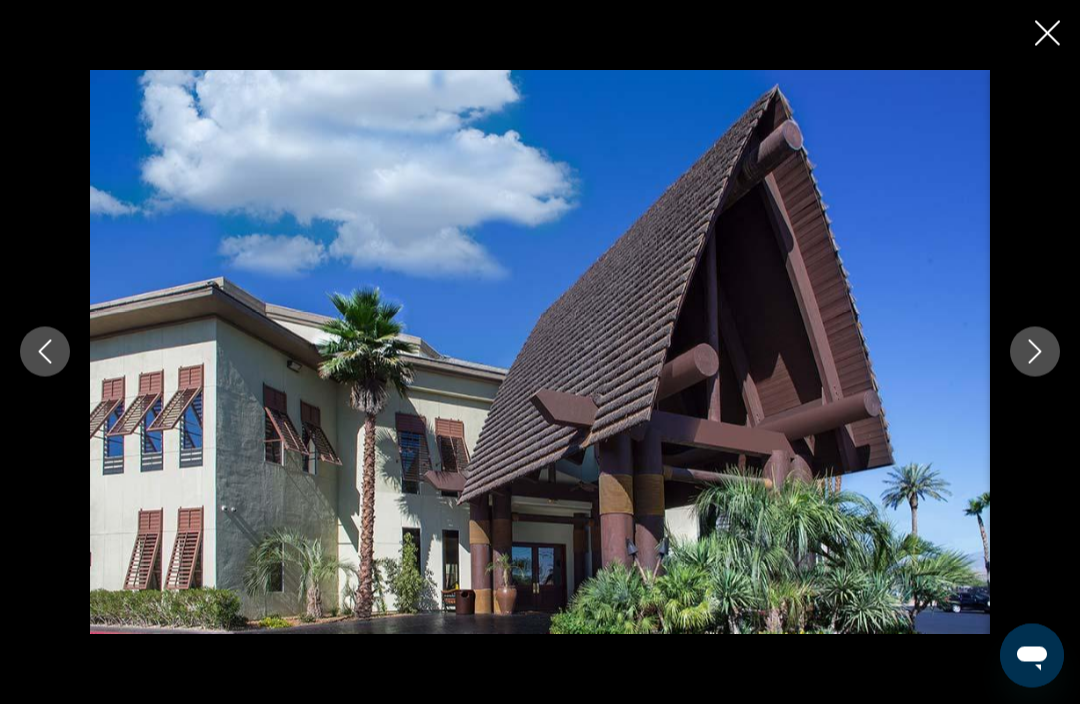 scroll, scrollTop: 1368, scrollLeft: 0, axis: vertical 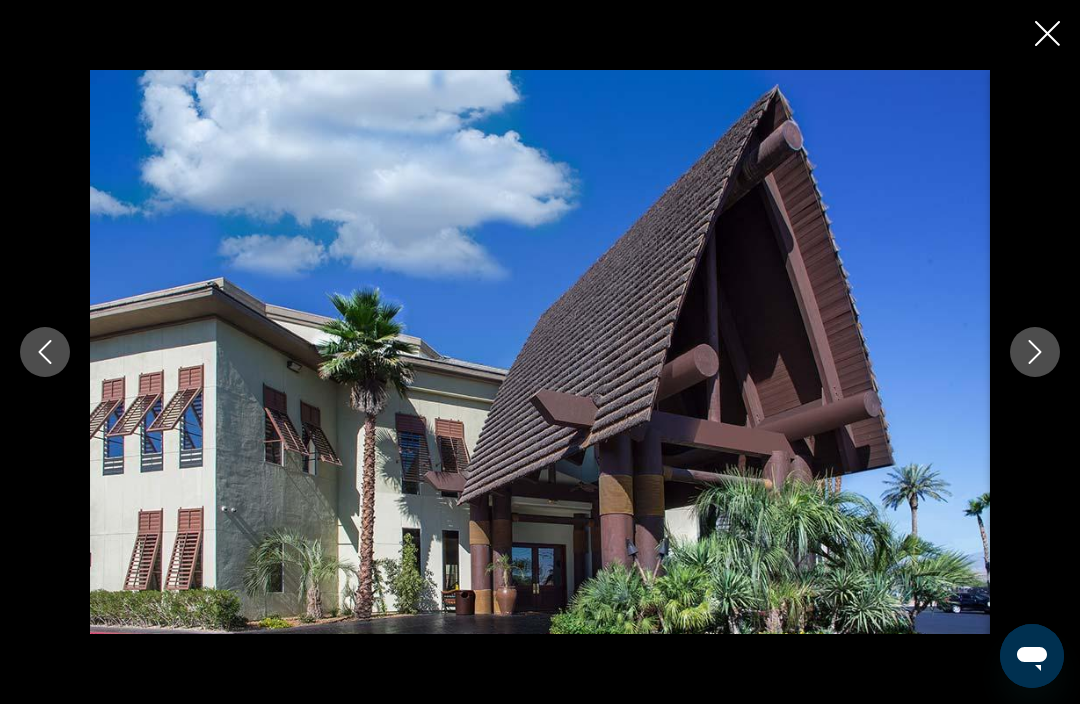 click 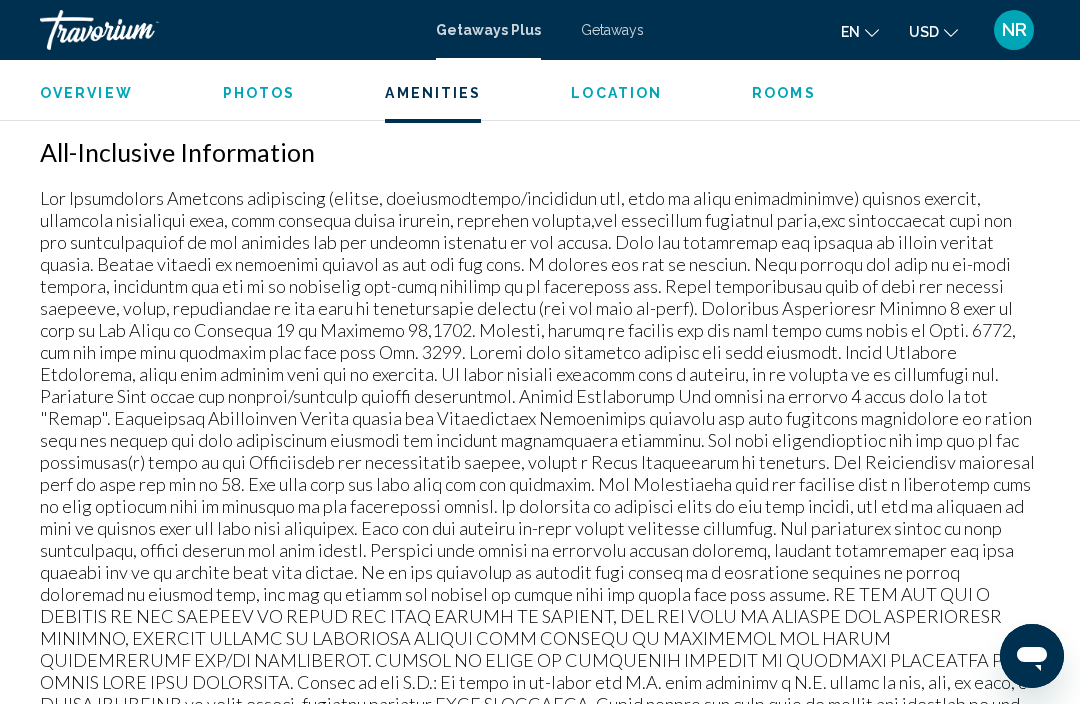 scroll, scrollTop: 2014, scrollLeft: 0, axis: vertical 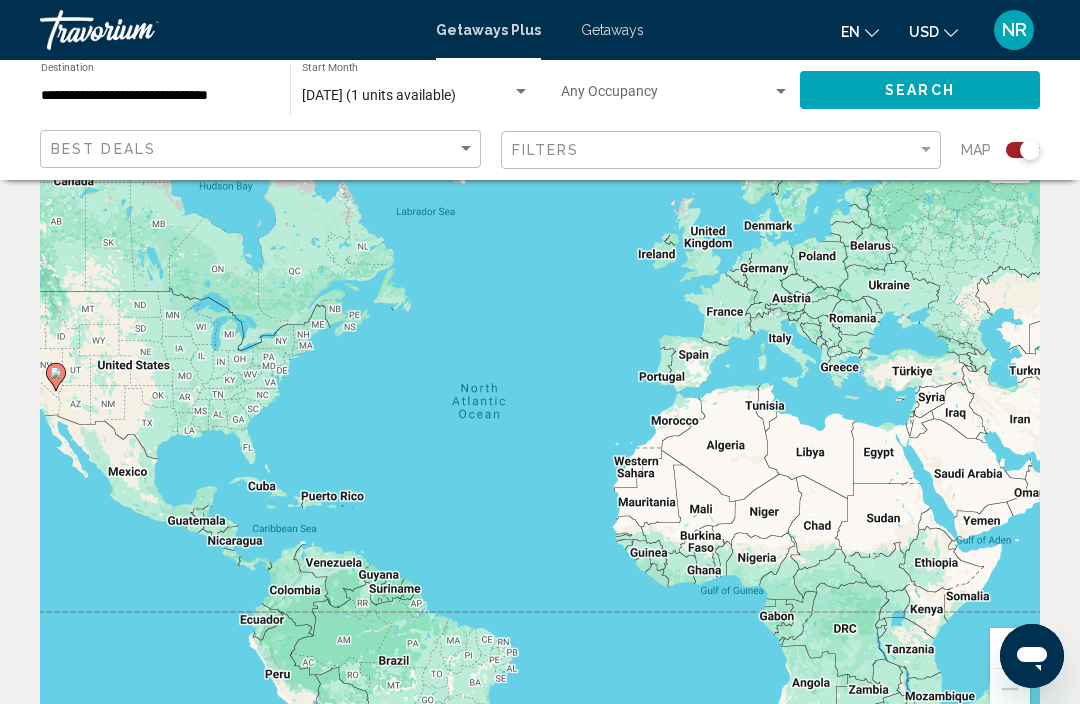 click at bounding box center [521, 92] 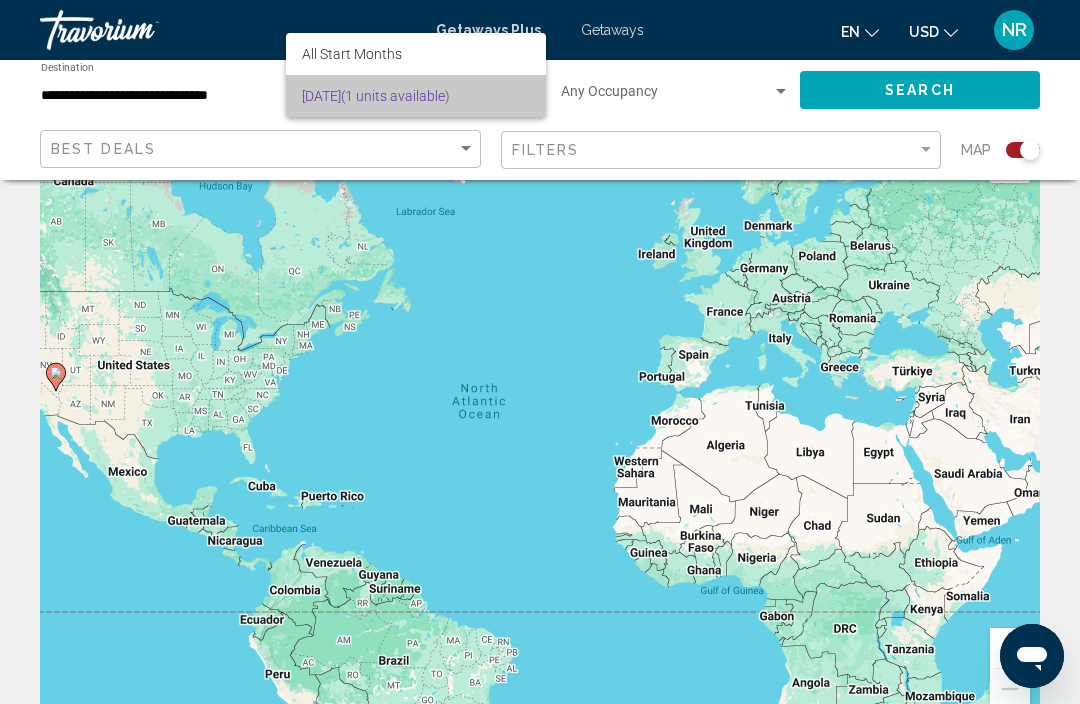 click on "[DATE]  (1 units available)" at bounding box center (416, 96) 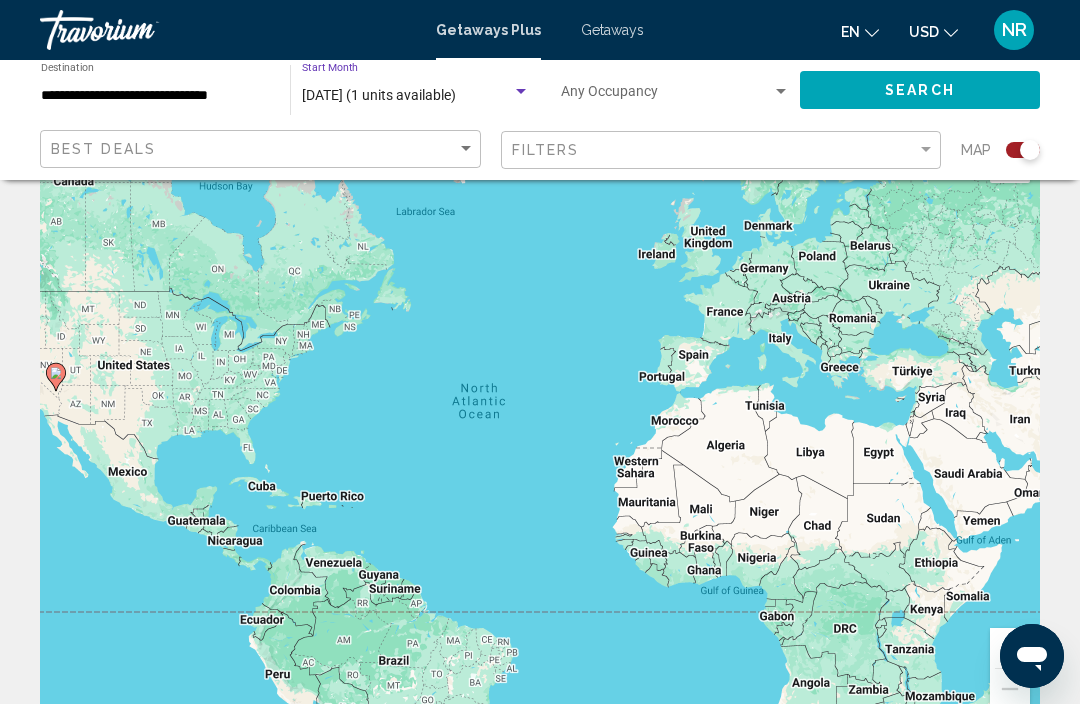 click on "[DATE] (1 units available) Start Month All Start Months" 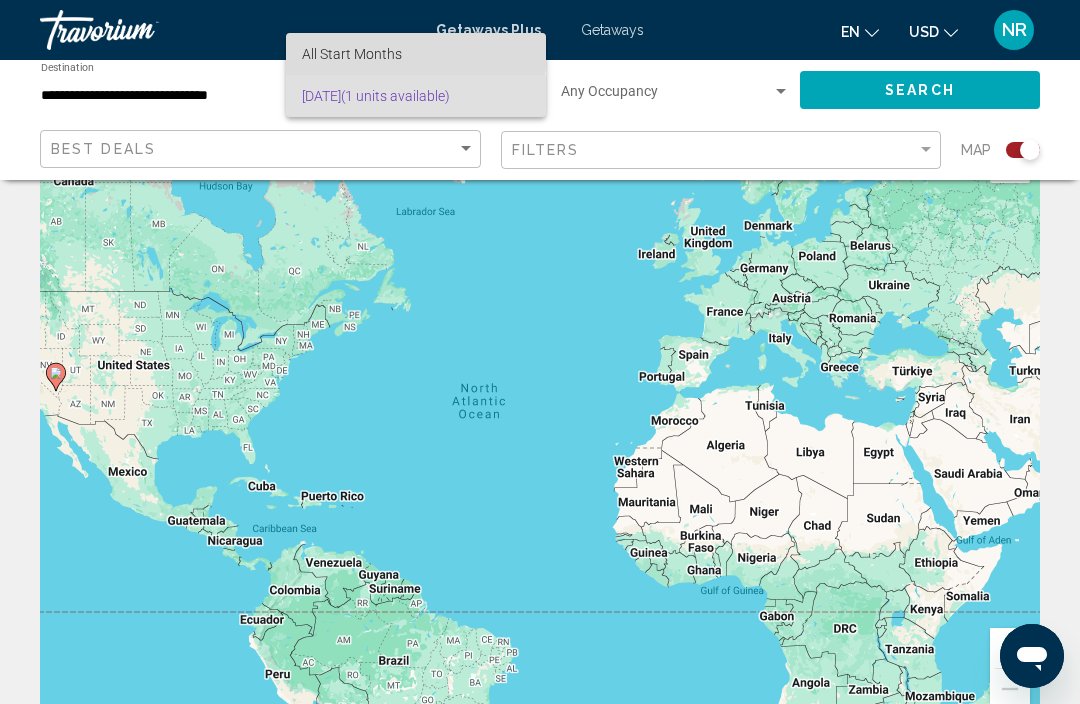 click on "All Start Months" at bounding box center (352, 54) 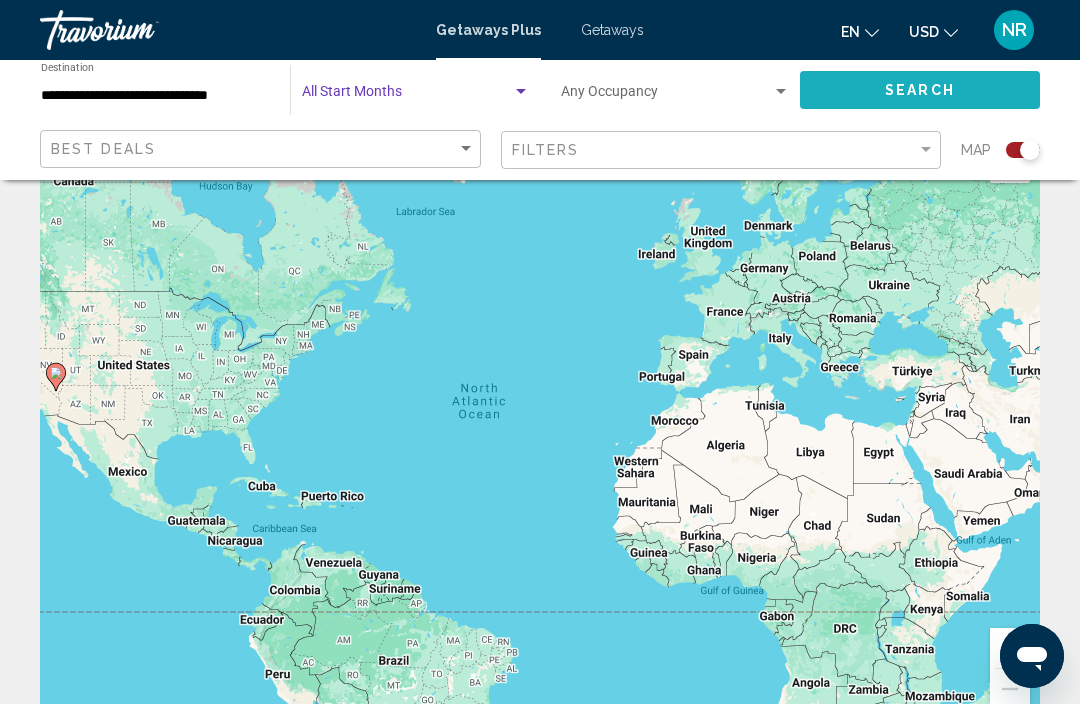click on "Search" 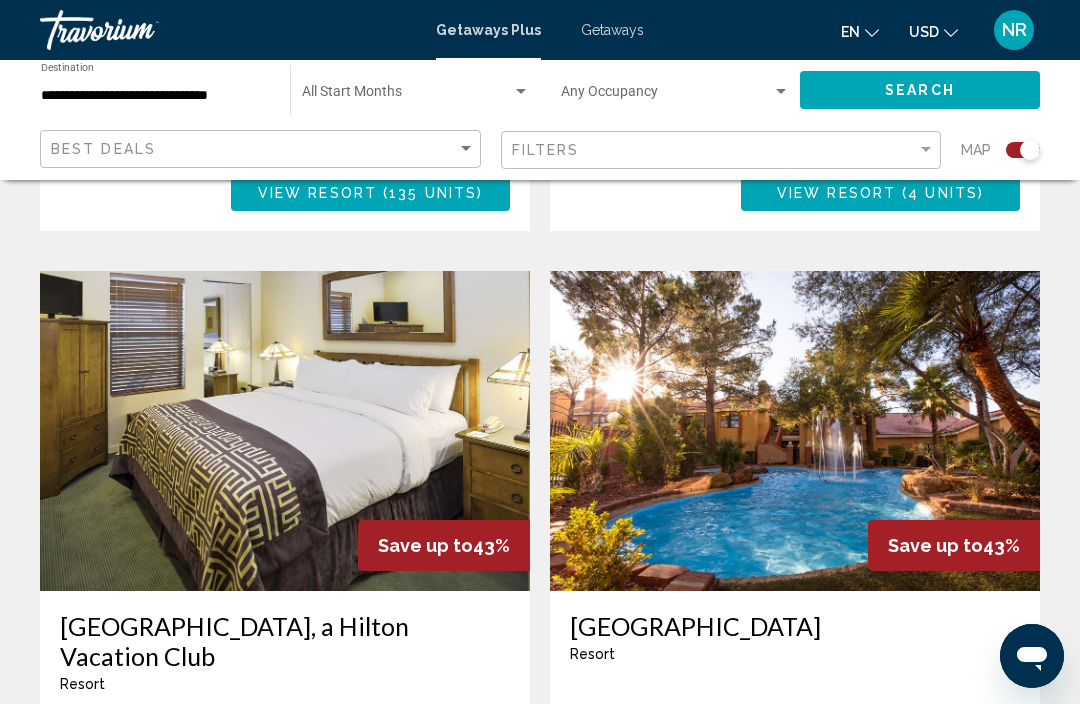 scroll, scrollTop: 2604, scrollLeft: 0, axis: vertical 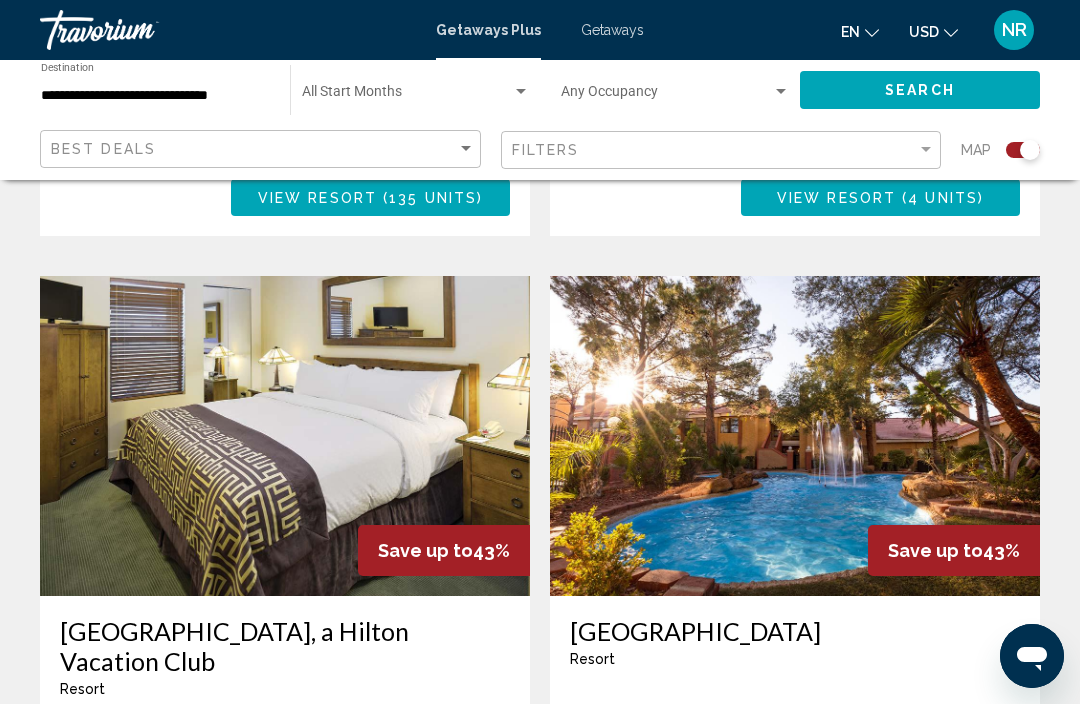 click at bounding box center (795, 436) 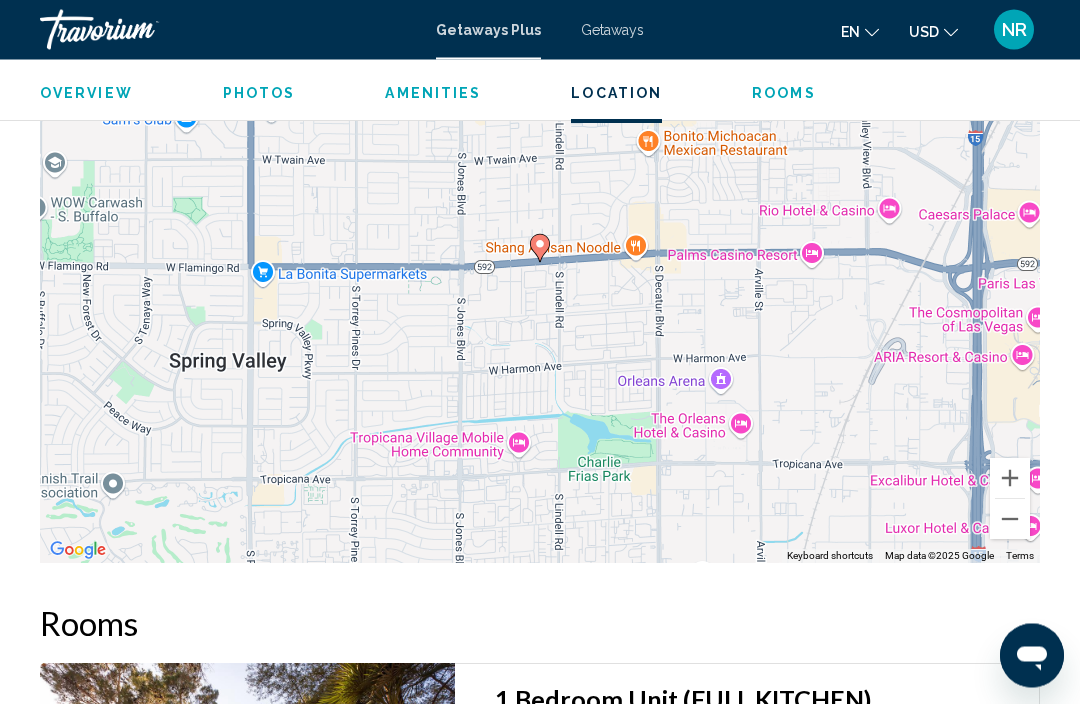 scroll, scrollTop: 2977, scrollLeft: 0, axis: vertical 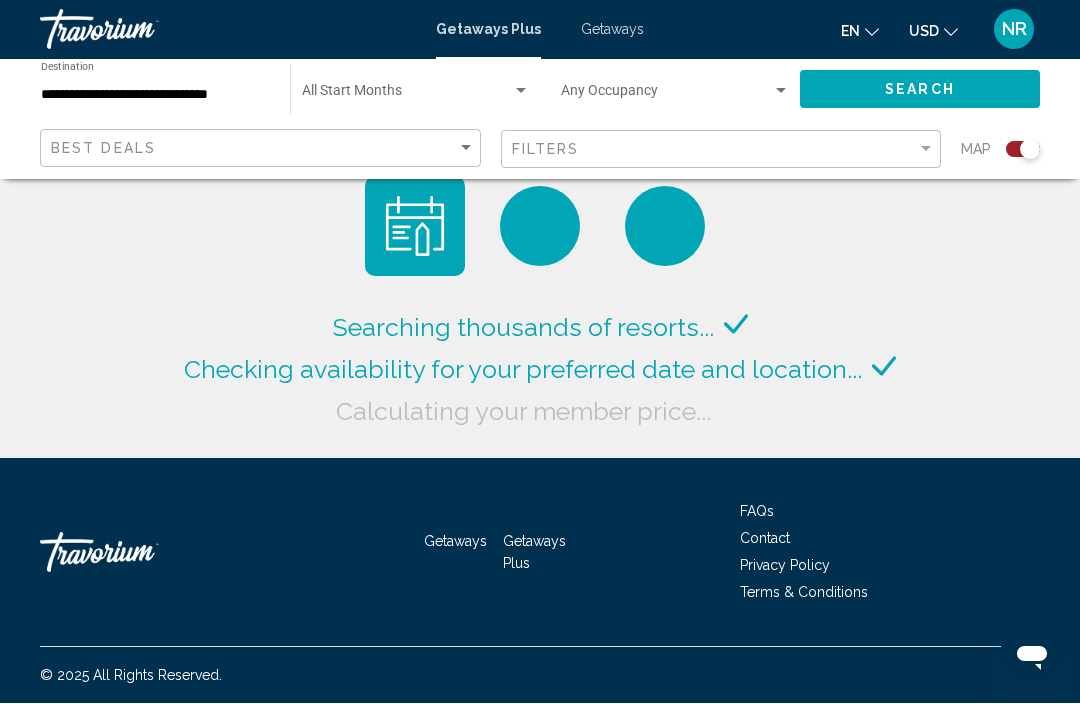 click on "**********" at bounding box center [155, 96] 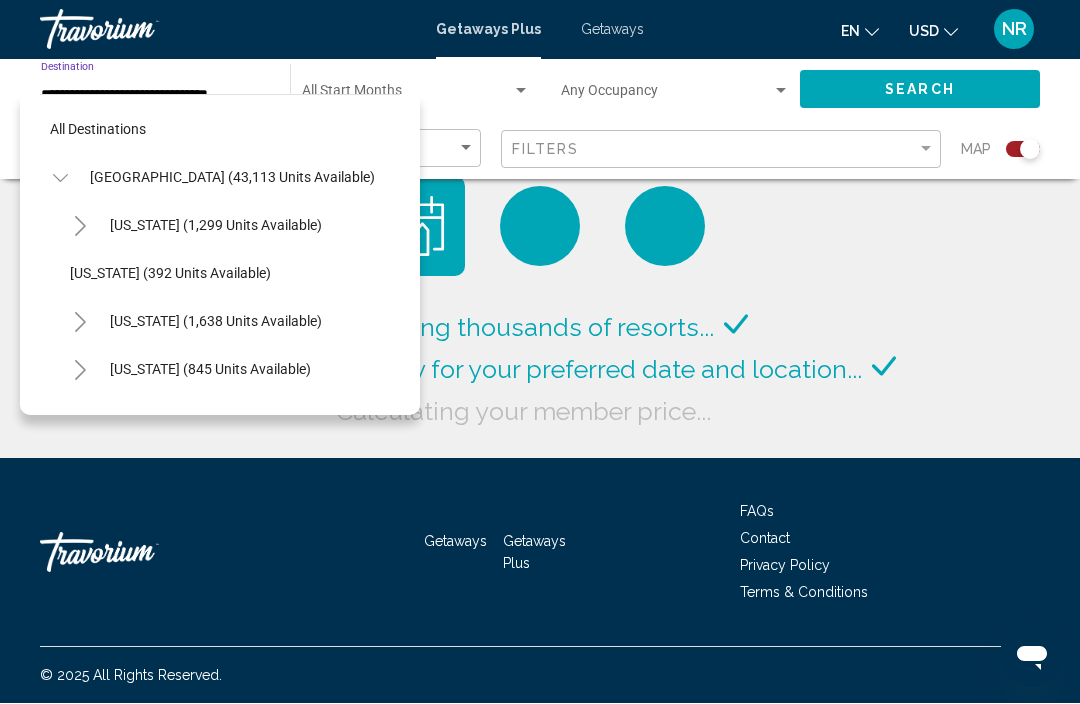 scroll, scrollTop: 983, scrollLeft: 0, axis: vertical 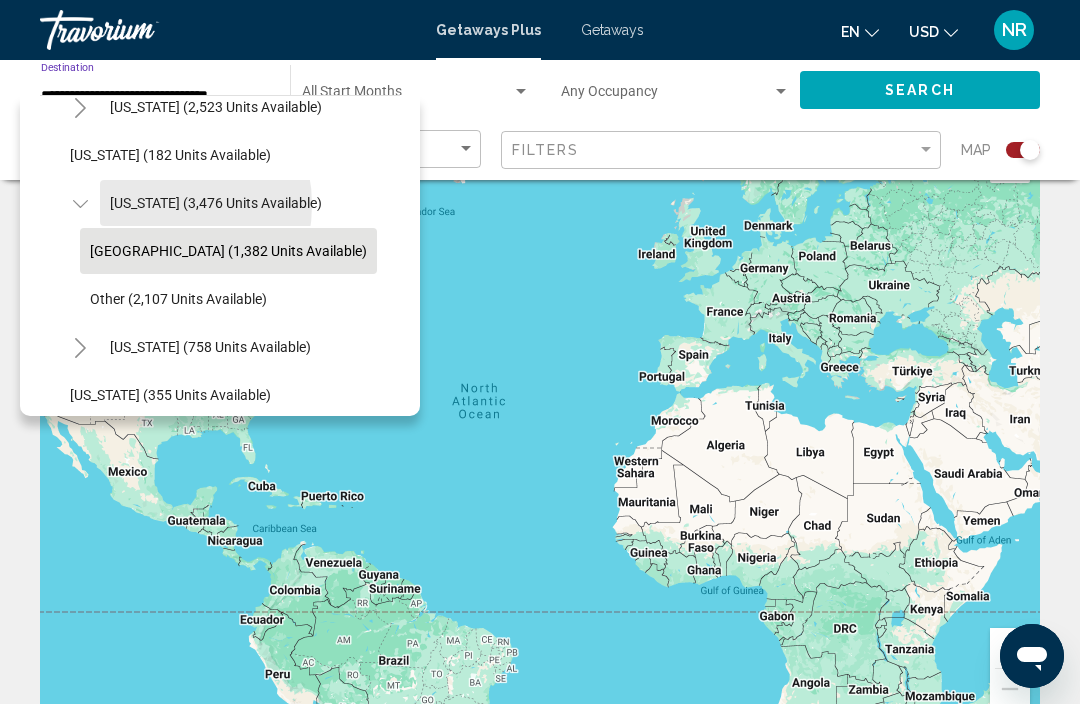 click on "[US_STATE] (3,476 units available)" 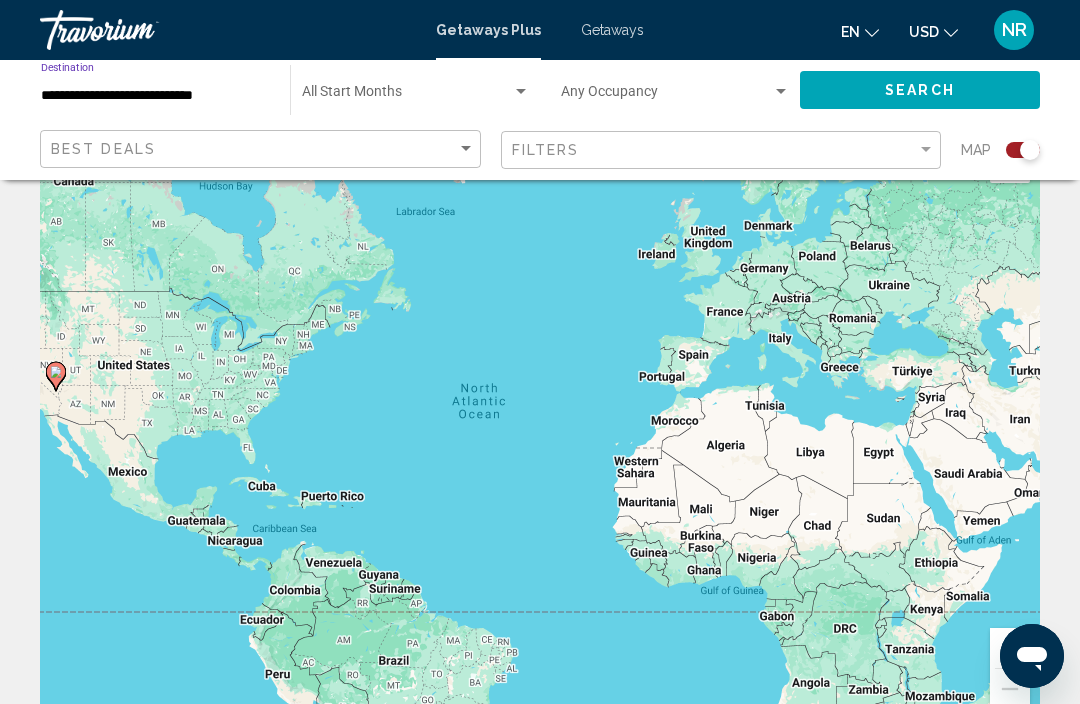 click at bounding box center [521, 92] 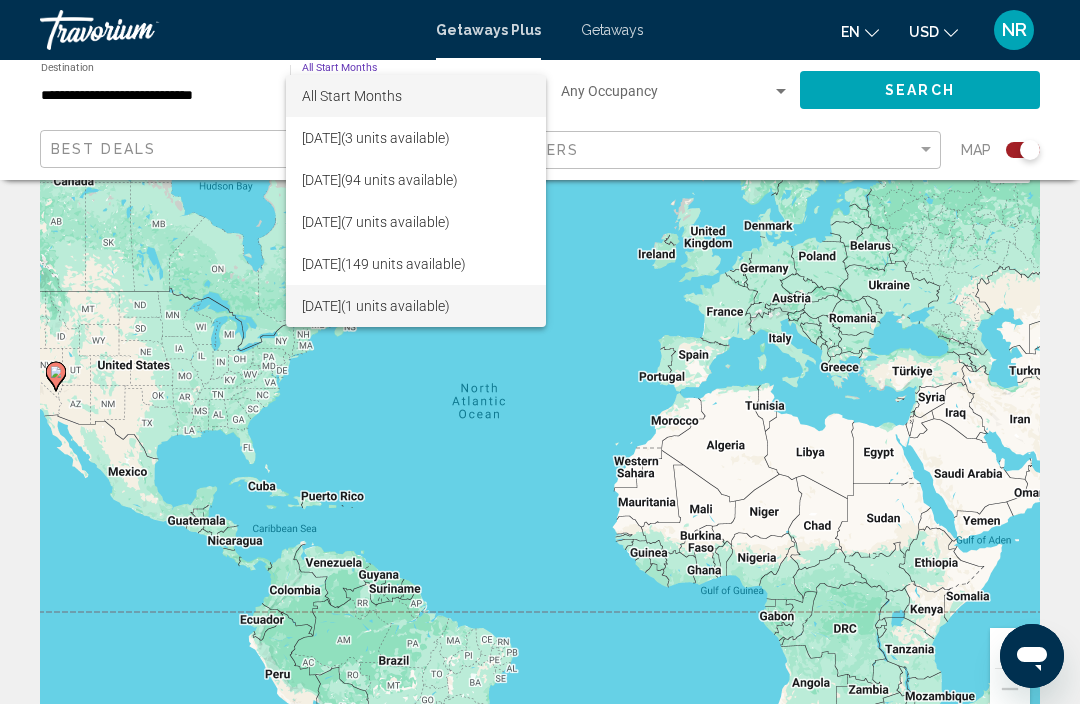 click on "[DATE]  (1 units available)" at bounding box center (416, 306) 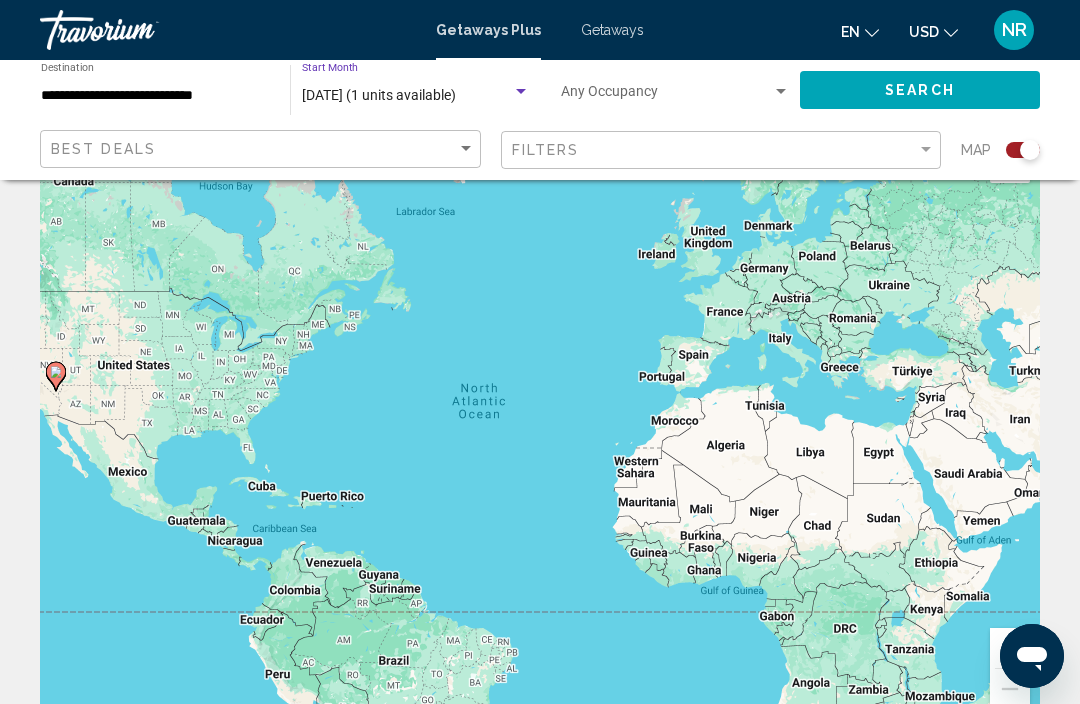 click on "Search" 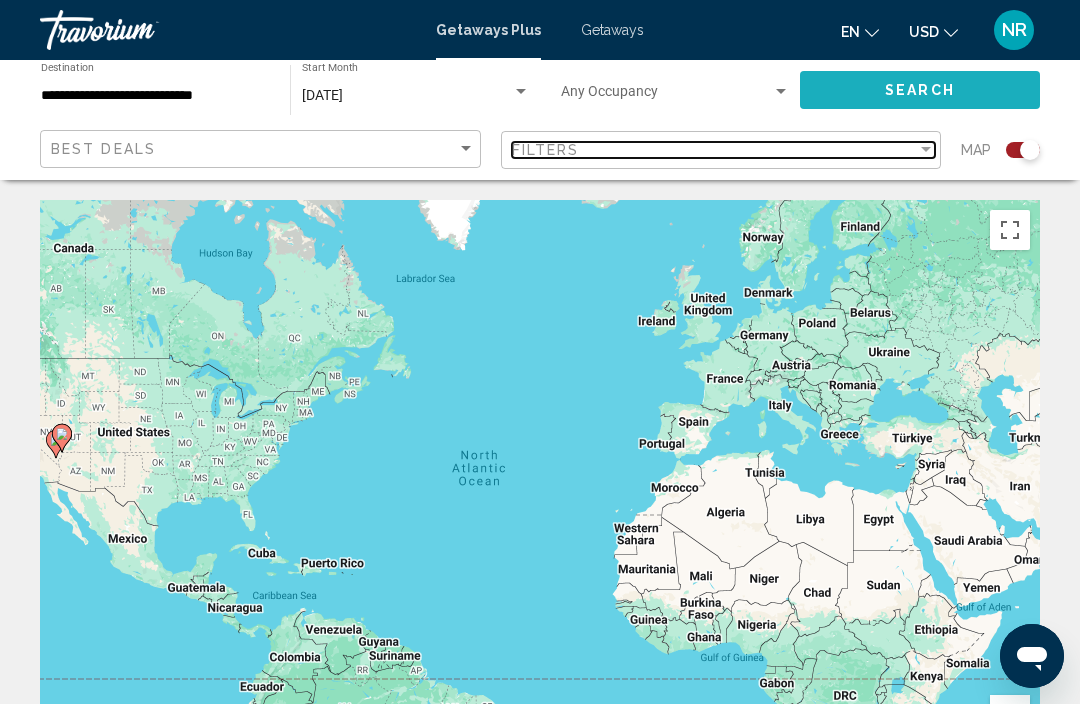 click on "Filters" at bounding box center [715, 150] 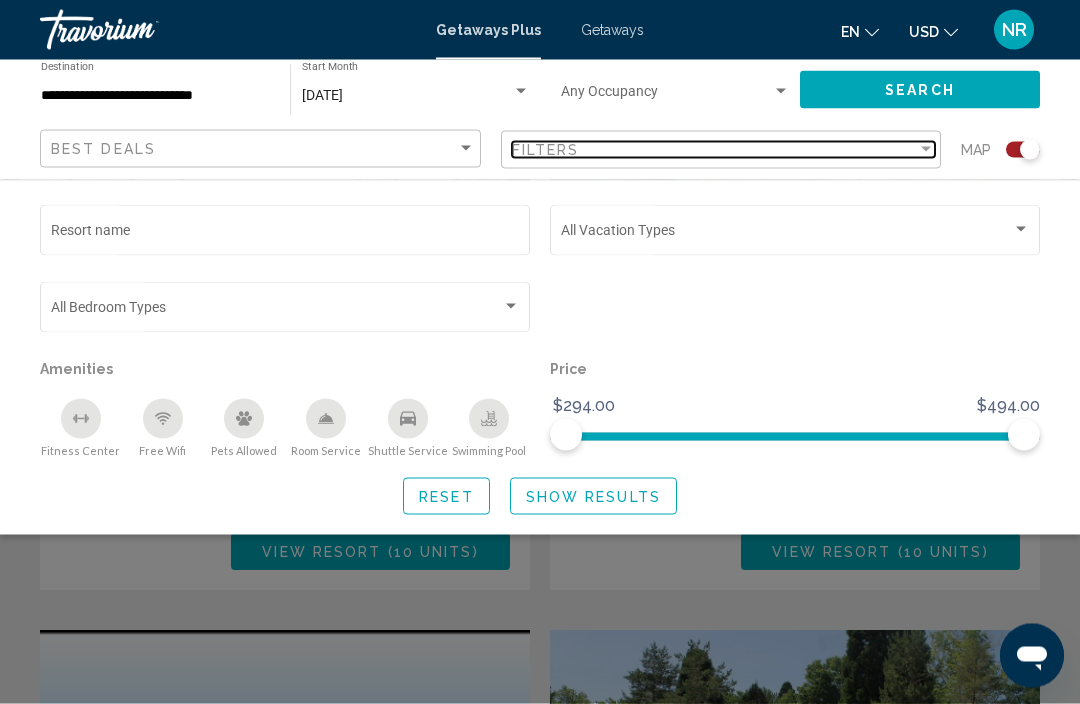 scroll, scrollTop: 951, scrollLeft: 0, axis: vertical 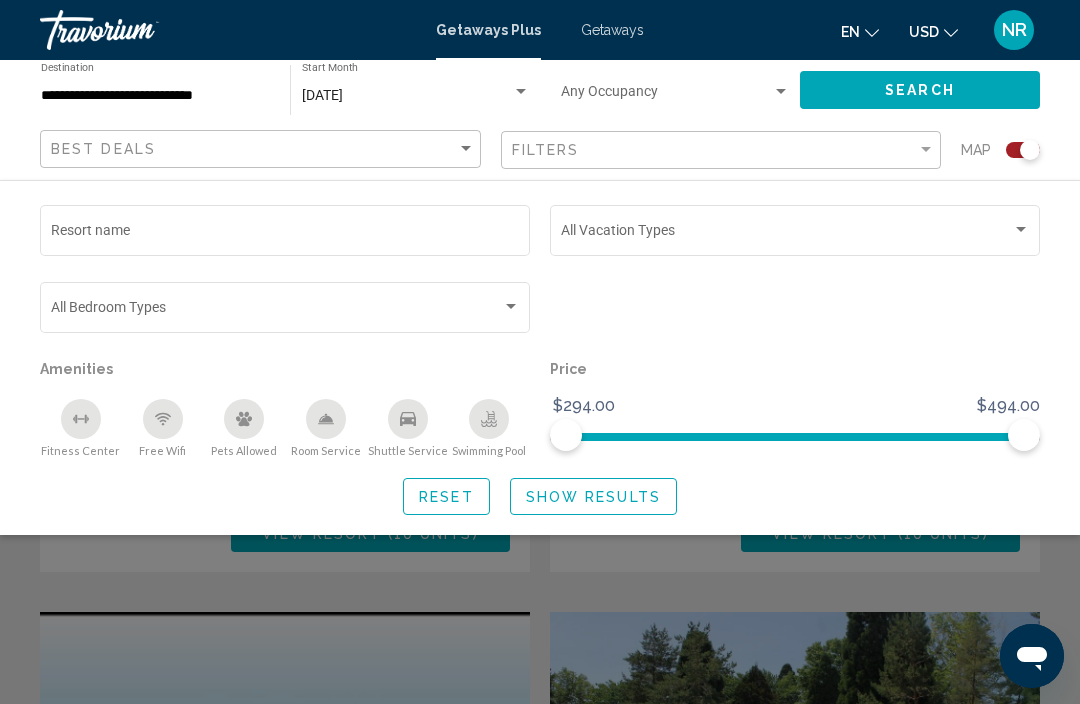 click 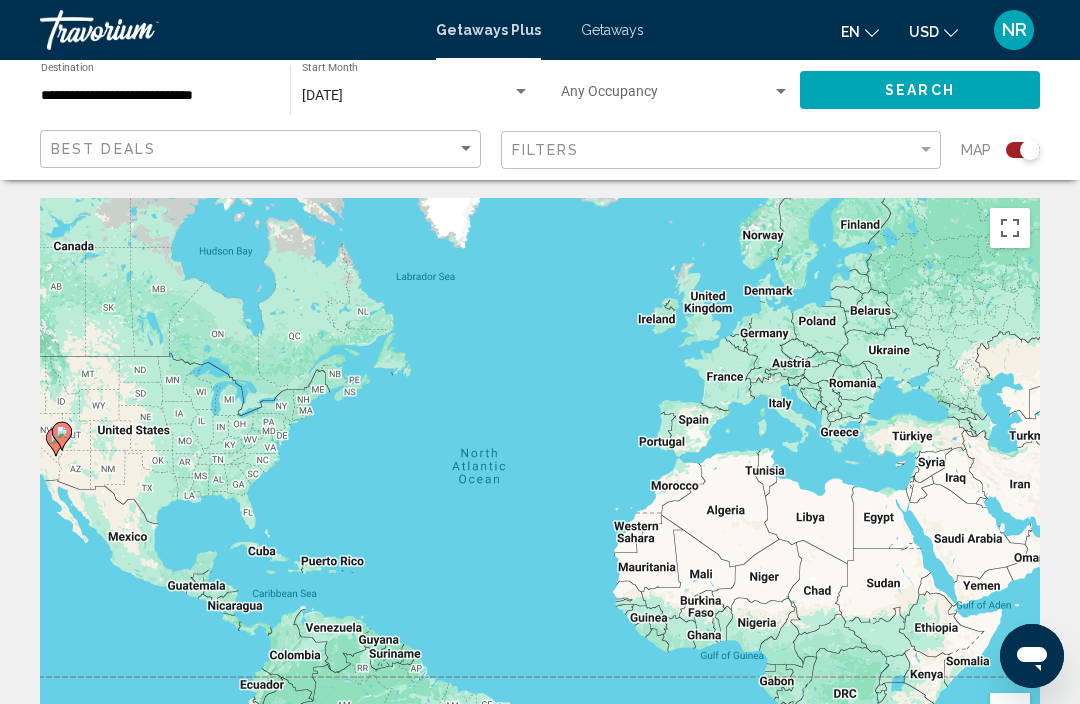 scroll, scrollTop: 0, scrollLeft: 0, axis: both 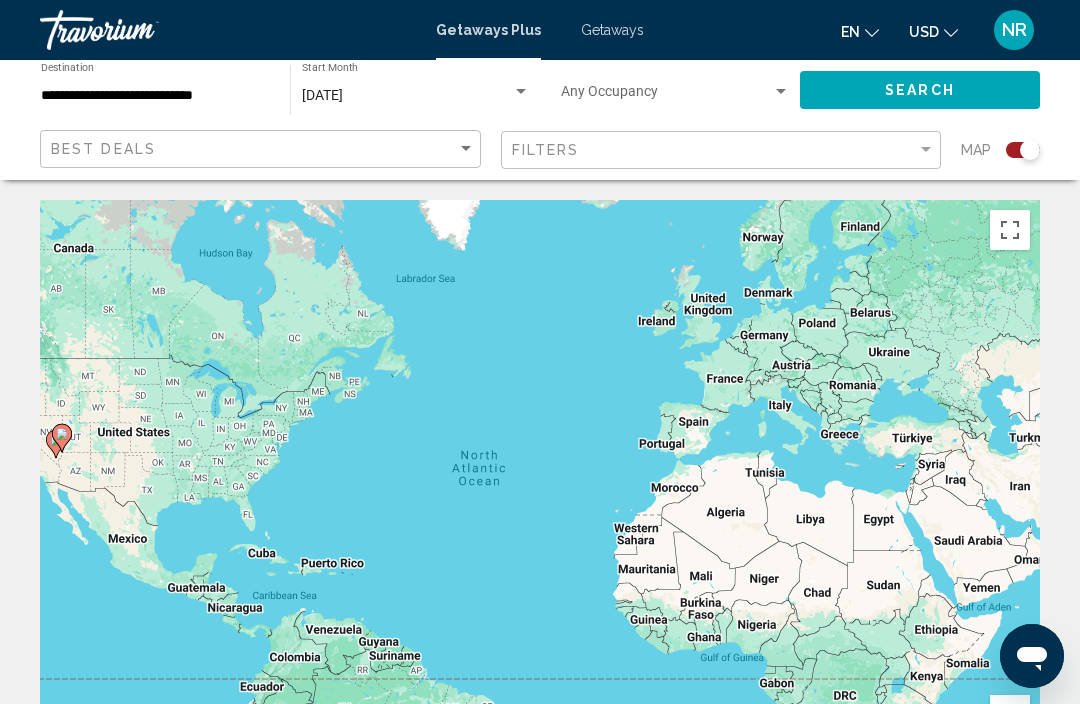 click at bounding box center [521, 92] 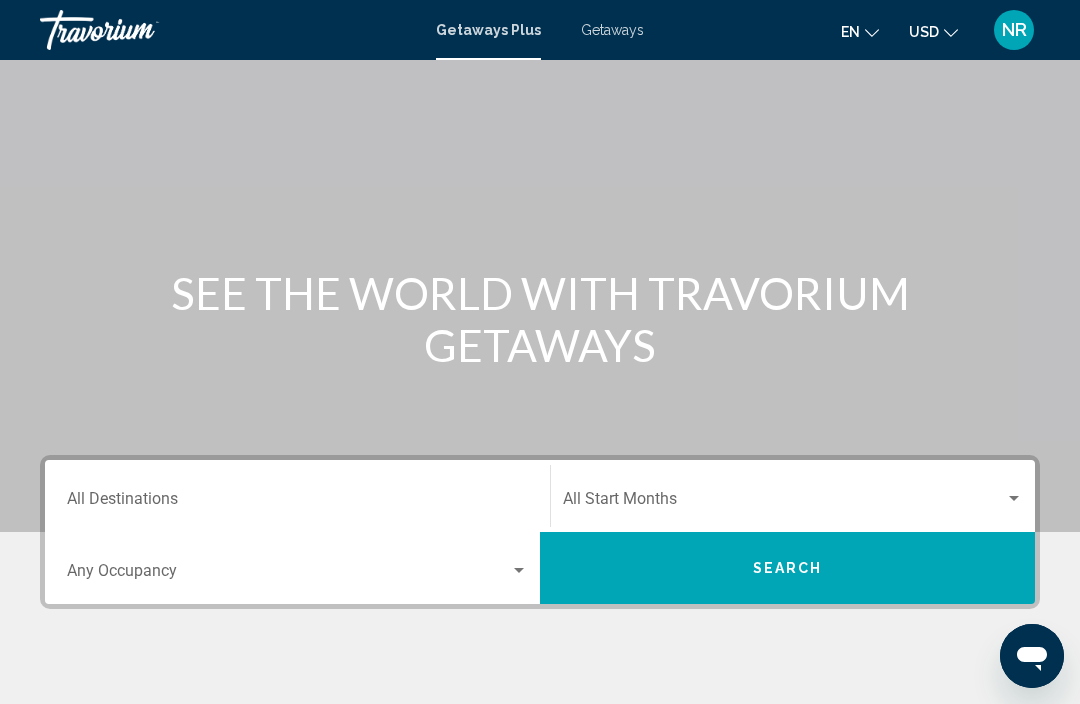 click on "Destination All Destinations" at bounding box center (297, 503) 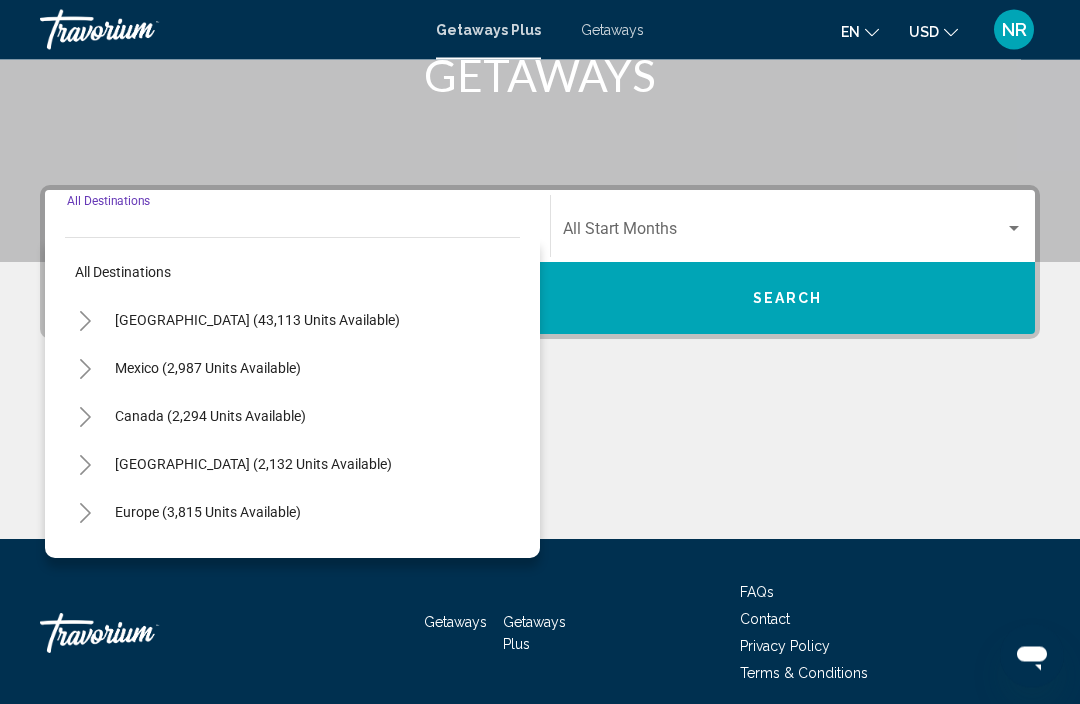 scroll, scrollTop: 352, scrollLeft: 0, axis: vertical 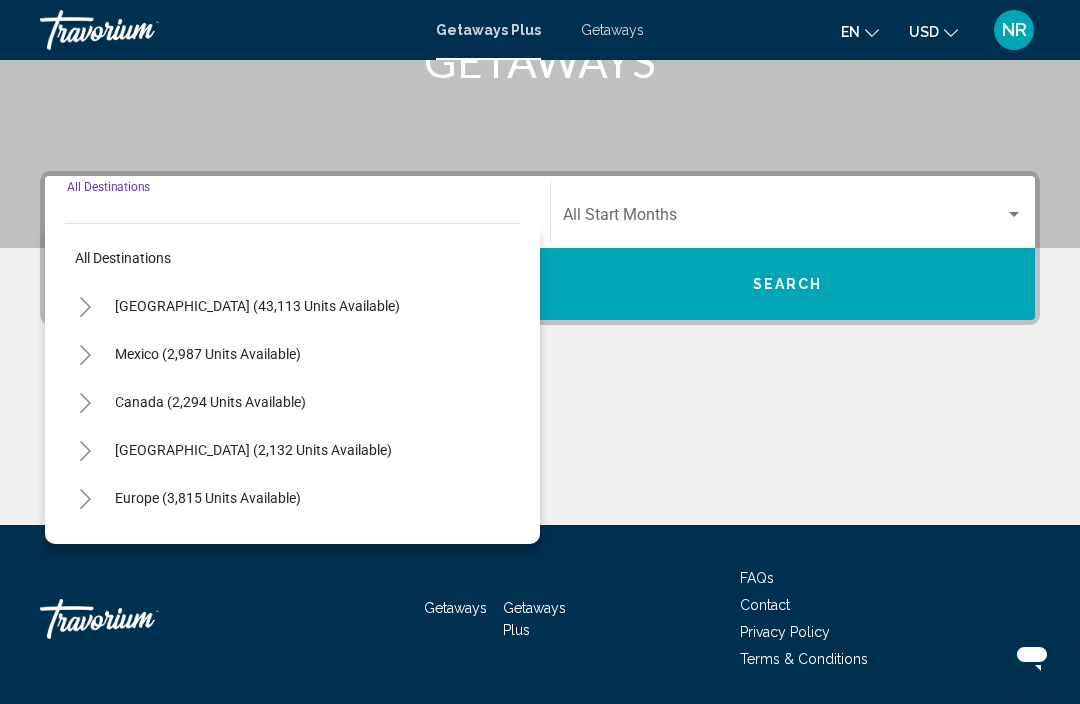 click 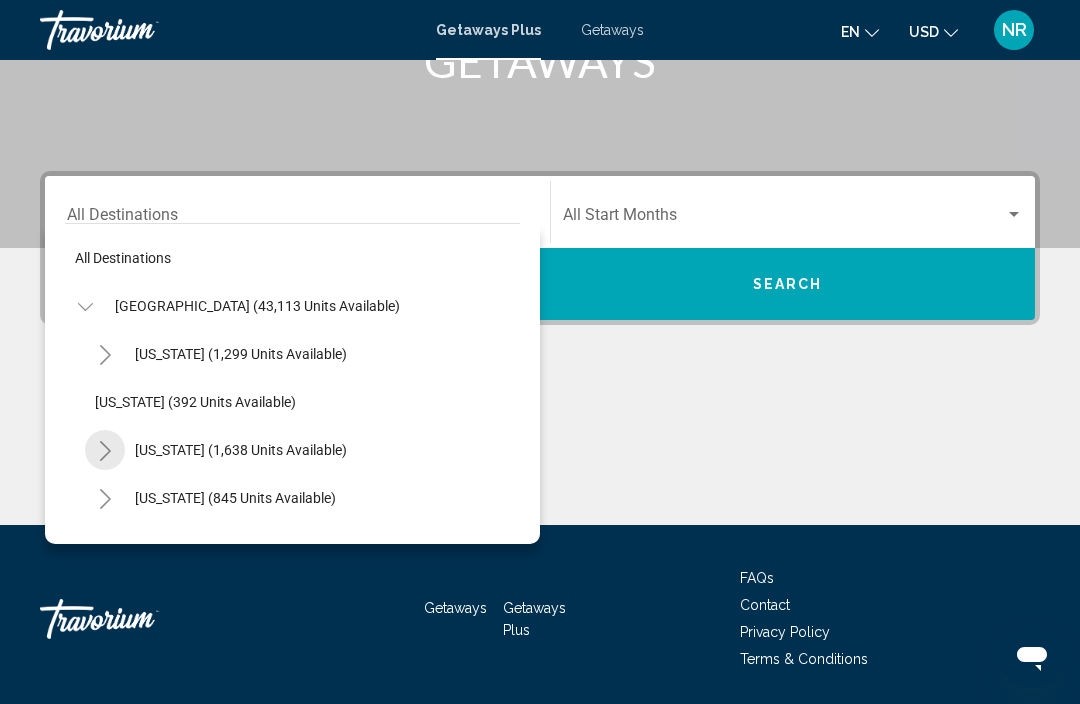 click on "[US_STATE] (1,638 units available)" 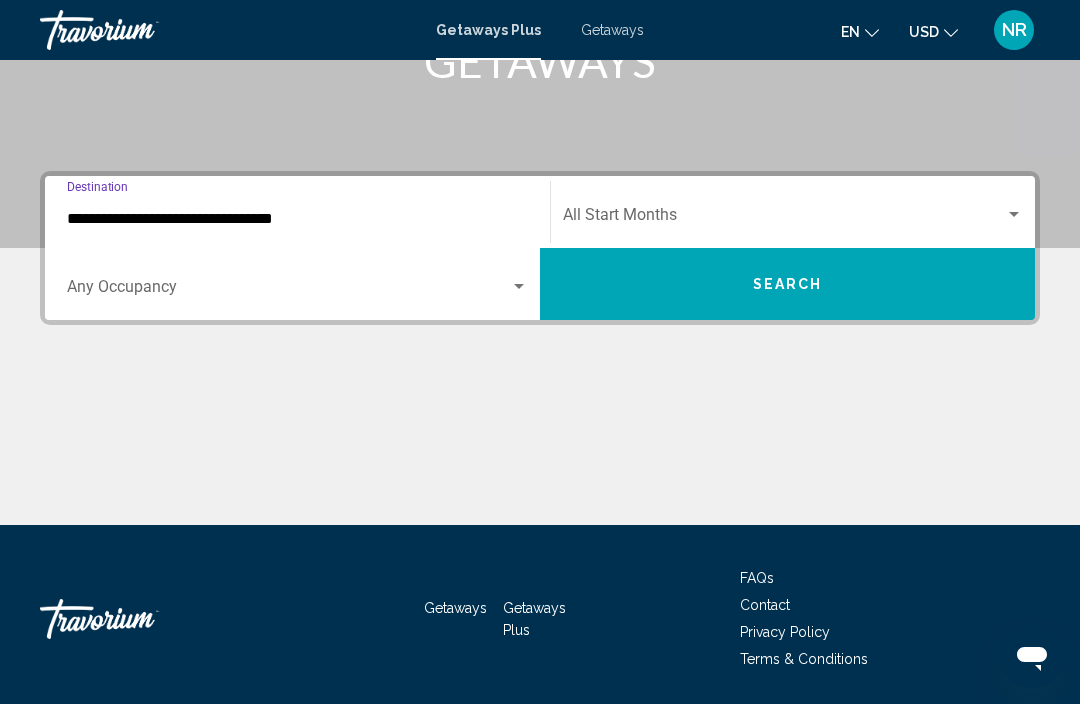 click on "**********" at bounding box center [297, 219] 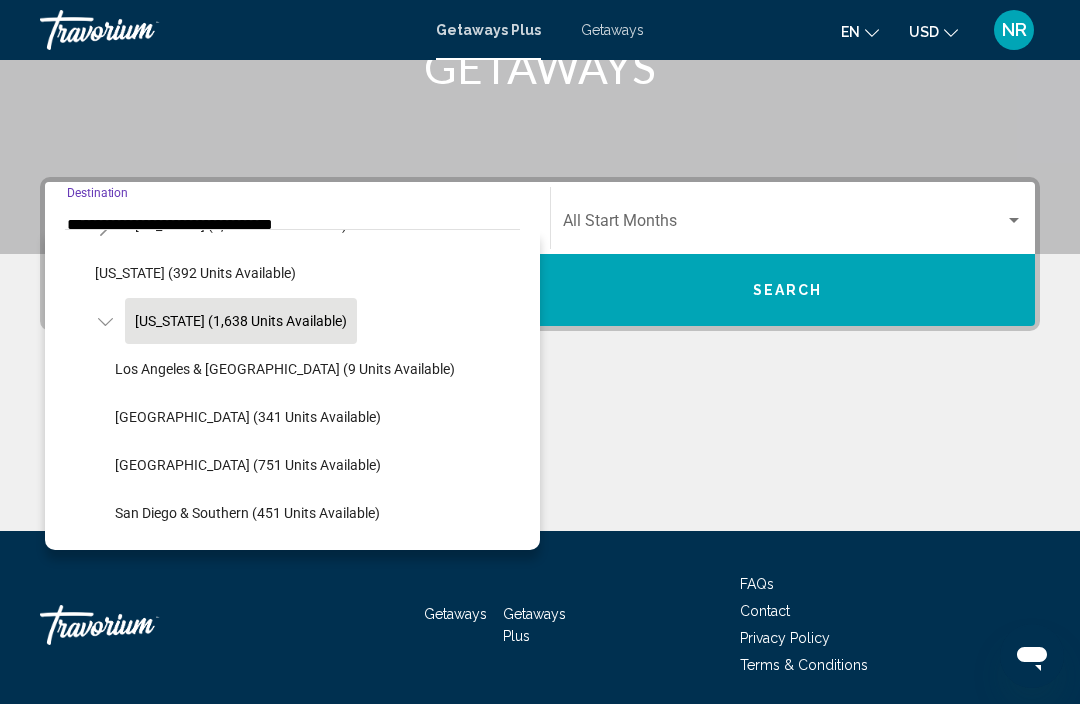 scroll, scrollTop: 145, scrollLeft: 0, axis: vertical 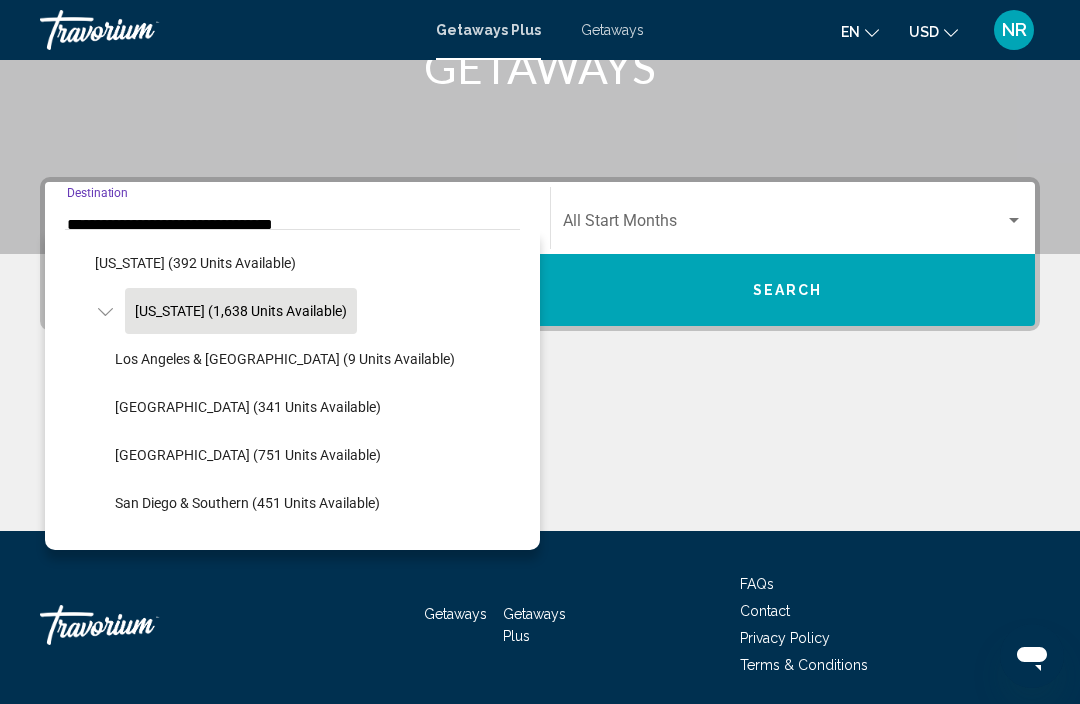 click on "[GEOGRAPHIC_DATA] (751 units available)" 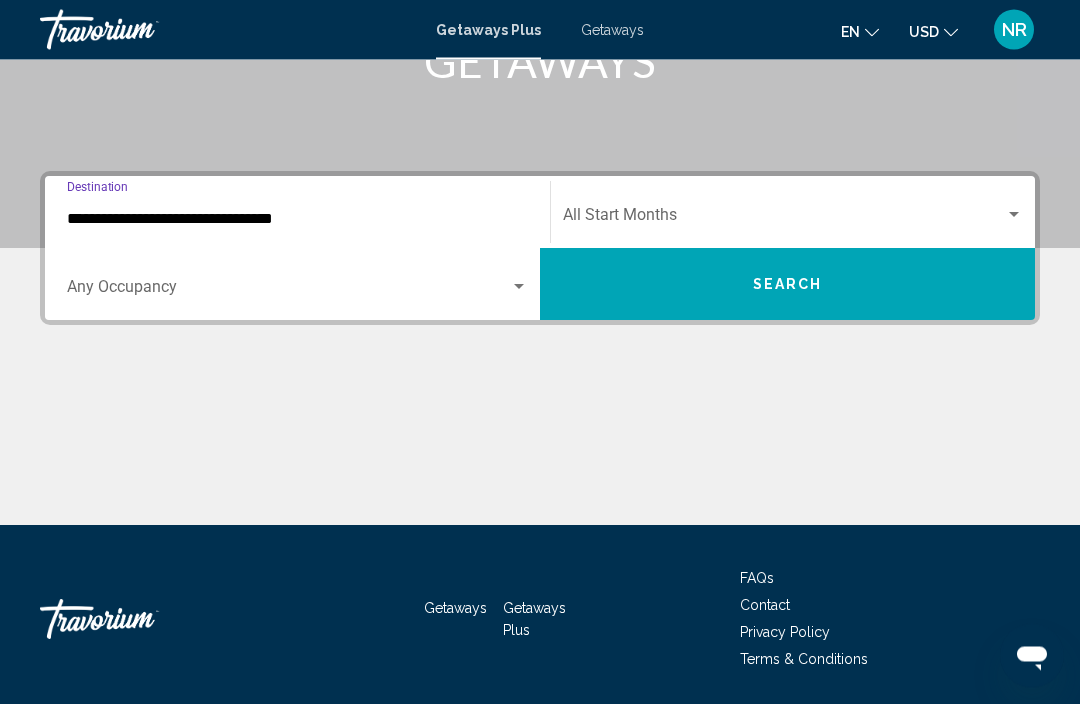 scroll, scrollTop: 352, scrollLeft: 0, axis: vertical 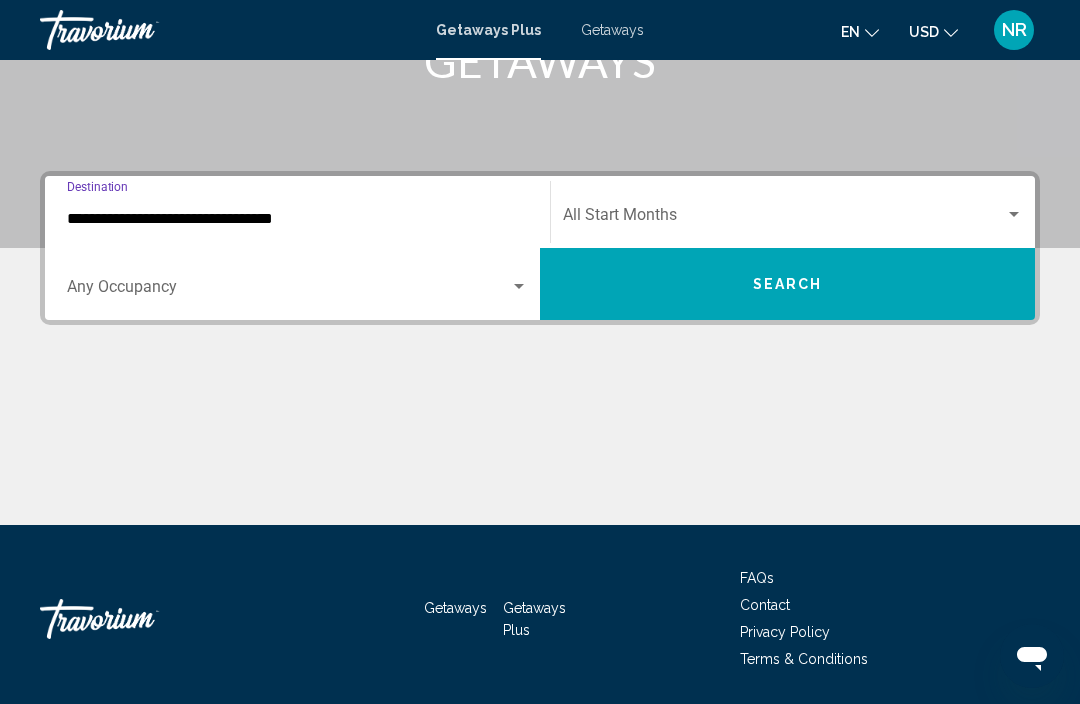 click at bounding box center [1014, 215] 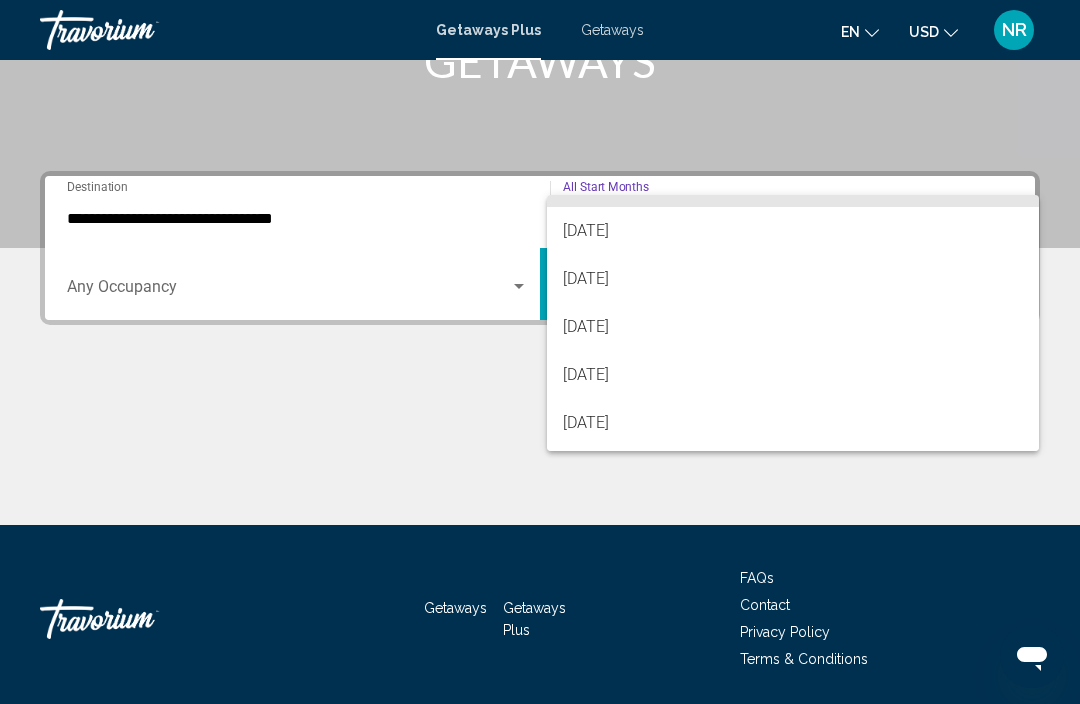 scroll, scrollTop: 190, scrollLeft: 0, axis: vertical 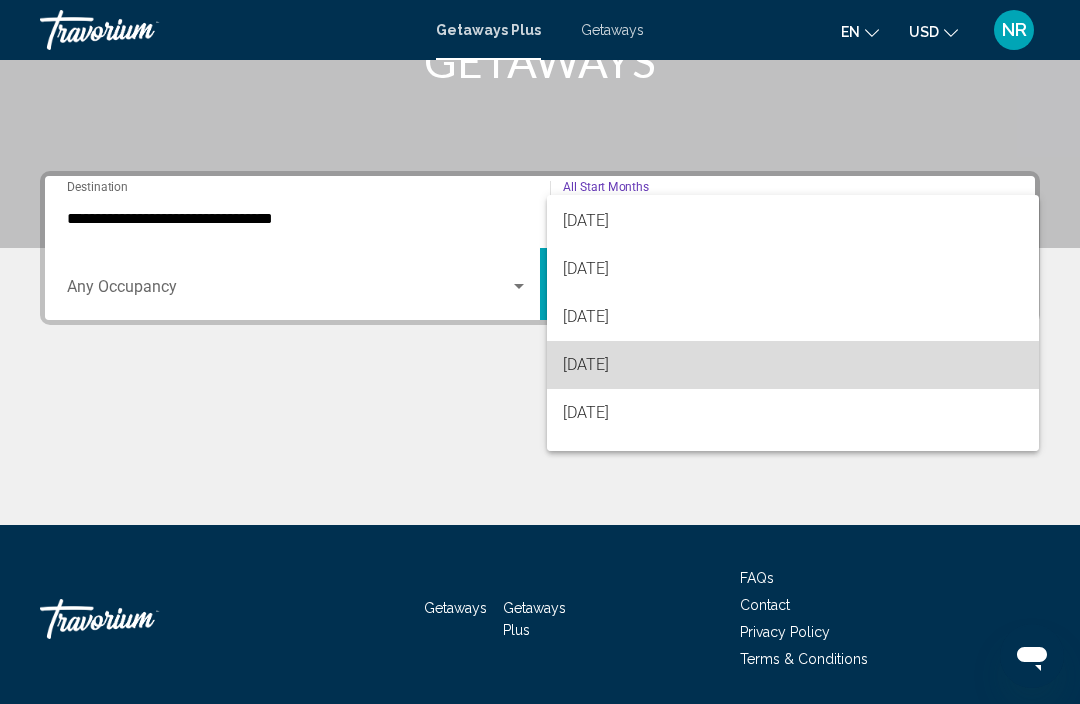 click on "[DATE]" at bounding box center [793, 365] 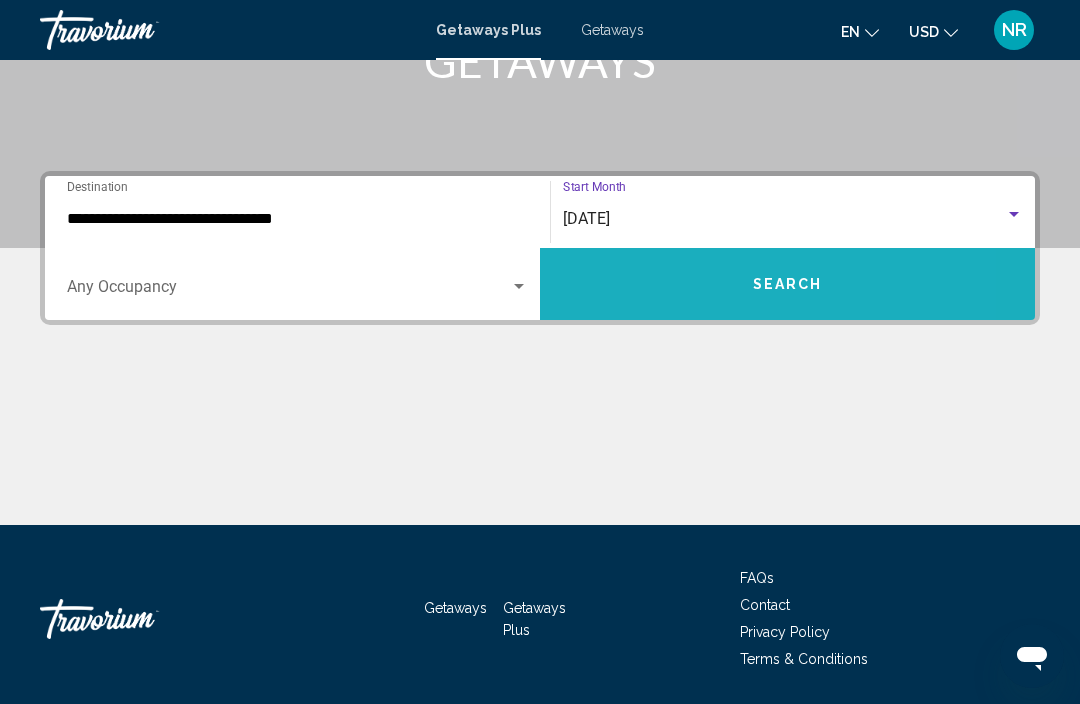 click on "Search" at bounding box center (787, 284) 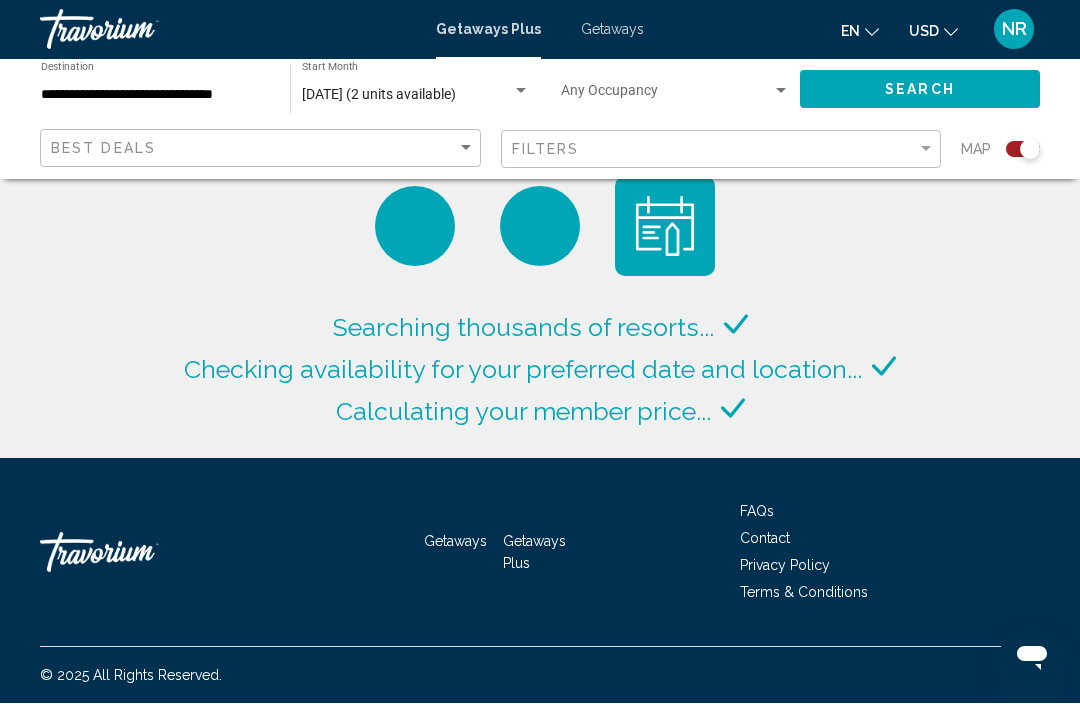 scroll, scrollTop: 1, scrollLeft: 0, axis: vertical 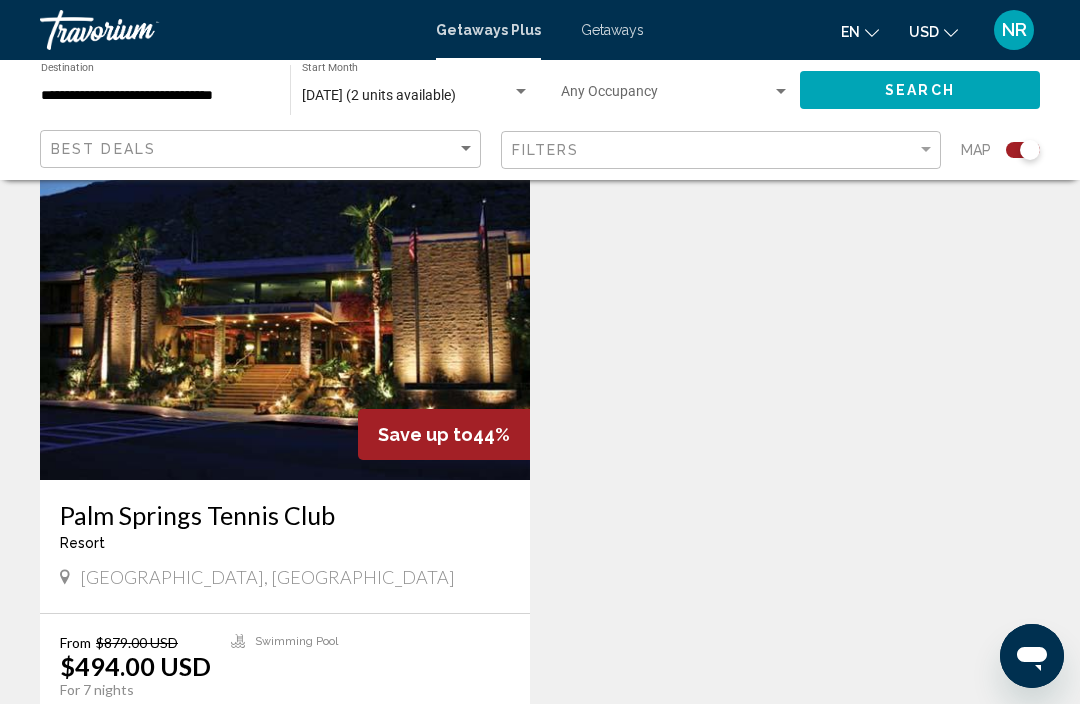 click at bounding box center (285, 320) 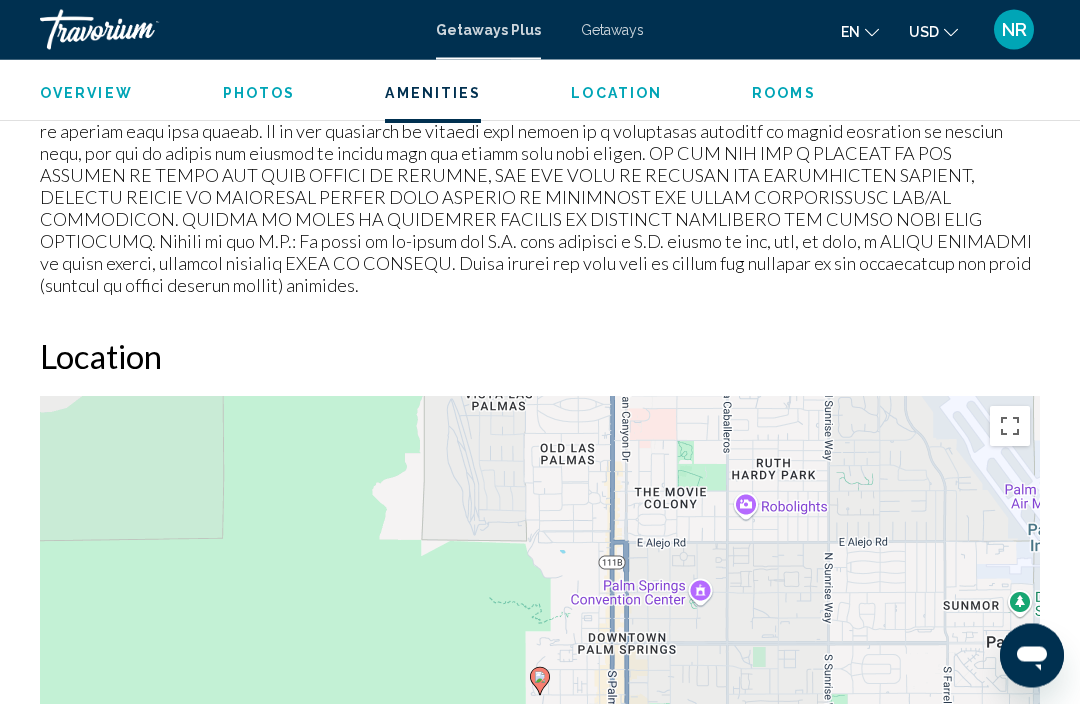 scroll, scrollTop: 2408, scrollLeft: 0, axis: vertical 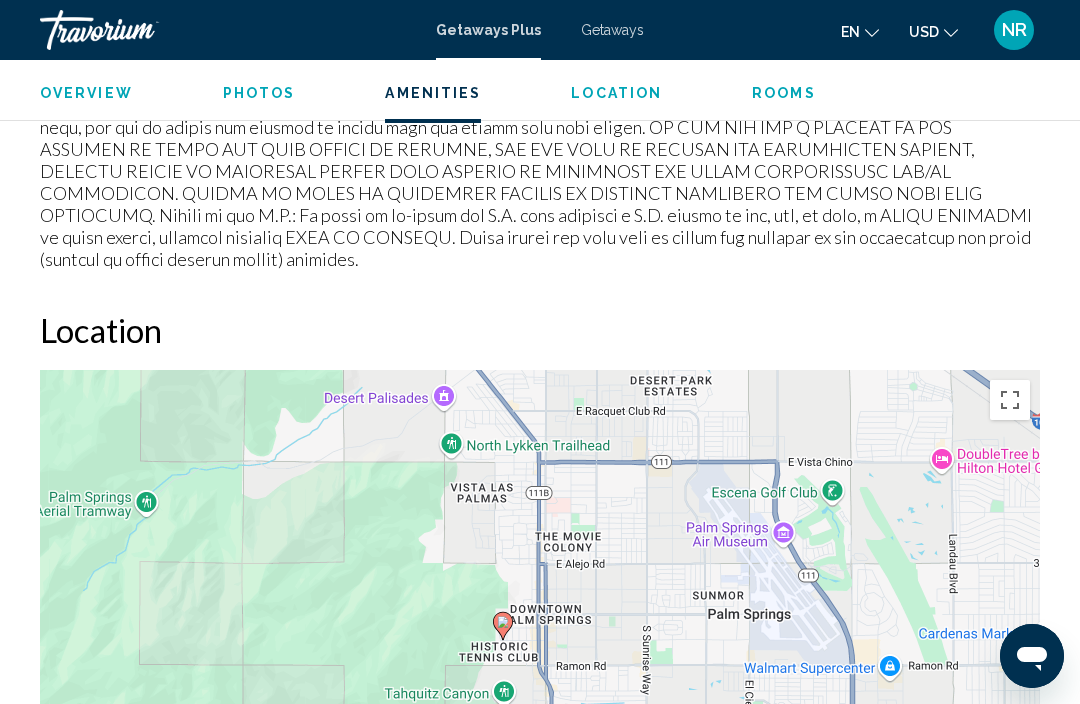 click on "To navigate, press the arrow keys. To activate drag with keyboard, press Alt + Enter. Once in keyboard drag state, use the arrow keys to move the marker. To complete the drag, press the Enter key. To cancel, press Escape." at bounding box center (540, 670) 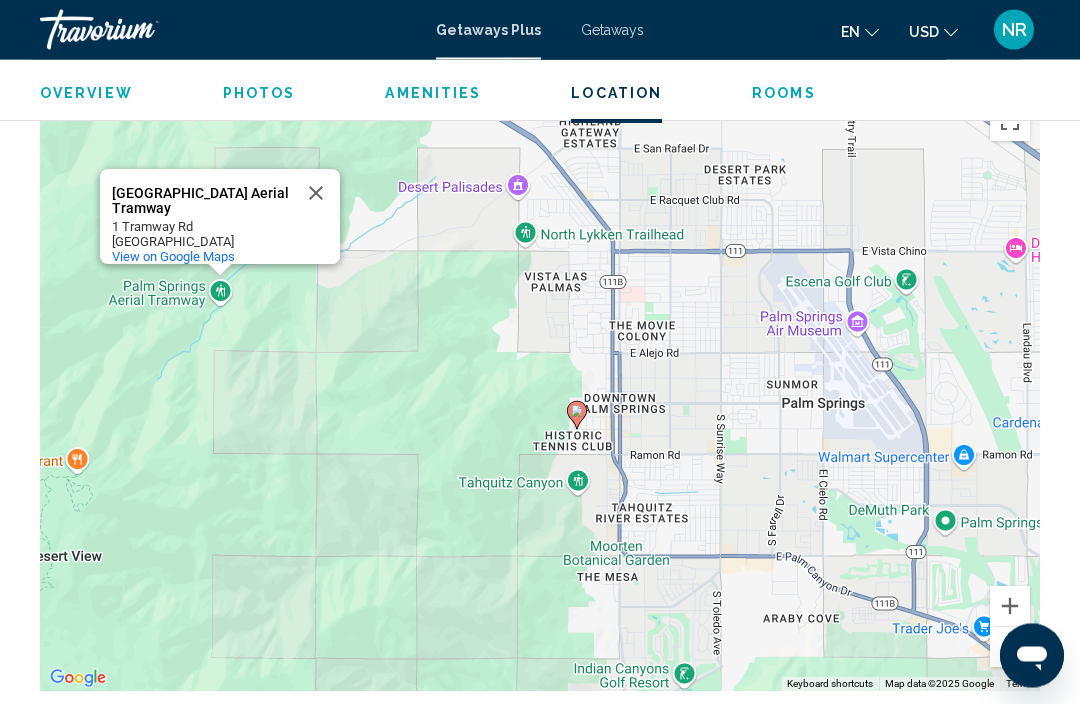 scroll, scrollTop: 2713, scrollLeft: 0, axis: vertical 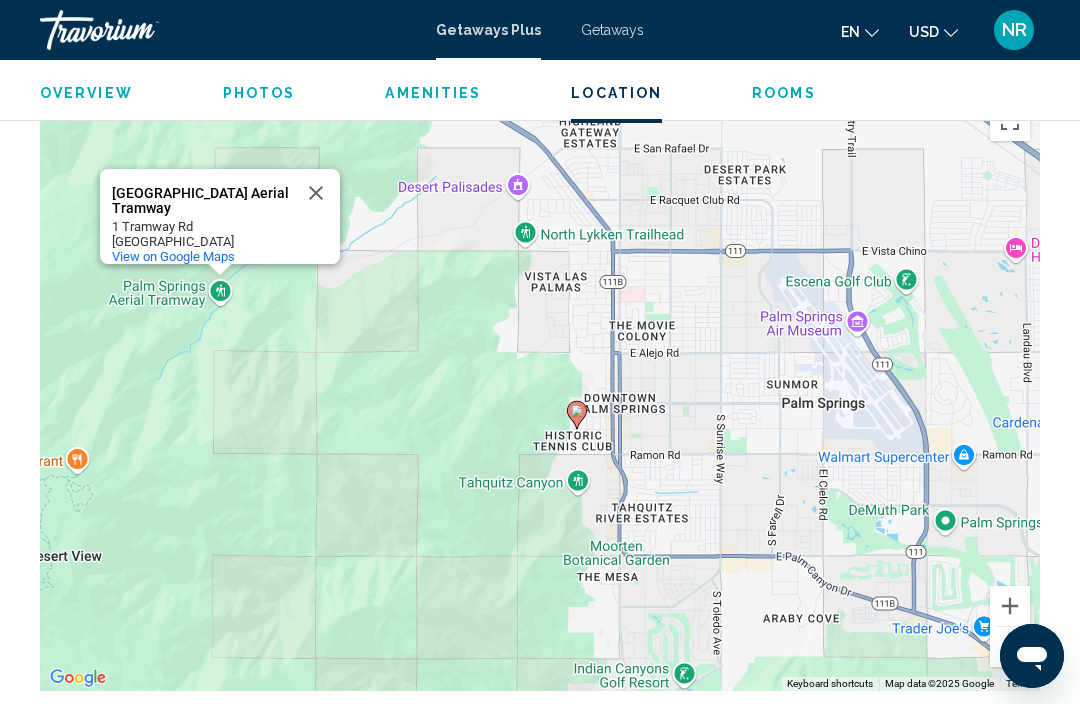 click on "To navigate, press the arrow keys. To activate drag with keyboard, press Alt + Enter. Once in keyboard drag state, use the arrow keys to move the marker. To complete the drag, press the Enter key. To cancel, press Escape.     [GEOGRAPHIC_DATA] [GEOGRAPHIC_DATA]                     [GEOGRAPHIC_DATA] [GEOGRAPHIC_DATA]                 [STREET_ADDRESS]              View on Google Maps" at bounding box center [540, 391] 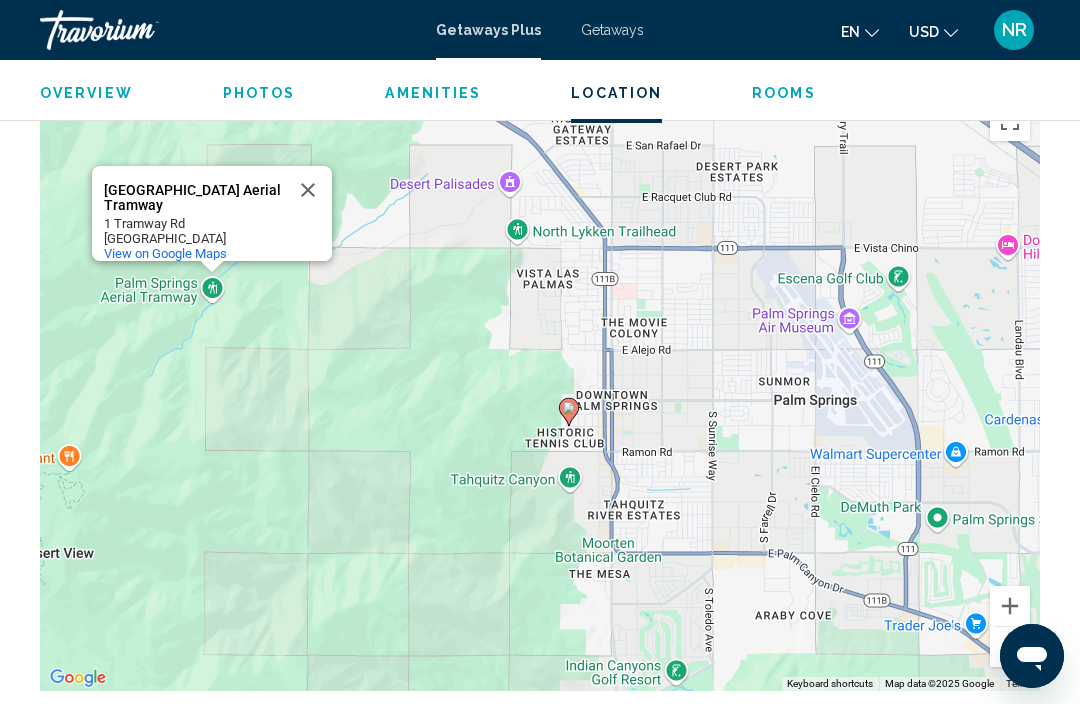 scroll, scrollTop: 2757, scrollLeft: 0, axis: vertical 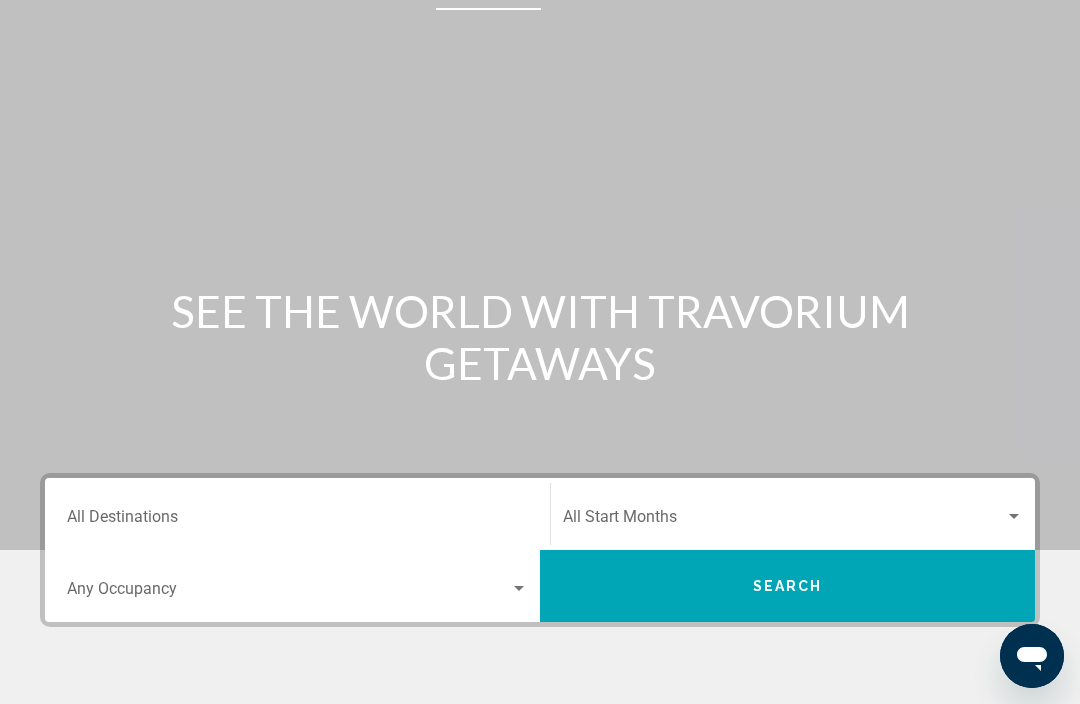 click on "Destination All Destinations" at bounding box center [297, 521] 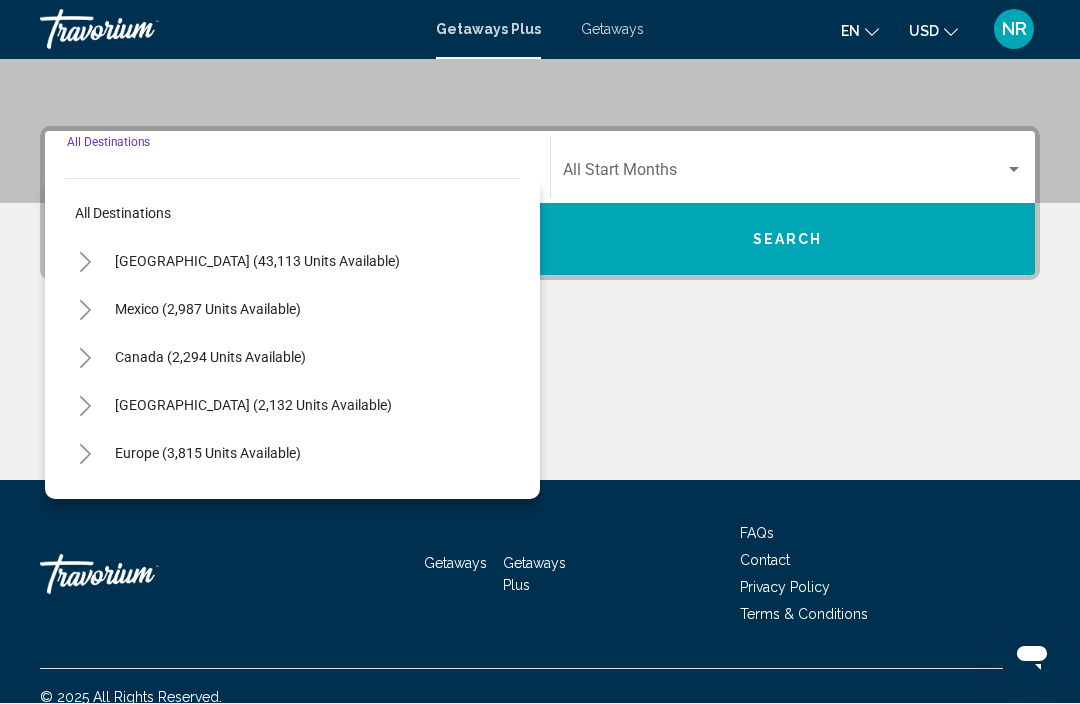 scroll, scrollTop: 418, scrollLeft: 0, axis: vertical 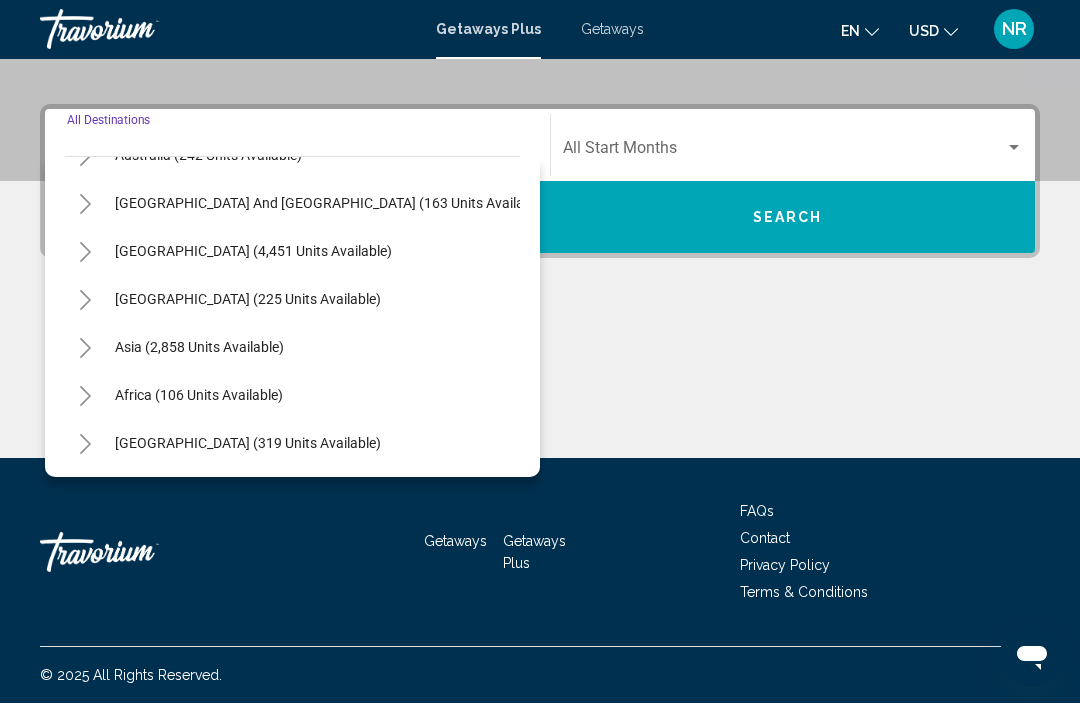click on "[GEOGRAPHIC_DATA] (319 units available)" 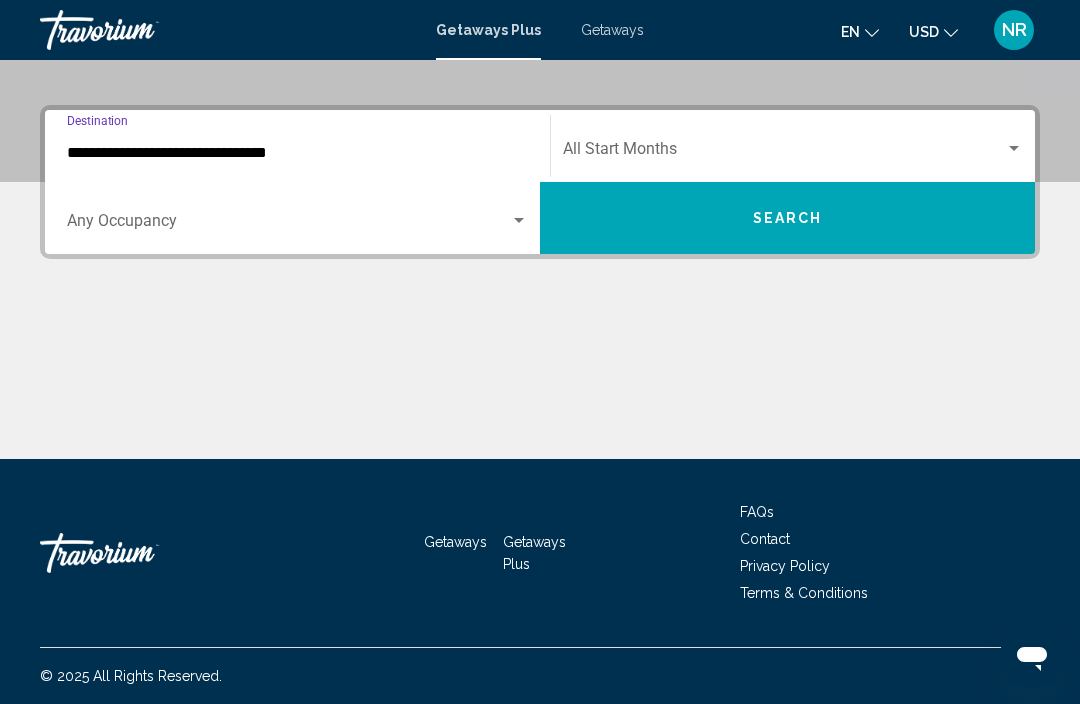 click on "Search" at bounding box center [788, 219] 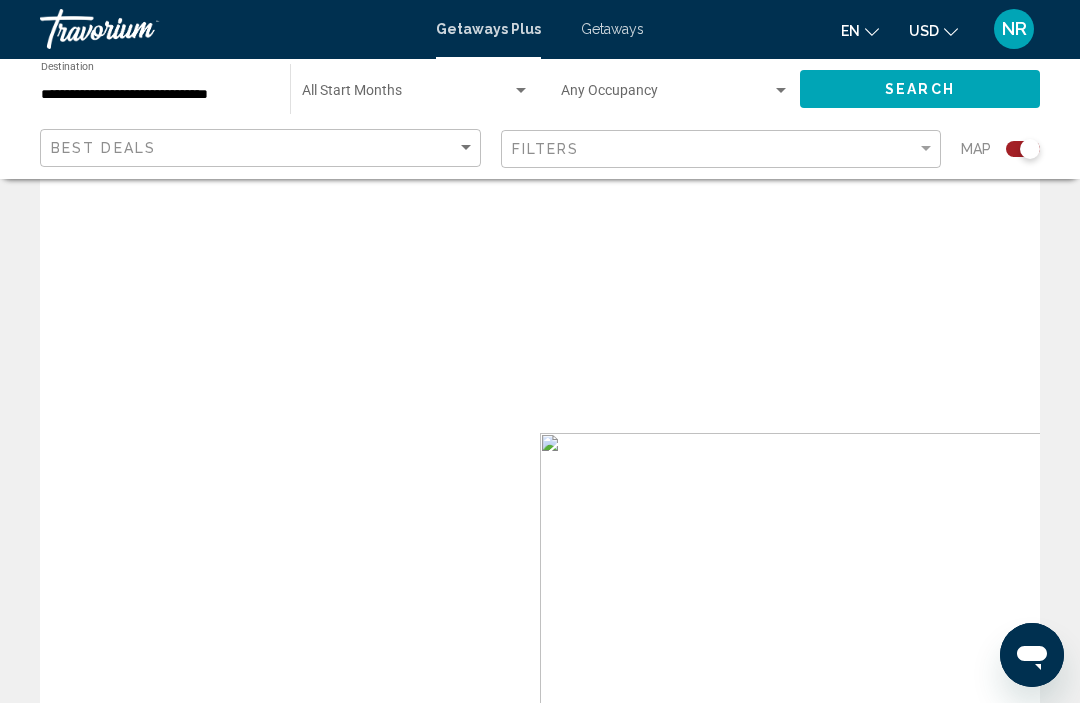 scroll, scrollTop: 67, scrollLeft: 0, axis: vertical 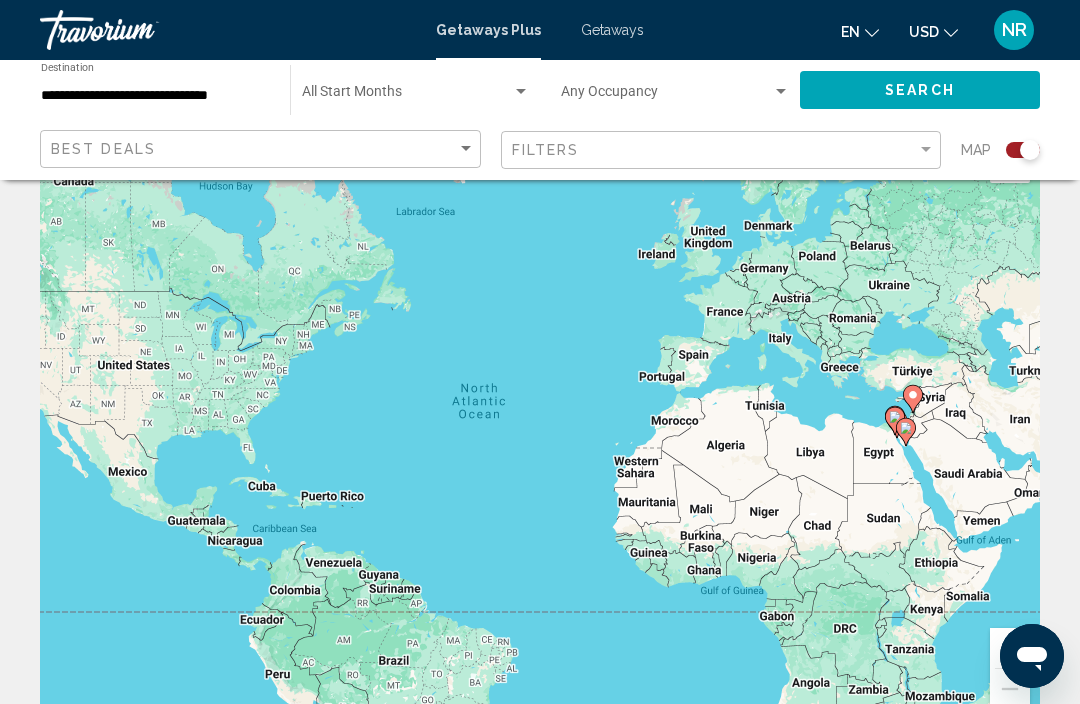click on "To navigate, press the arrow keys. To activate drag with keyboard, press Alt + Enter. Once in keyboard drag state, use the arrow keys to move the marker. To complete the drag, press the Enter key. To cancel, press Escape." at bounding box center [540, 433] 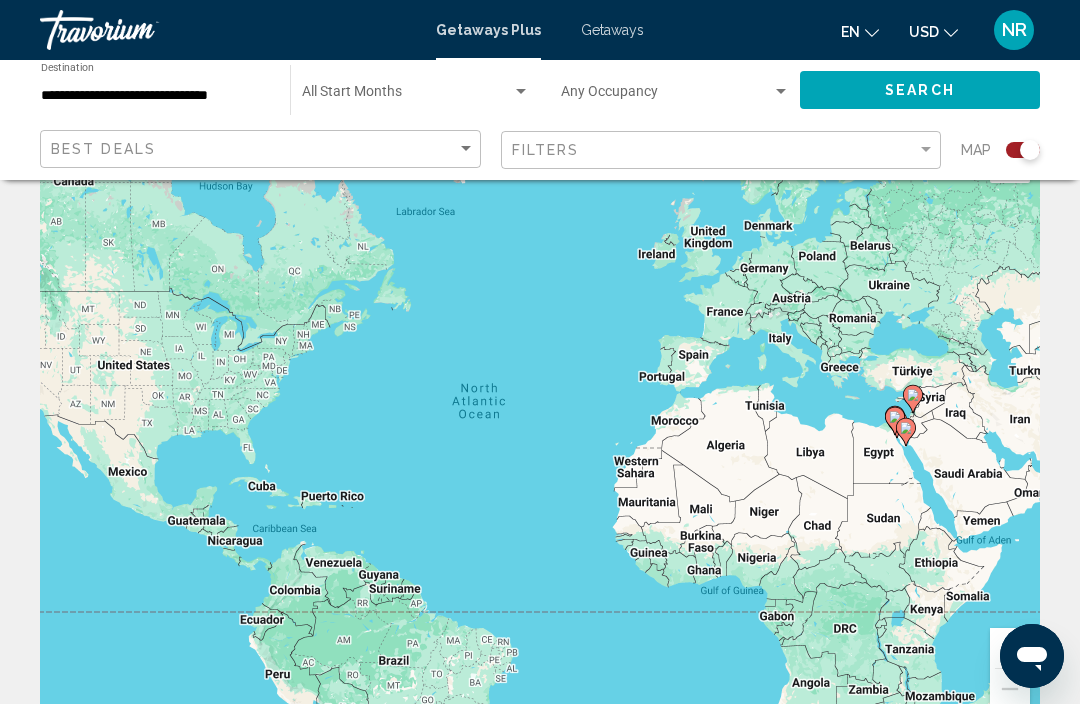 click on "To navigate, press the arrow keys. To activate drag with keyboard, press Alt + Enter. Once in keyboard drag state, use the arrow keys to move the marker. To complete the drag, press the Enter key. To cancel, press Escape." at bounding box center (540, 433) 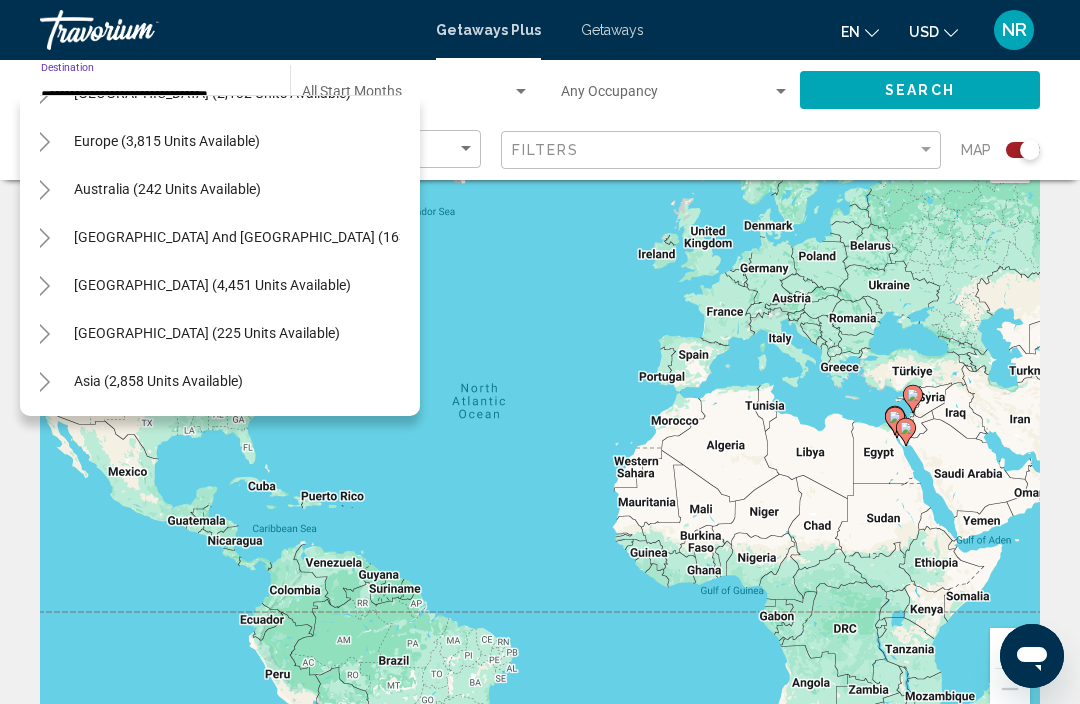 scroll, scrollTop: 156, scrollLeft: 17, axis: both 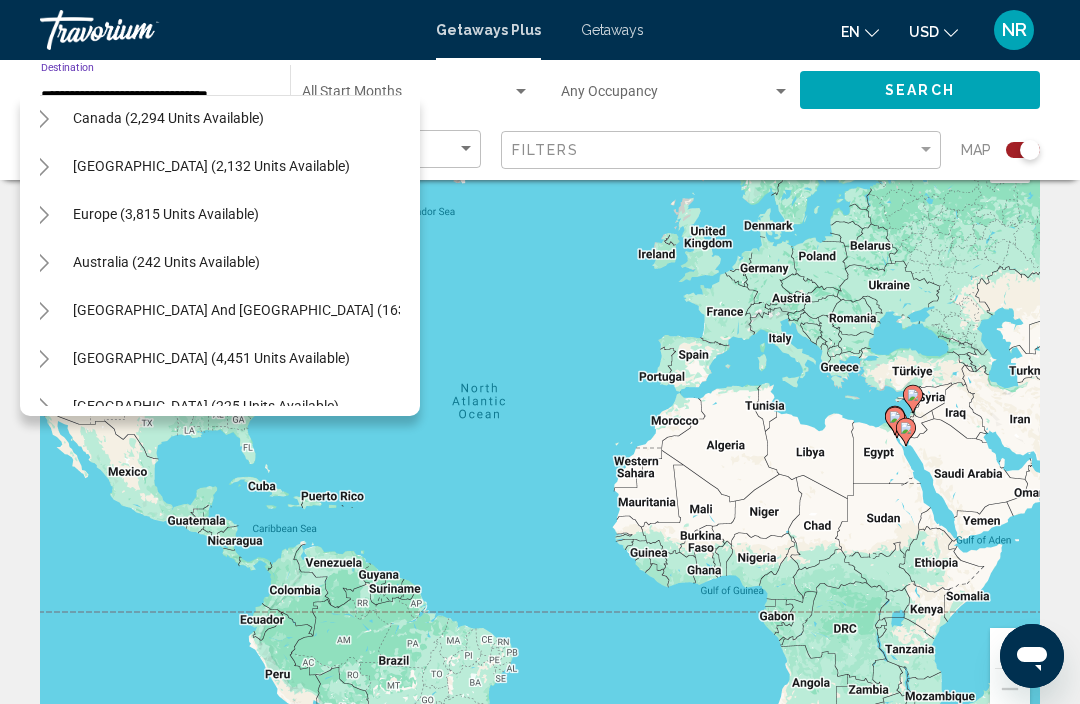 click on "Europe (3,815 units available)" at bounding box center (166, 262) 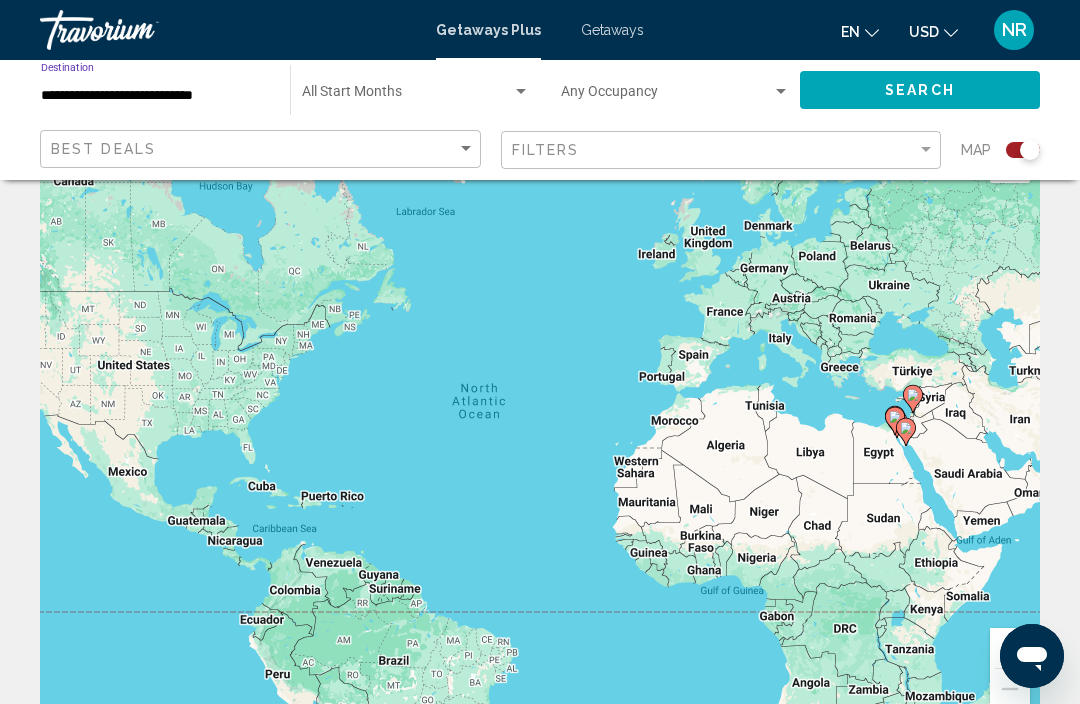 click on "Search" 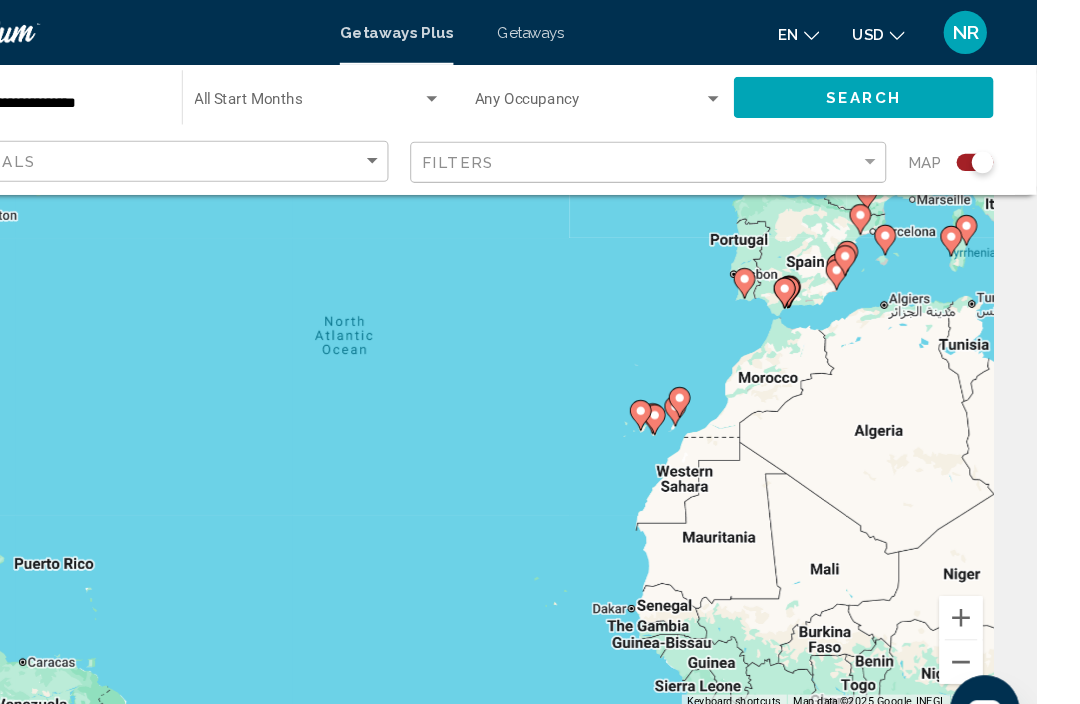 scroll, scrollTop: 116, scrollLeft: 15, axis: both 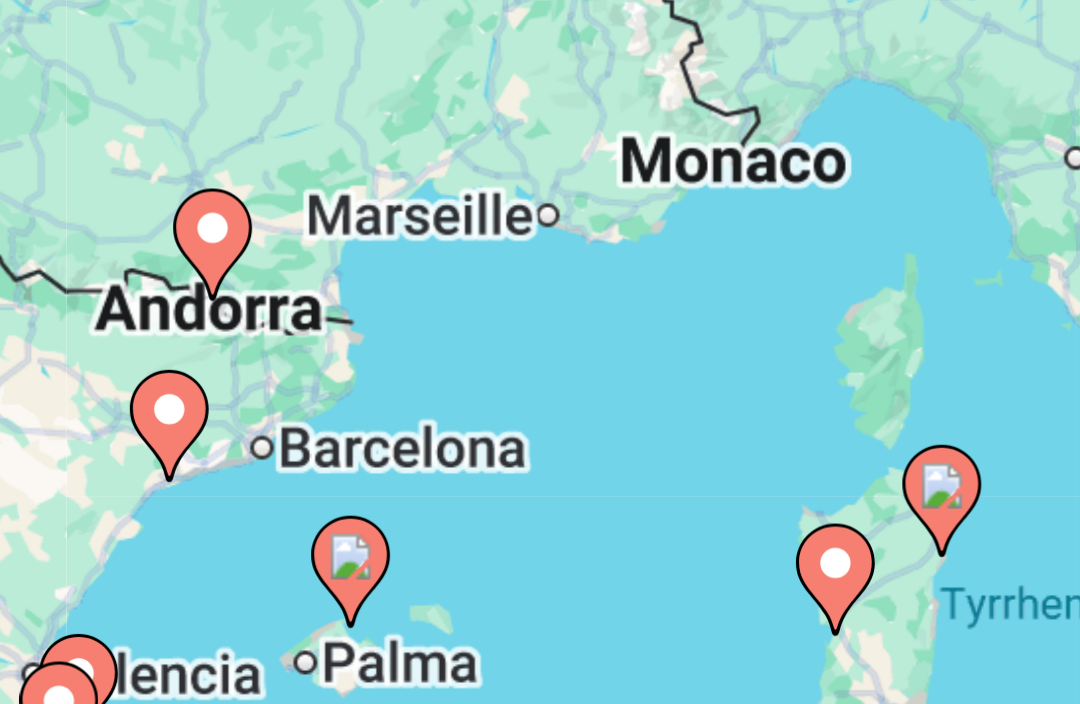 type on "**********" 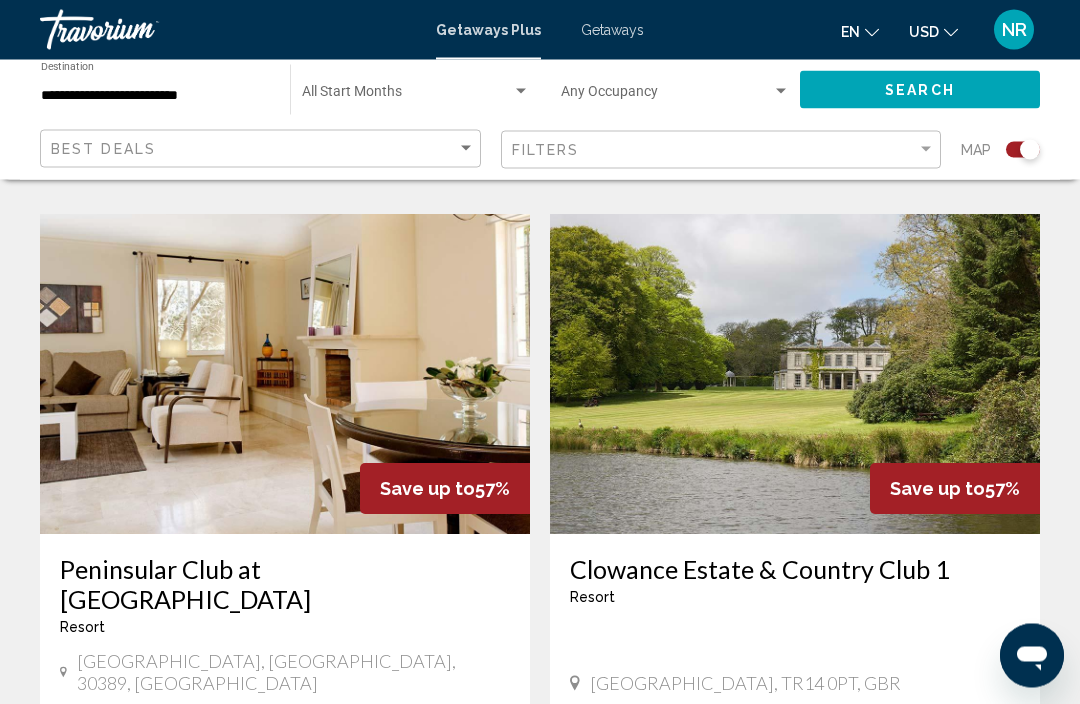 scroll, scrollTop: 2688, scrollLeft: 0, axis: vertical 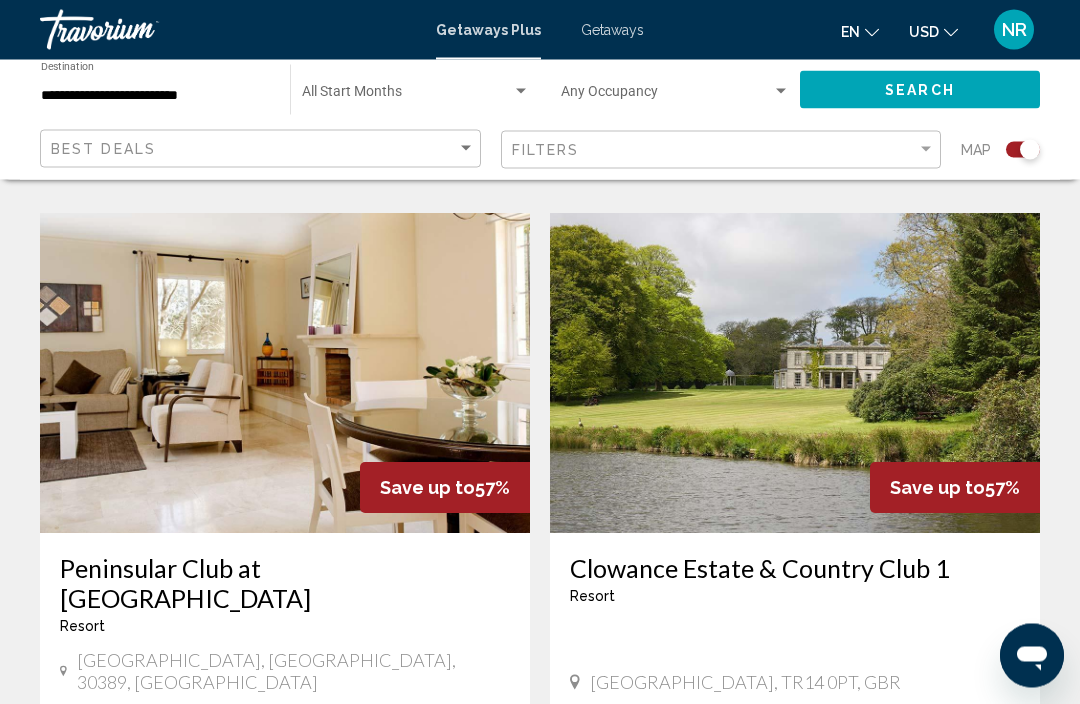 click at bounding box center (285, 374) 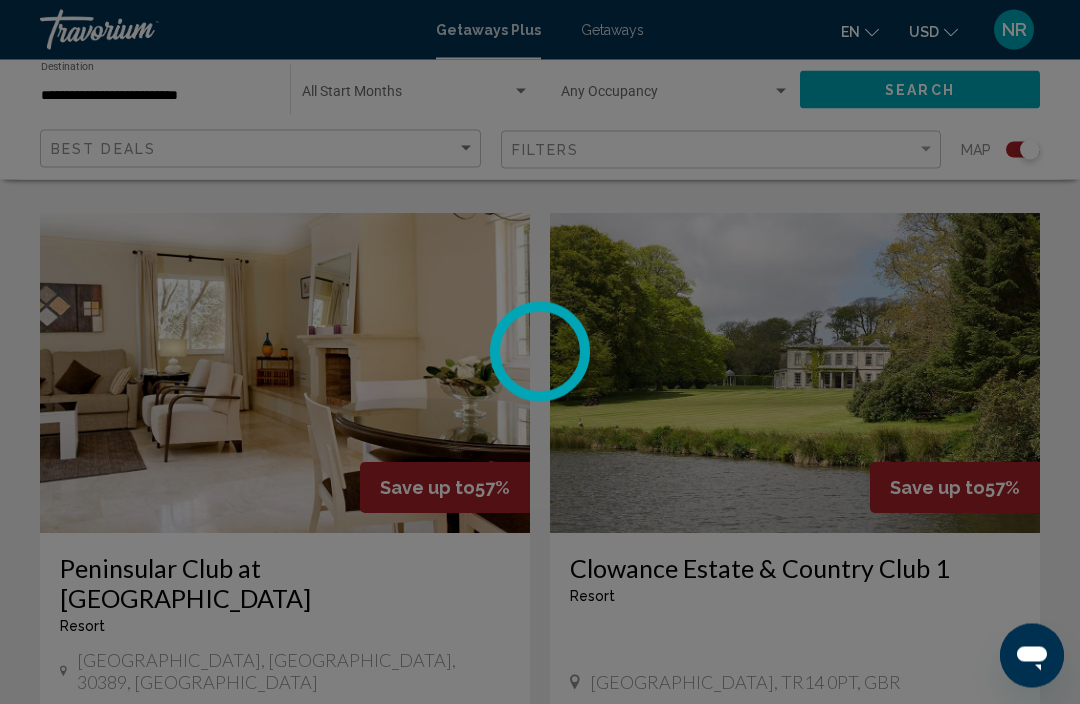 scroll, scrollTop: 2689, scrollLeft: 0, axis: vertical 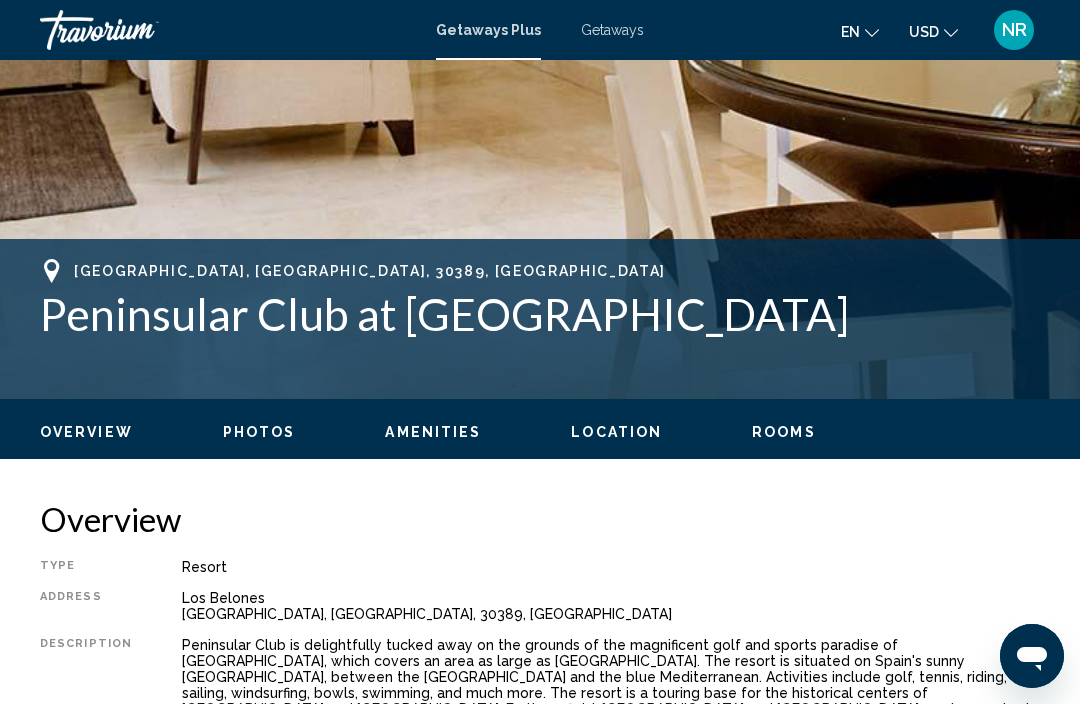 click on "Photos" at bounding box center [259, 432] 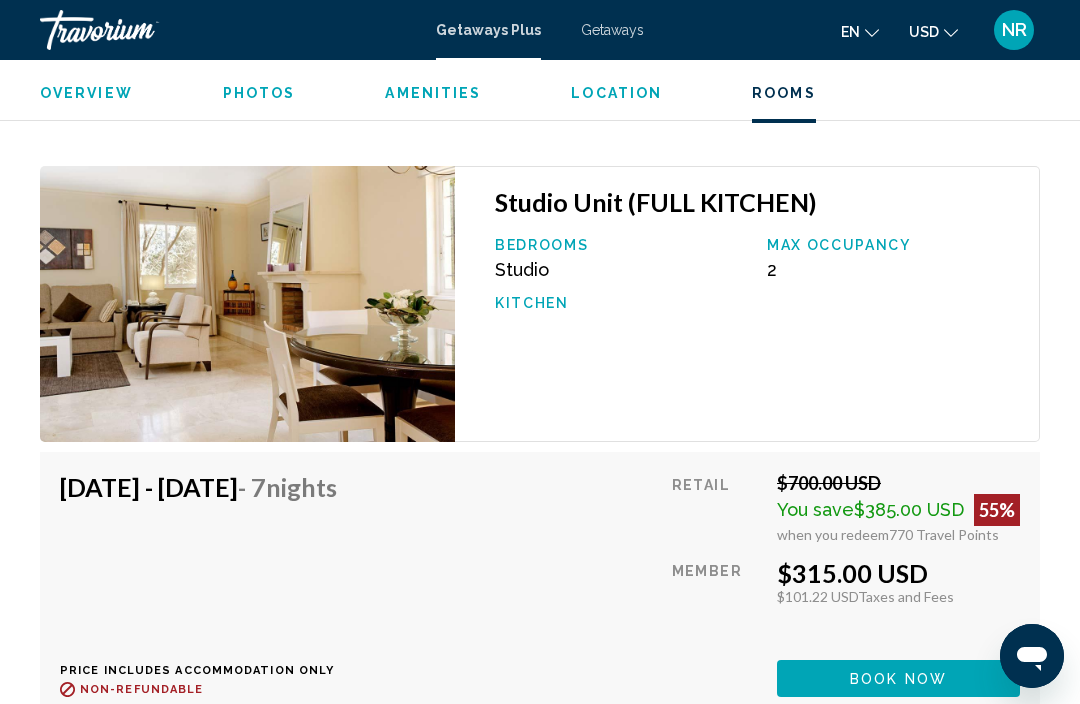 scroll, scrollTop: 4498, scrollLeft: 0, axis: vertical 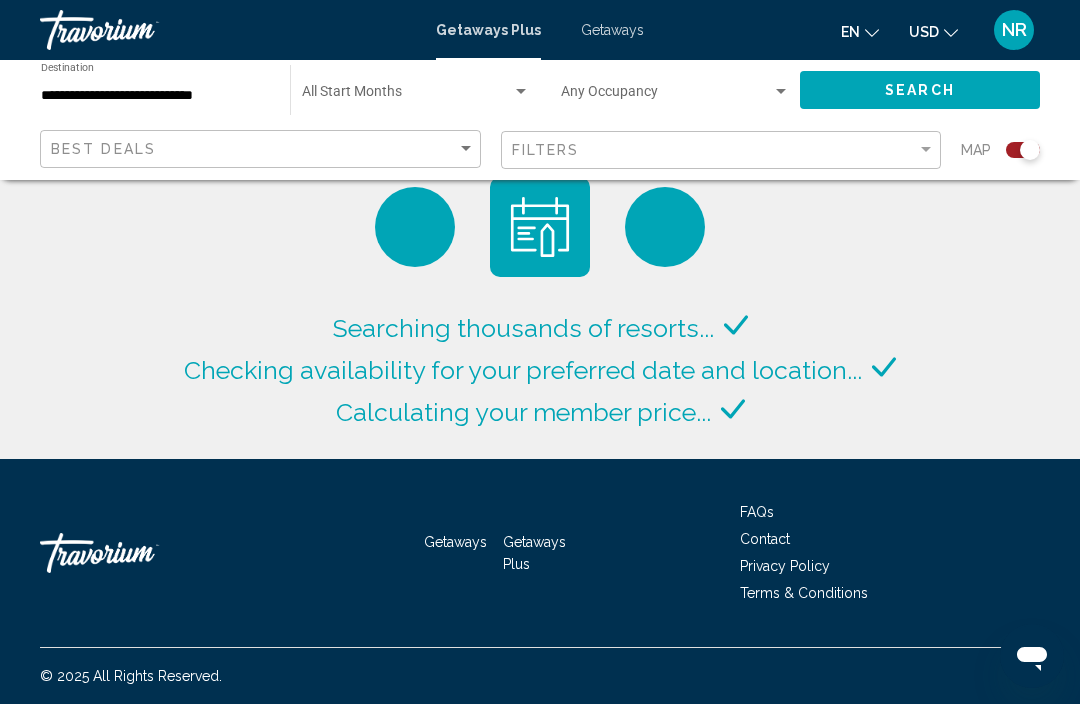 click at bounding box center (521, 92) 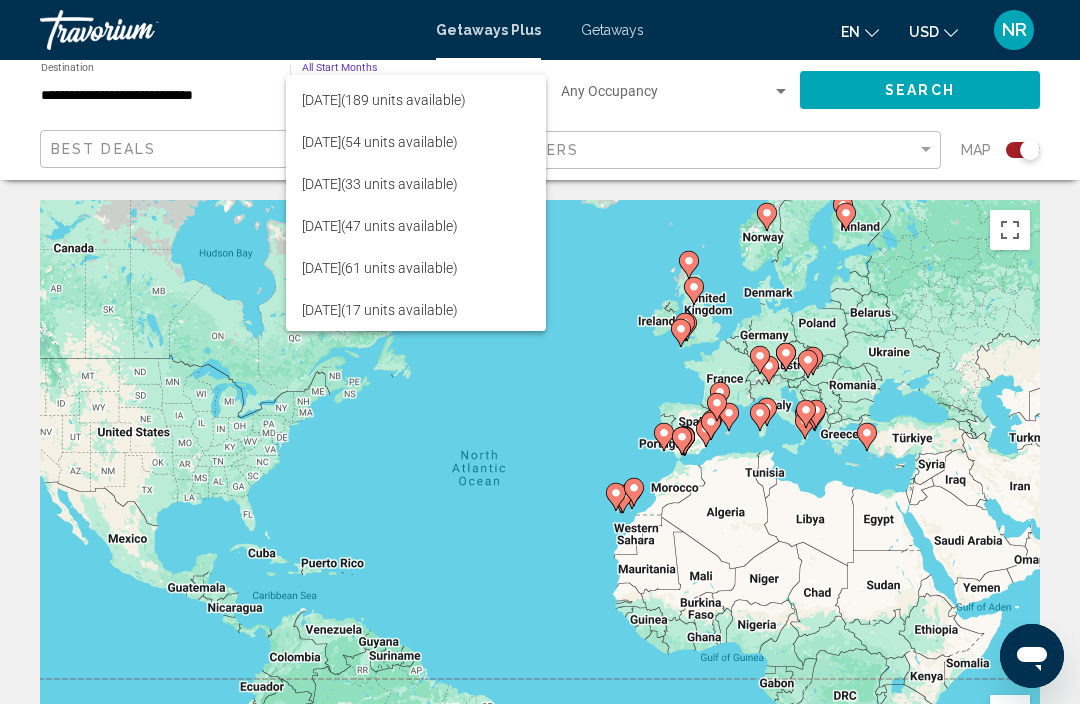 scroll, scrollTop: 290, scrollLeft: 0, axis: vertical 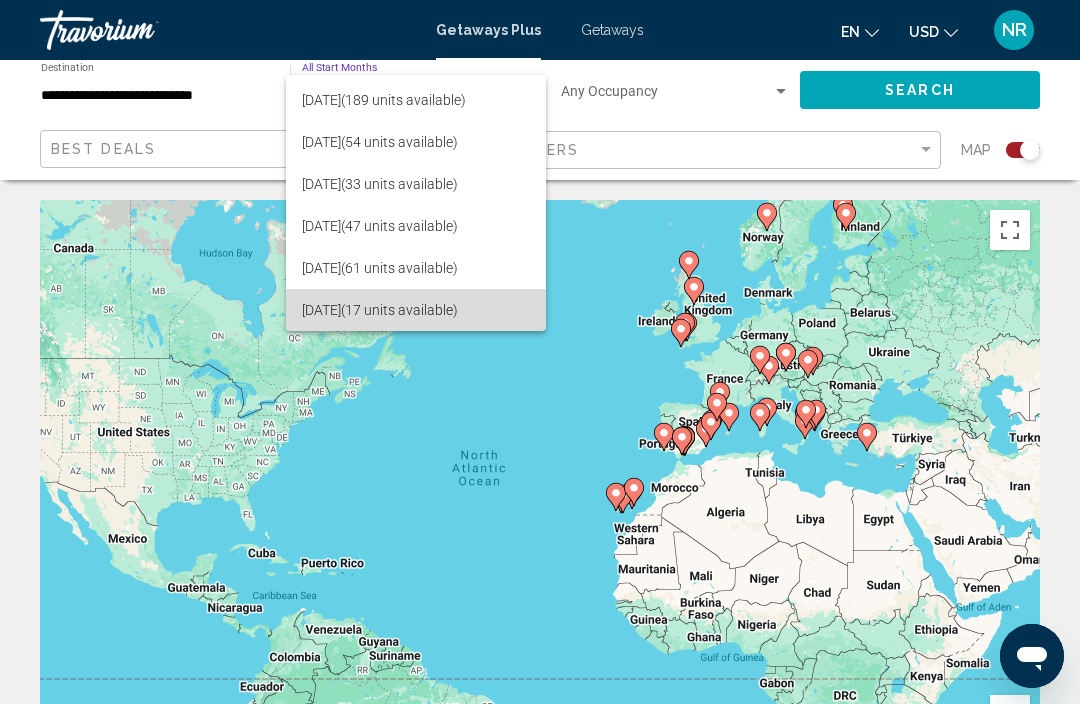 click on "[DATE]  (17 units available)" at bounding box center (416, 310) 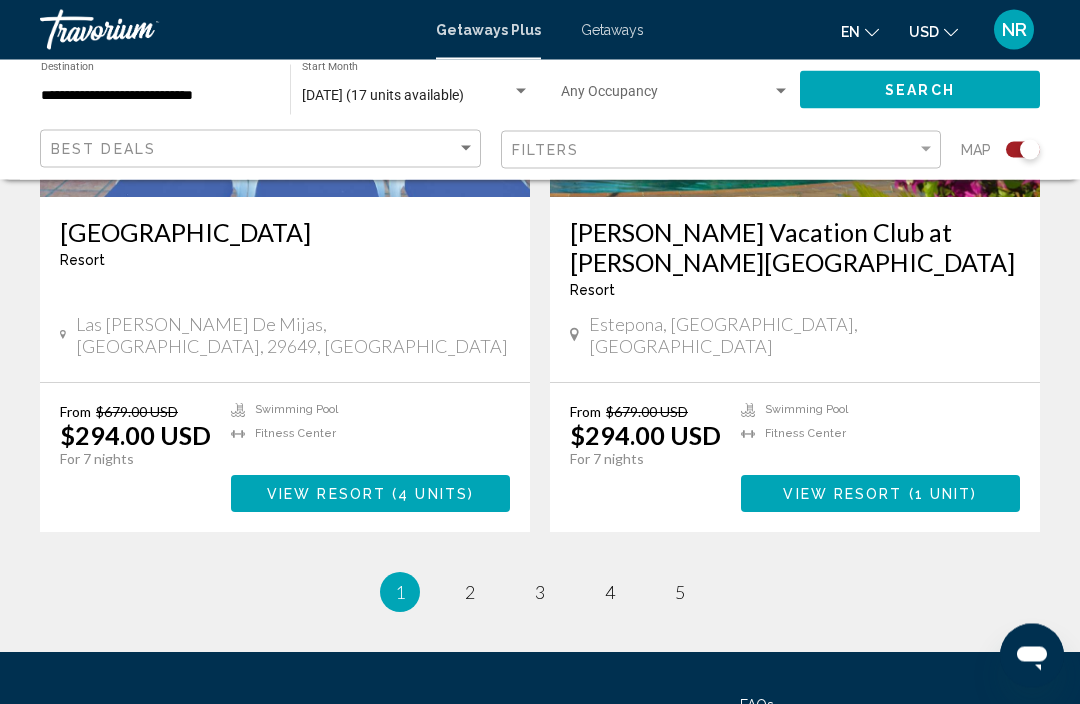scroll, scrollTop: 4394, scrollLeft: 0, axis: vertical 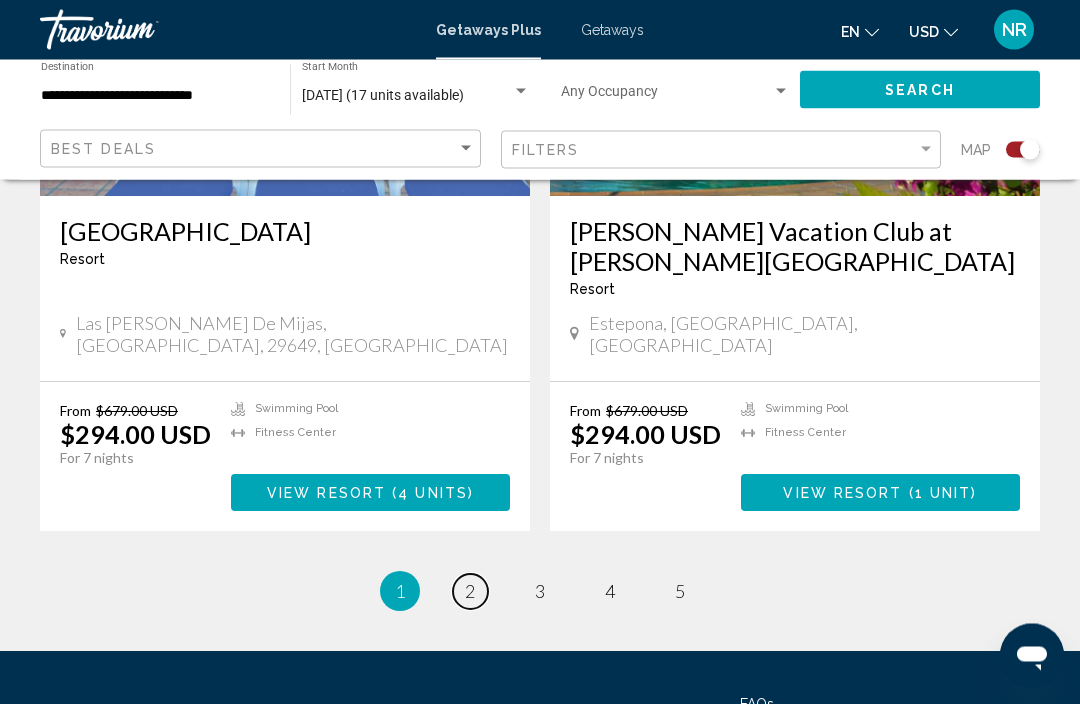 click on "2" at bounding box center [470, 592] 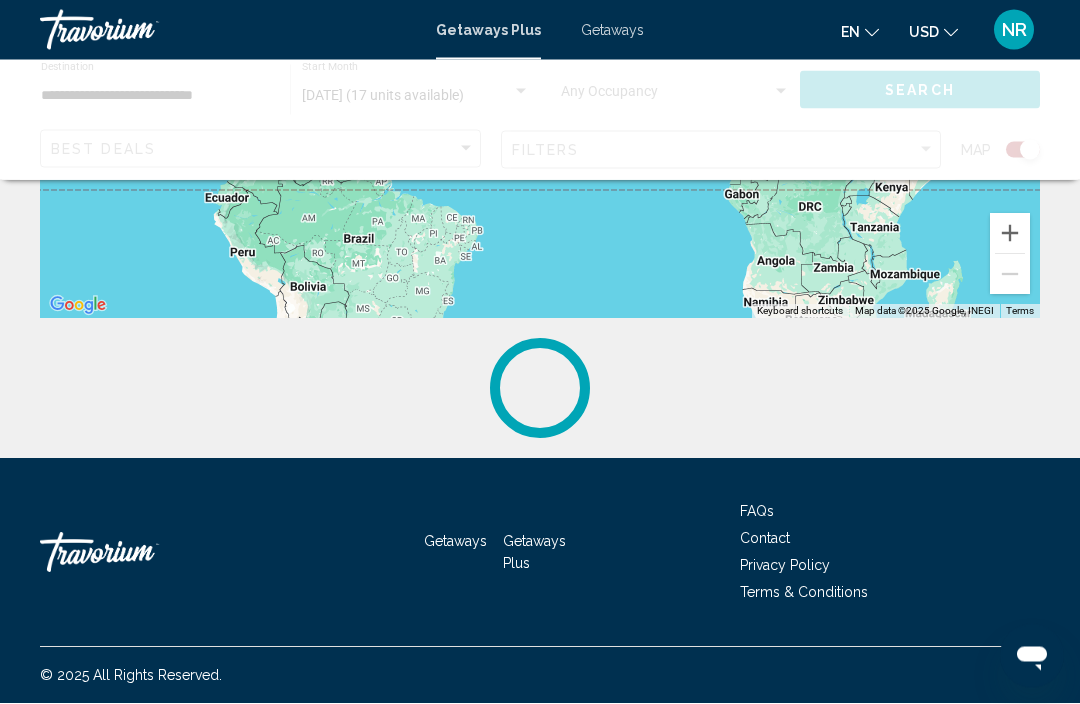 scroll, scrollTop: 0, scrollLeft: 0, axis: both 